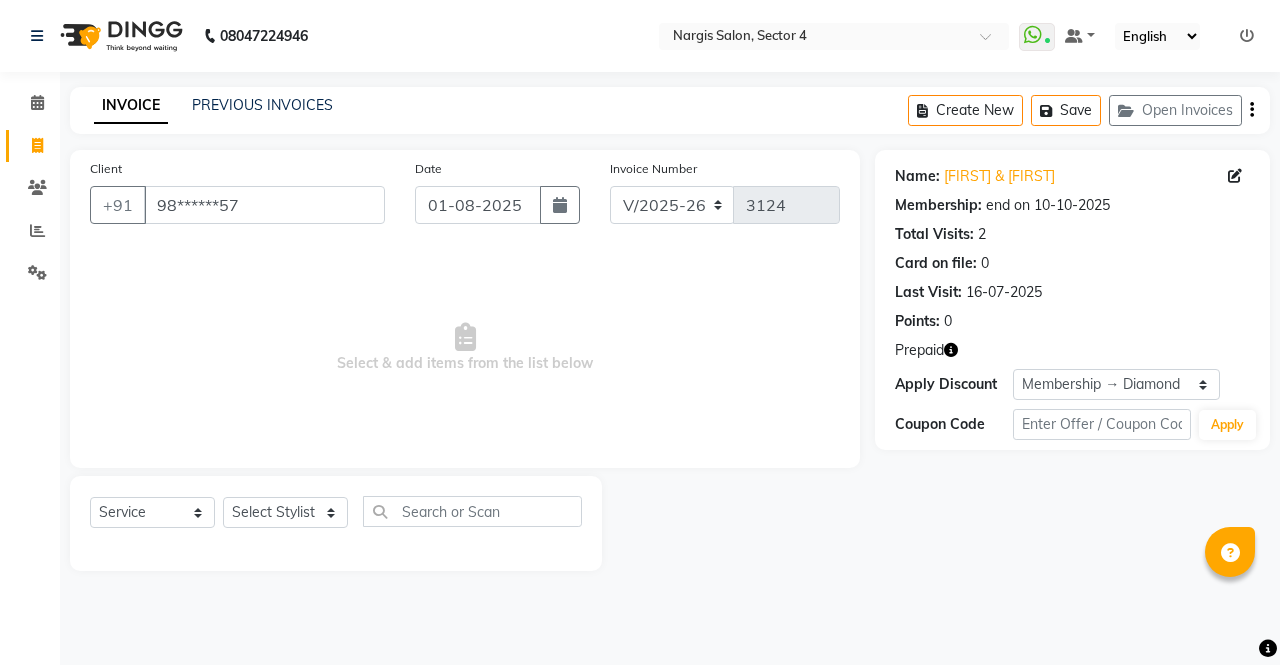 select on "4130" 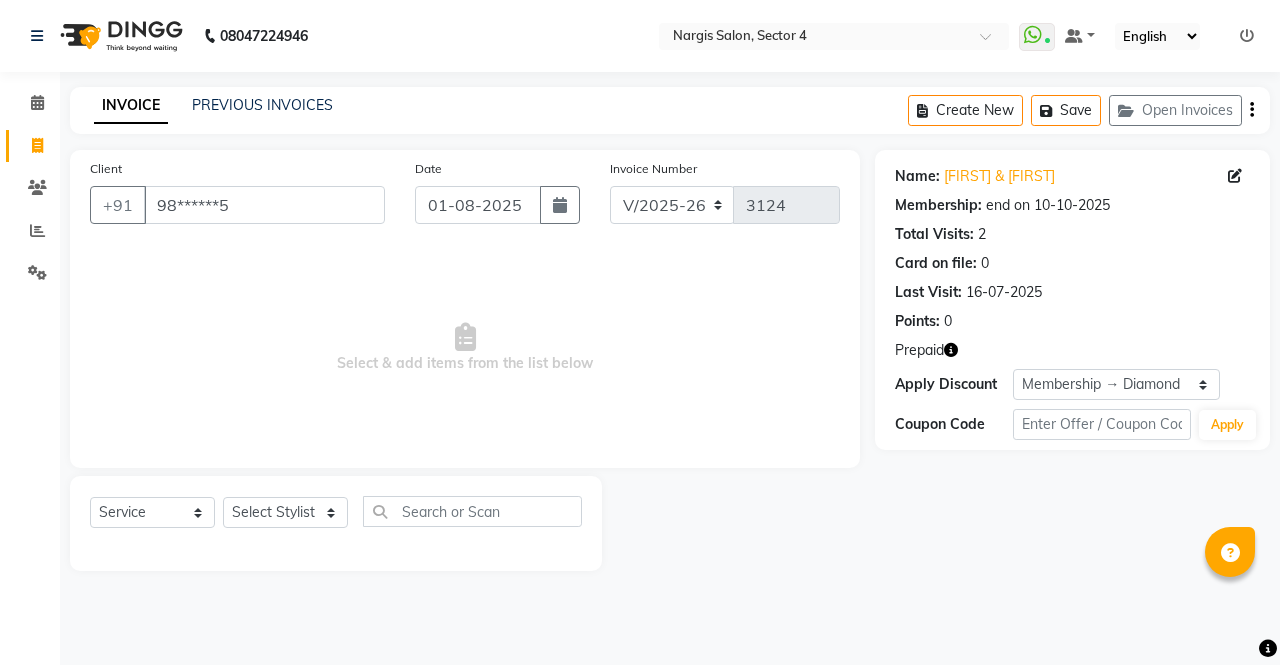 scroll, scrollTop: 0, scrollLeft: 0, axis: both 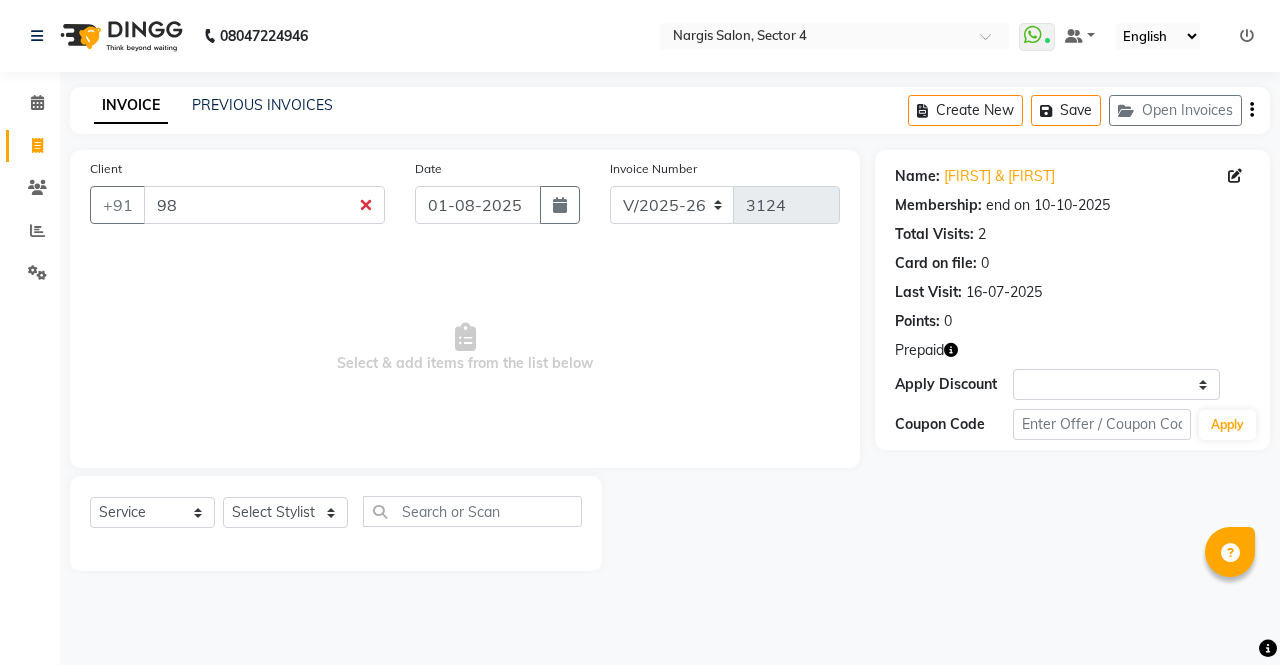 type on "9" 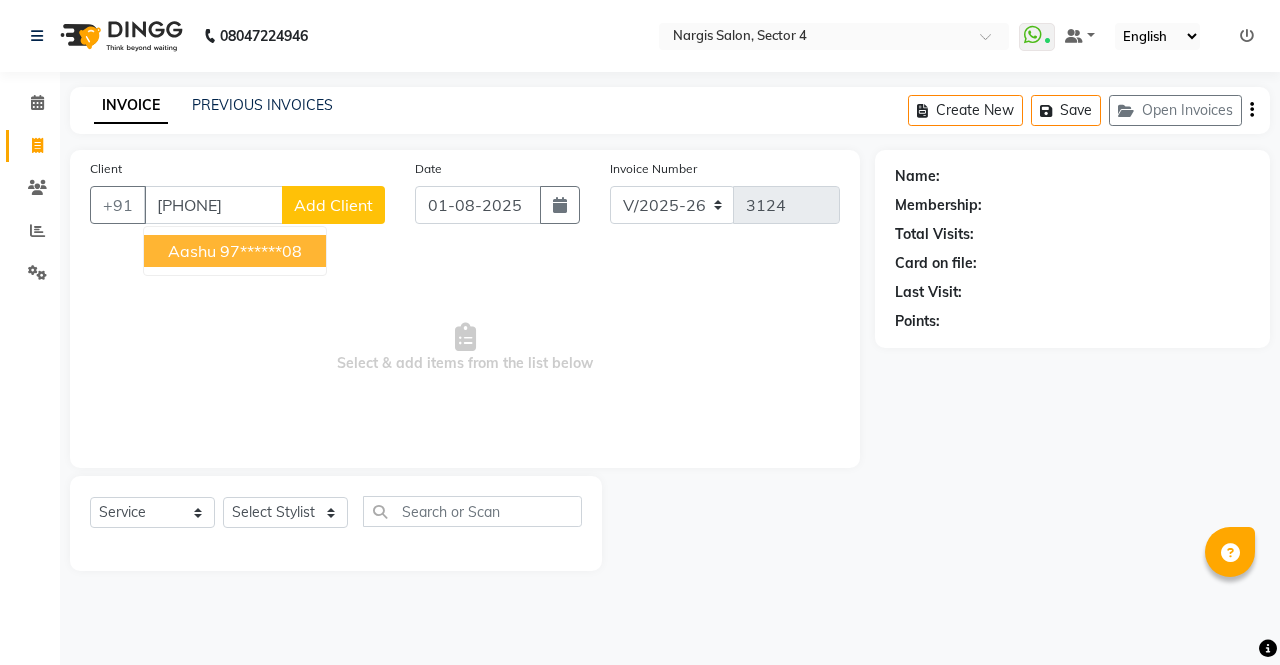 click on "[FIRST] [PHONE]" at bounding box center [235, 251] 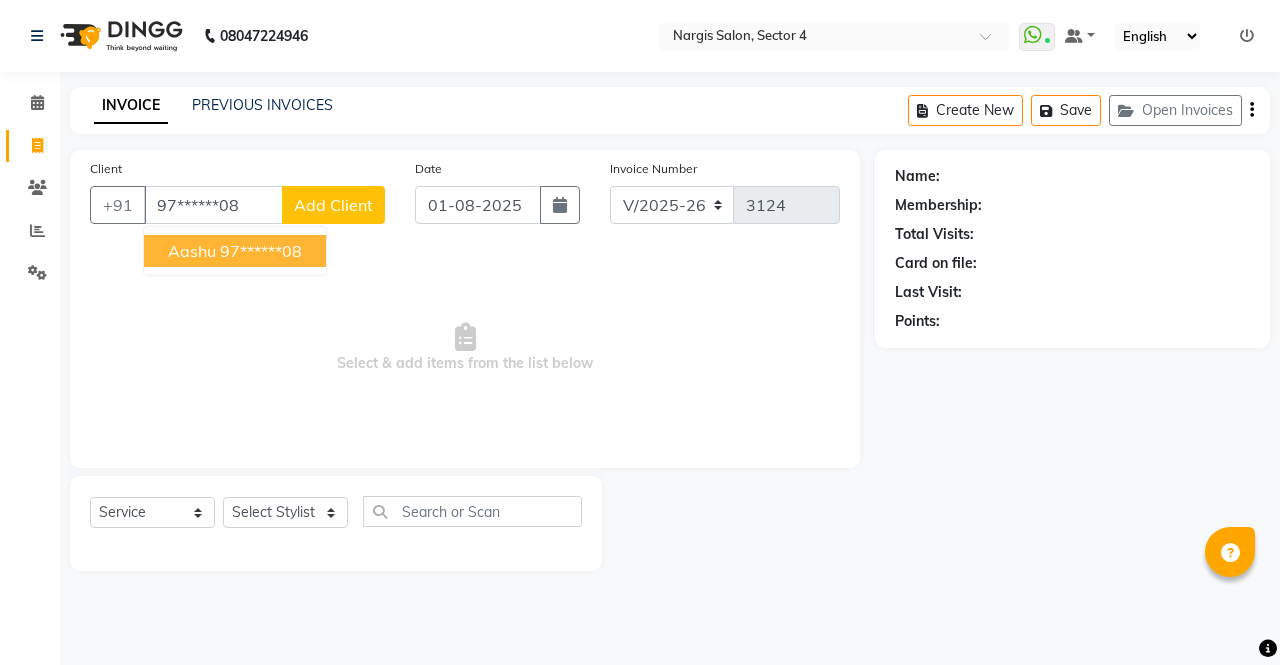 type on "97******08" 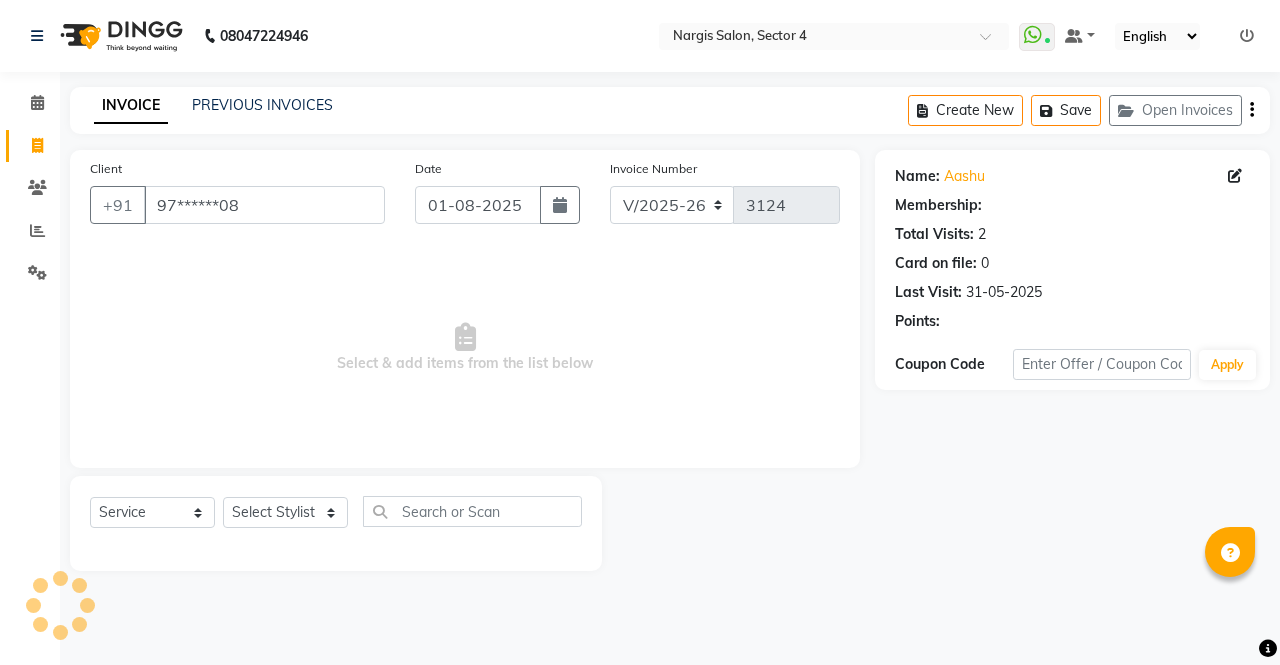 select on "1: Object" 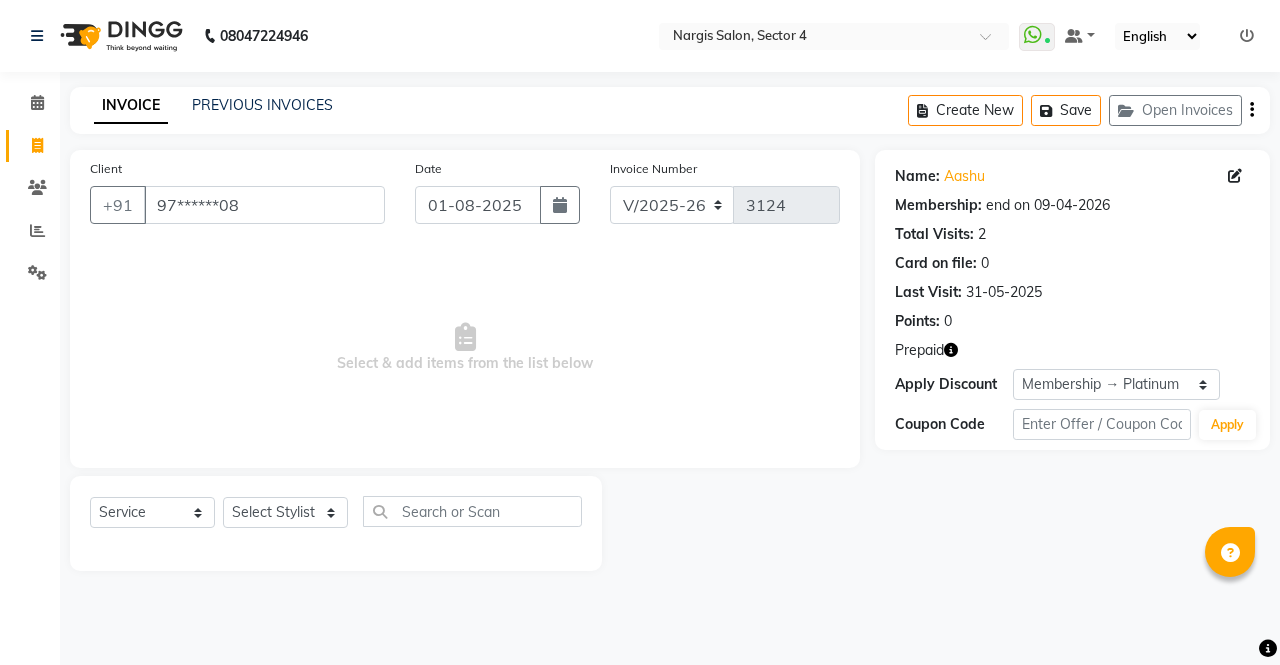 click 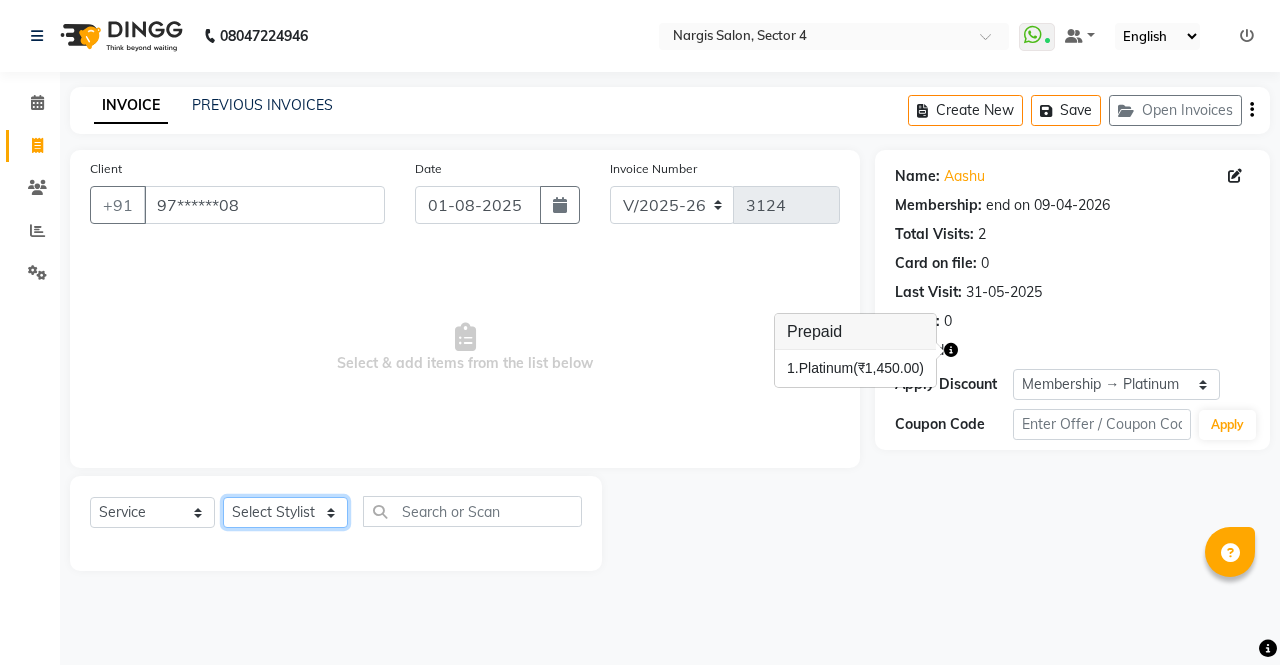 click on "Select Stylist [NAME] [NAME] [NAME] [NAME] Front Desk [NAME] [NAME] [NAME] [NAME] [NAME] [NAME] [NAME]" 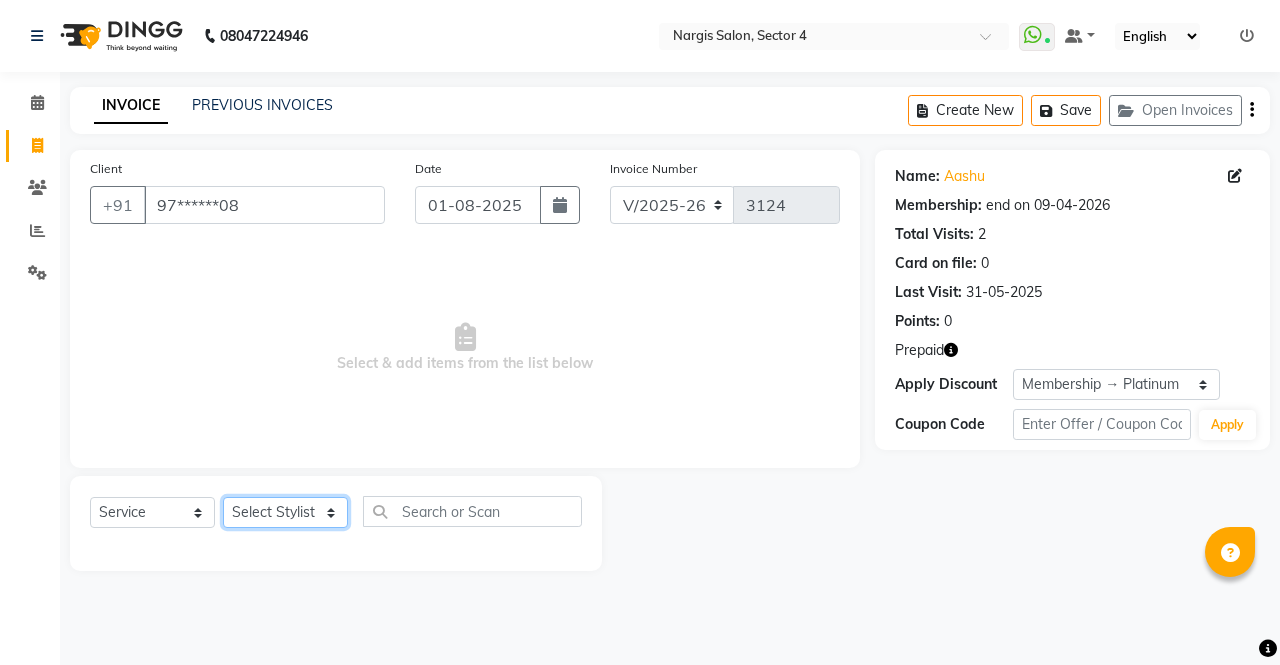 select on "60384" 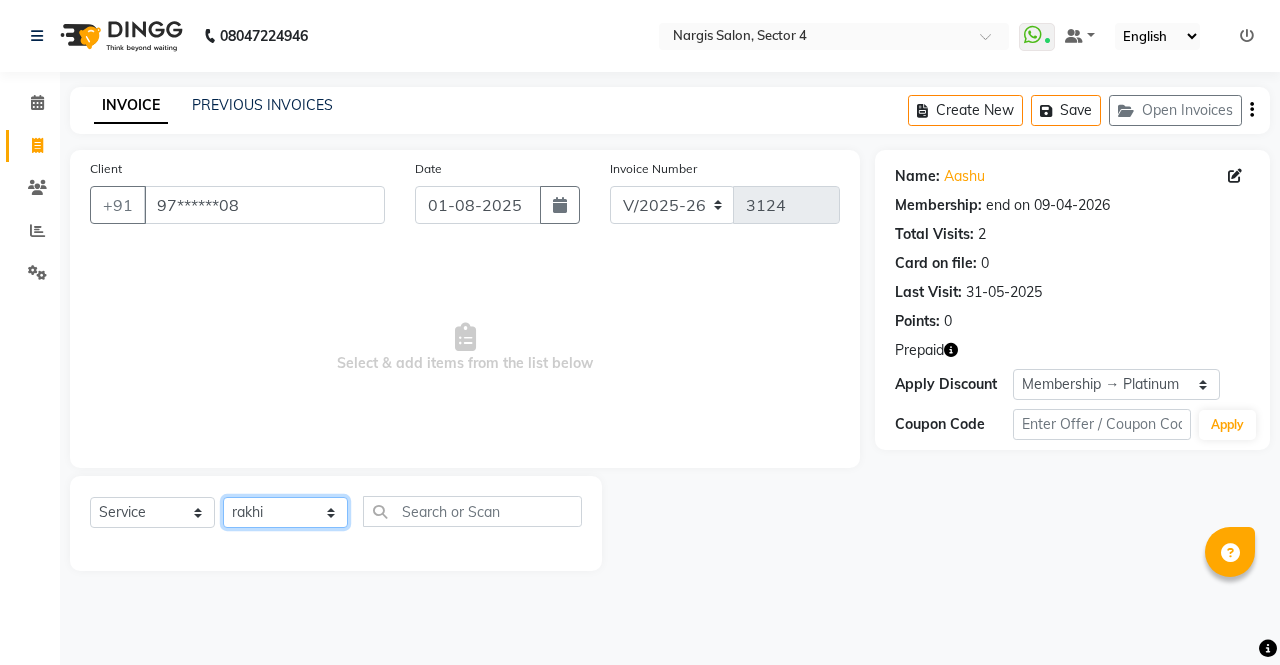 click on "Select Stylist [NAME] [NAME] [NAME] [NAME] Front Desk [NAME] [NAME] [NAME] [NAME] [NAME] [NAME] [NAME]" 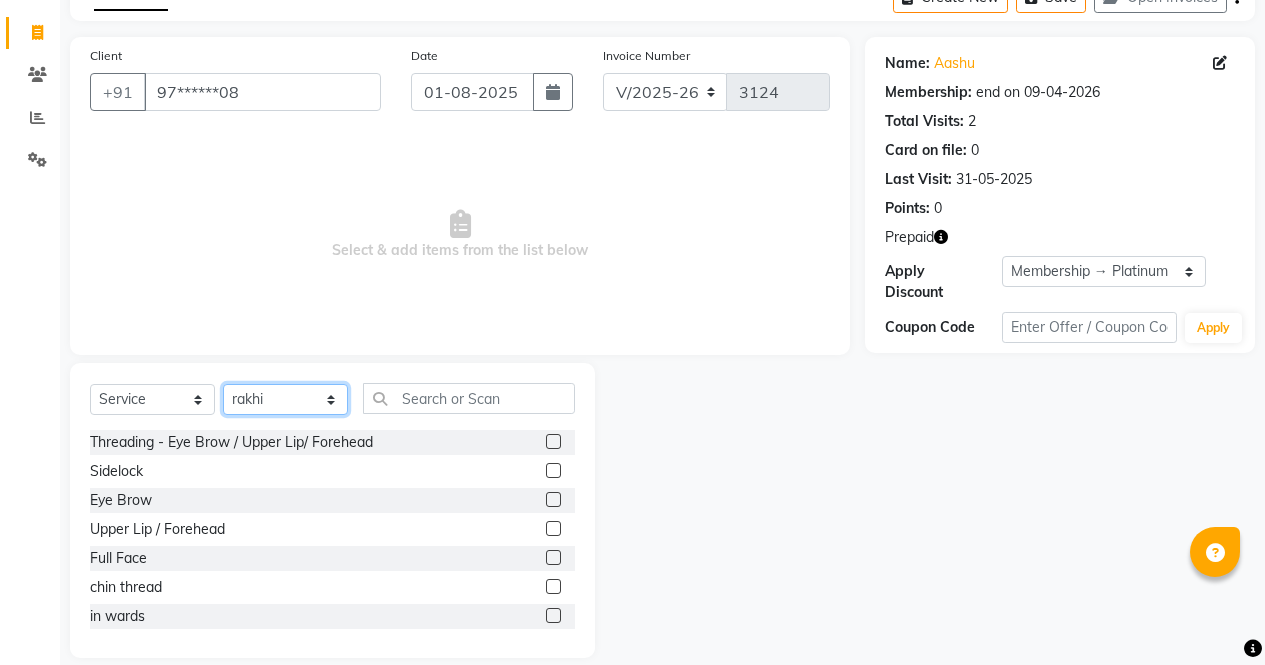 scroll, scrollTop: 136, scrollLeft: 0, axis: vertical 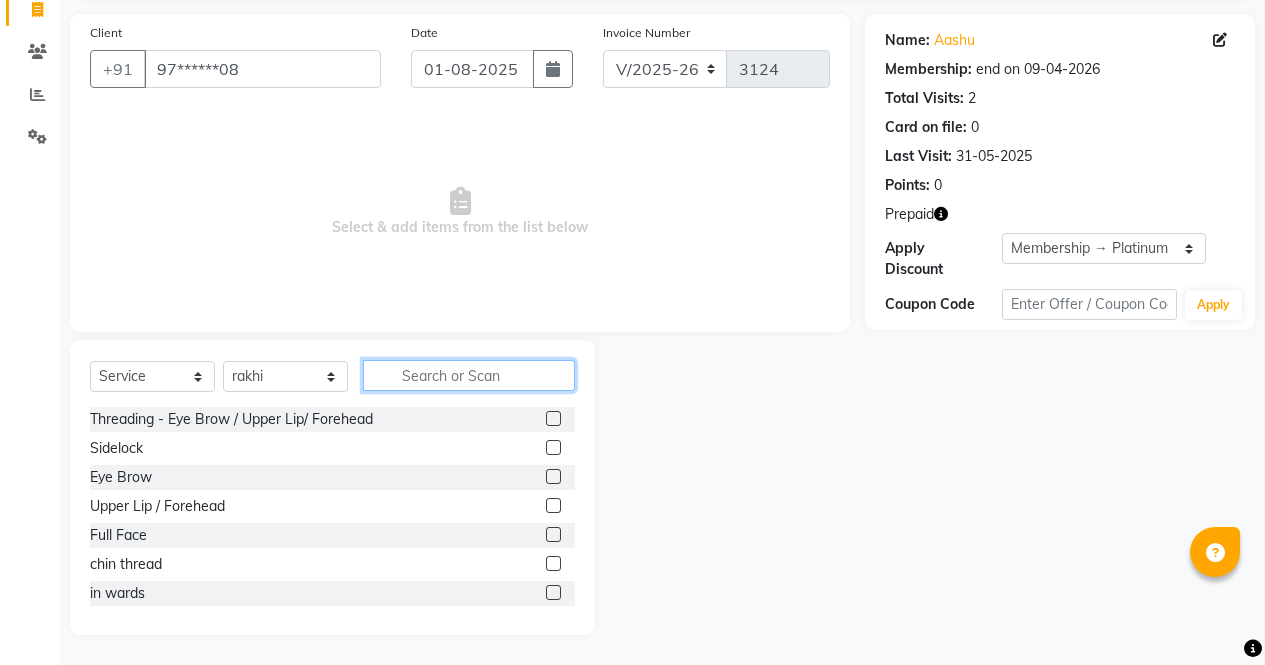 click 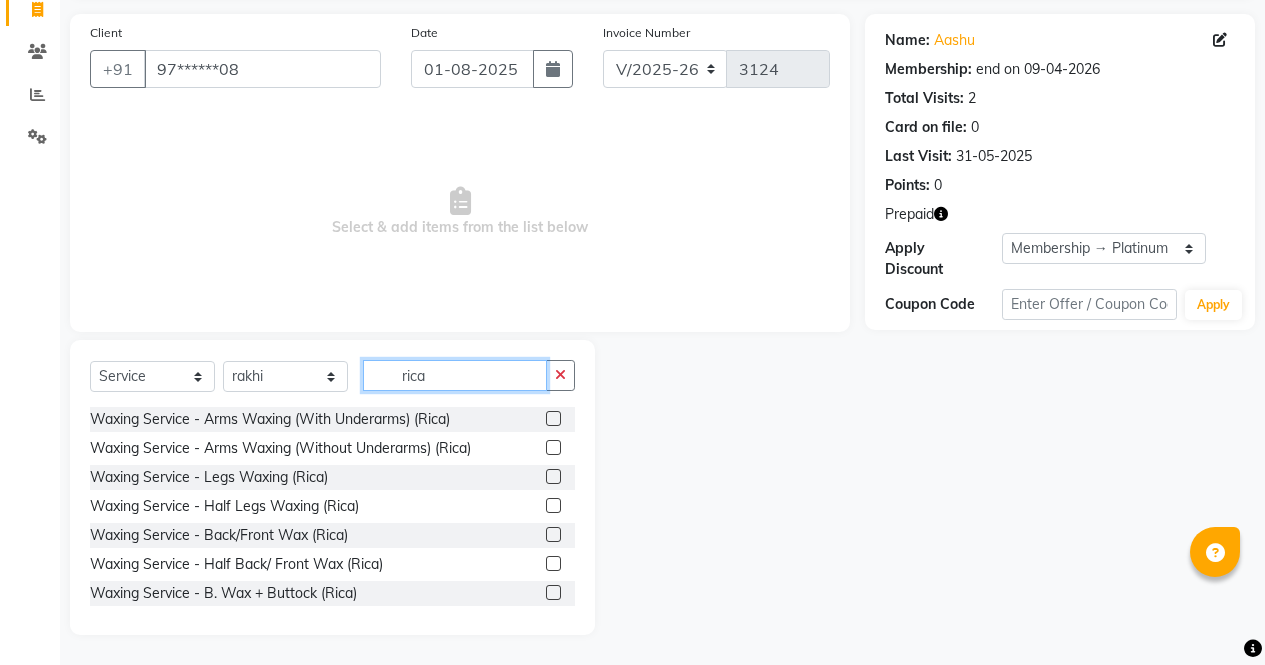 type on "rica" 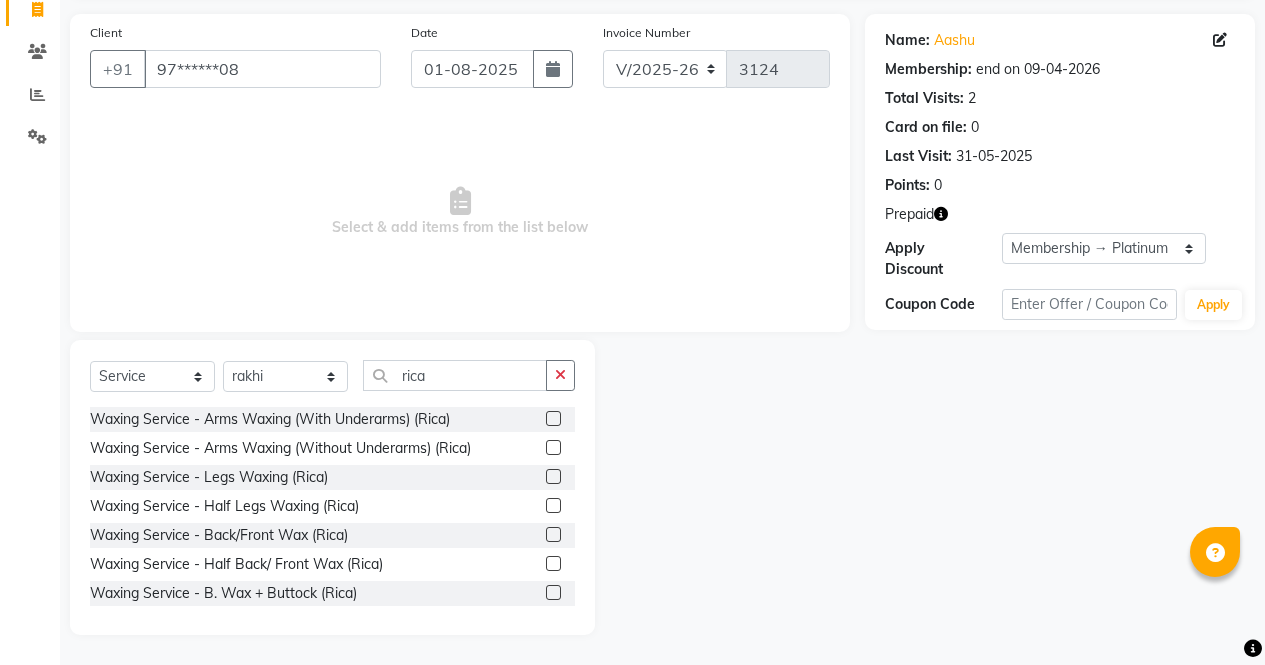 click 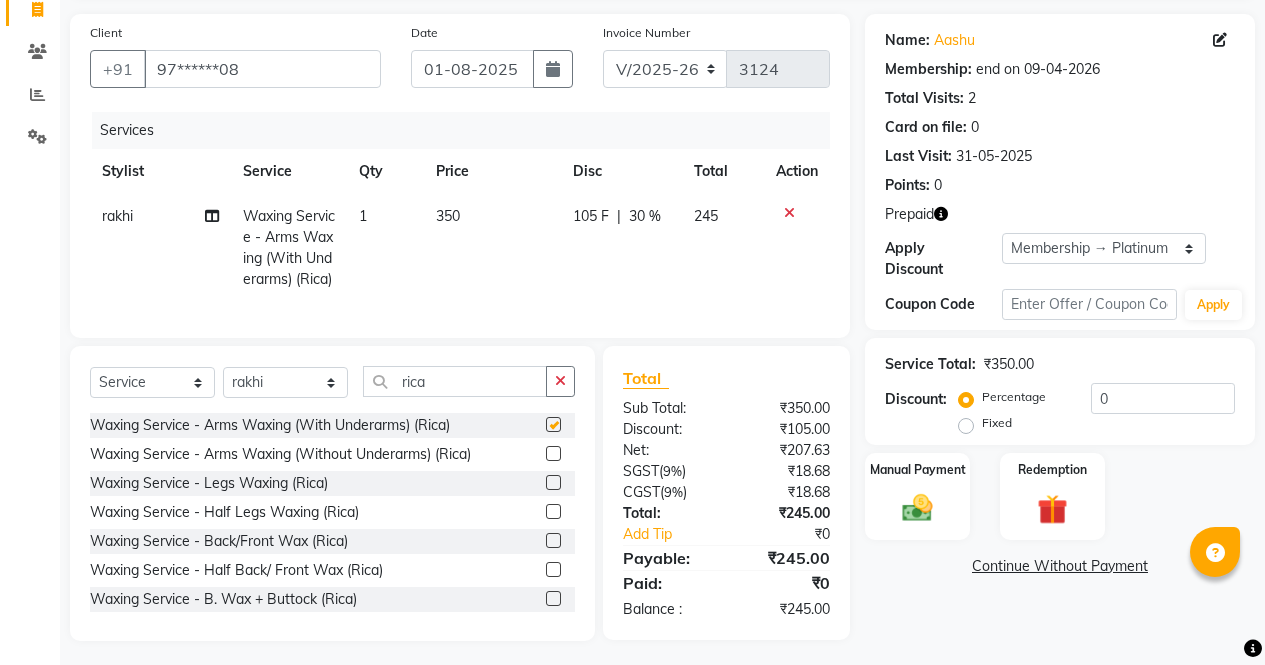 scroll, scrollTop: 178, scrollLeft: 0, axis: vertical 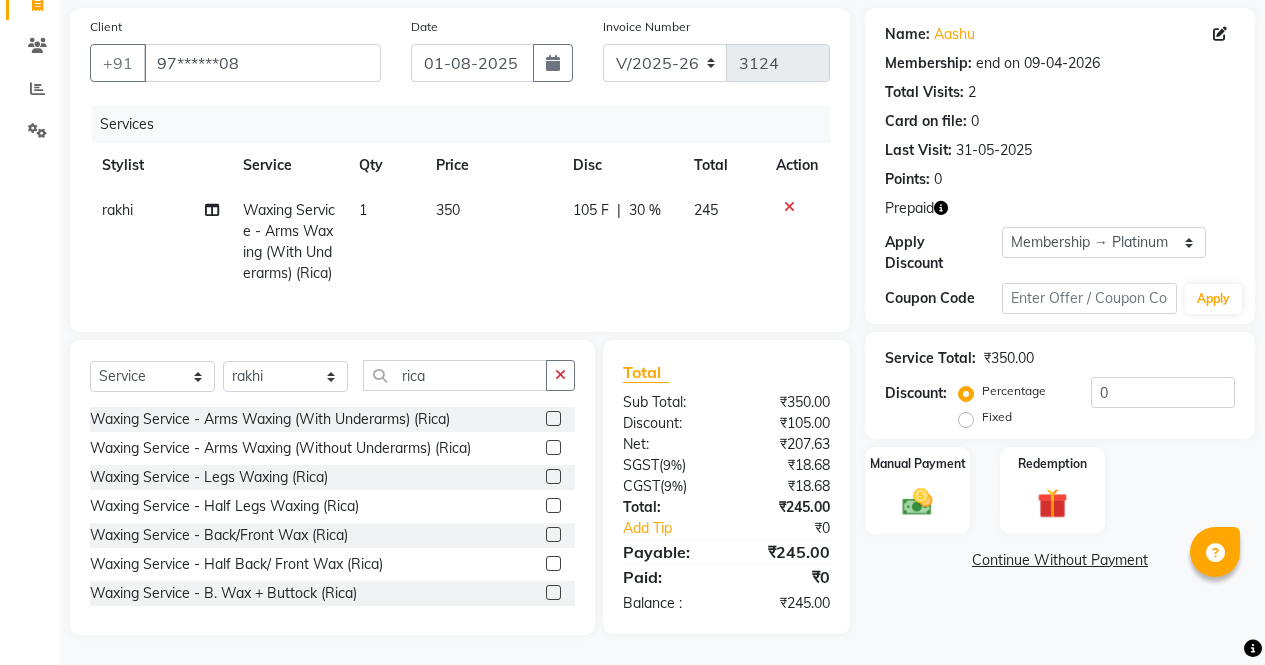 checkbox on "false" 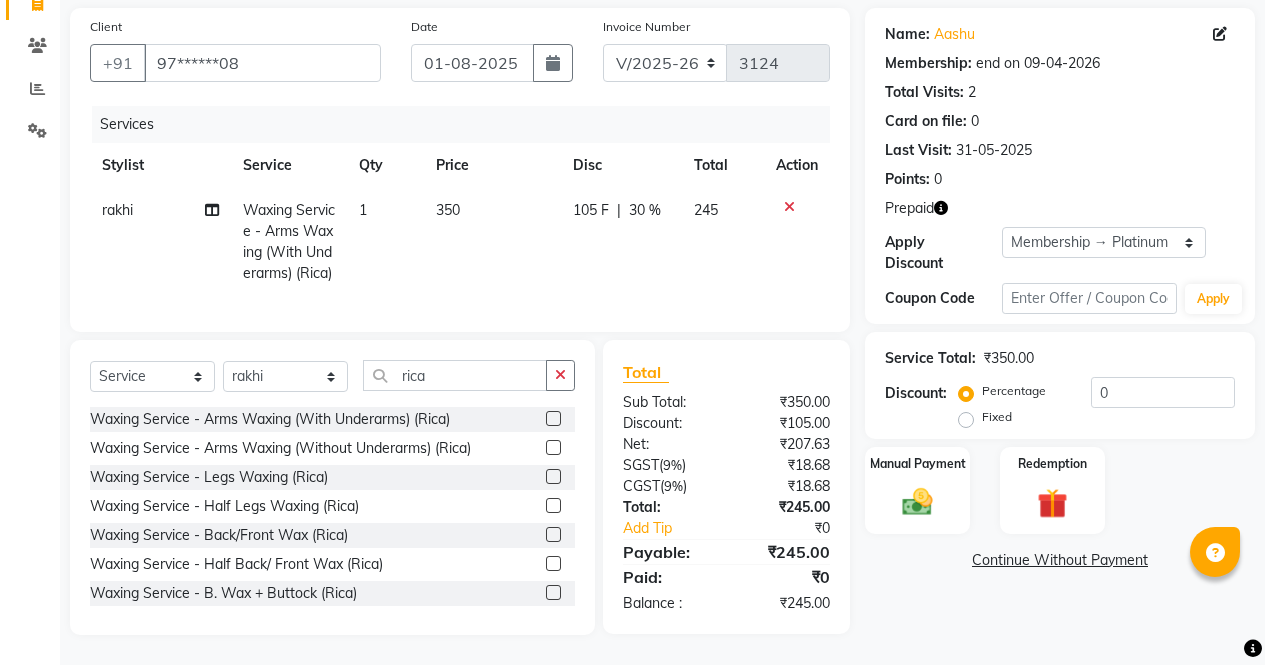 click 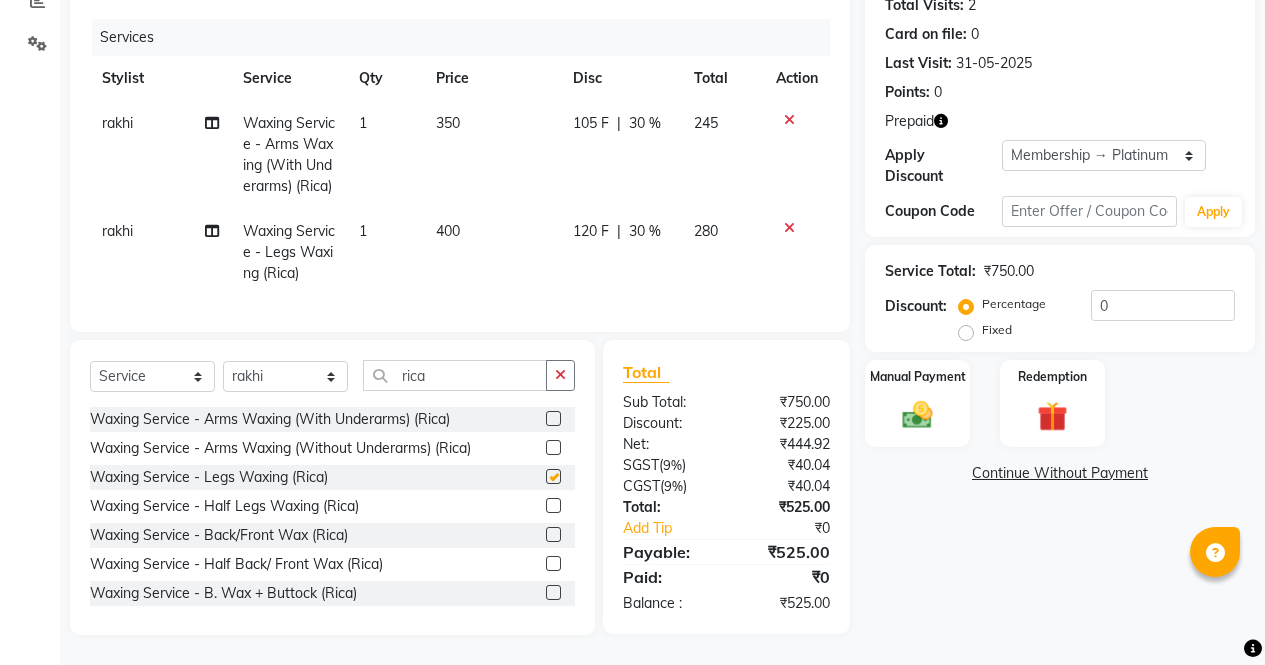 checkbox on "false" 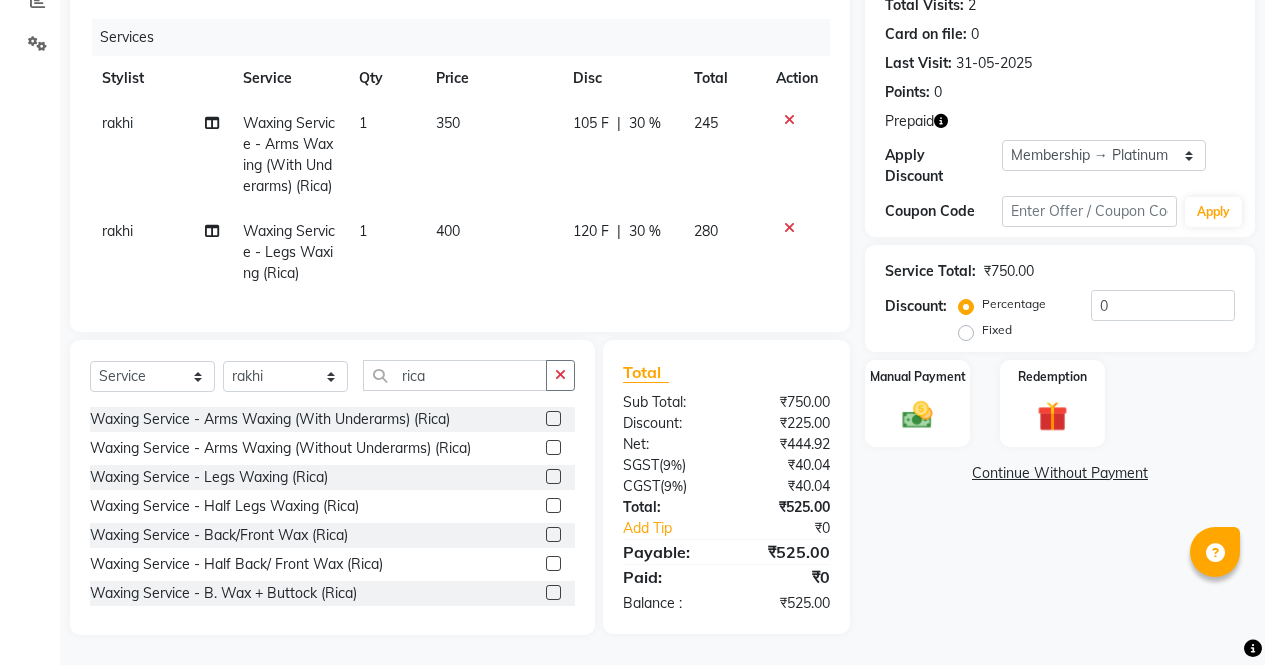 scroll, scrollTop: 265, scrollLeft: 0, axis: vertical 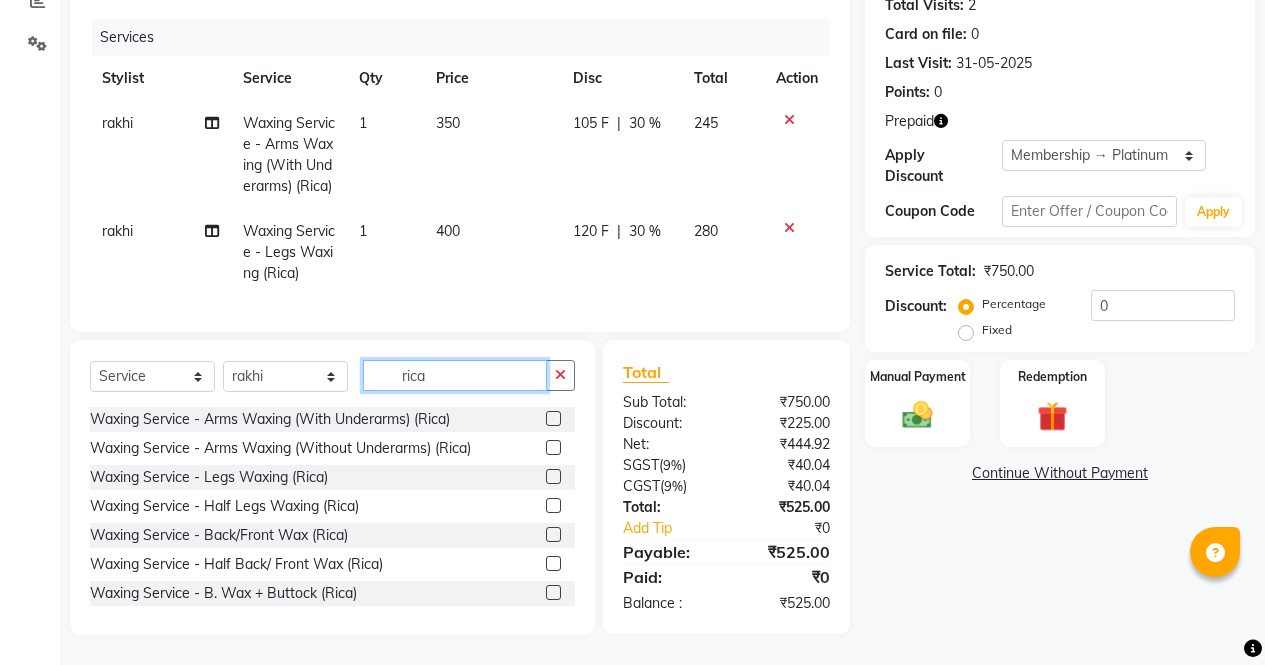 click on "rica" 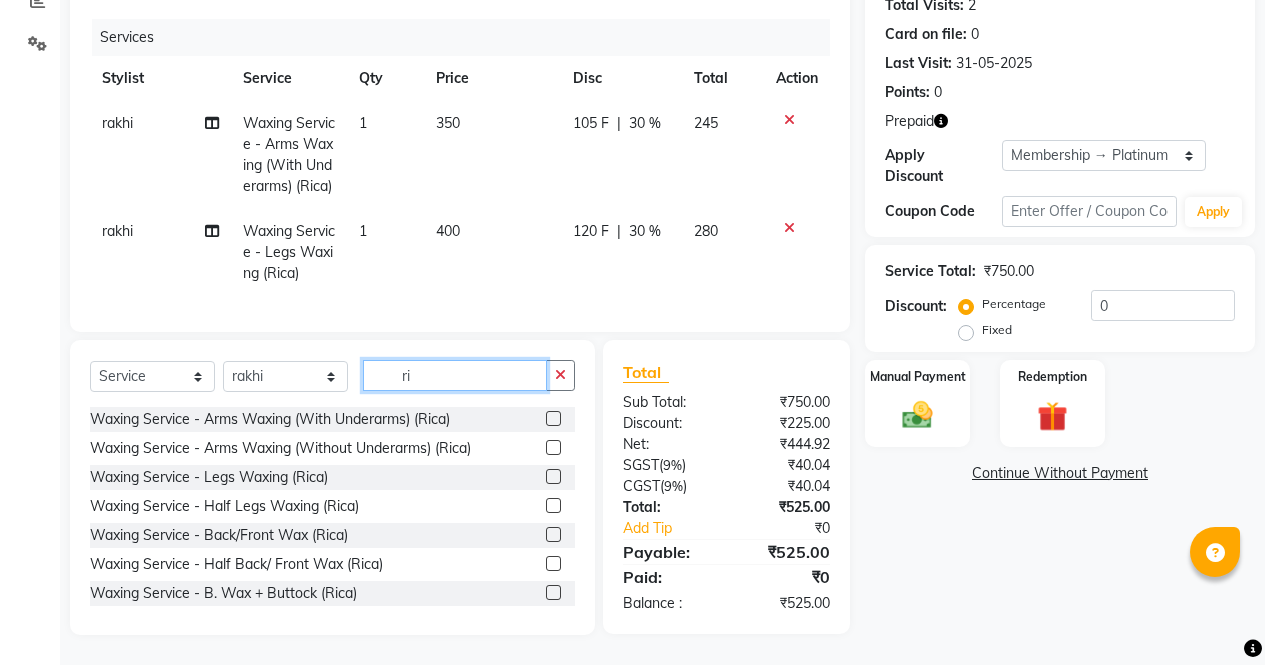 type on "r" 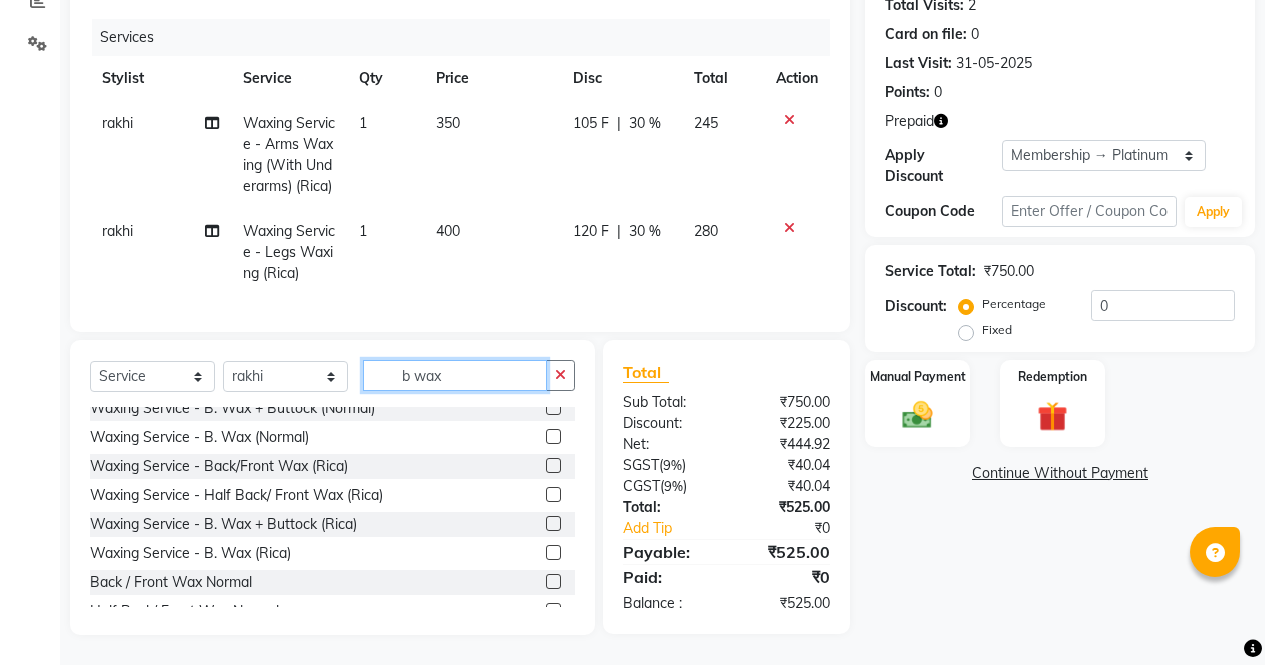 scroll, scrollTop: 74, scrollLeft: 0, axis: vertical 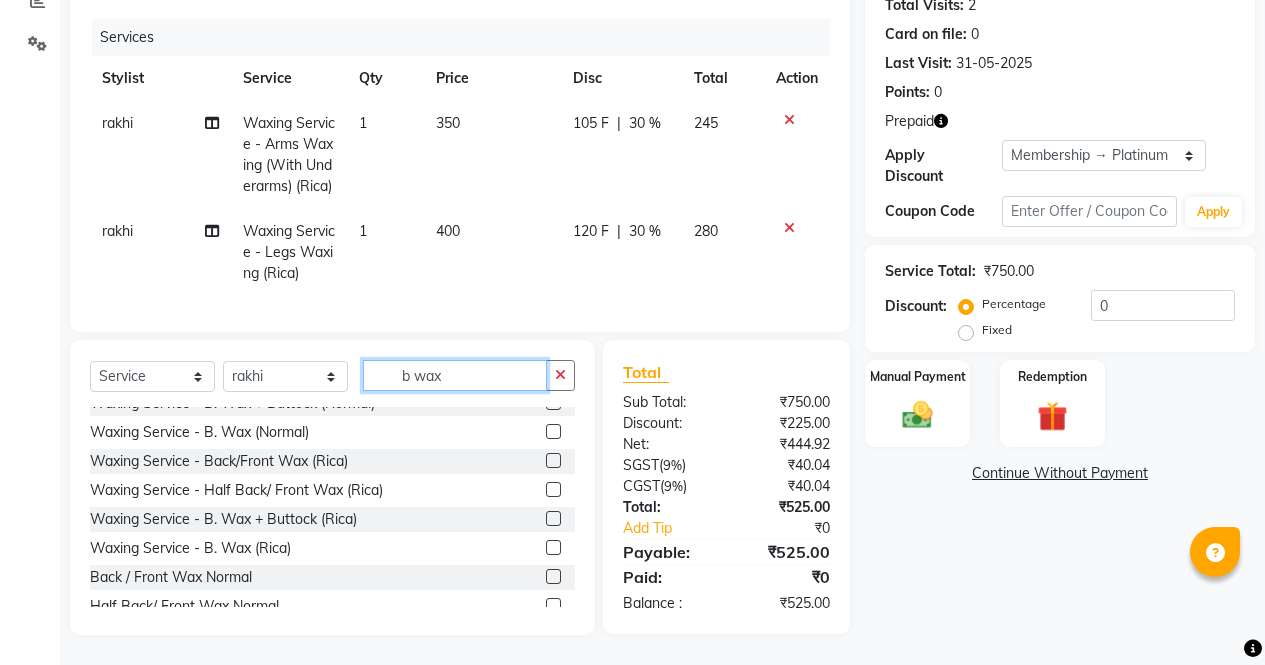 type on "b wax" 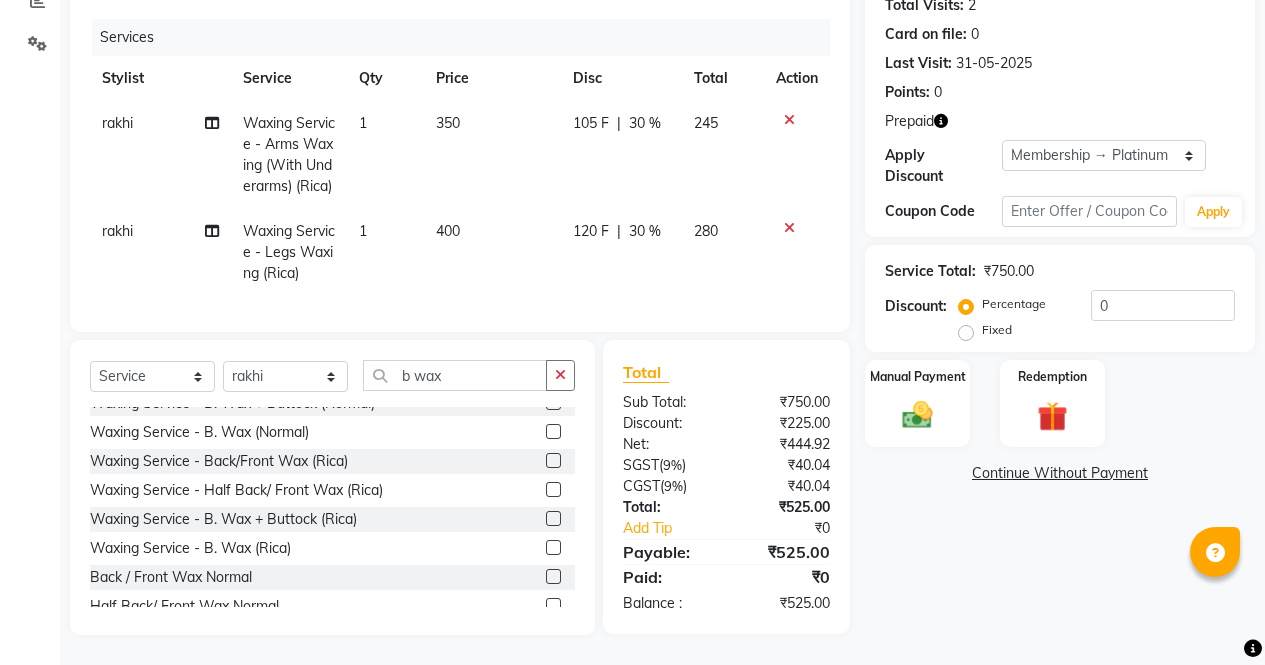 click 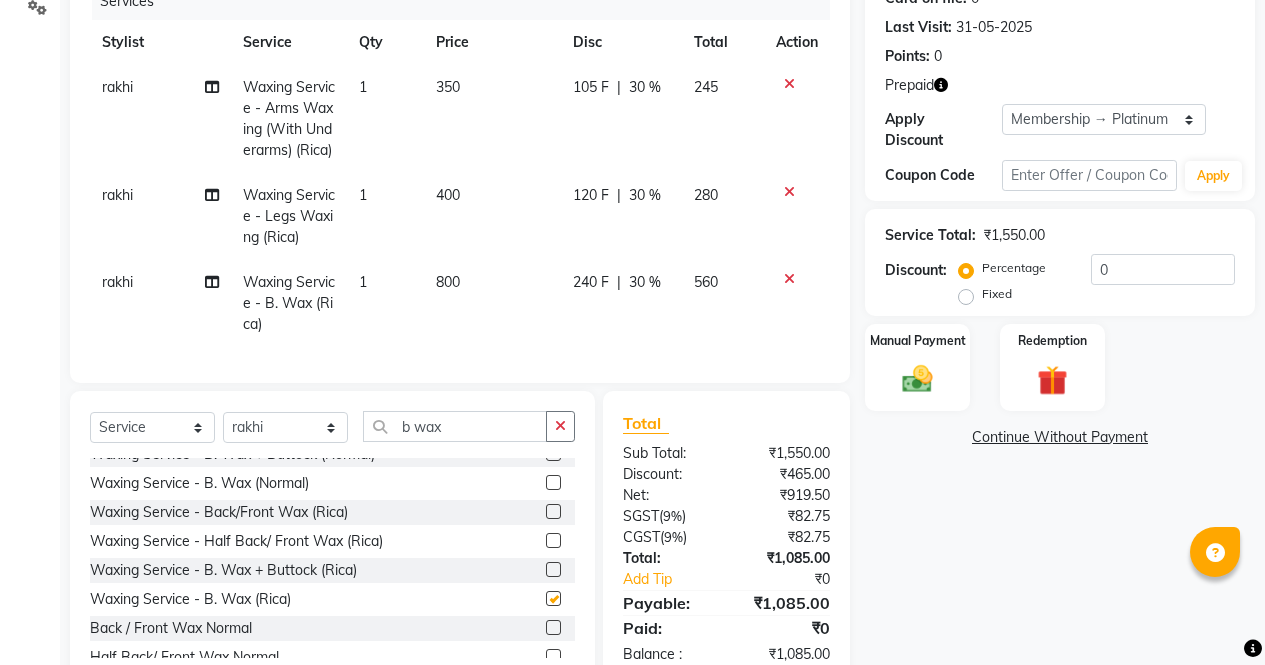 checkbox on "false" 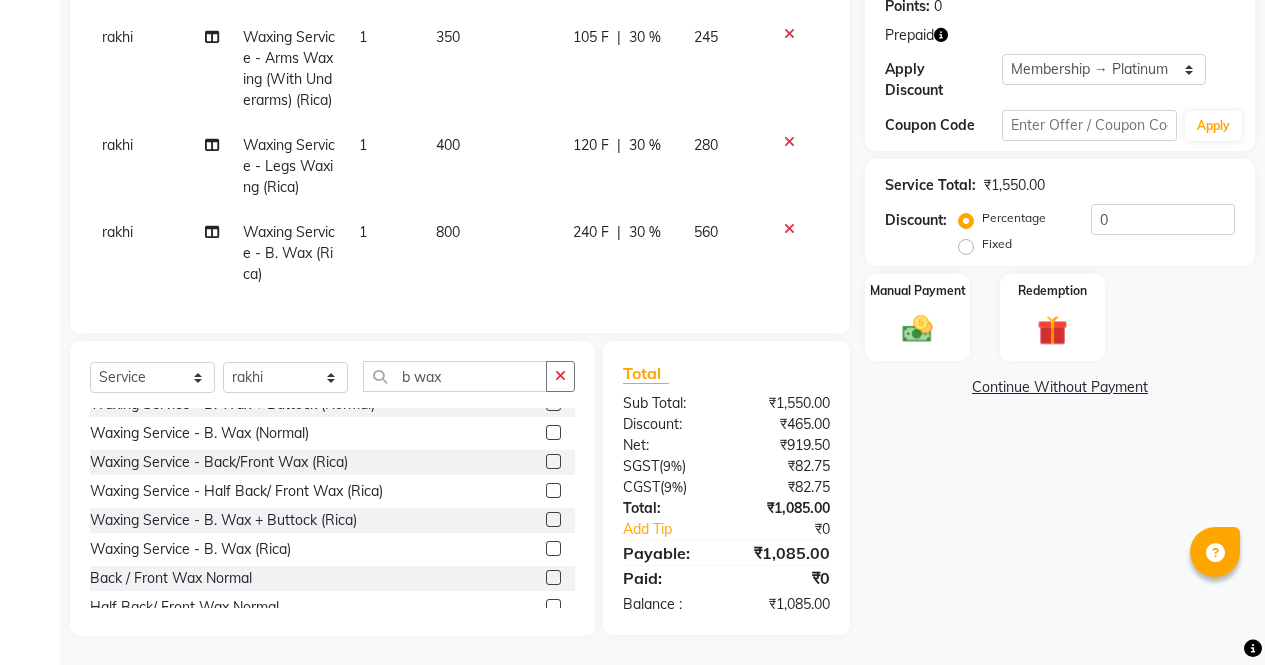 scroll, scrollTop: 277, scrollLeft: 0, axis: vertical 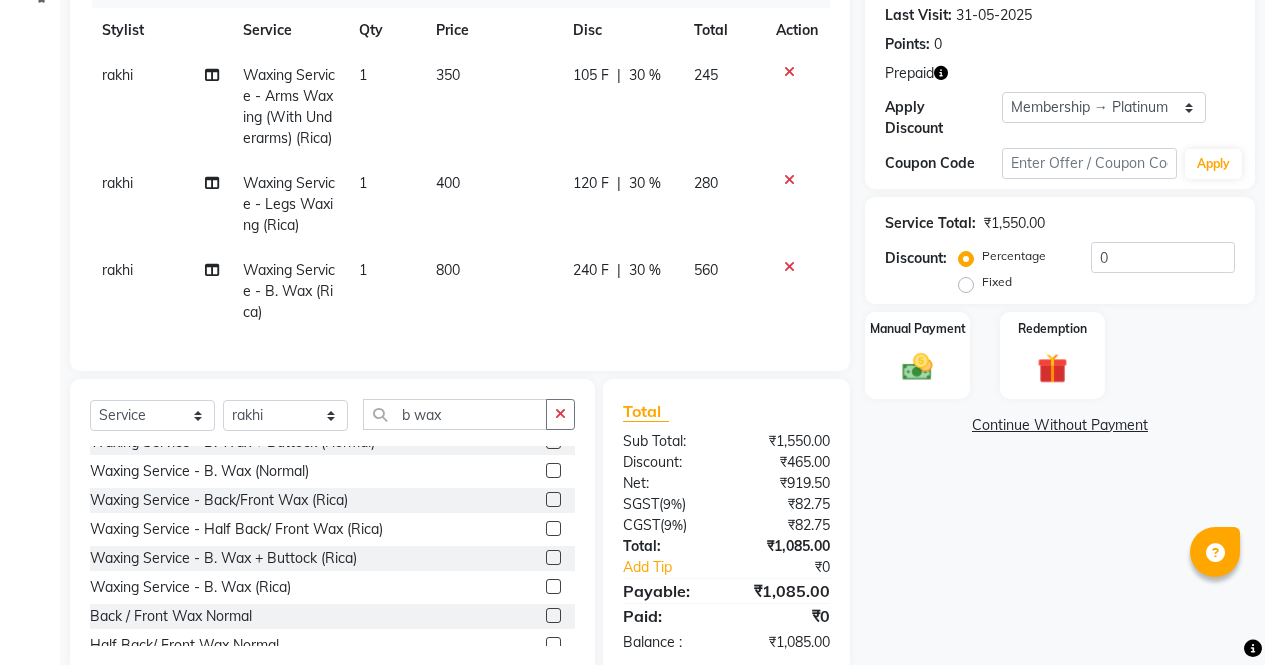 click 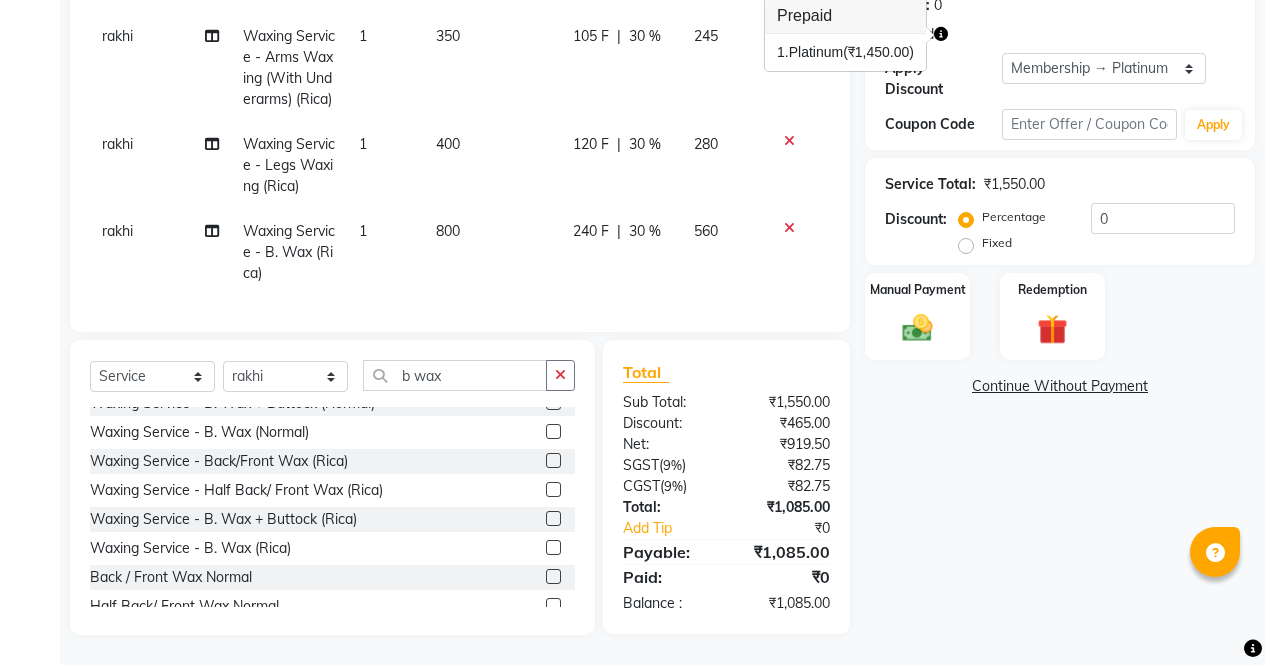 scroll, scrollTop: 352, scrollLeft: 0, axis: vertical 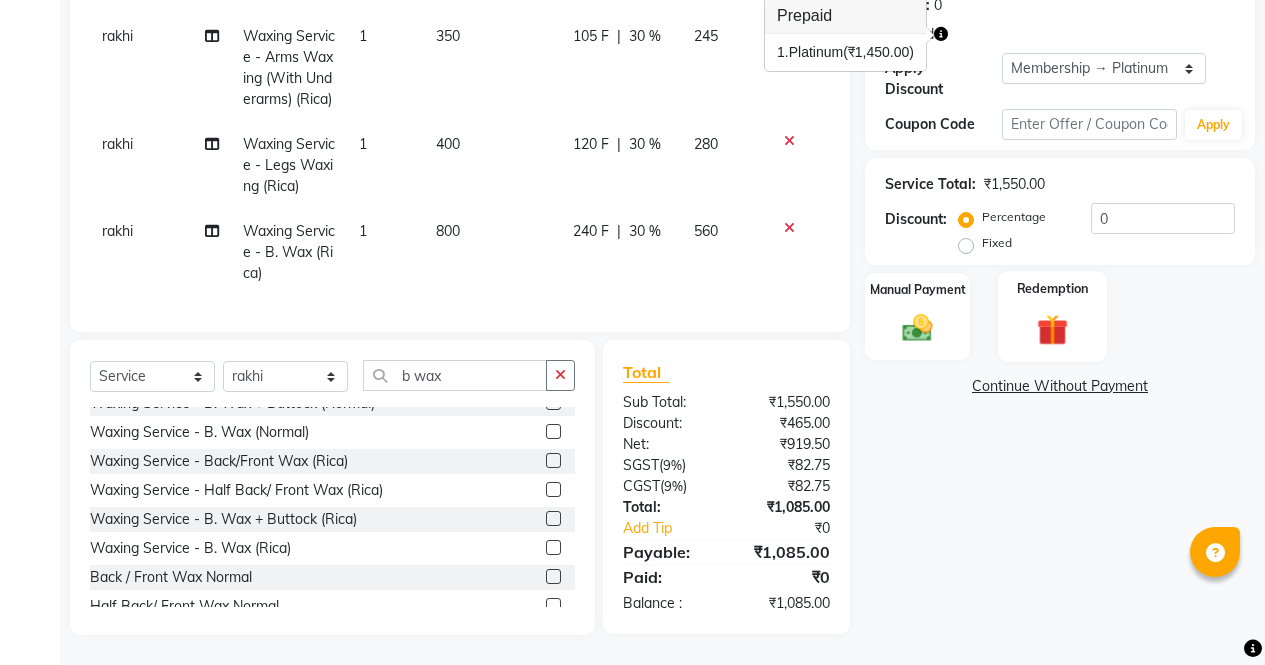 click on "Redemption" 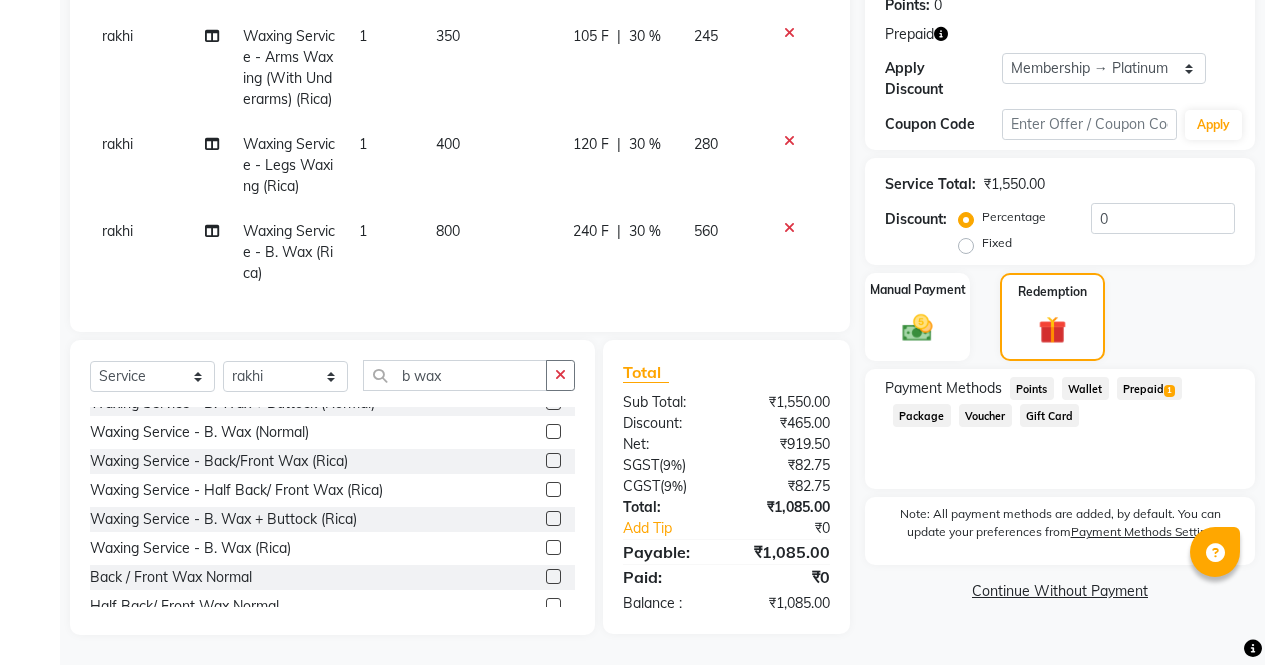 click on "Prepaid  1" 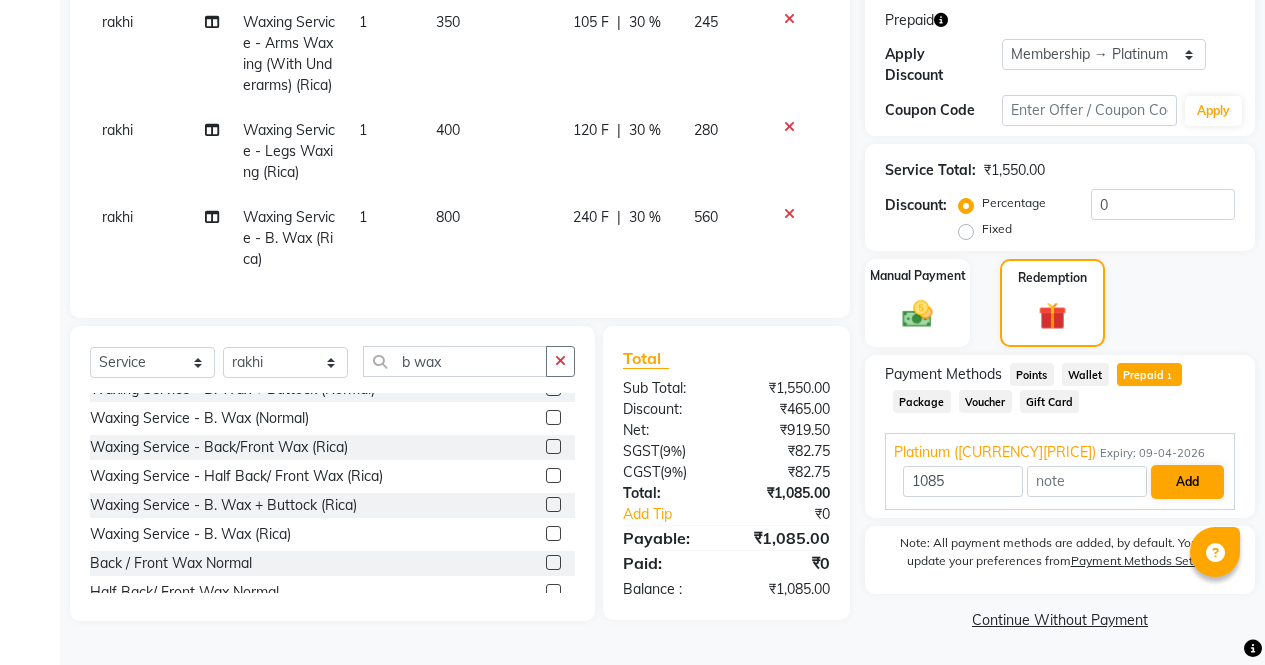 click on "Add" at bounding box center (1187, 482) 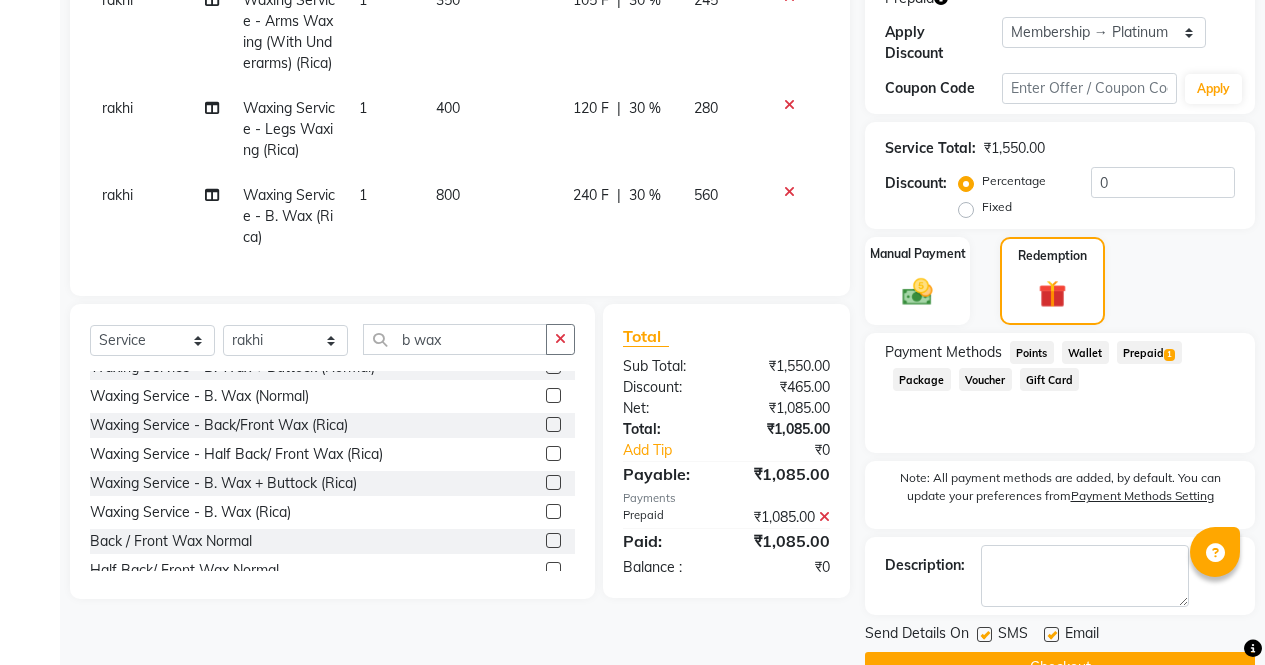 click on "Checkout" 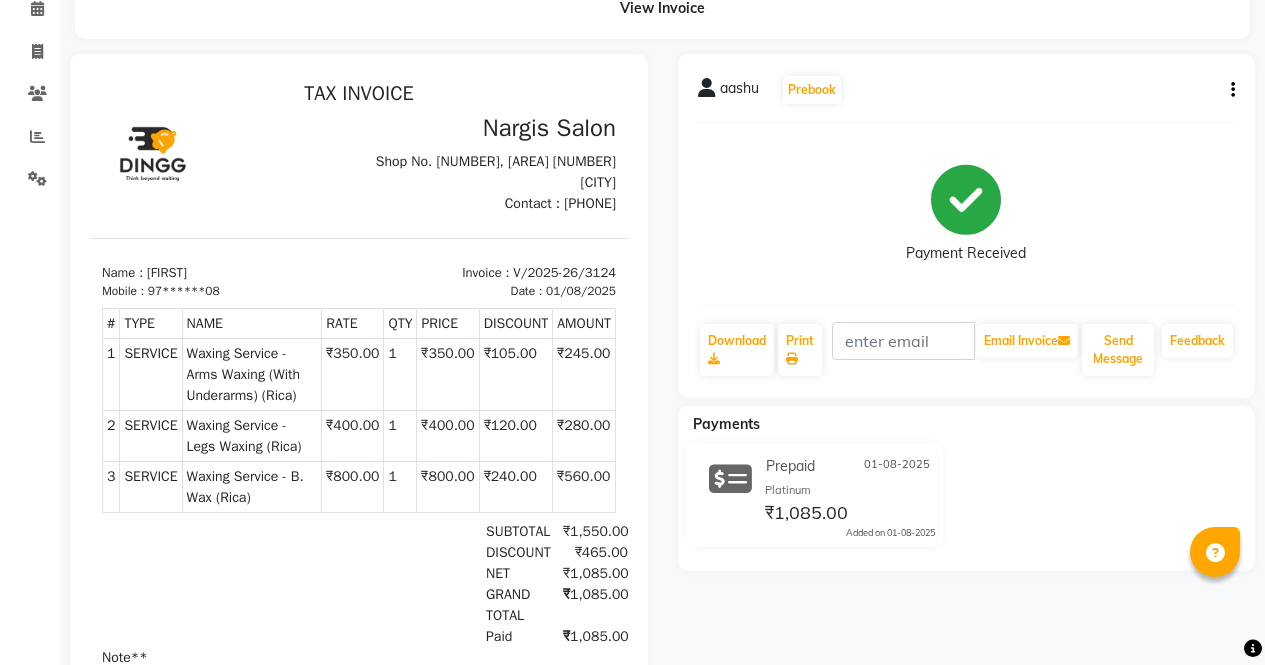 scroll, scrollTop: 0, scrollLeft: 0, axis: both 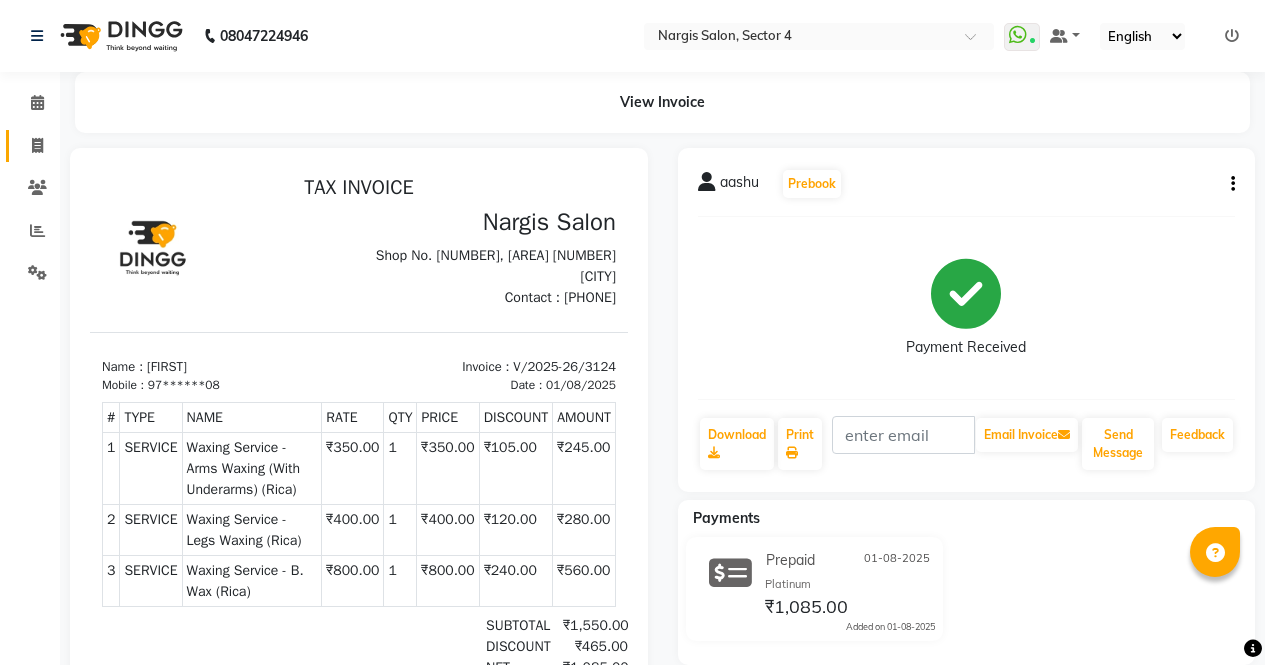 click 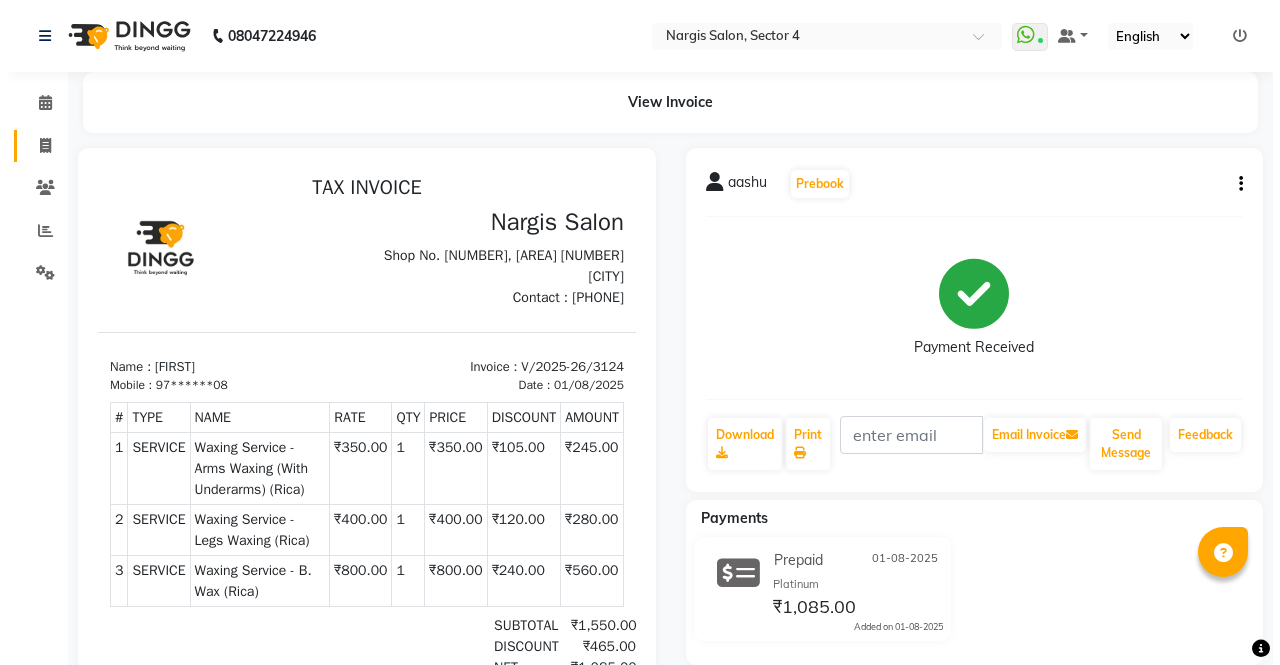 select on "service" 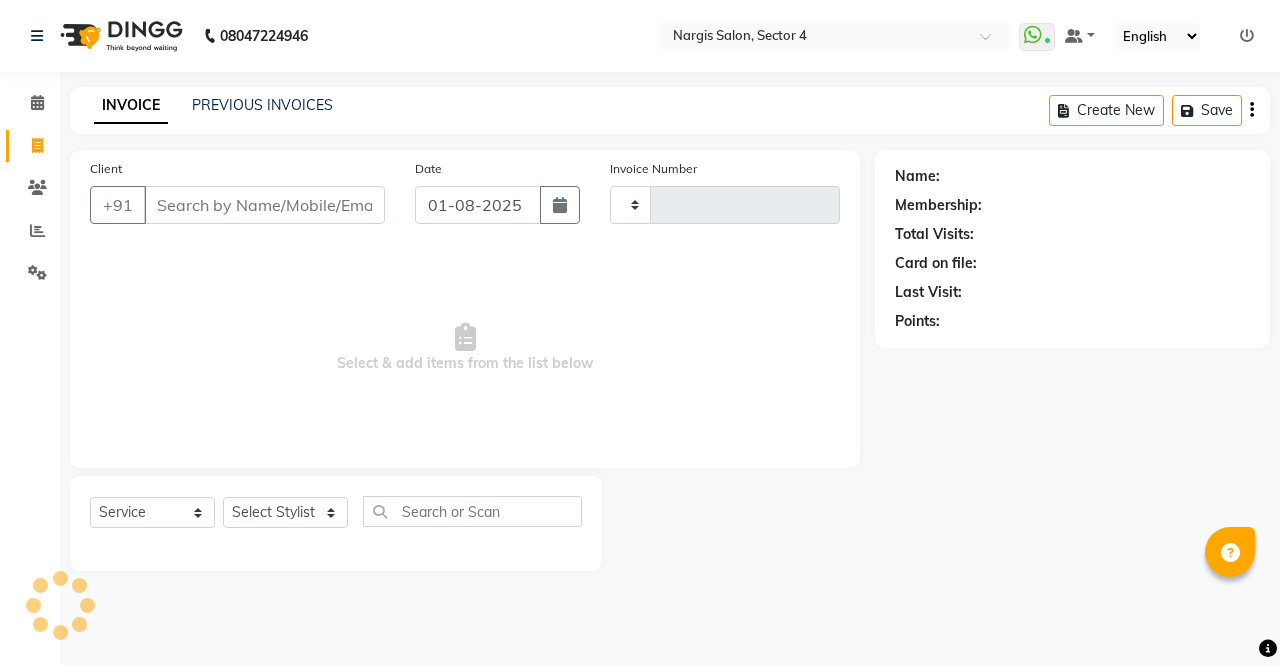 type on "3125" 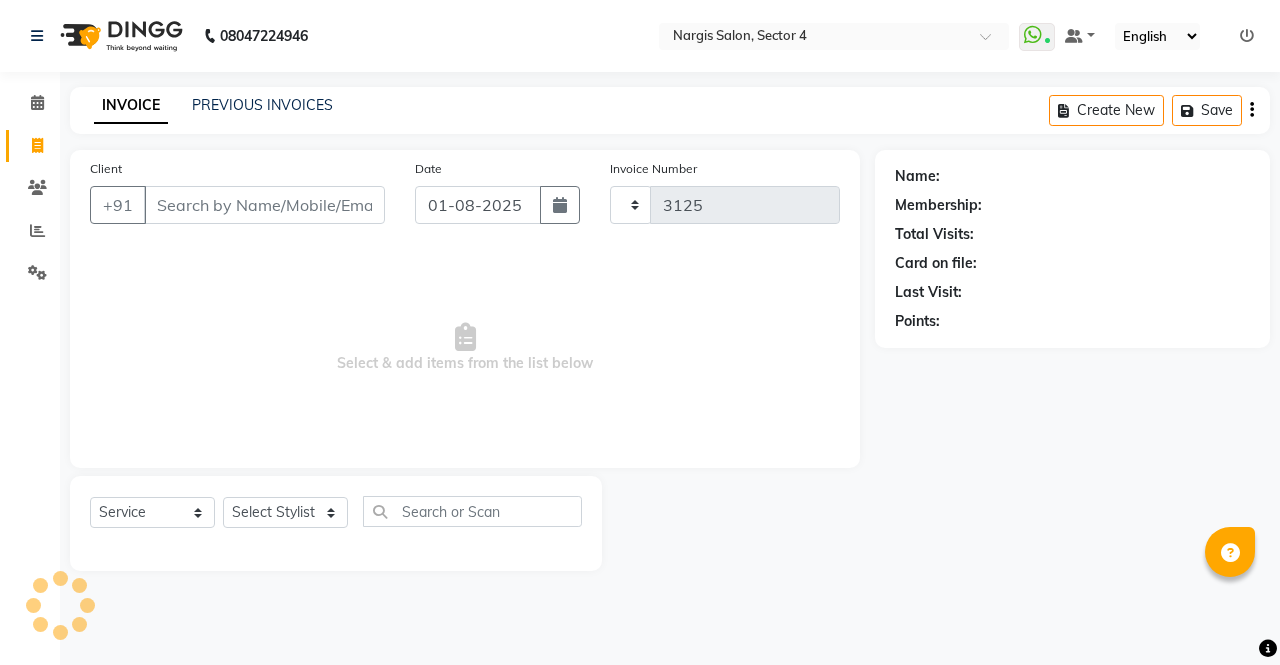 select on "4130" 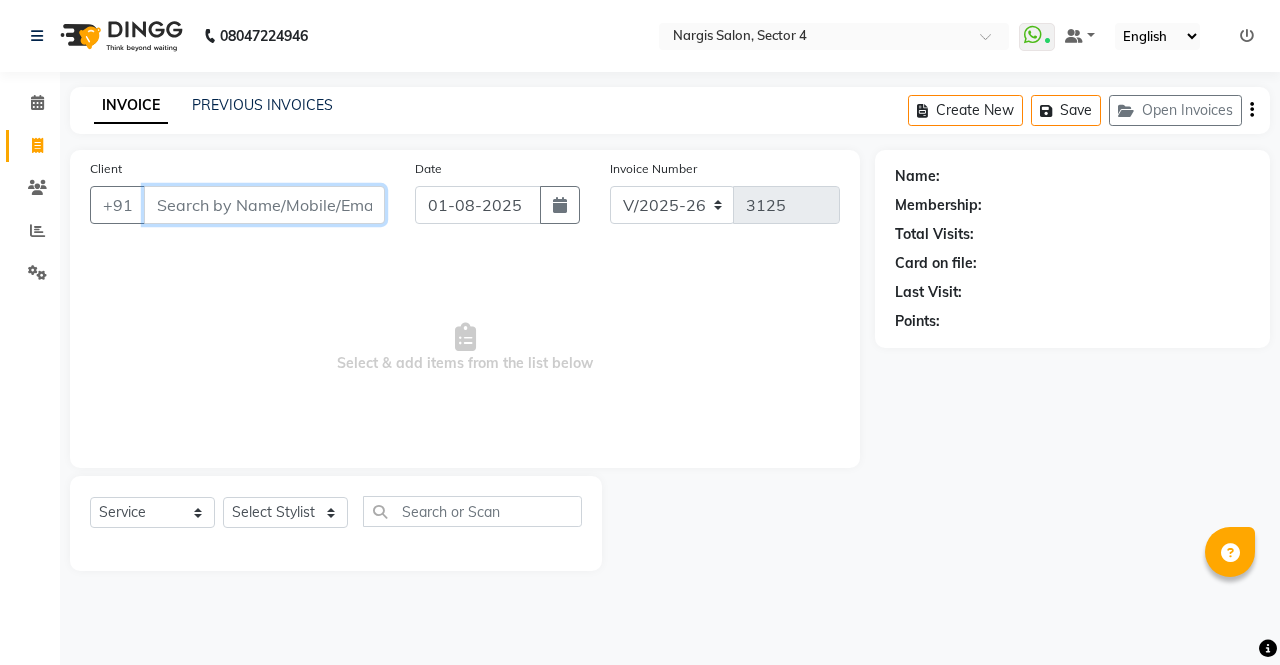 click on "Client" at bounding box center (264, 205) 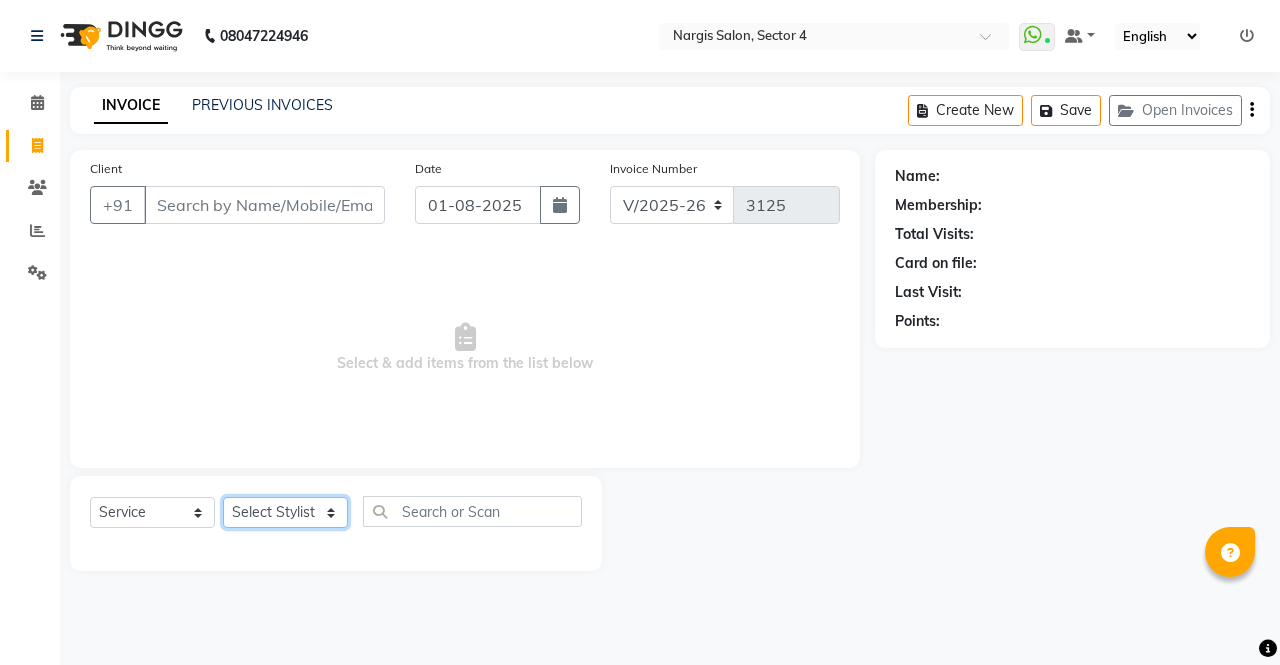 click on "Select Stylist [NAME] [NAME] [NAME] [NAME] Front Desk [NAME] [NAME] [NAME] [NAME] [NAME] [NAME] [NAME]" 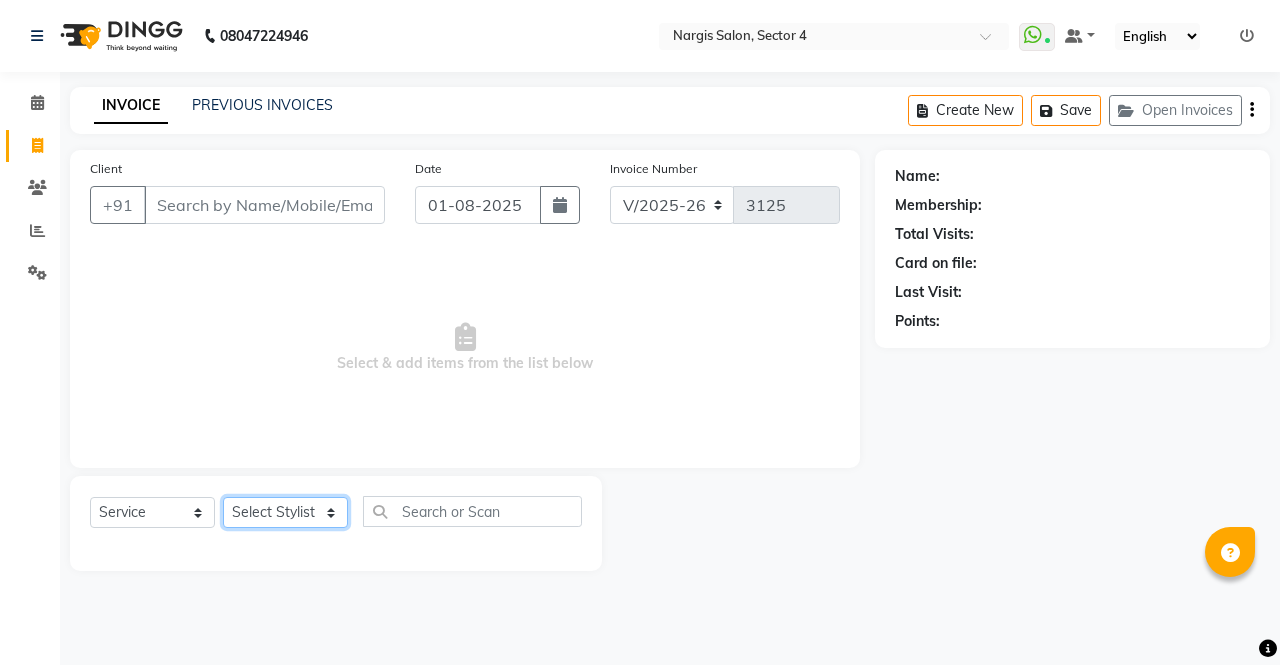 select on "28206" 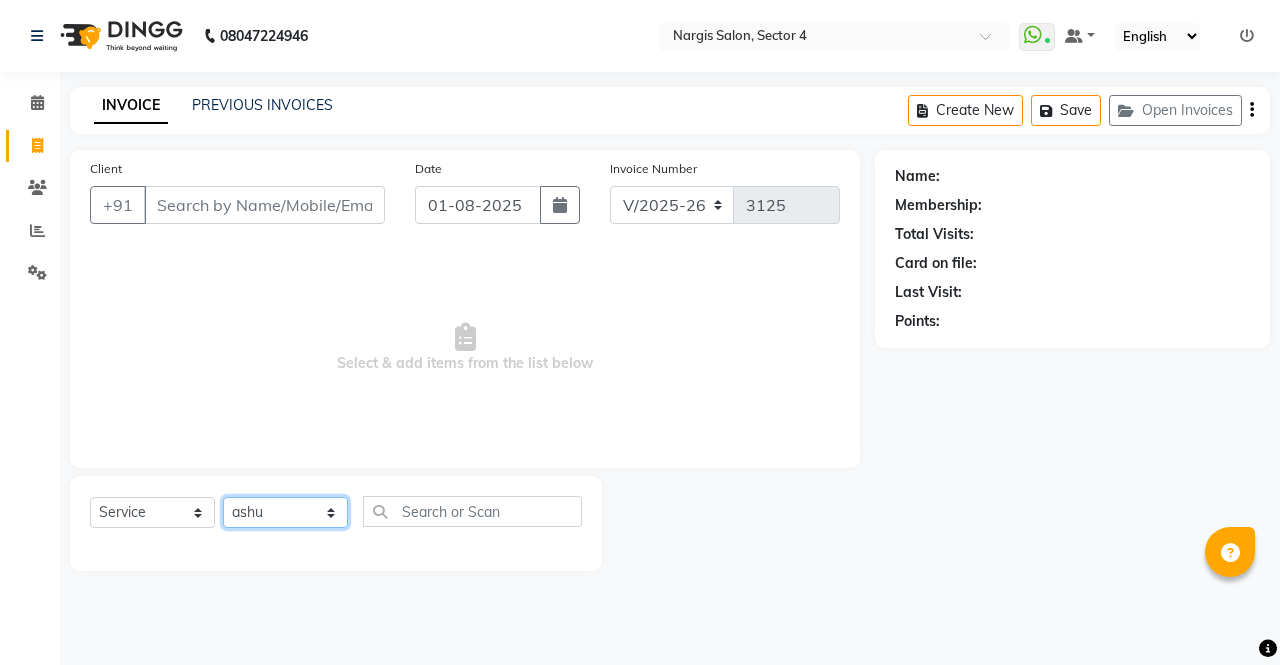 click on "Select Stylist [NAME] [NAME] [NAME] [NAME] Front Desk [NAME] [NAME] [NAME] [NAME] [NAME] [NAME] [NAME]" 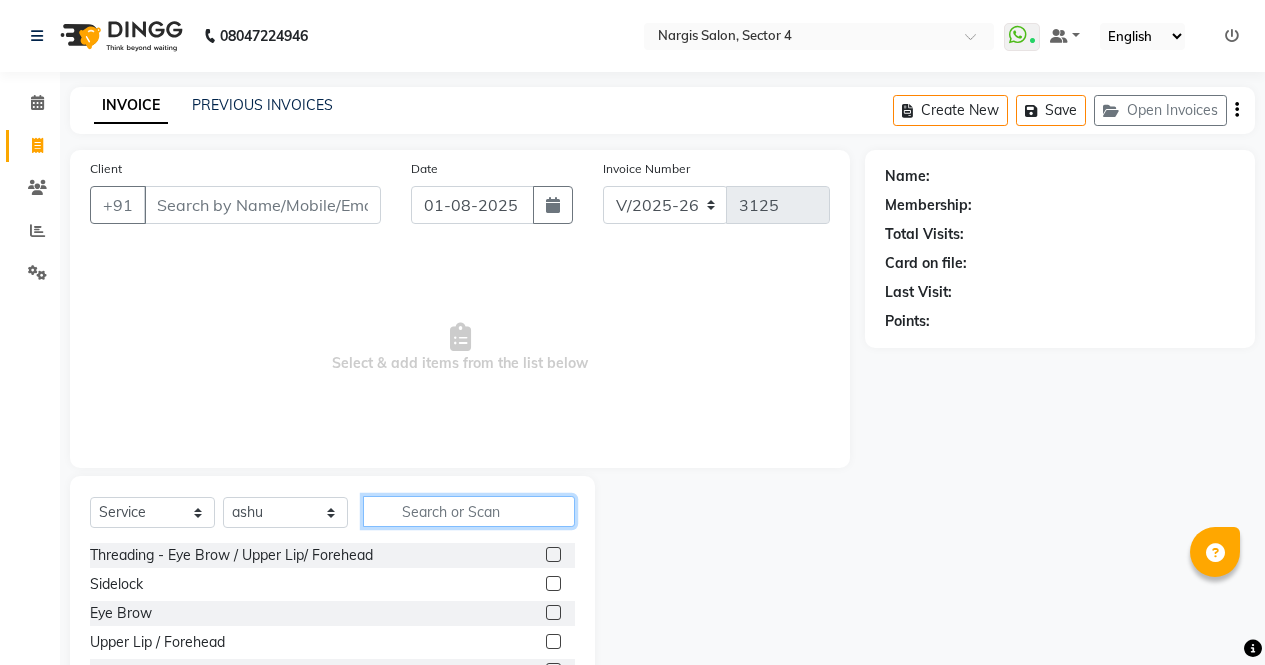 click 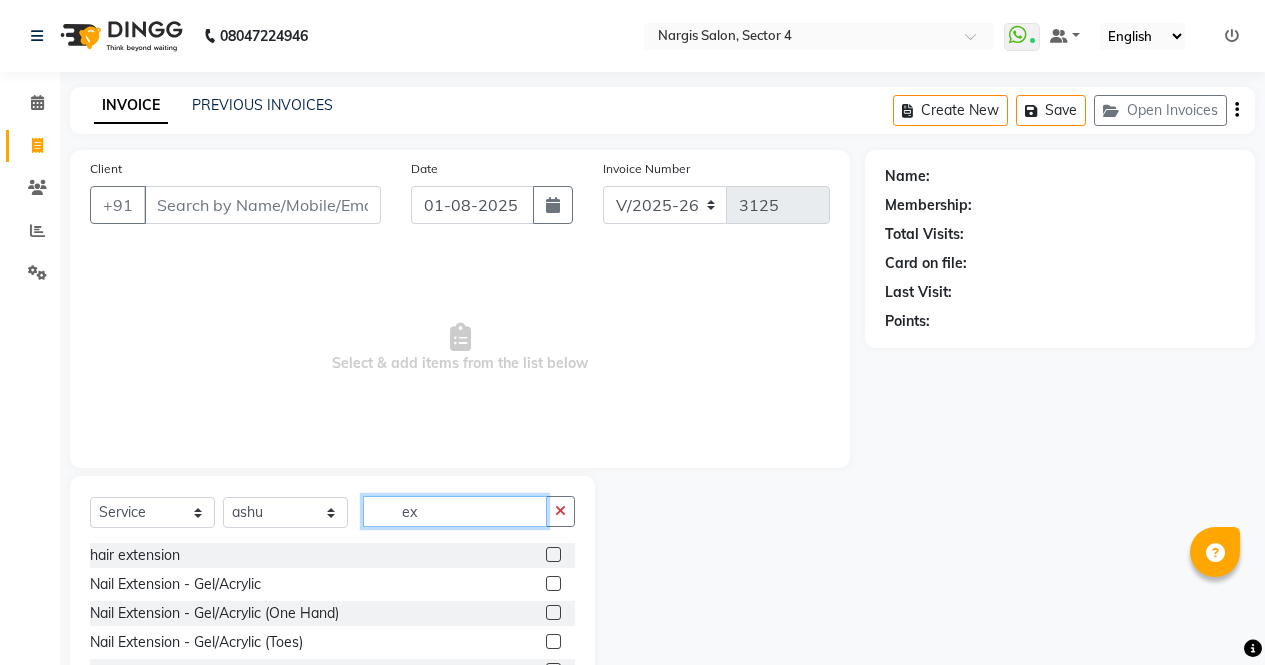type on "ex" 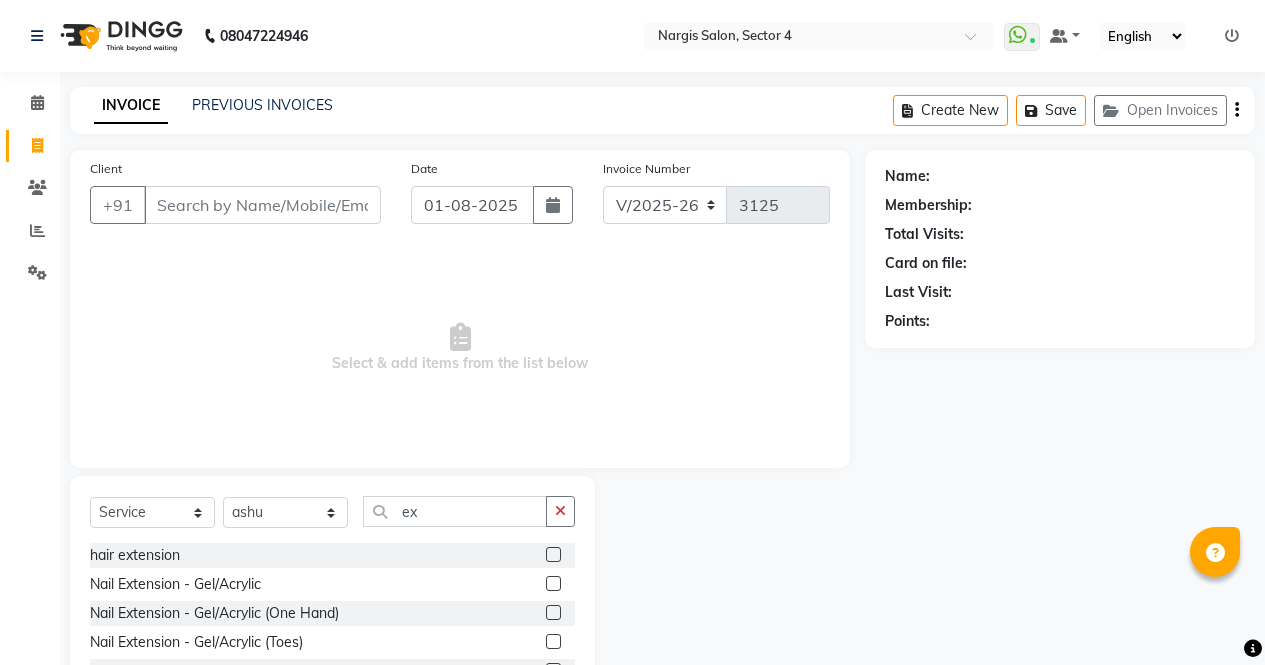 click 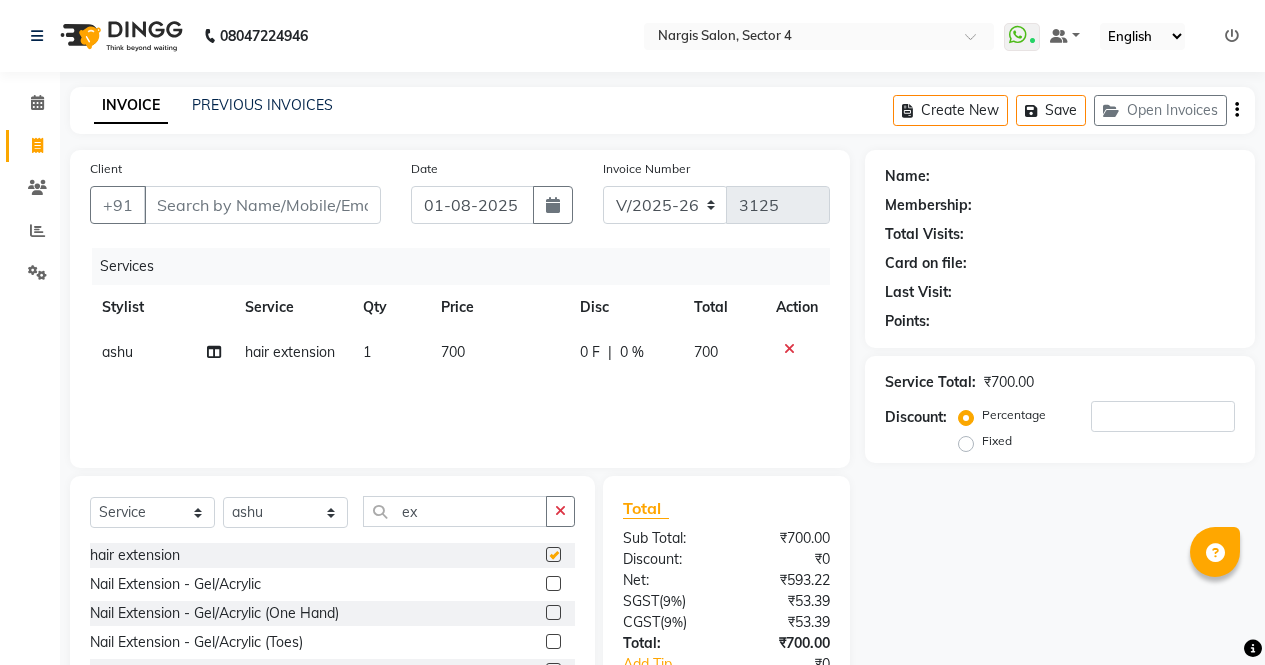 checkbox on "false" 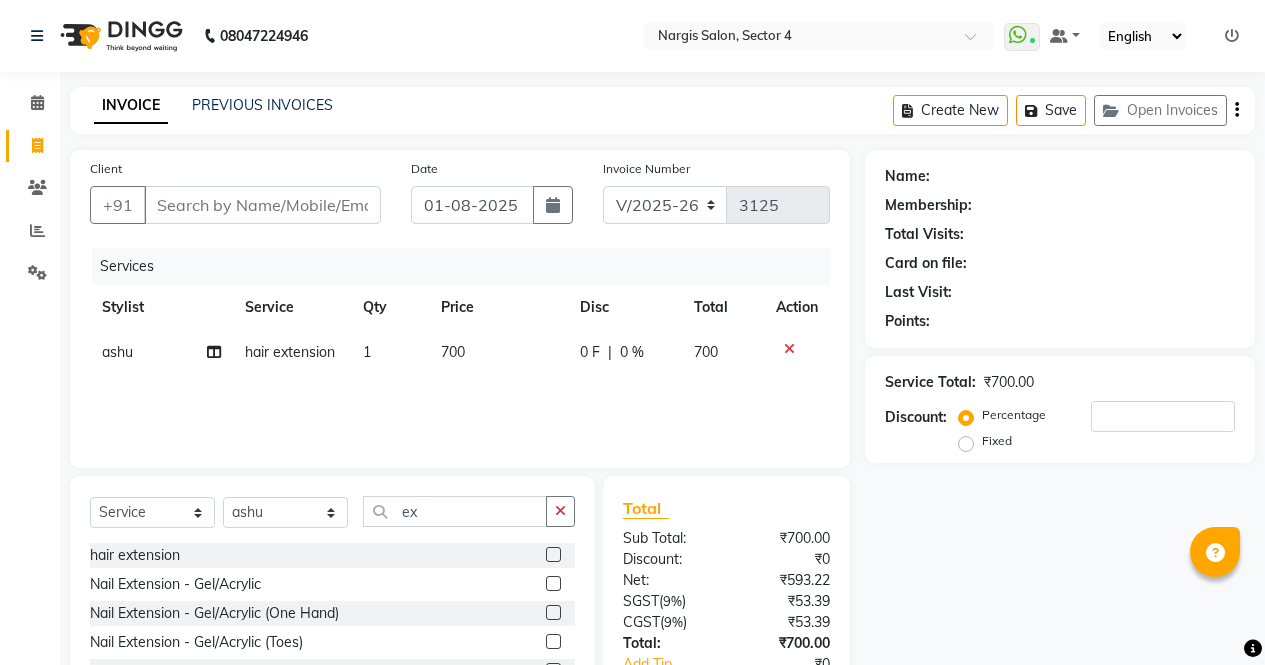 click 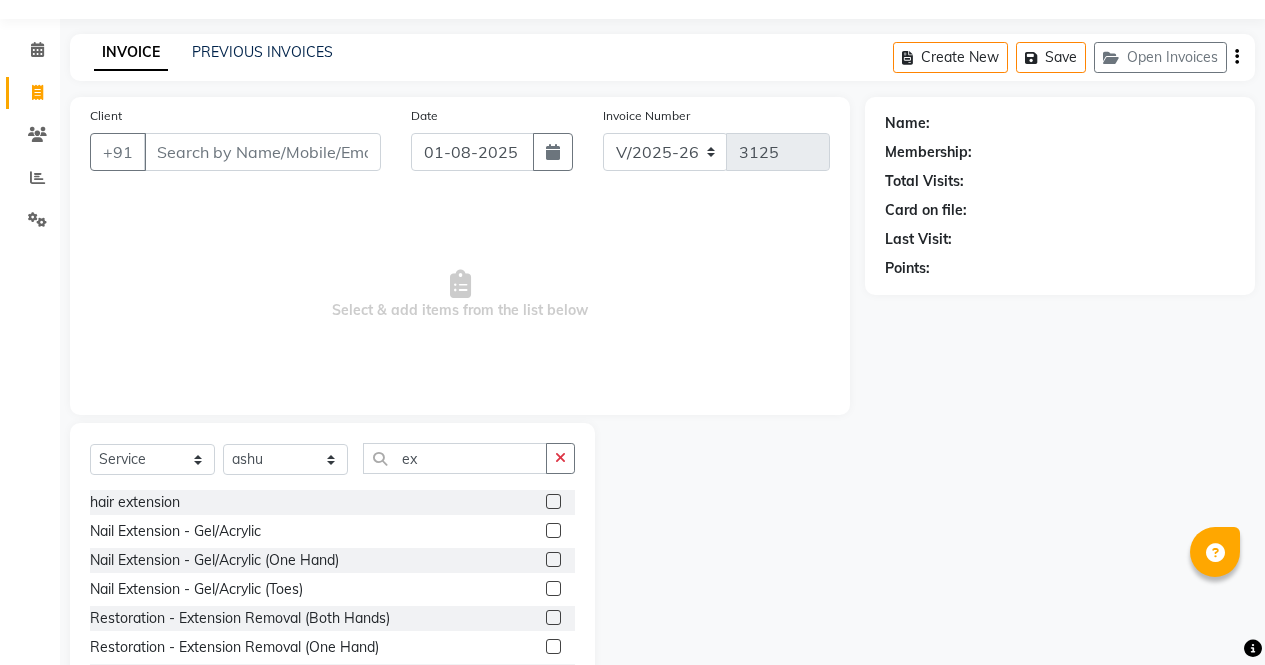 scroll, scrollTop: 136, scrollLeft: 0, axis: vertical 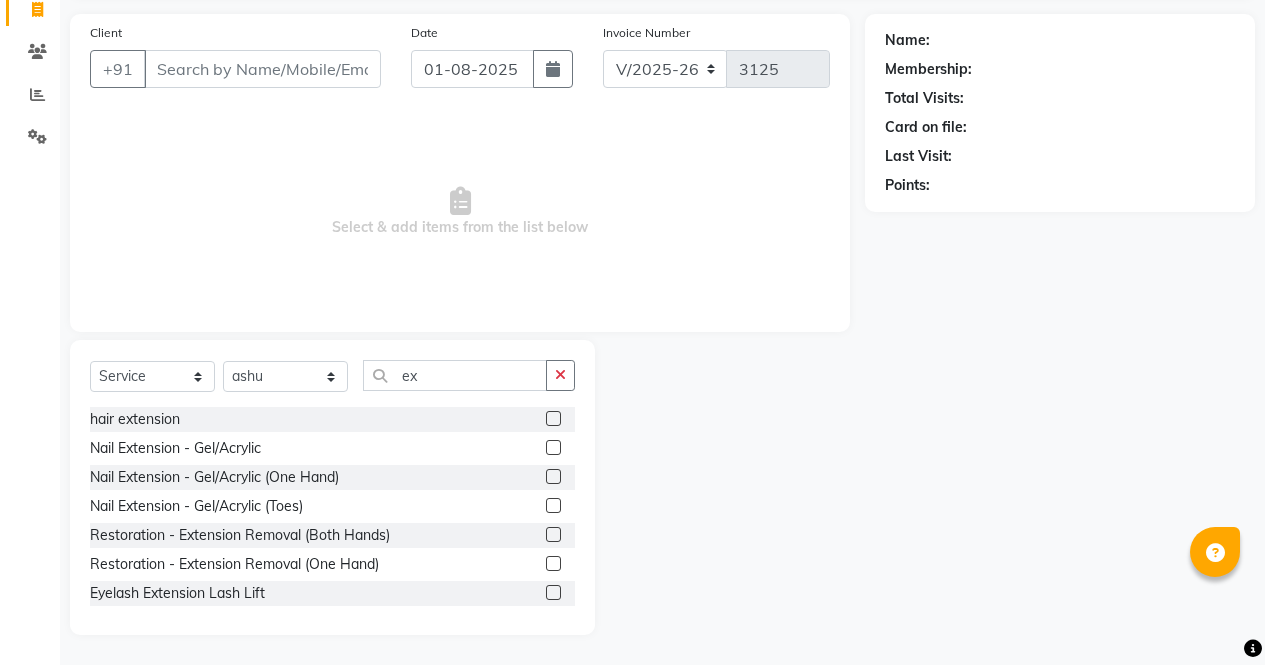 click 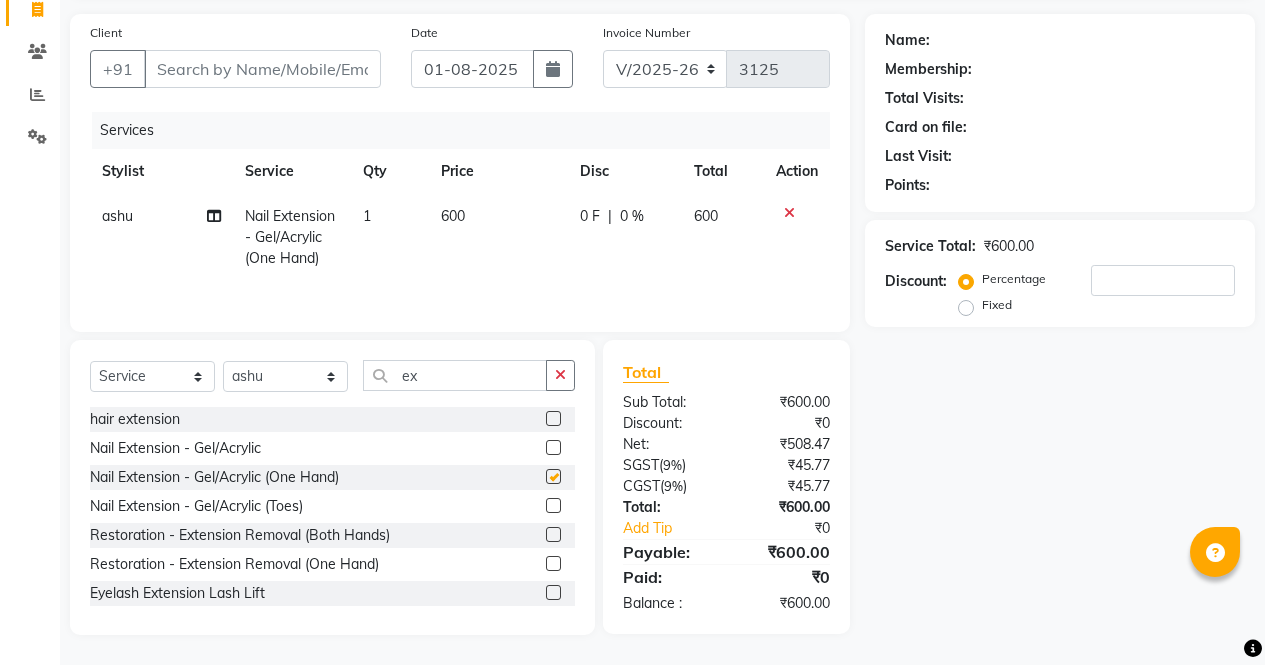 checkbox on "false" 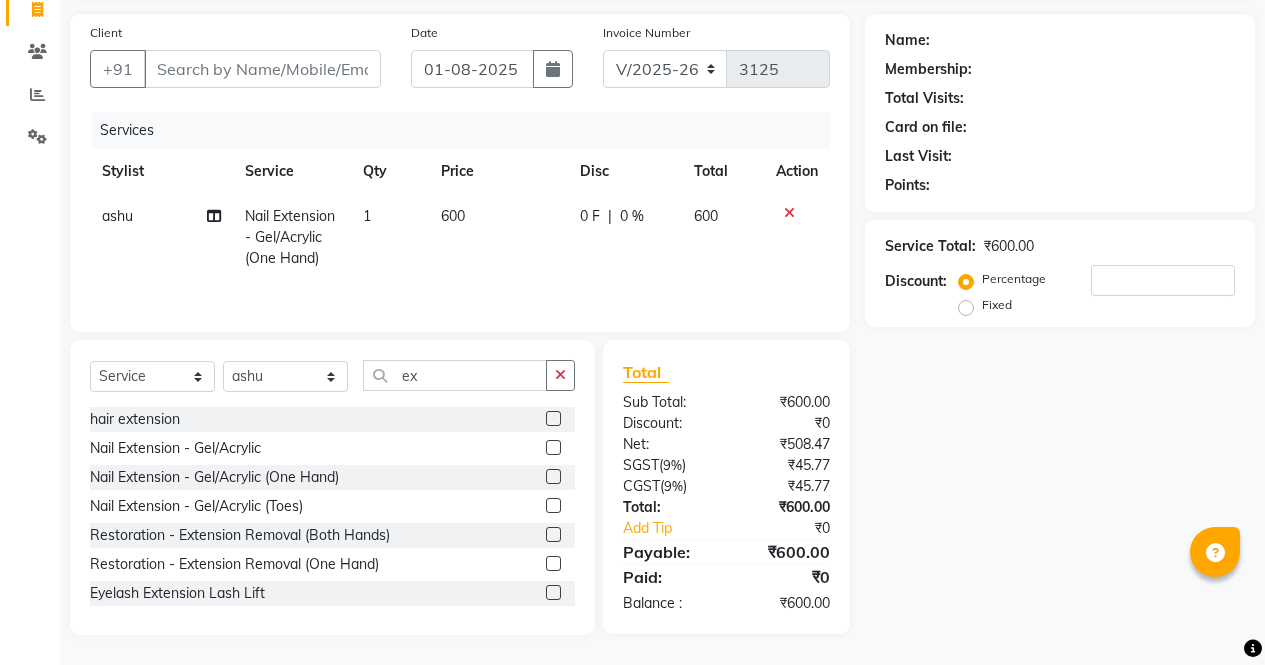 click 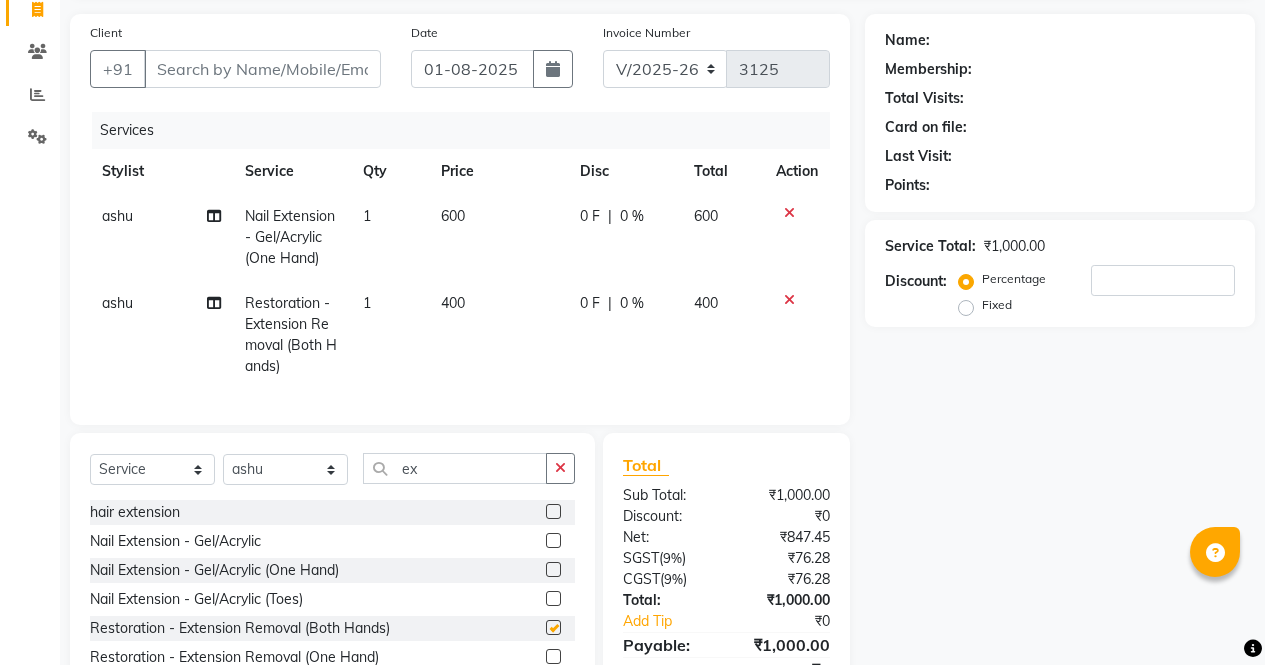 checkbox on "false" 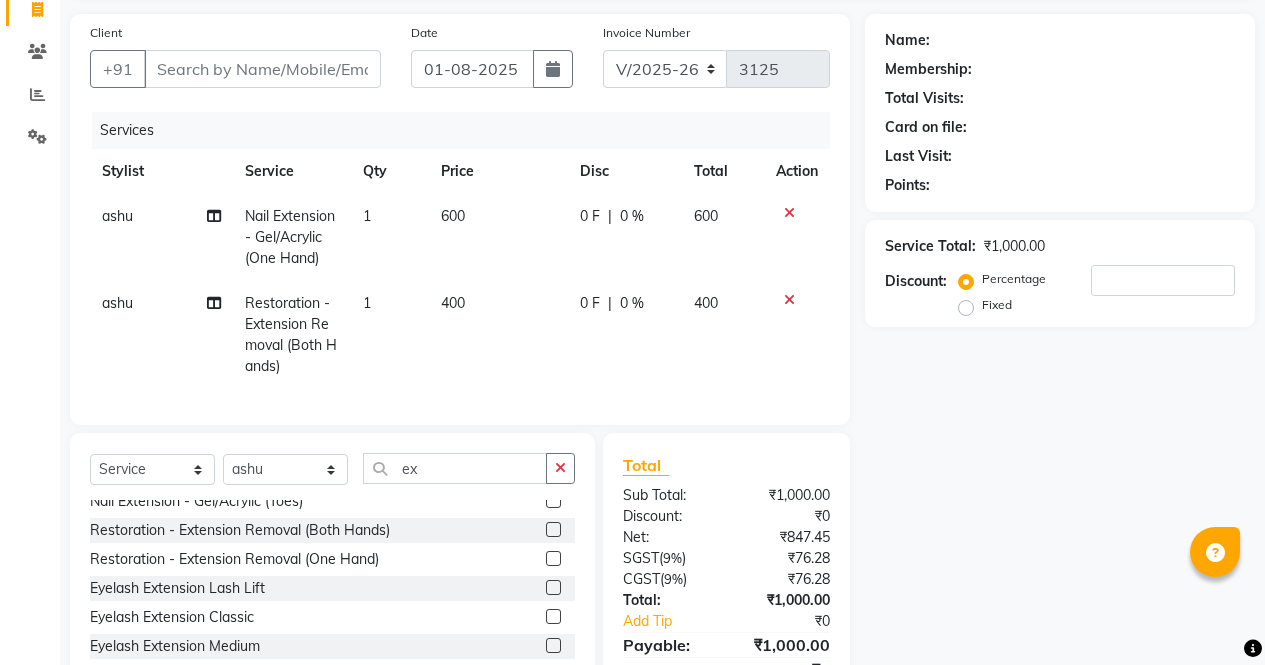 scroll, scrollTop: 119, scrollLeft: 0, axis: vertical 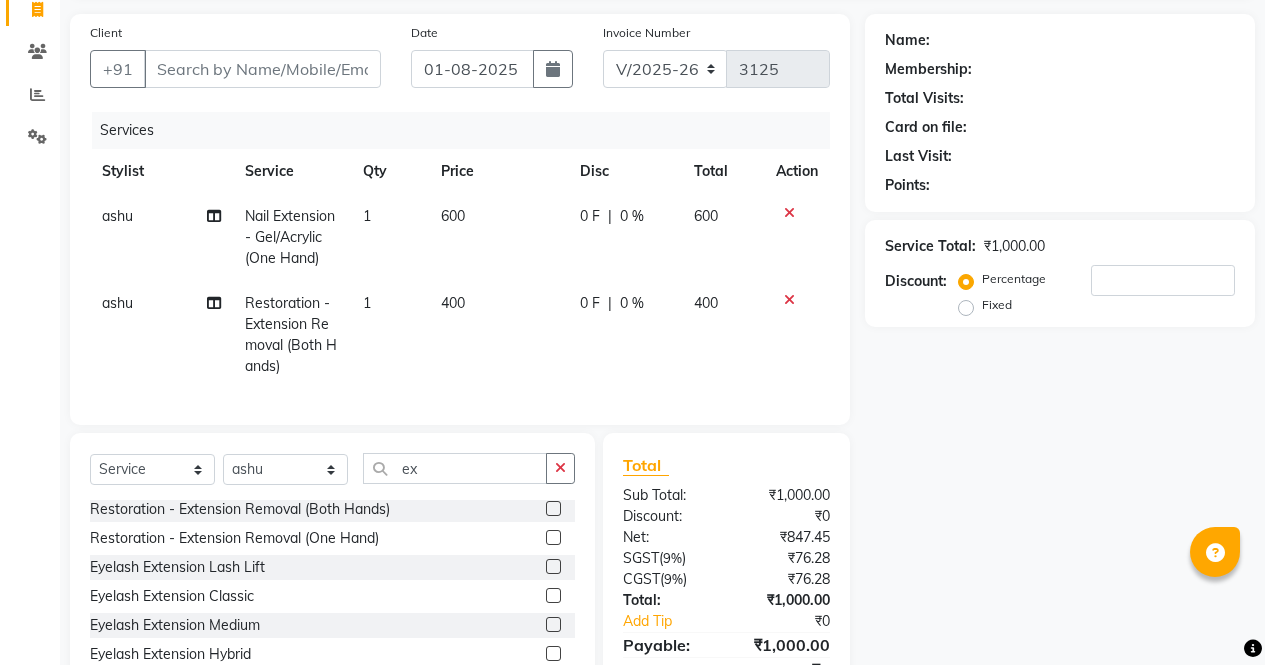 click 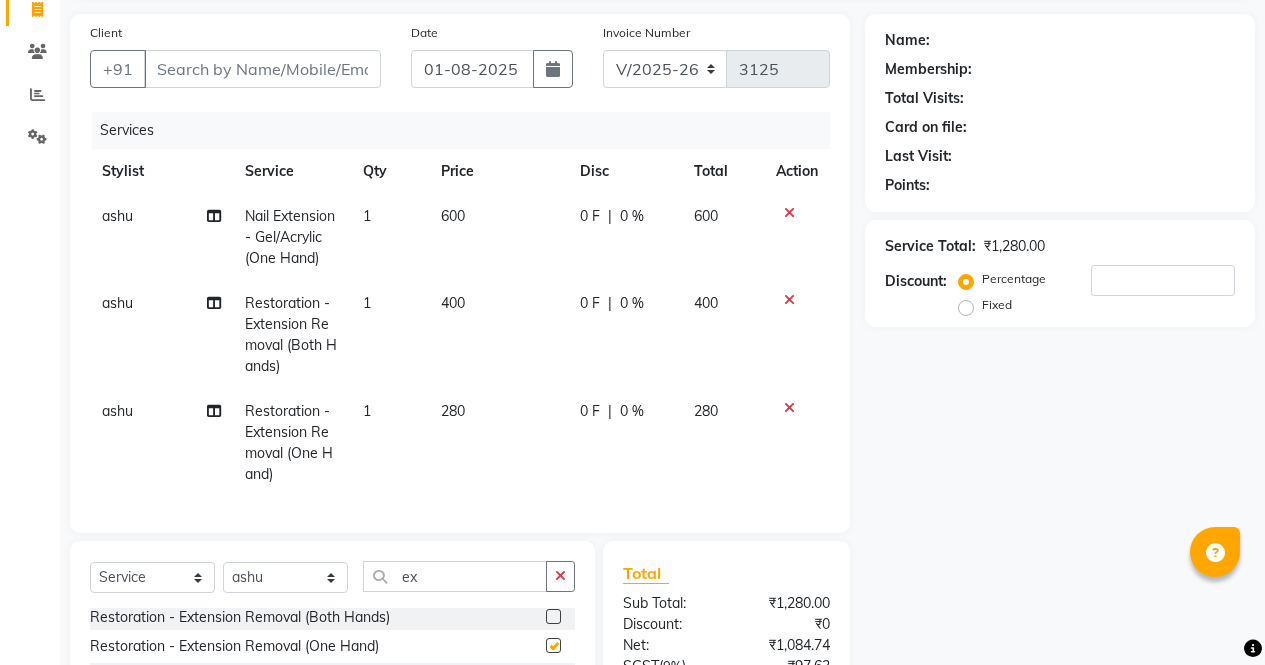 checkbox on "false" 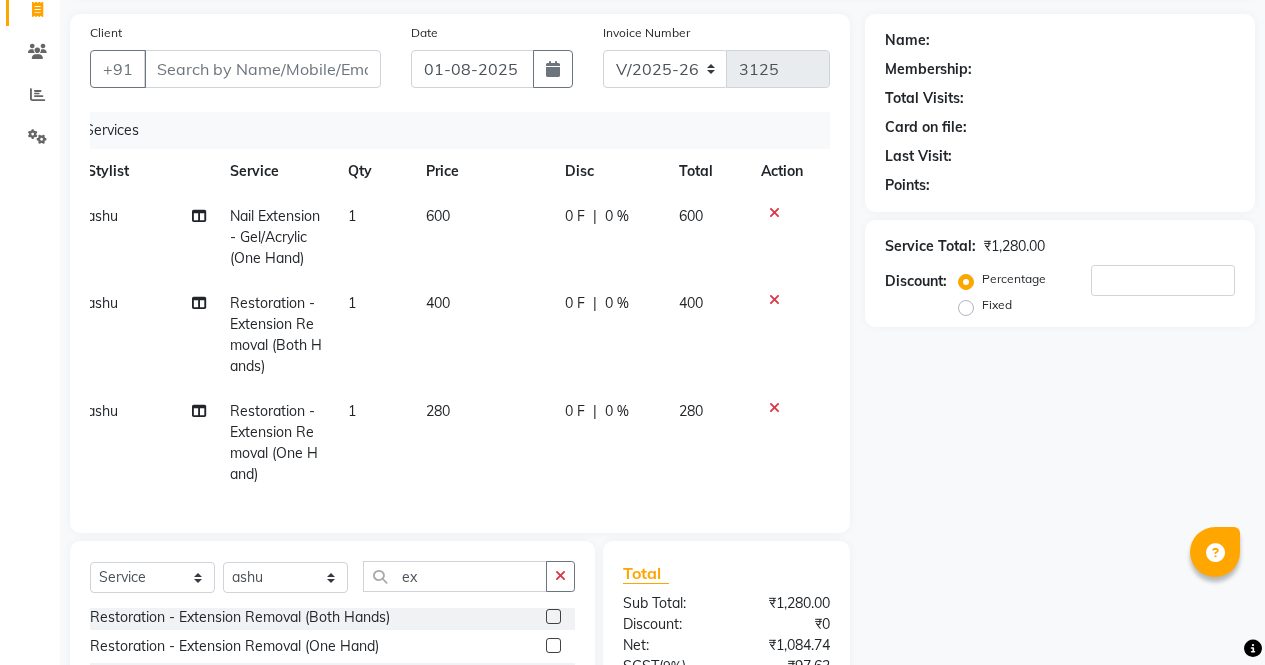 scroll, scrollTop: 0, scrollLeft: 0, axis: both 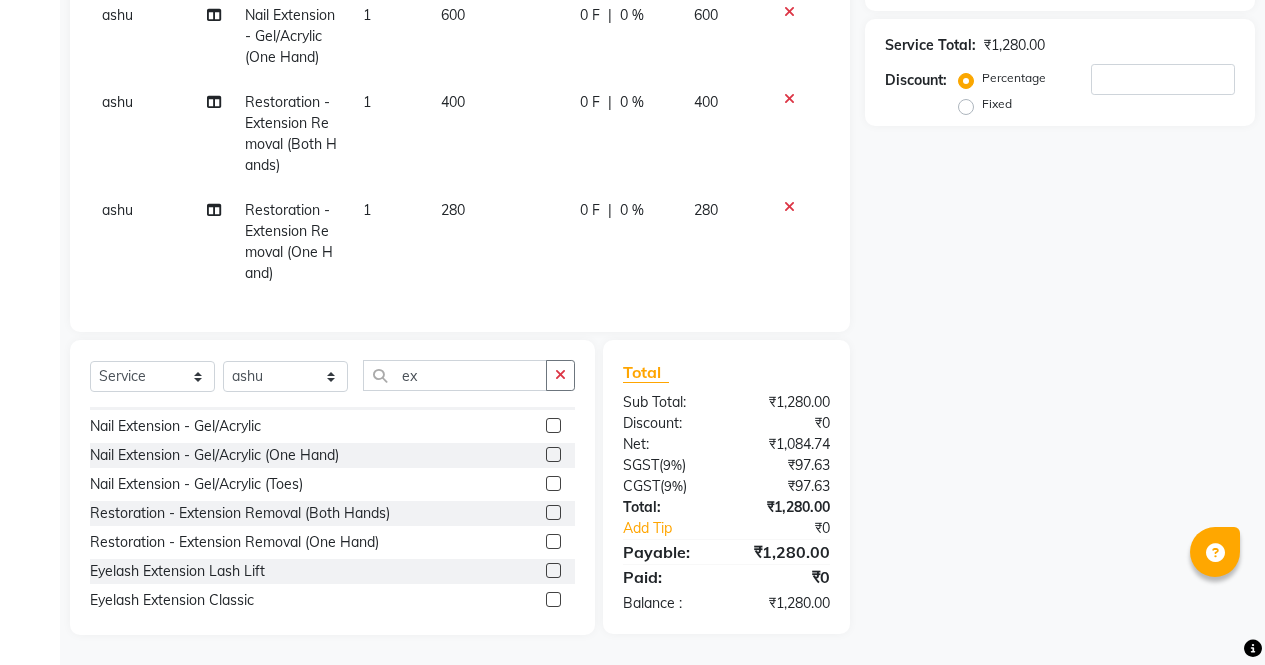 click 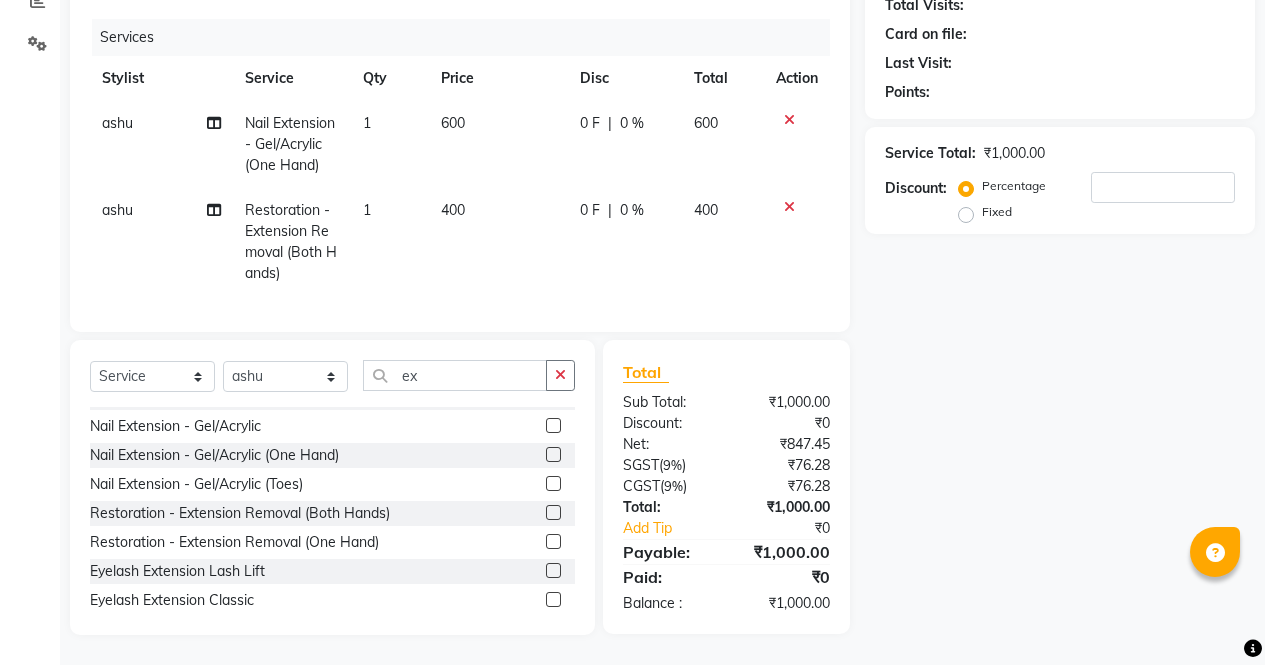 click 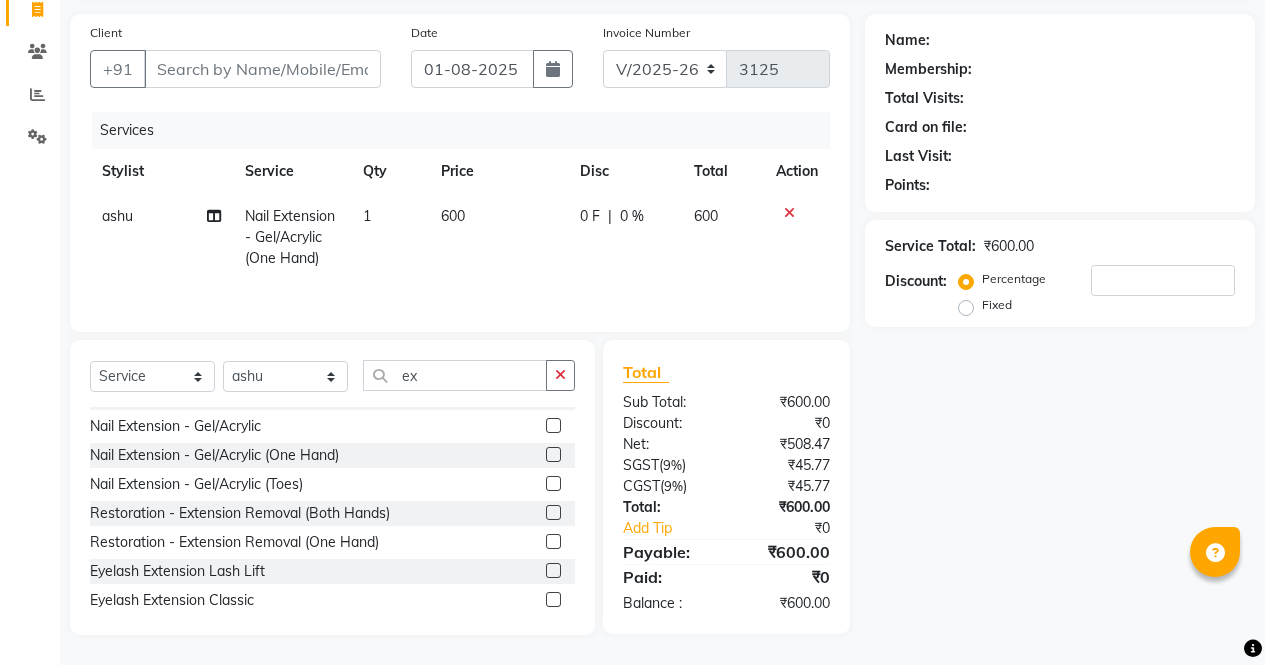 click 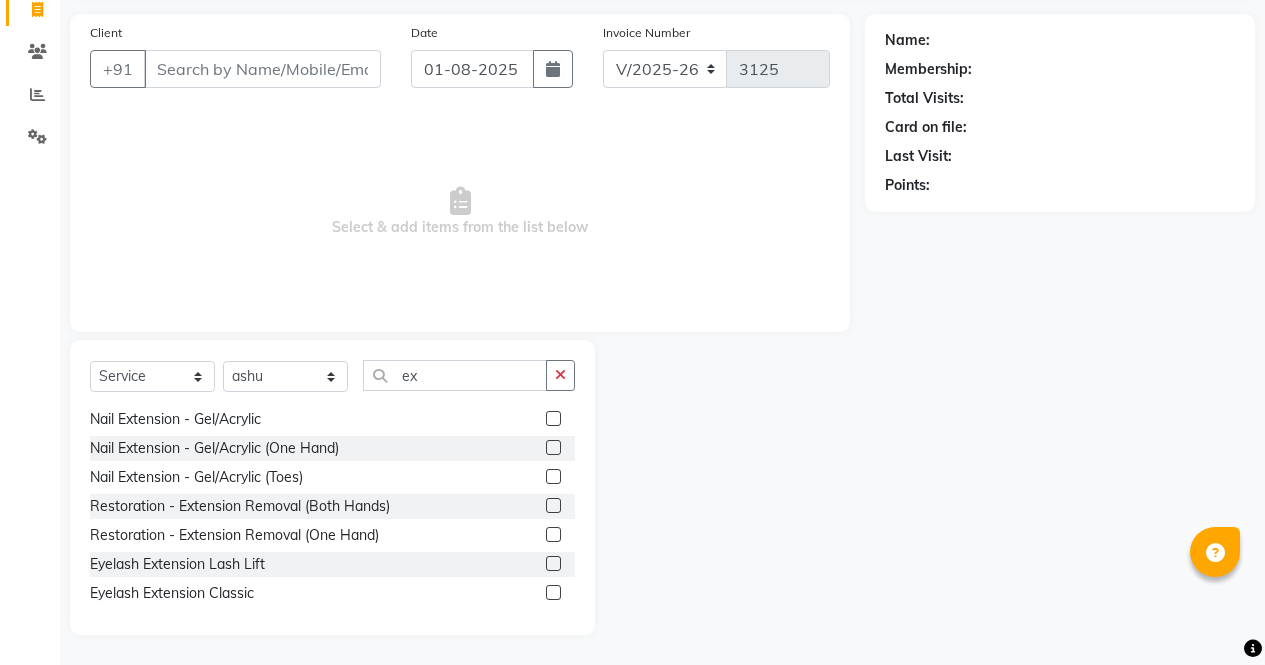 scroll, scrollTop: 0, scrollLeft: 0, axis: both 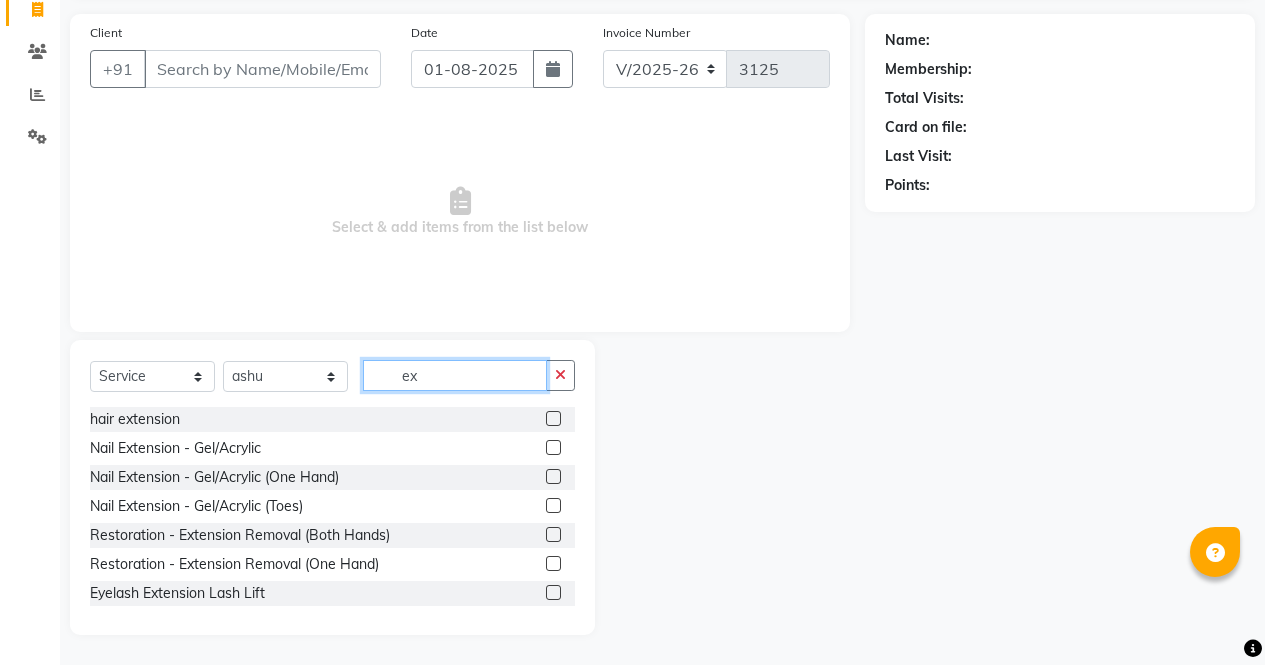 click on "ex" 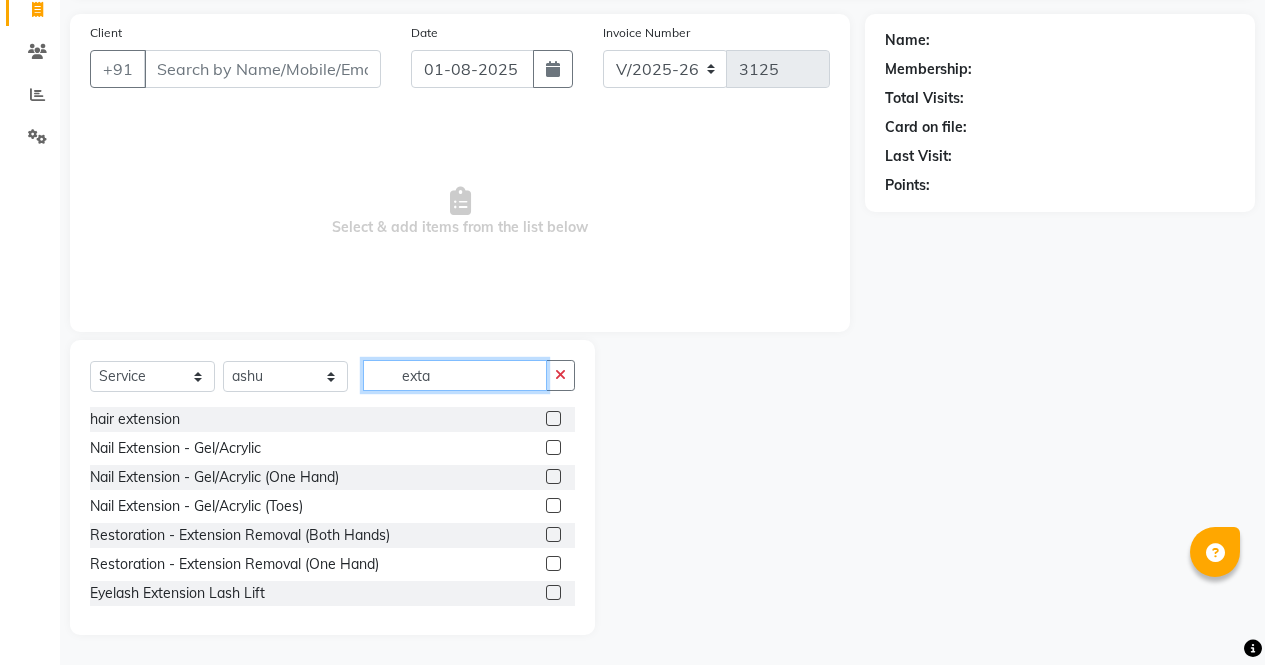 scroll, scrollTop: 0, scrollLeft: 0, axis: both 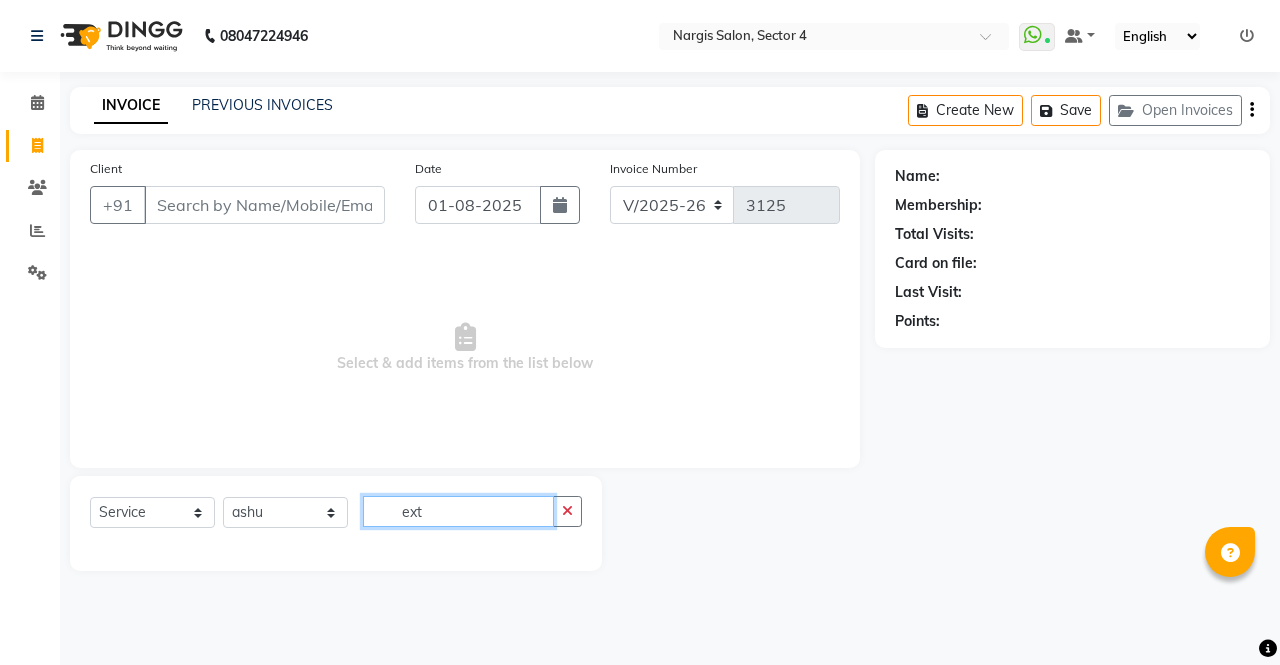 type on "ex" 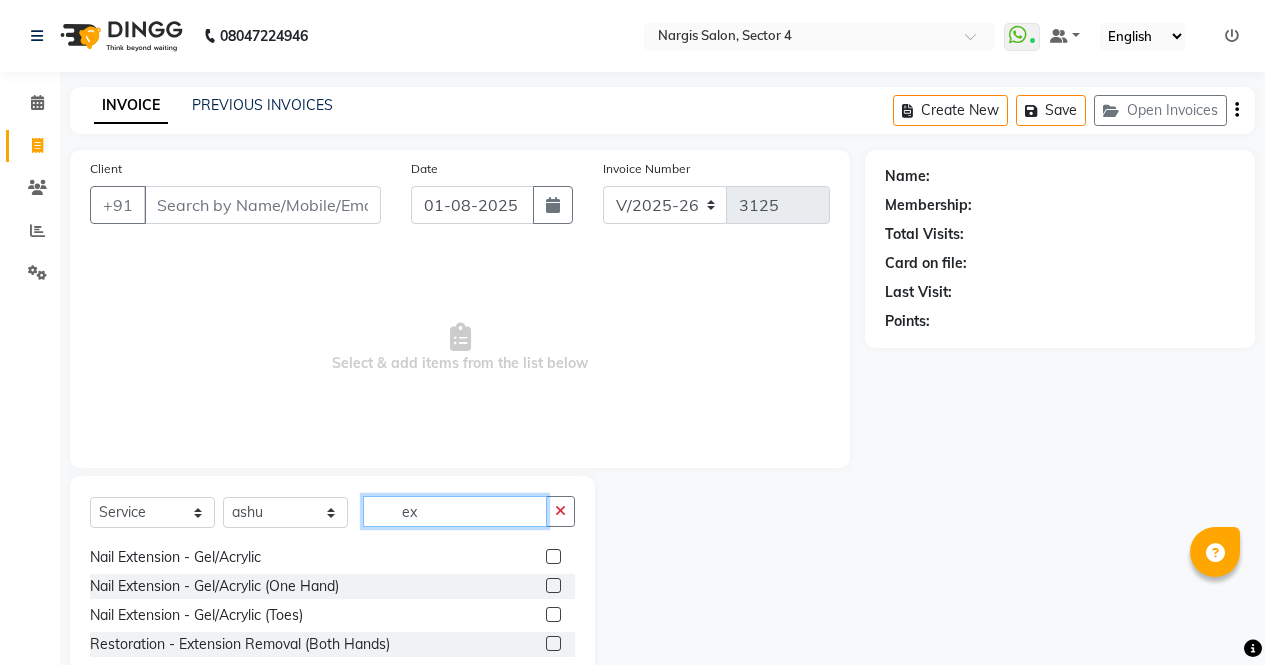 scroll, scrollTop: 21, scrollLeft: 0, axis: vertical 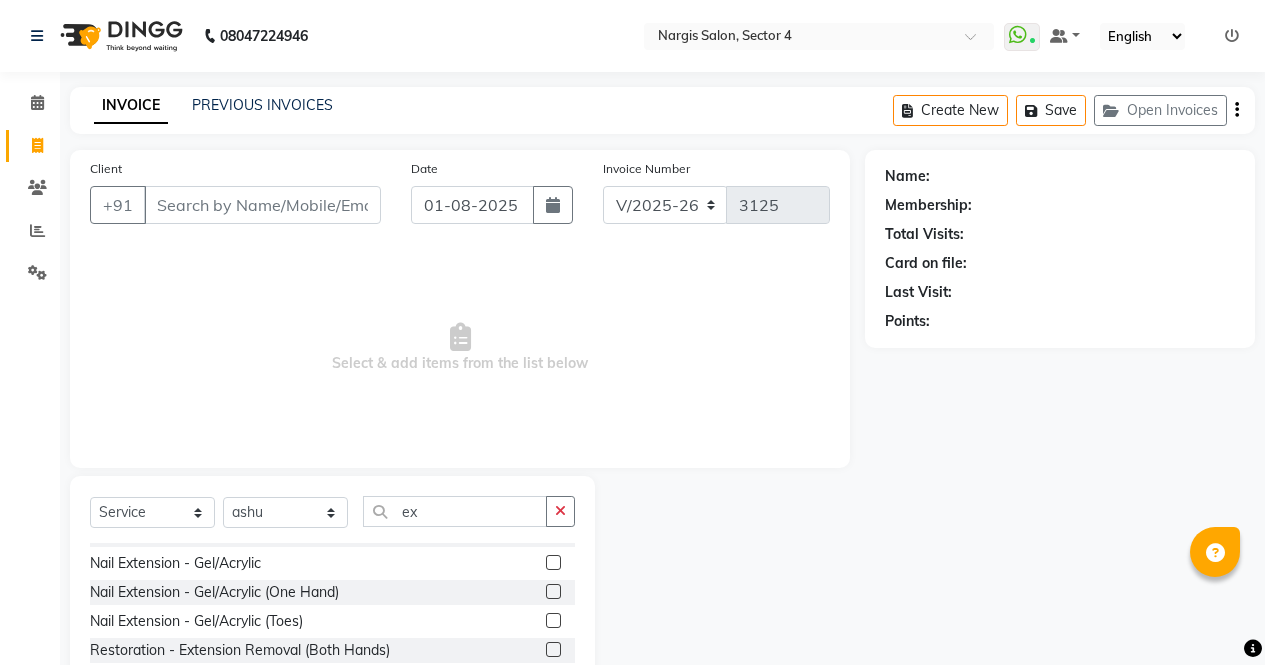click 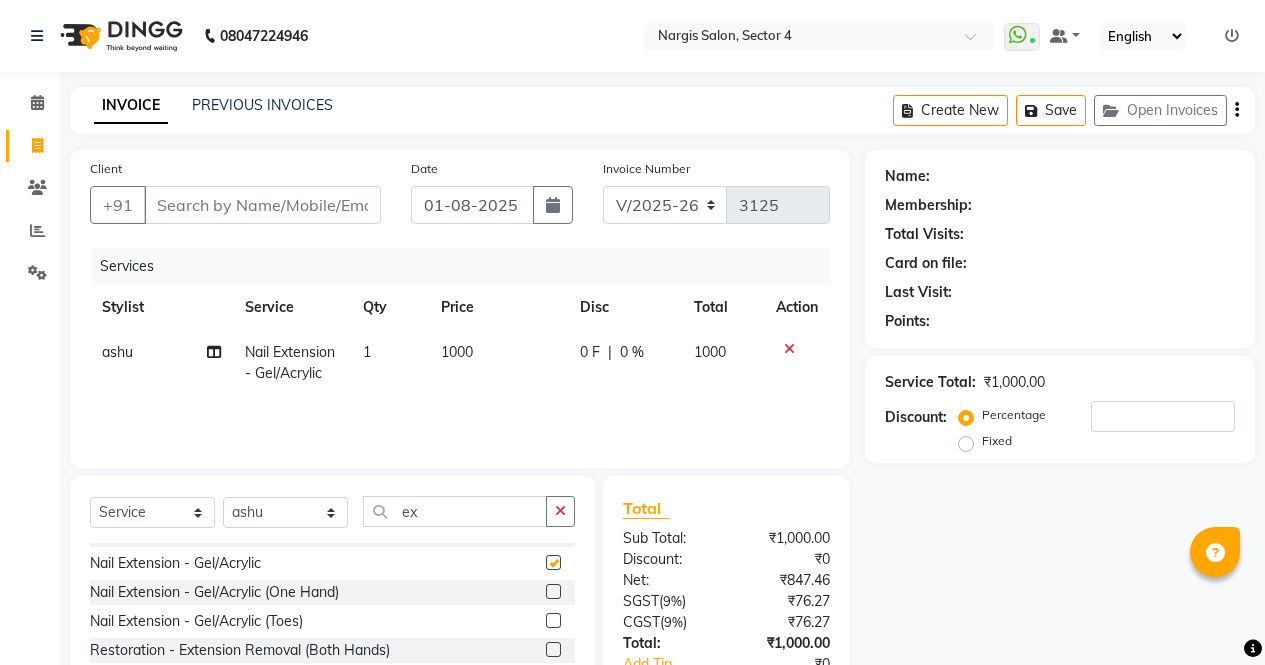 checkbox on "false" 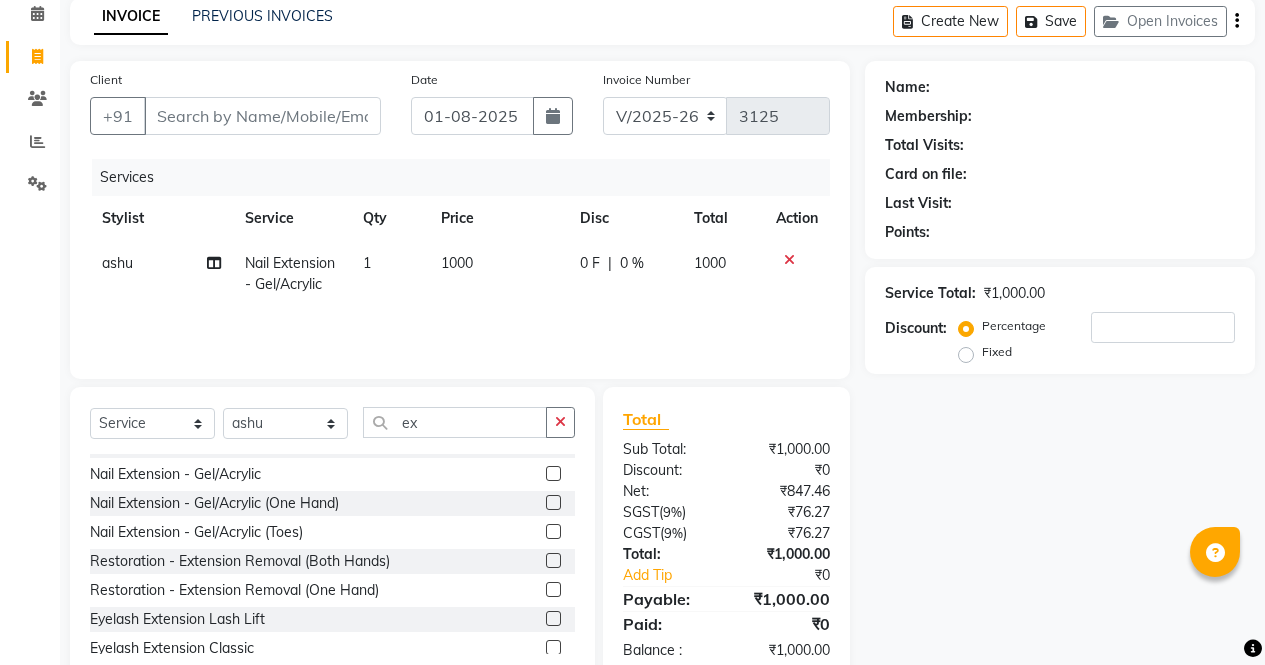 scroll, scrollTop: 136, scrollLeft: 0, axis: vertical 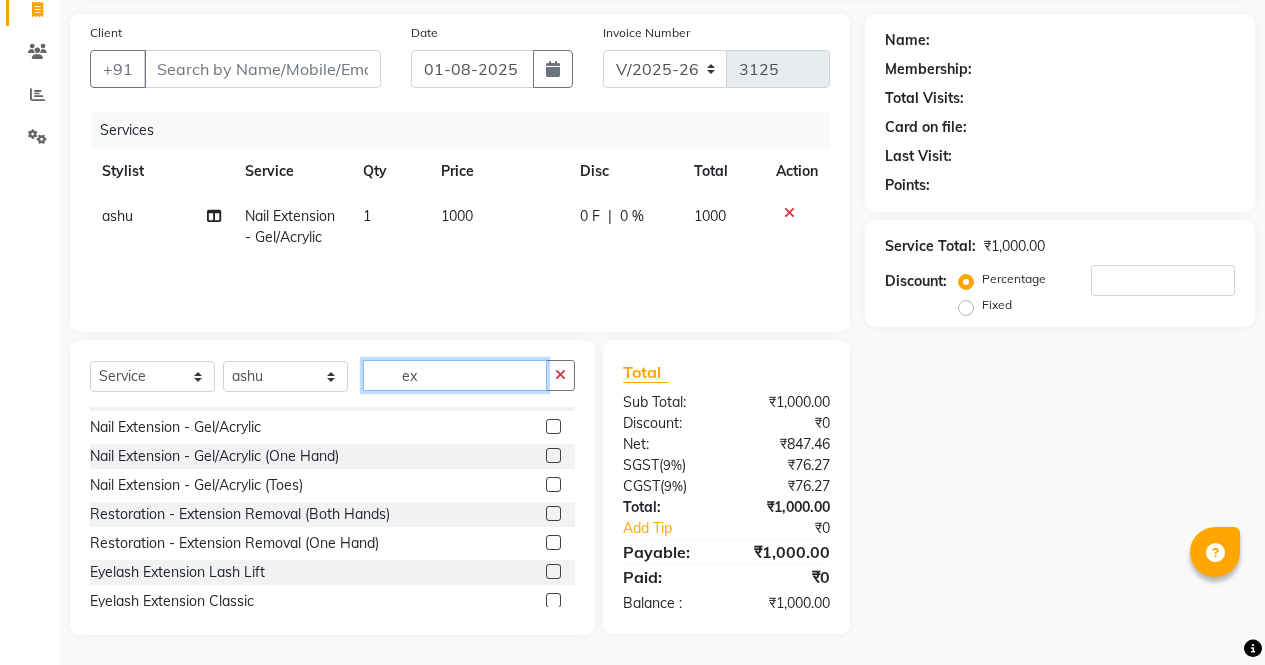 click on "ex" 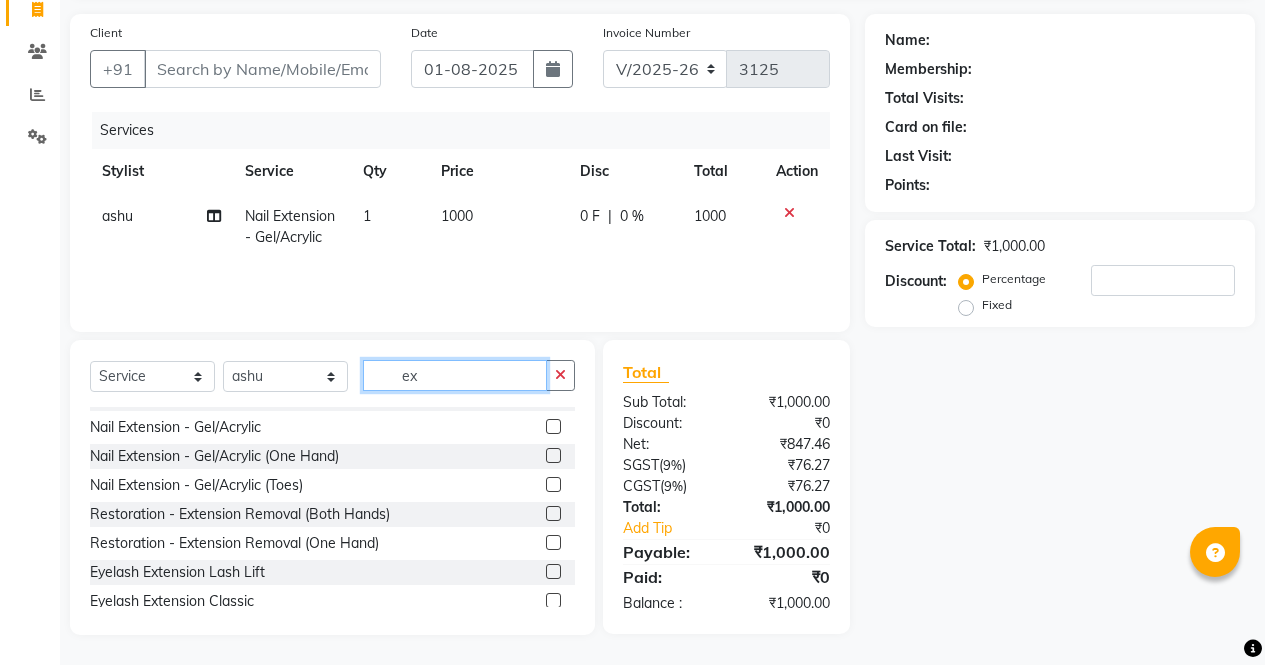 type on "e" 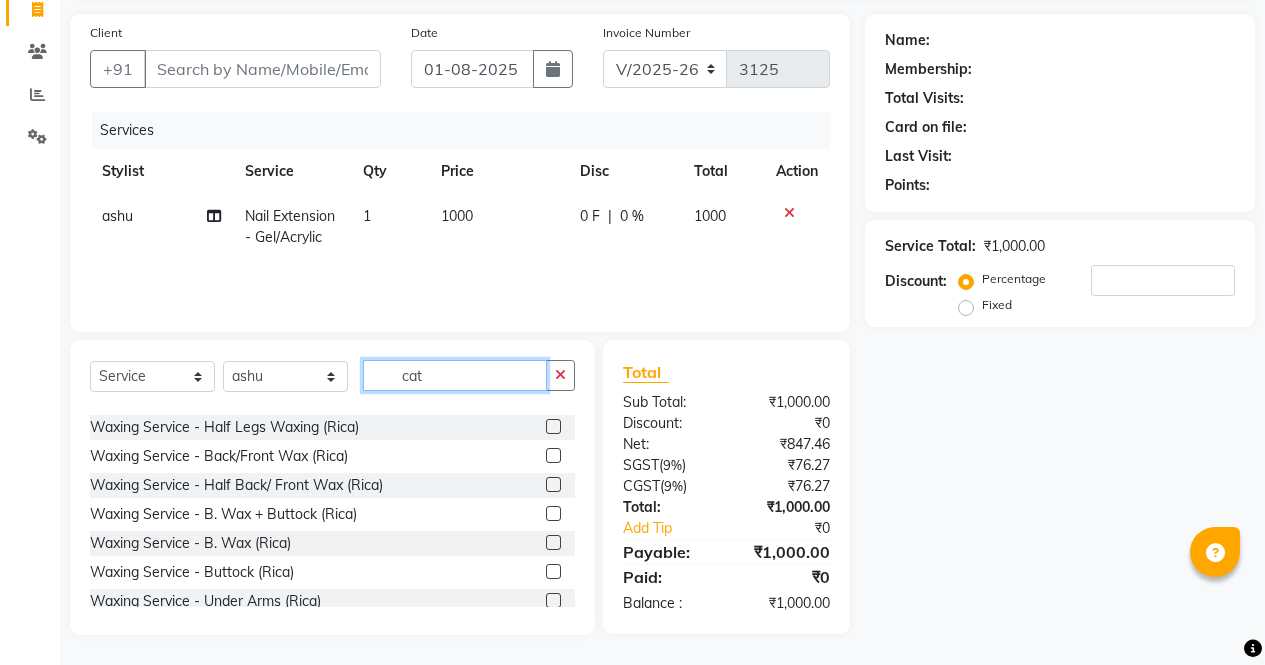 scroll, scrollTop: 0, scrollLeft: 0, axis: both 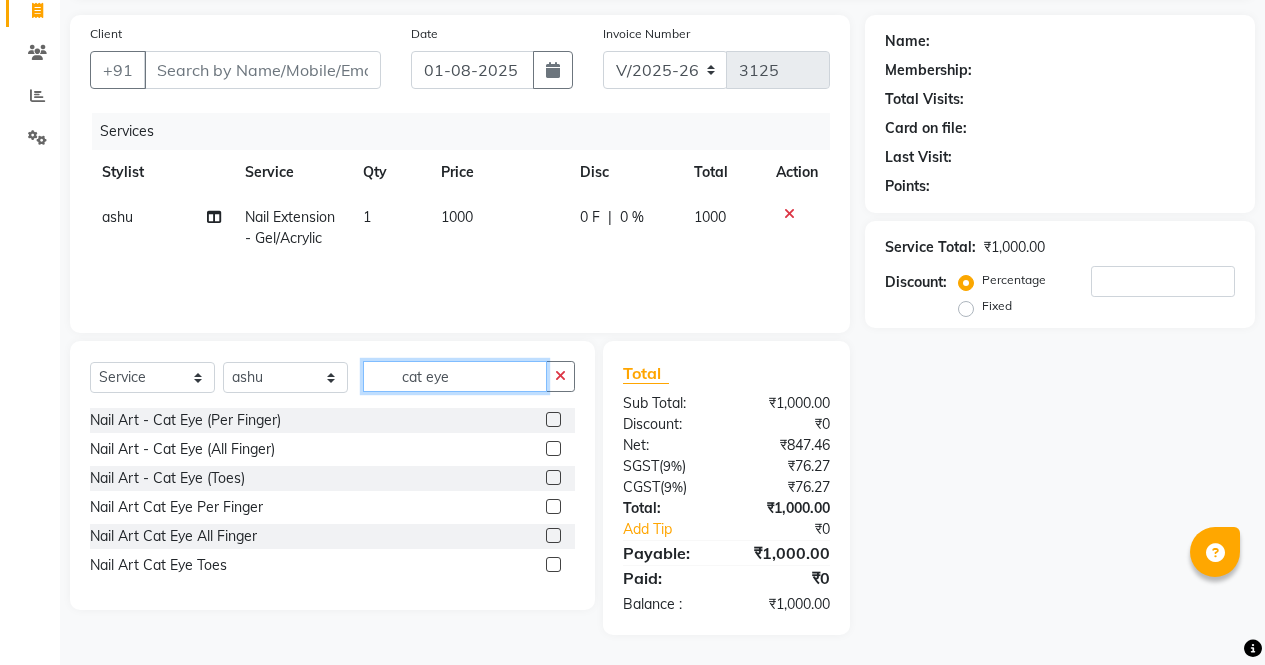 type on "cat eye" 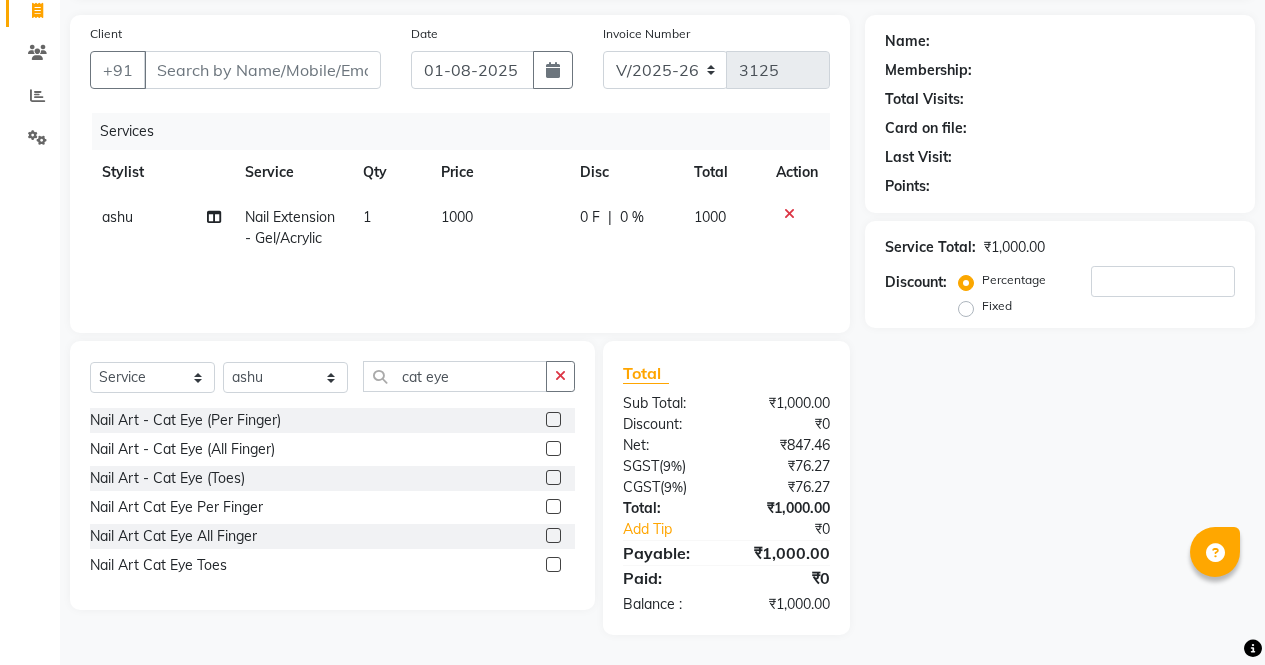 click 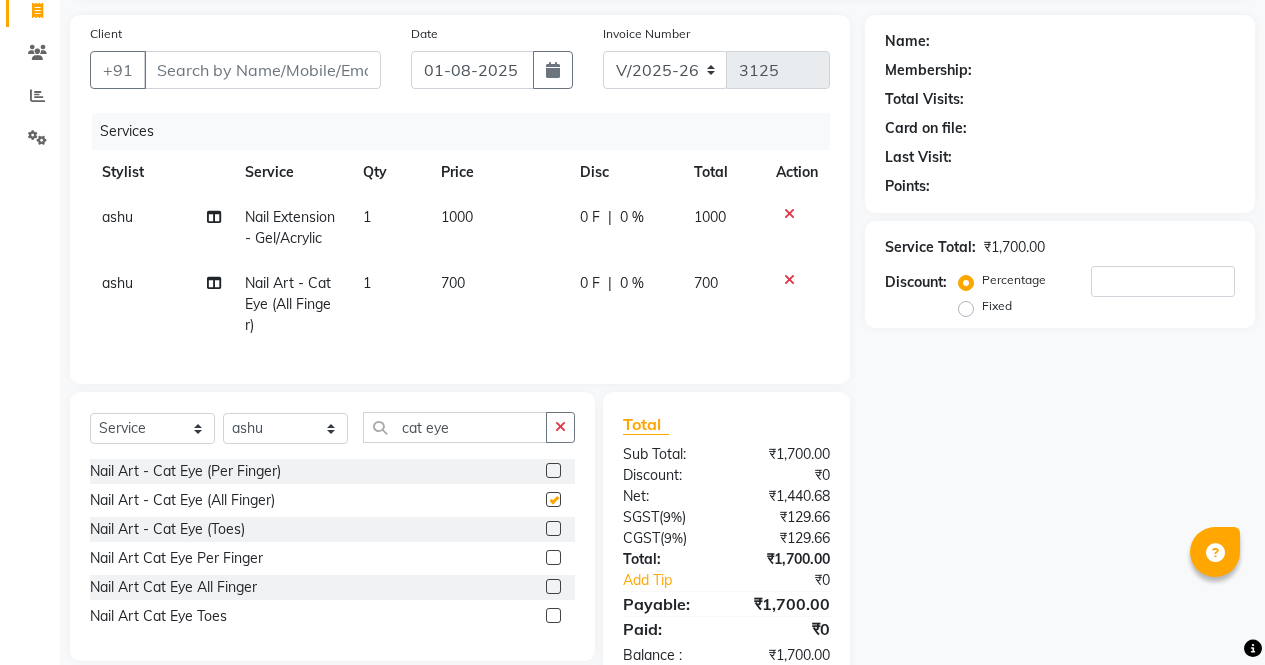 checkbox on "false" 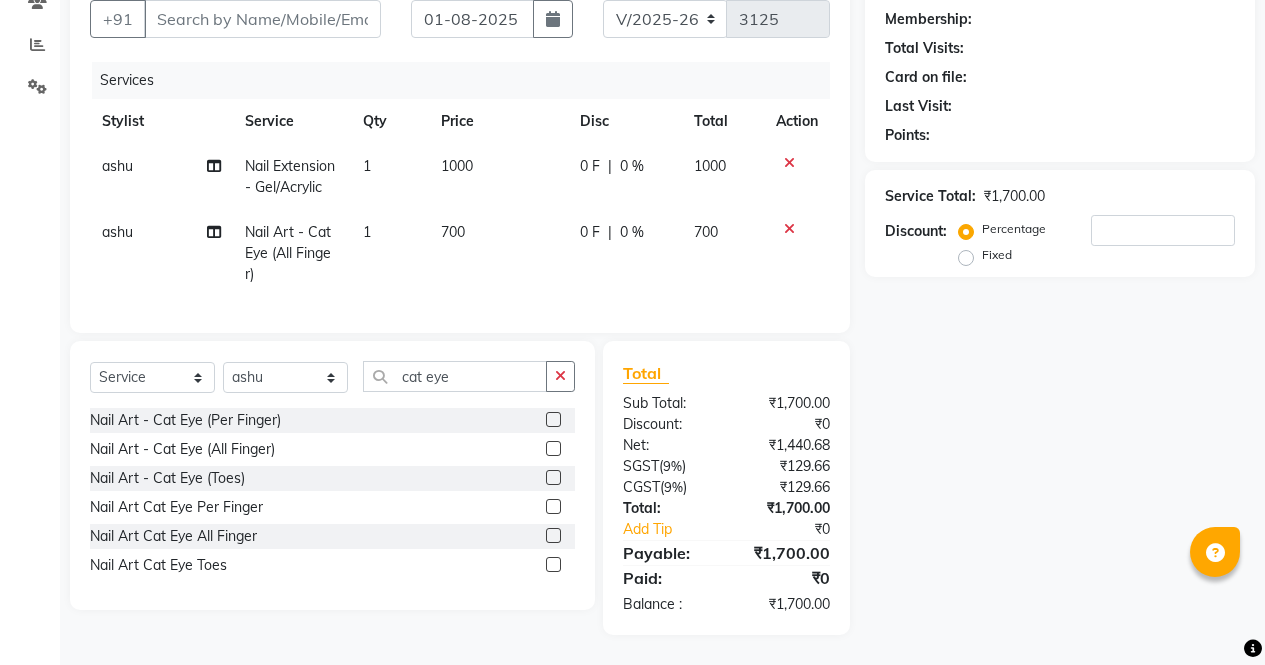 scroll, scrollTop: 201, scrollLeft: 0, axis: vertical 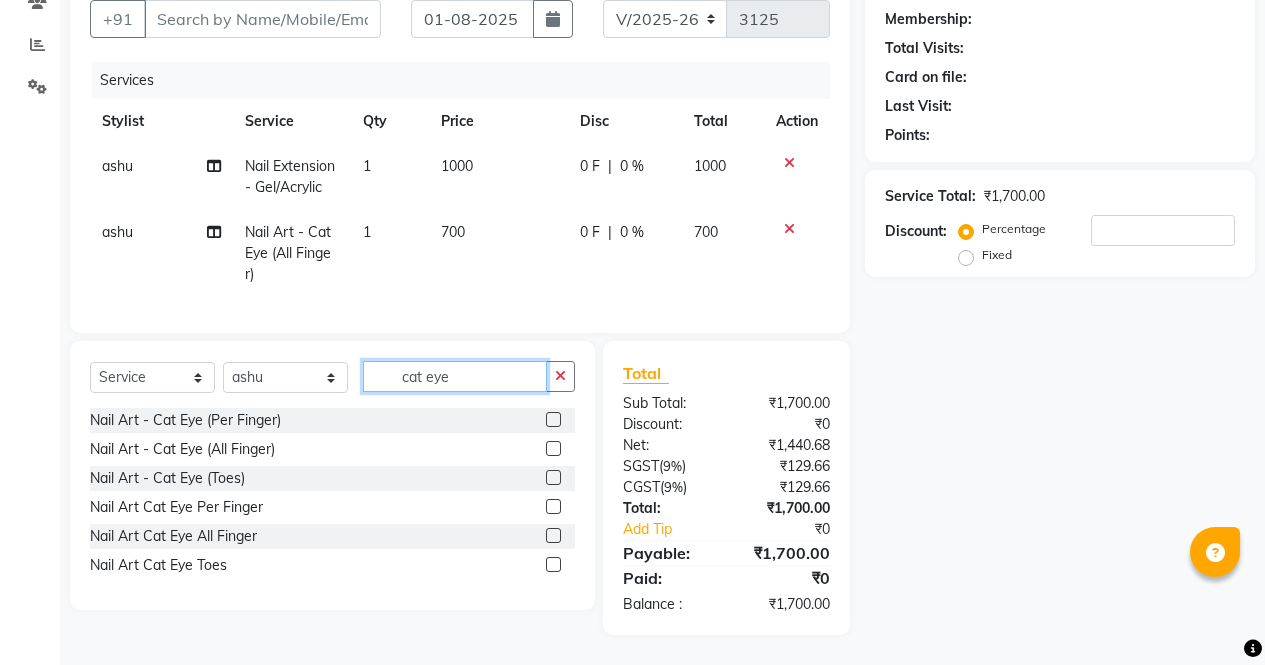 click on "cat eye" 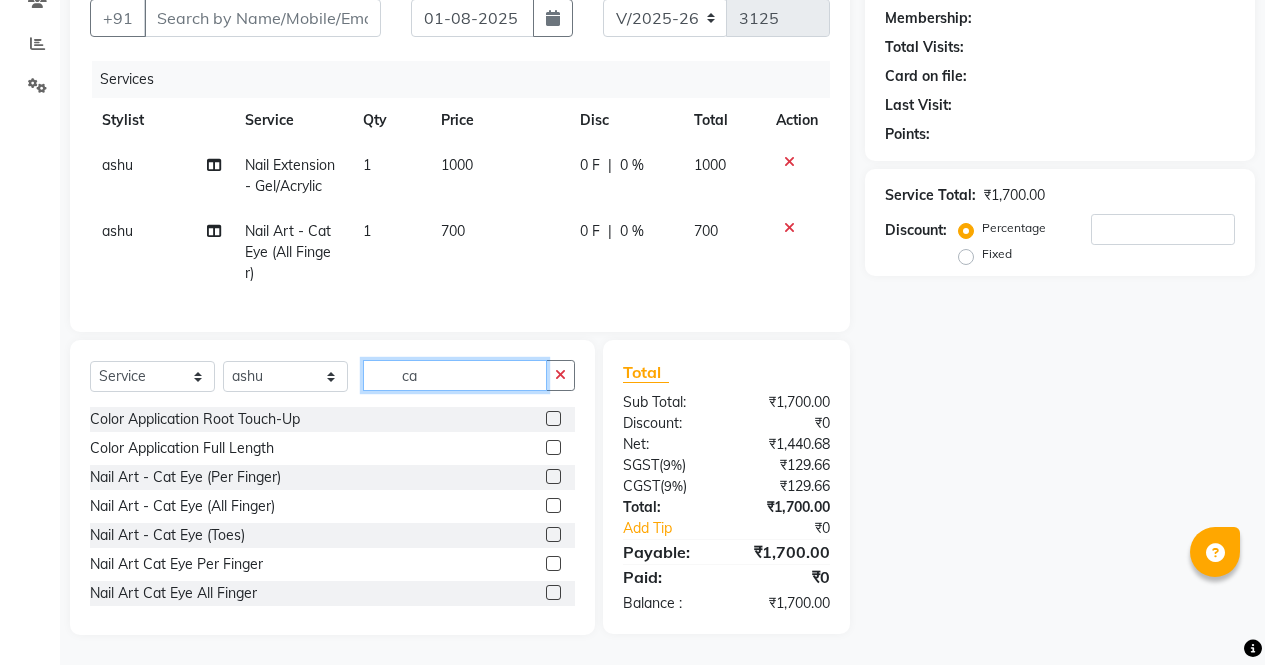 type on "c" 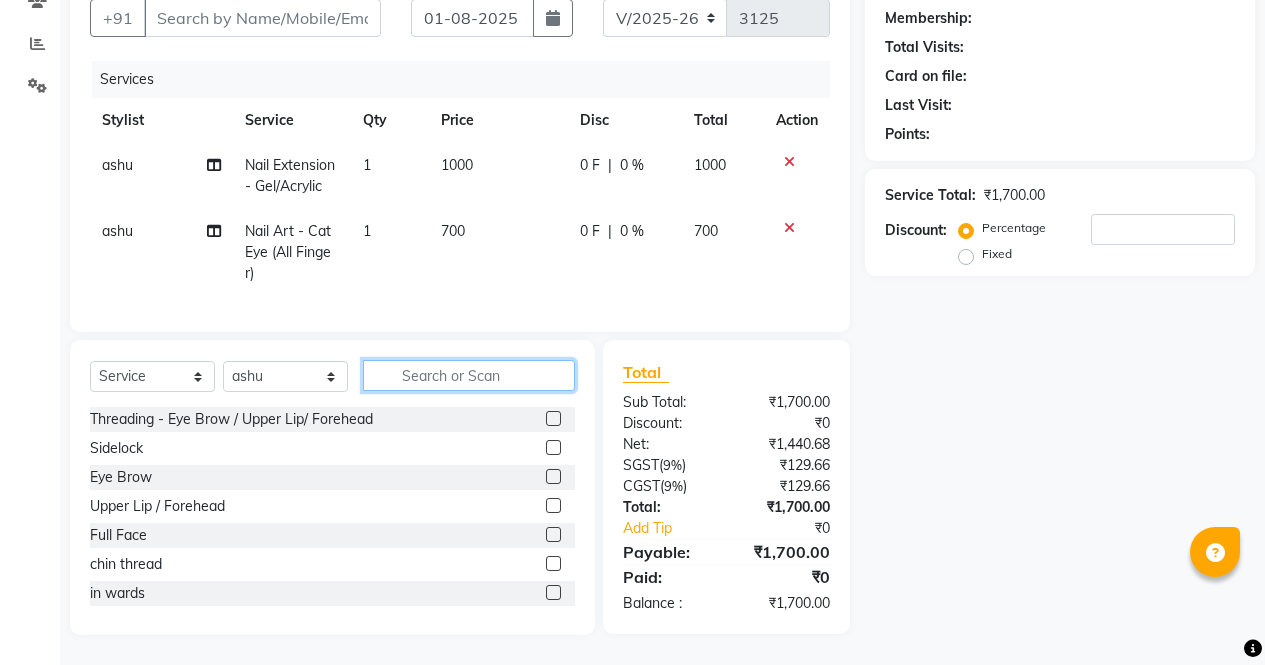 click 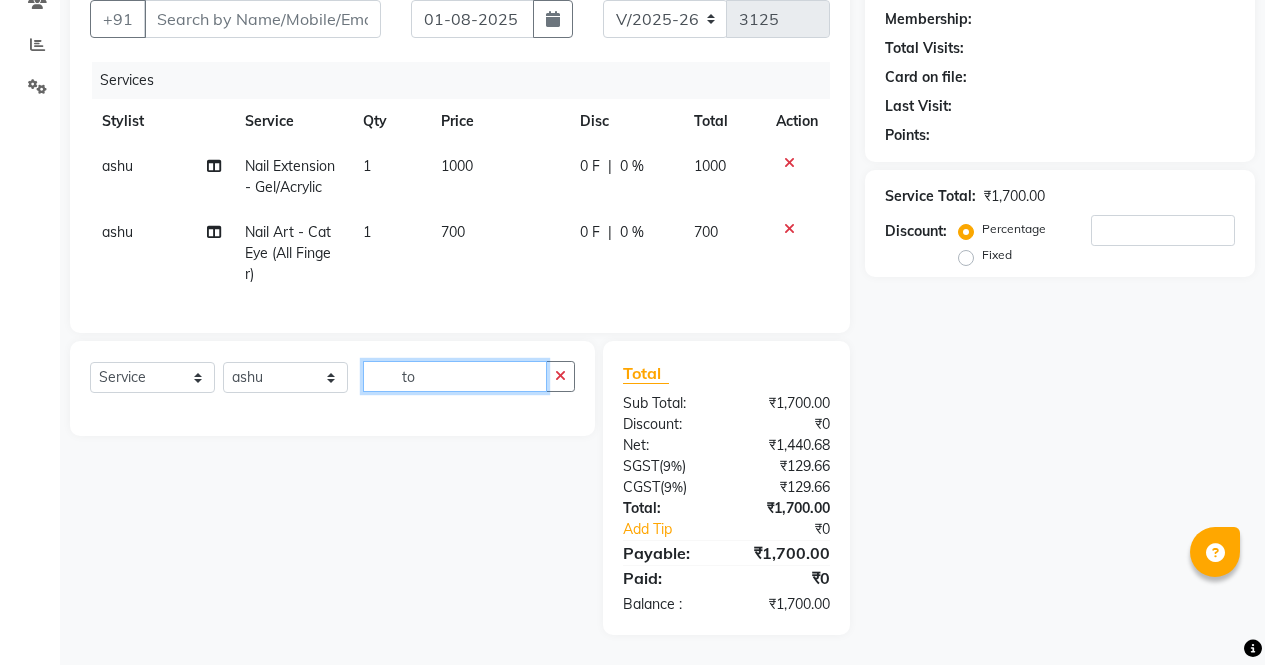 type on "t" 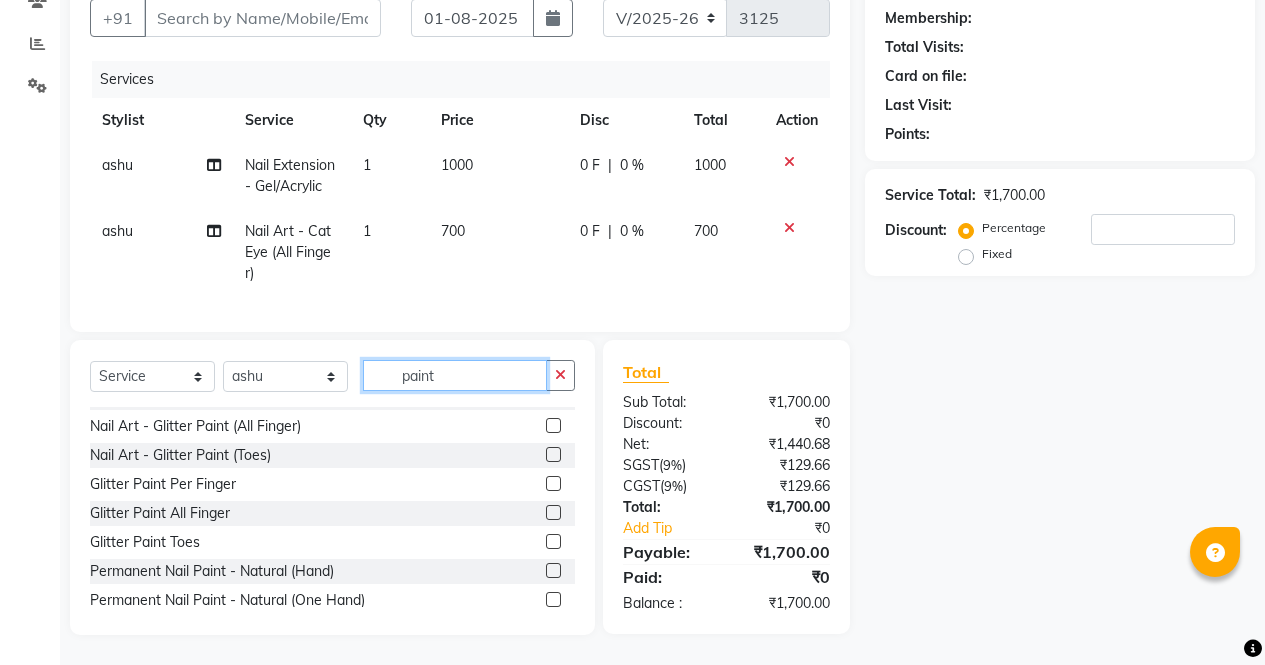 scroll, scrollTop: 39, scrollLeft: 0, axis: vertical 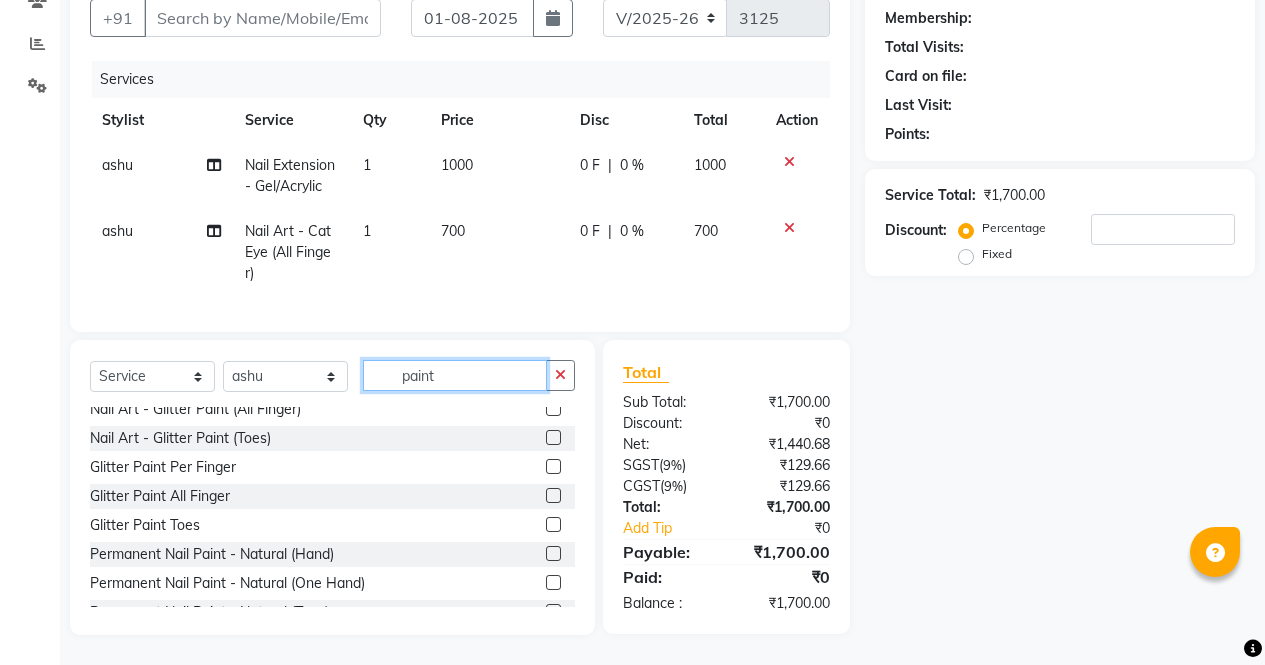 type on "paint" 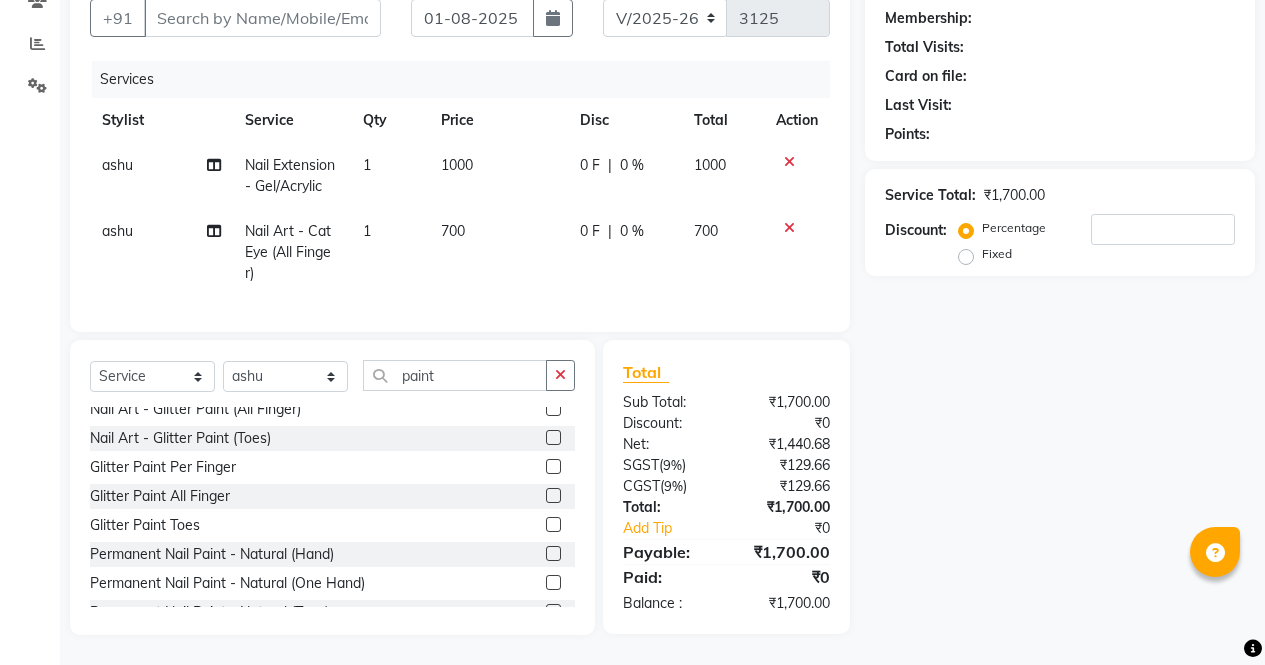 click 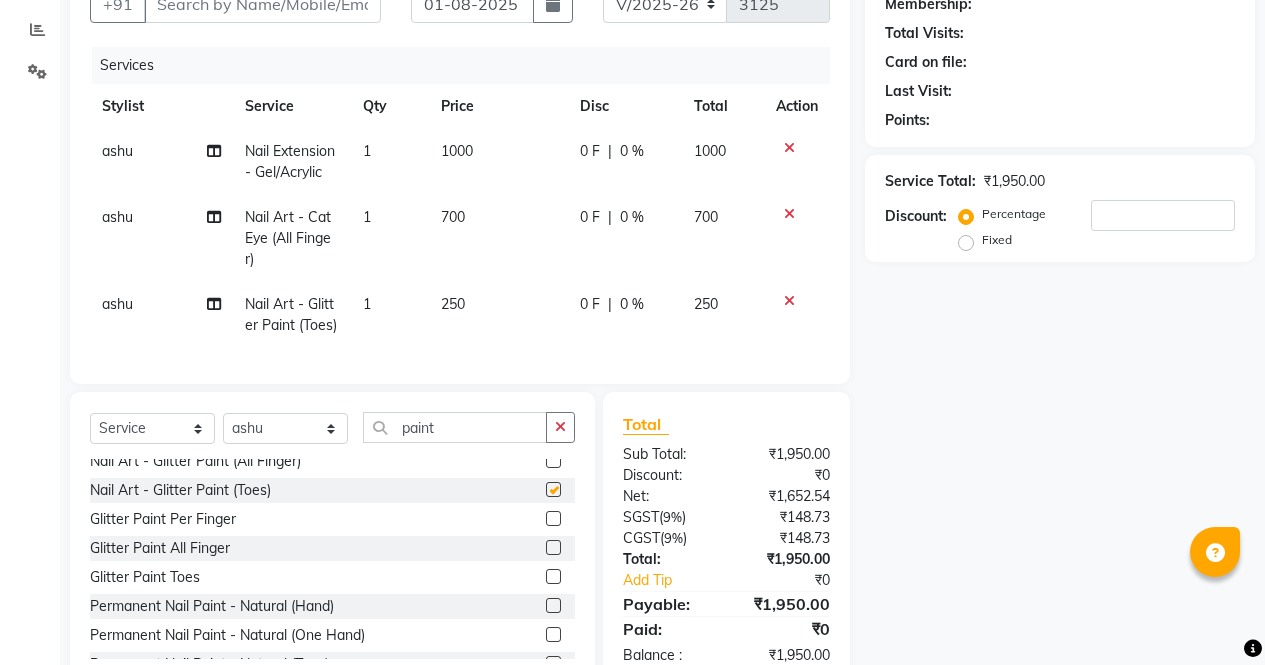 checkbox on "false" 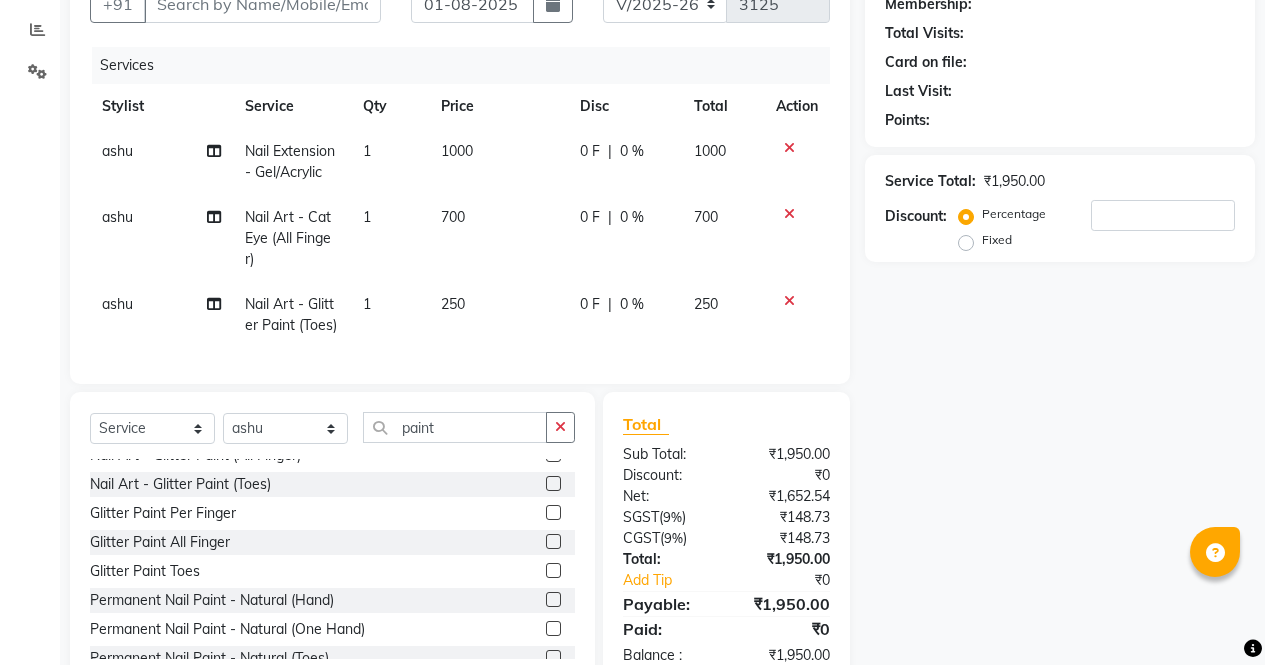 scroll, scrollTop: 50, scrollLeft: 0, axis: vertical 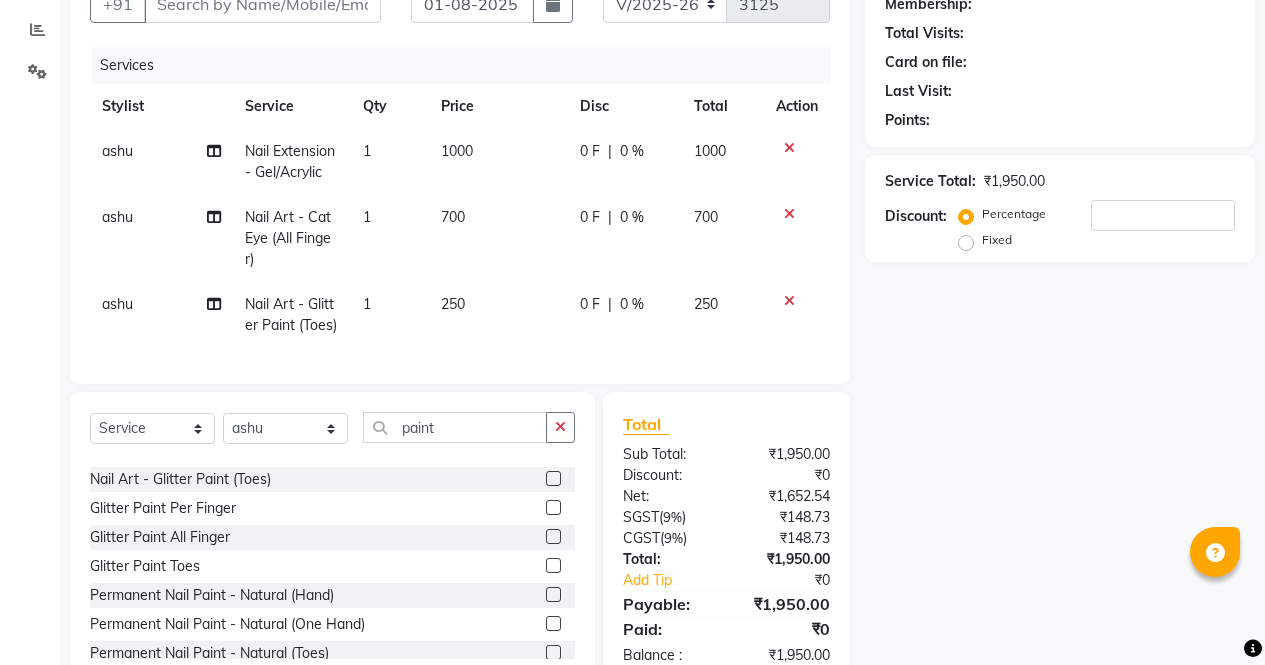 click 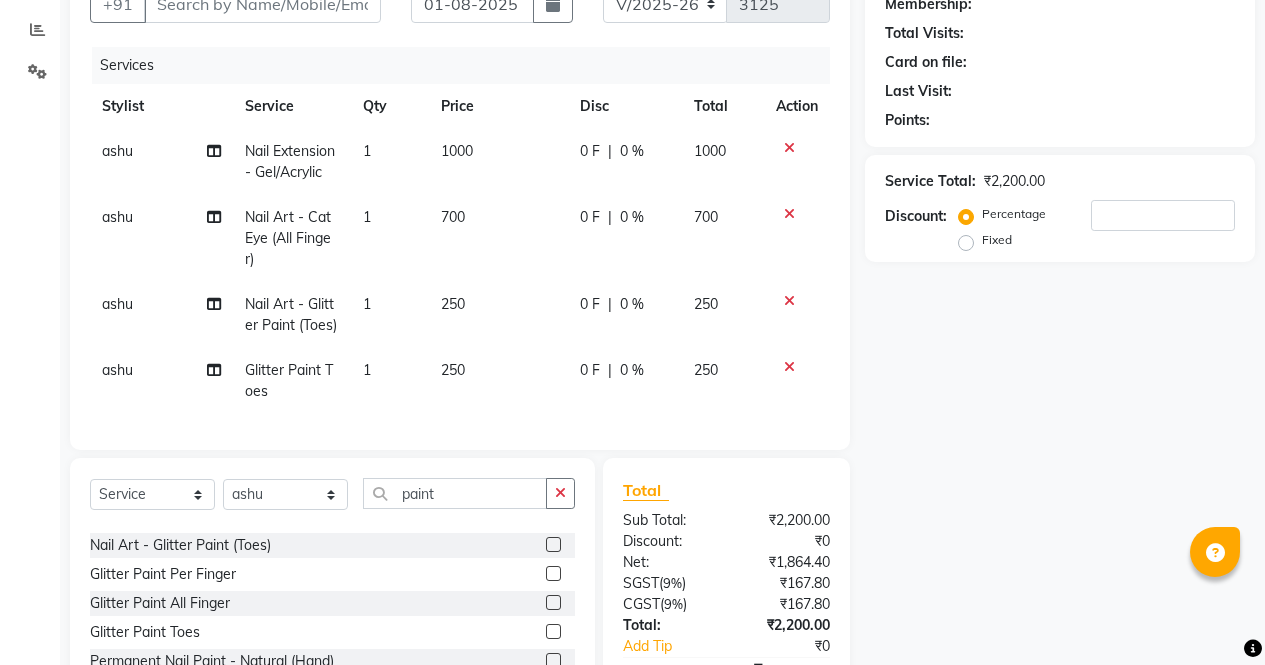 click 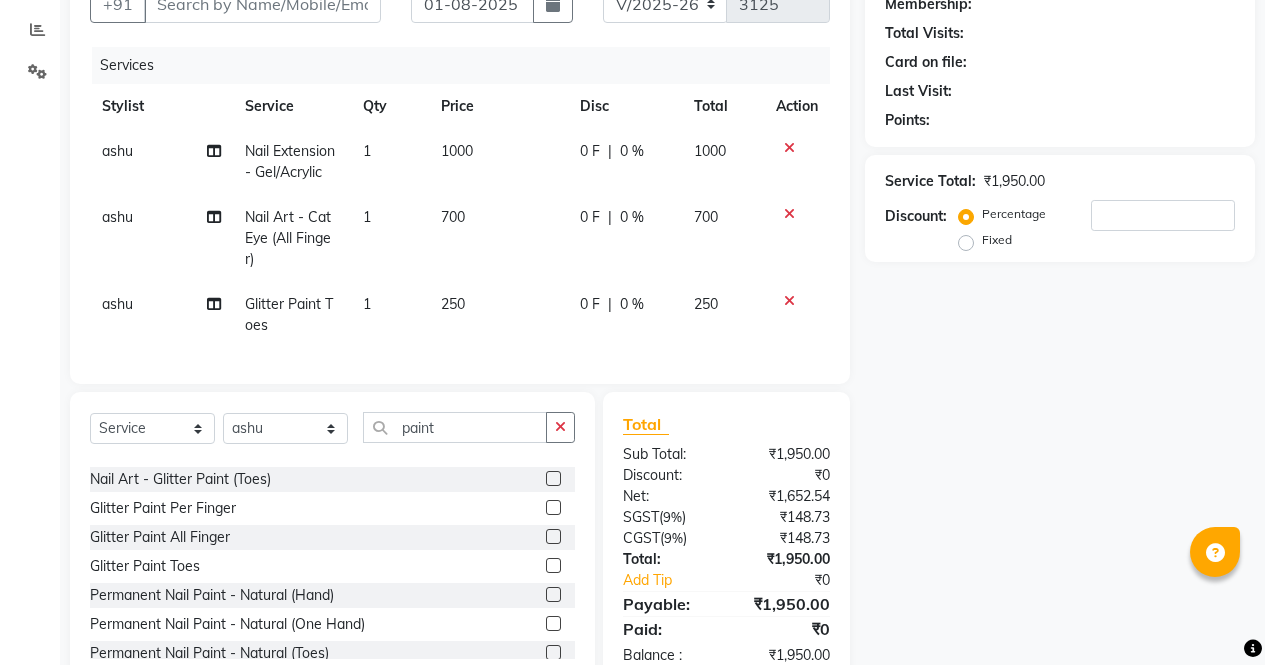 click 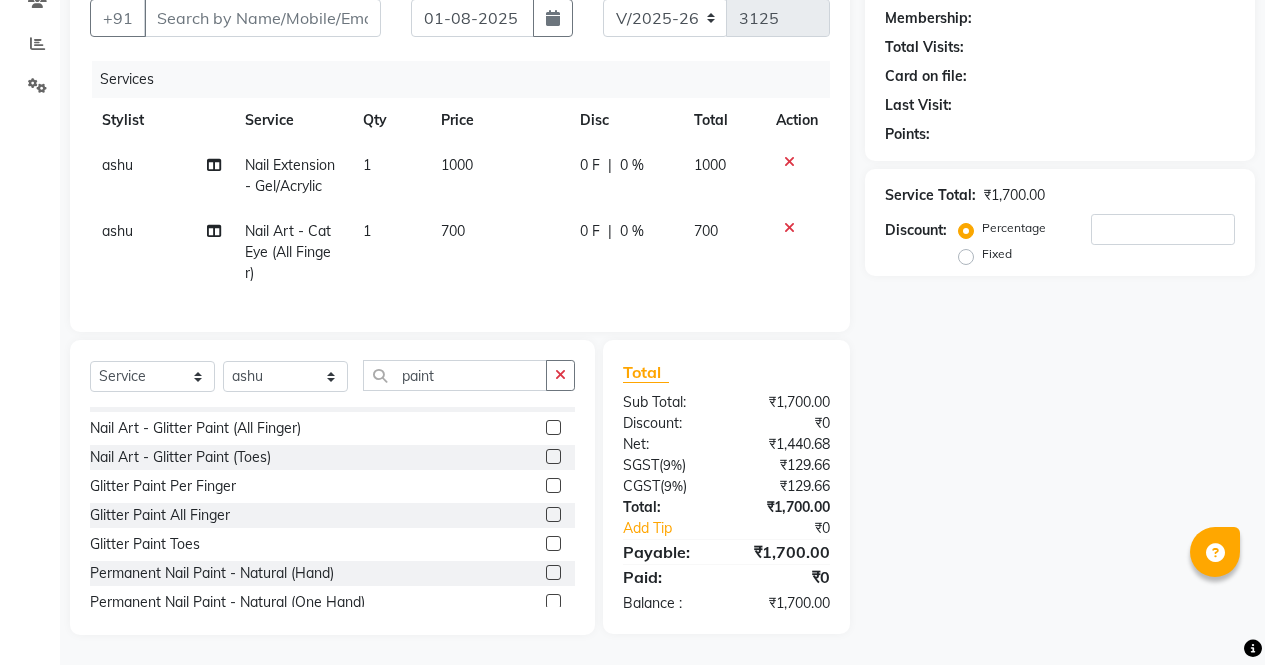 scroll, scrollTop: 18, scrollLeft: 0, axis: vertical 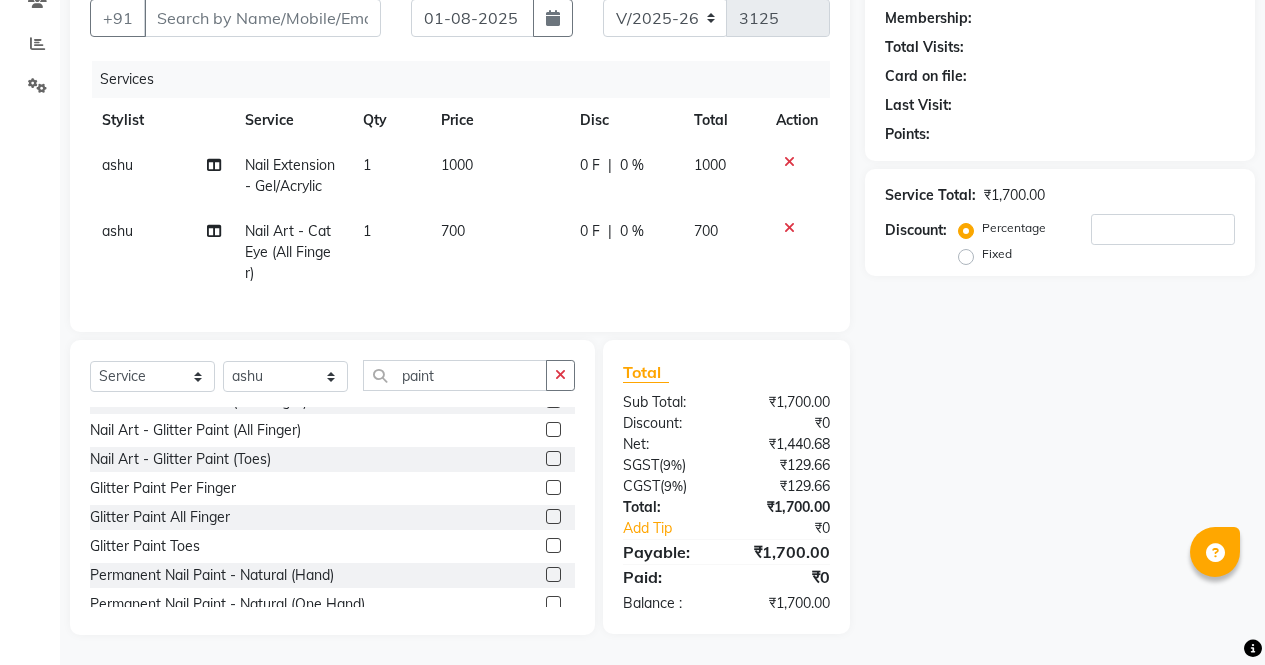 click 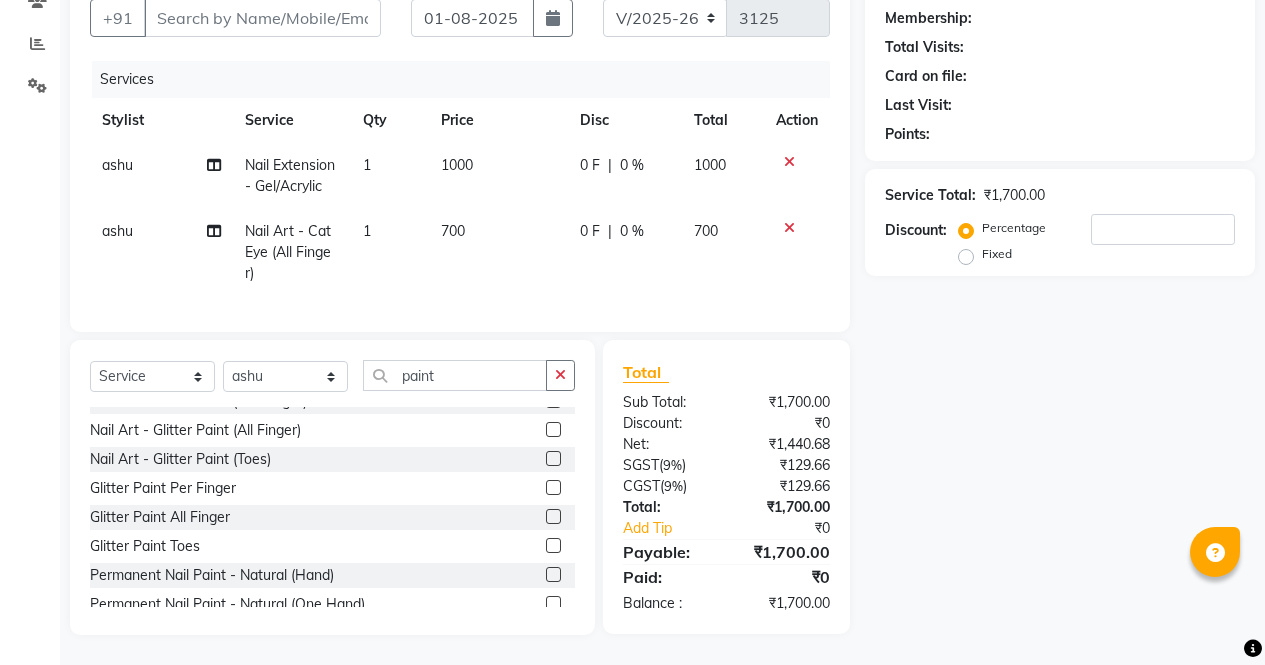 click at bounding box center (552, 546) 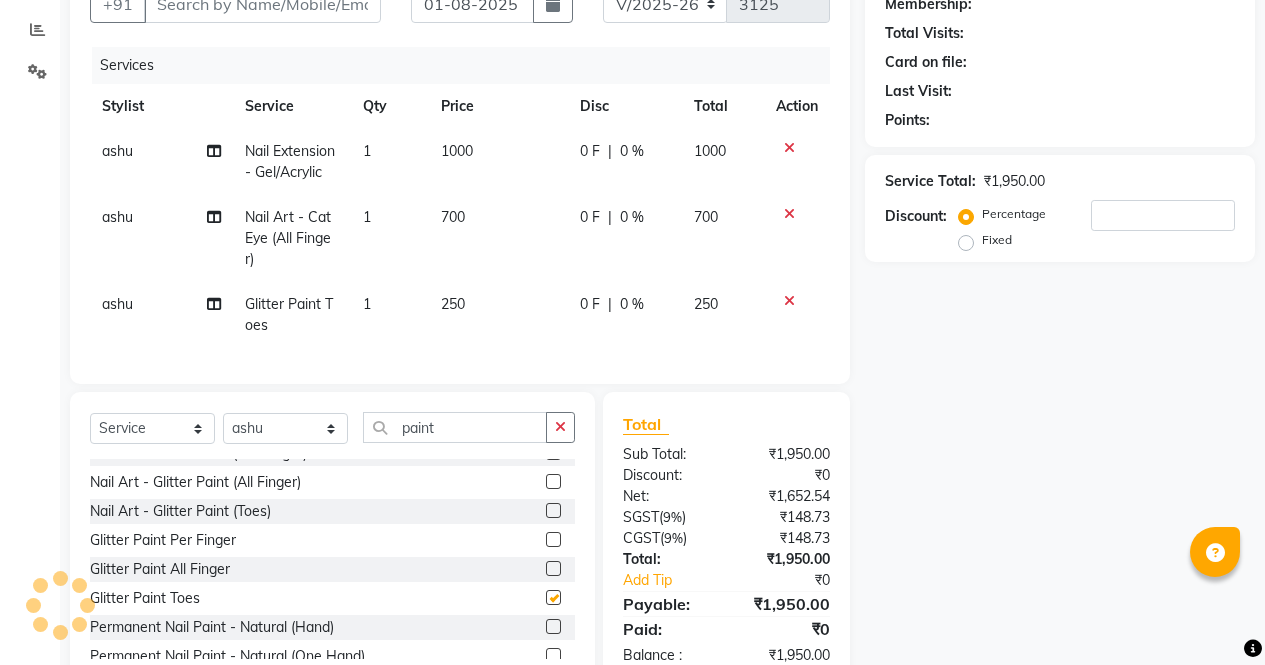 checkbox on "false" 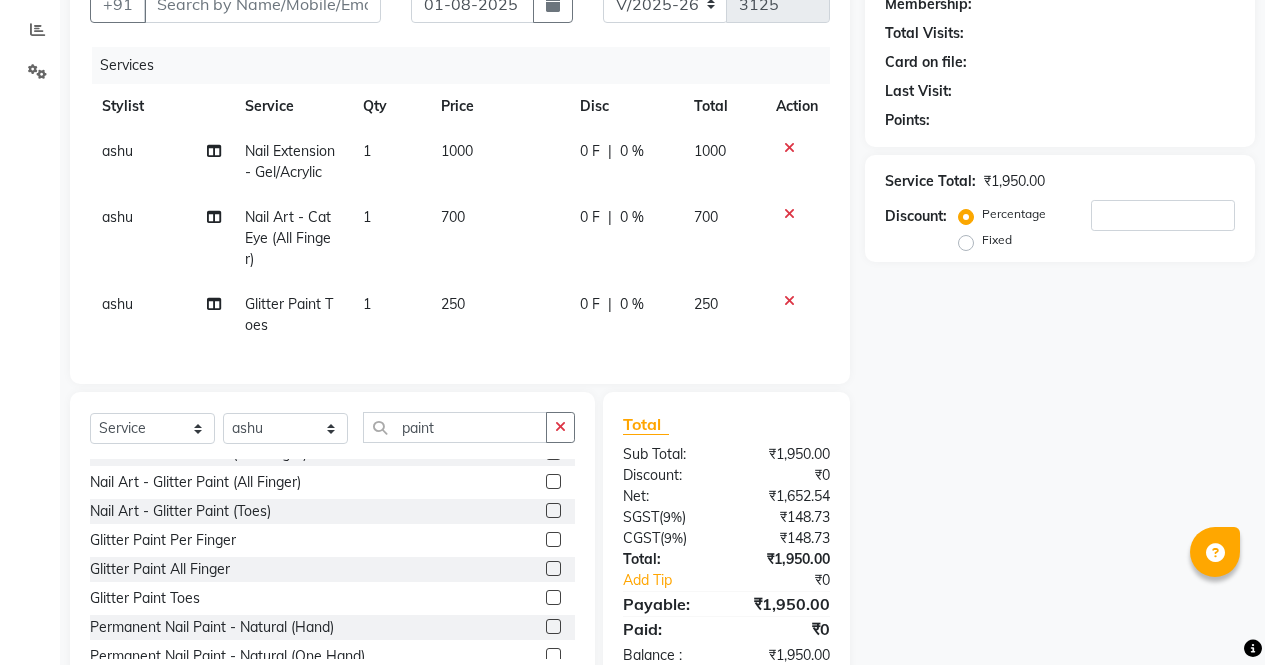 click on "250" 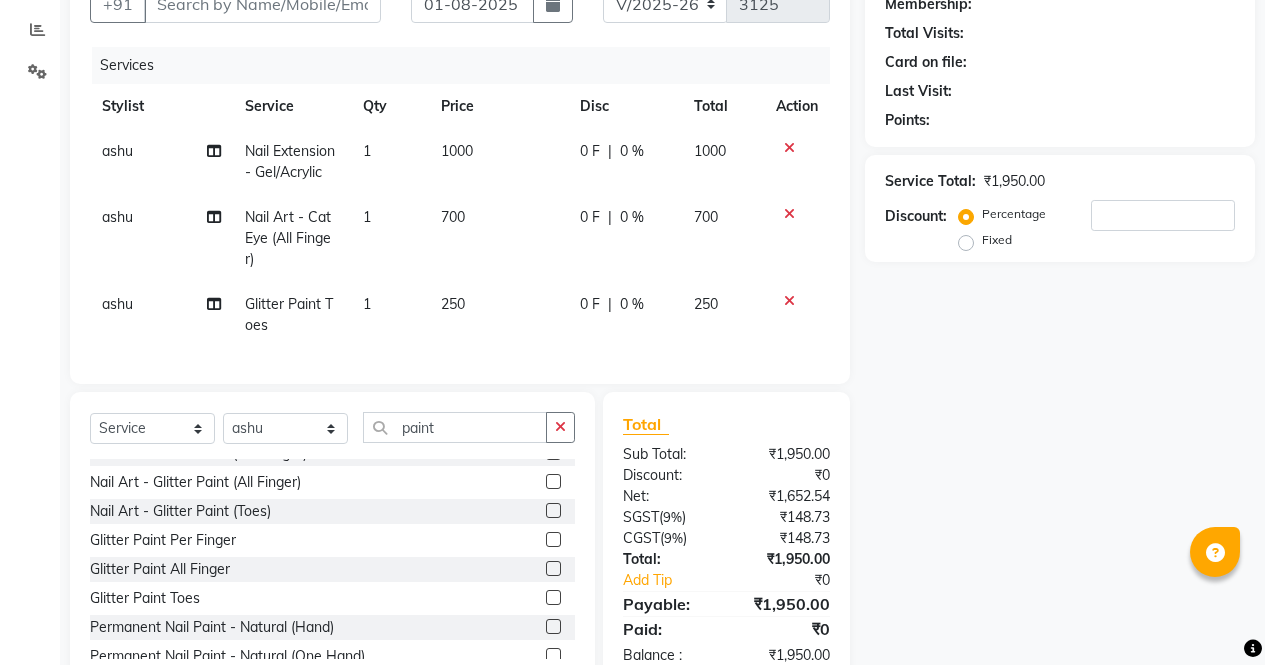 select on "28206" 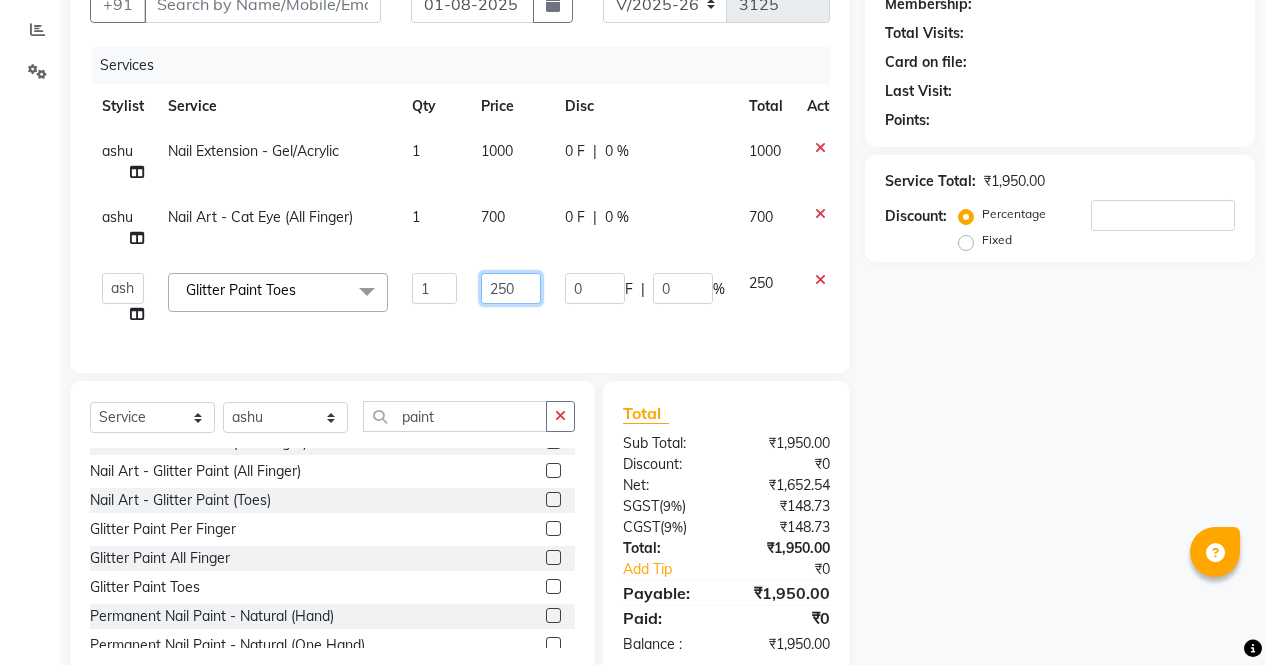 click on "250" 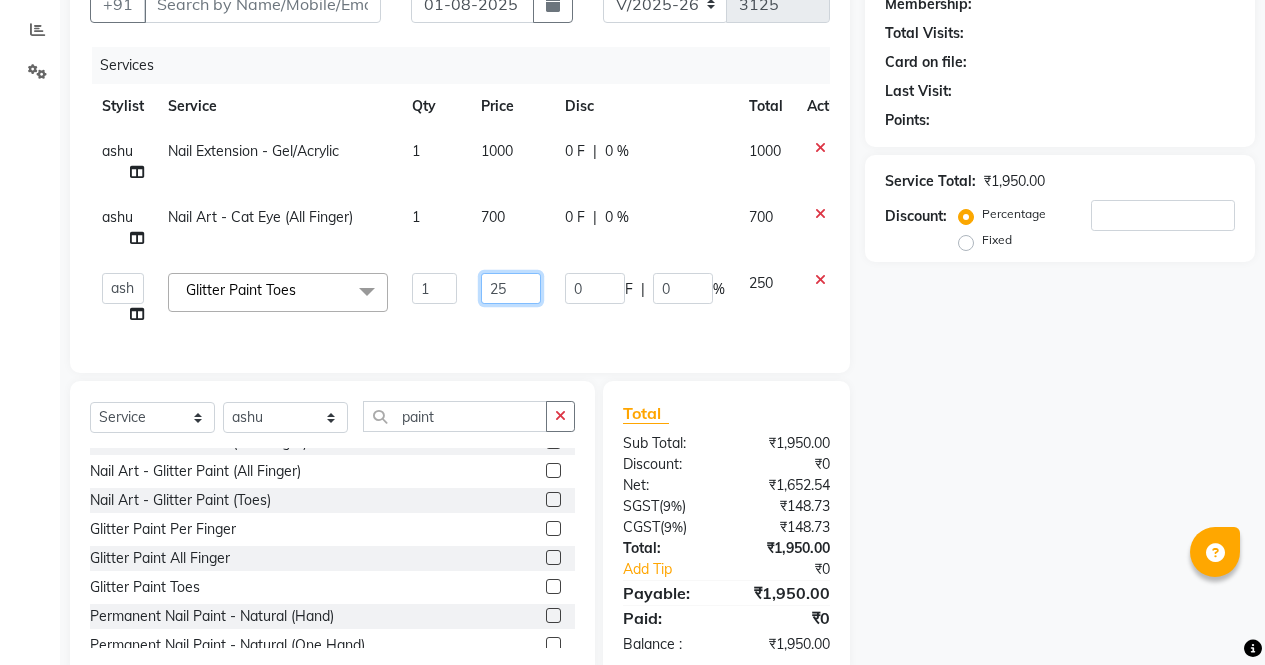 type on "2" 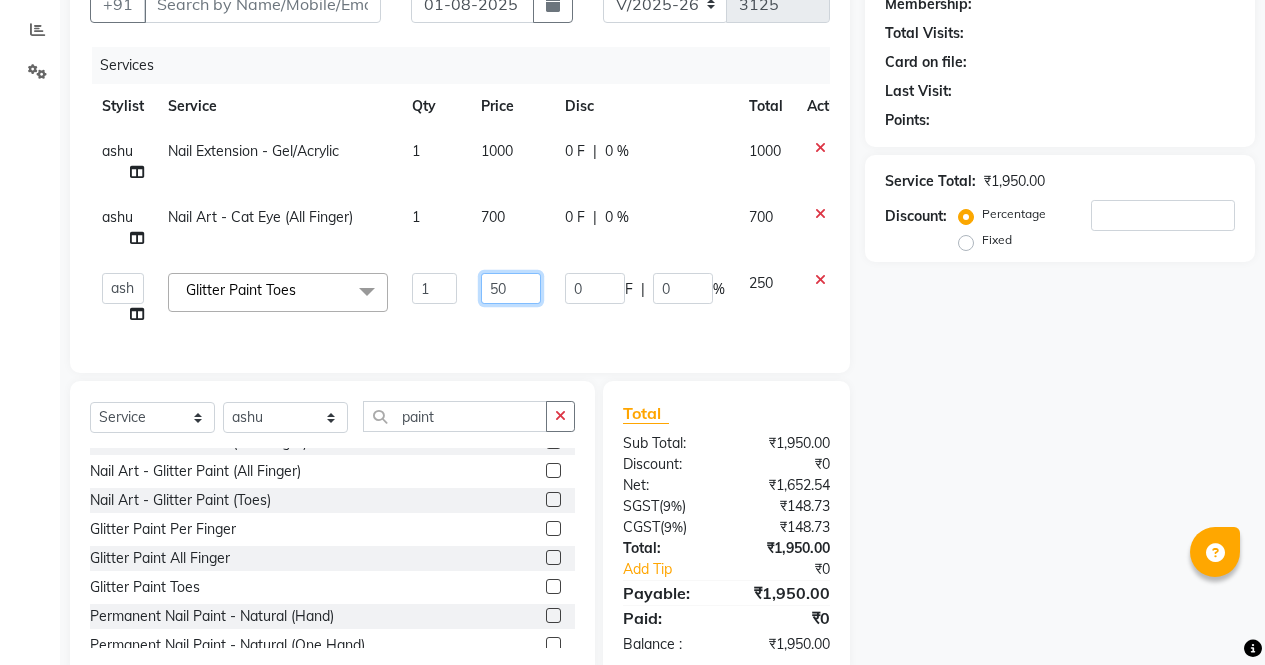 type on "500" 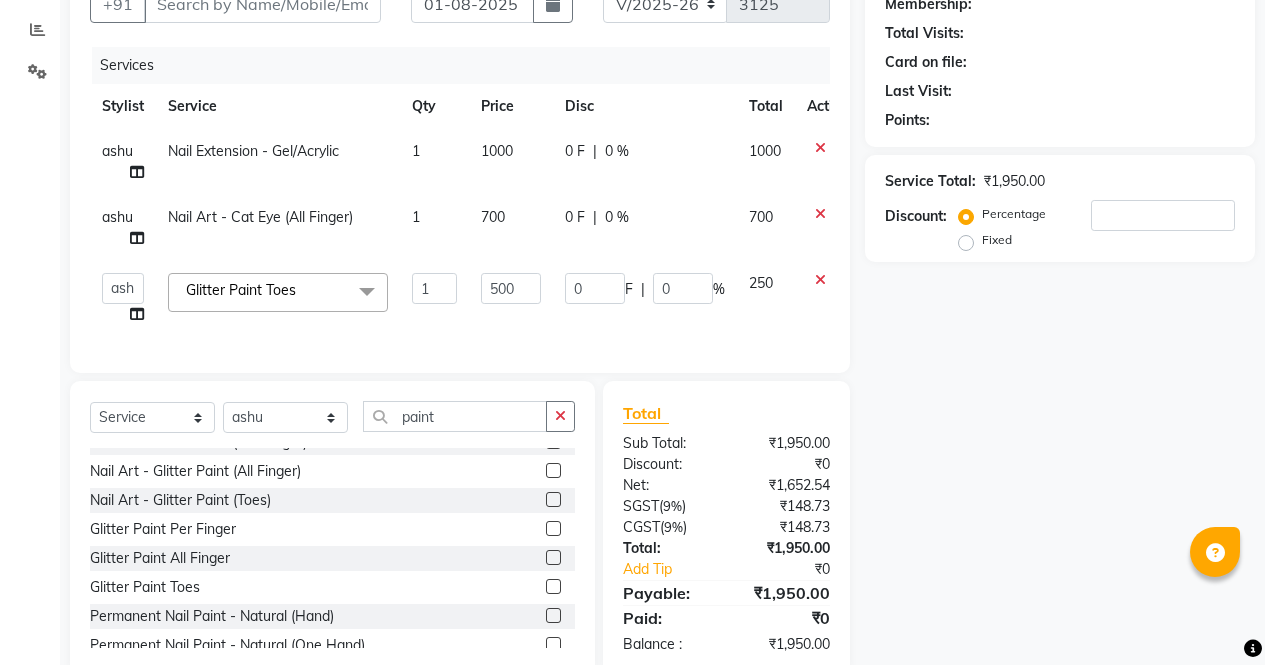 click on "Name: Membership: Total Visits: Card on file: Last Visit:  Points:  Service Total:  ₹1,950.00  Discount:  Percentage   Fixed" 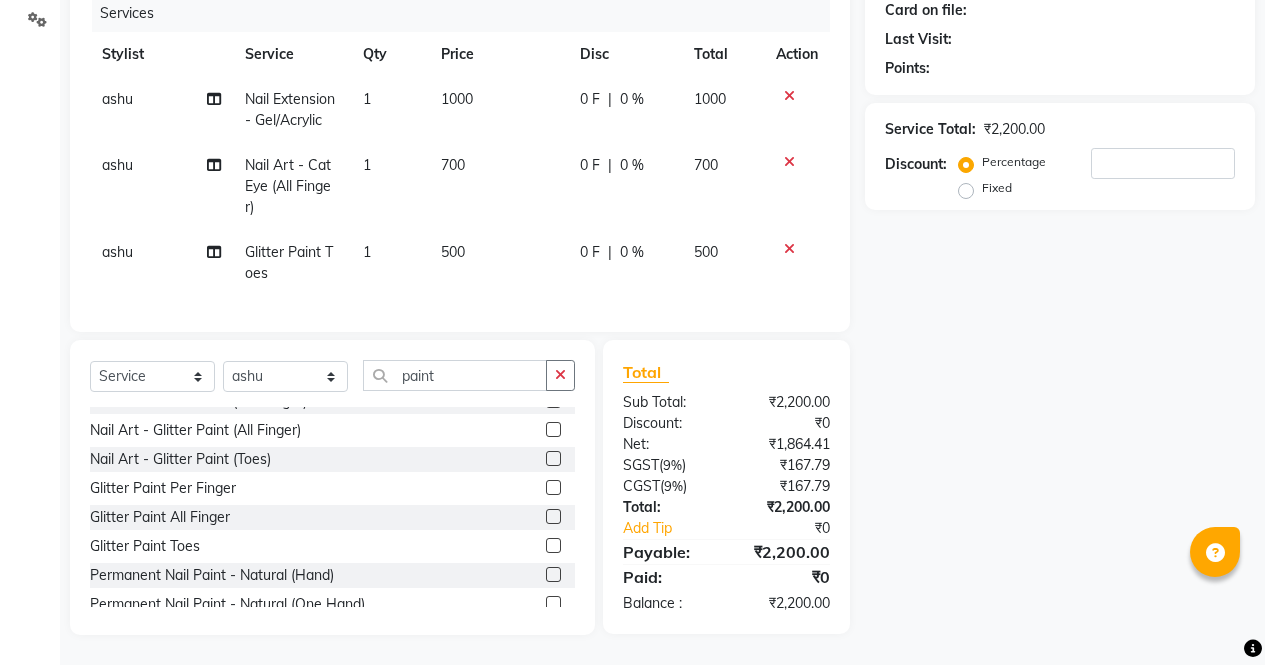 scroll, scrollTop: 268, scrollLeft: 0, axis: vertical 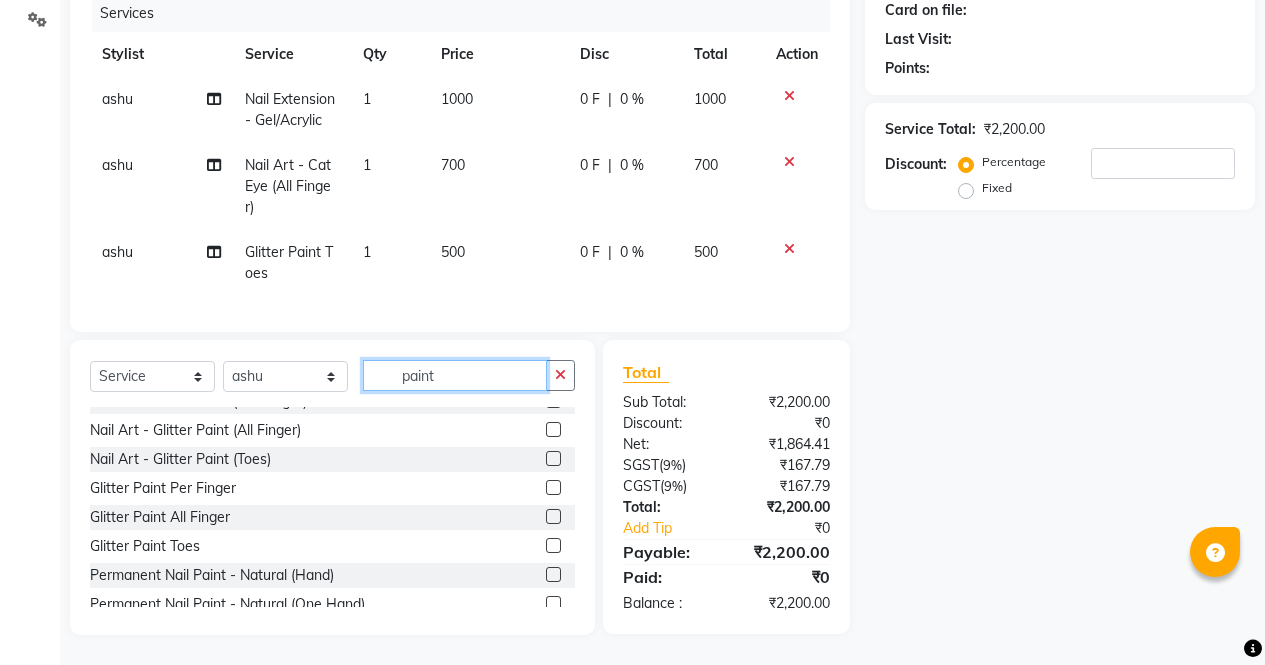 click on "paint" 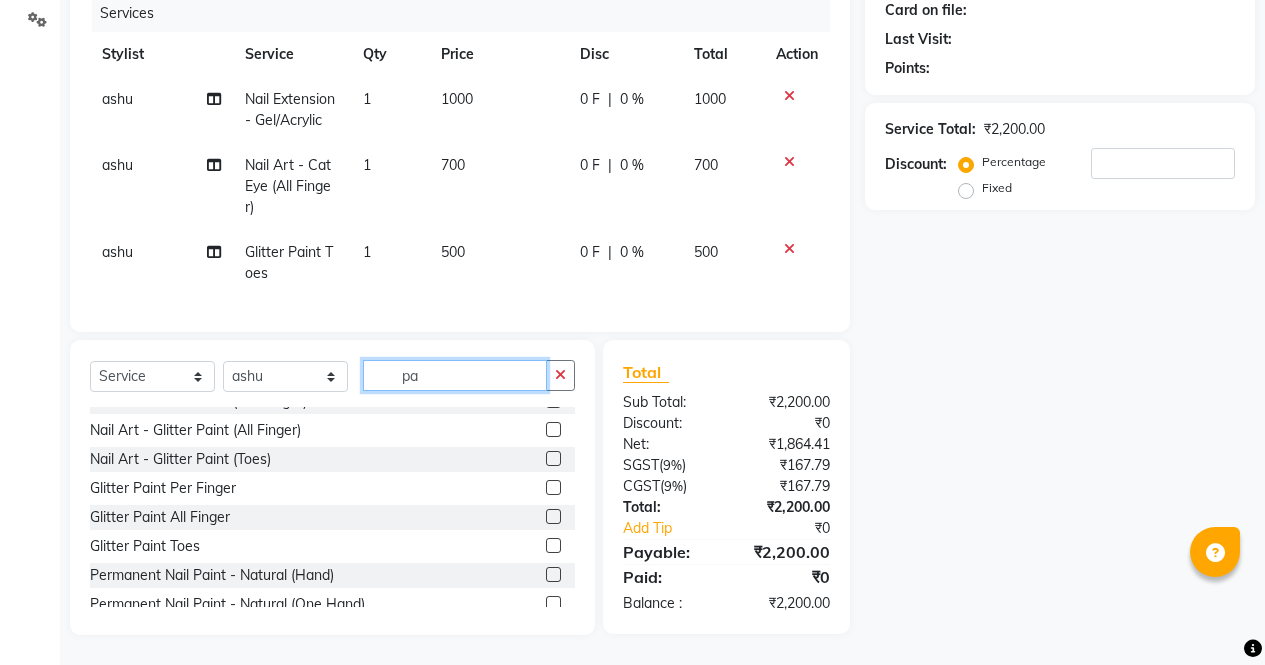 type on "p" 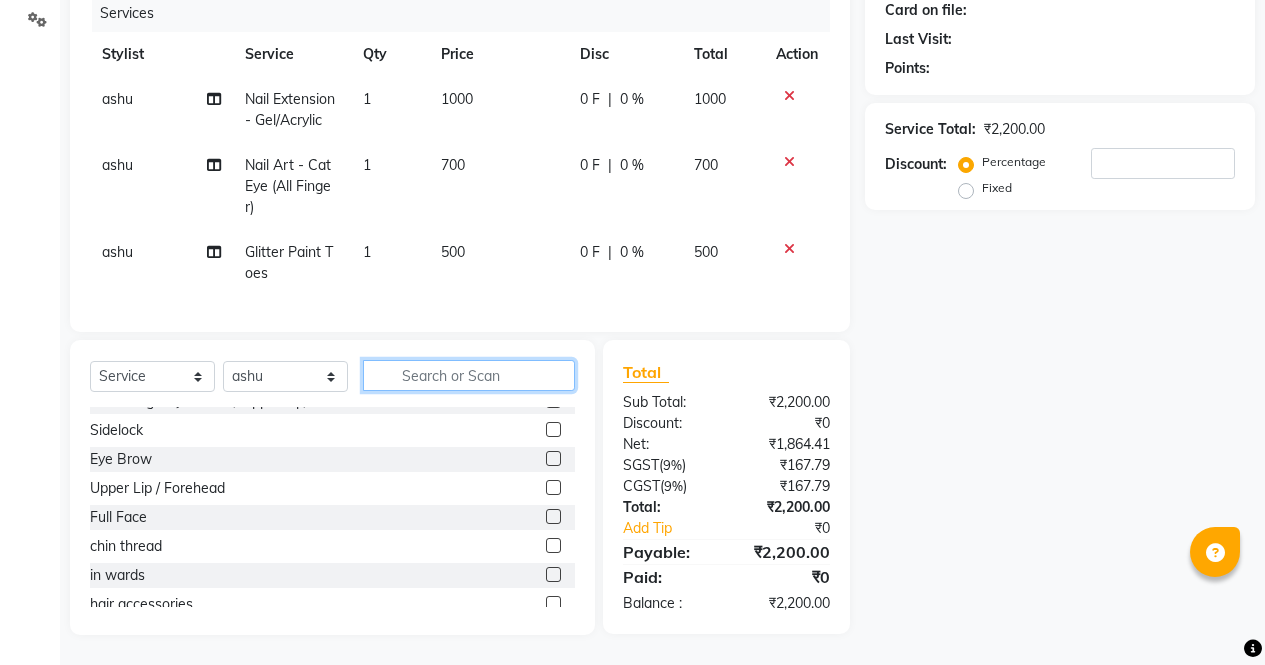 type 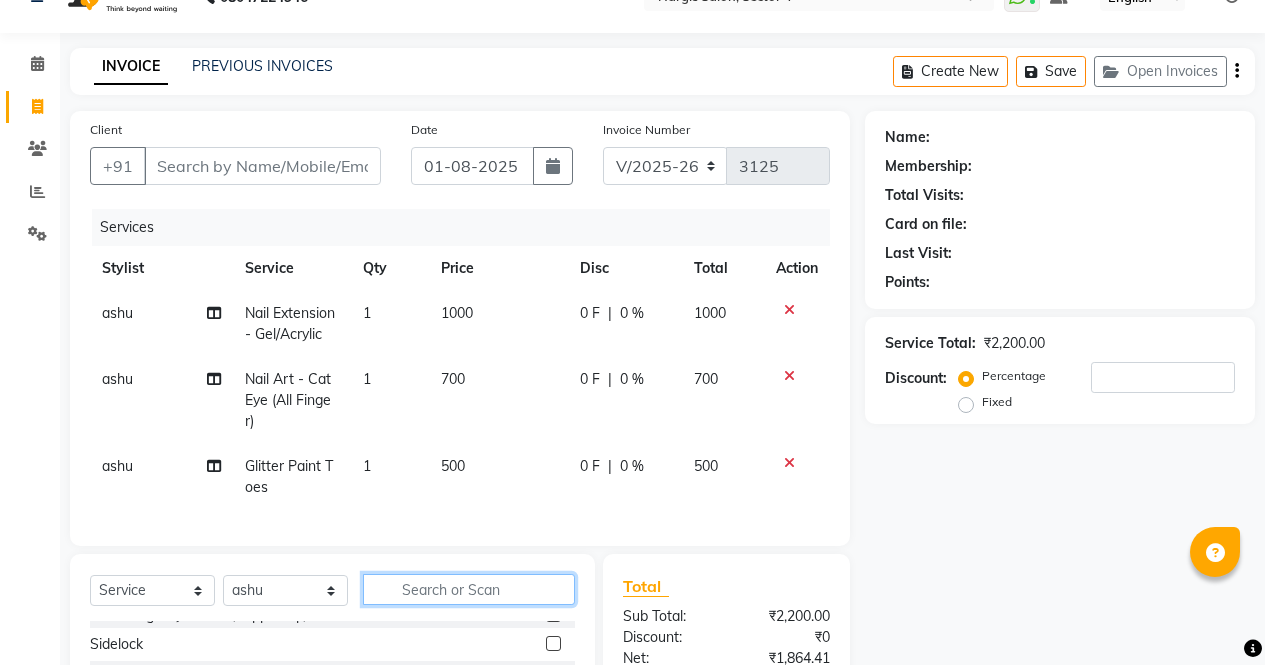 scroll, scrollTop: 0, scrollLeft: 0, axis: both 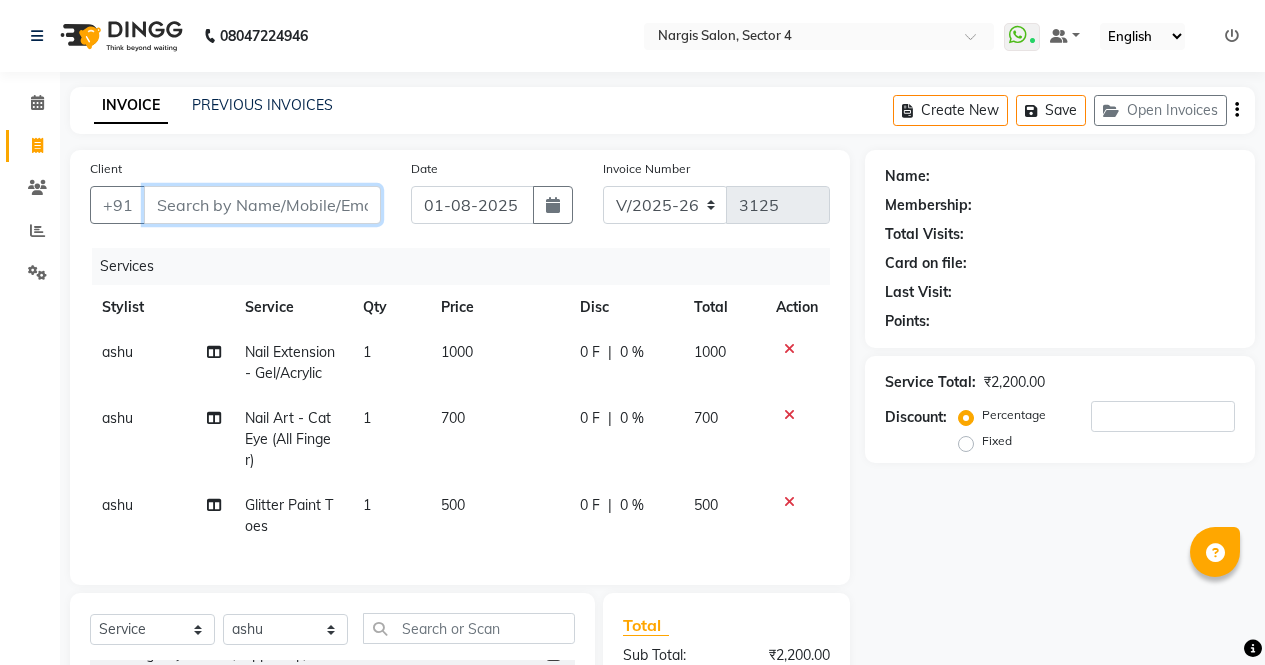 click on "Client" at bounding box center [262, 205] 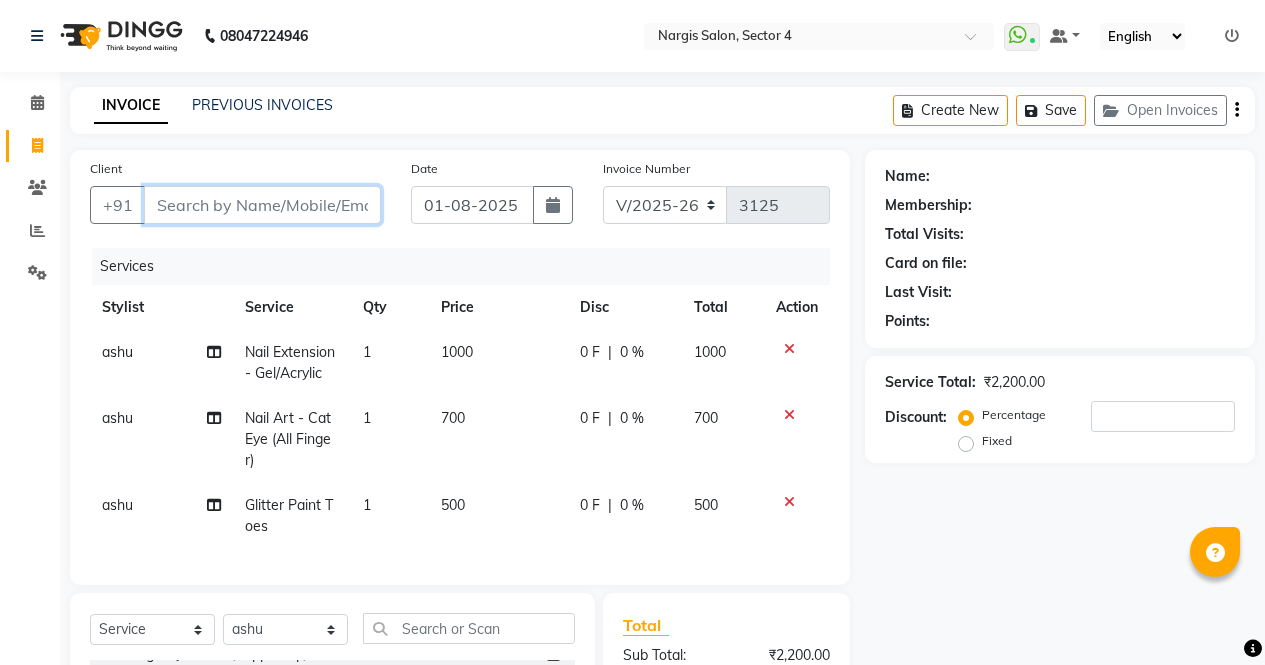 type on "9" 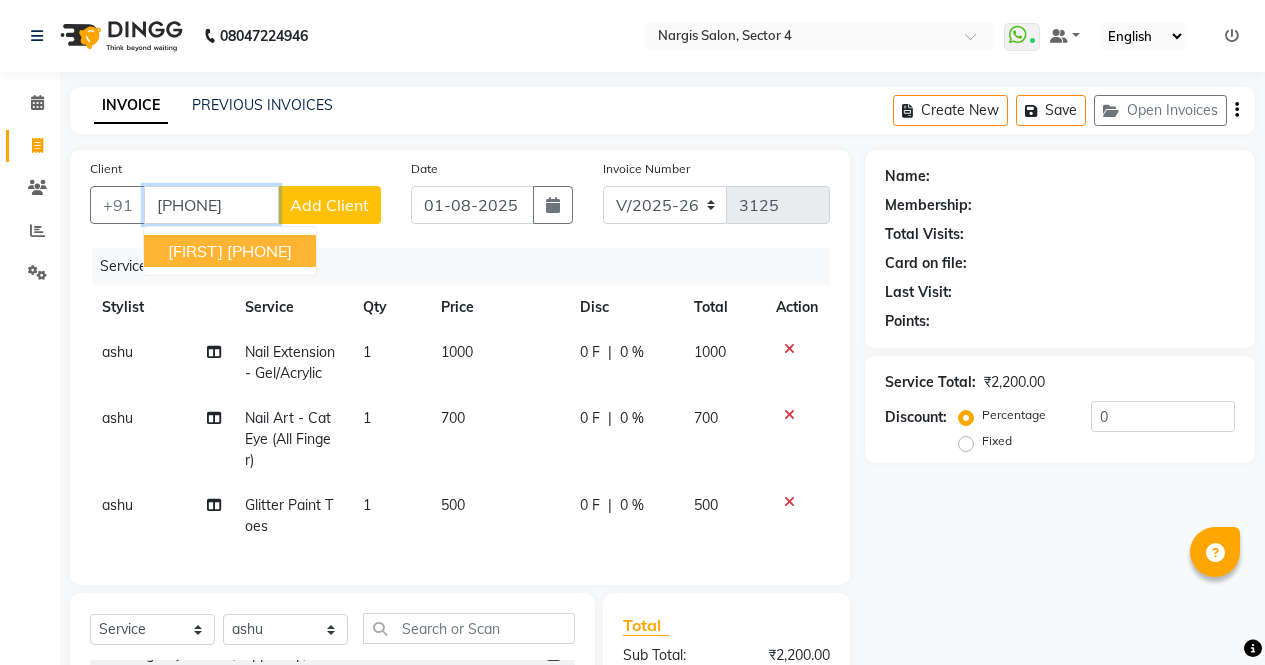 click on "[PHONE]" at bounding box center (259, 251) 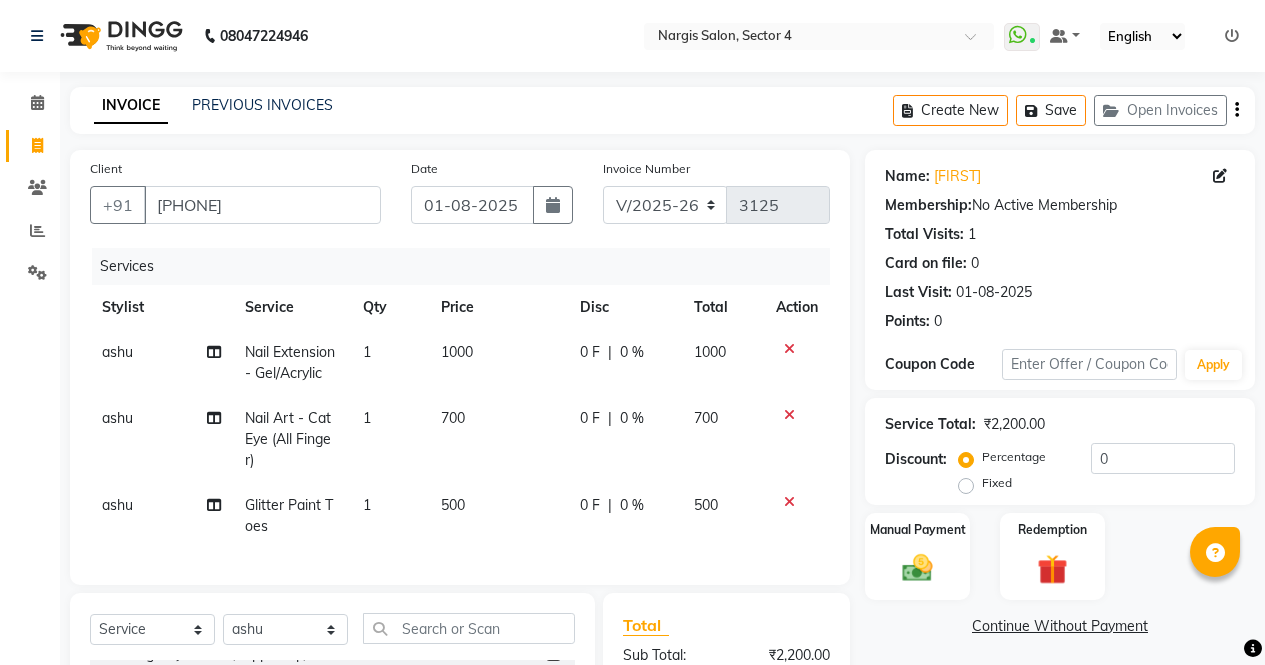 click 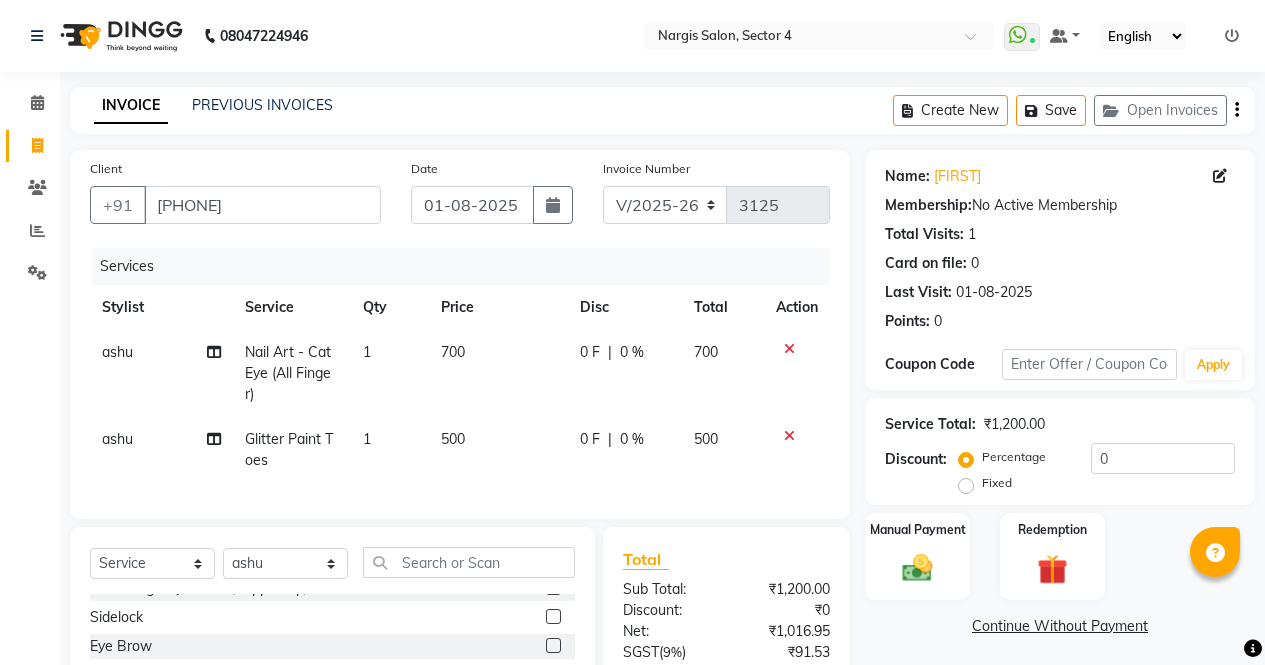 click 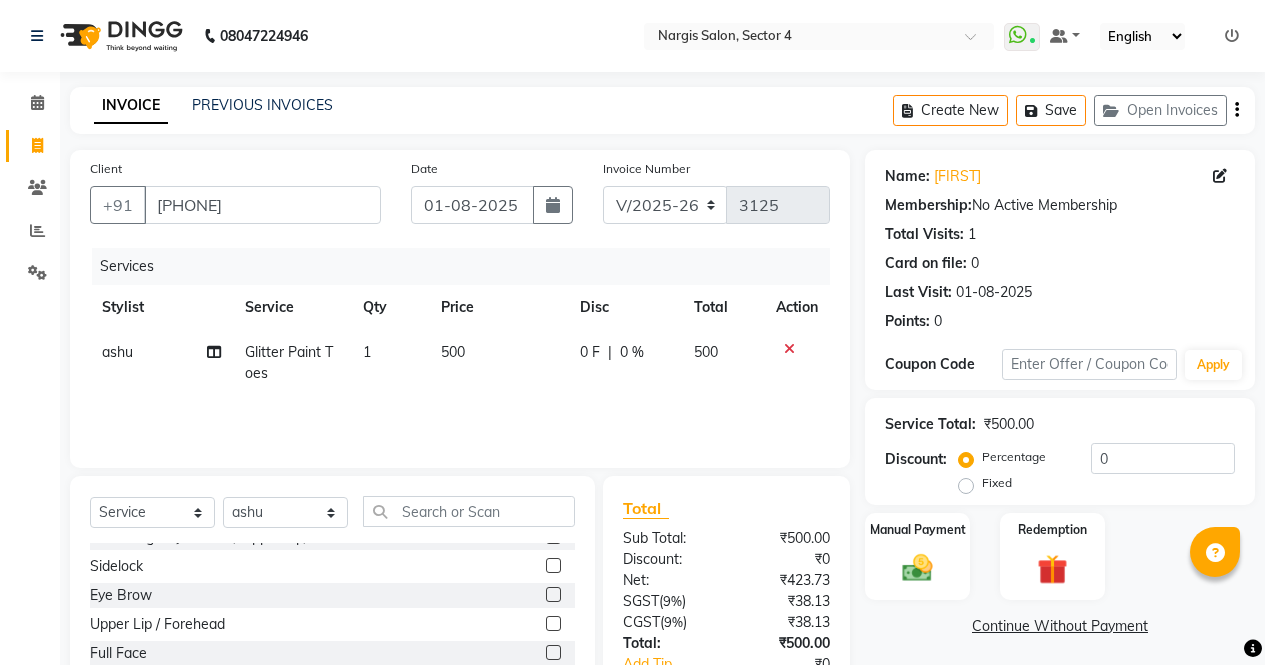 click 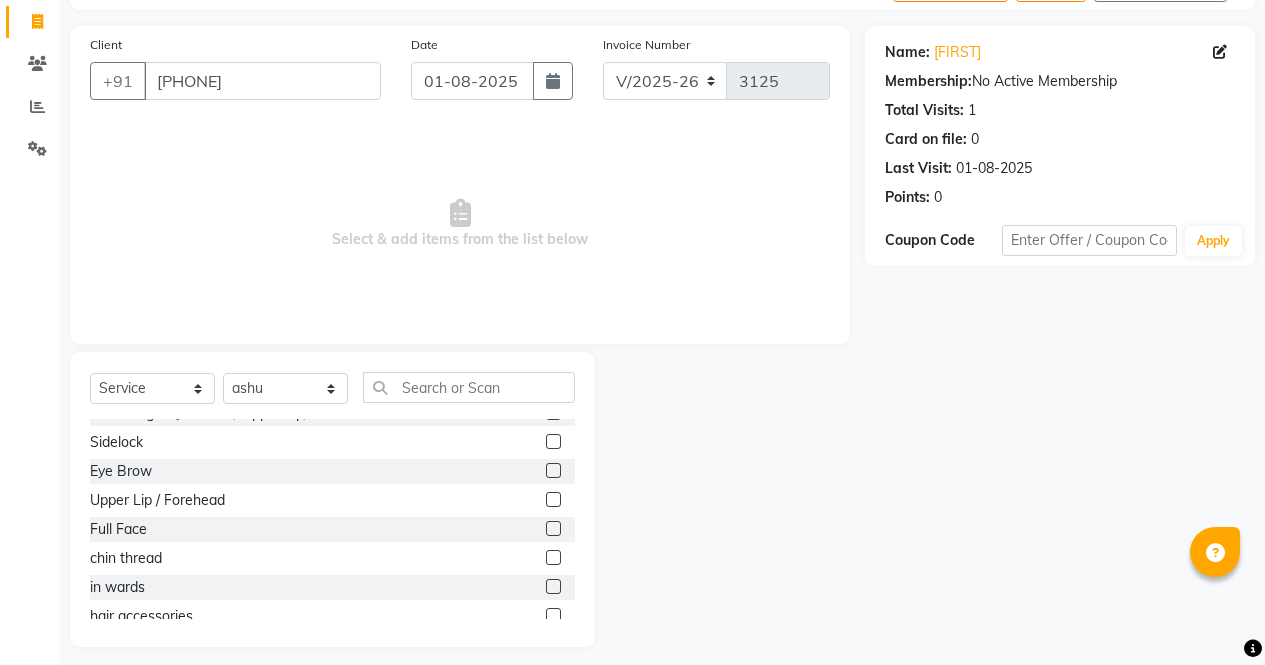 scroll, scrollTop: 136, scrollLeft: 0, axis: vertical 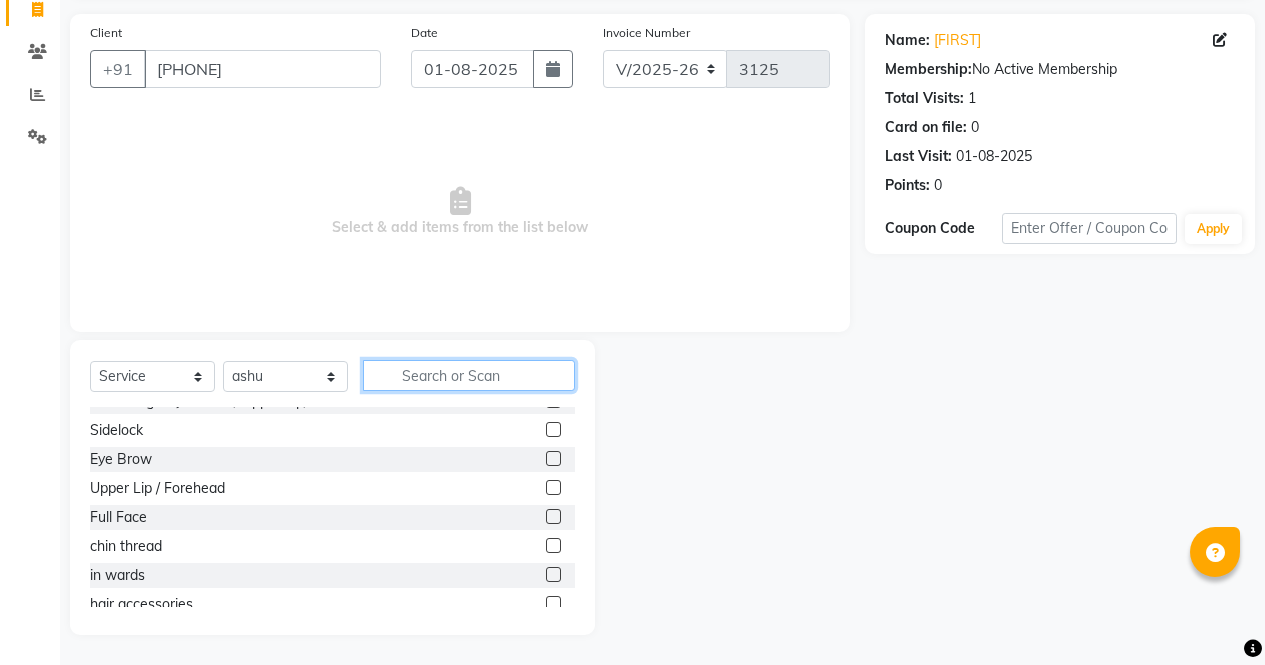 click 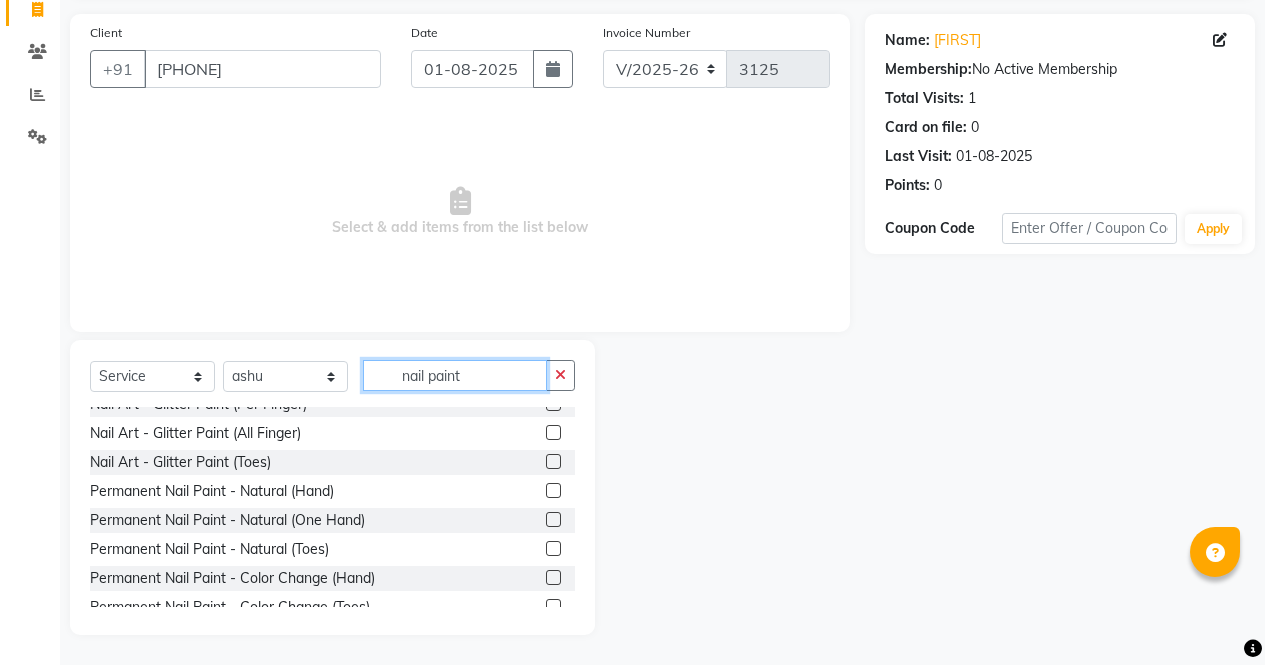 scroll, scrollTop: 0, scrollLeft: 0, axis: both 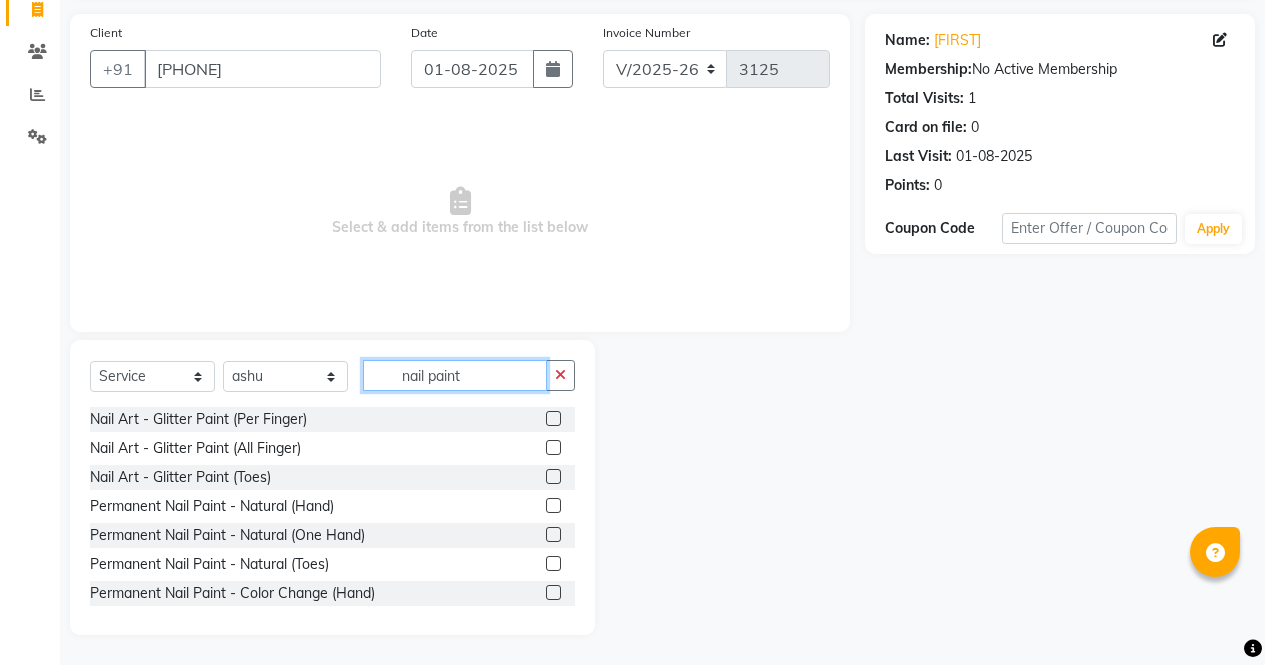 type on "nail paint" 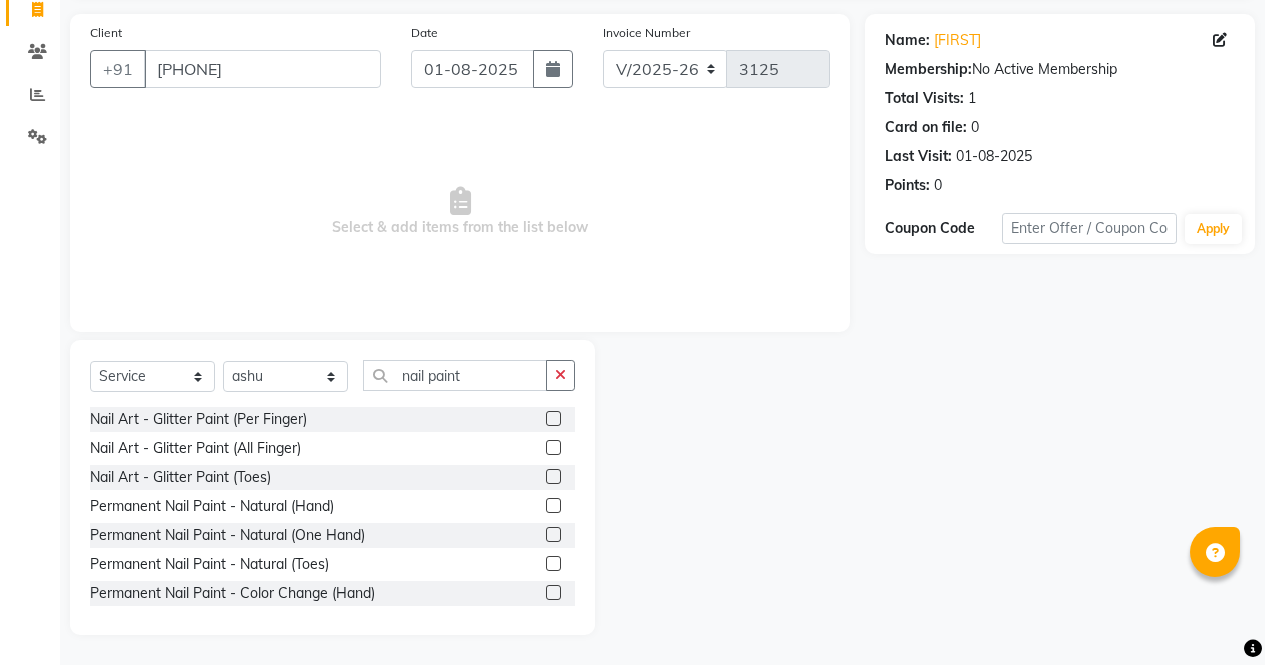 click 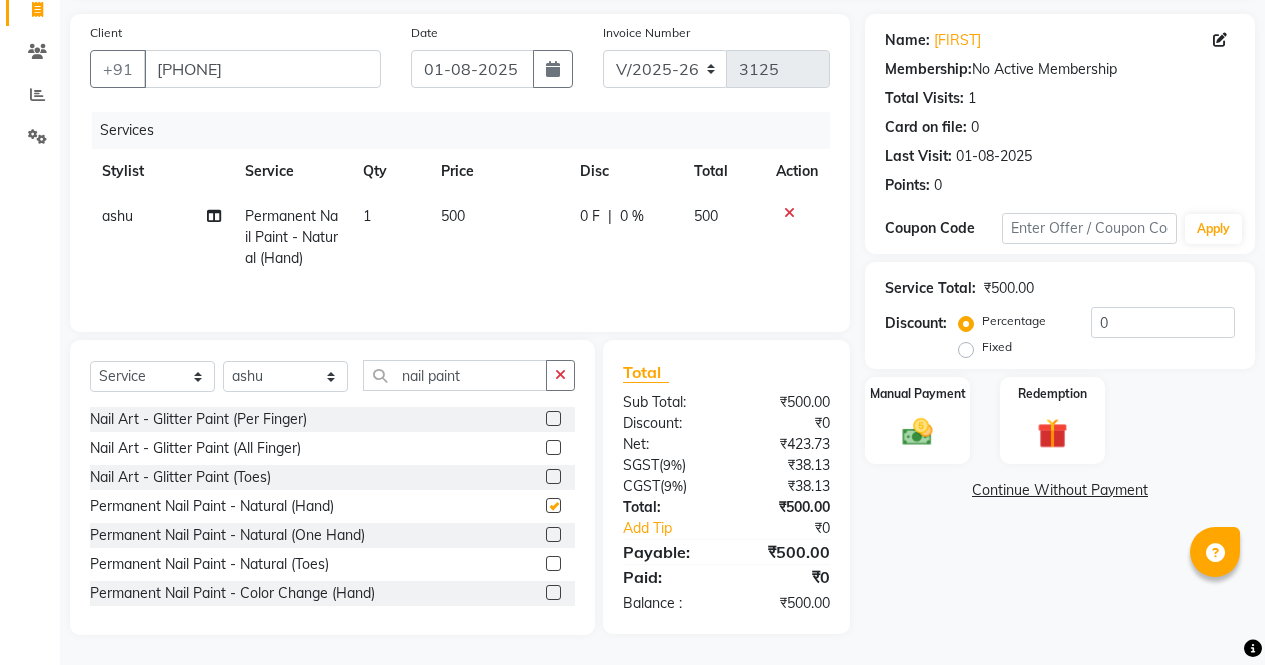 checkbox on "false" 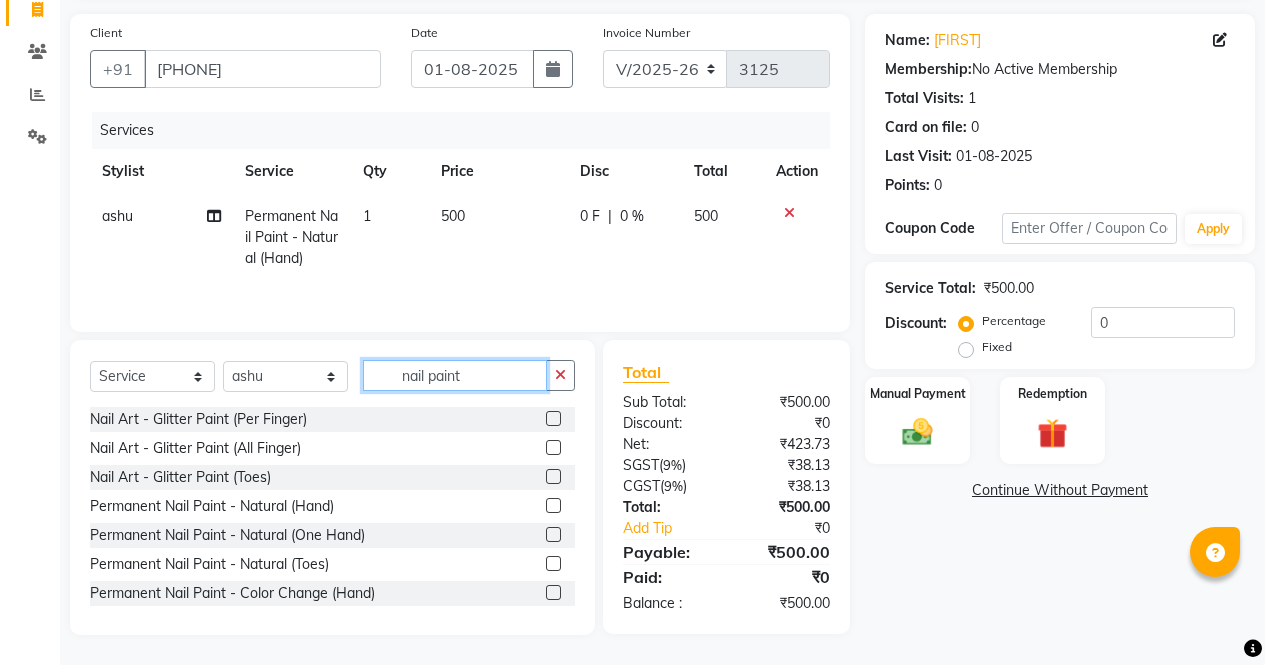 click on "nail paint" 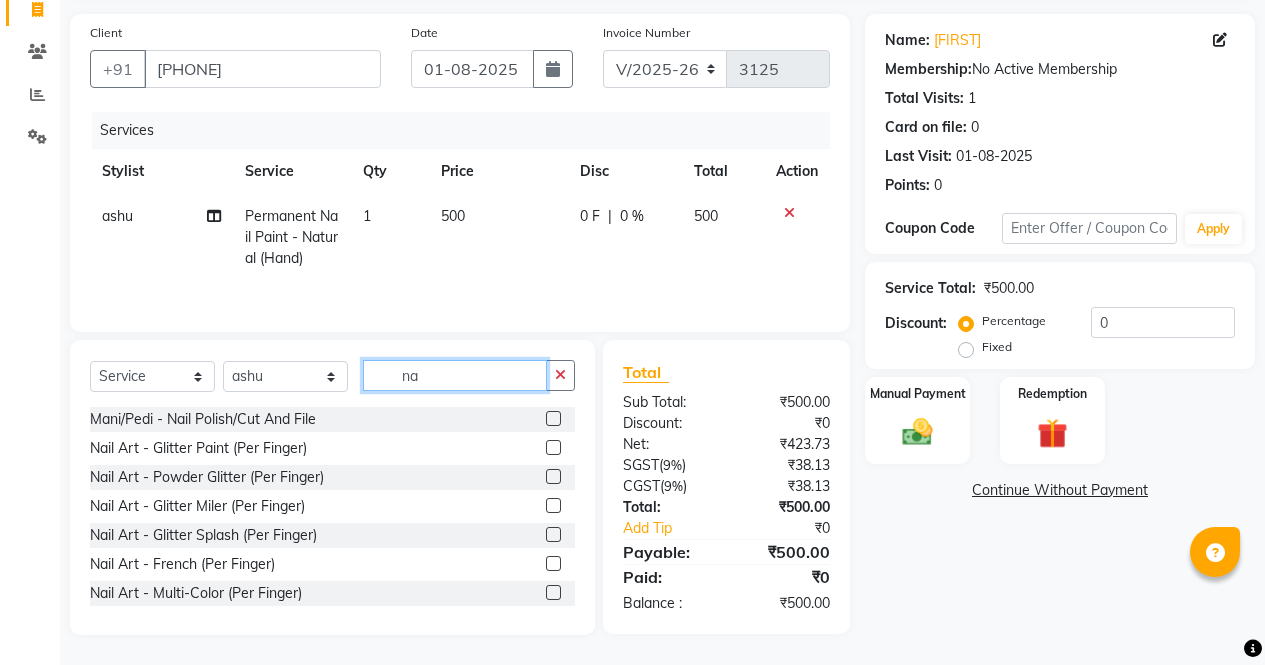 type on "n" 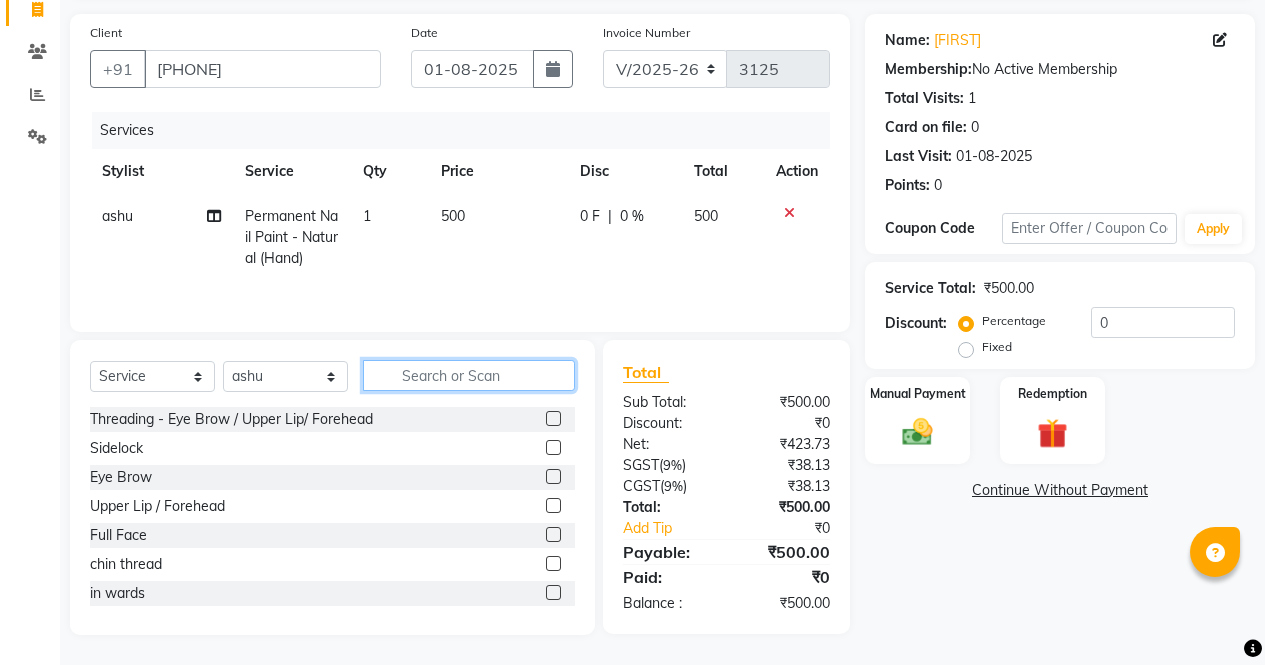 type 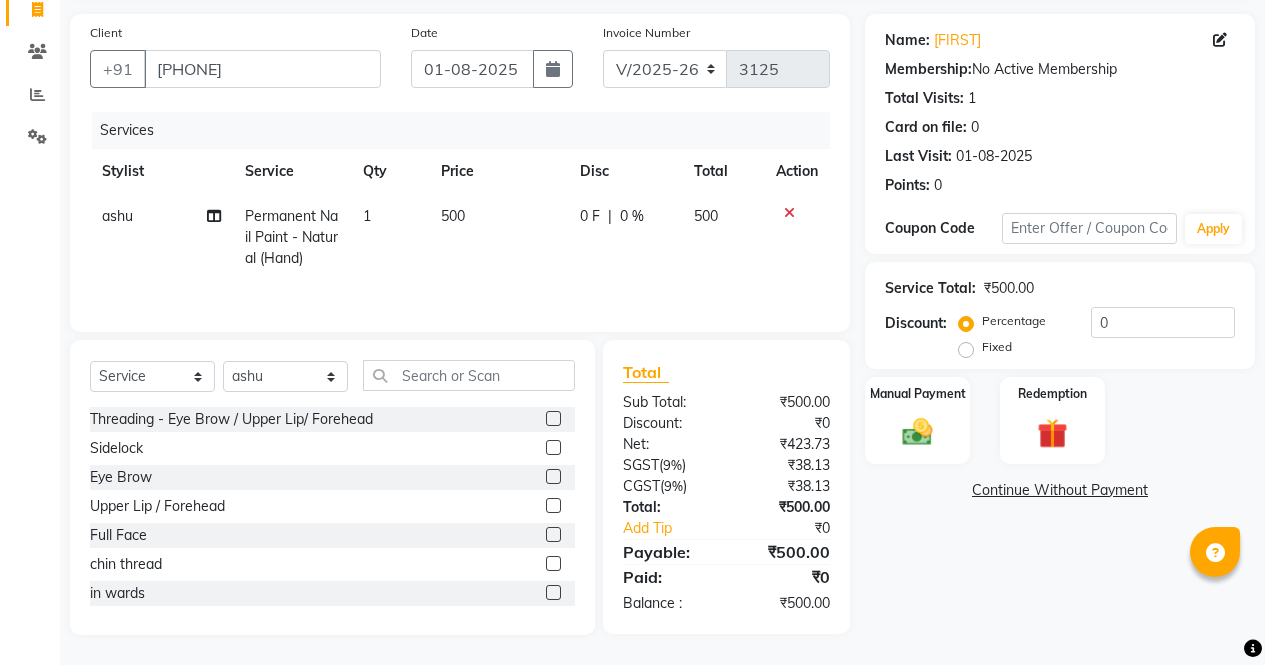 click on "ashu" 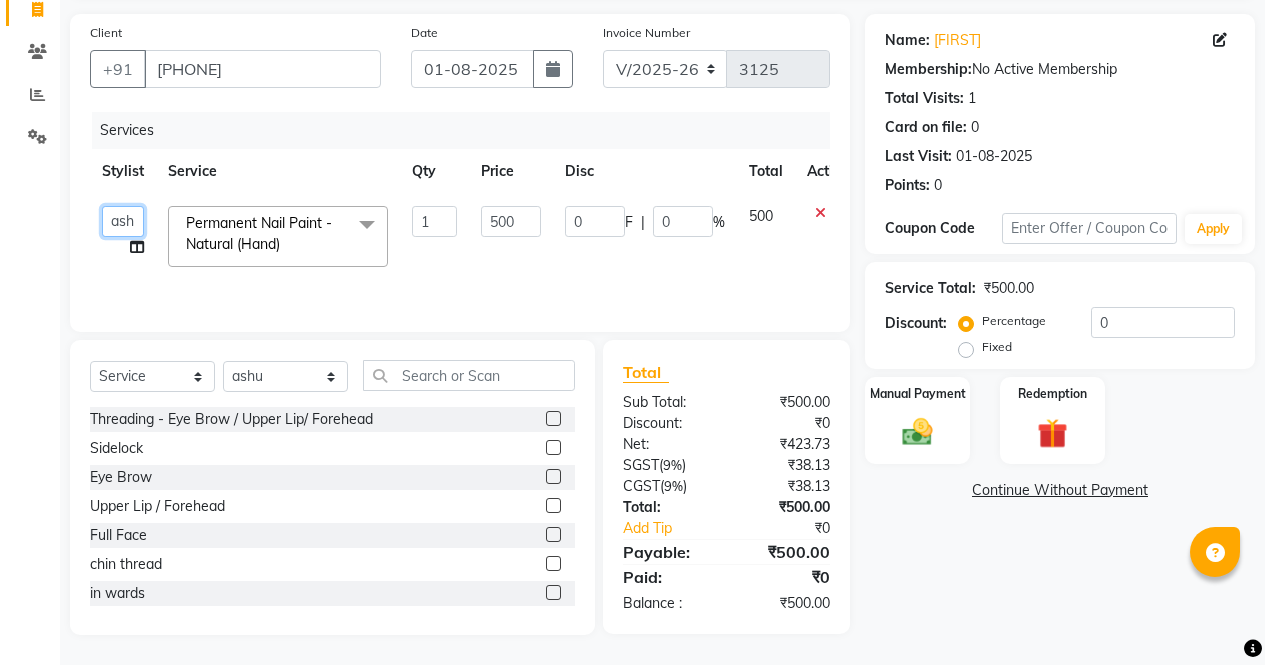 click on "[FIRST] [FIRST] [FIRST] [FIRST] Front Desk [FIRST] [FIRST] [FIRST] [FIRST] [FIRST] [FIRST] [FIRST]" 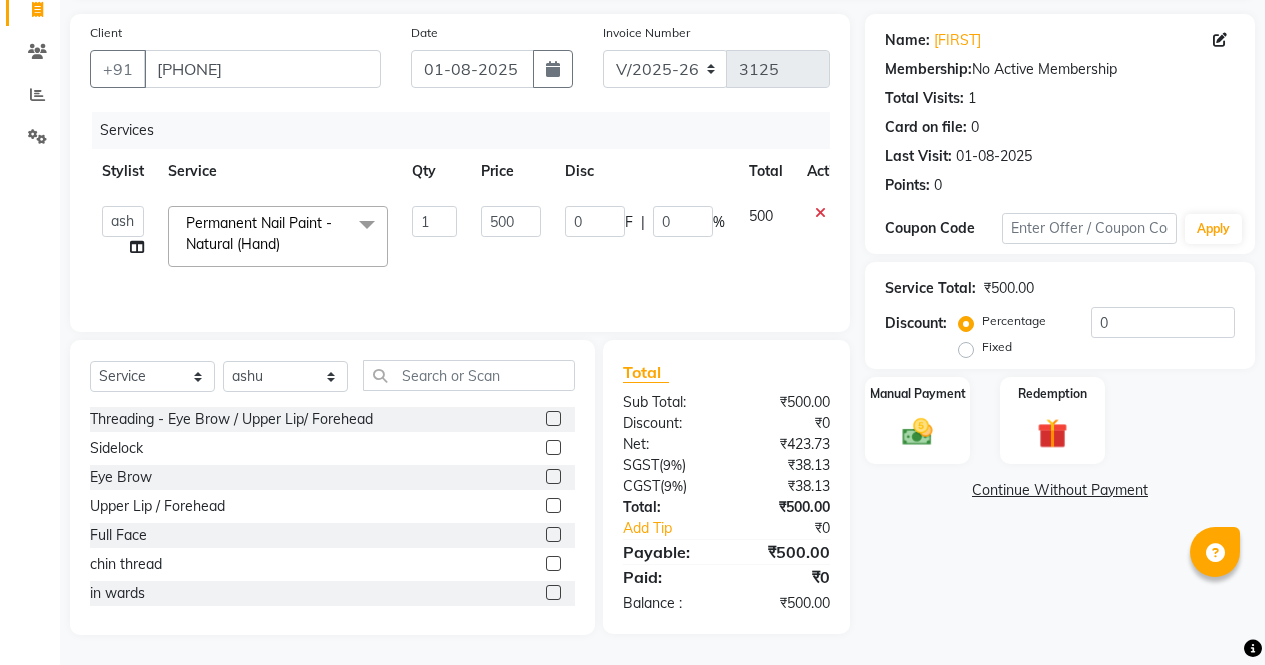 select on "[POSTAL_CODE]" 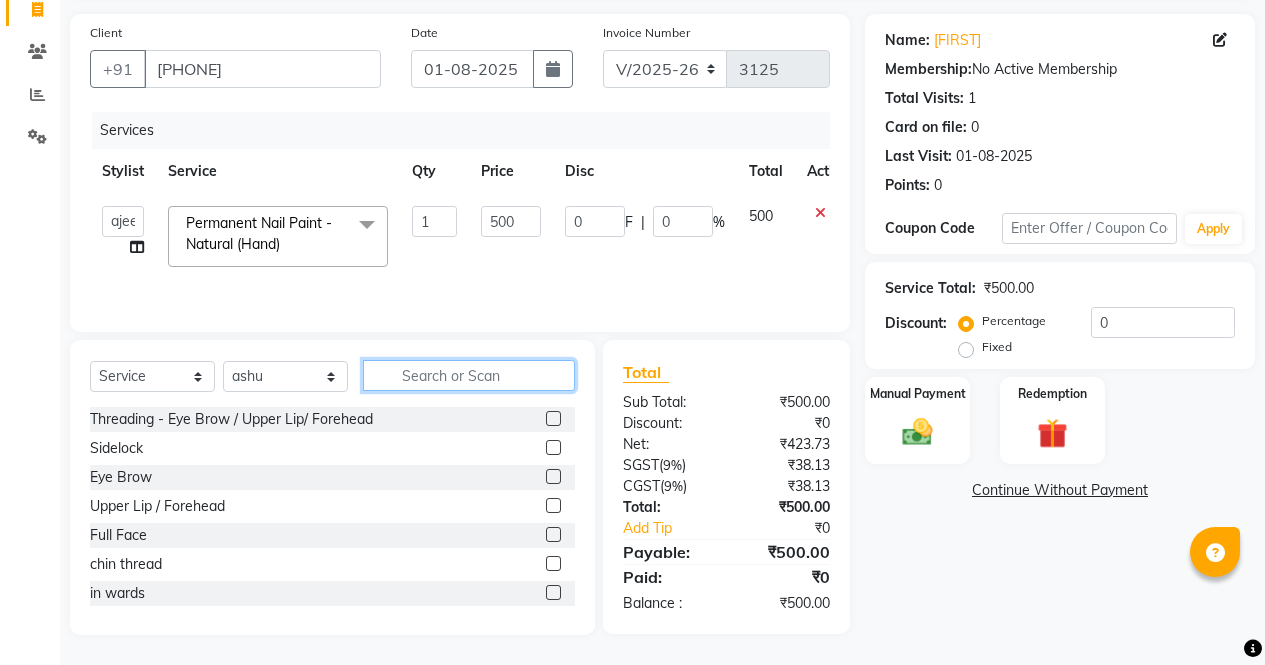 click 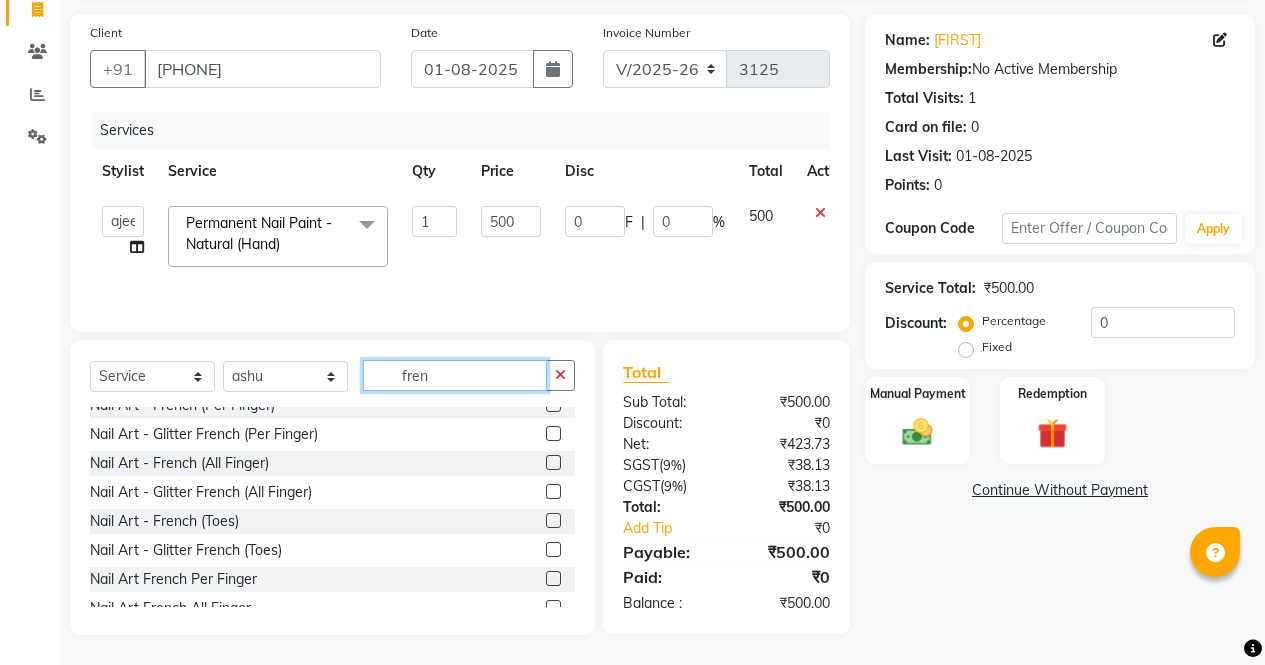 scroll, scrollTop: 18, scrollLeft: 0, axis: vertical 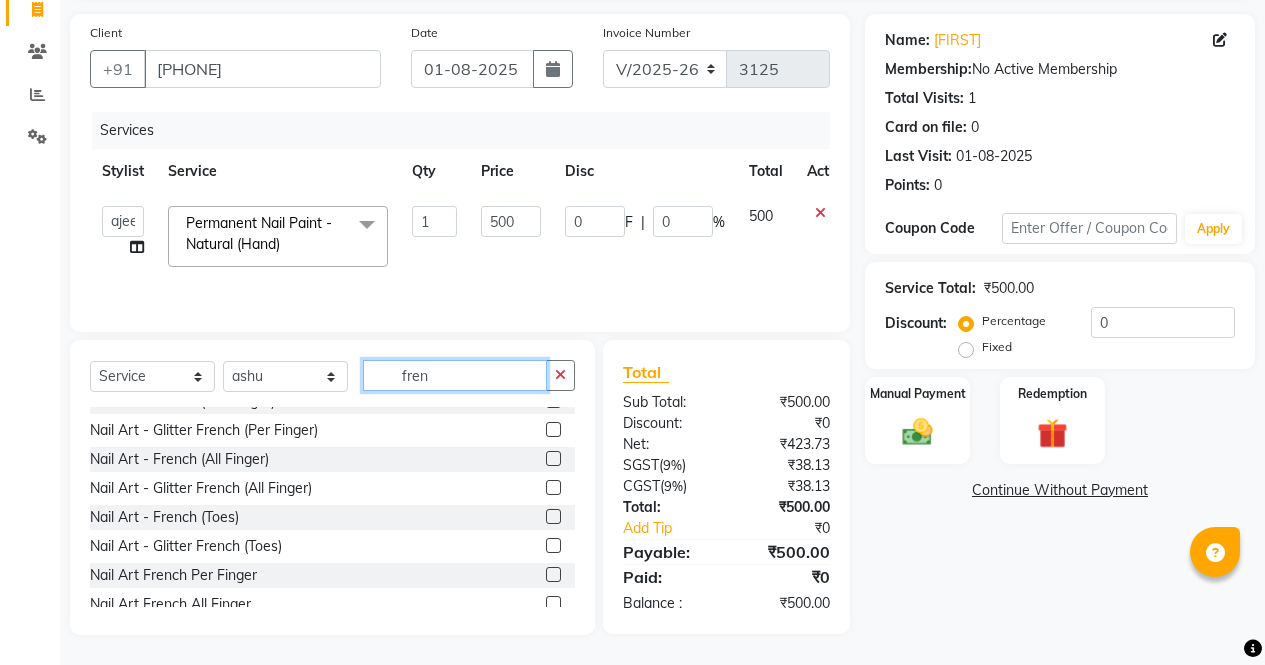 type on "fren" 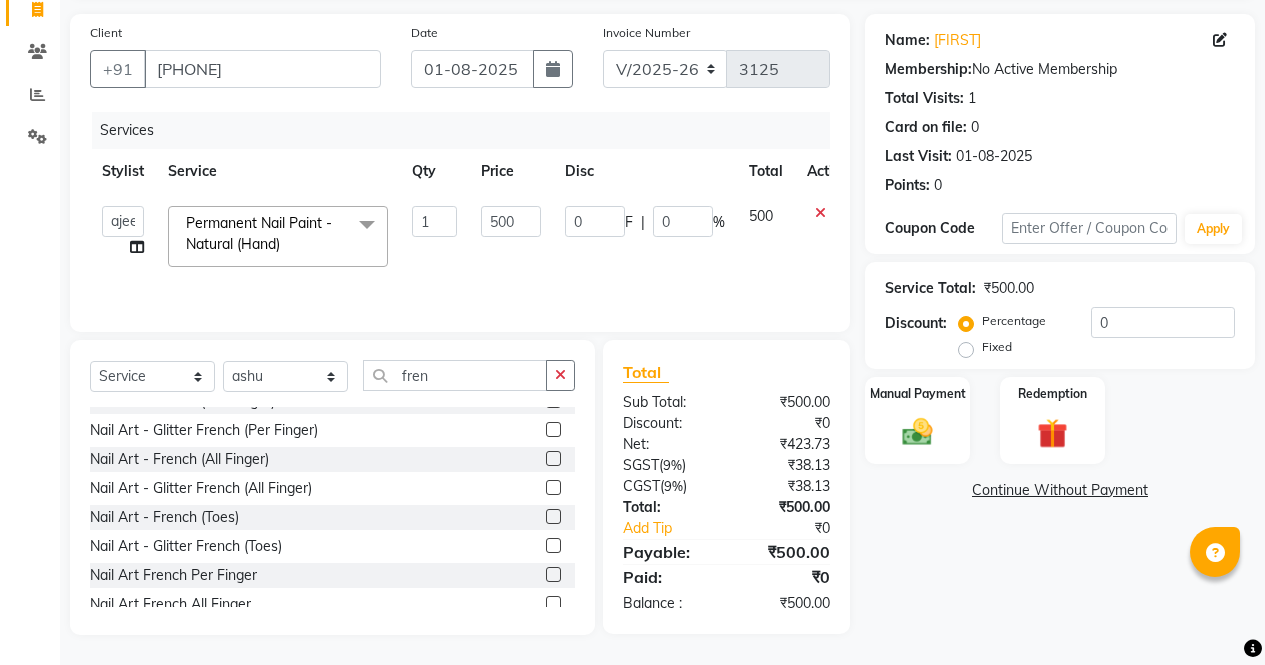 click 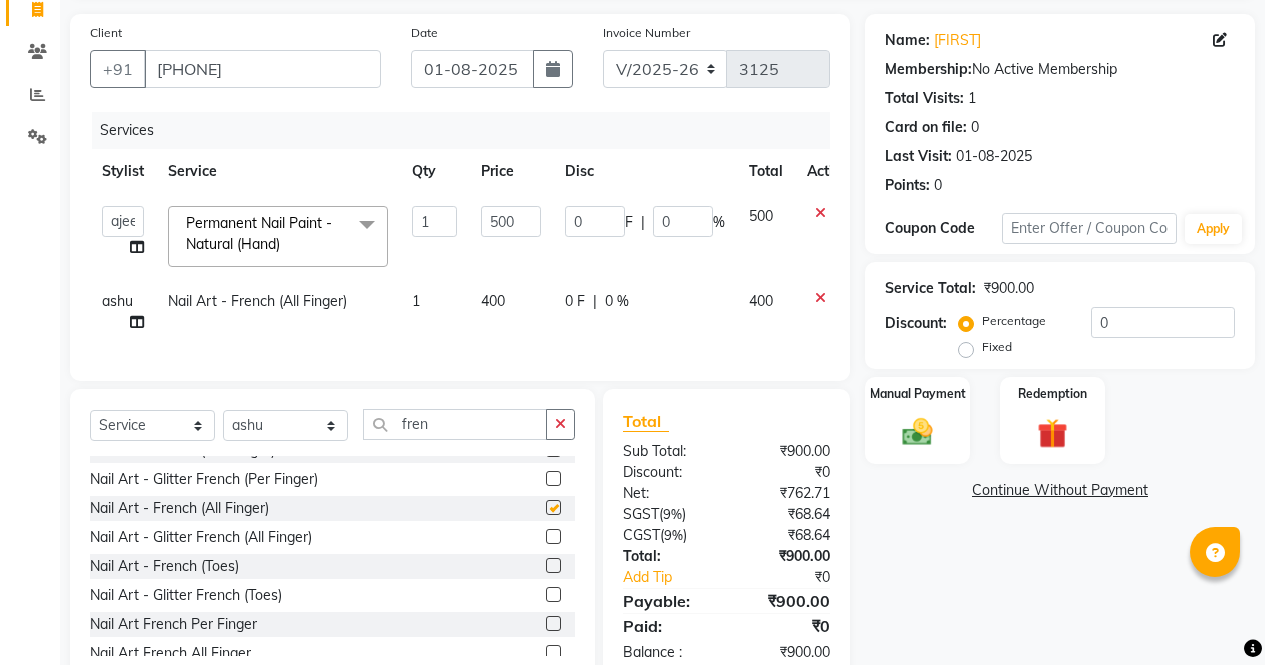 checkbox on "false" 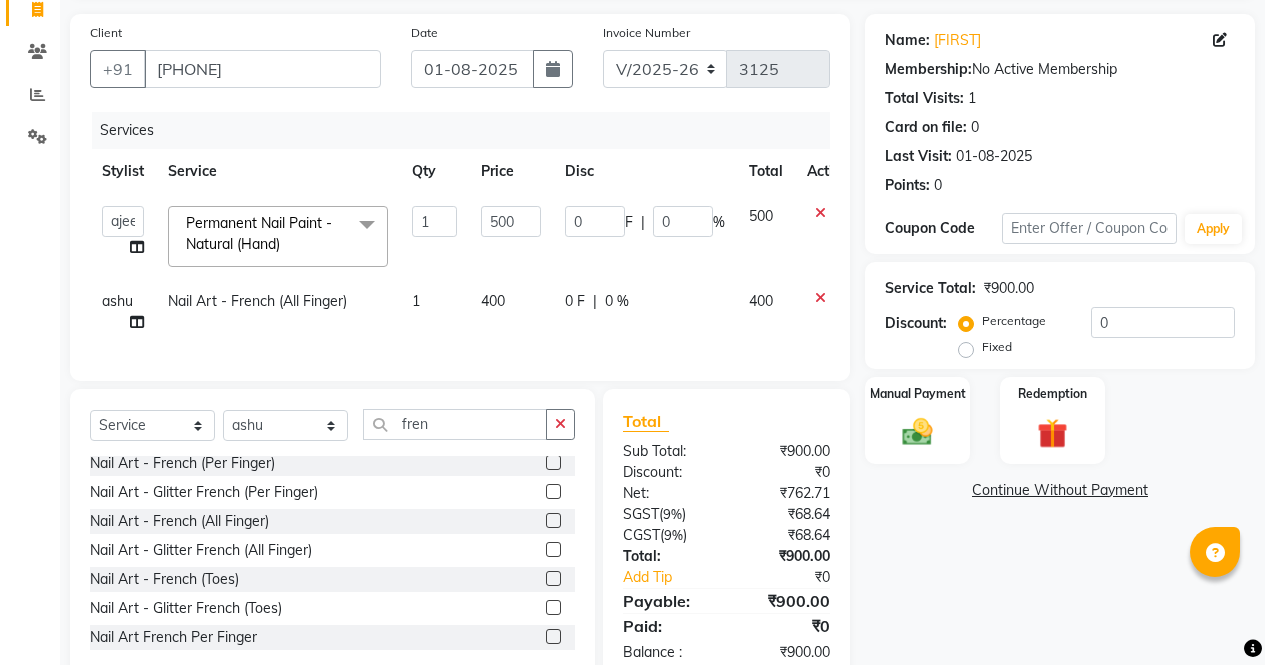 scroll, scrollTop: 0, scrollLeft: 0, axis: both 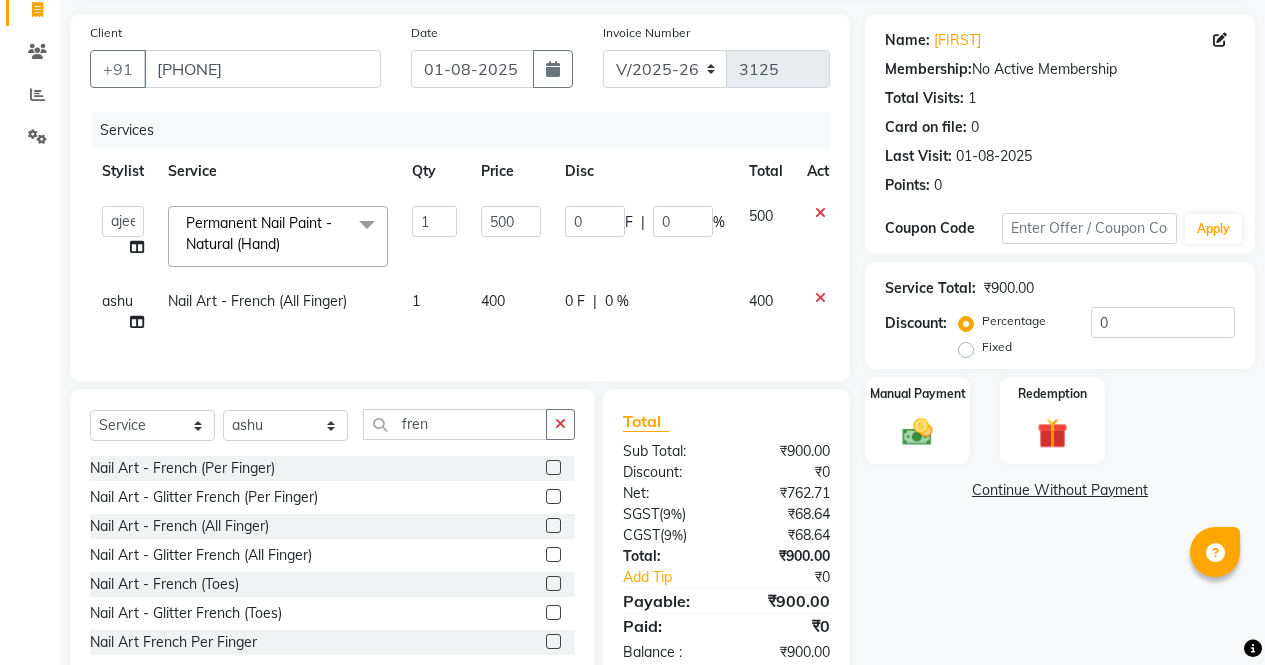click 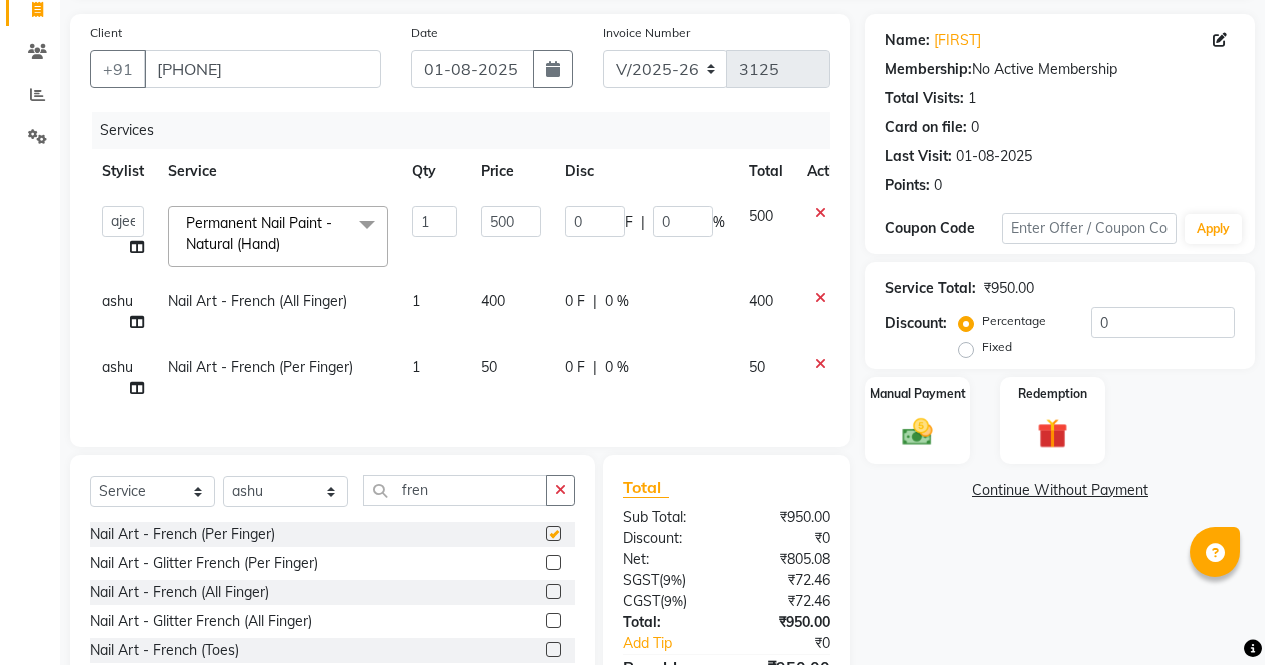 checkbox on "false" 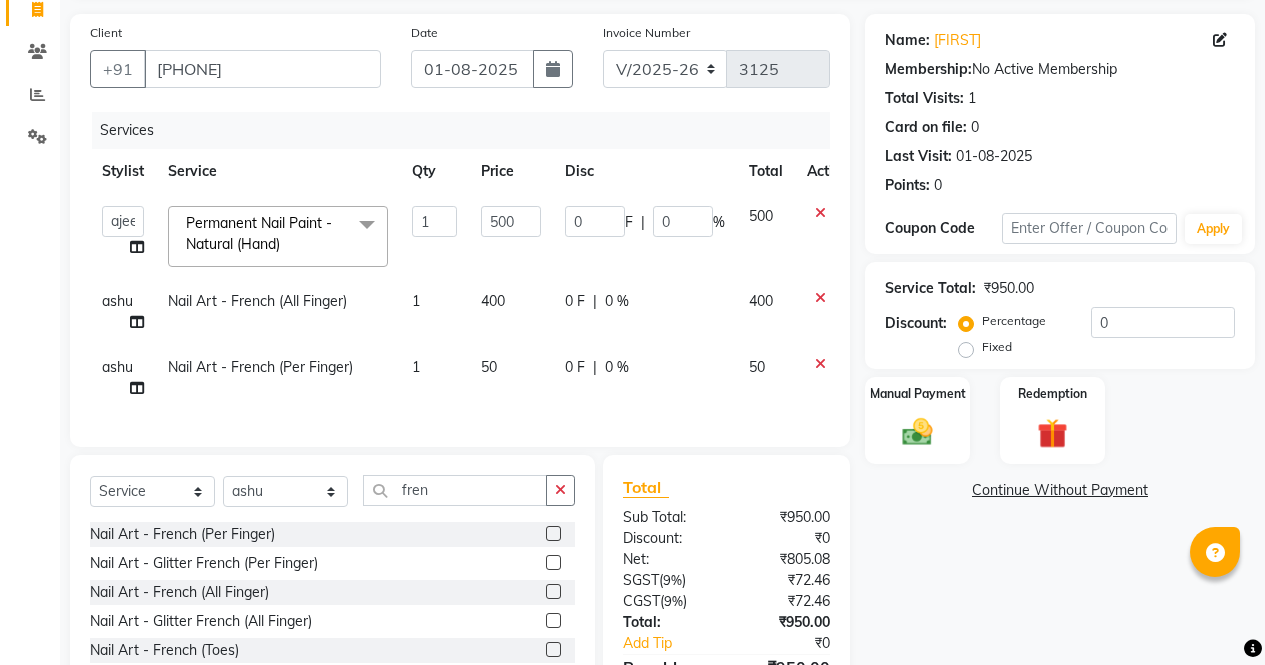 click 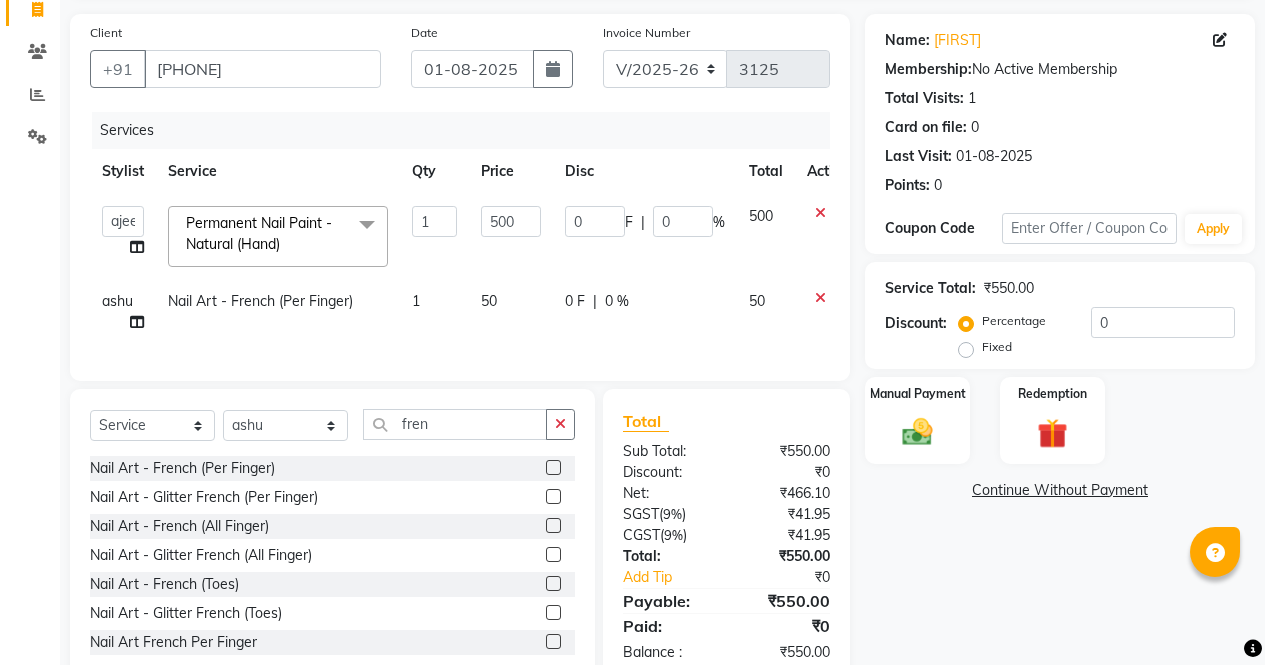 click on "50" 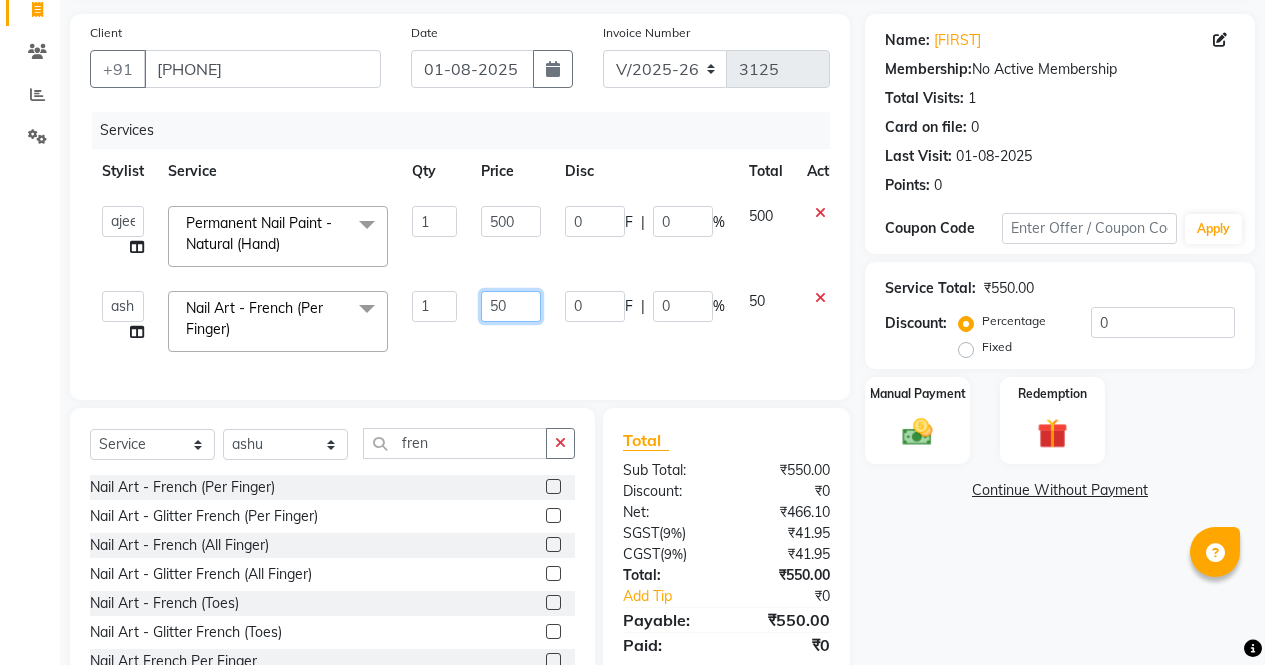click on "50" 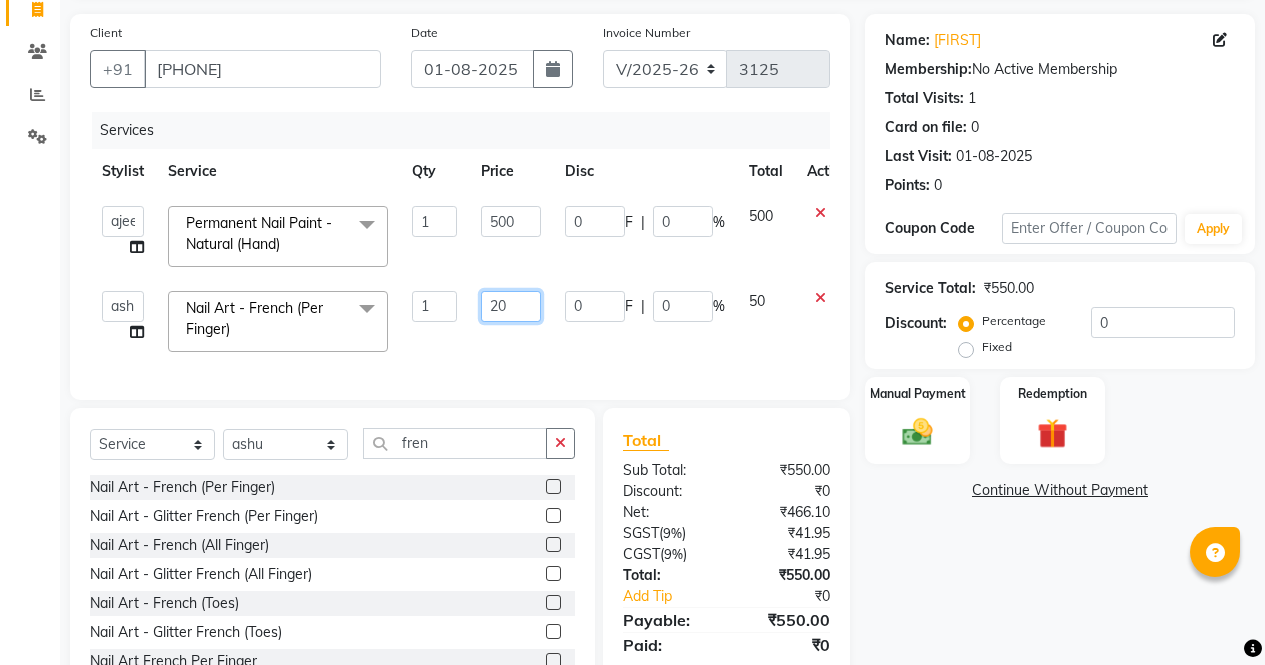type on "200" 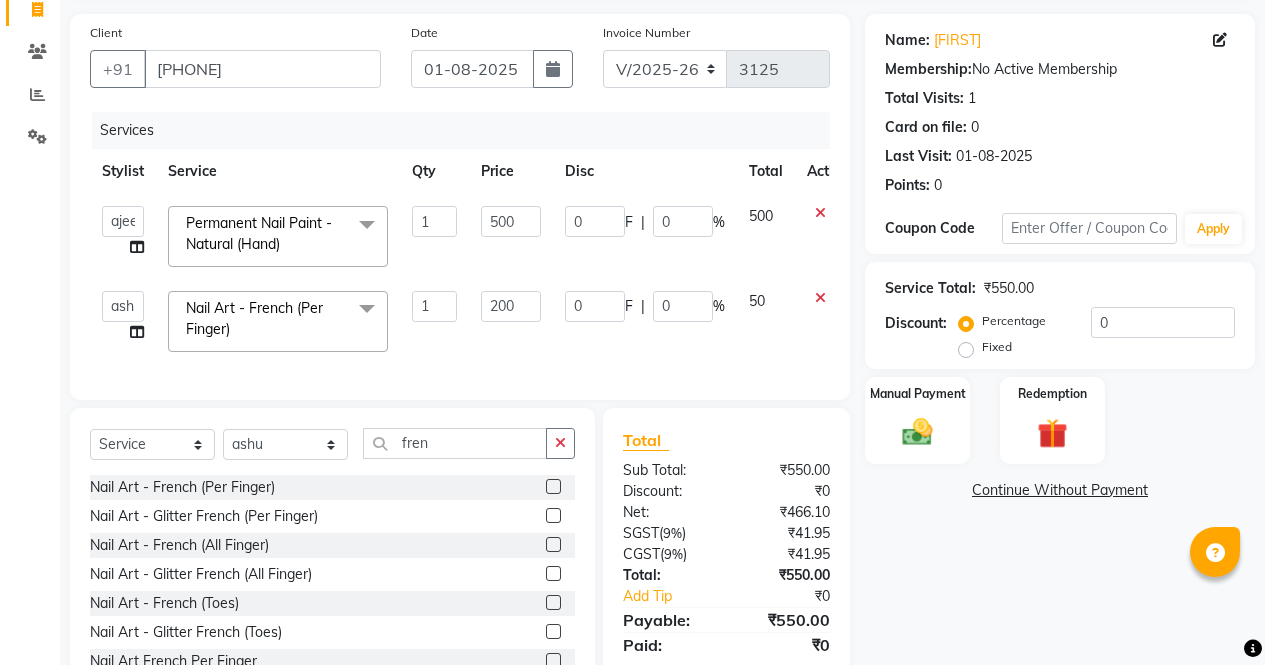click on "Name: [FIRST] Membership: No Active Membership Total Visits: 1 Card on file: 0 Last Visit: 01-08-2025 Points: 0 Coupon Code Apply Service Total: ₹550.00 Discount: Percentage Fixed 0 Manual Payment Redemption Continue Without Payment" 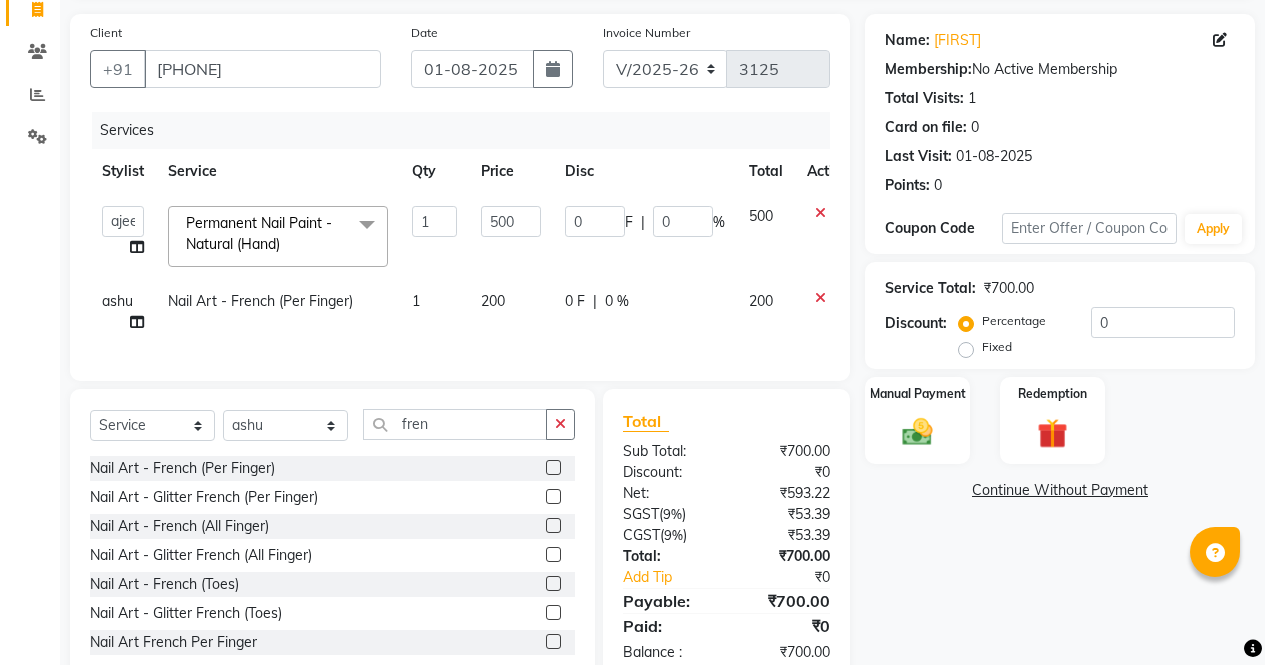 scroll, scrollTop: 200, scrollLeft: 0, axis: vertical 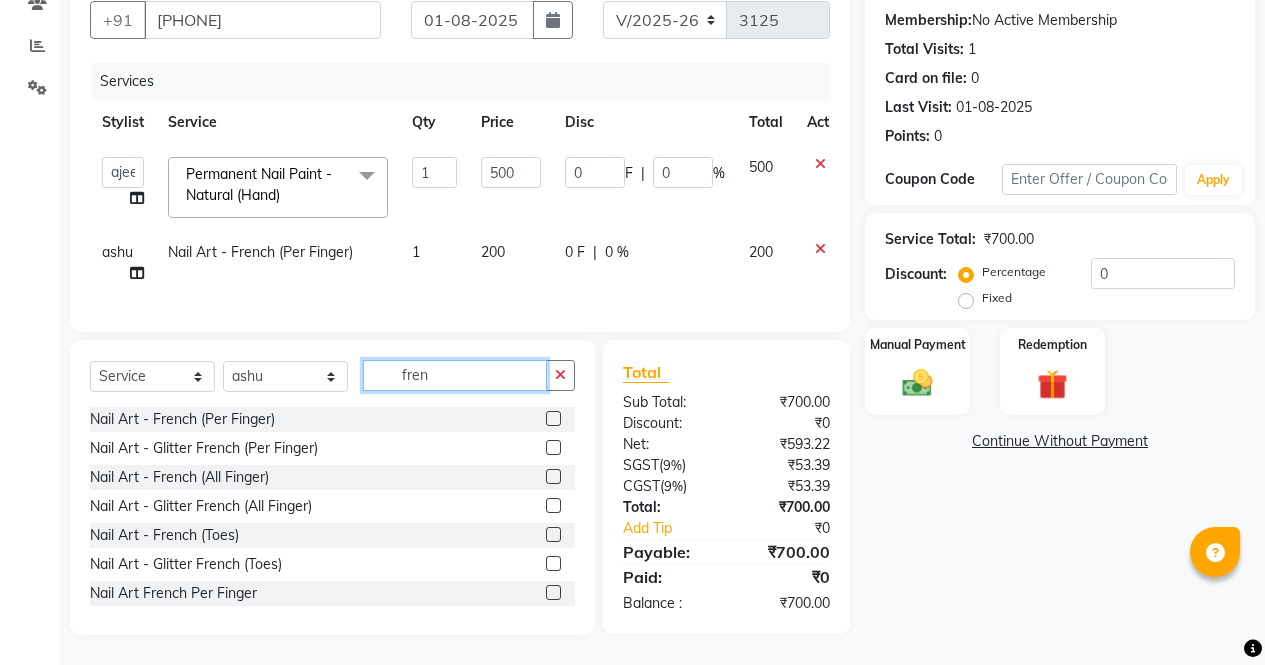 click on "fren" 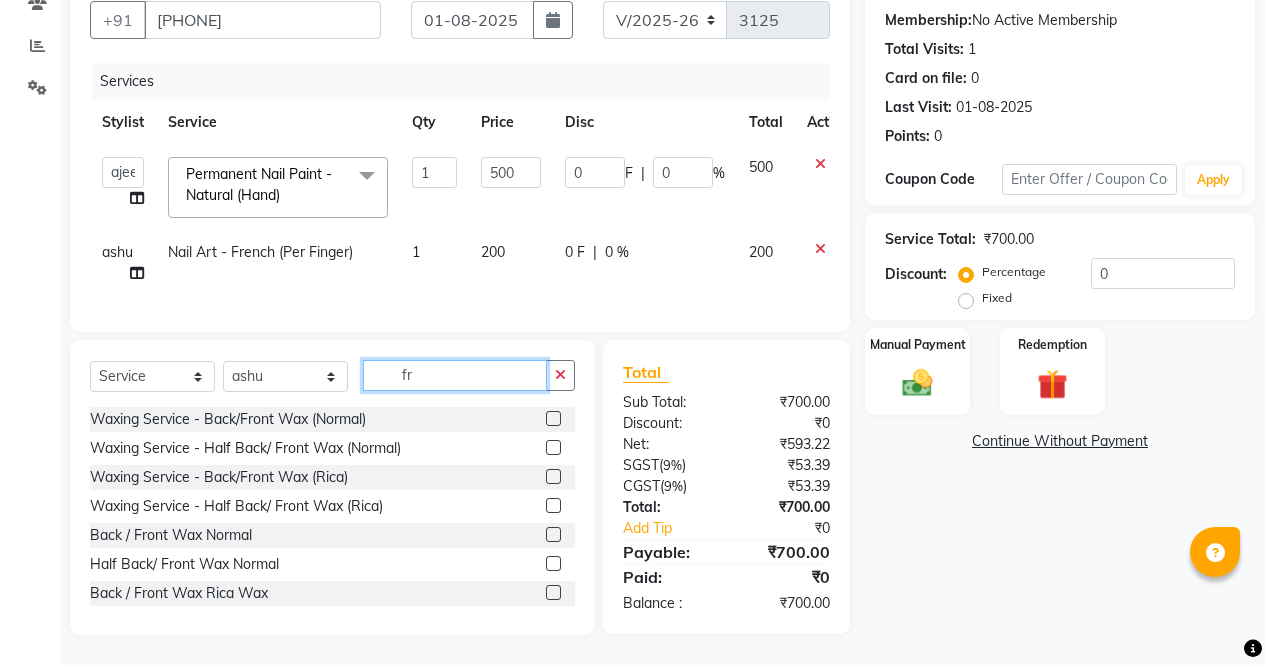 type on "f" 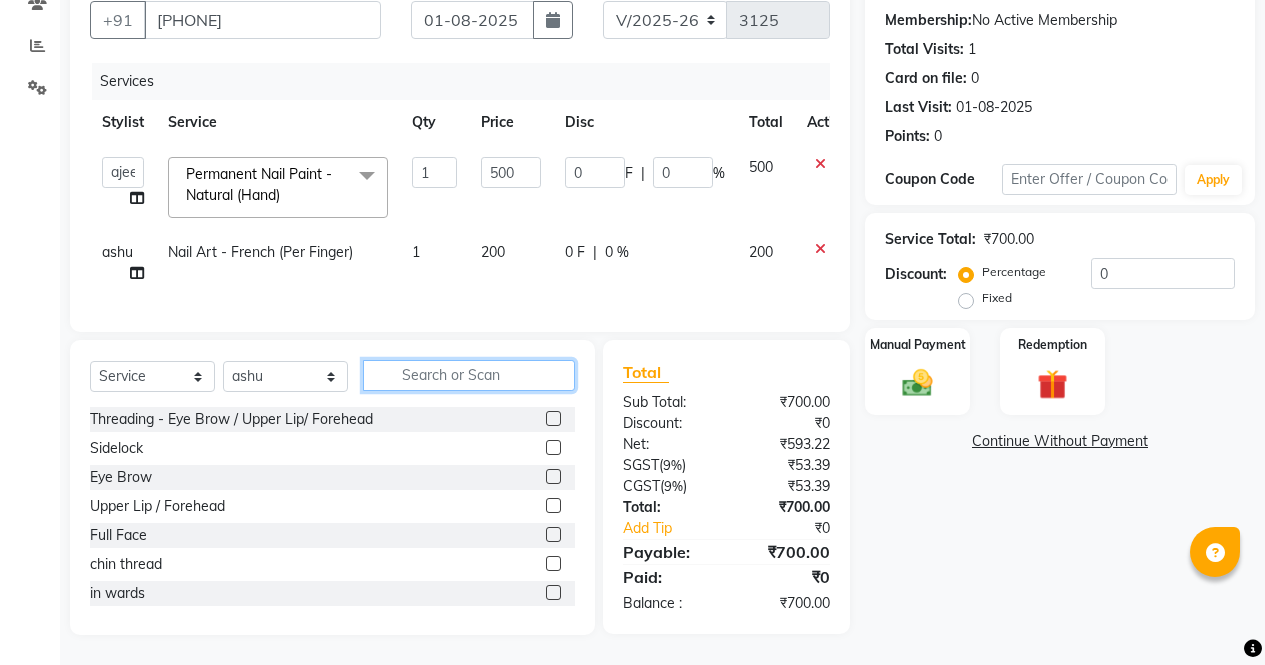 type 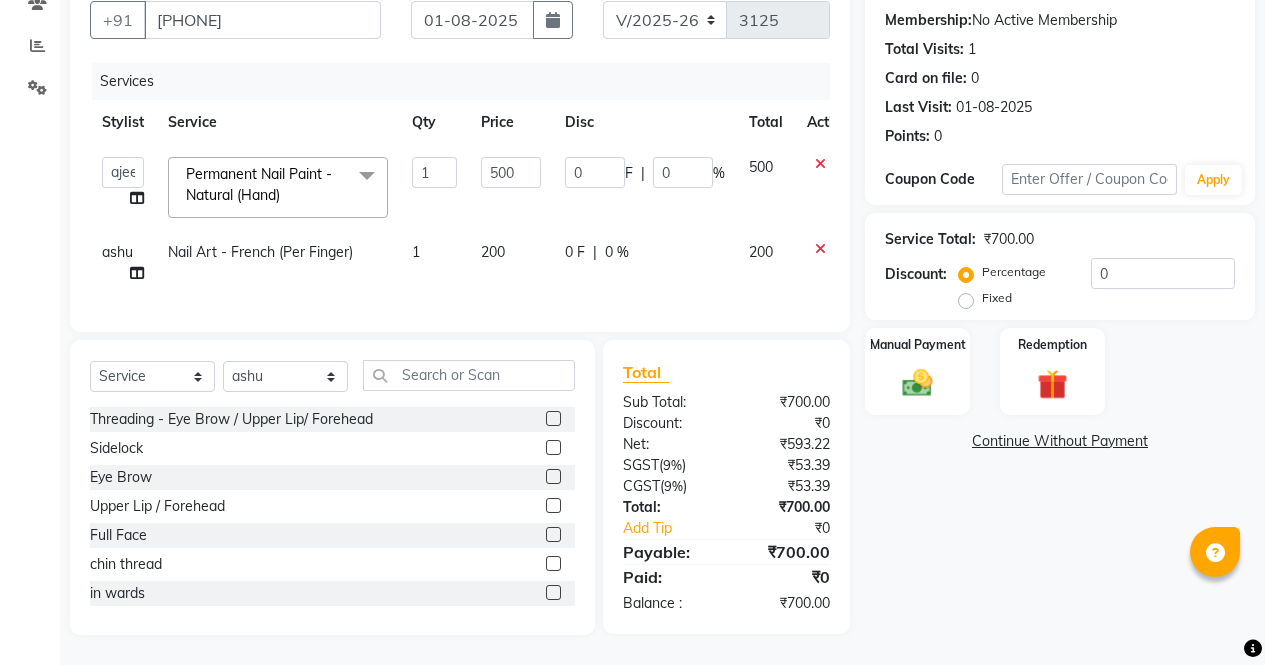 click on "ashu" 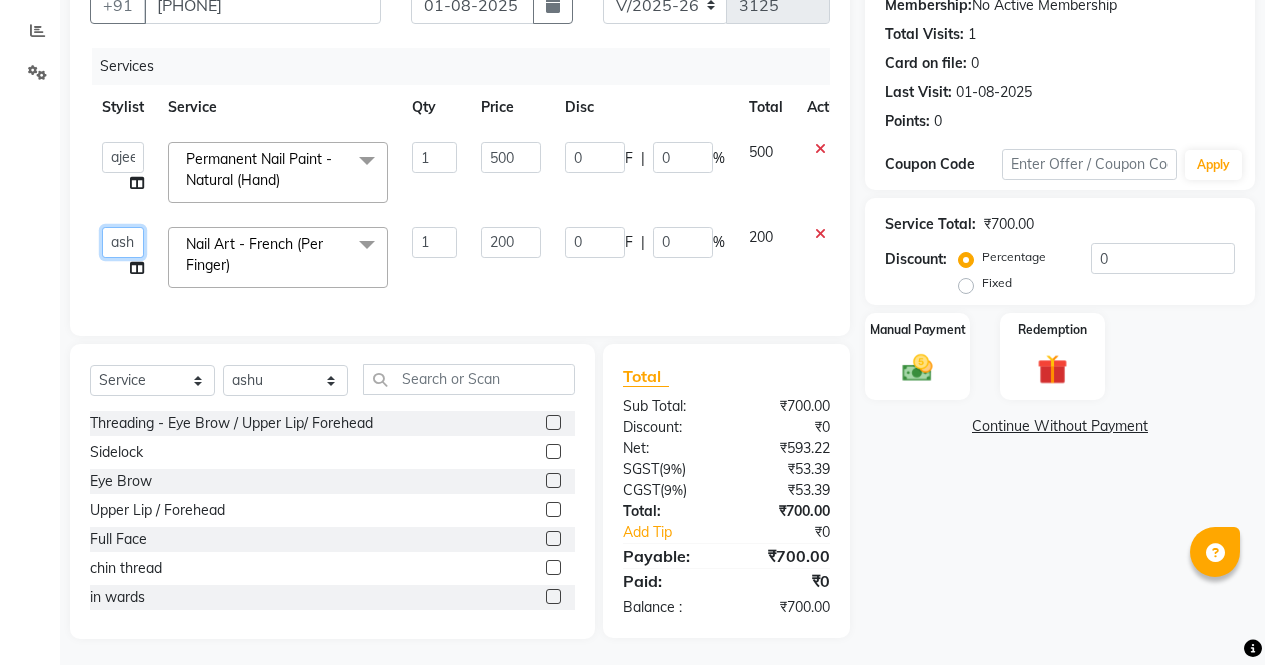 click on "[FIRST] [FIRST] [FIRST] [FIRST] Front Desk [FIRST] [FIRST] [FIRST] [FIRST] [FIRST] [FIRST] [FIRST]" 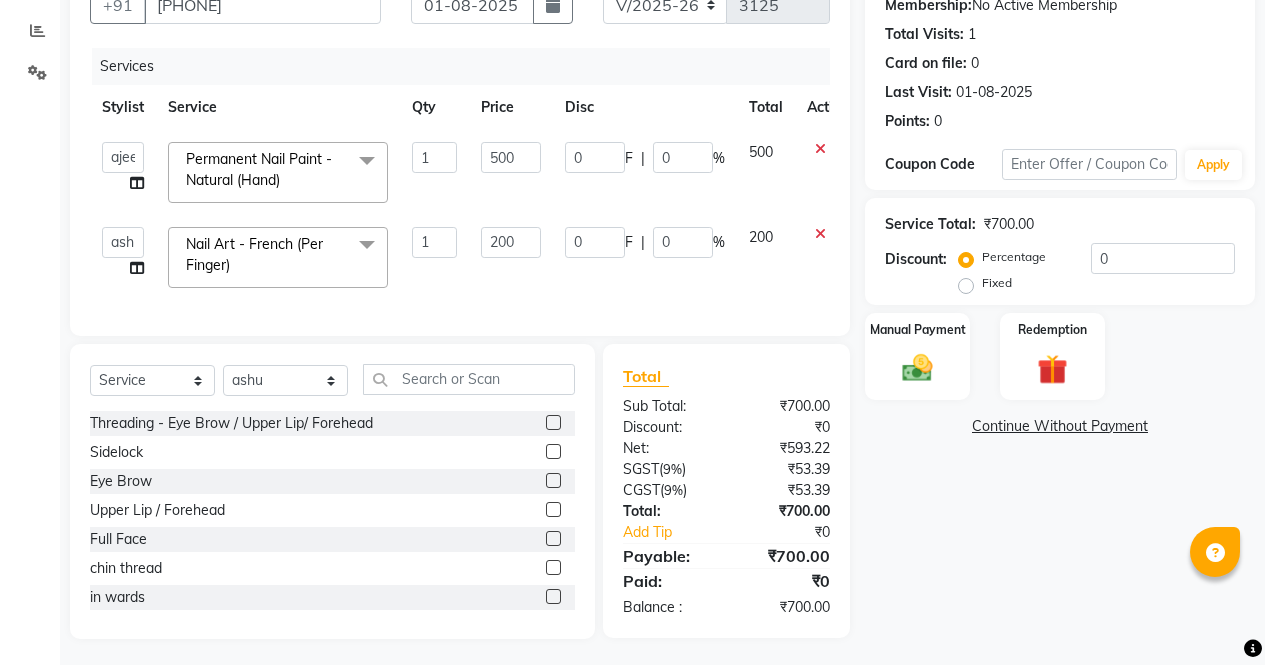 select on "[POSTAL_CODE]" 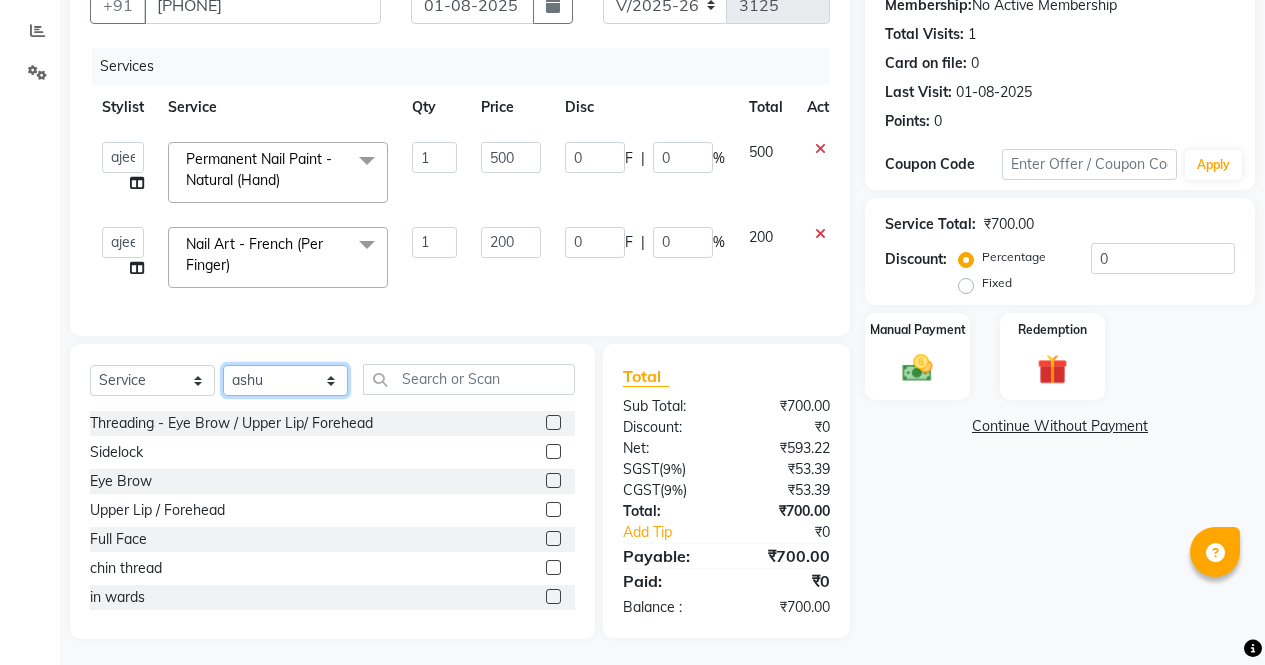 click on "Select Stylist [NAME] [NAME] [NAME] [NAME] Front Desk [NAME] [NAME] [NAME] [NAME] [NAME] [NAME] [NAME]" 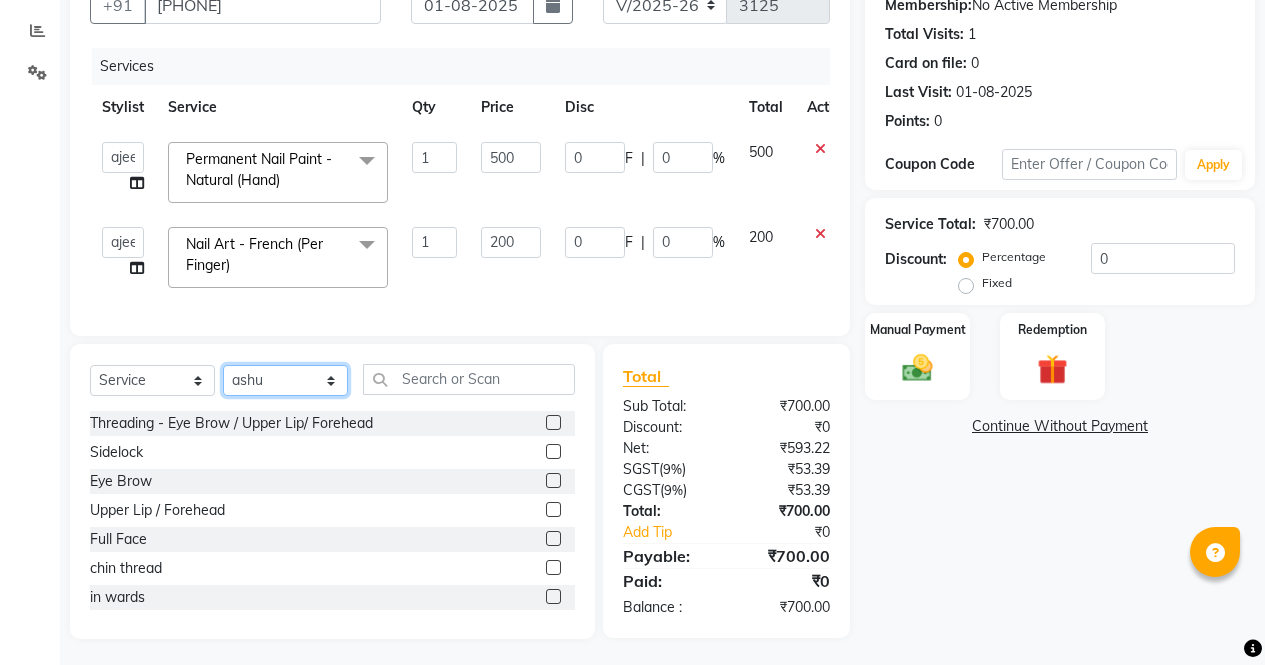 select on "[POSTAL_CODE]" 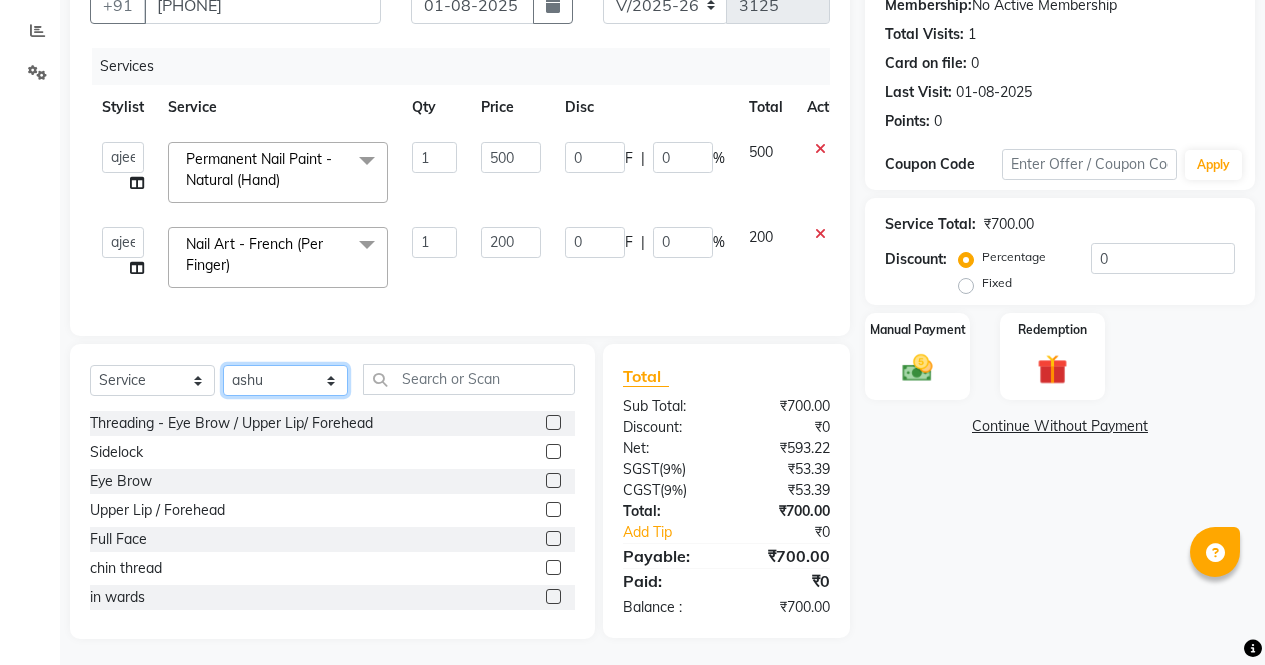 click on "Select Stylist [NAME] [NAME] [NAME] [NAME] Front Desk [NAME] [NAME] [NAME] [NAME] [NAME] [NAME] [NAME]" 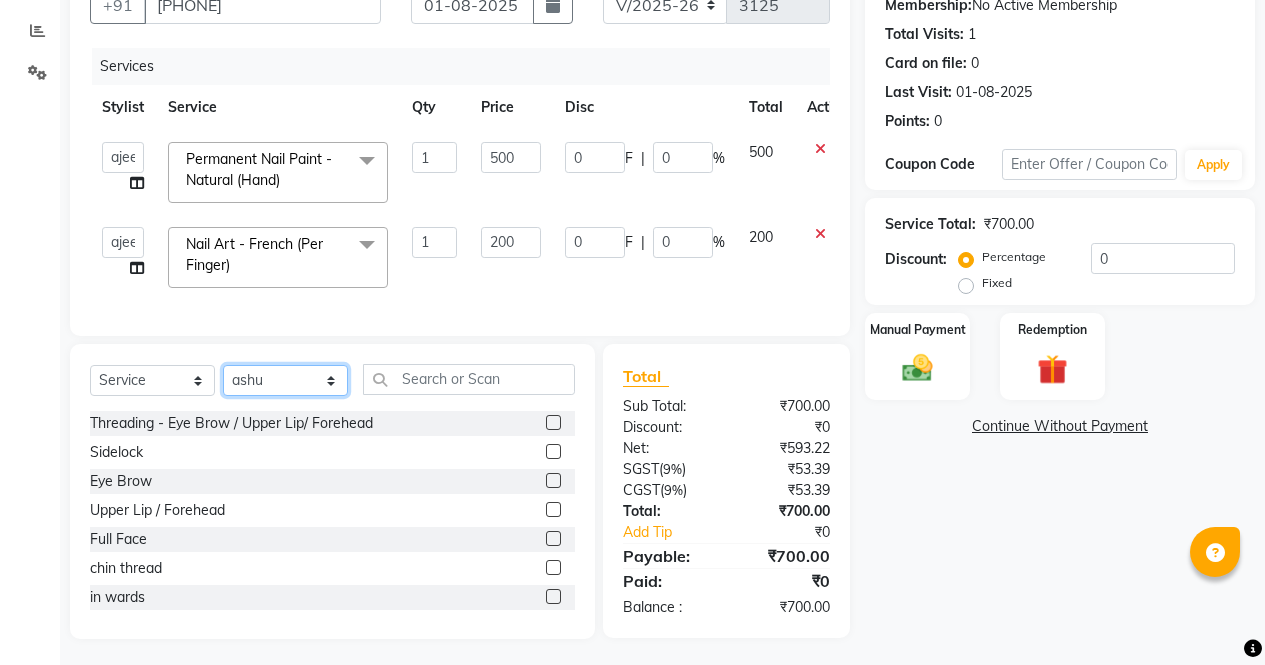 scroll, scrollTop: 219, scrollLeft: 0, axis: vertical 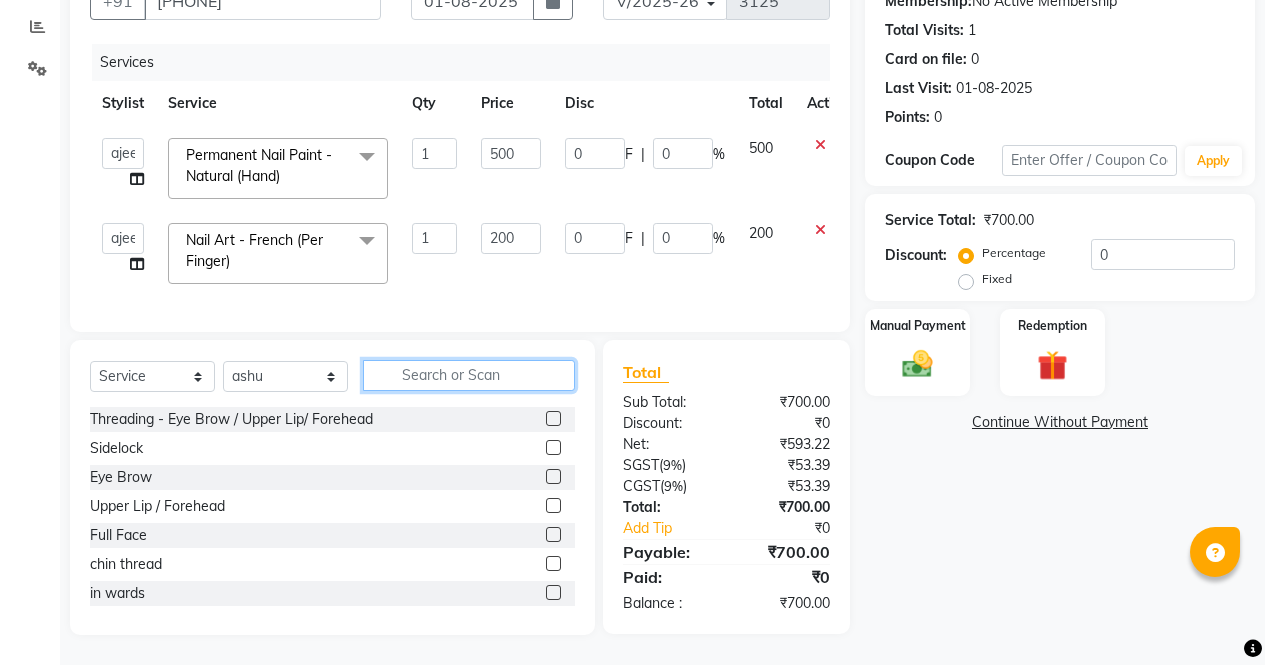 click 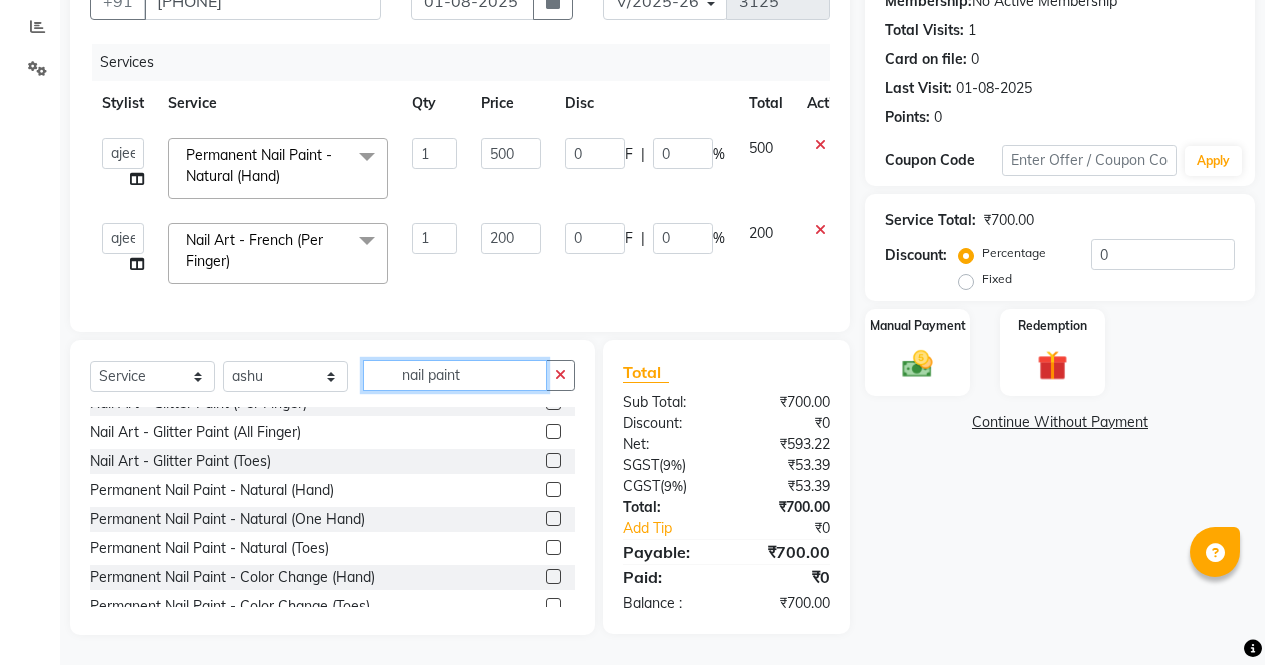 scroll, scrollTop: 0, scrollLeft: 0, axis: both 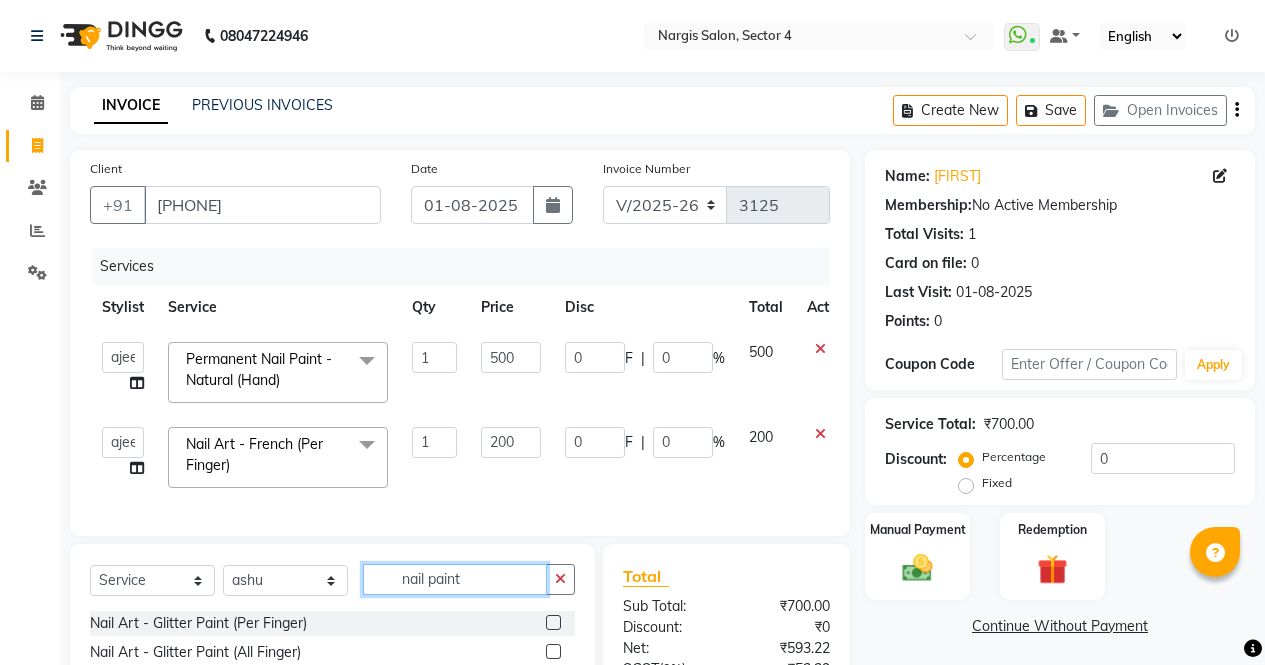 type on "nail paint" 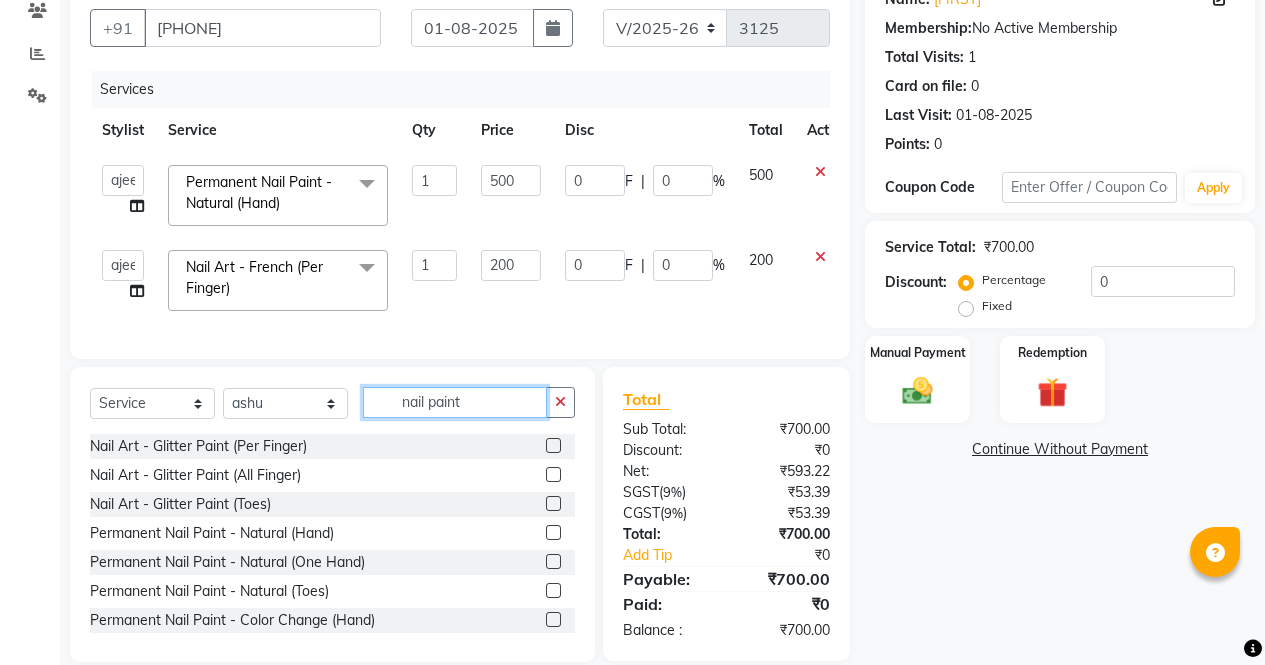 scroll, scrollTop: 219, scrollLeft: 0, axis: vertical 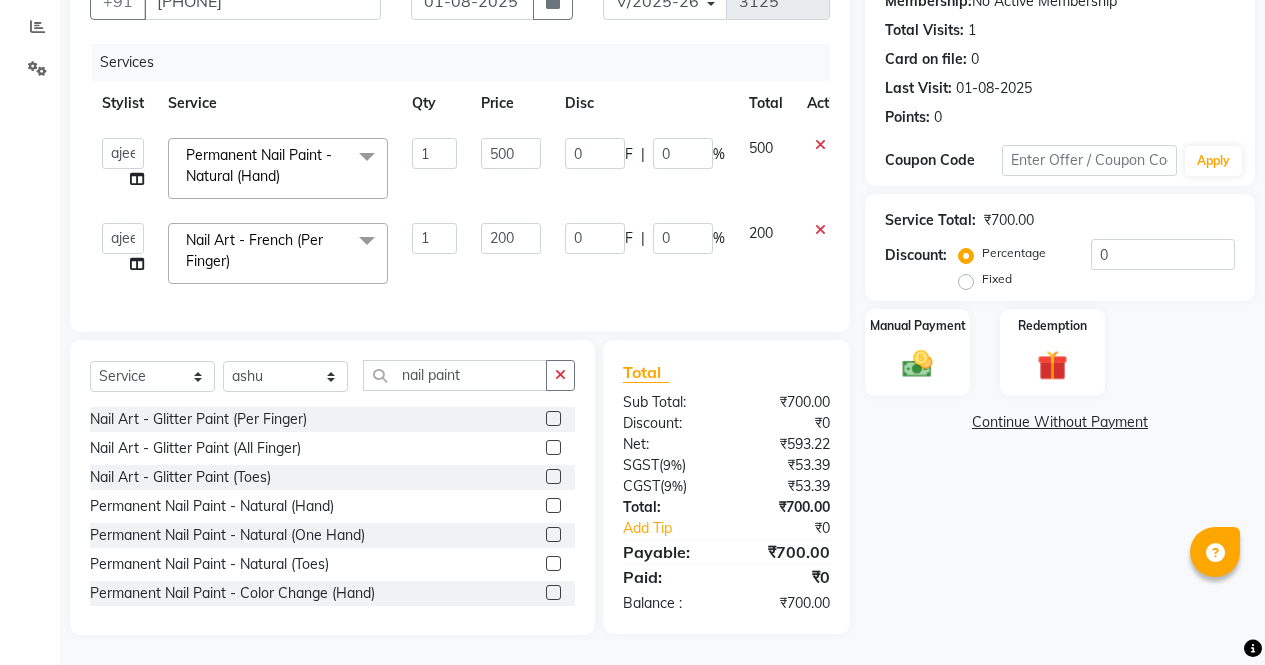 click 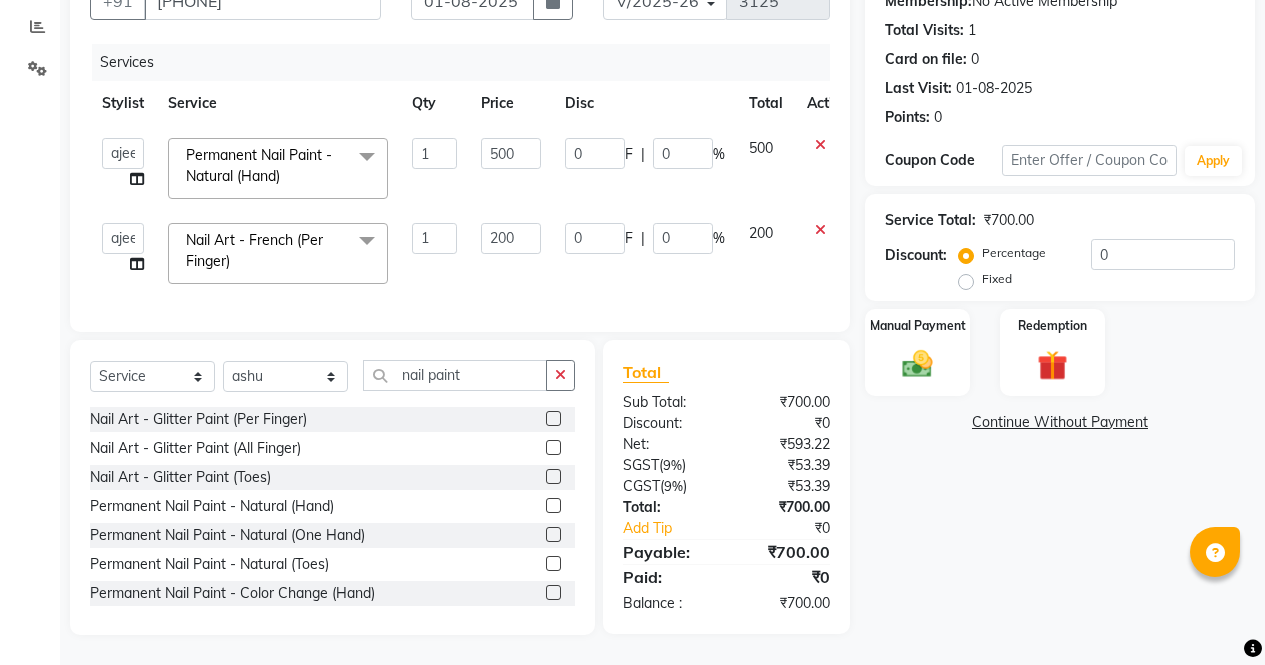 click at bounding box center [552, 506] 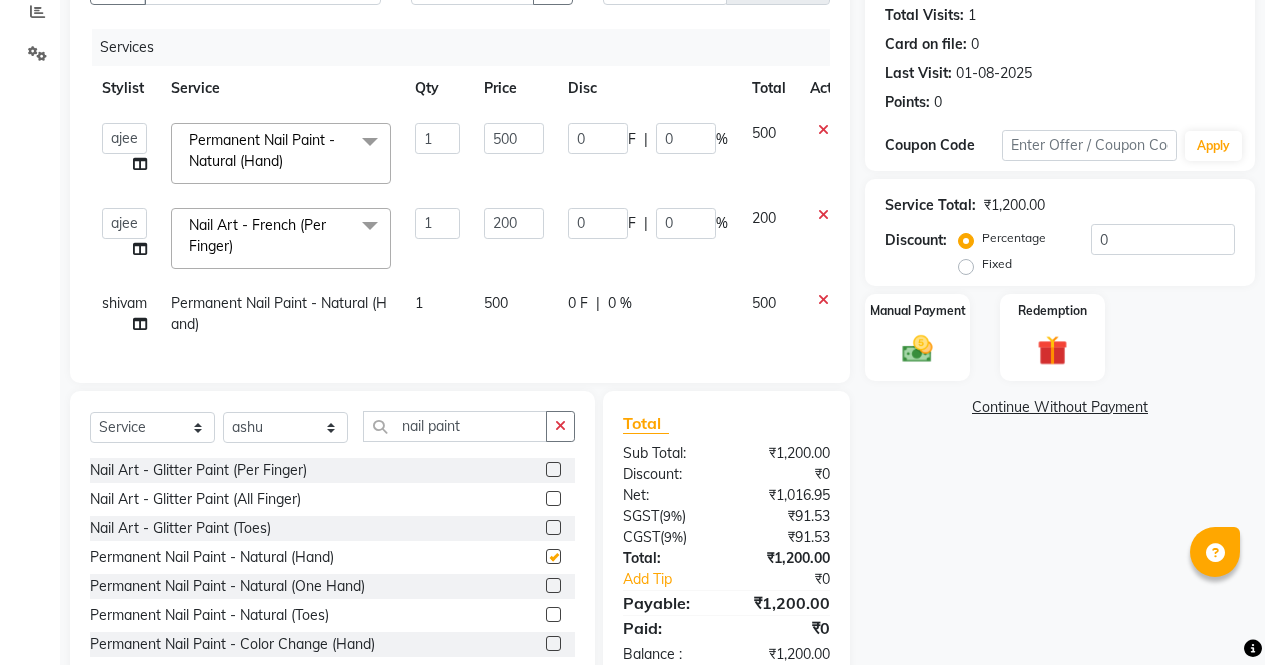 checkbox on "false" 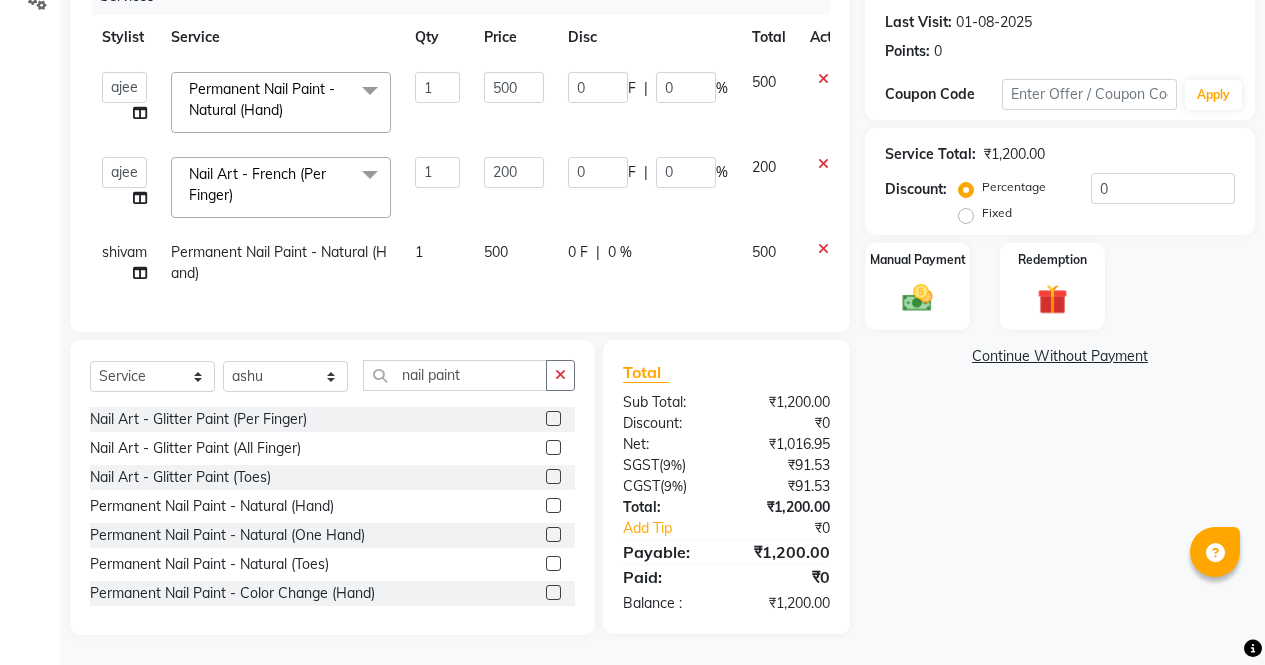 scroll, scrollTop: 285, scrollLeft: 0, axis: vertical 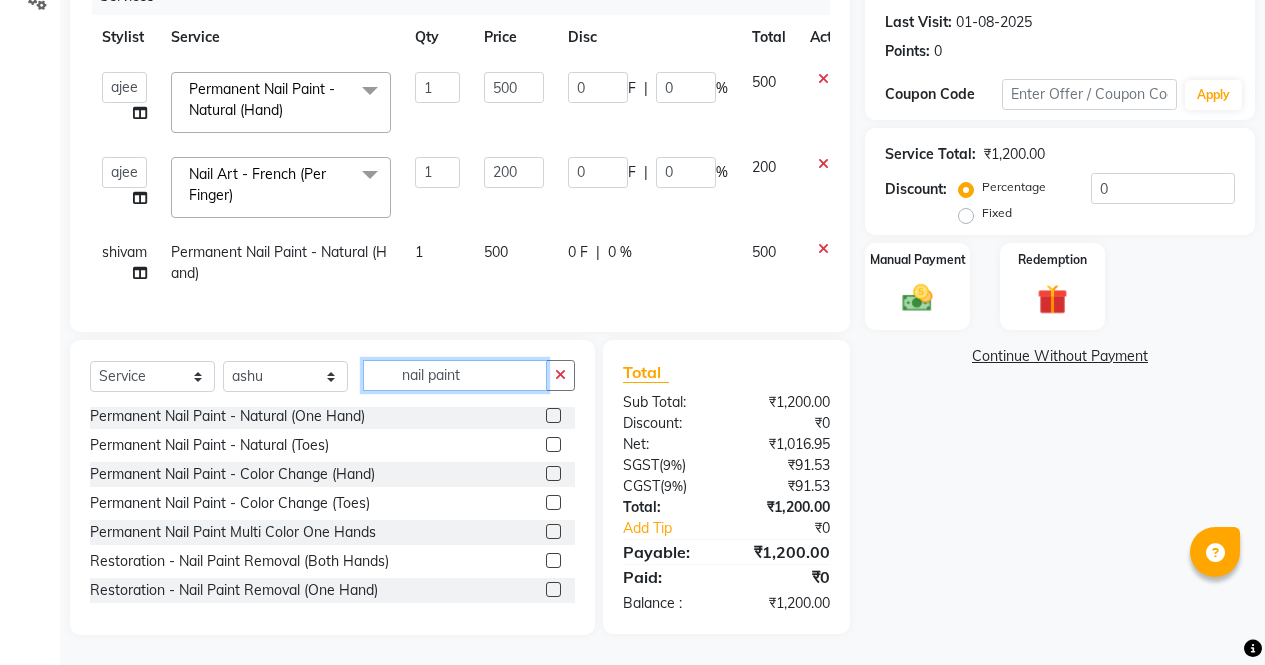 click on "nail paint" 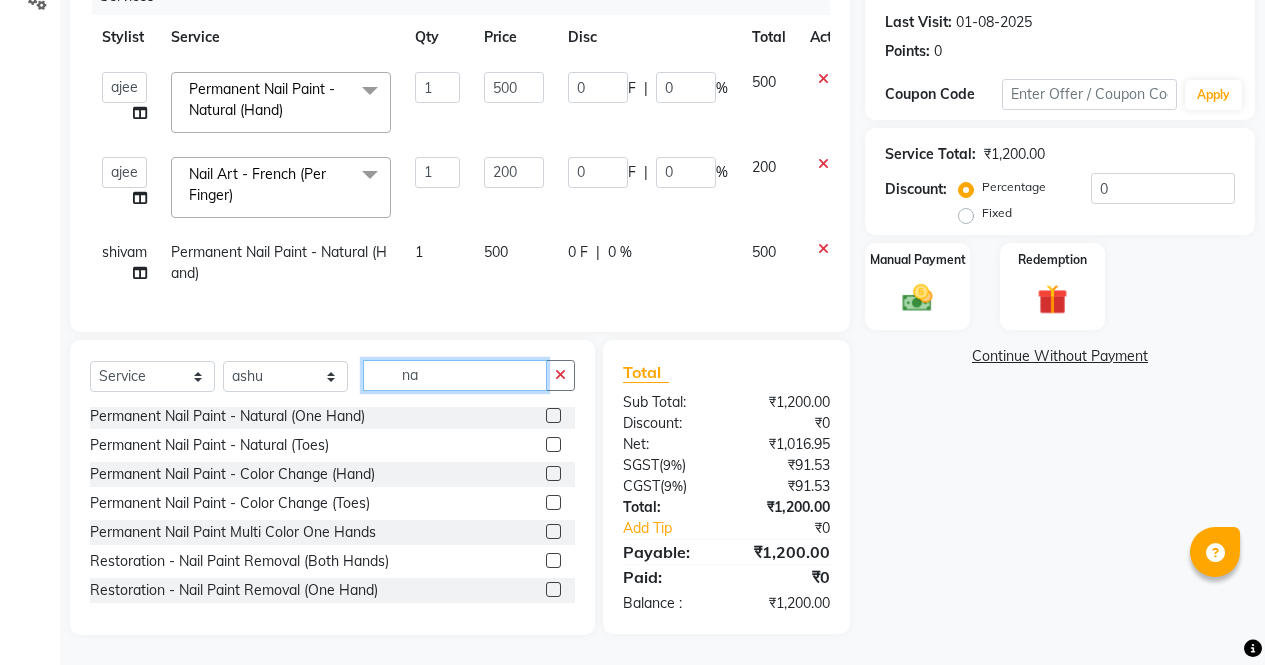 type on "n" 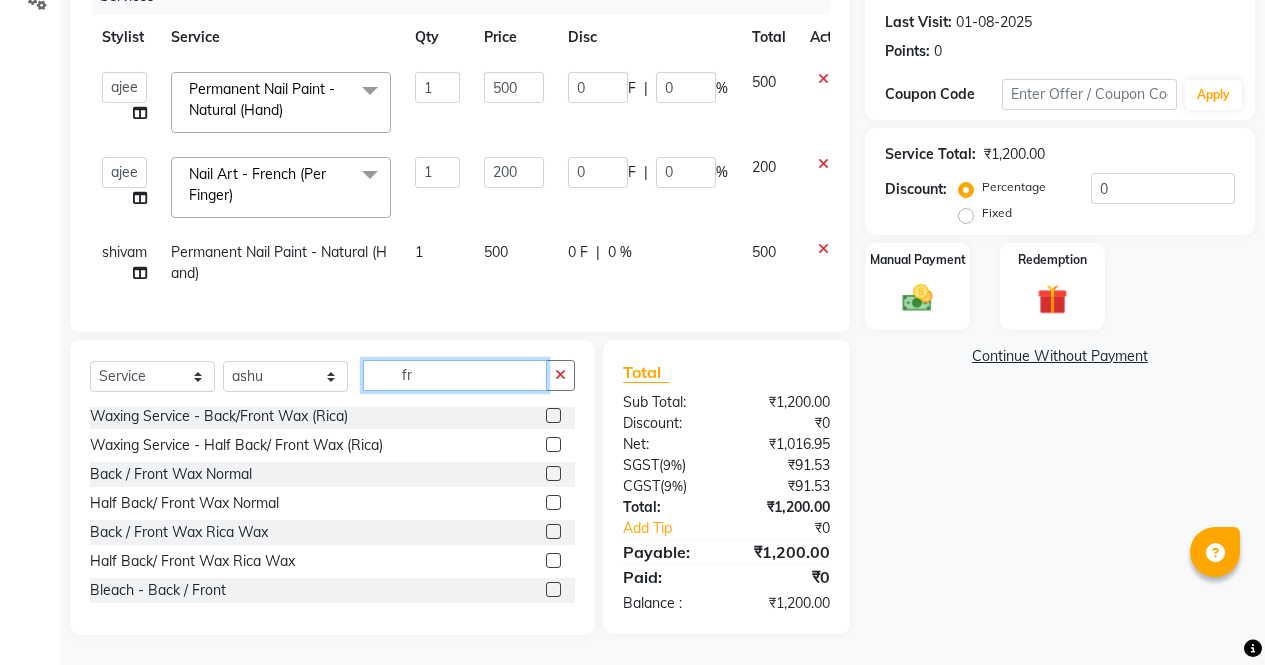 scroll, scrollTop: 0, scrollLeft: 0, axis: both 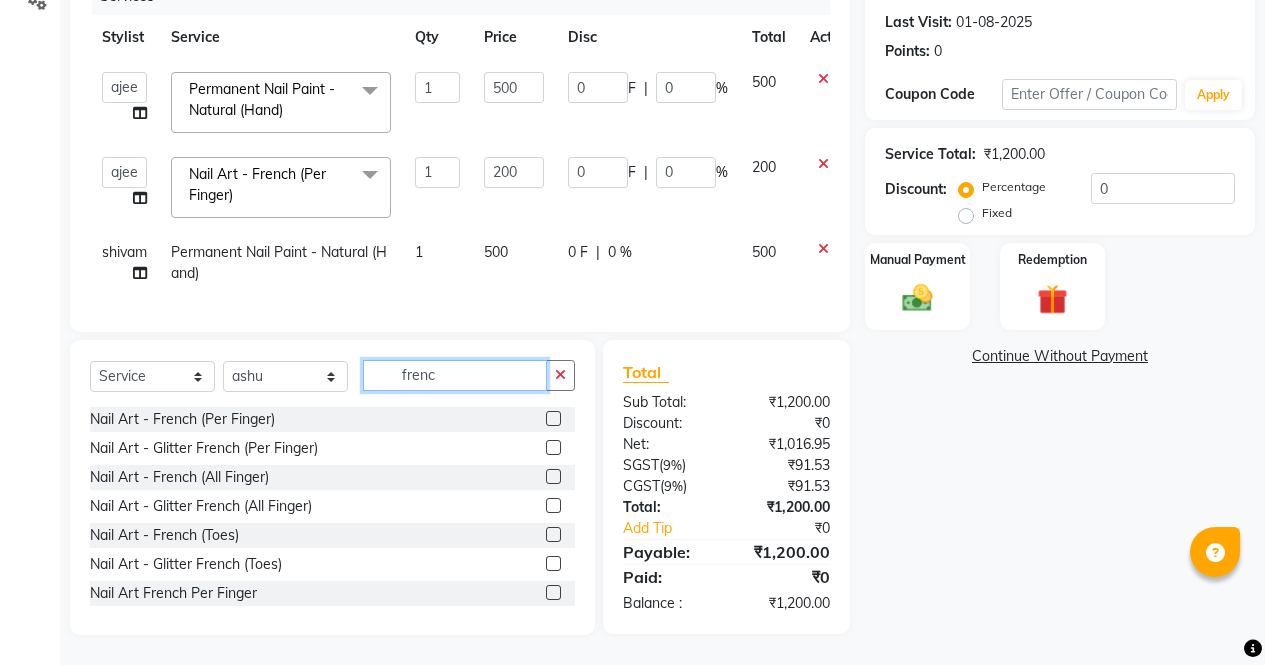 type on "frenc" 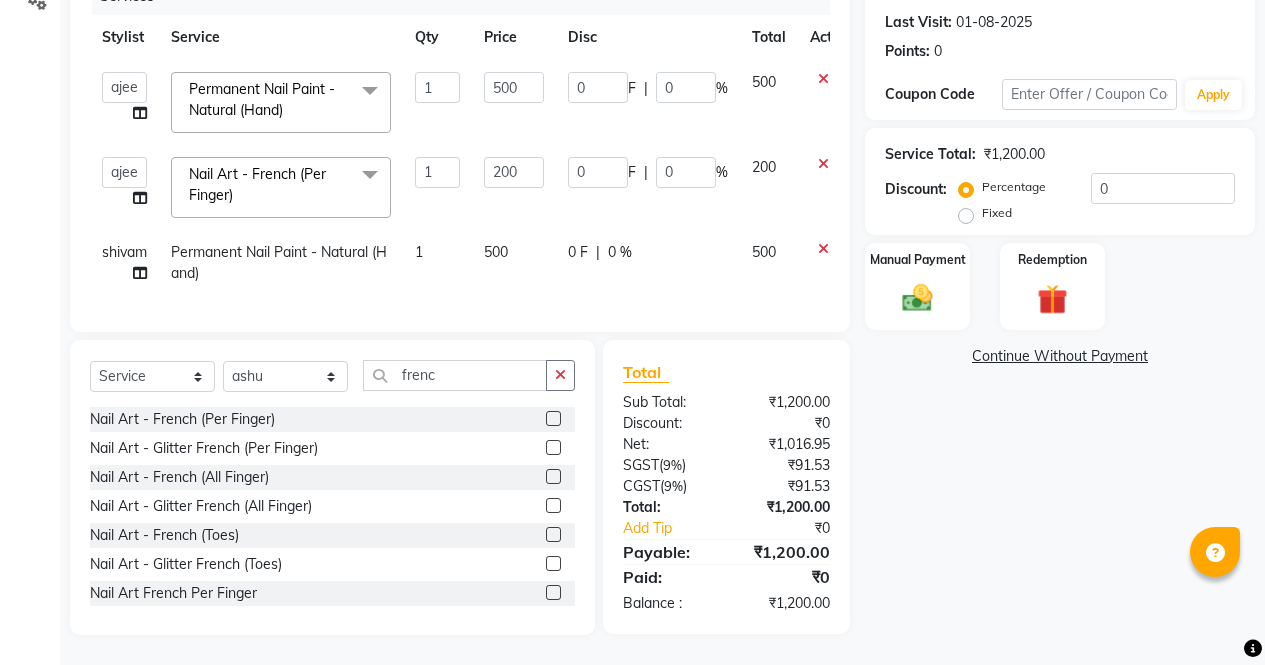 click 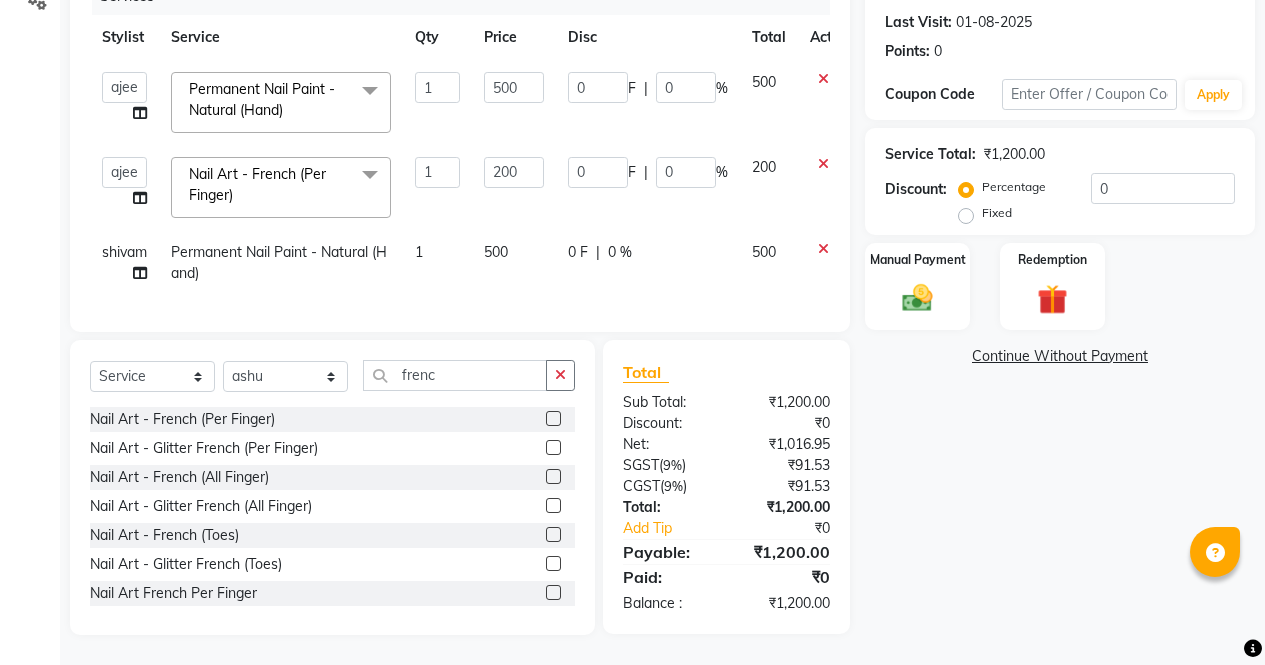 click at bounding box center (552, 419) 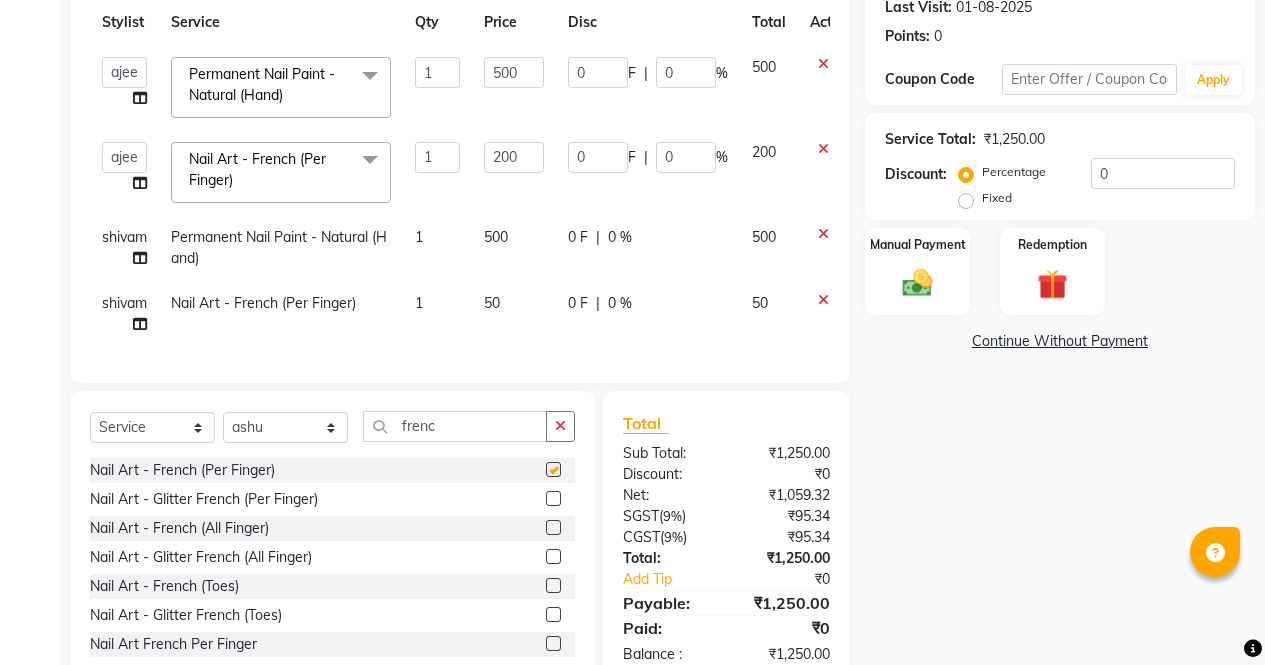checkbox on "false" 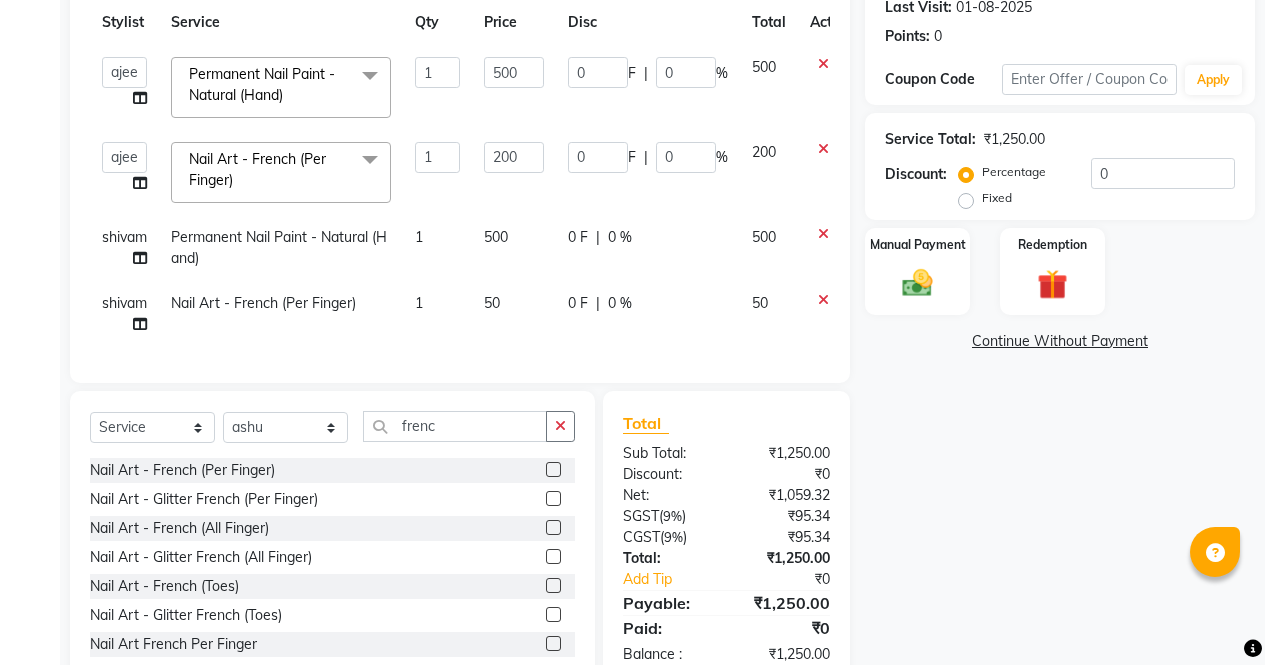 click on "50" 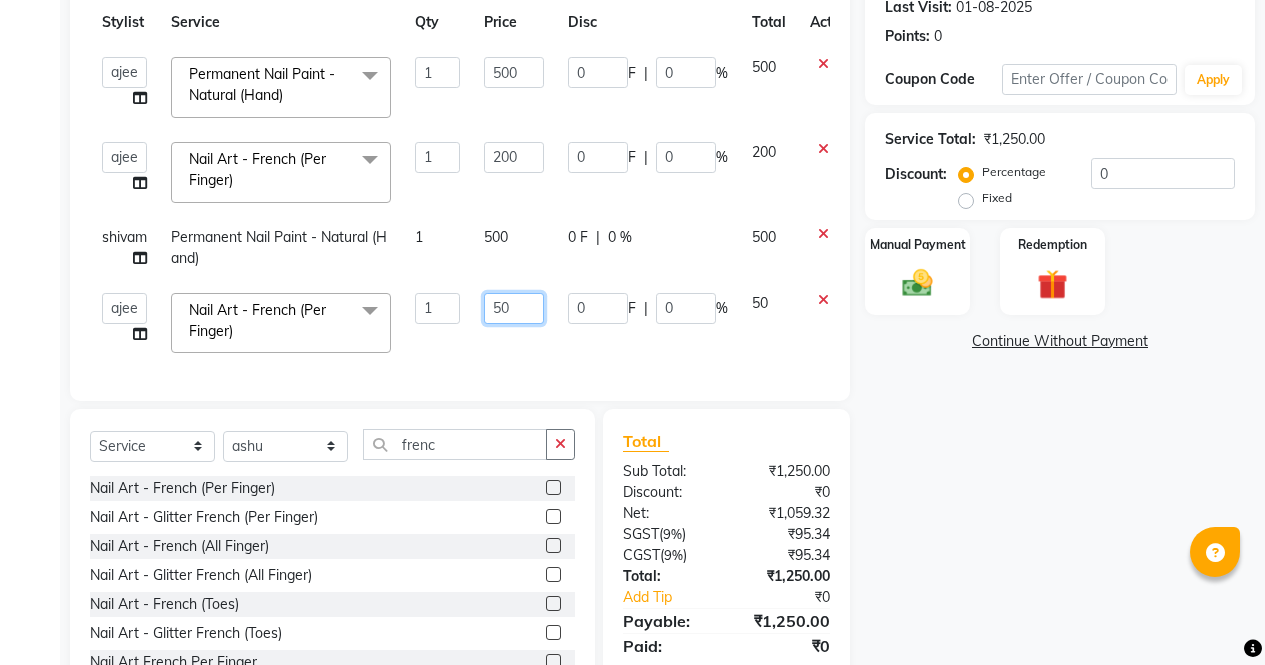 click on "50" 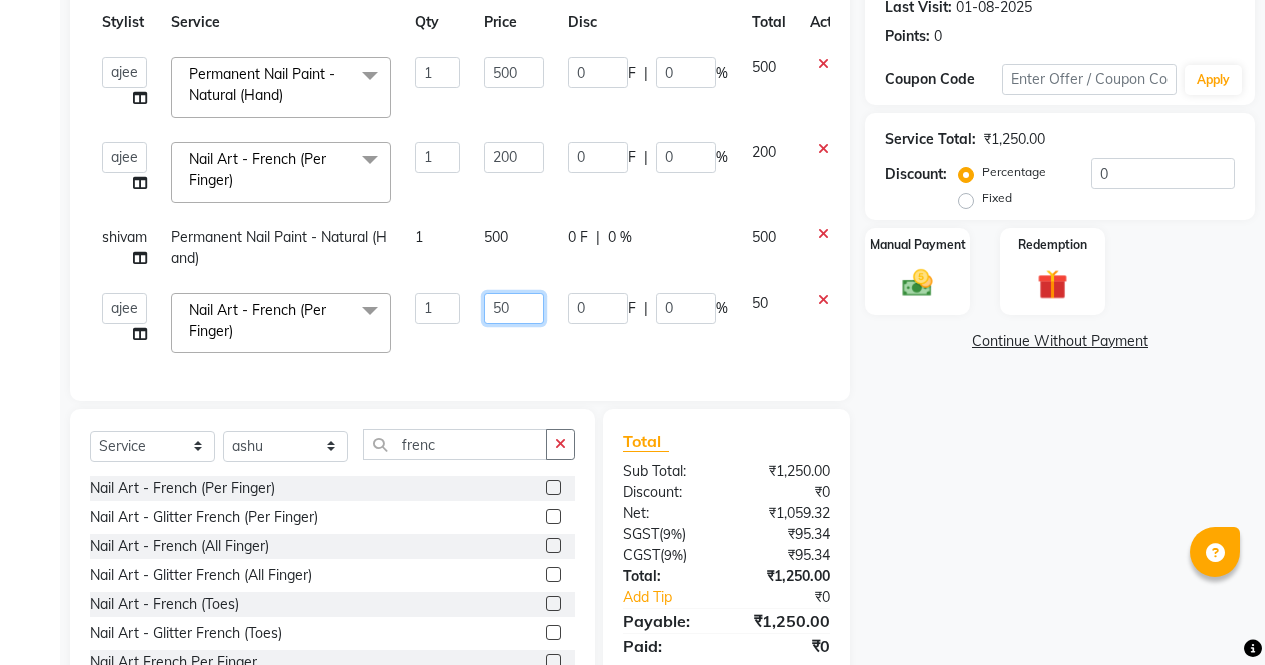 type on "5" 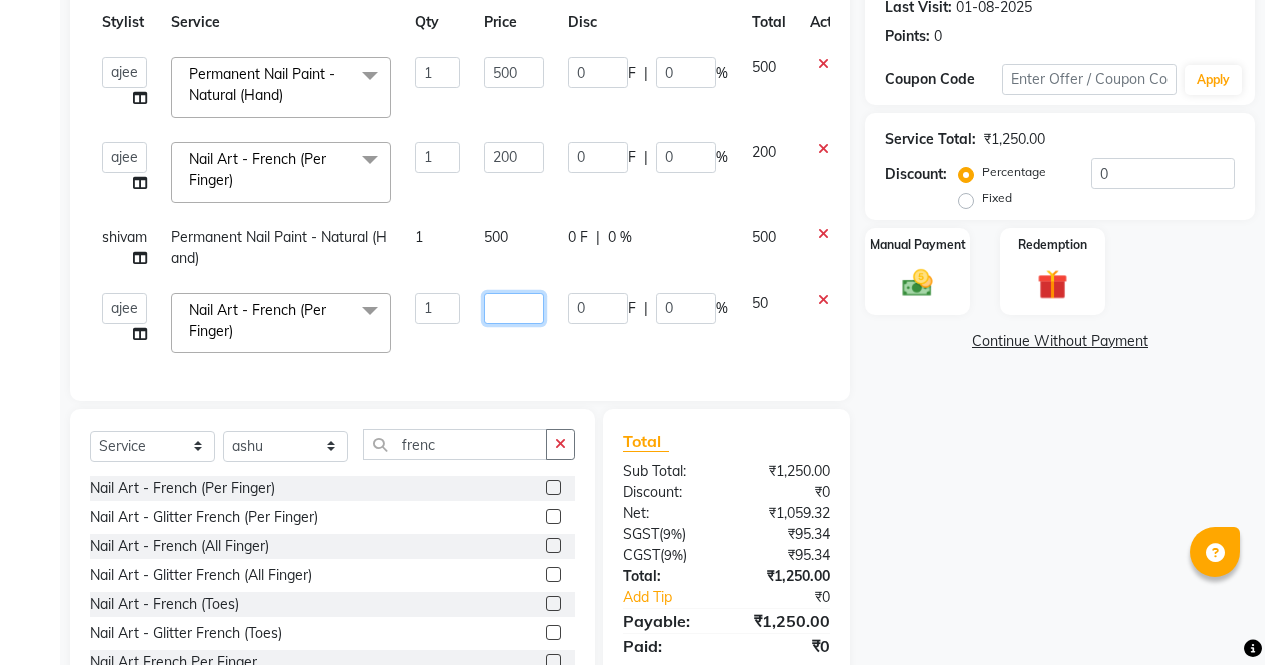 type on "1" 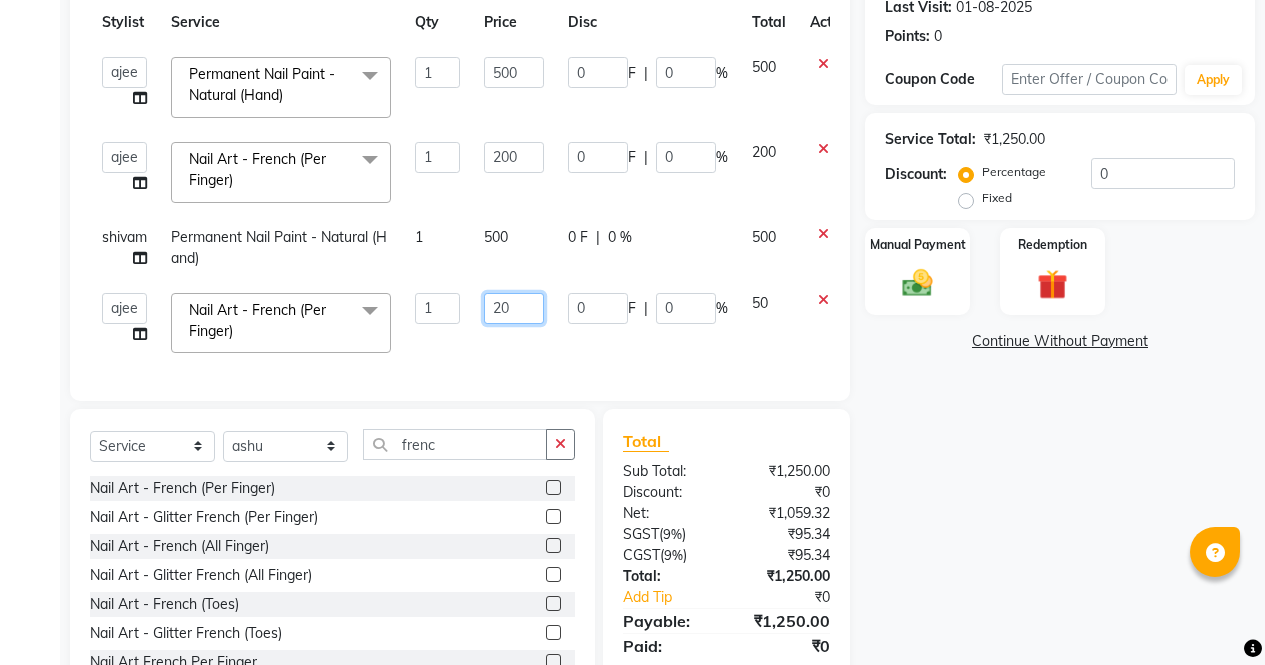 type on "200" 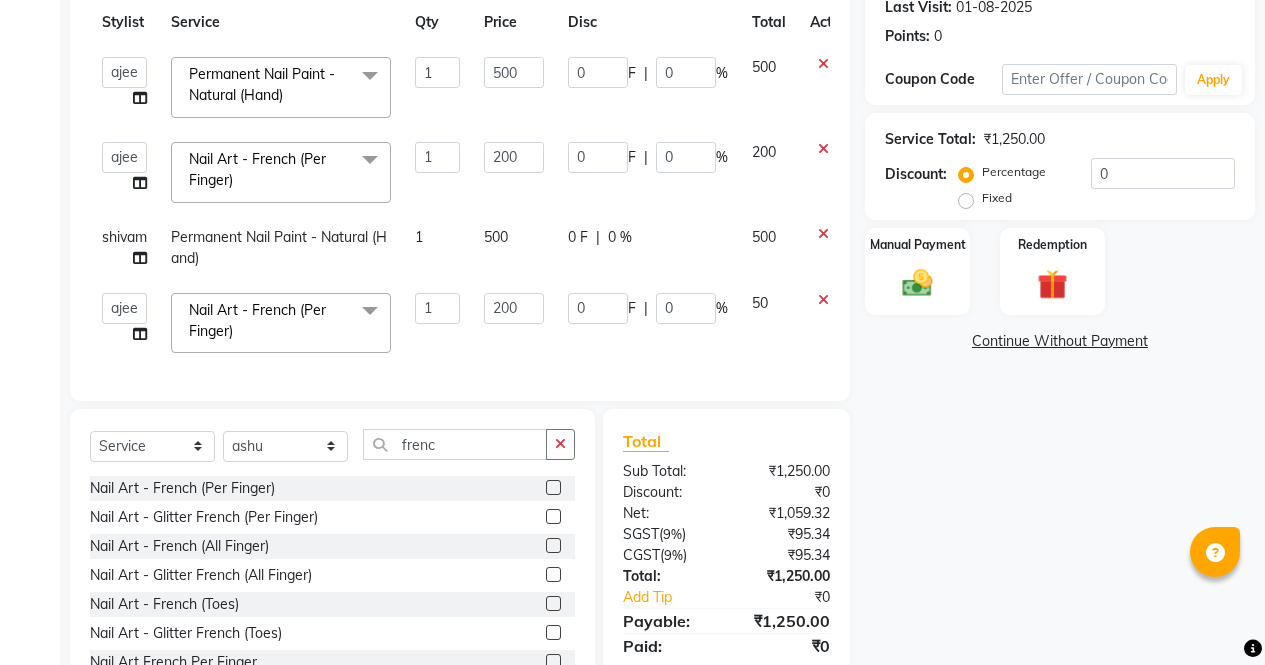 click on "Name: [FIRST] Membership: No Active Membership Total Visits: 1 Card on file: 0 Last Visit: 01-08-2025 Points: 0 Coupon Code Apply Service Total: ₹1,250.00 Discount: Percentage Fixed 0 Manual Payment Redemption Continue Without Payment" 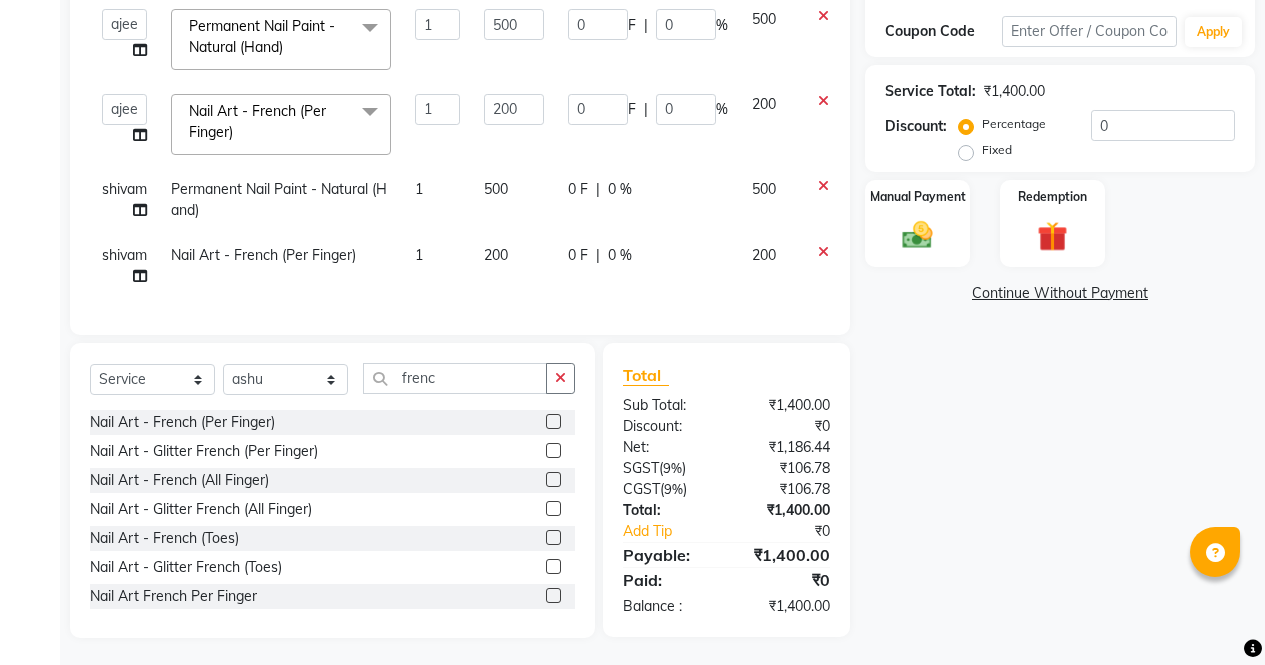 scroll, scrollTop: 351, scrollLeft: 0, axis: vertical 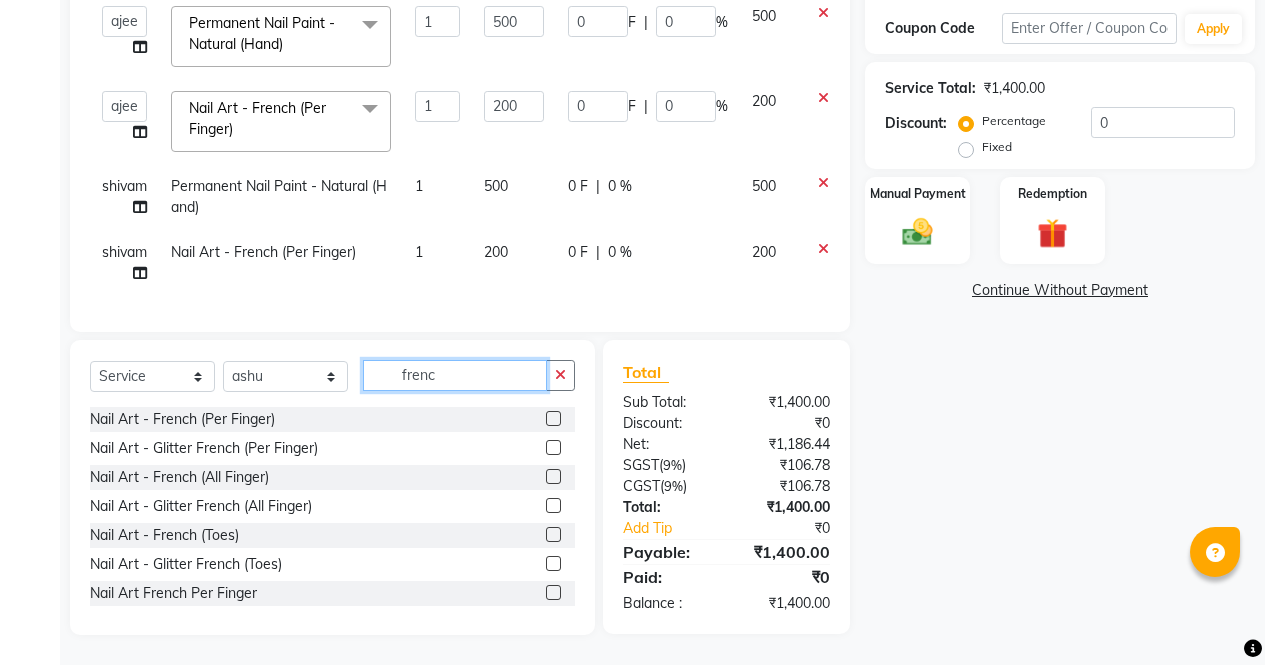 click on "frenc" 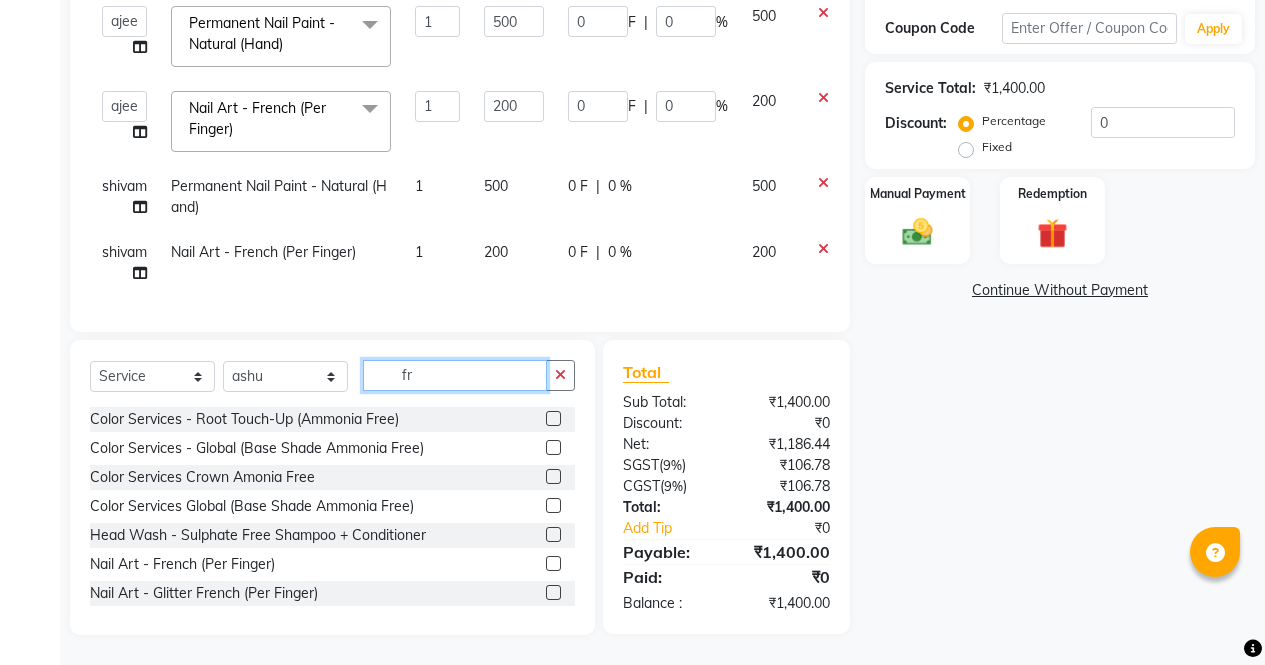 type on "f" 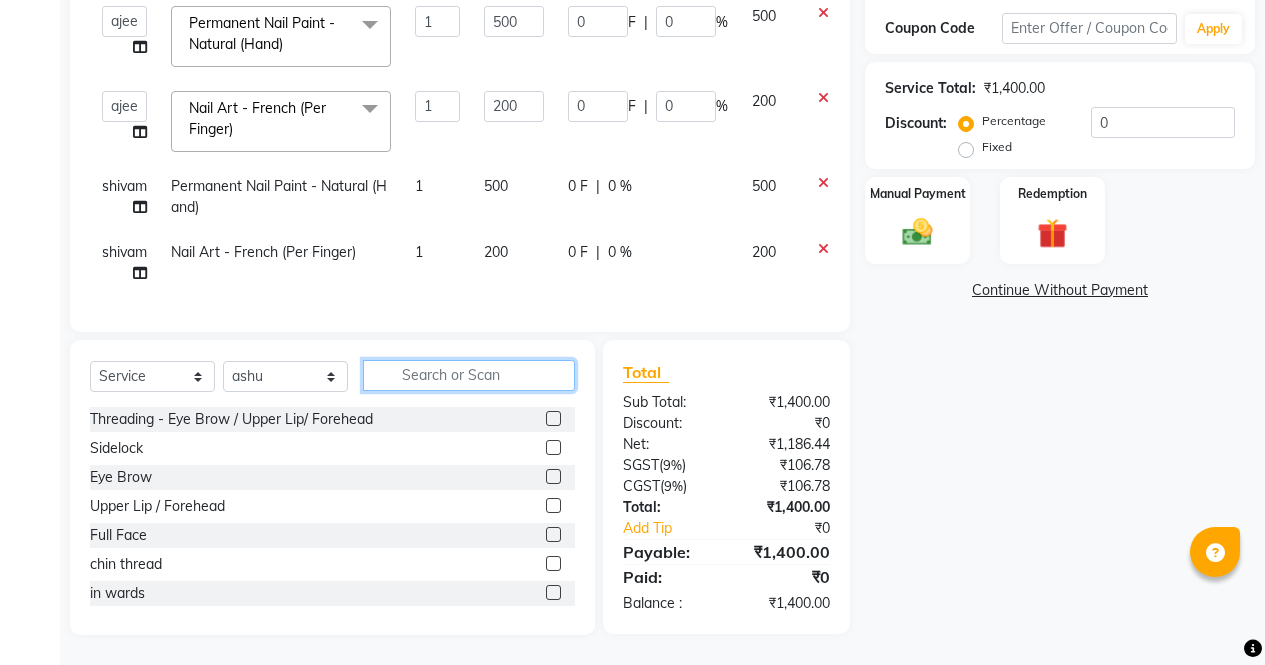 type 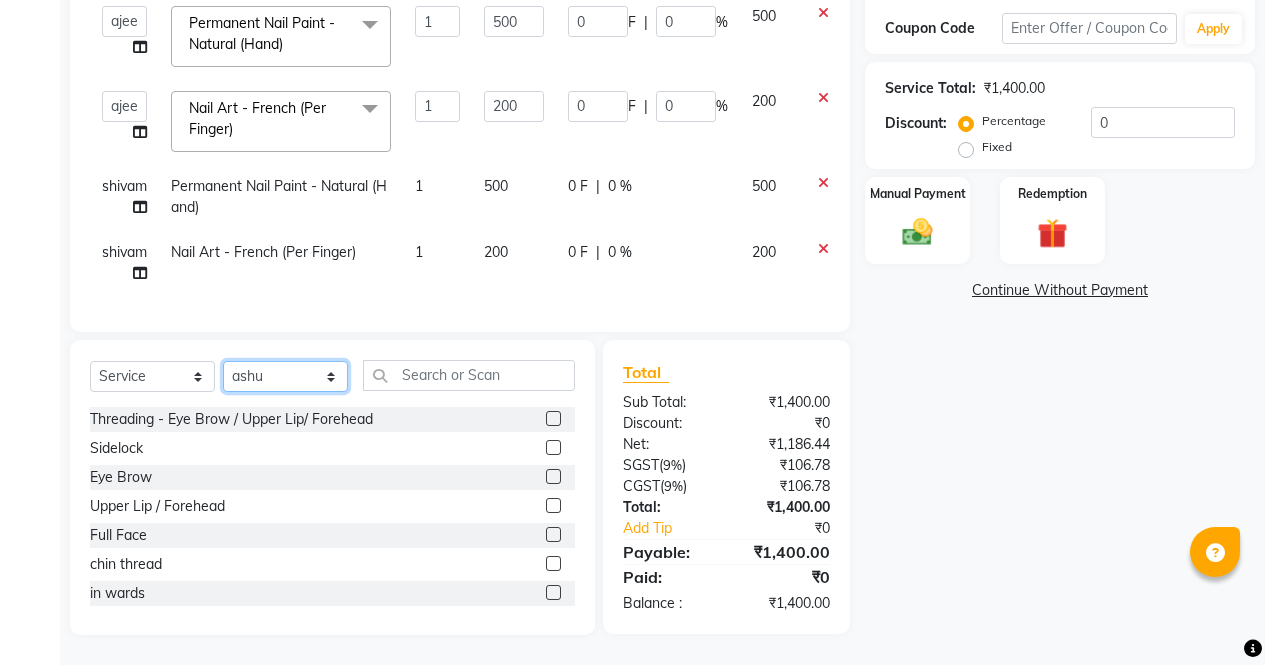 click on "Select Stylist [NAME] [NAME] [NAME] [NAME] Front Desk [NAME] [NAME] [NAME] [NAME] [NAME] [NAME] [NAME]" 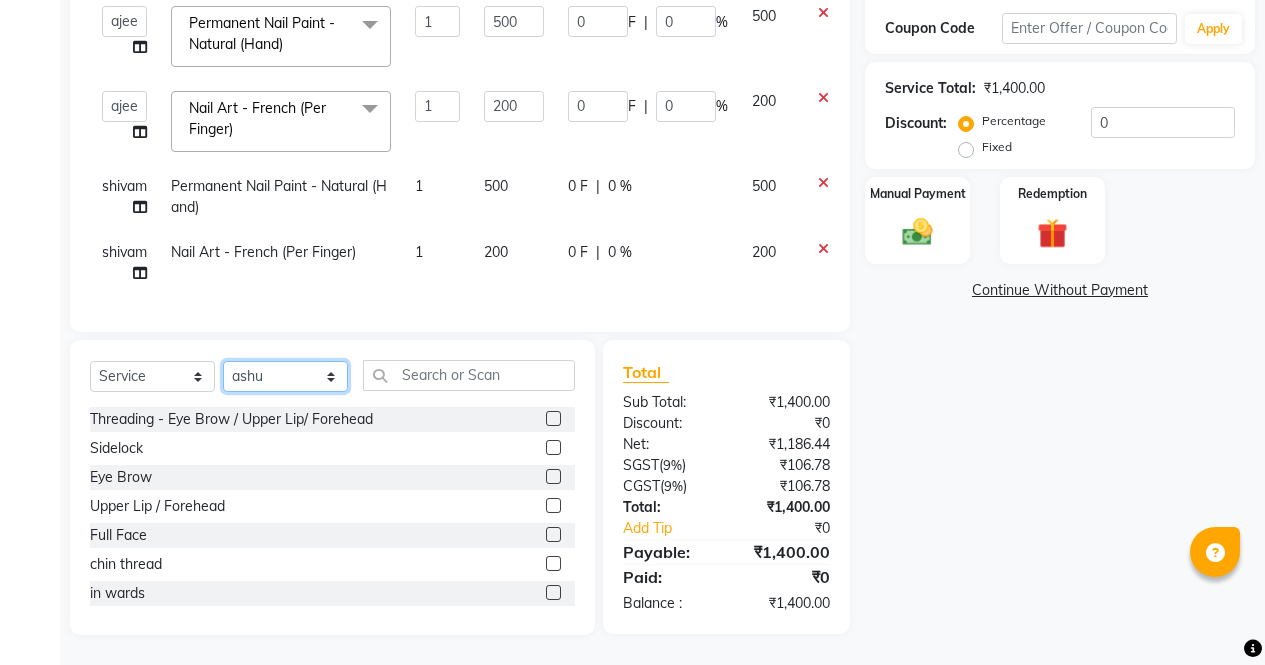 select on "28206" 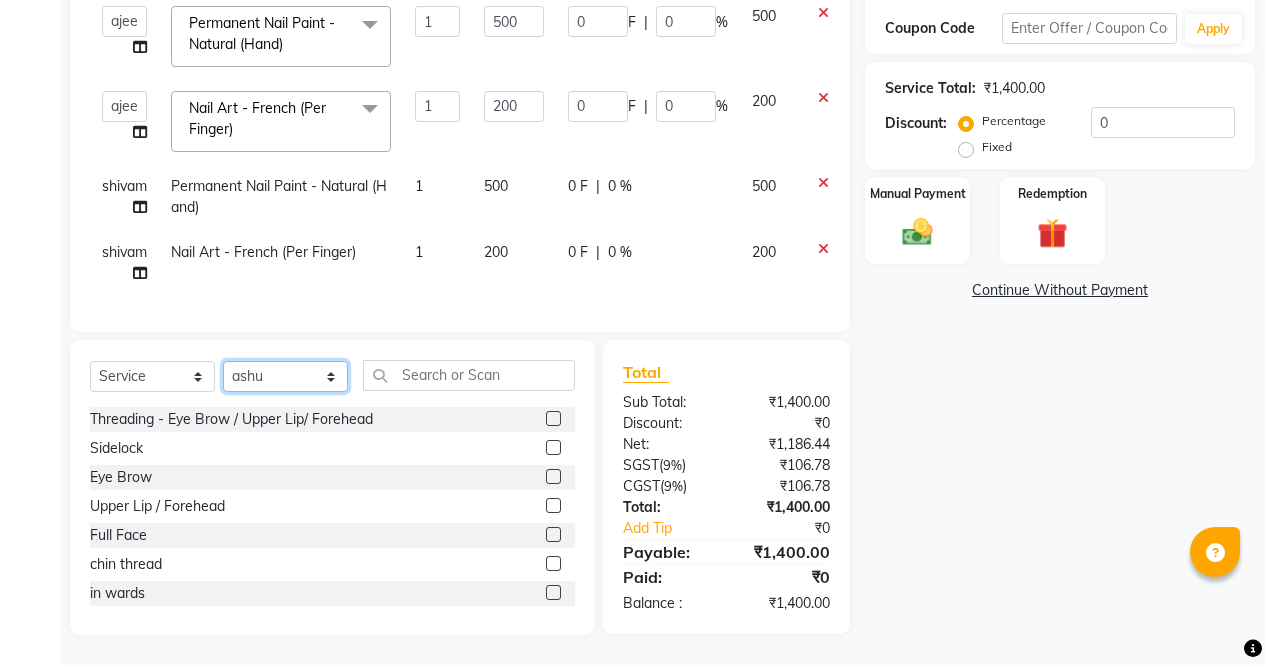 click on "Select Stylist [NAME] [NAME] [NAME] [NAME] Front Desk [NAME] [NAME] [NAME] [NAME] [NAME] [NAME] [NAME]" 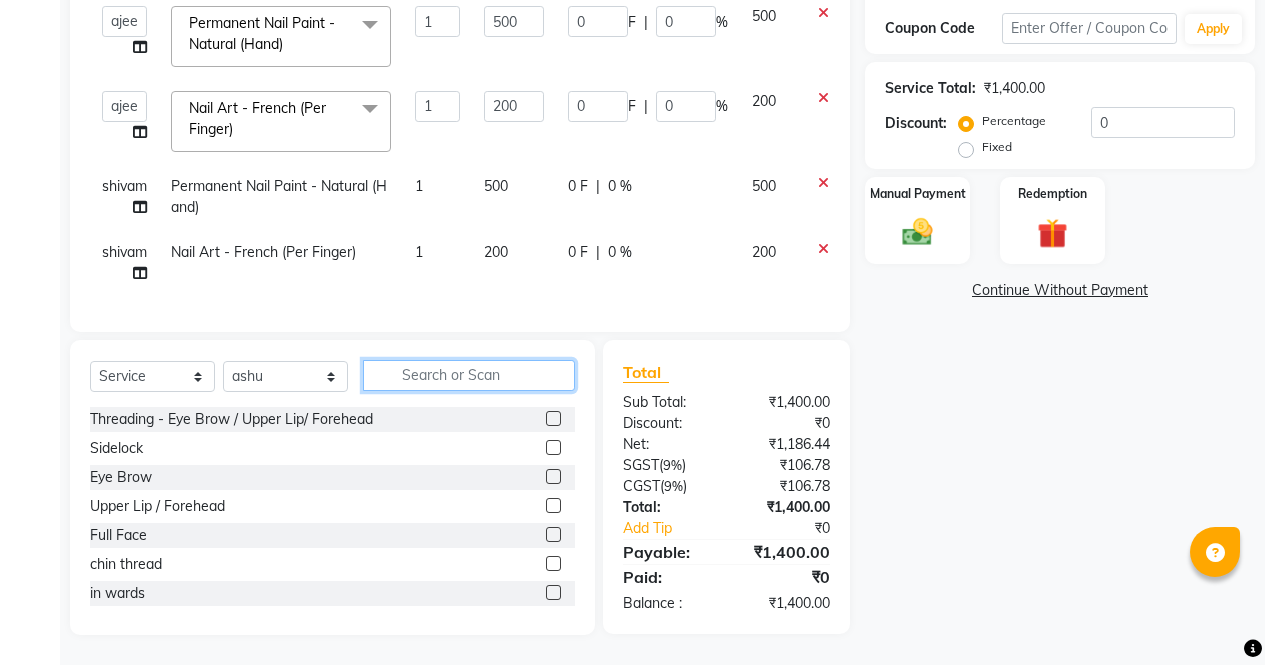 click 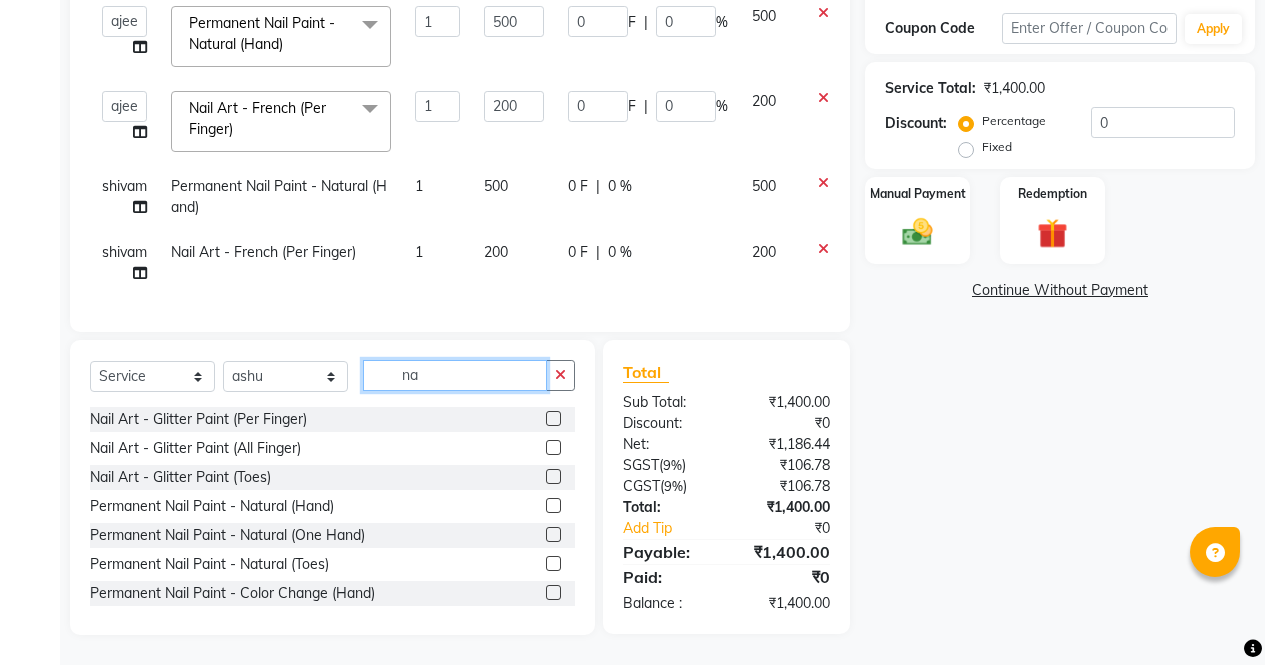 type on "n" 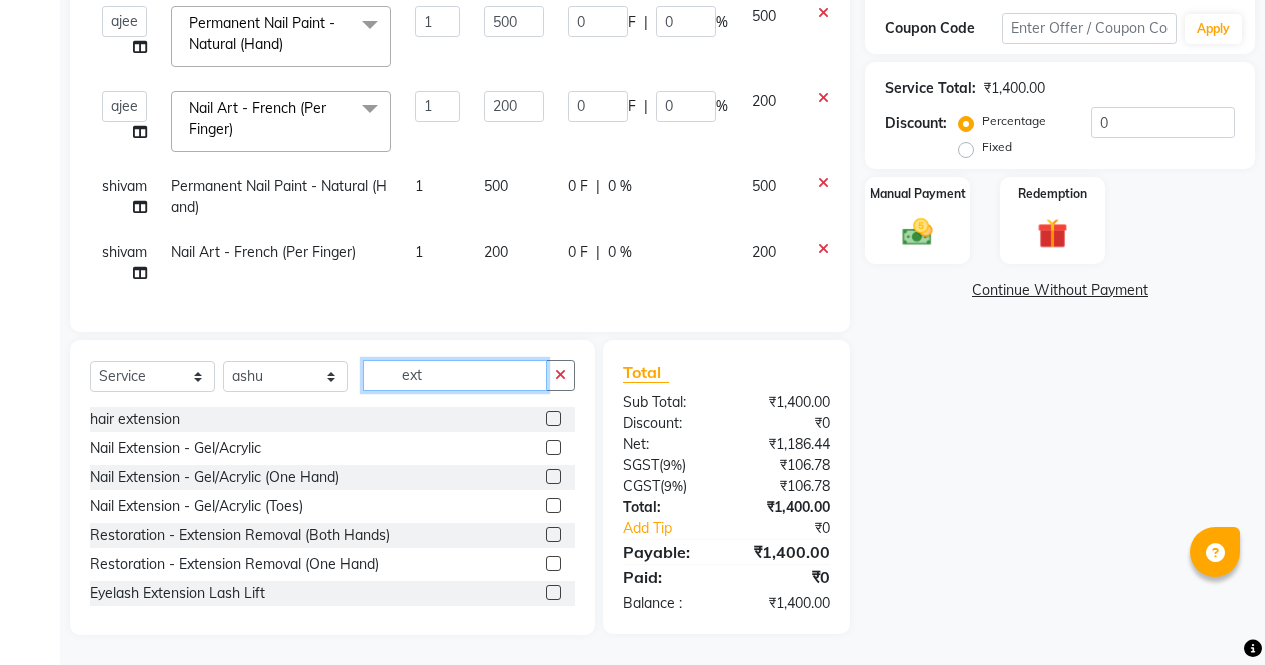 type on "ext" 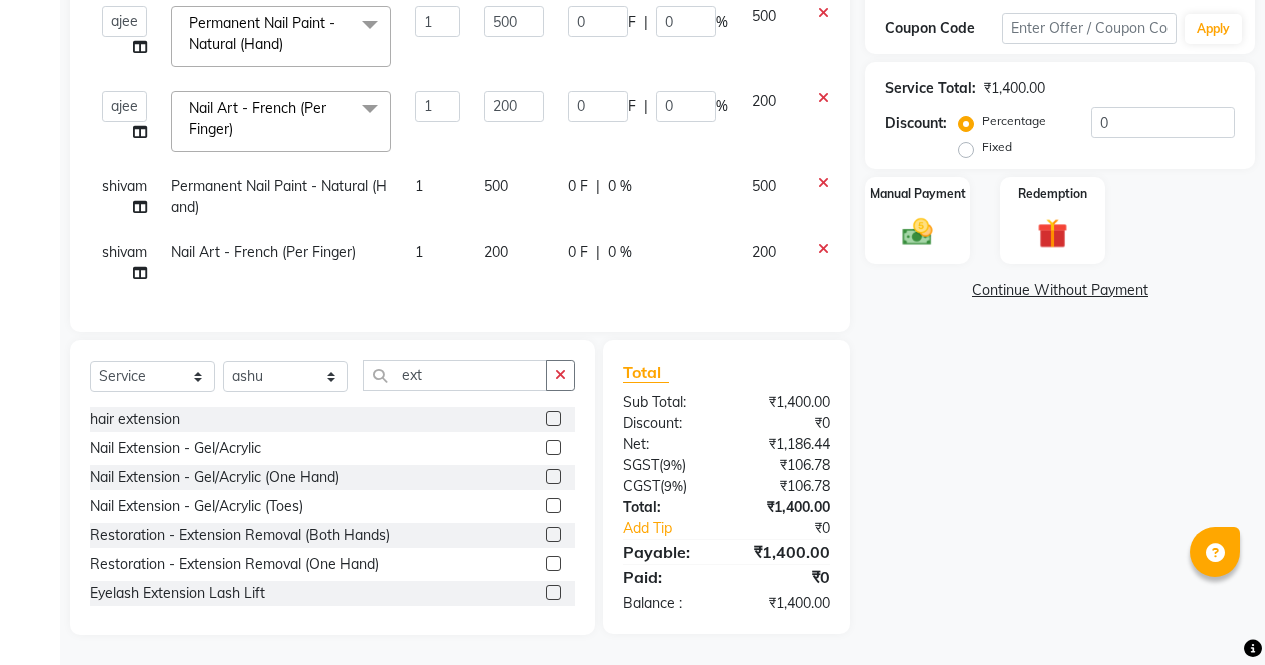 click 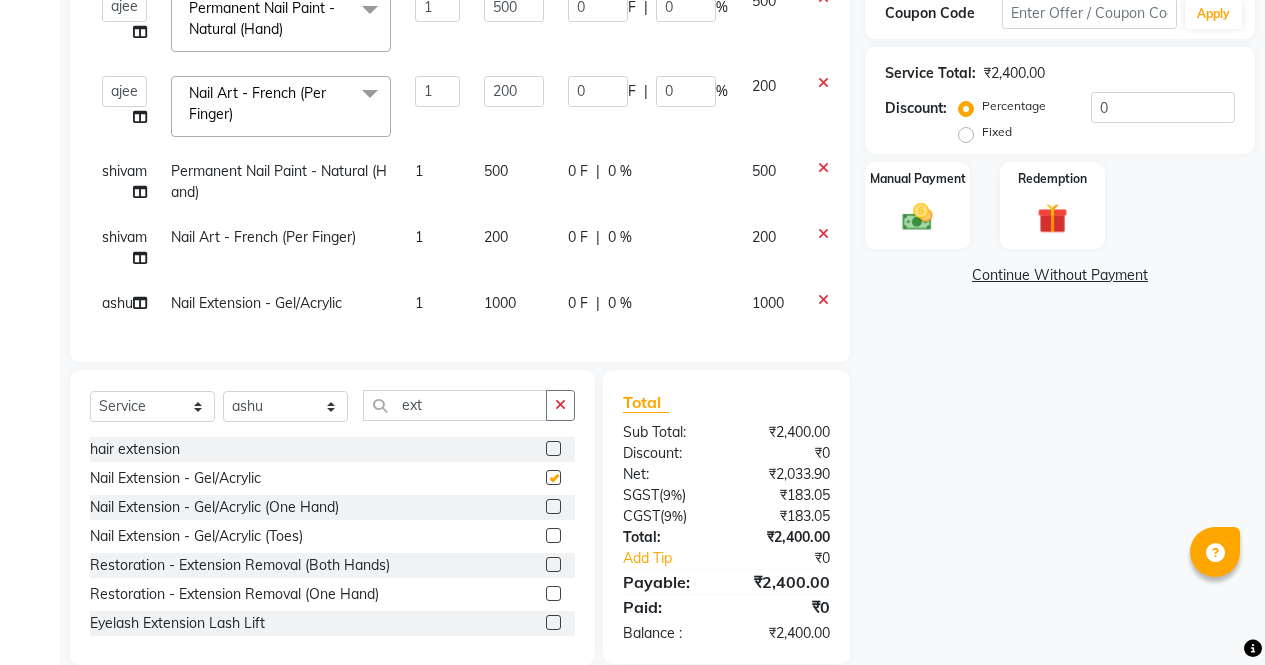 scroll, scrollTop: 396, scrollLeft: 0, axis: vertical 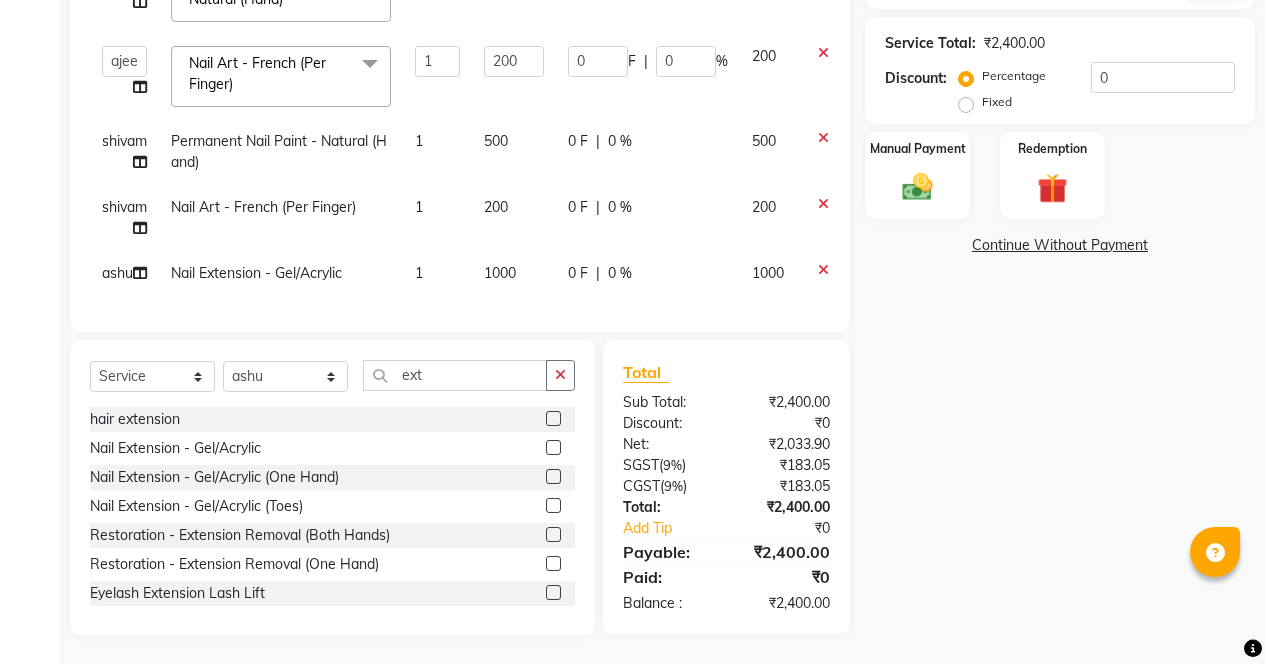 checkbox on "false" 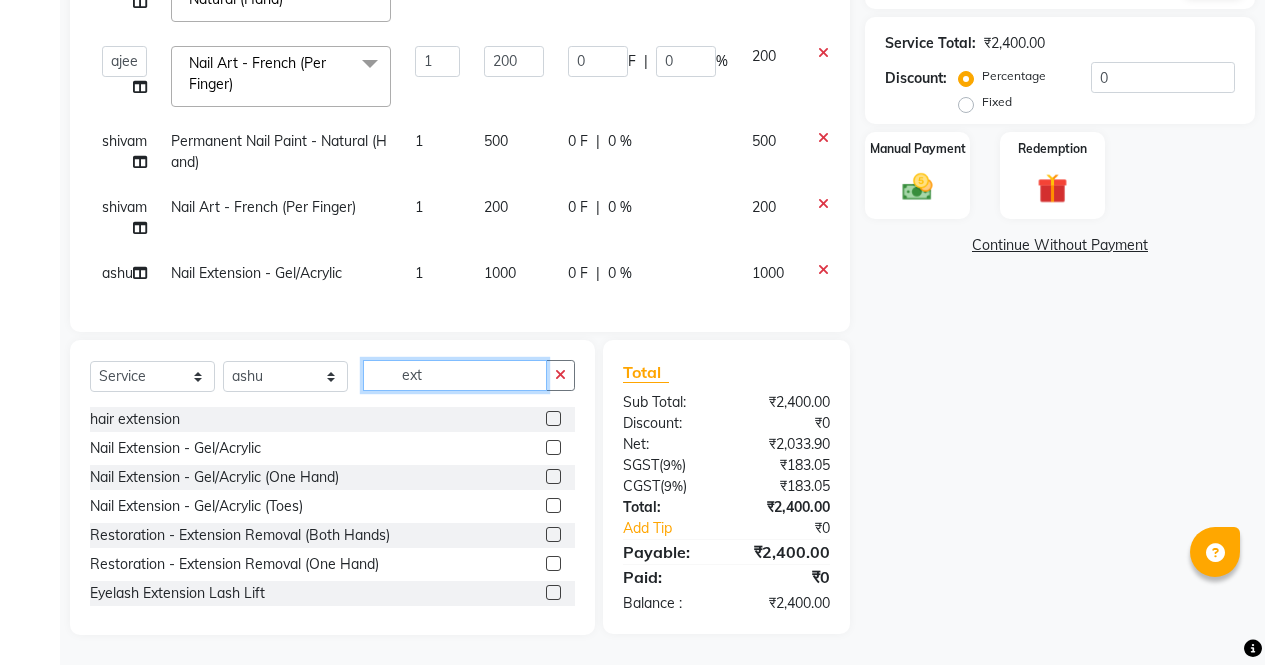 click on "ext" 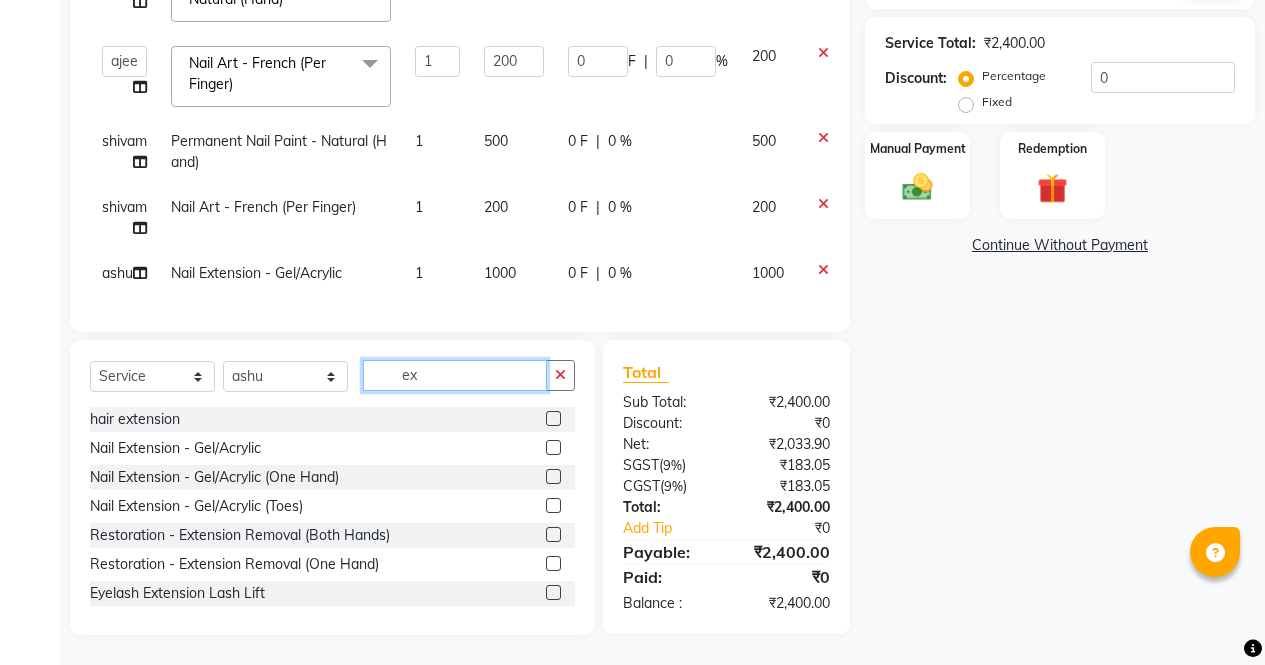 type on "e" 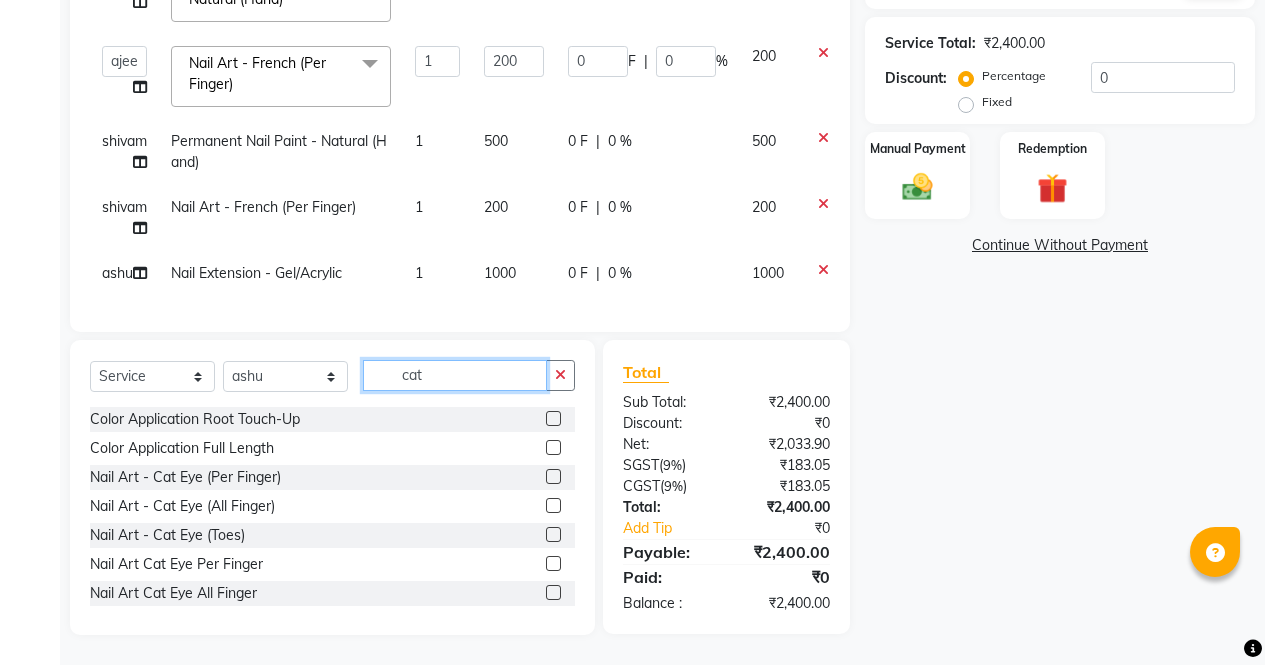 type on "cat" 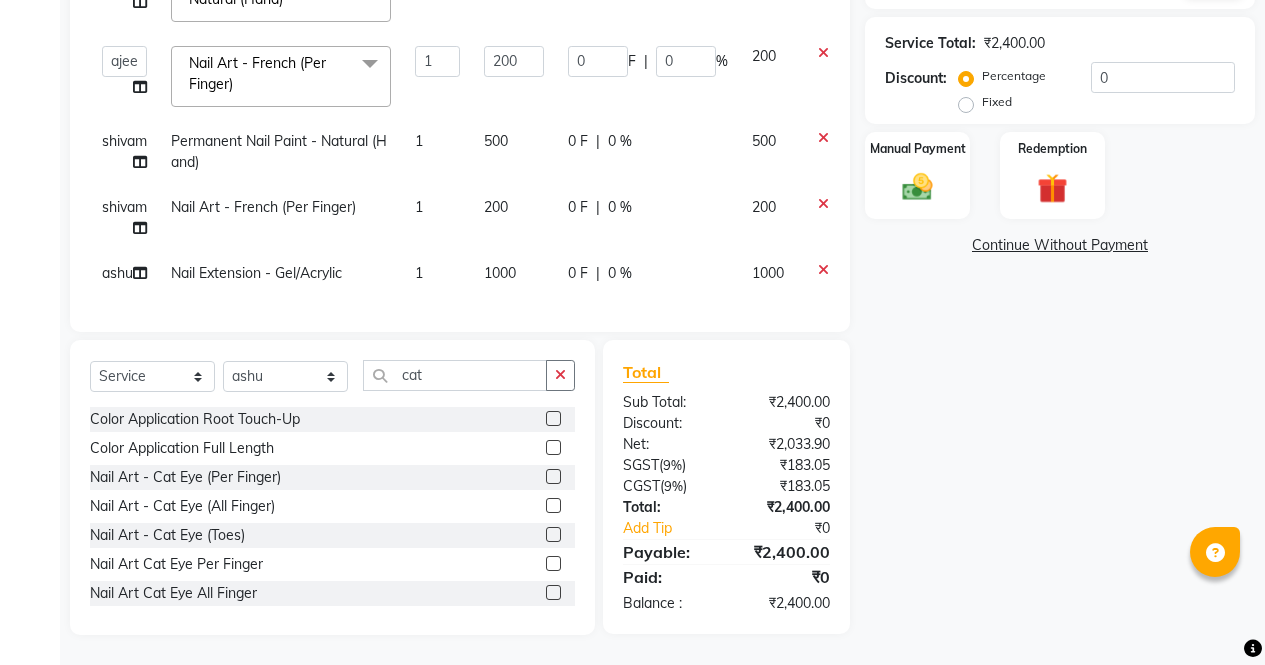 click 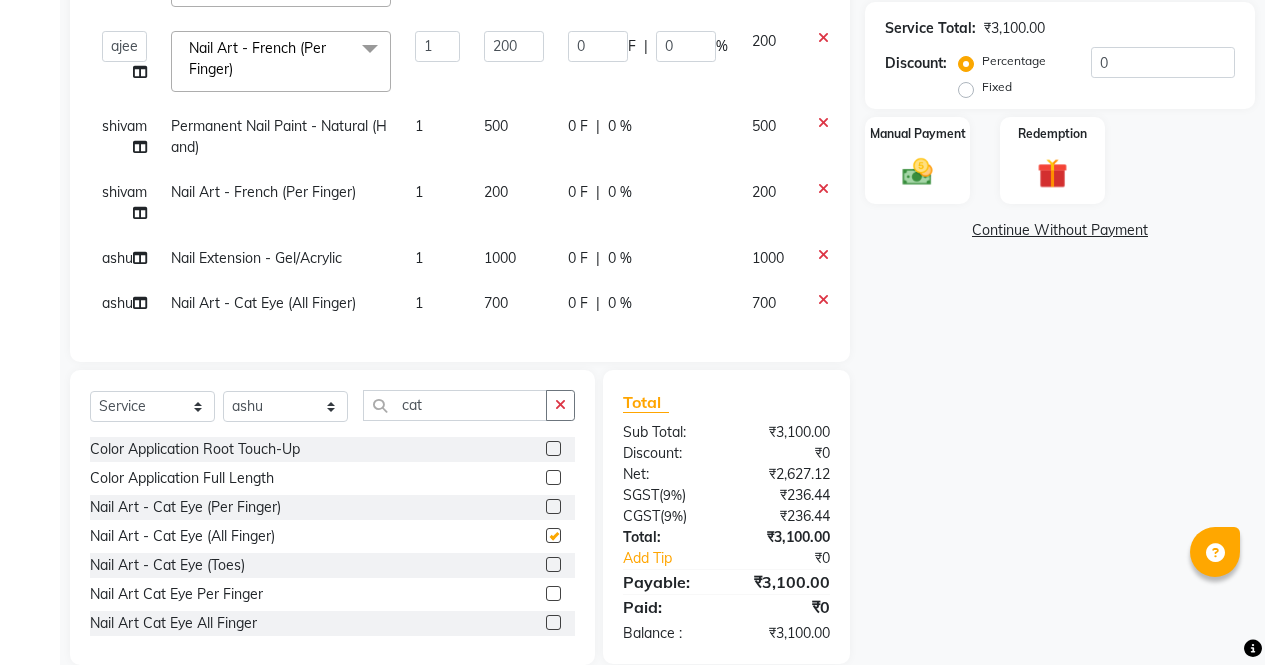 scroll, scrollTop: 436, scrollLeft: 0, axis: vertical 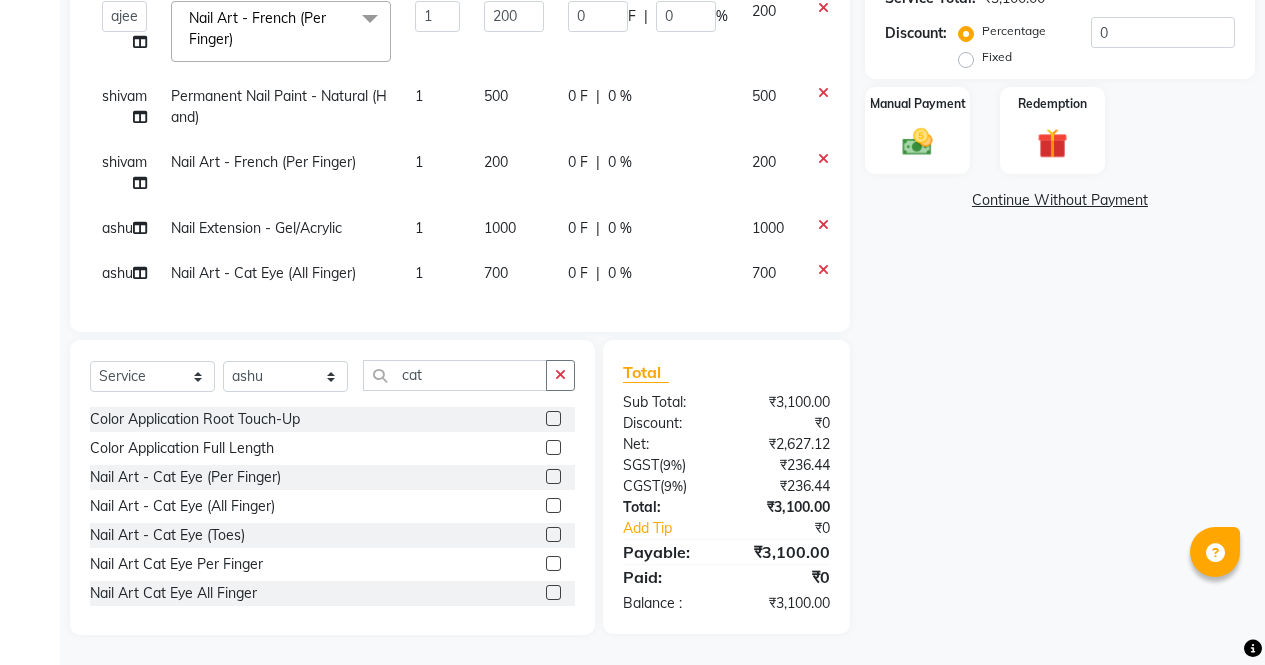 checkbox on "false" 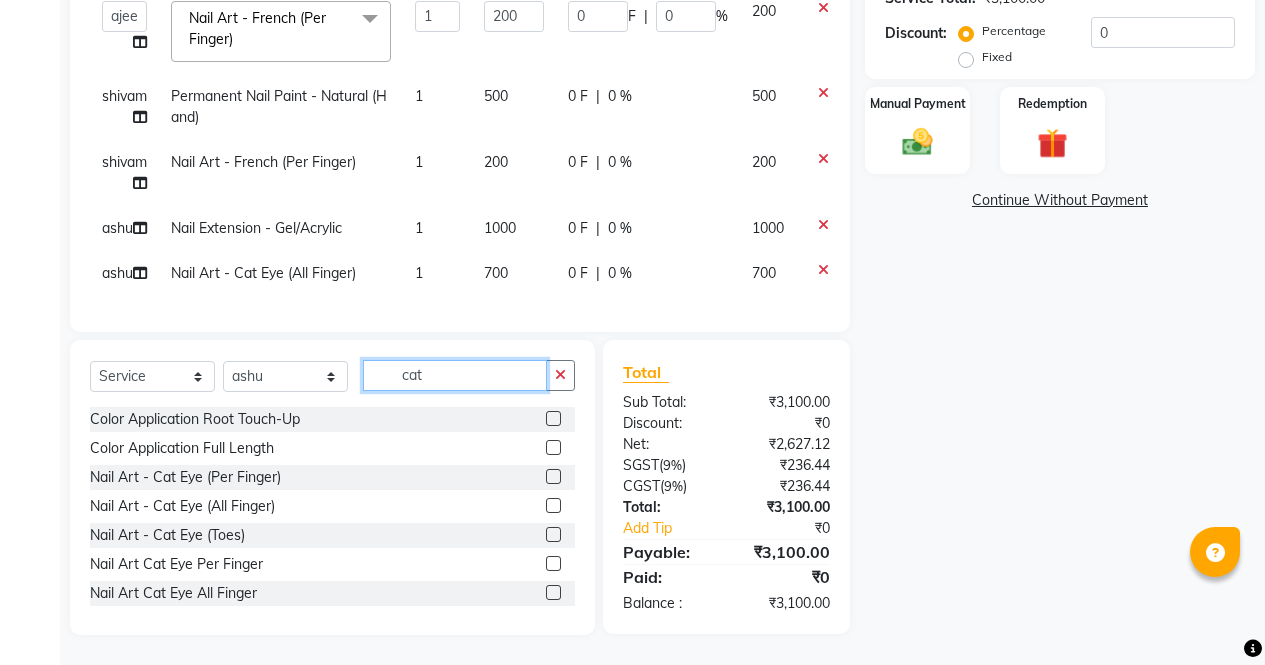 click on "cat" 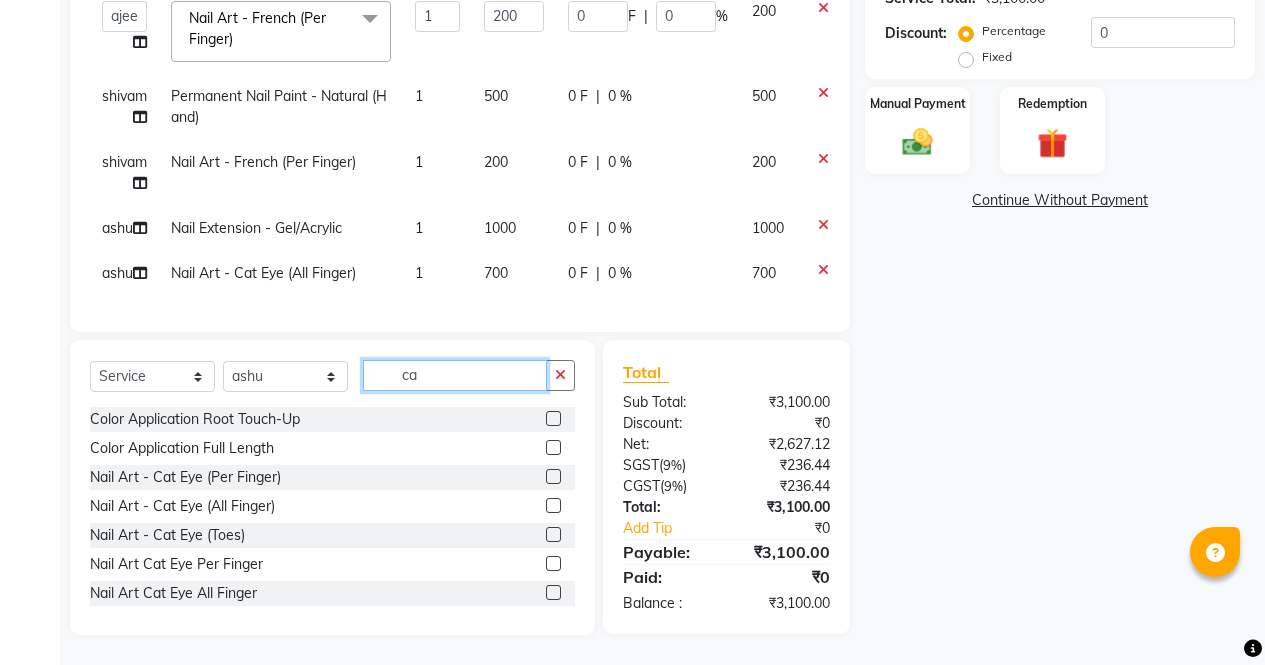 type on "c" 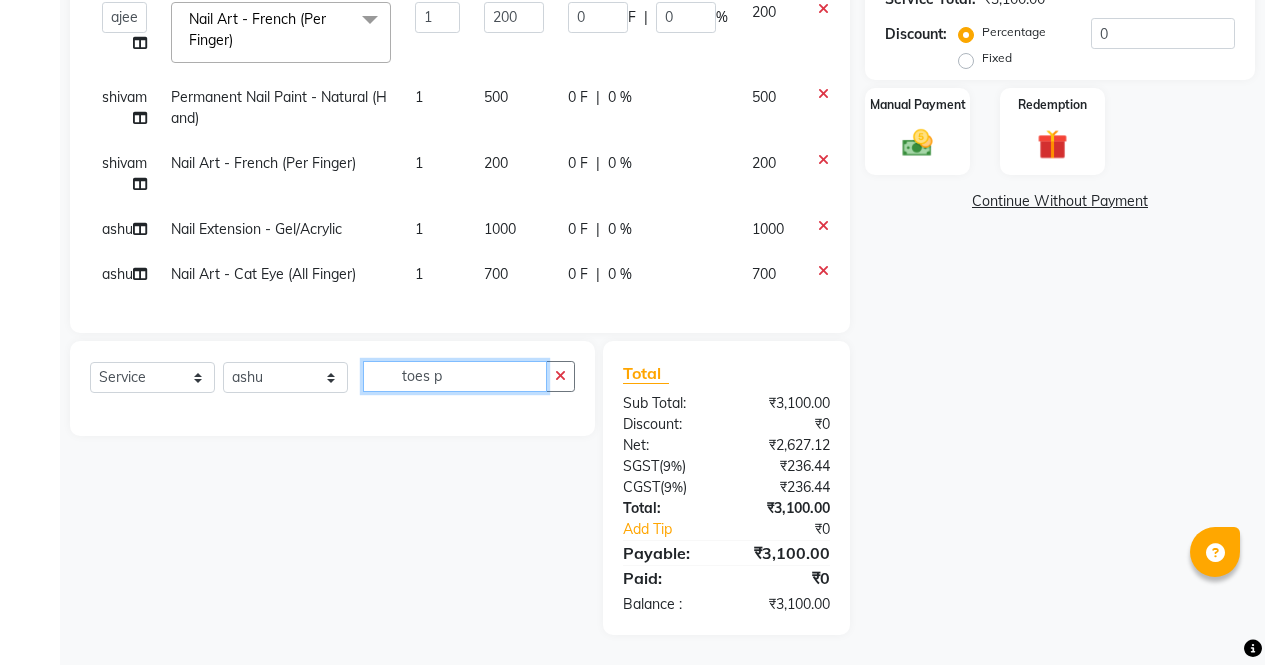 scroll, scrollTop: 435, scrollLeft: 0, axis: vertical 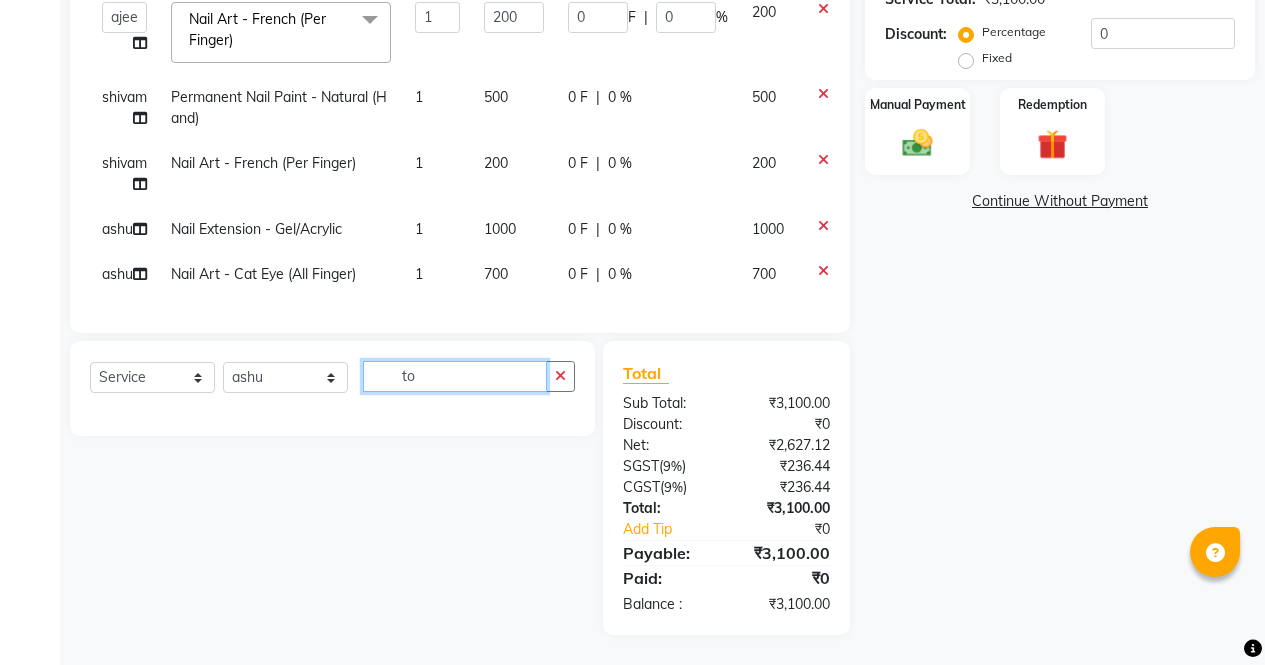 type on "t" 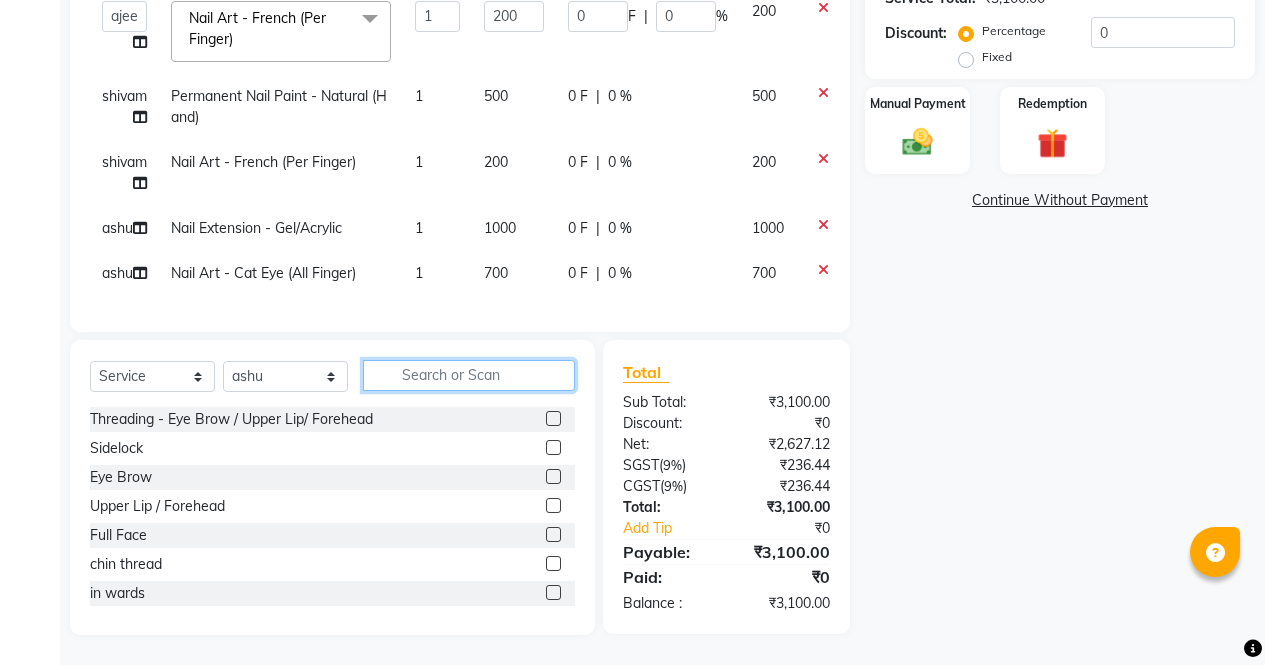 scroll, scrollTop: 436, scrollLeft: 0, axis: vertical 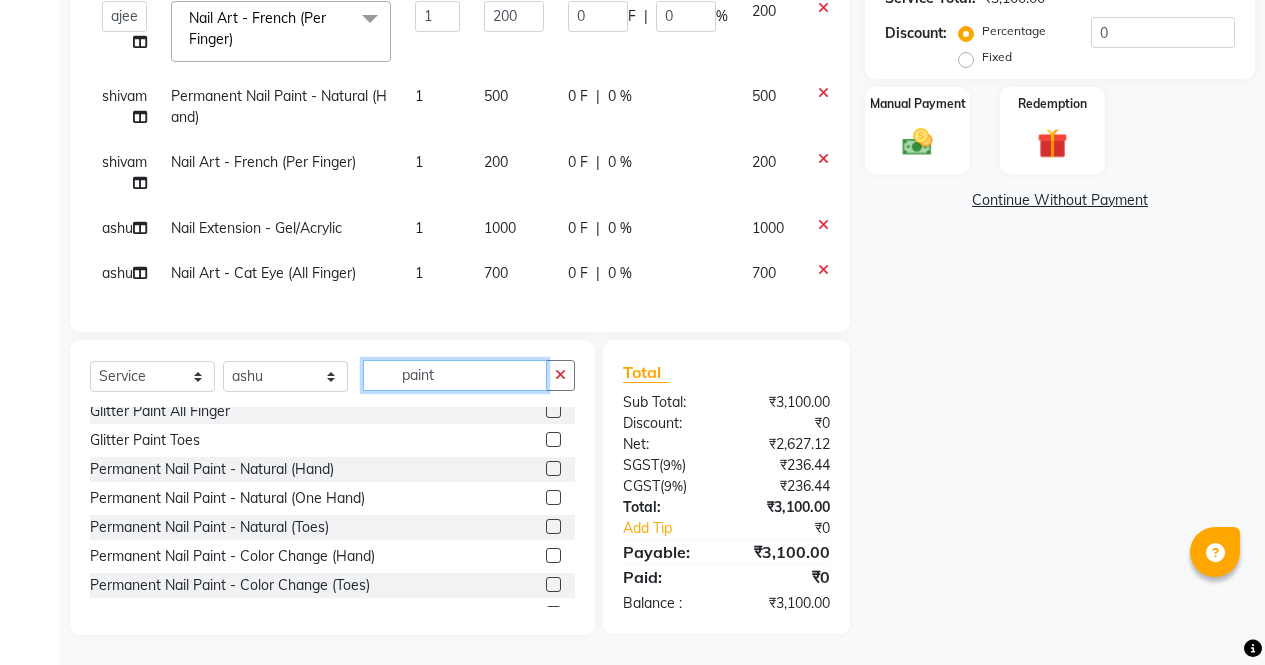 type on "paint" 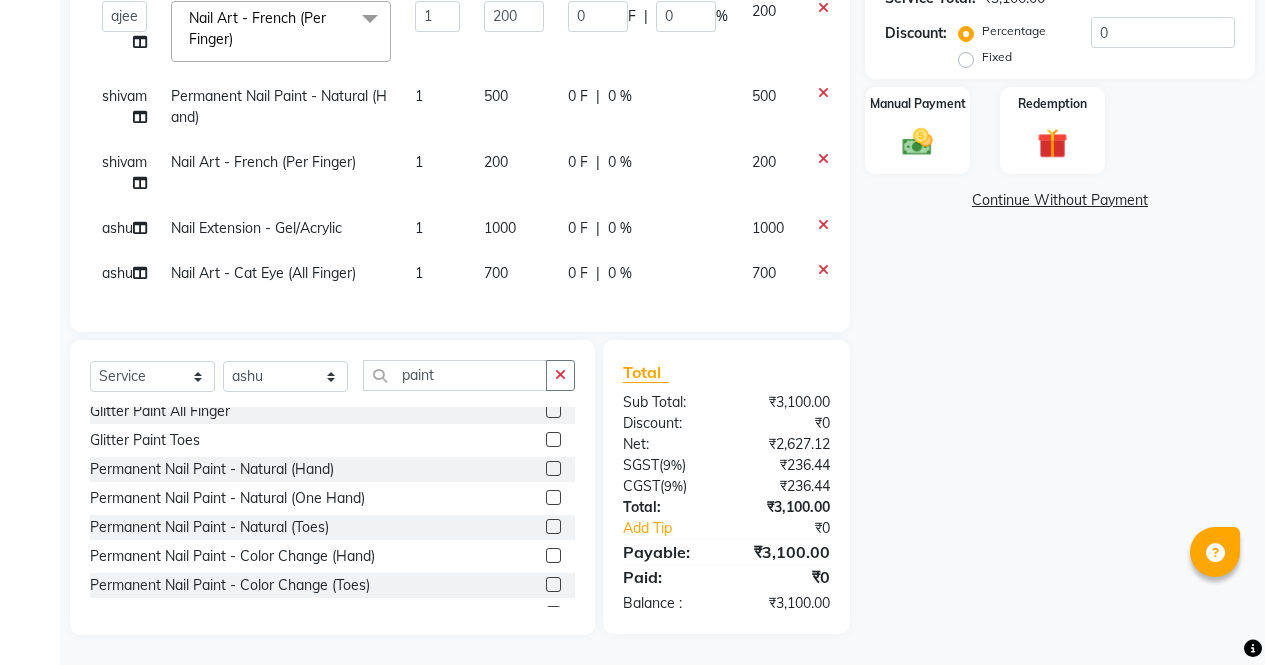 click 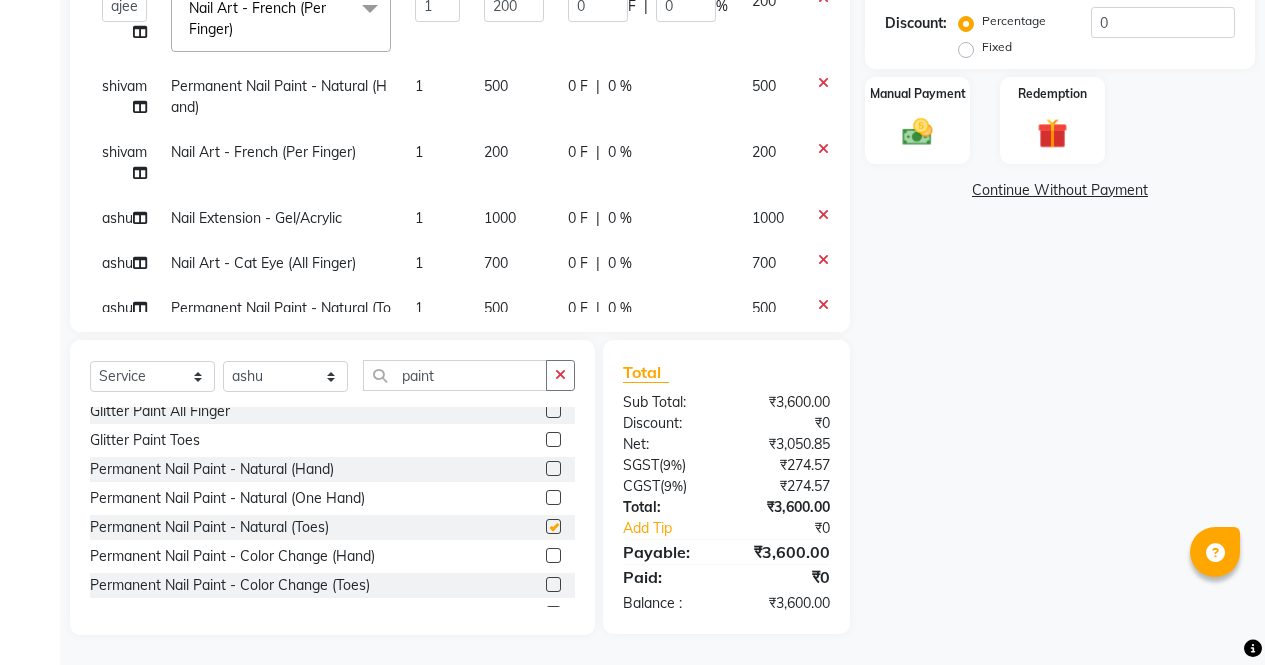 checkbox on "false" 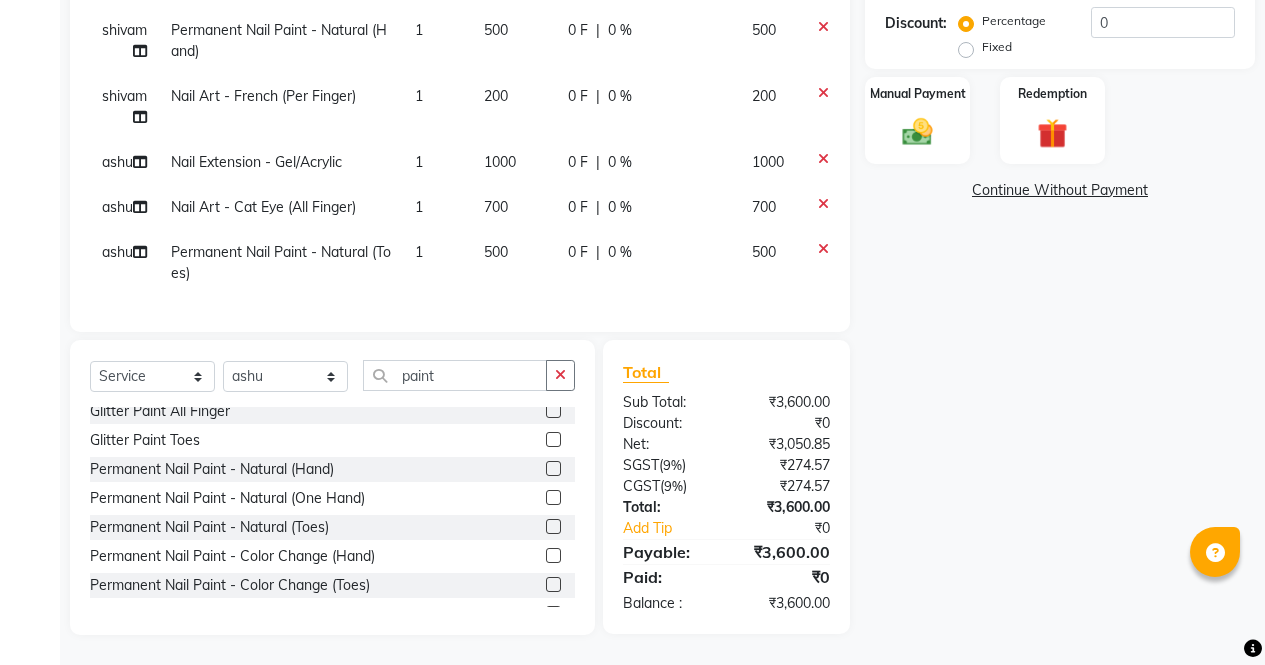 scroll, scrollTop: 71, scrollLeft: 0, axis: vertical 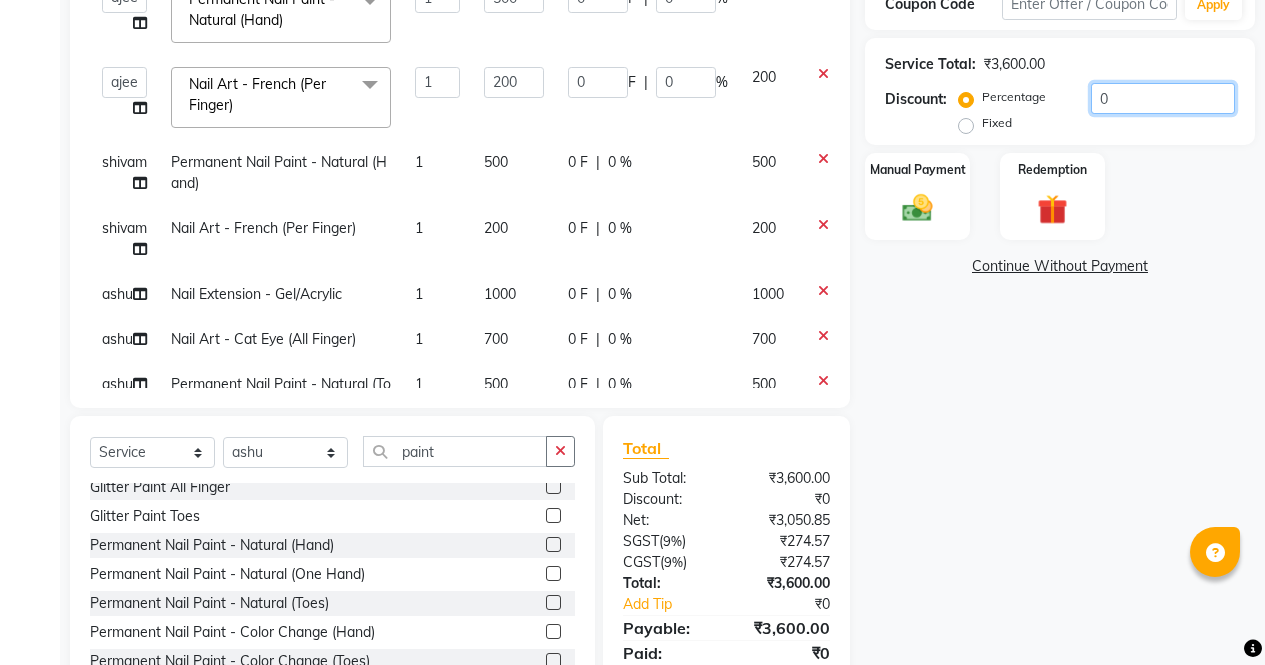 click on "0" 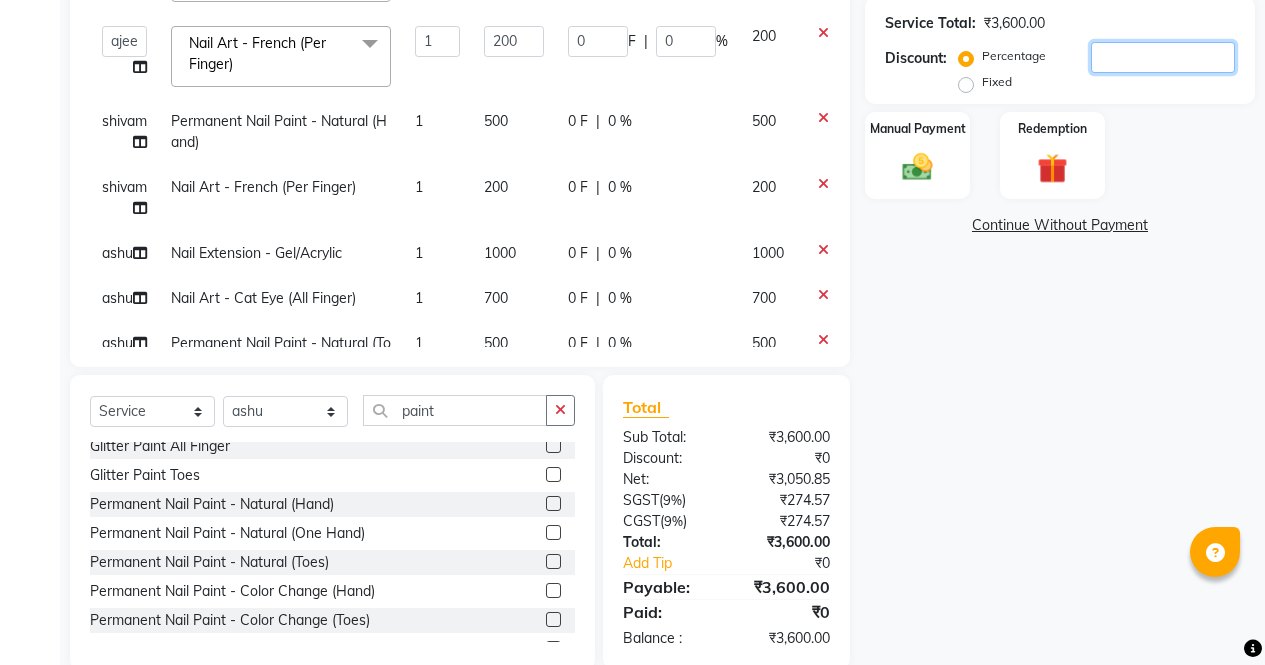 scroll, scrollTop: 403, scrollLeft: 0, axis: vertical 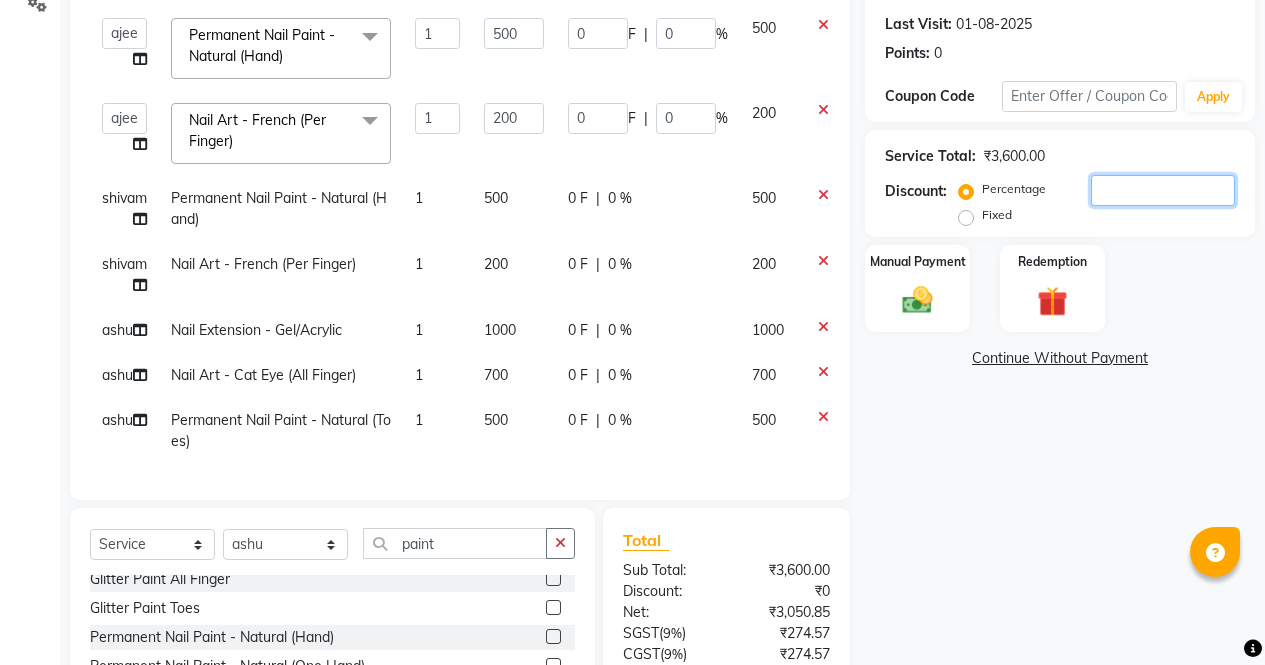 type on "5" 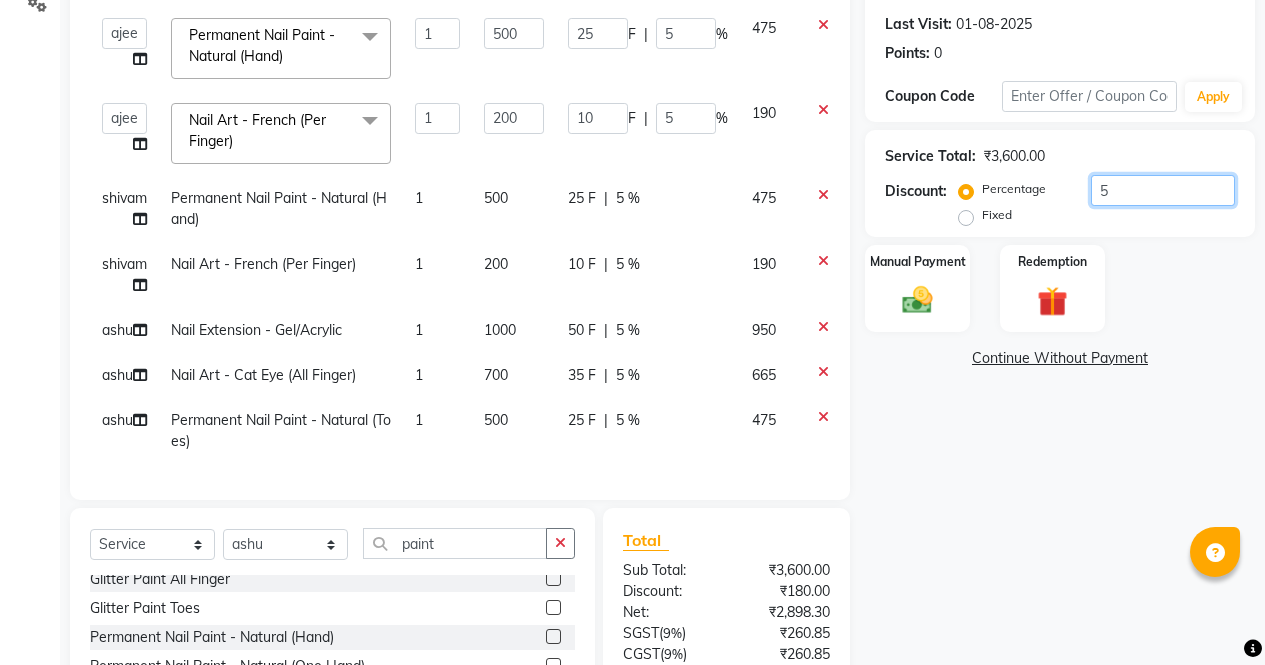 type on "50" 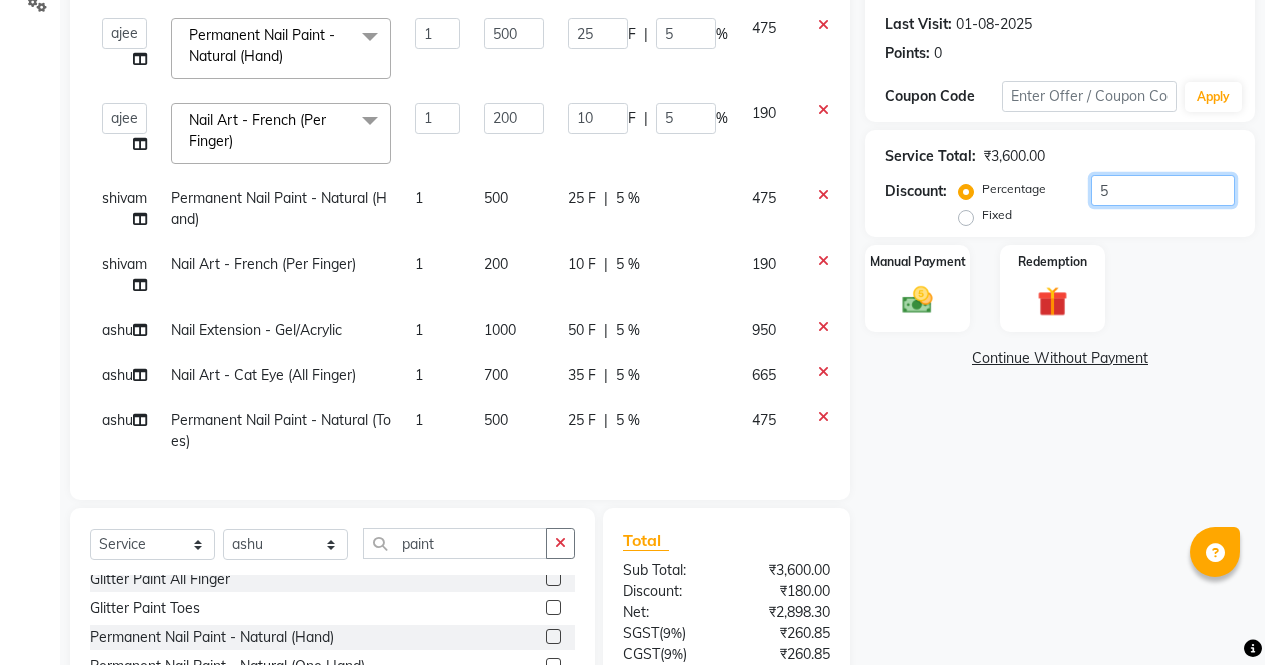 type on "250" 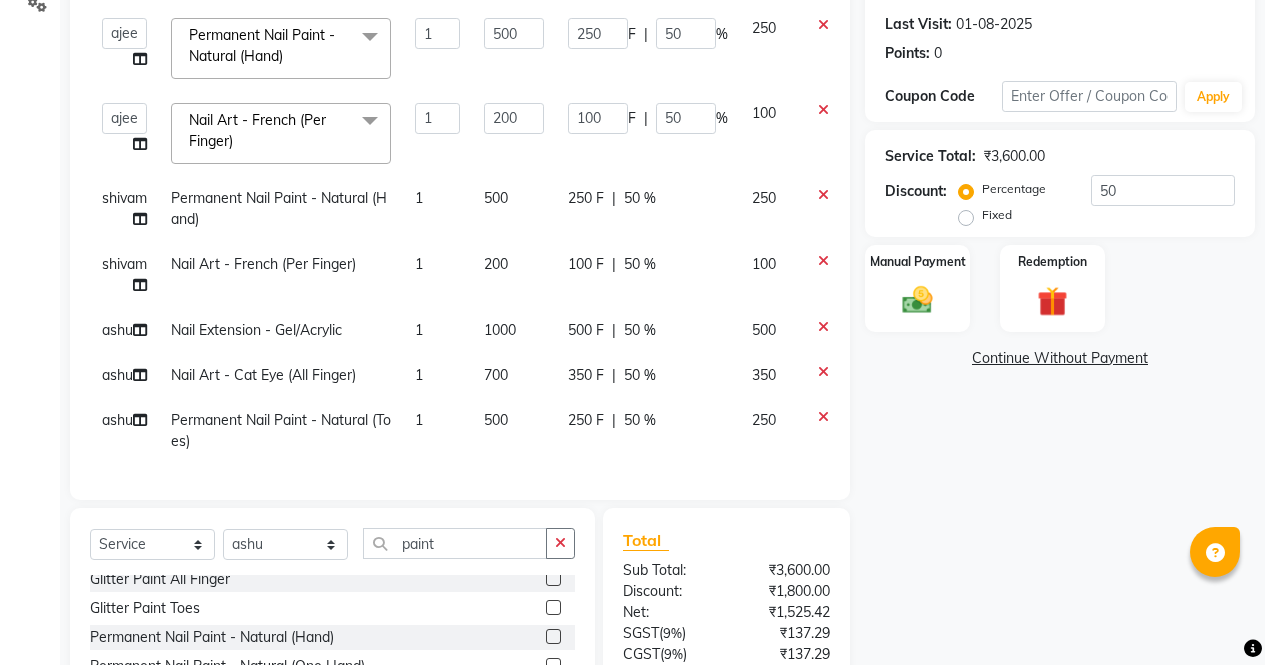 click on "Name: [FIRST] Membership: No Active Membership Total Visits: [NUMBER] Card on file: [NUMBER] Last Visit: [DATE] Points: [NUMBER] Coupon Code Apply Service Total: [CURRENCY][PRICE] Discount: Percentage Fixed [NUMBER] Manual Payment Redemption Continue Without Payment" 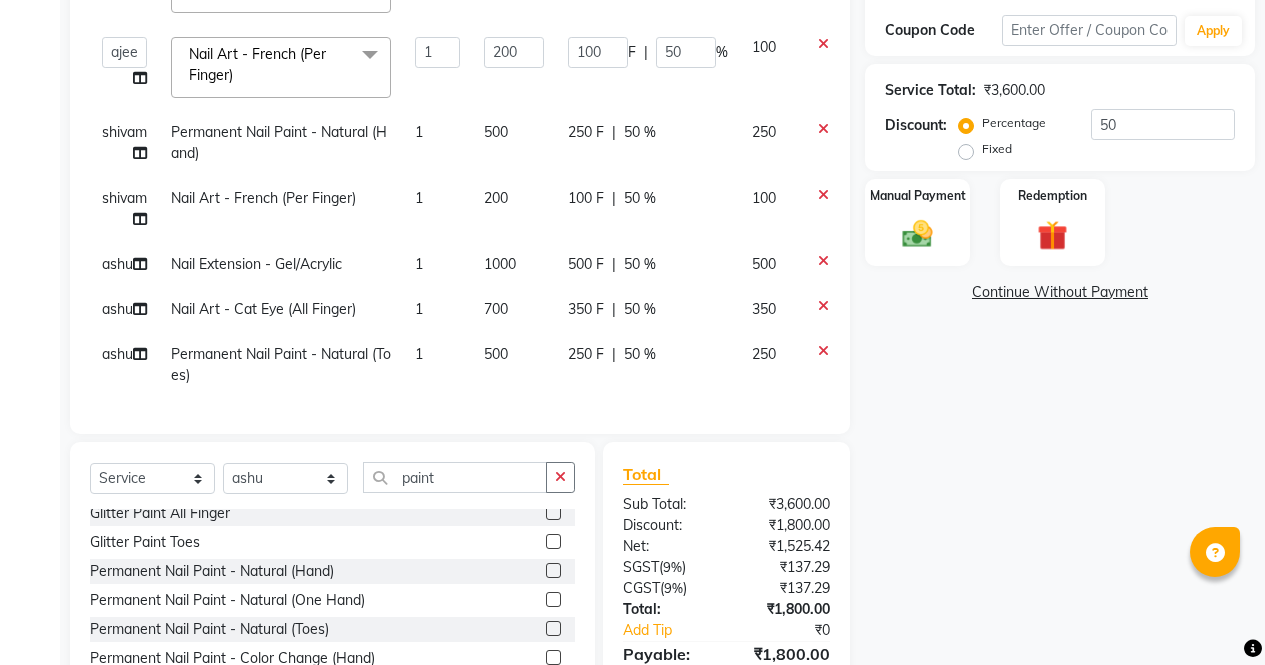 scroll, scrollTop: 326, scrollLeft: 0, axis: vertical 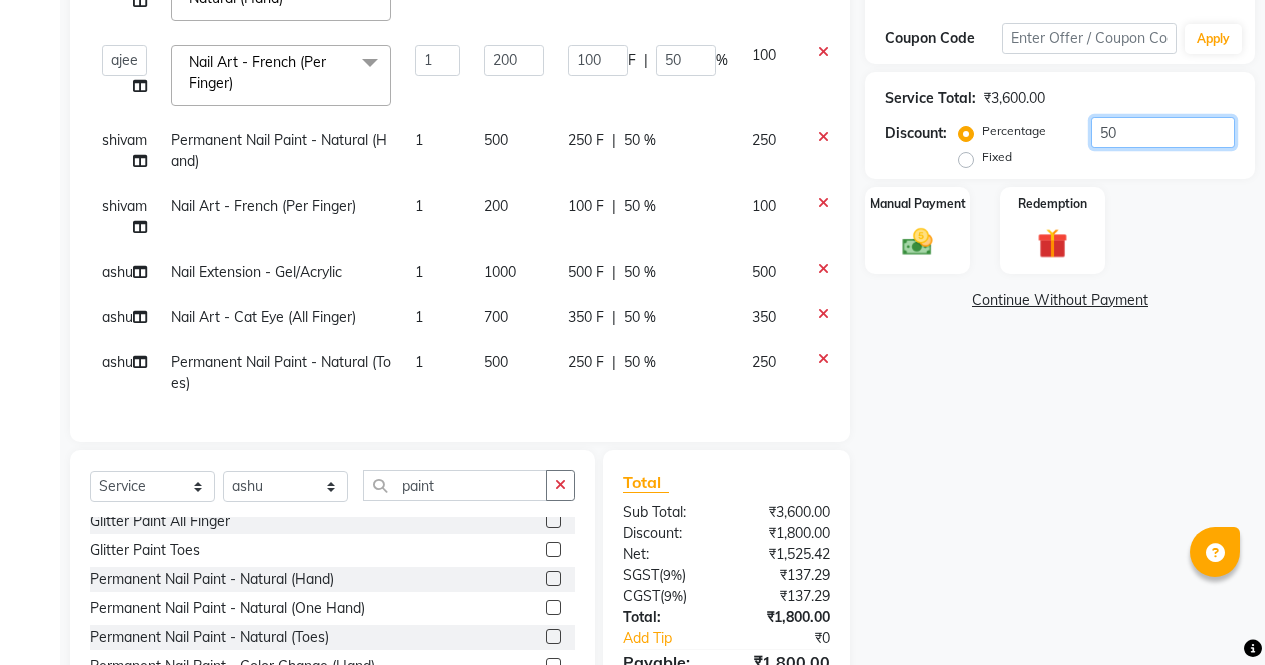 click on "50" 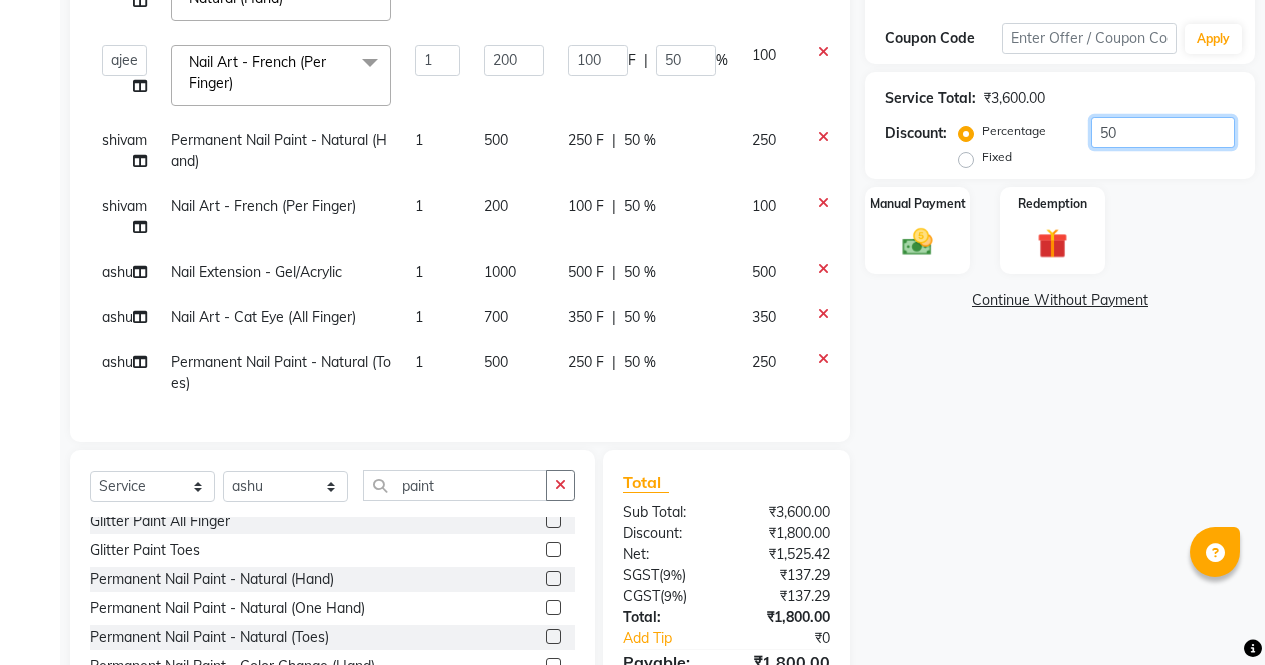 type on "5" 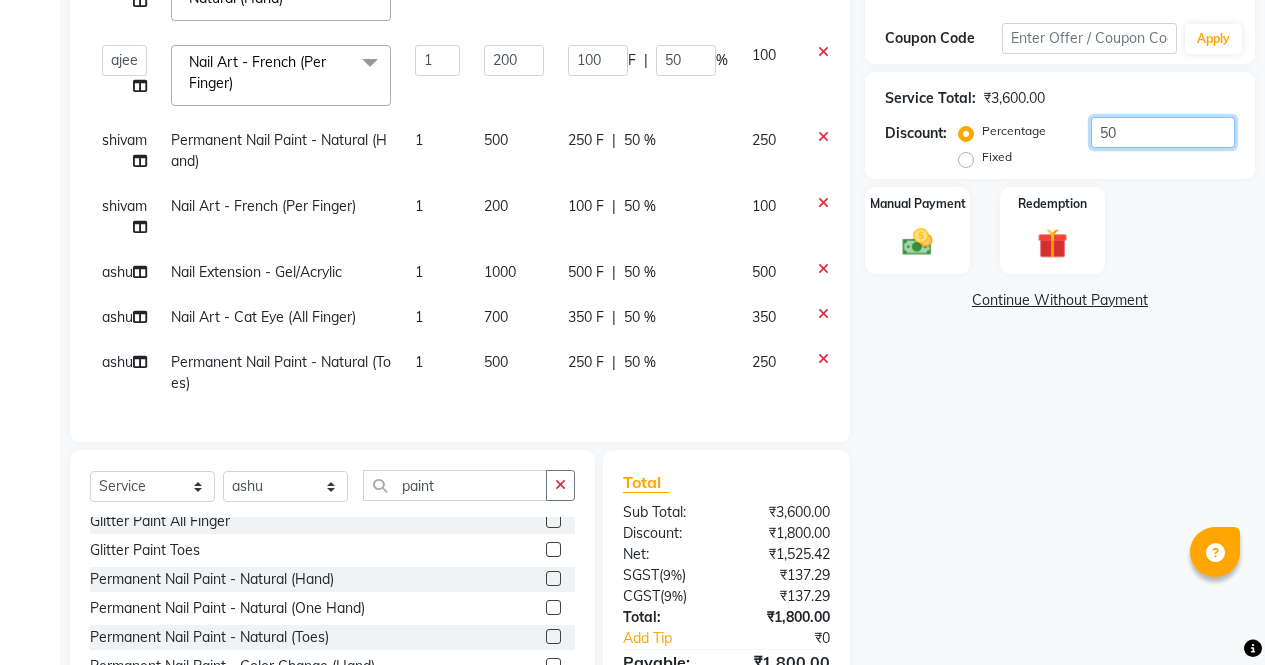 type on "25" 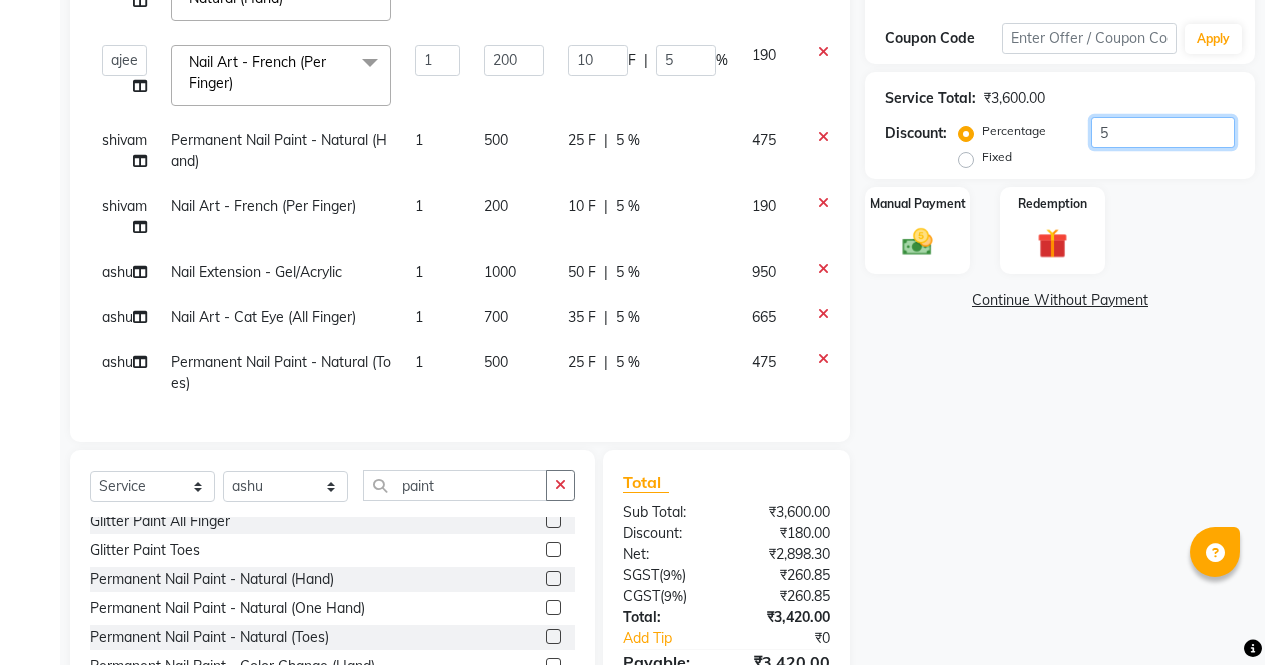 type 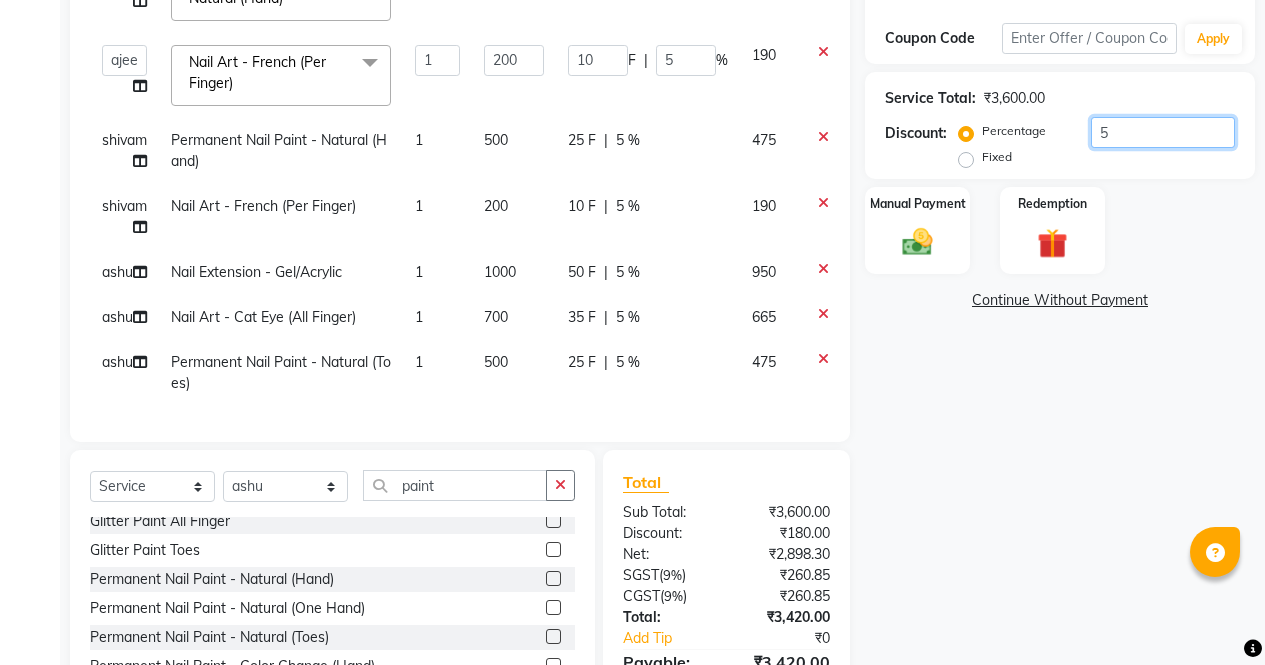 type on "0" 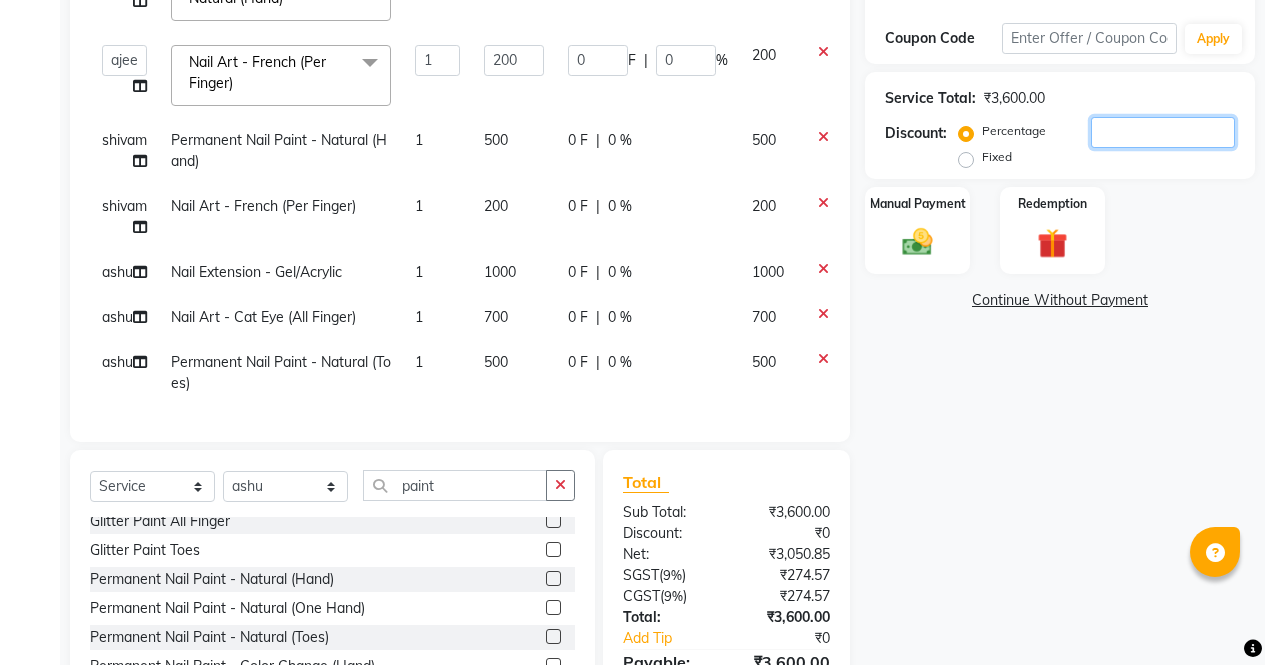 type on "2" 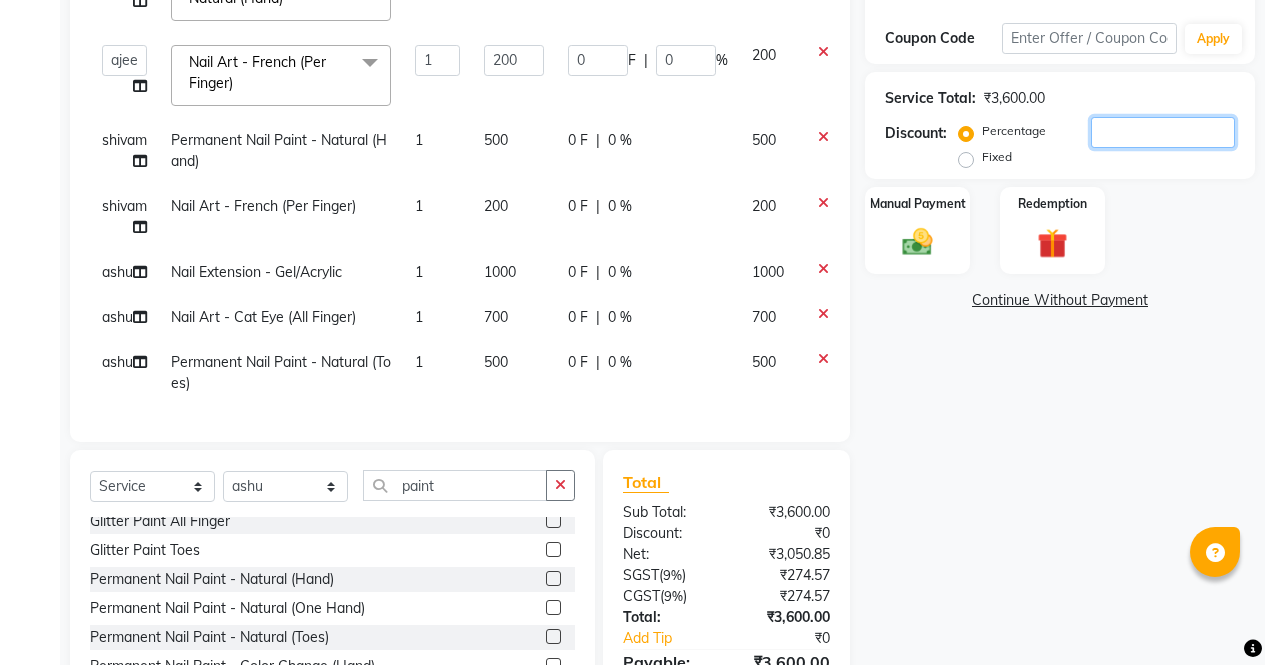 type on "10" 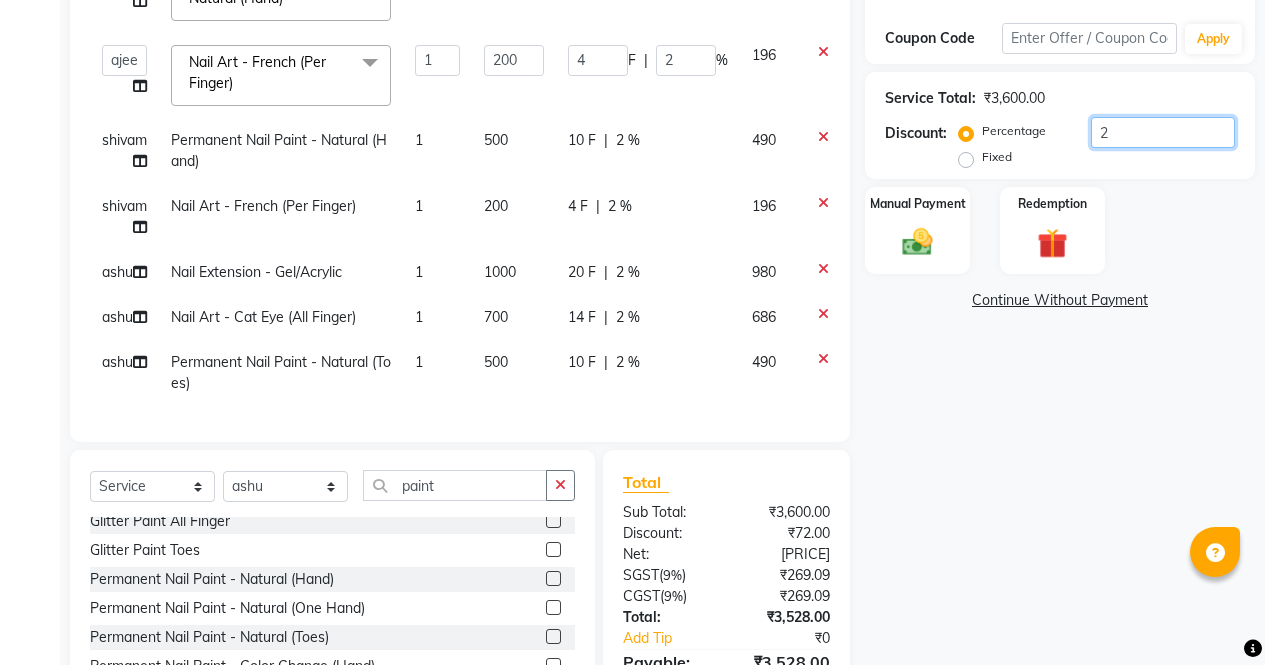 type on "20" 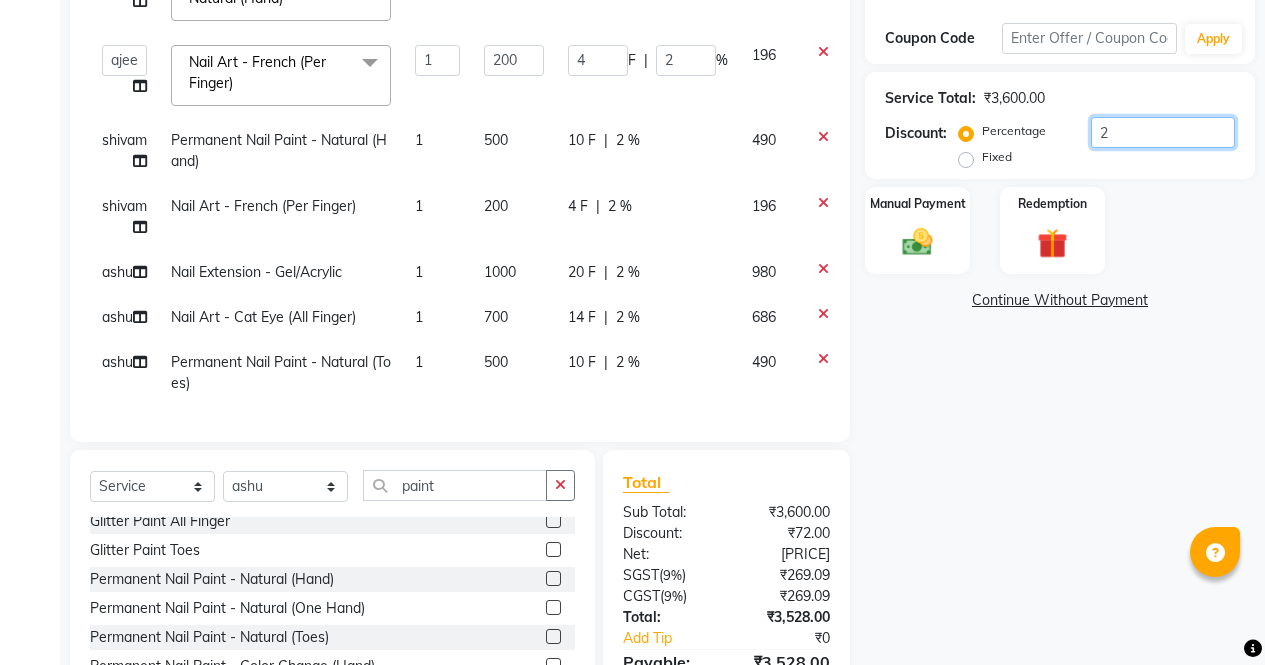 type on "100" 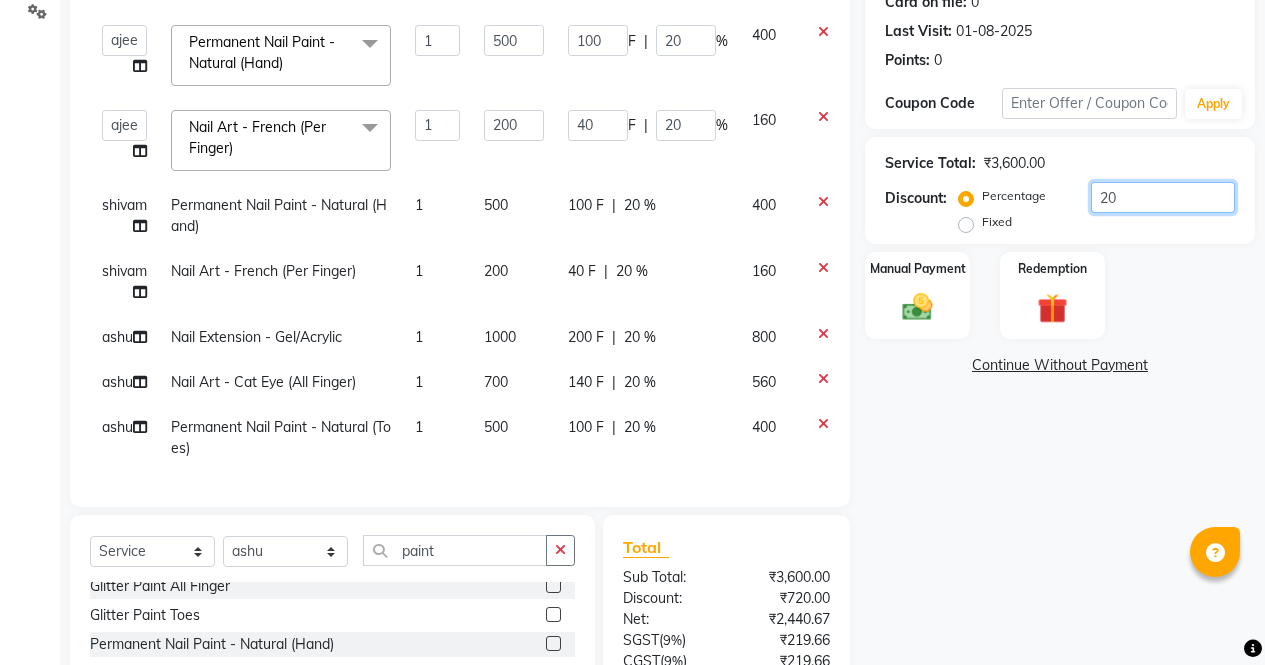 scroll, scrollTop: 255, scrollLeft: 0, axis: vertical 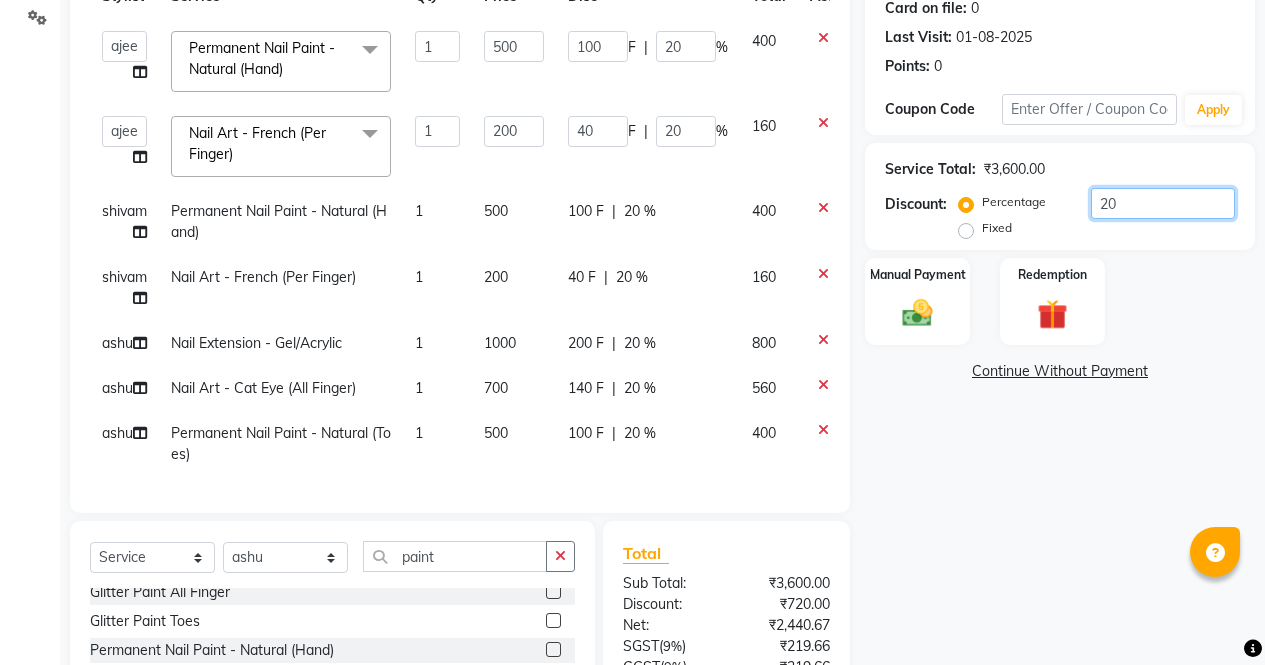 type on "2" 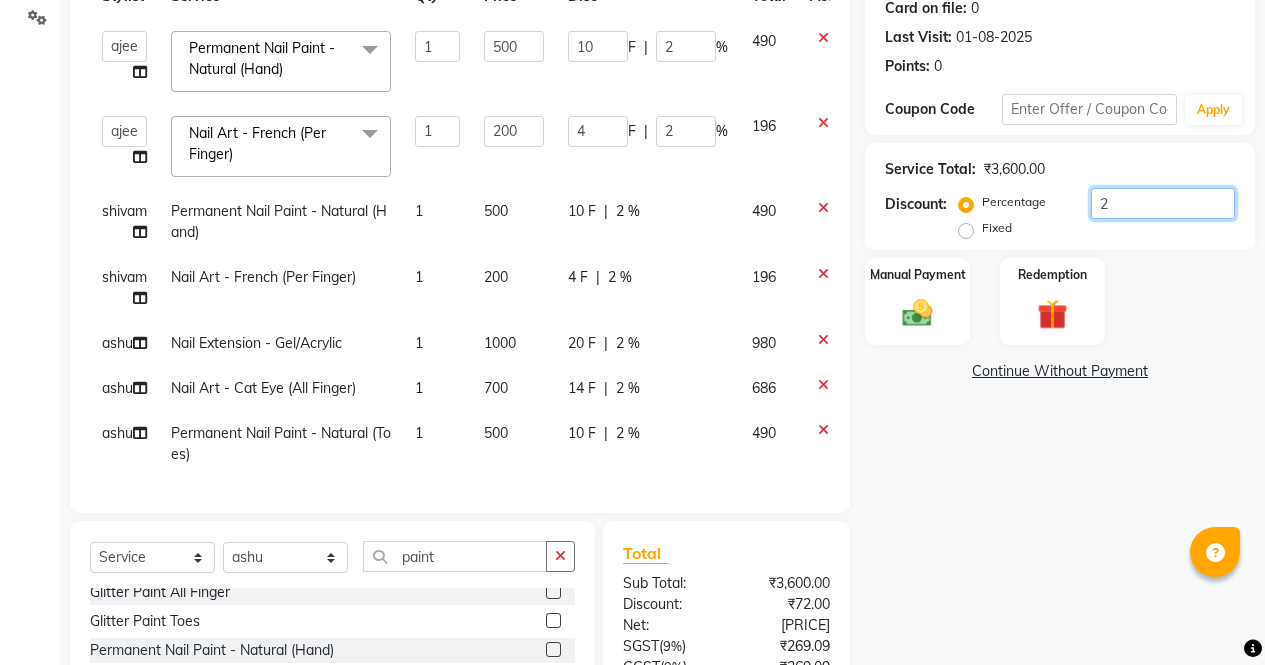 type 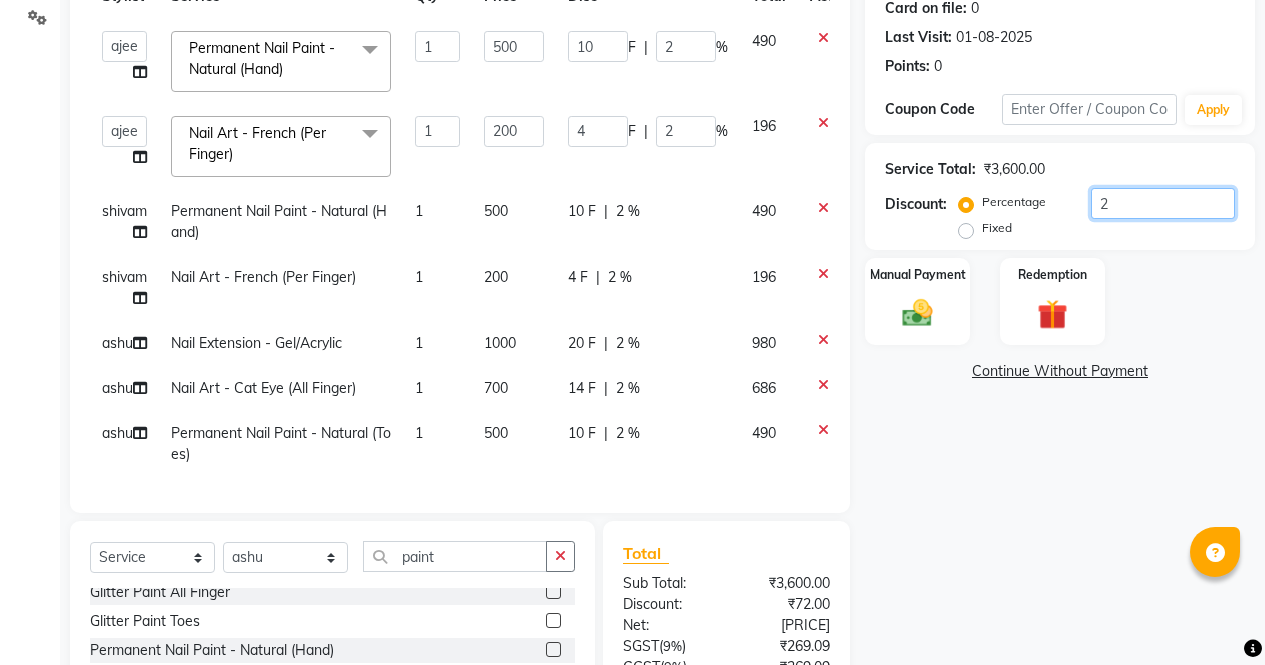 type on "0" 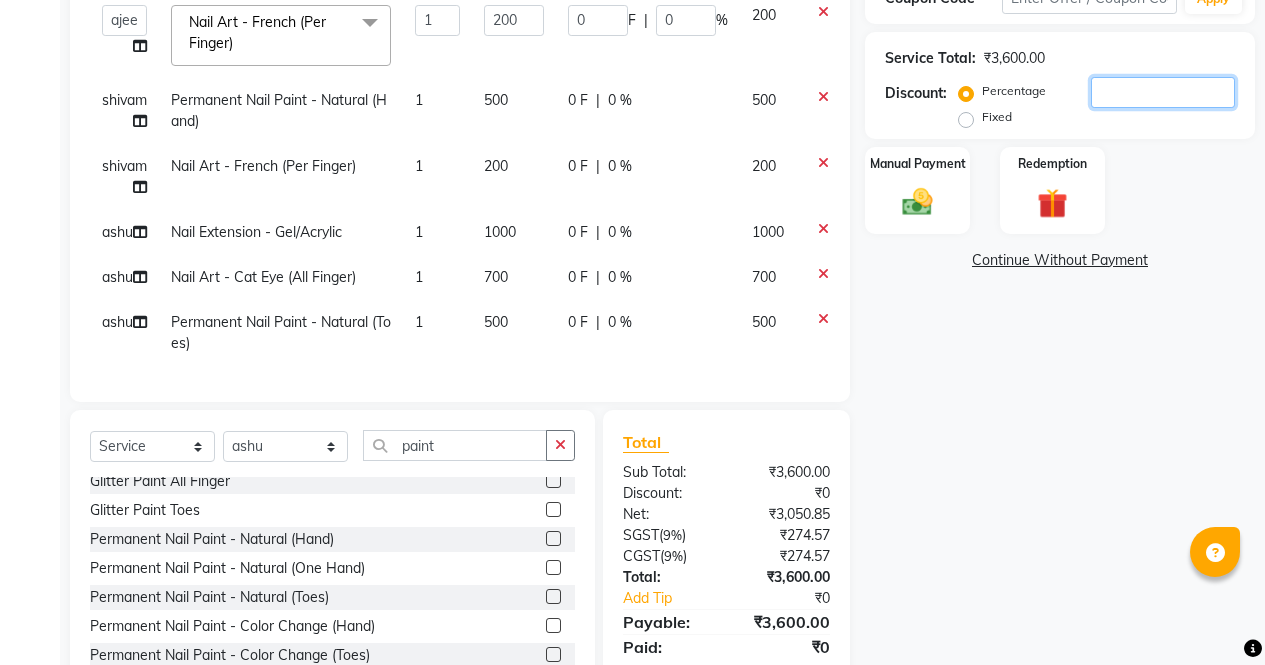 scroll, scrollTop: 386, scrollLeft: 0, axis: vertical 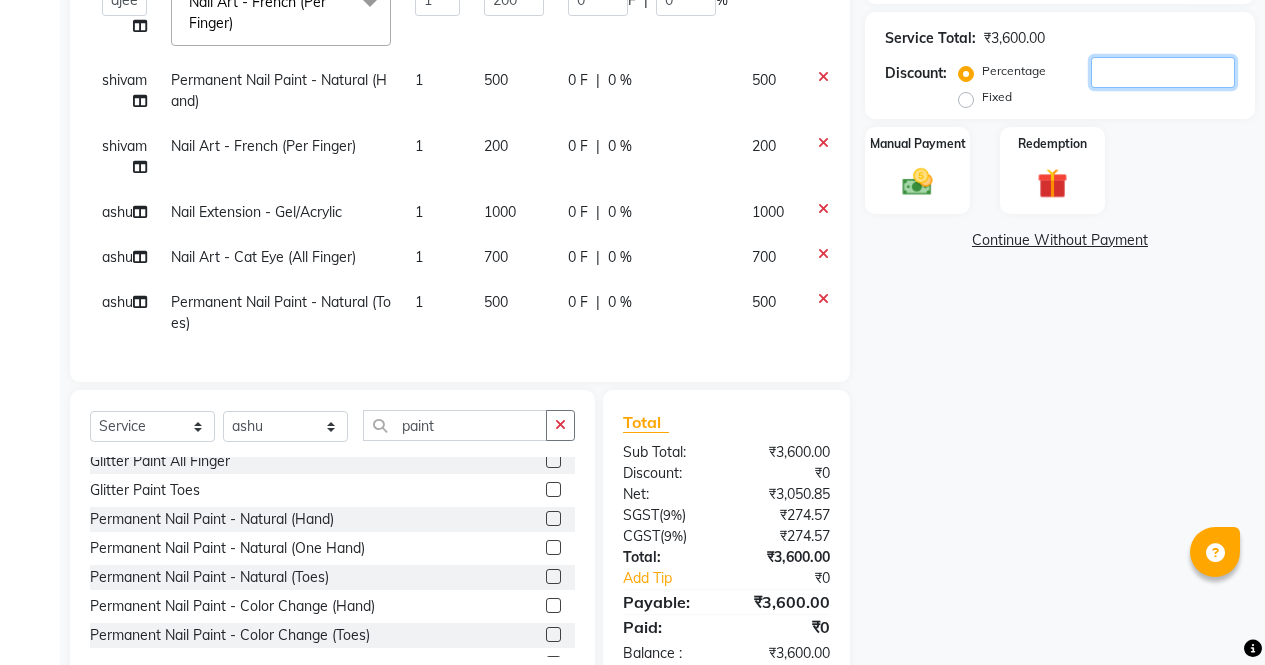 type on "2" 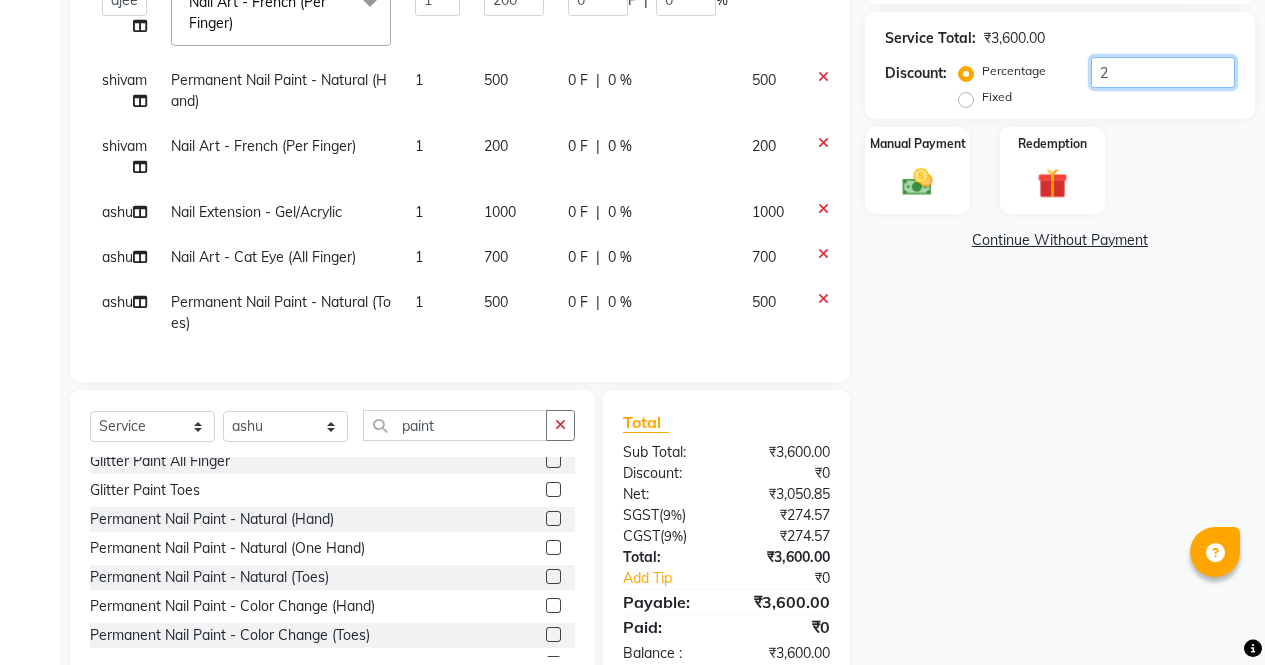 type on "10" 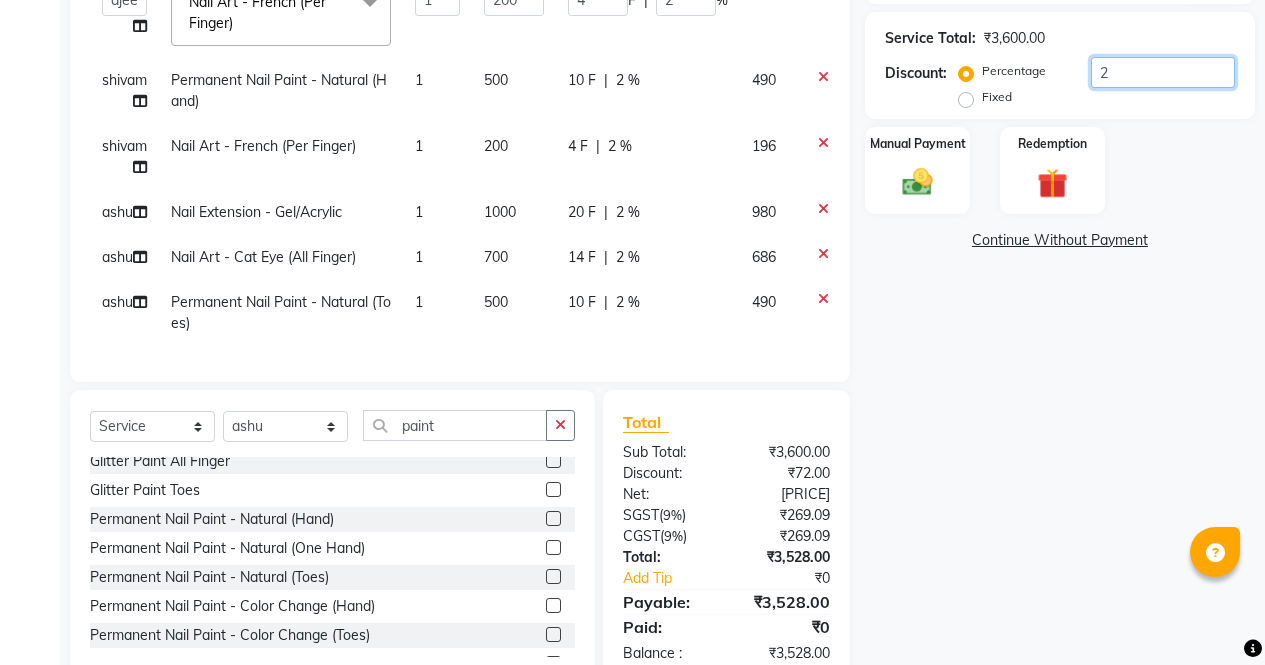 type on "25" 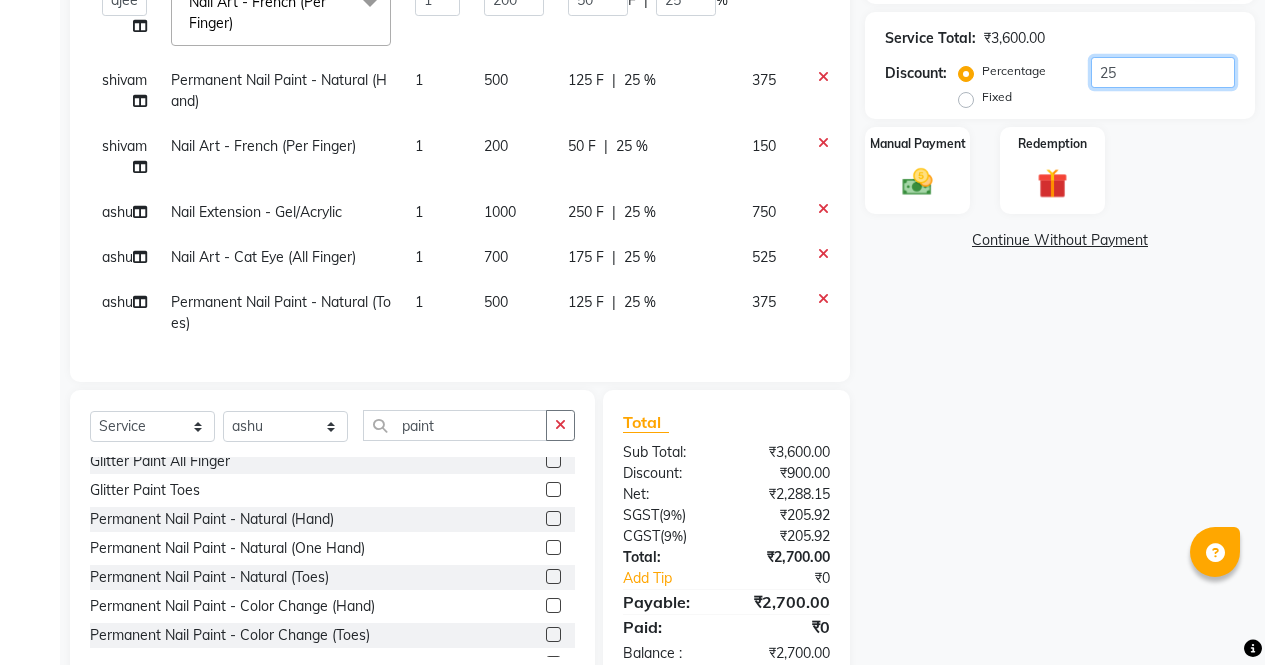 type on "2" 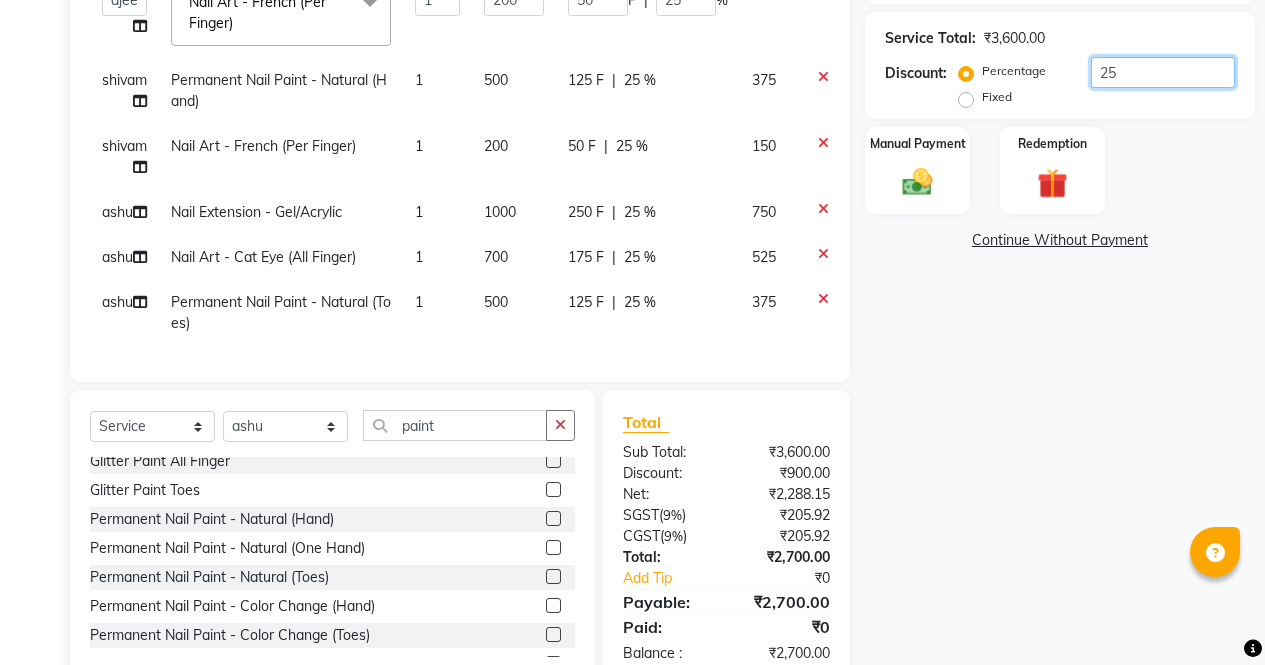 type on "10" 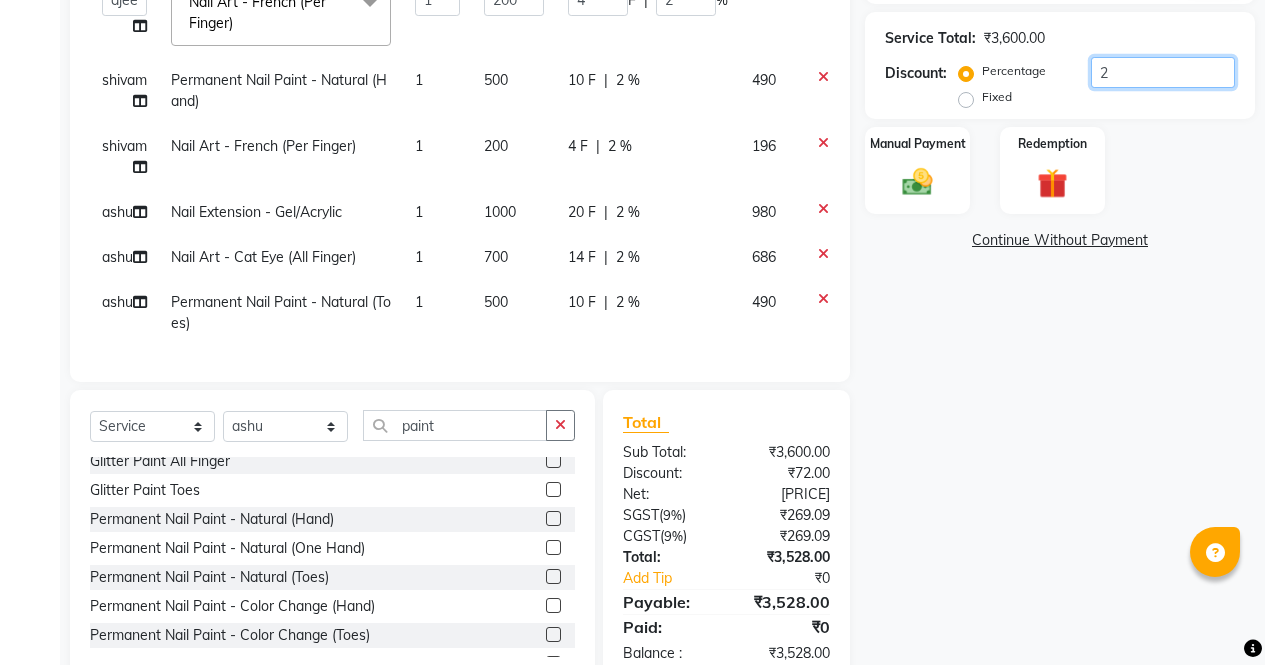 type 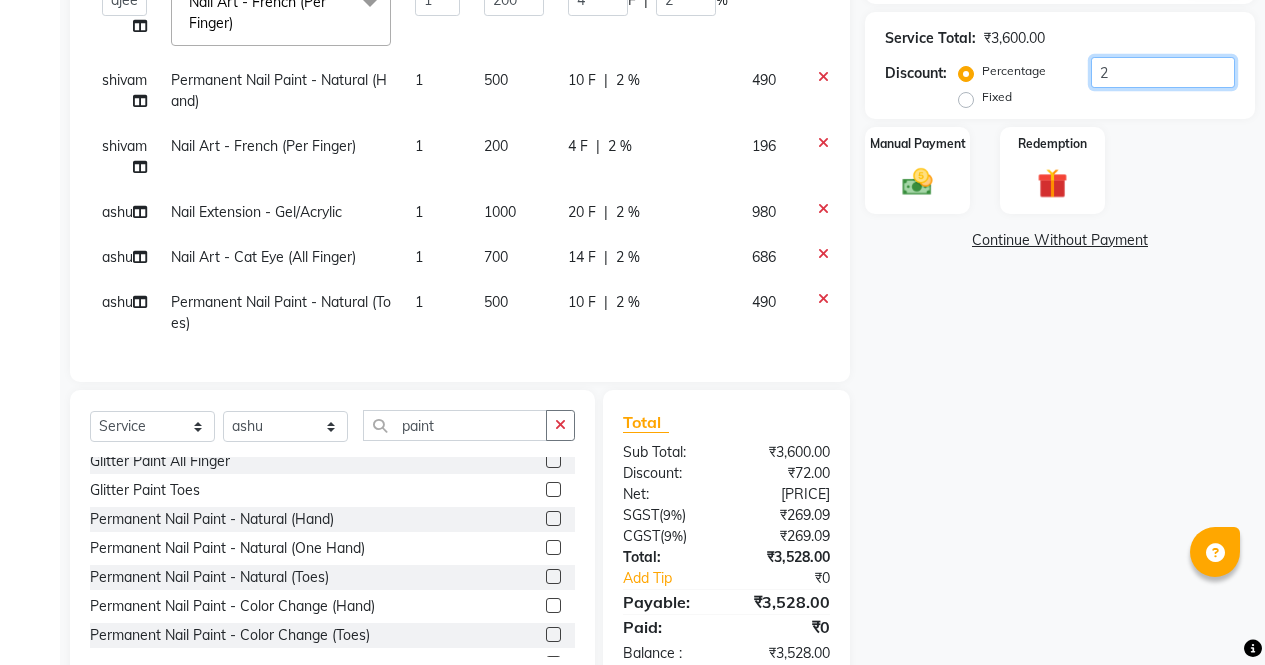 type on "0" 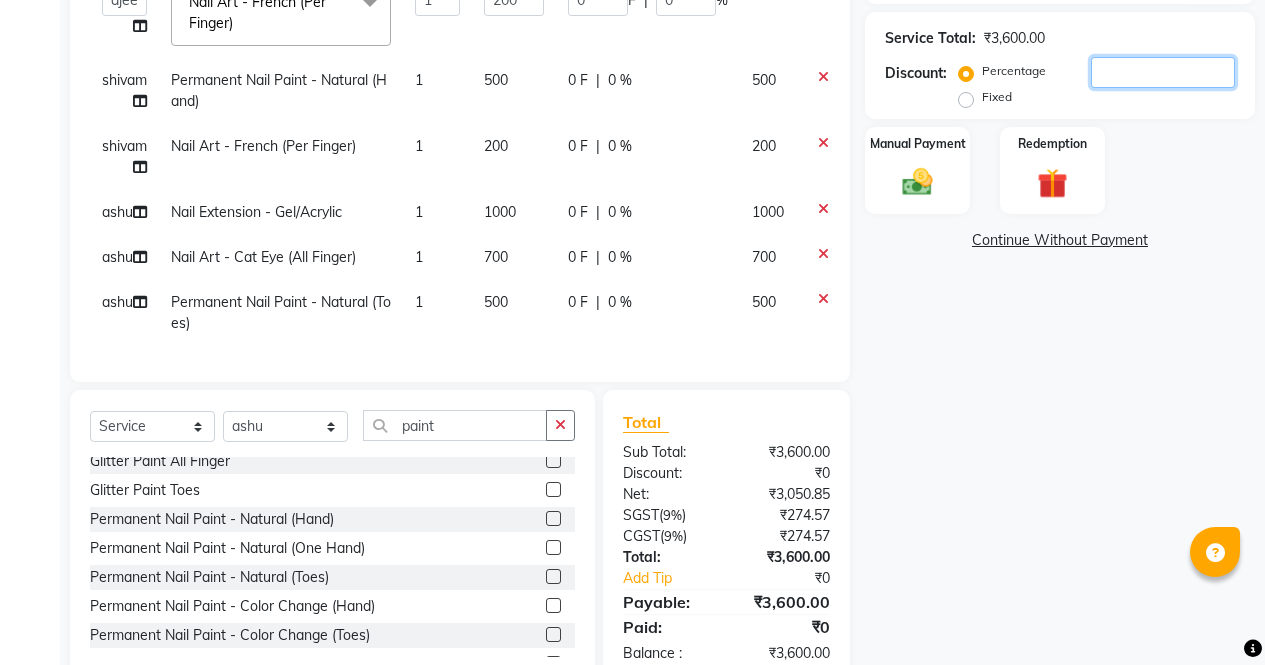 type on "2" 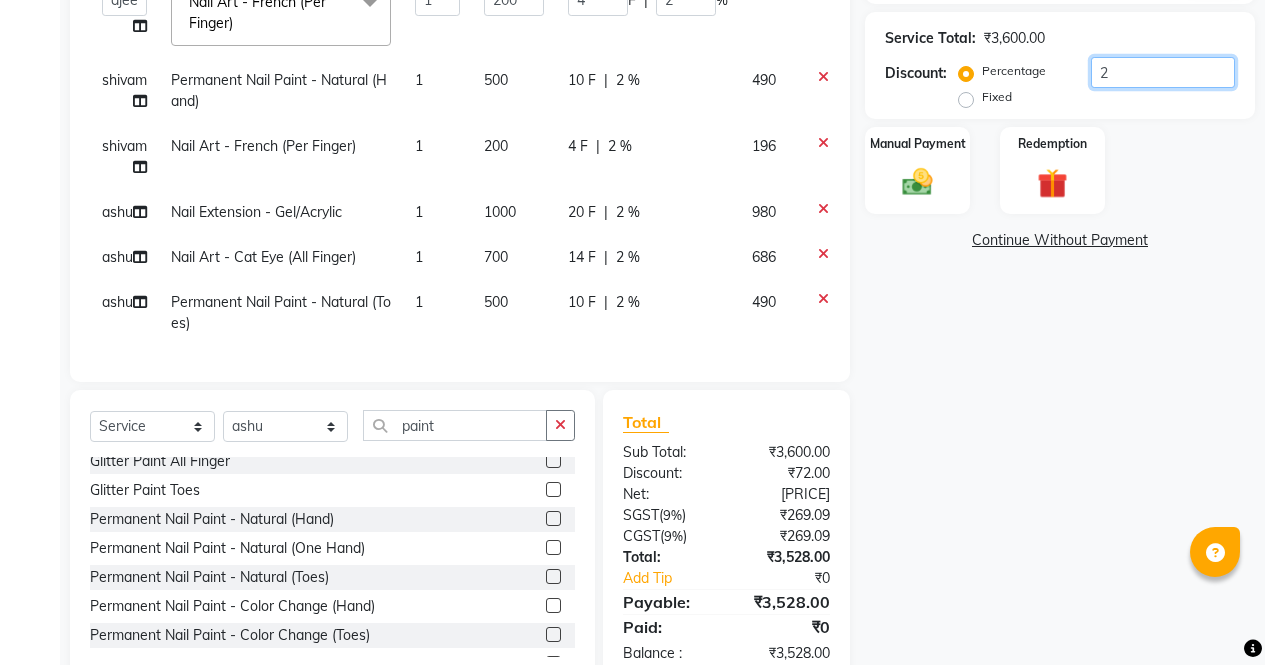 type on "20" 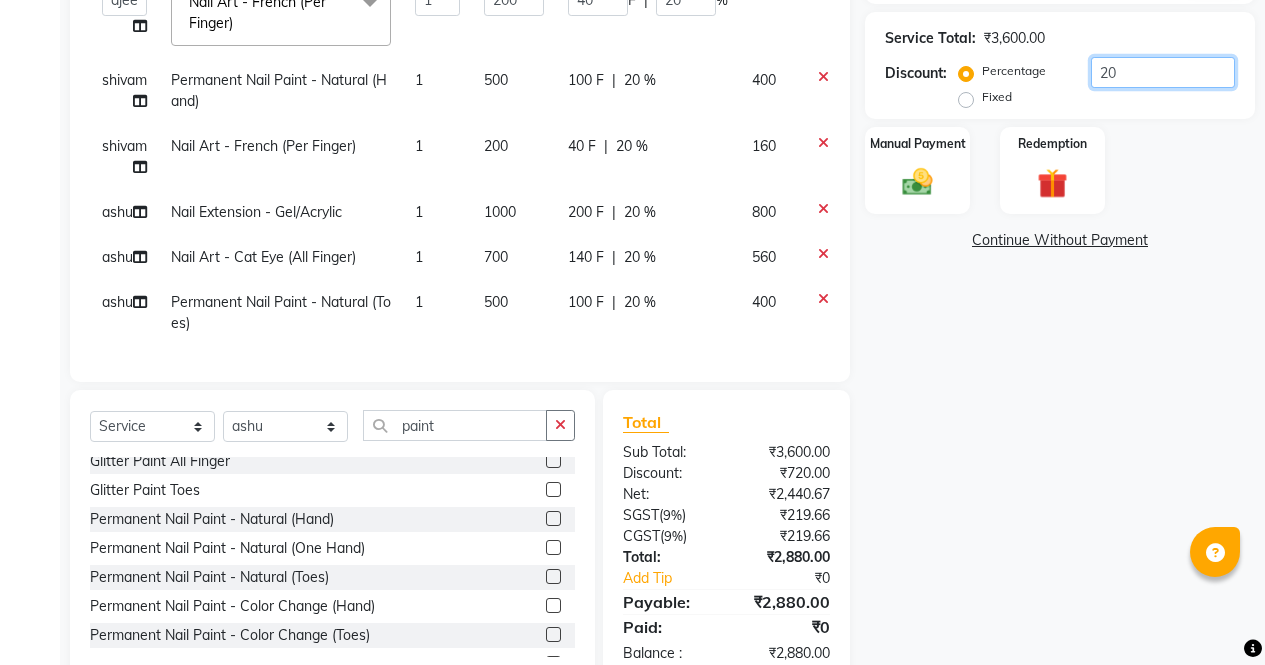 type on "2" 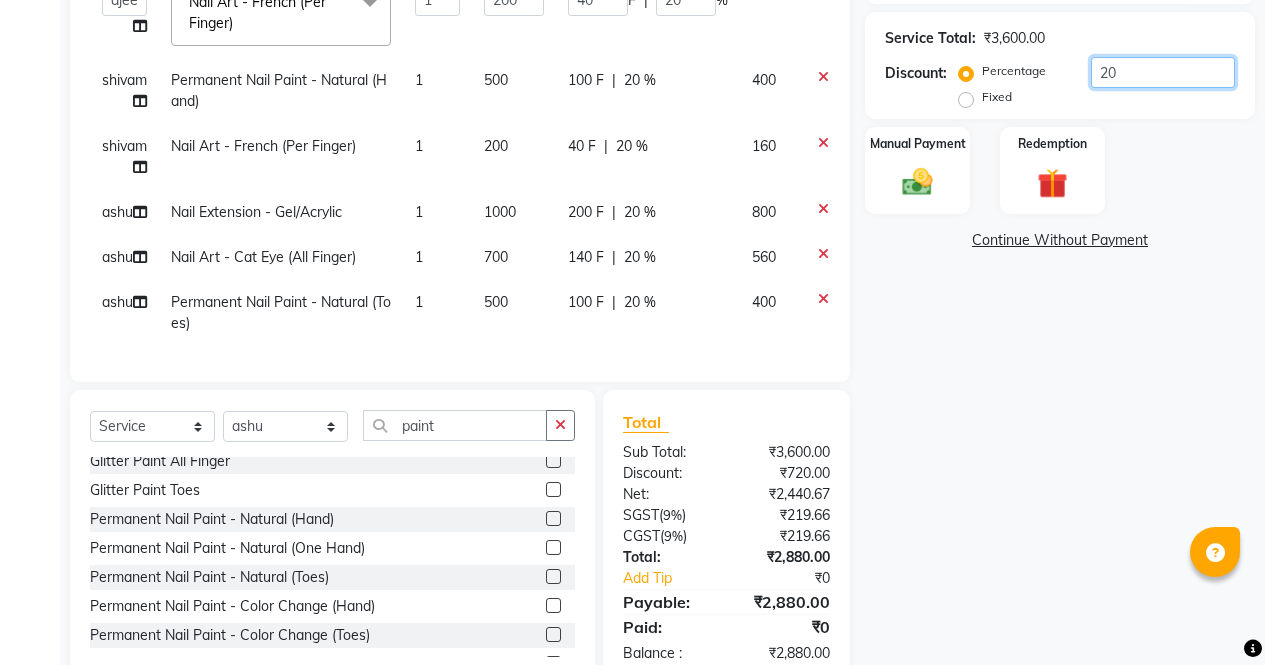 type on "10" 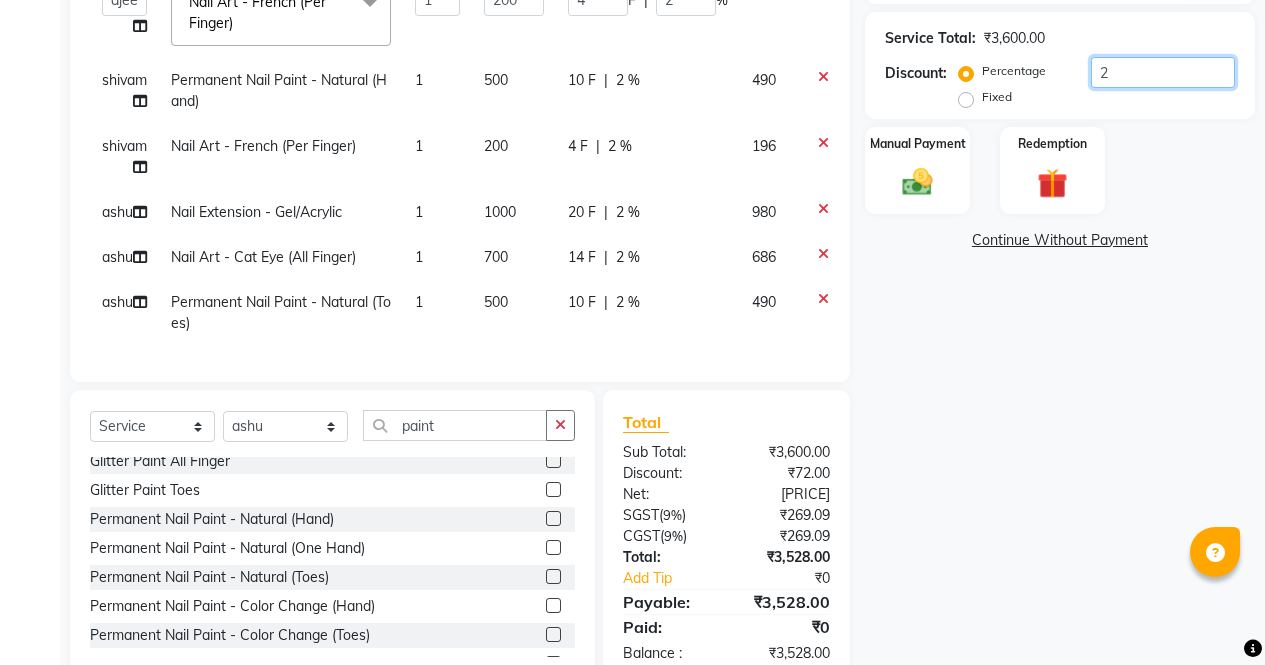 type 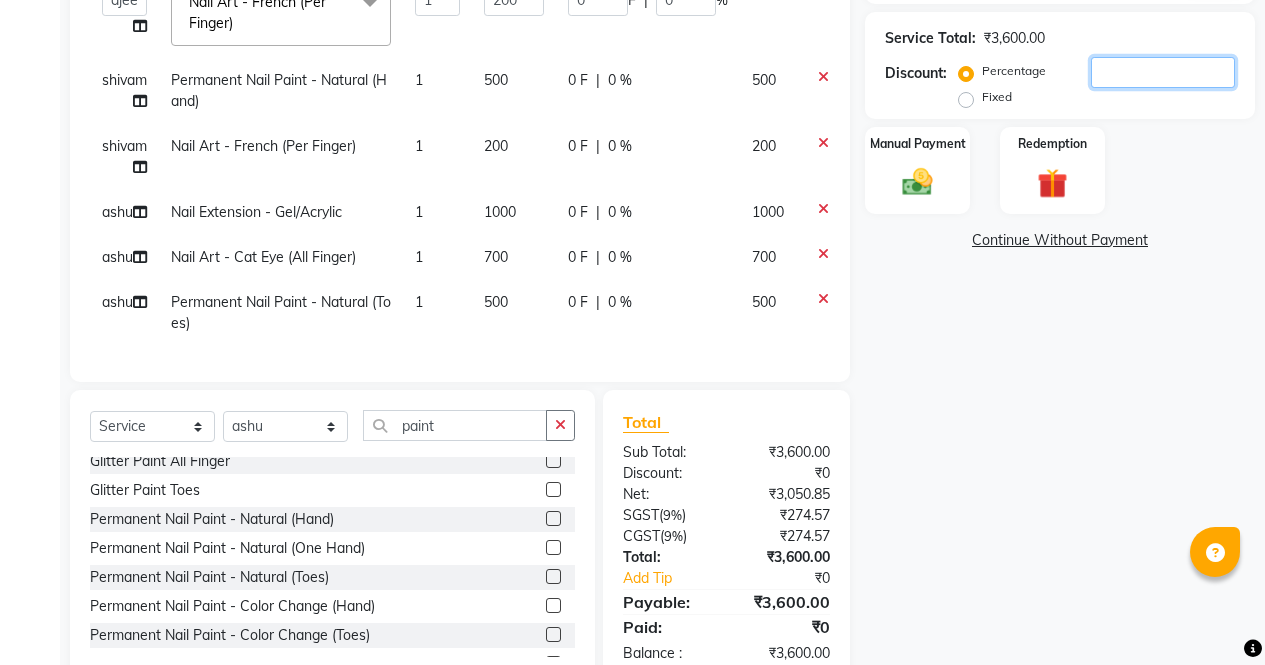 type on "1" 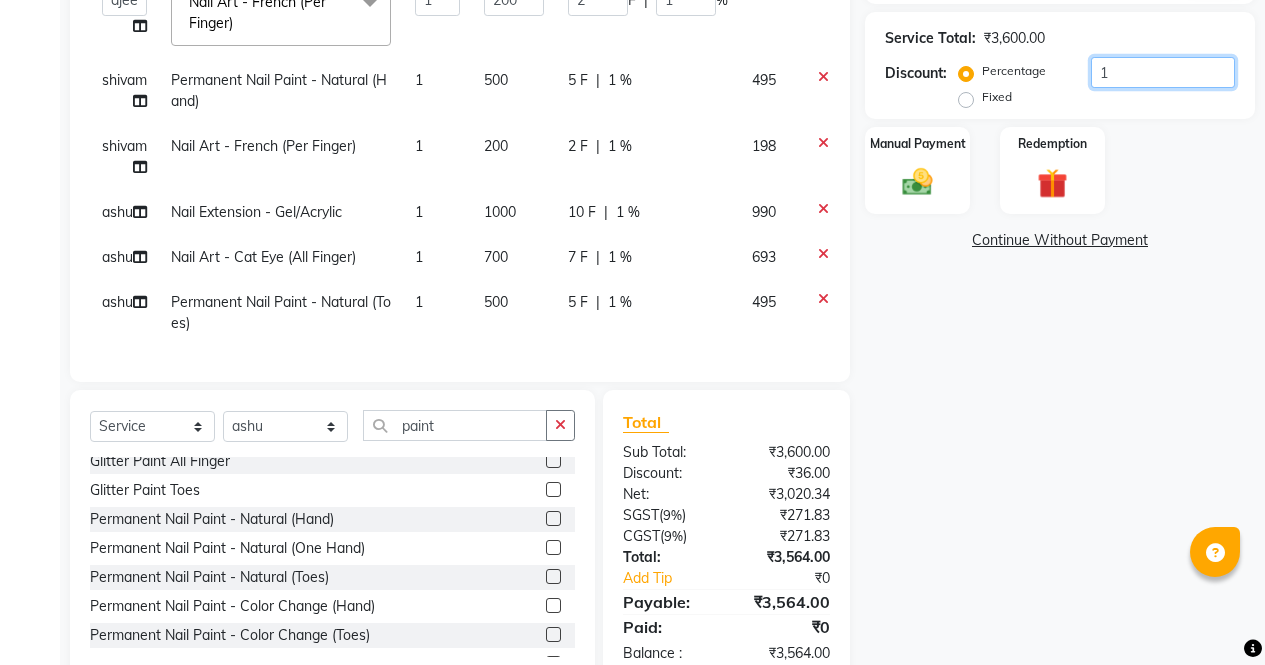 type on "10" 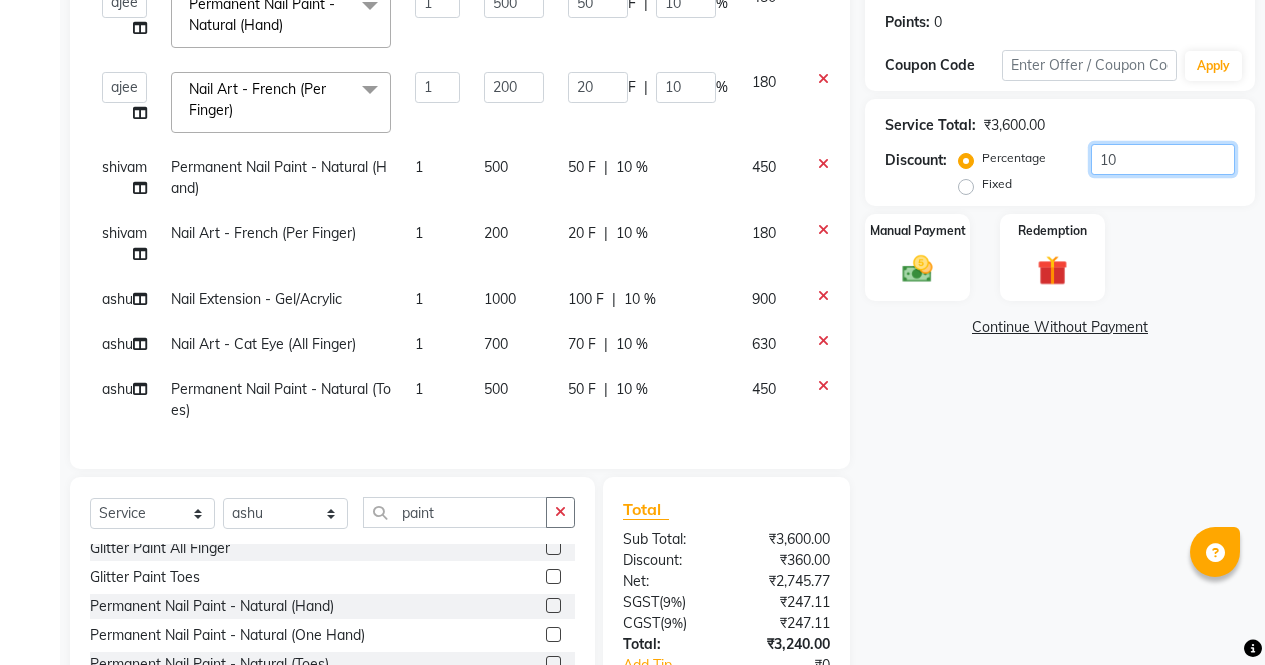 scroll, scrollTop: 295, scrollLeft: 0, axis: vertical 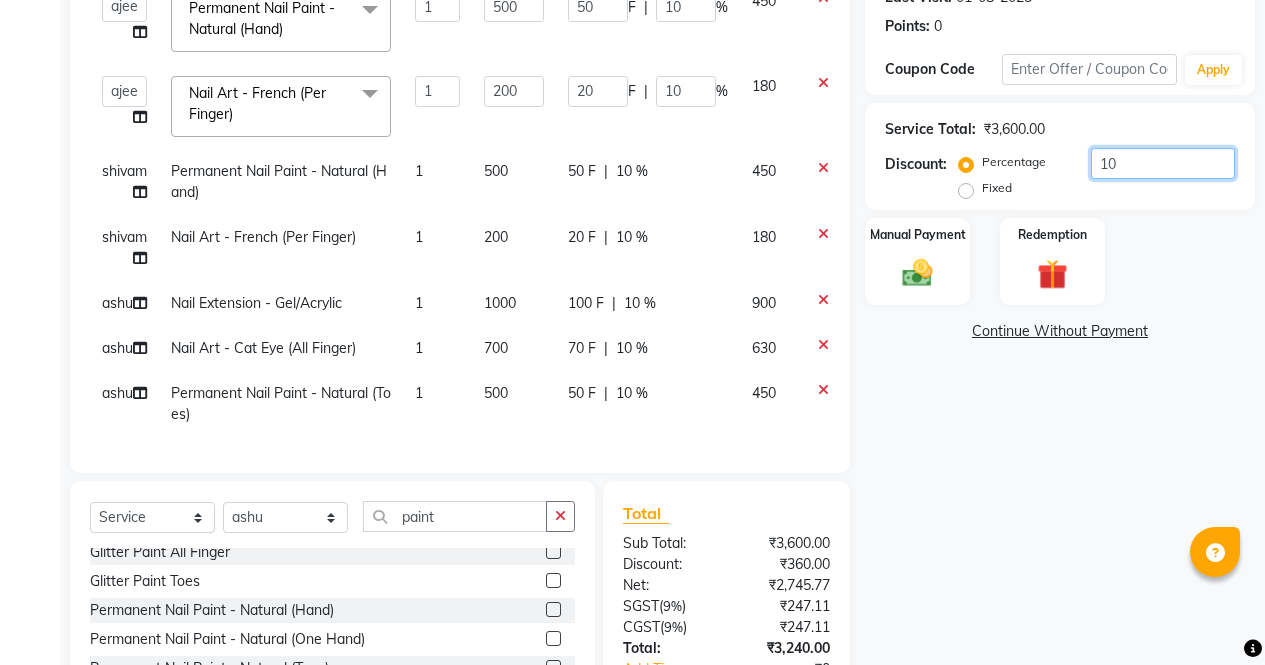 type on "10" 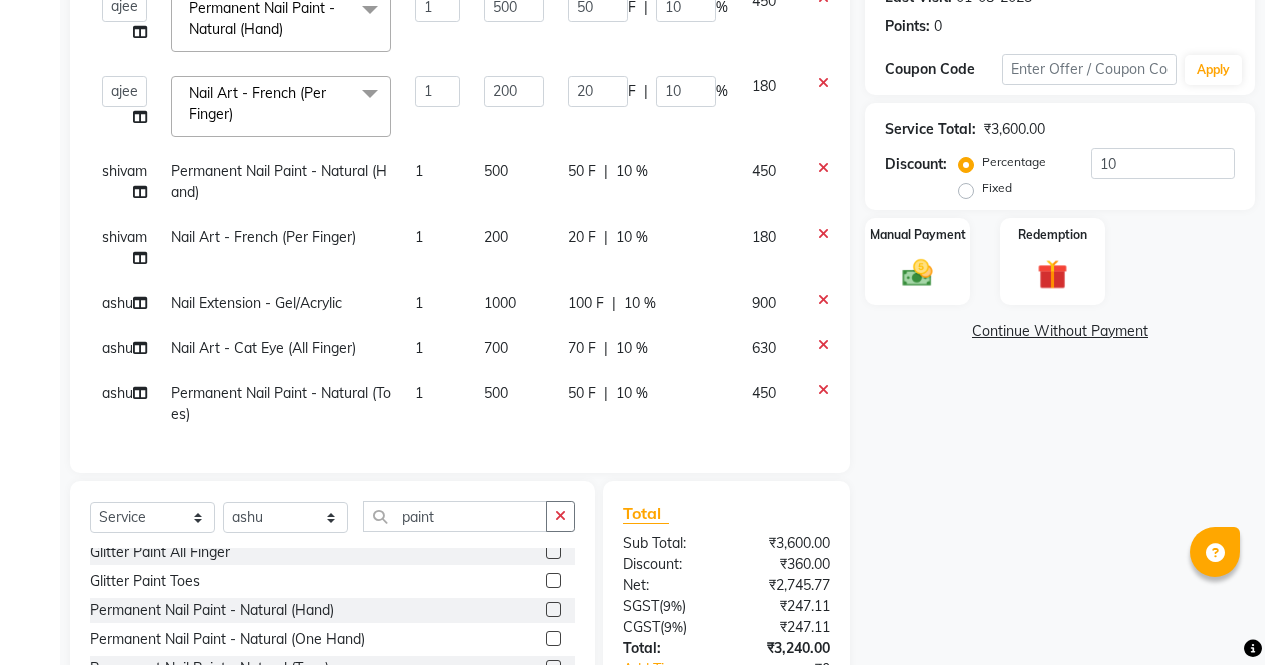 click on "450" 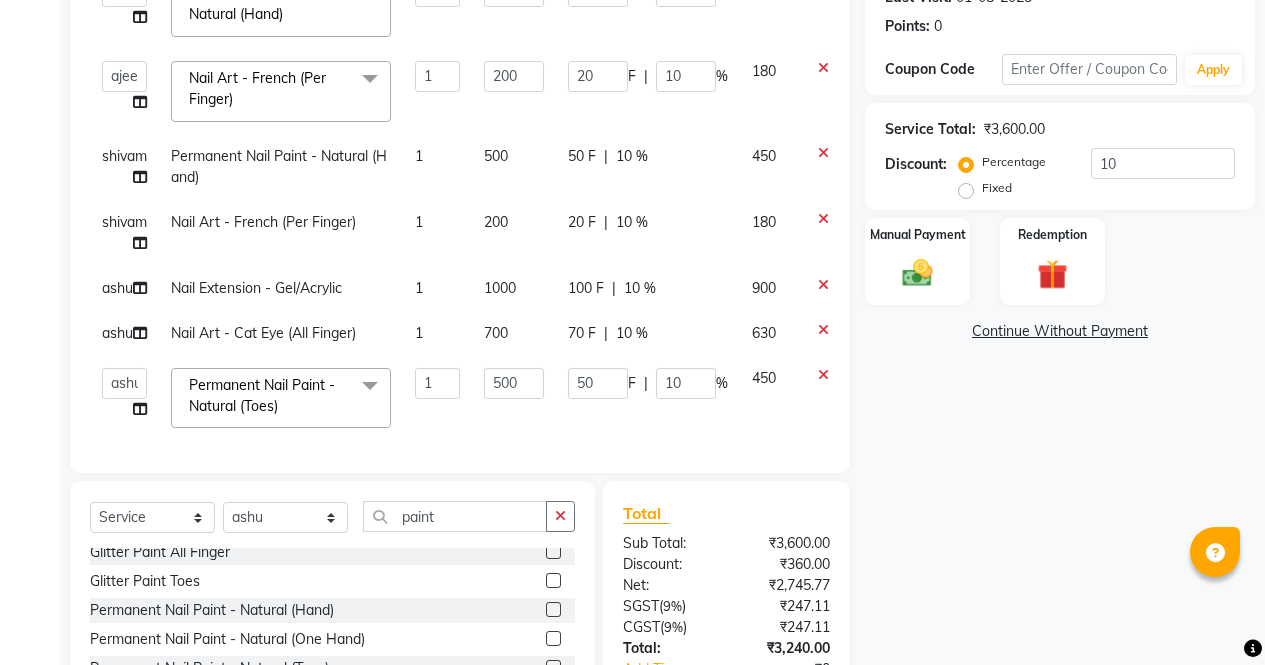 click on "450" 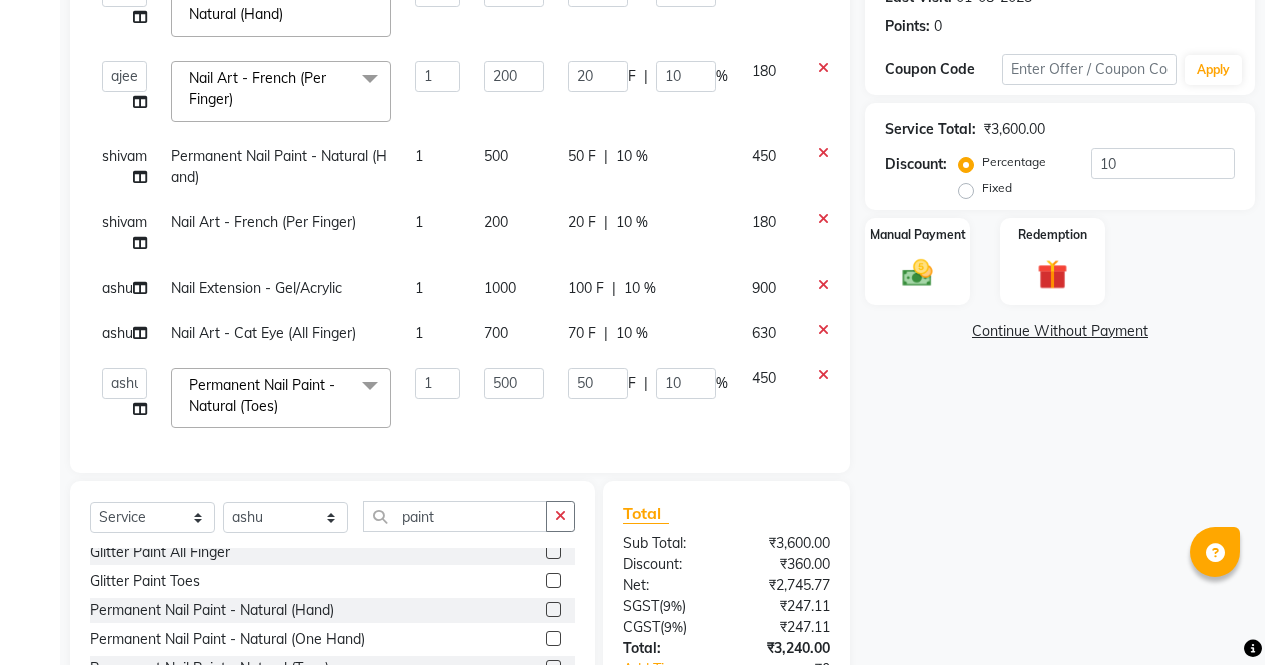 click on "450" 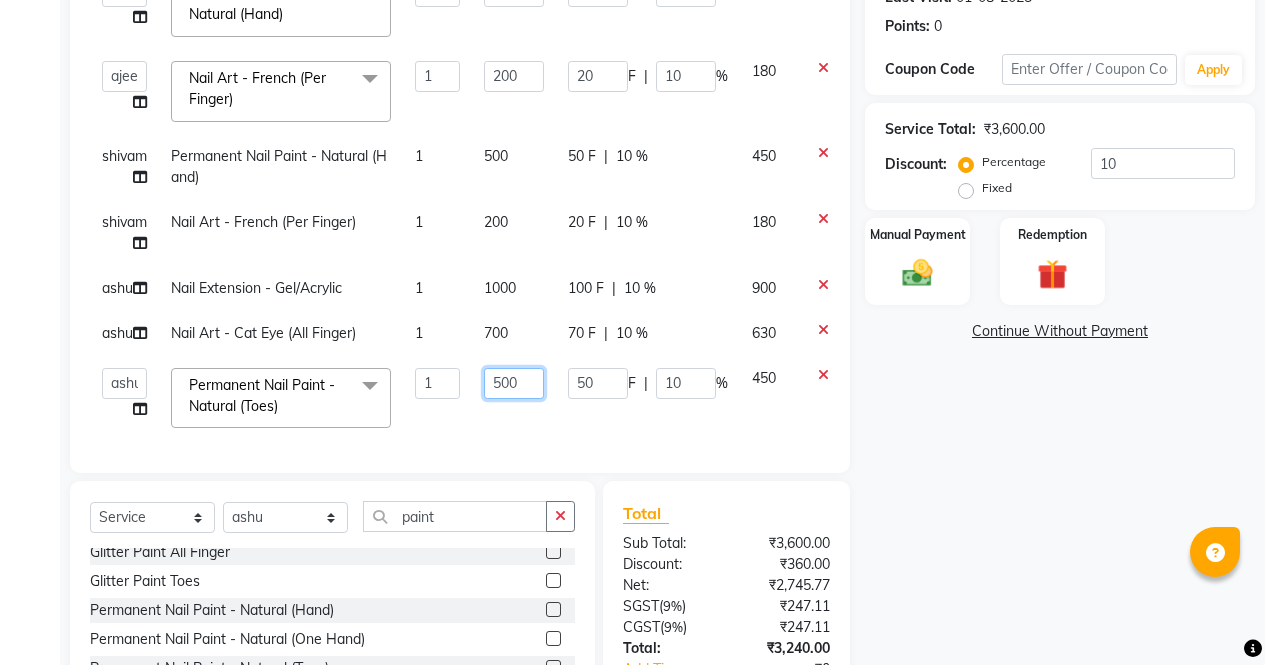click on "500" 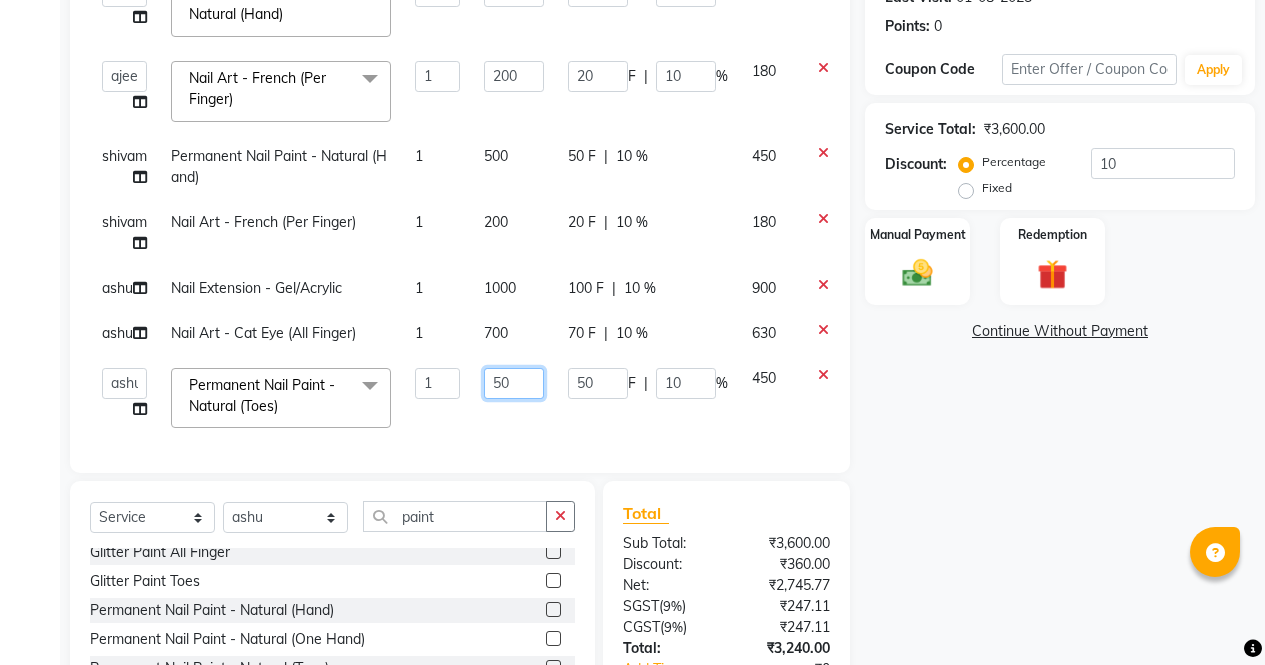 type on "5" 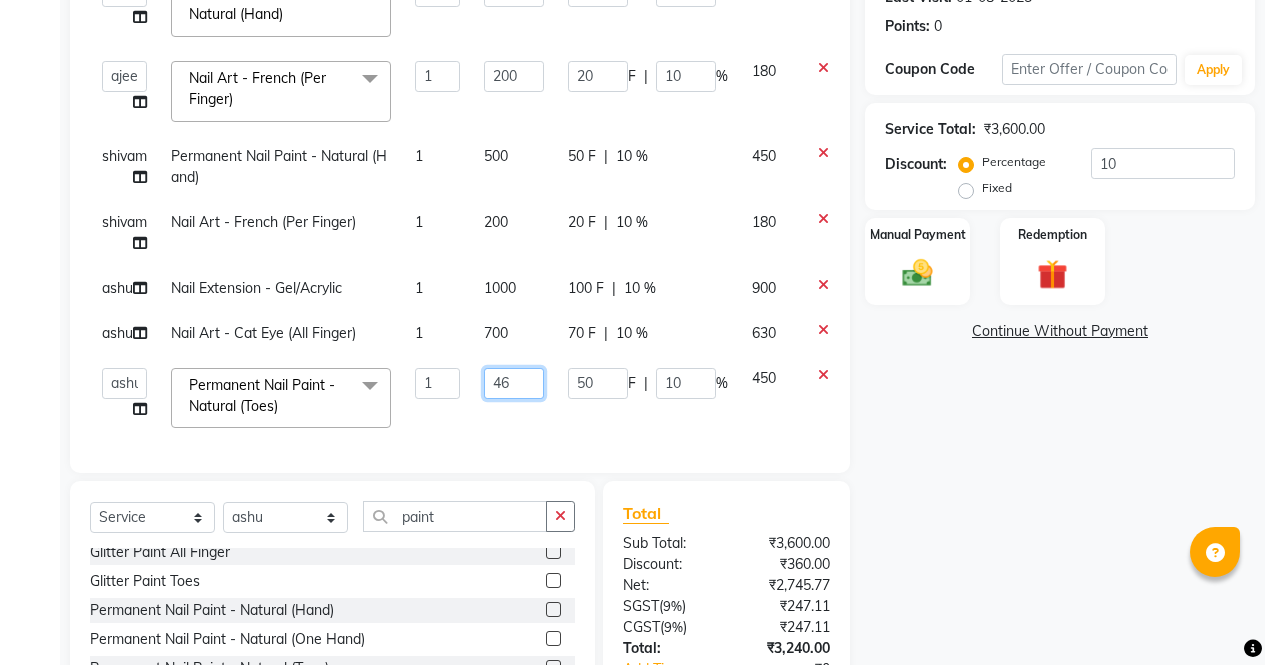 type on "460" 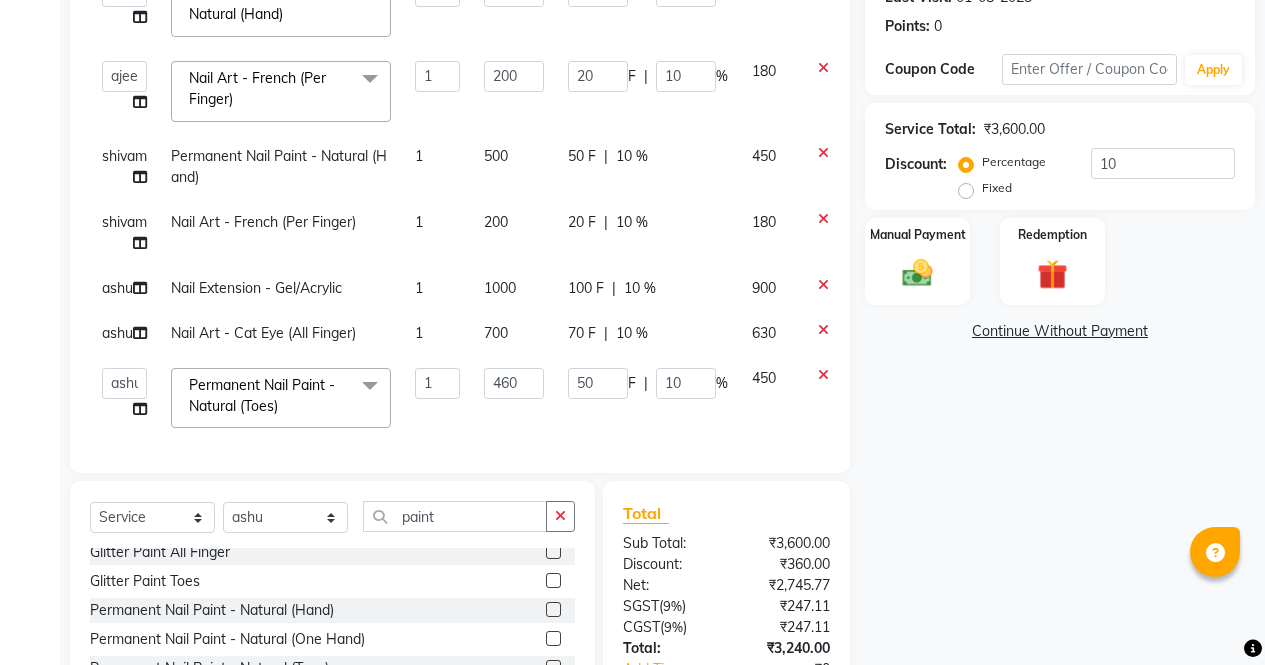 click on "Name: [FIRST] Membership: No Active Membership Total Visits: 1 Card on file: 0 Last Visit: 01-08-2025 Points: 0 Coupon Code Apply Service Total: ₹3,600.00 Discount: Percentage Fixed 10 Manual Payment Redemption Continue Without Payment" 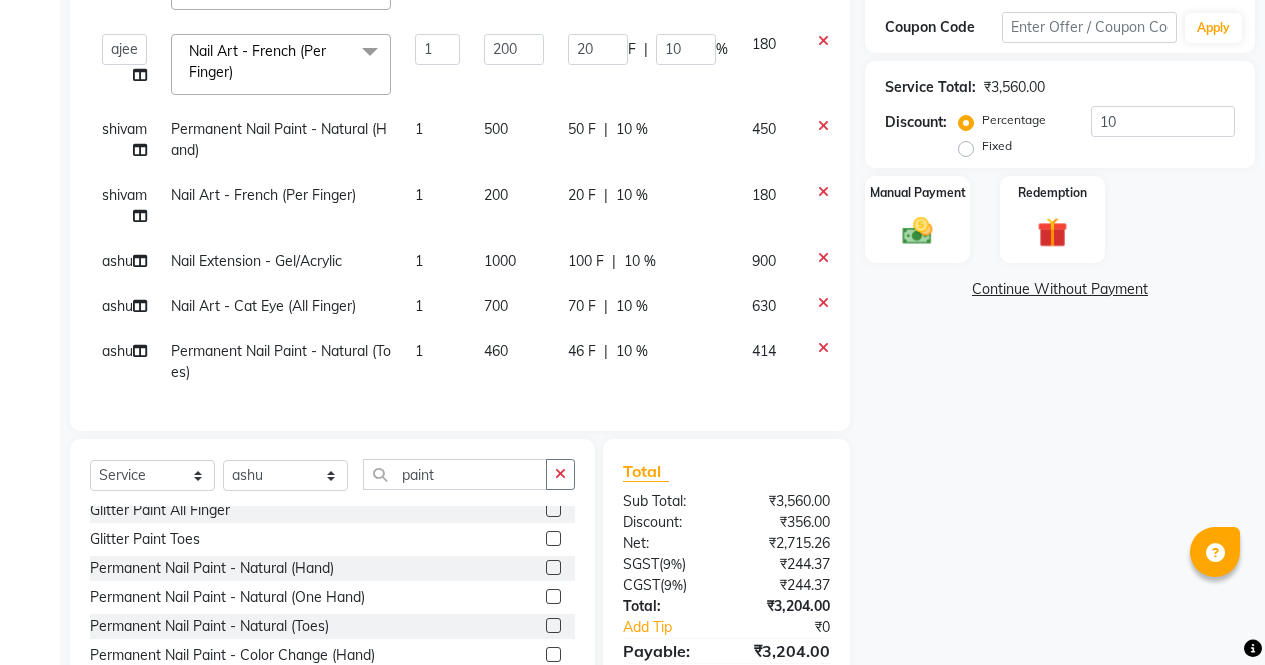 scroll, scrollTop: 389, scrollLeft: 0, axis: vertical 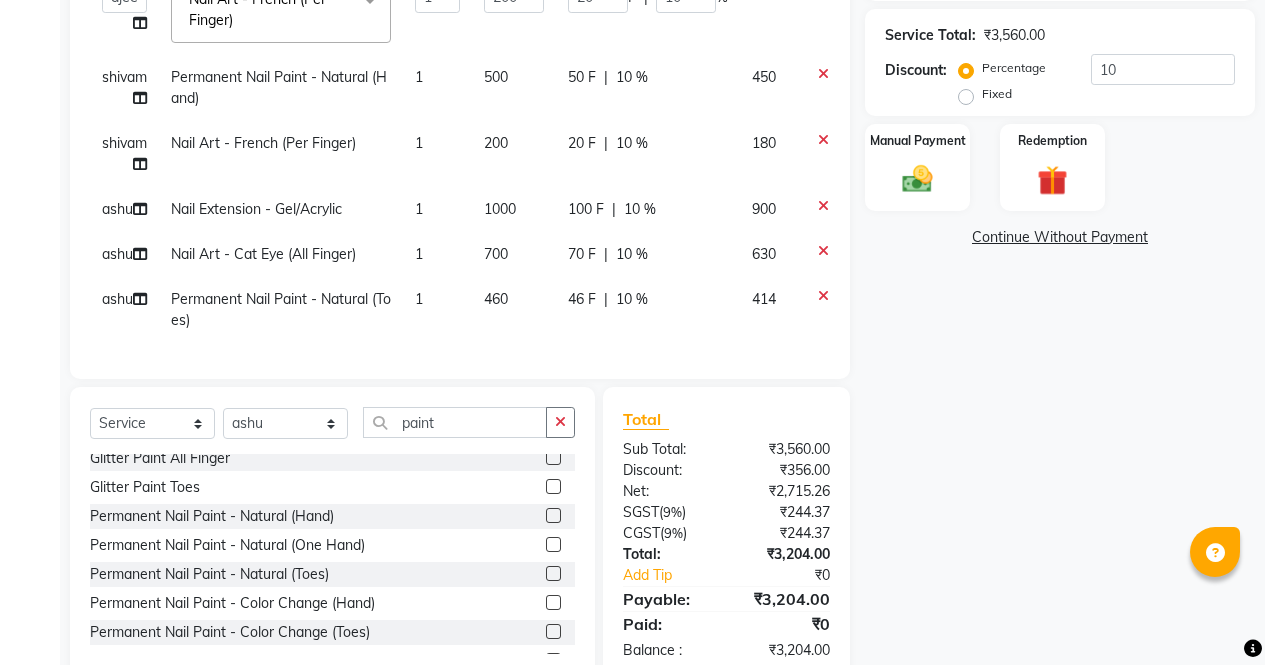 click on "Name: [FIRST] Membership: No Active Membership Total Visits: 1 Card on file: 0 Last Visit: 01-08-2025 Points: 0 Coupon Code Apply Service Total: ₹3,560.00 Discount: Percentage Fixed 10 Manual Payment Redemption Continue Without Payment" 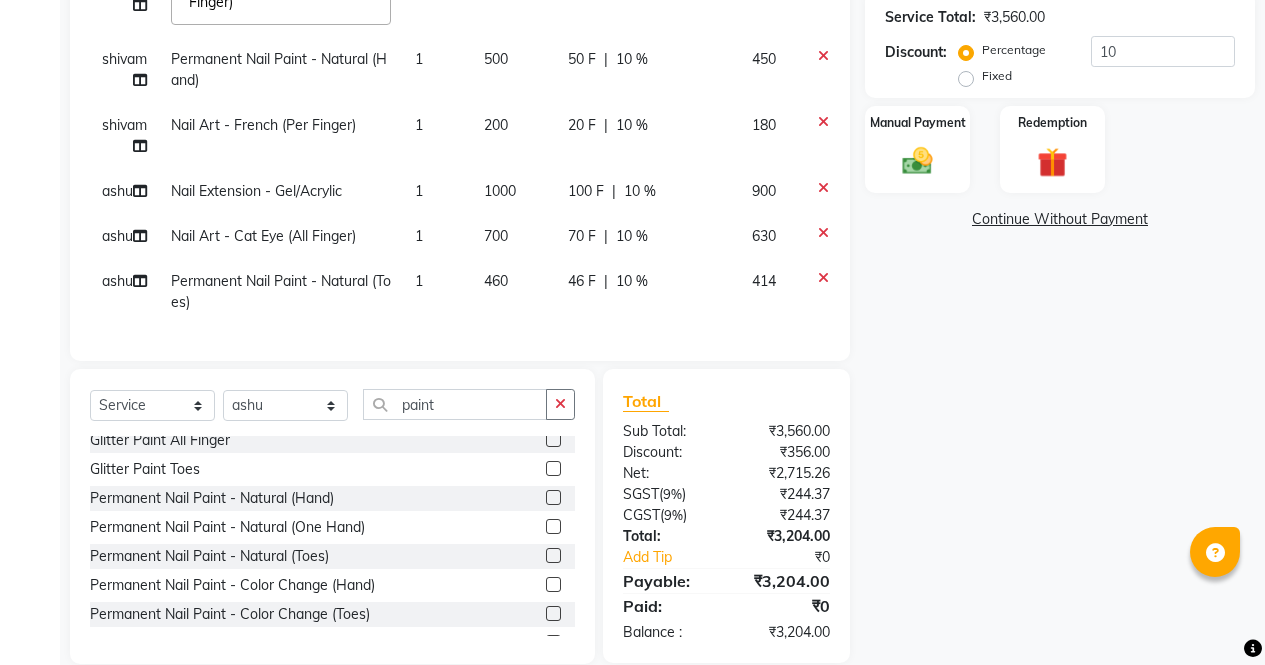 scroll, scrollTop: 414, scrollLeft: 0, axis: vertical 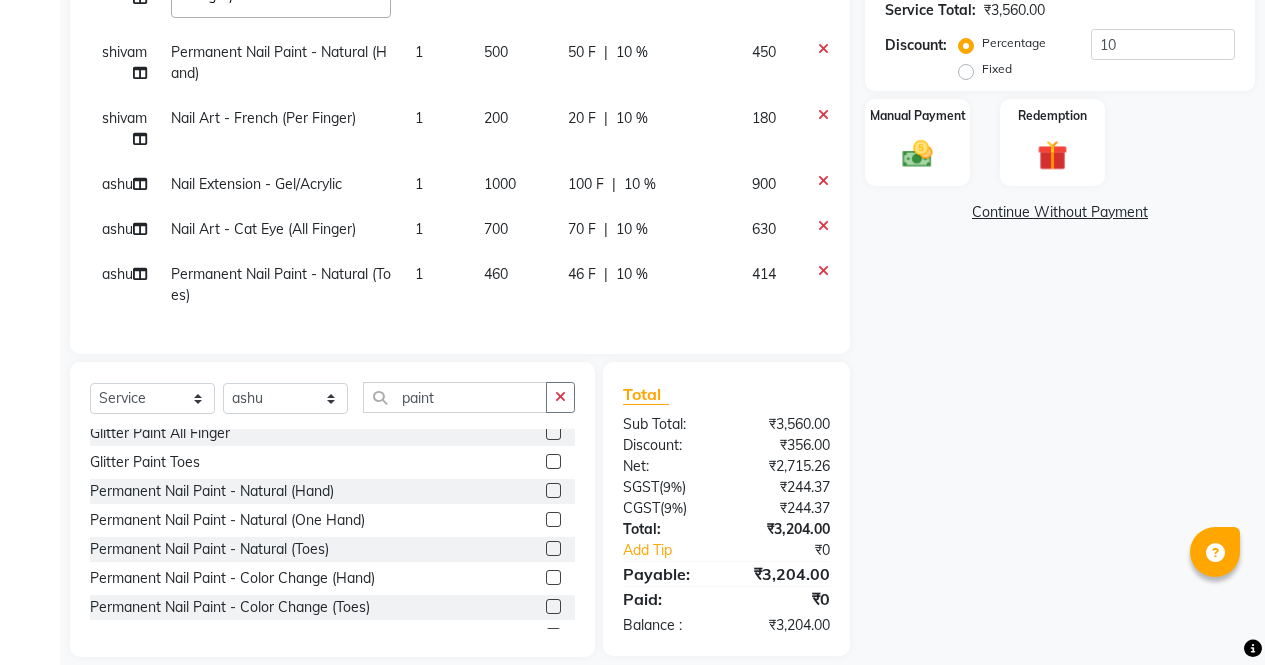 click on "460" 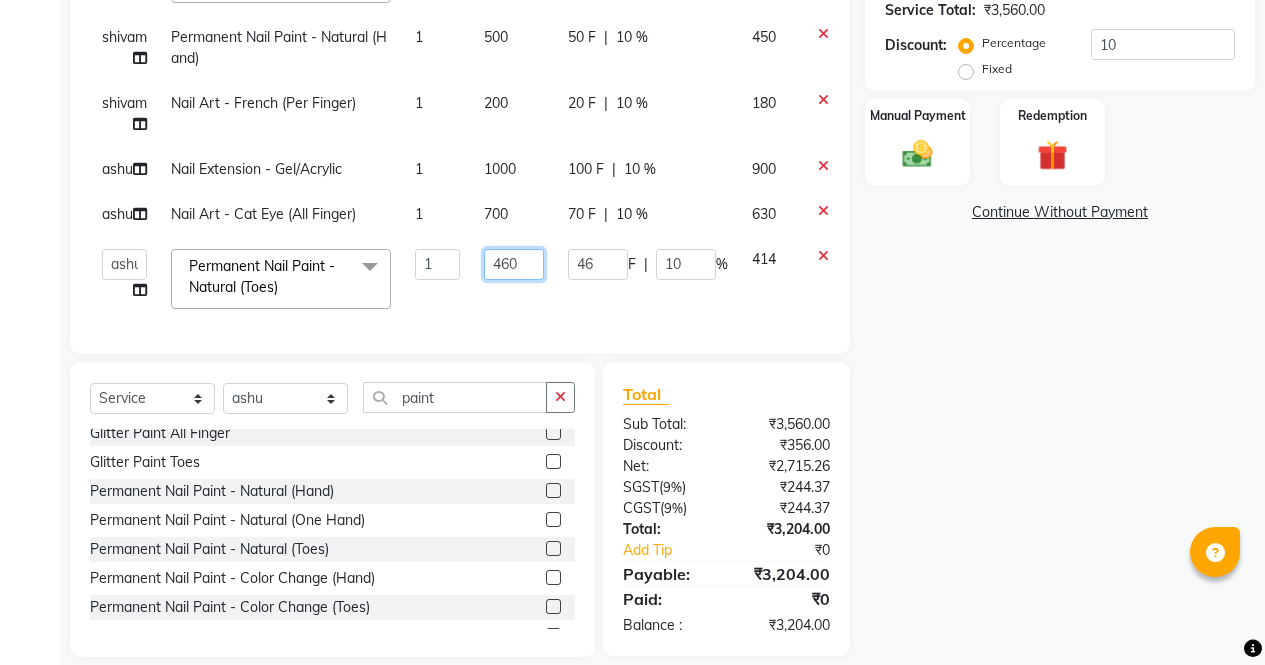 click on "460" 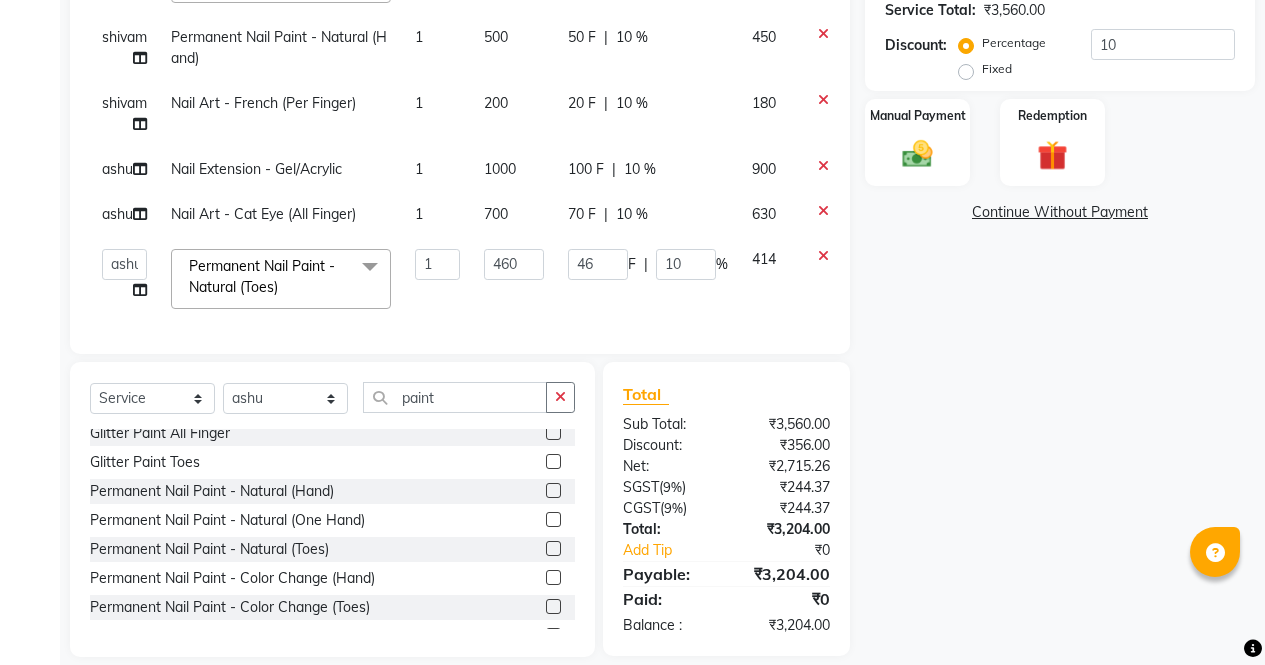 click on "Name: [FIRST] Membership: No Active Membership Total Visits: 1 Card on file: 0 Last Visit: 01-08-2025 Points: 0 Coupon Code Apply Service Total: ₹3,560.00 Discount: Percentage Fixed 10 Manual Payment Redemption Continue Without Payment" 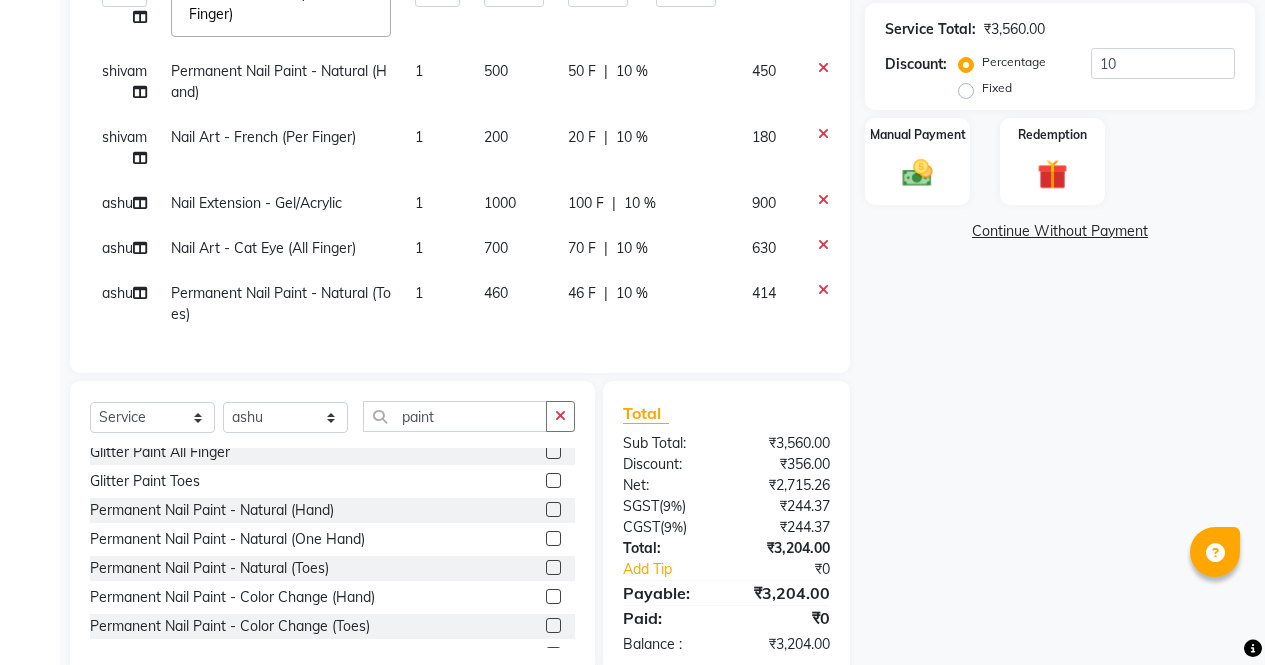 scroll, scrollTop: 396, scrollLeft: 0, axis: vertical 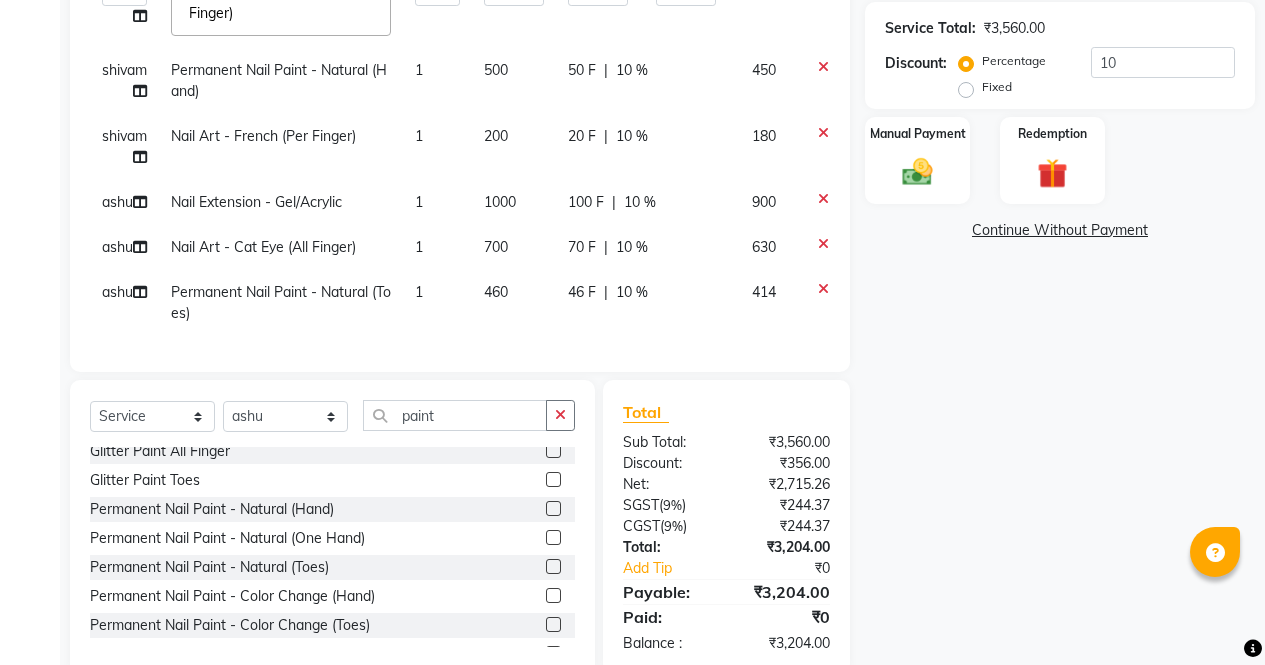 click on "460" 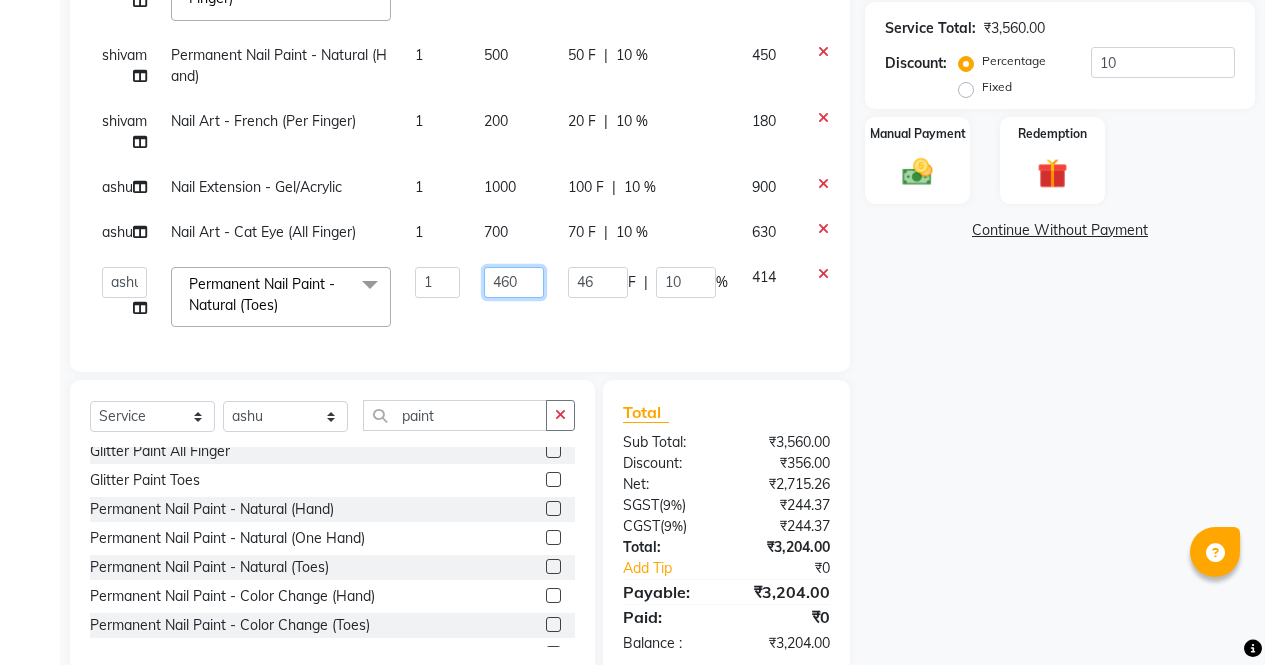 click on "460" 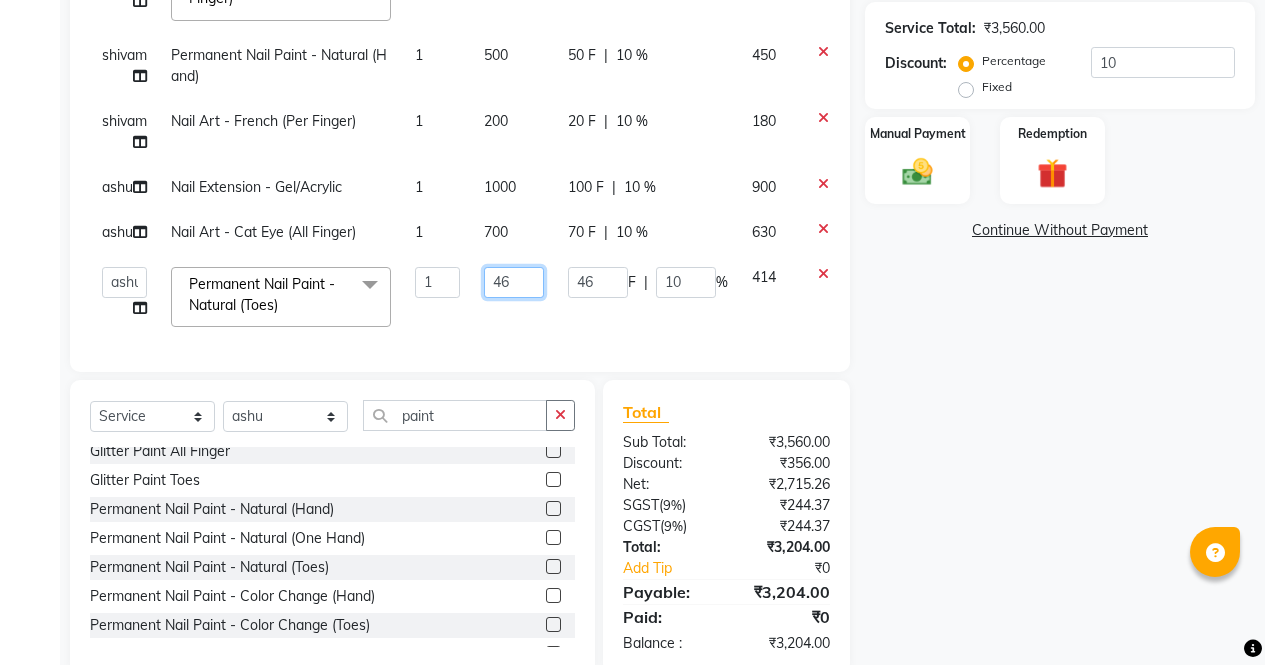 type on "4" 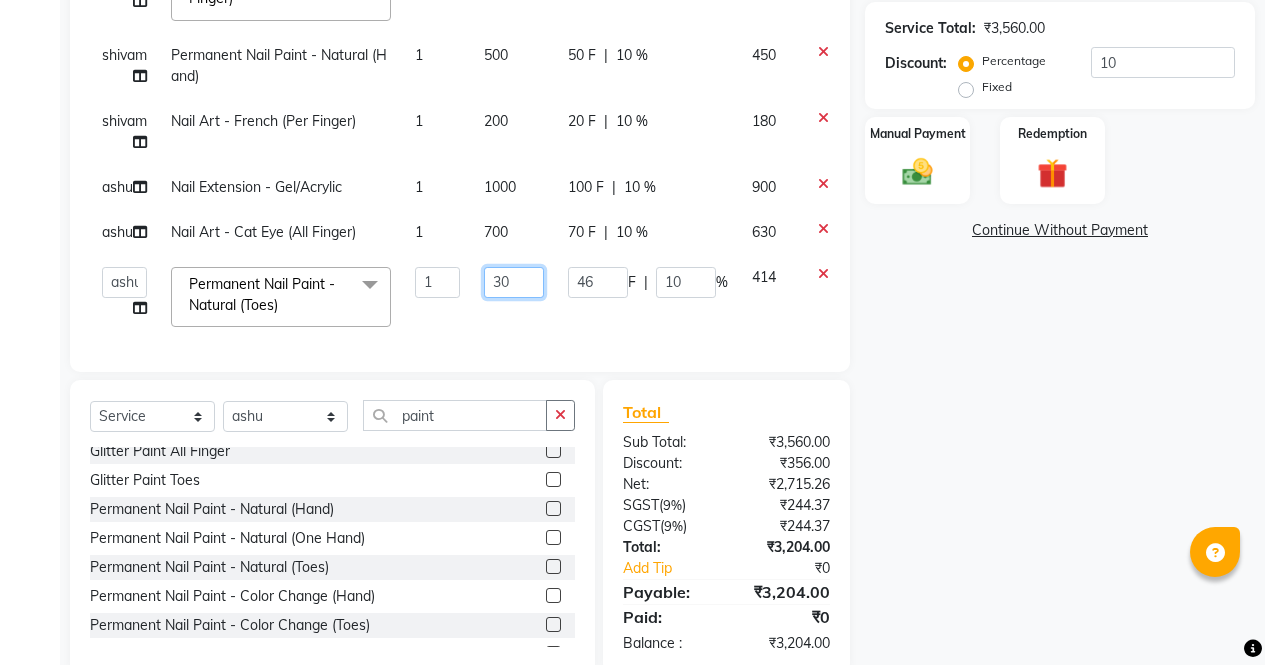 type on "300" 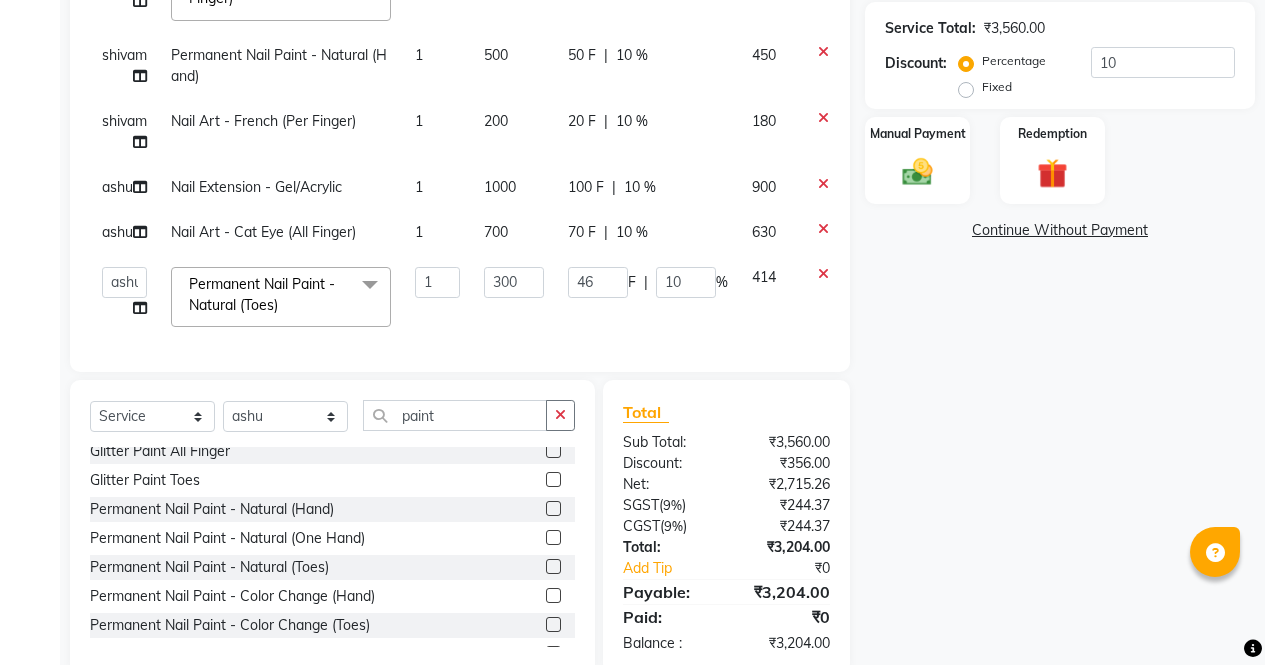 click on "Name: [FIRST] Membership: No Active Membership Total Visits: 1 Card on file: 0 Last Visit: 01-08-2025 Points: 0 Coupon Code Apply Service Total: ₹3,560.00 Discount: Percentage Fixed 10 Manual Payment Redemption Continue Without Payment" 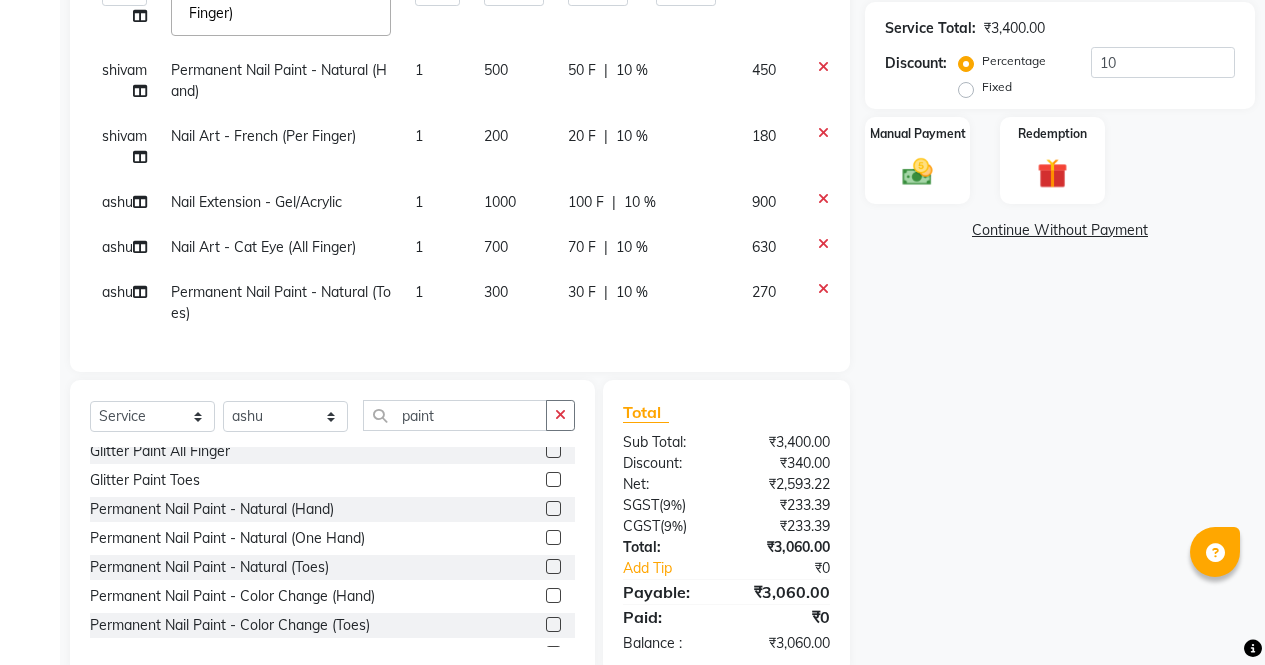 click on "300" 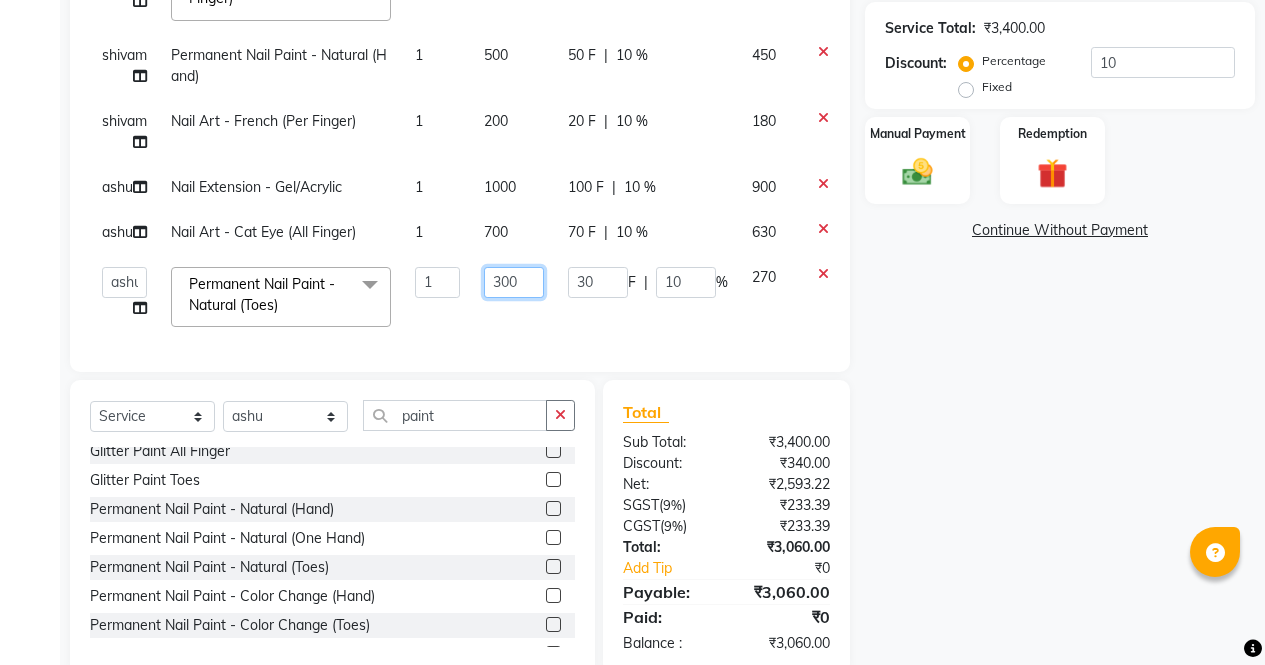 click on "300" 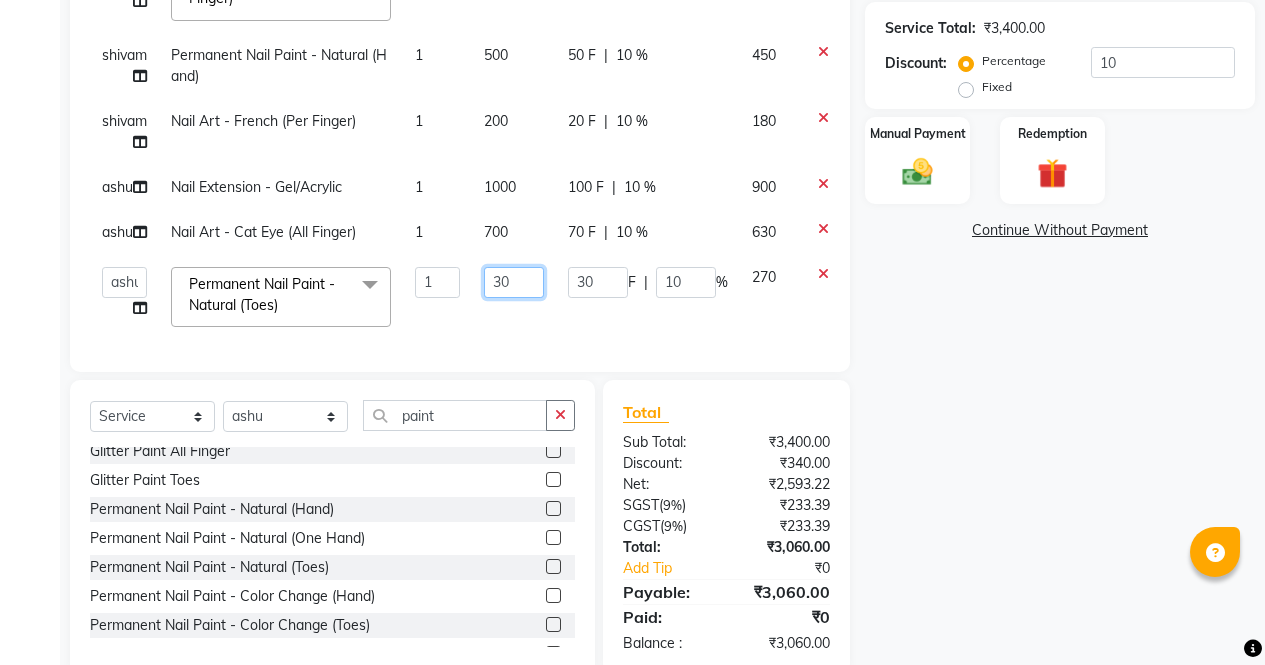 type on "3" 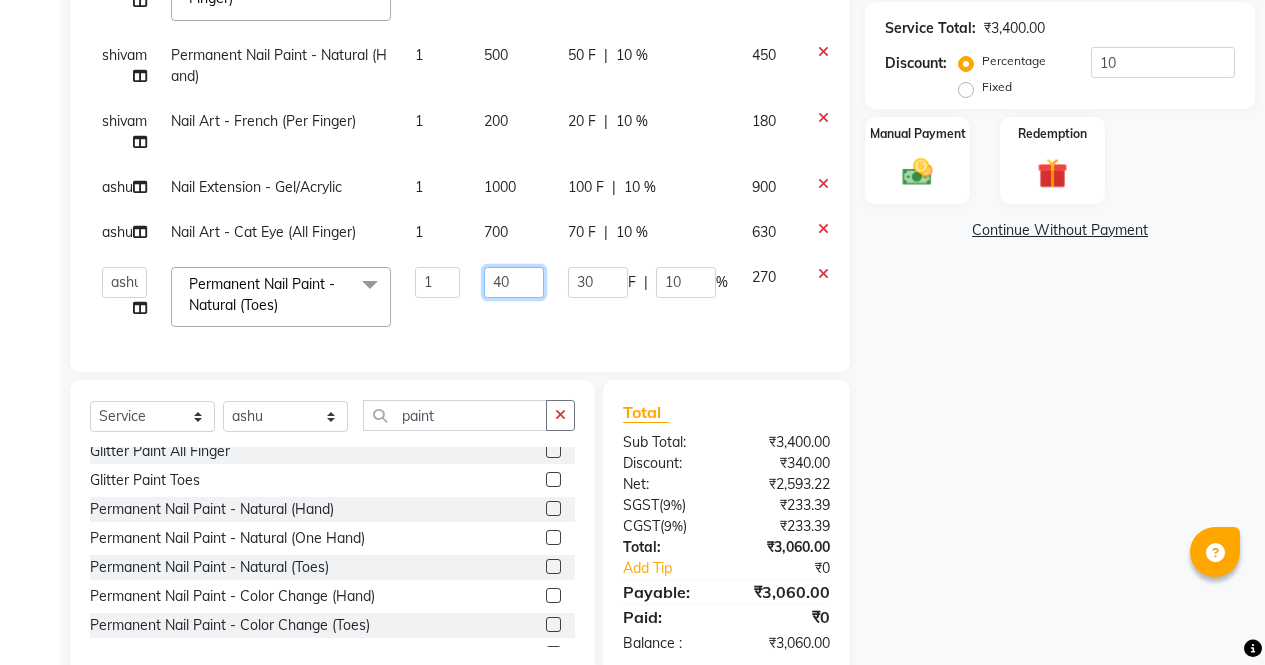 type on "400" 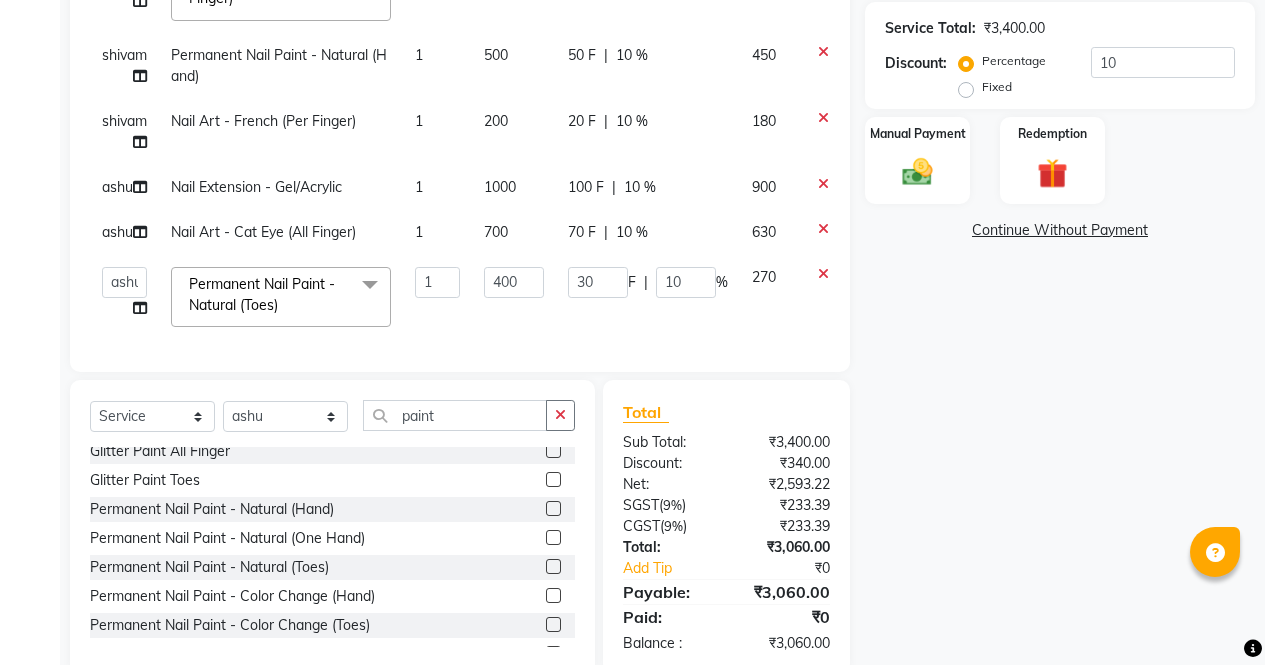click on "Name: [FIRST] Membership: No Active Membership Total Visits: 1 Card on file: 0 Last Visit: 01-08-2025 Points: 0 Coupon Code Apply Service Total: ₹3,400.00 Discount: Percentage Fixed 10 Manual Payment Redemption Continue Without Payment" 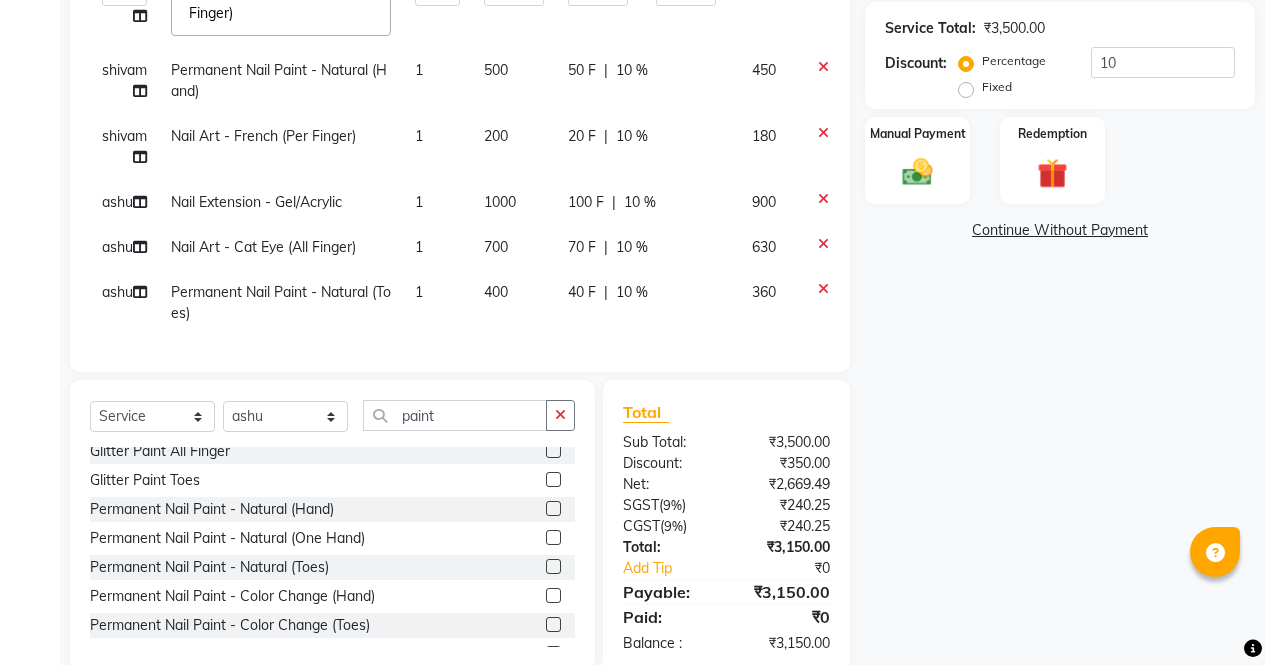 click on "400" 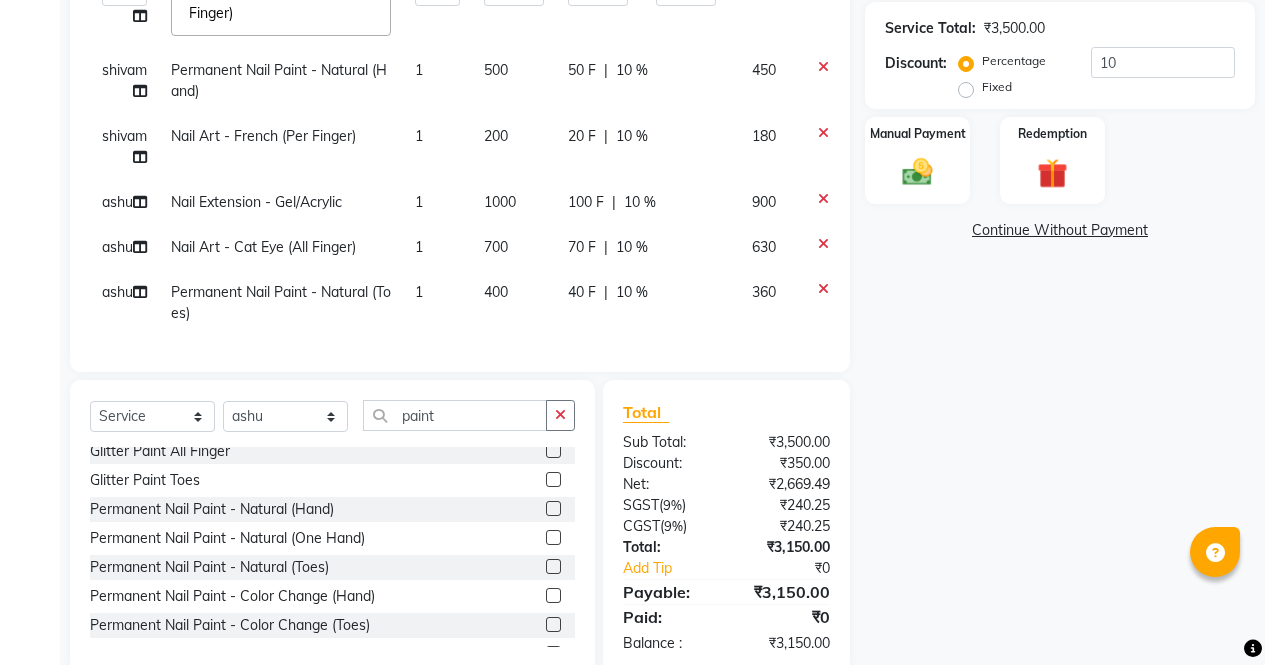 select on "28206" 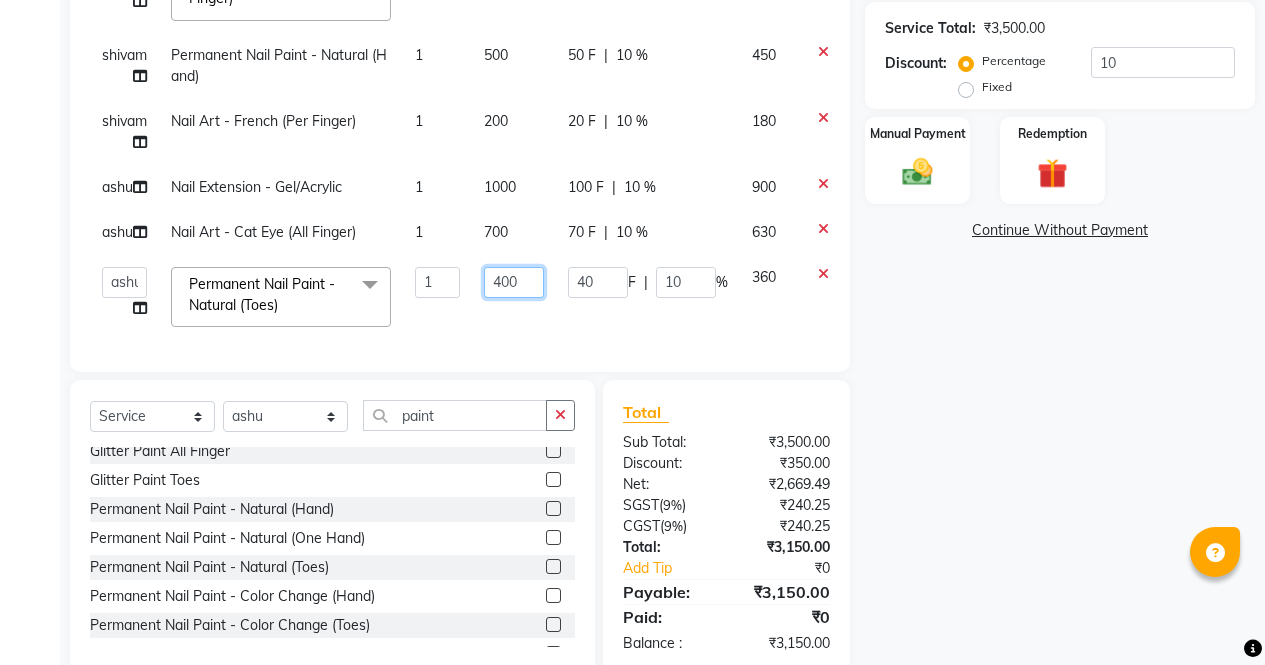 click on "400" 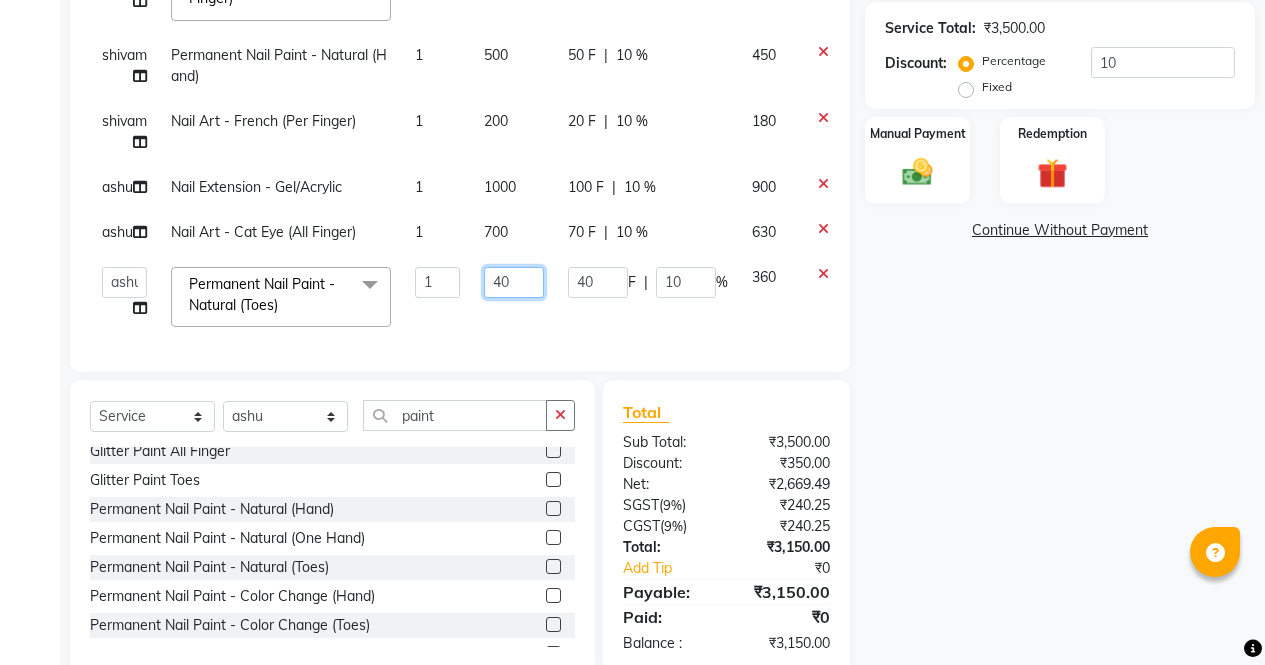 type on "4" 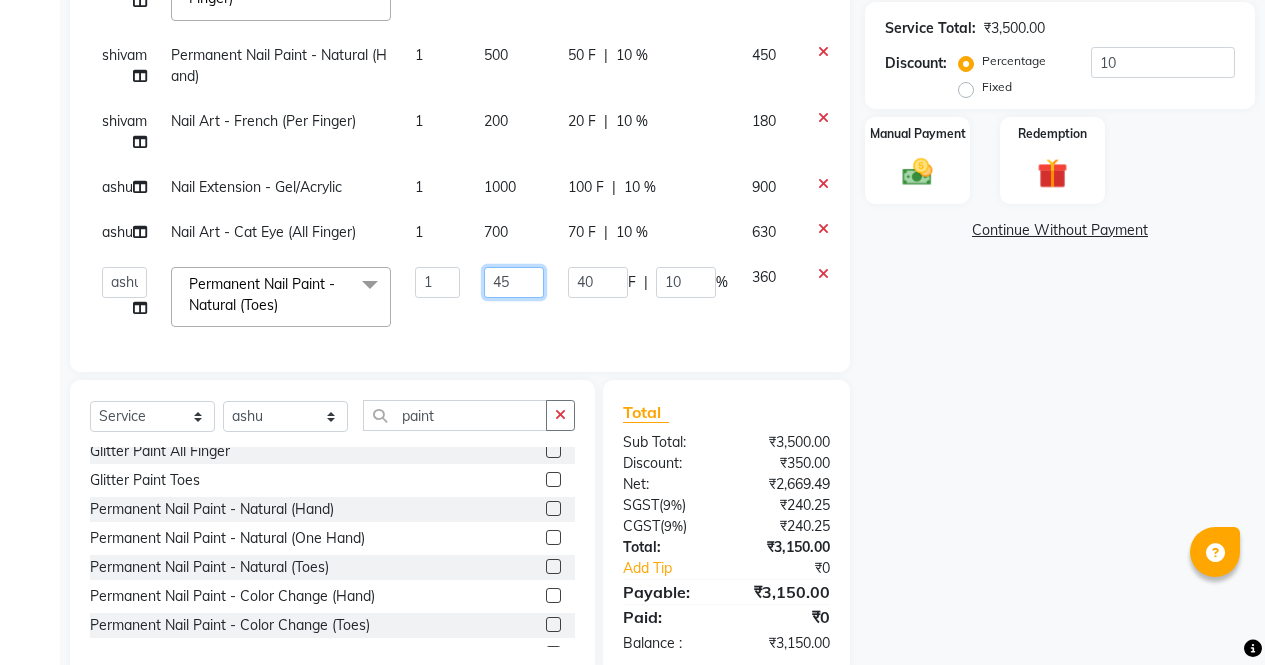 type on "450" 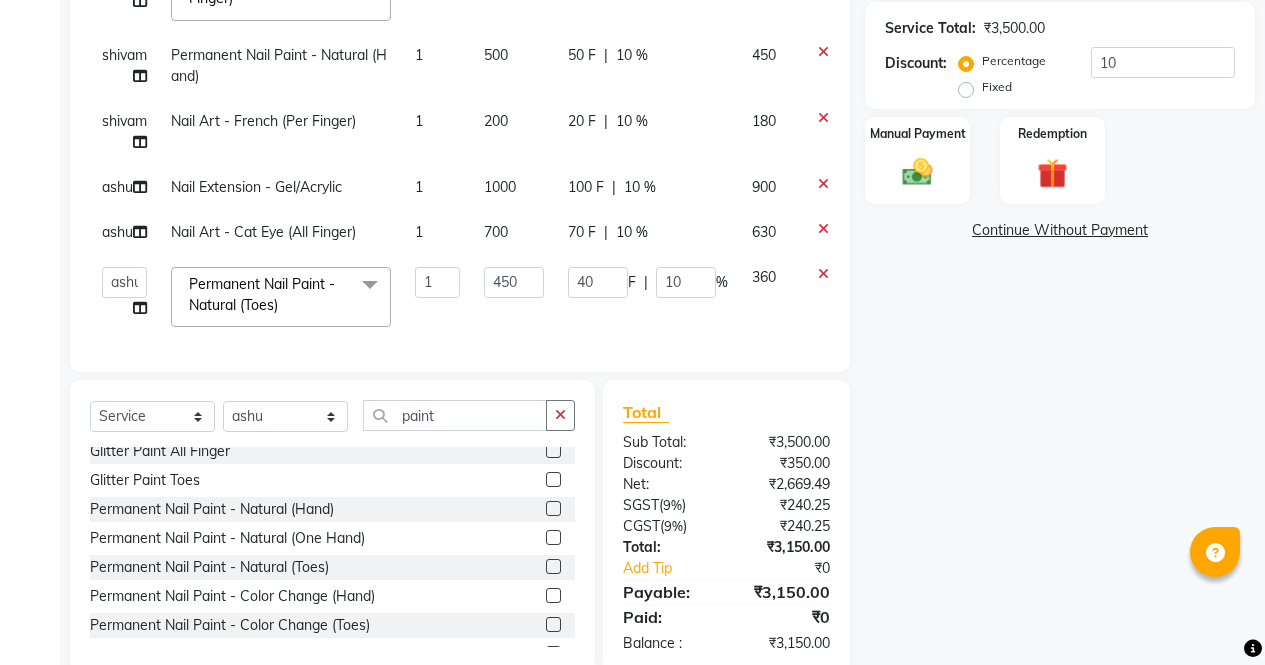 click on "Name: [FIRST] Membership: No Active Membership Total Visits: 1 Card on file: 0 Last Visit: 01-08-2025 Points: 0 Coupon Code Apply Service Total: ₹3,500.00 Discount: Percentage Fixed 10 Manual Payment Redemption Continue Without Payment" 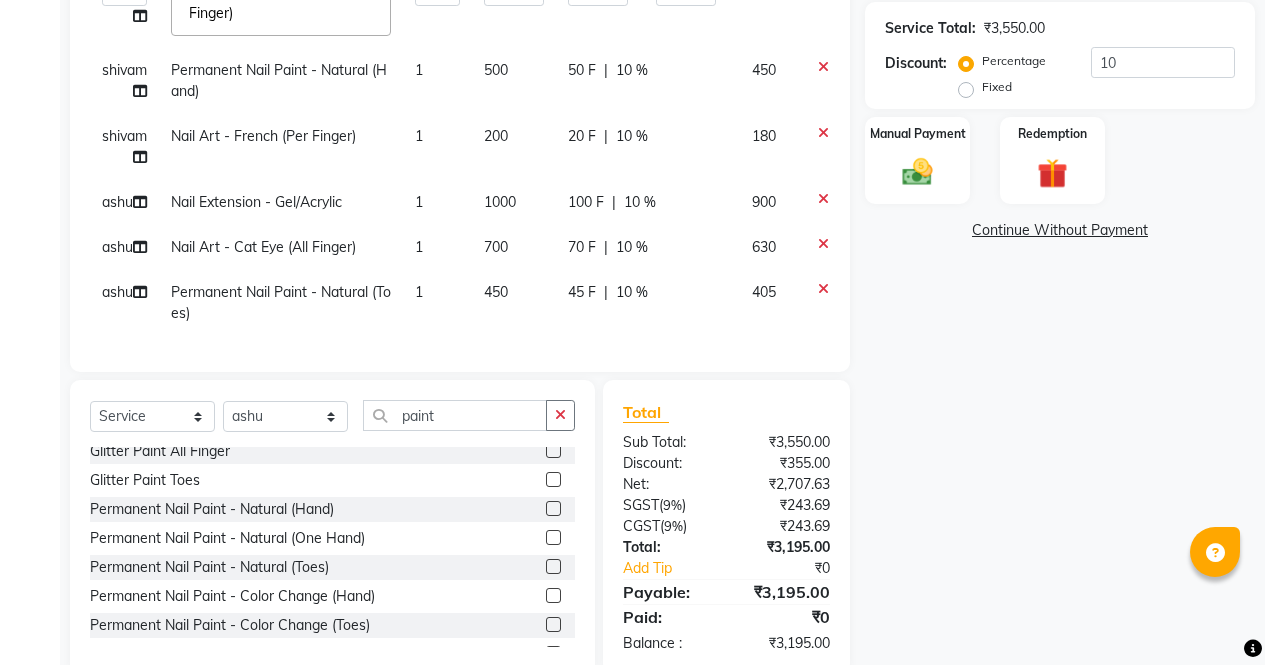 click on "450" 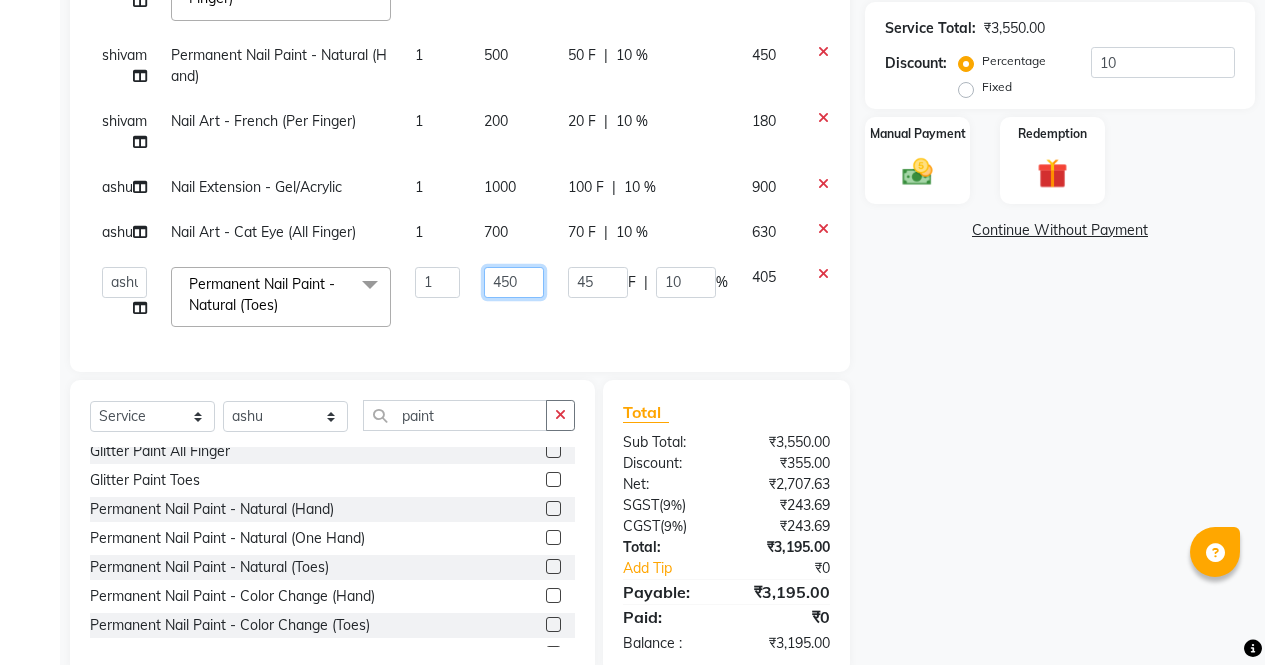 click on "450" 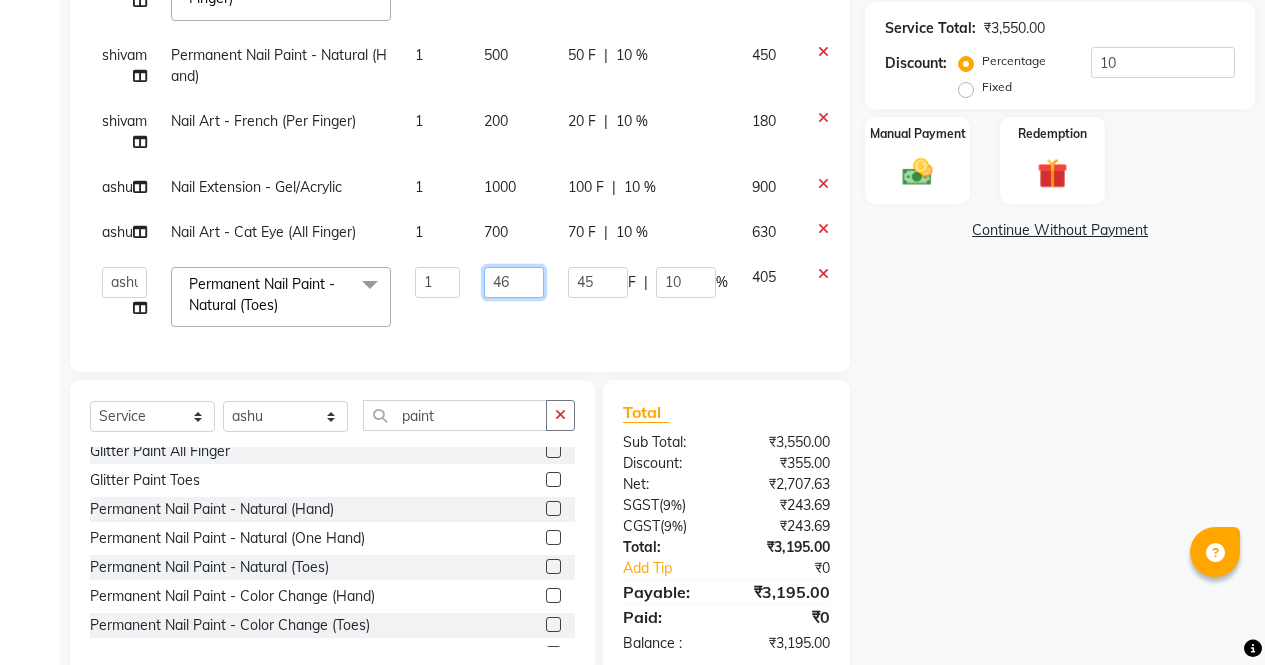 type on "460" 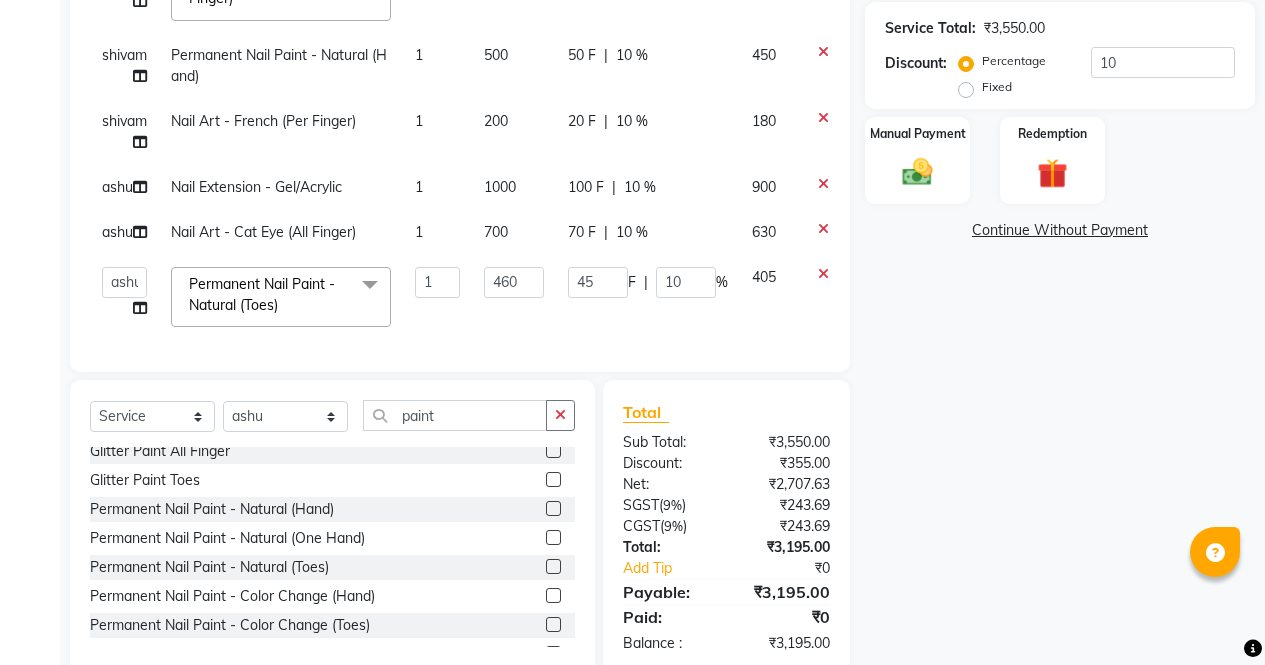 click on "Name: [FIRST] Membership: No Active Membership Total Visits: 1 Card on file: 0 Last Visit: 01-08-2025 Points: 0 Coupon Code Apply Service Total: ₹3,550.00 Discount: Percentage Fixed 10 Manual Payment Redemption Continue Without Payment" 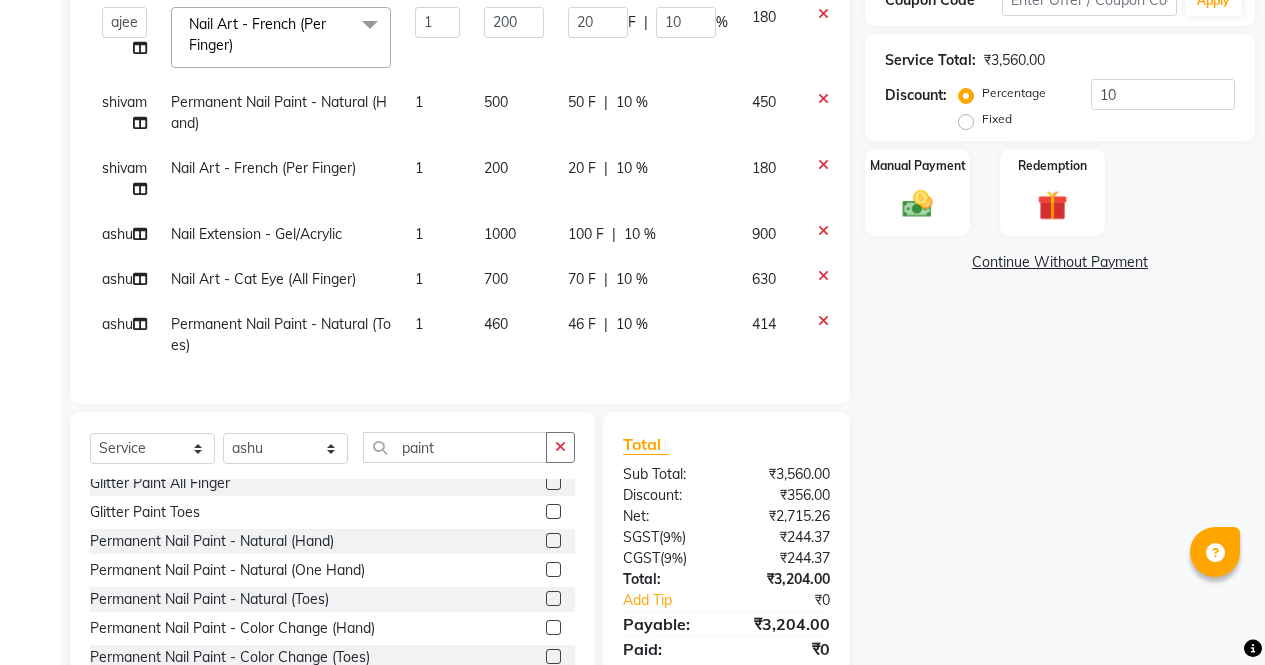 scroll, scrollTop: 367, scrollLeft: 0, axis: vertical 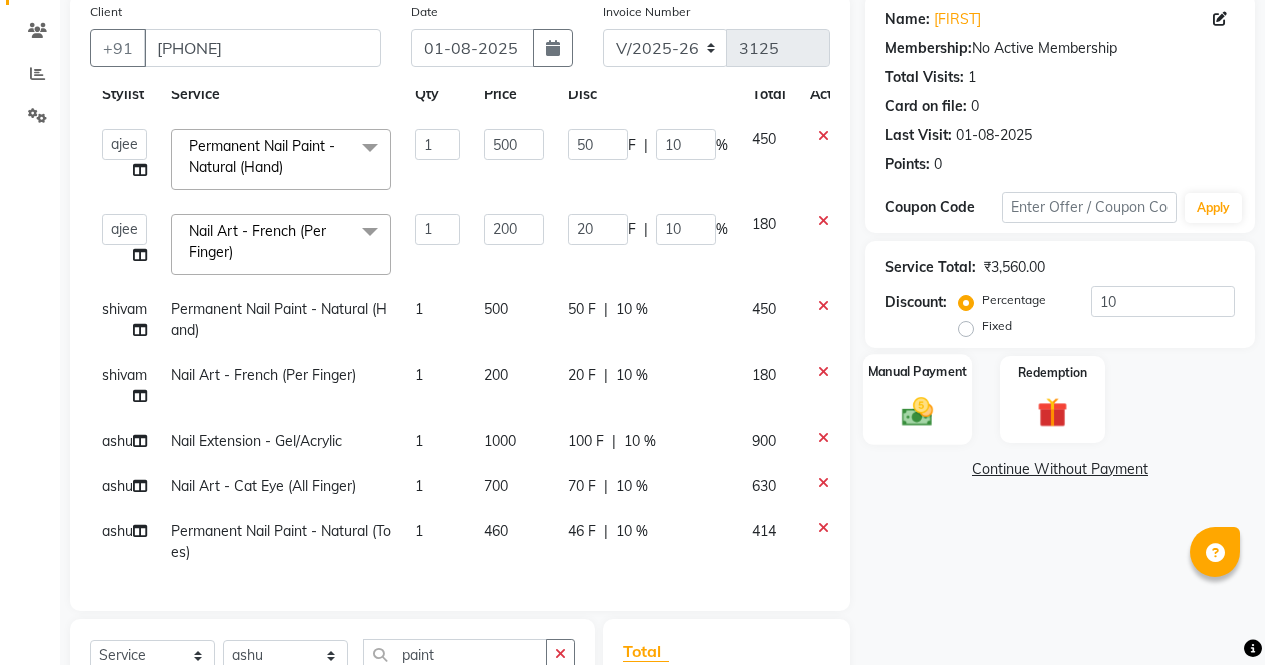 click on "Manual Payment" 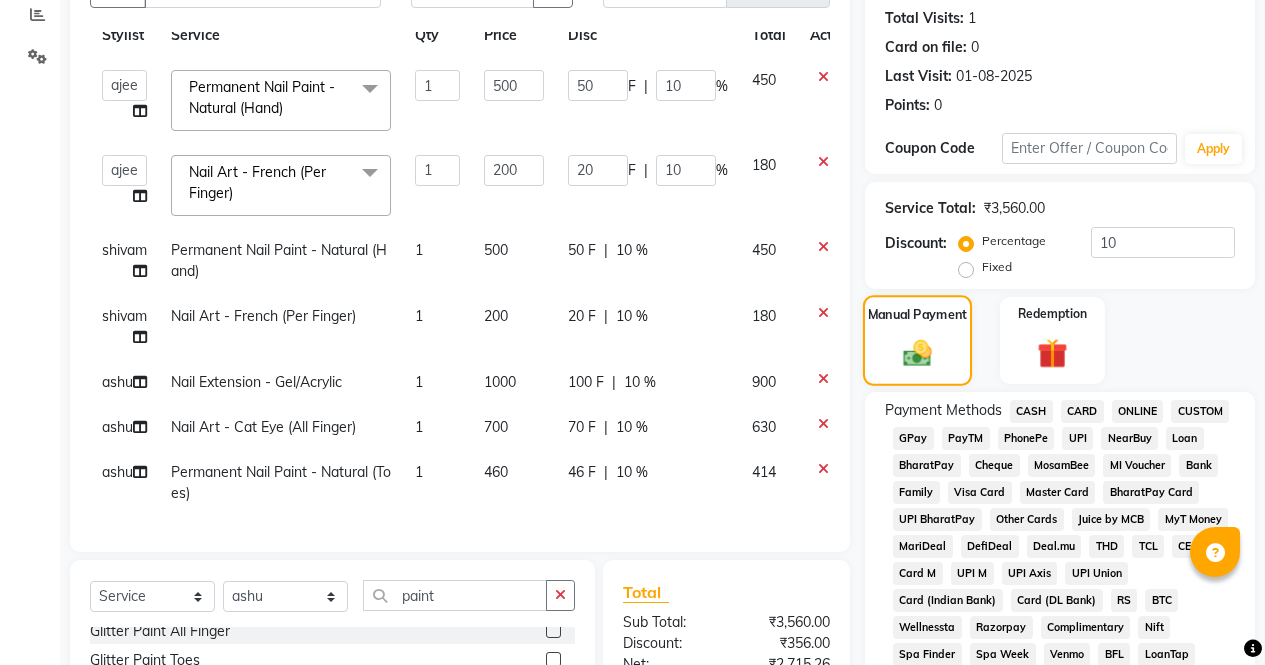 scroll, scrollTop: 251, scrollLeft: 0, axis: vertical 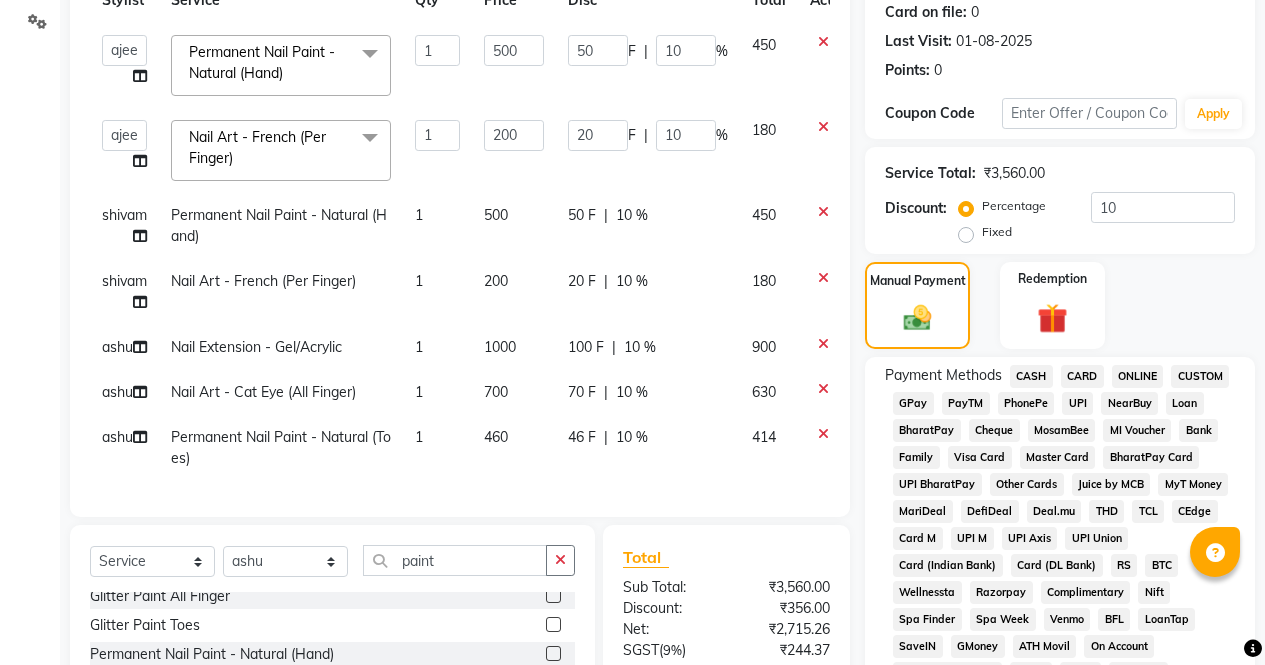 click on "CASH" 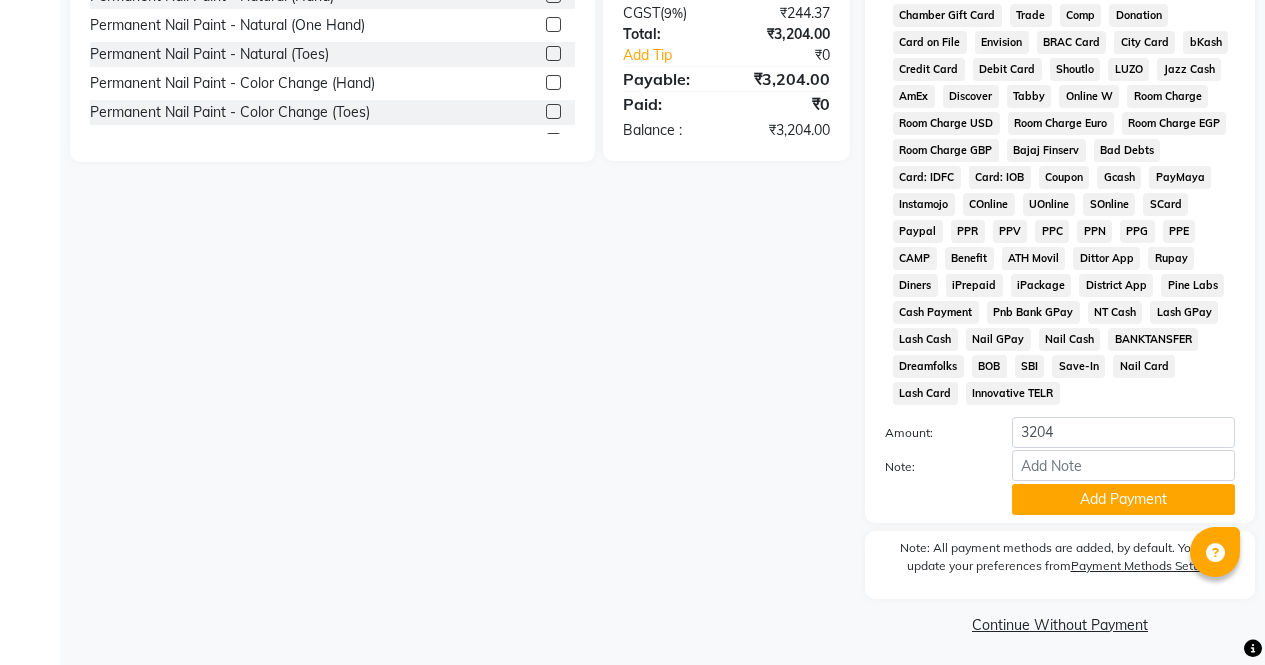 scroll, scrollTop: 914, scrollLeft: 0, axis: vertical 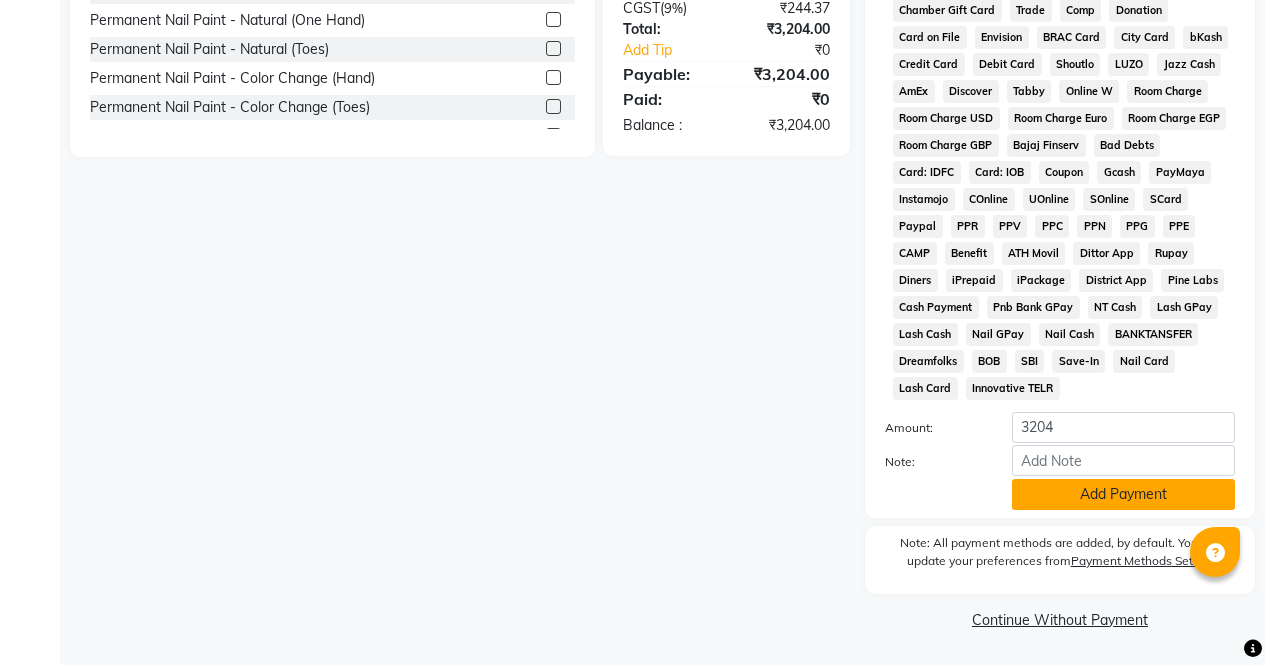 click on "Add Payment" 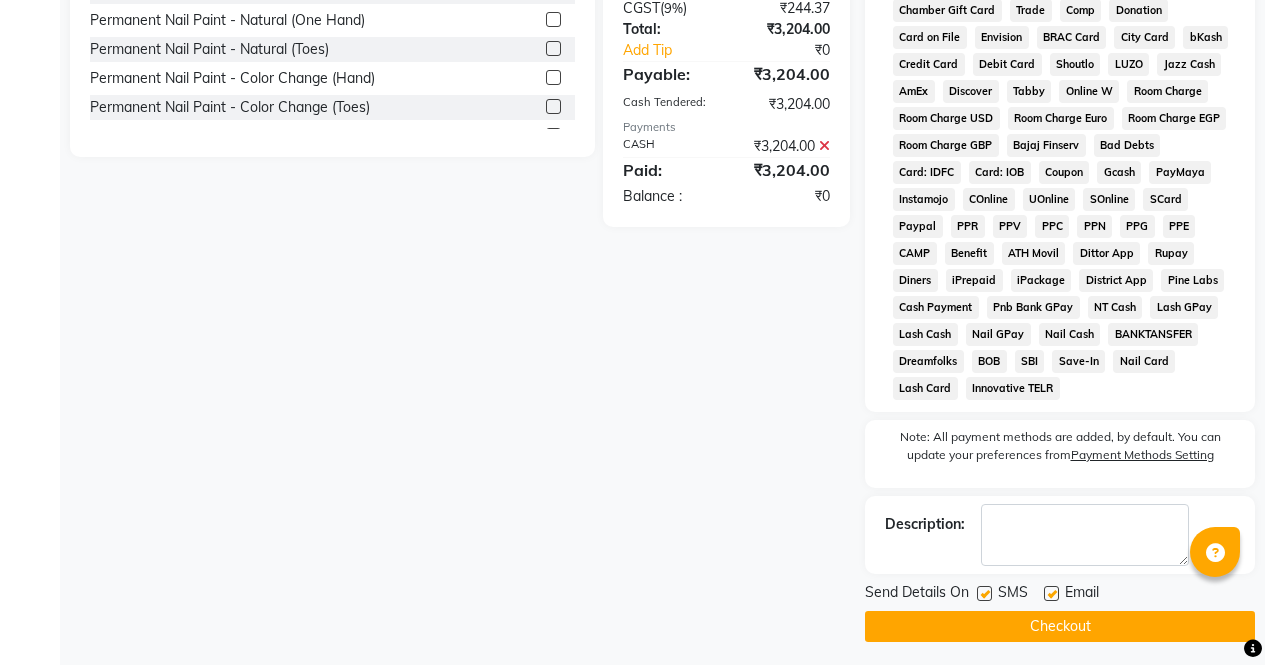 click on "Checkout" 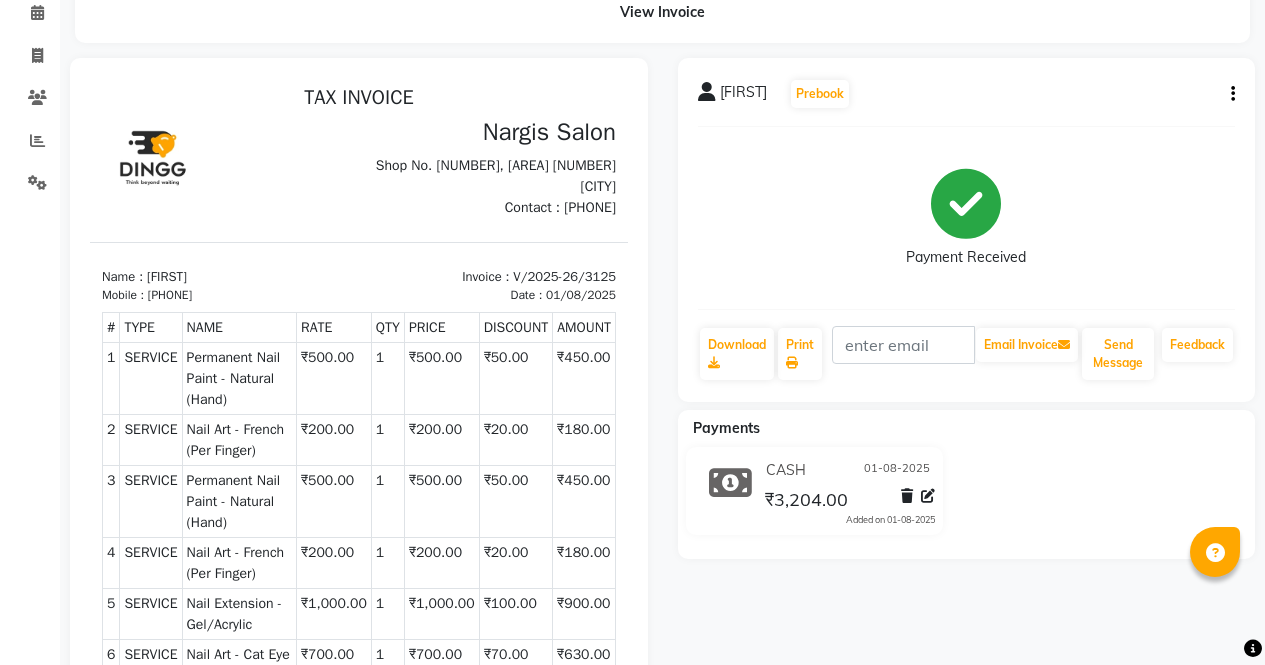 scroll, scrollTop: 0, scrollLeft: 0, axis: both 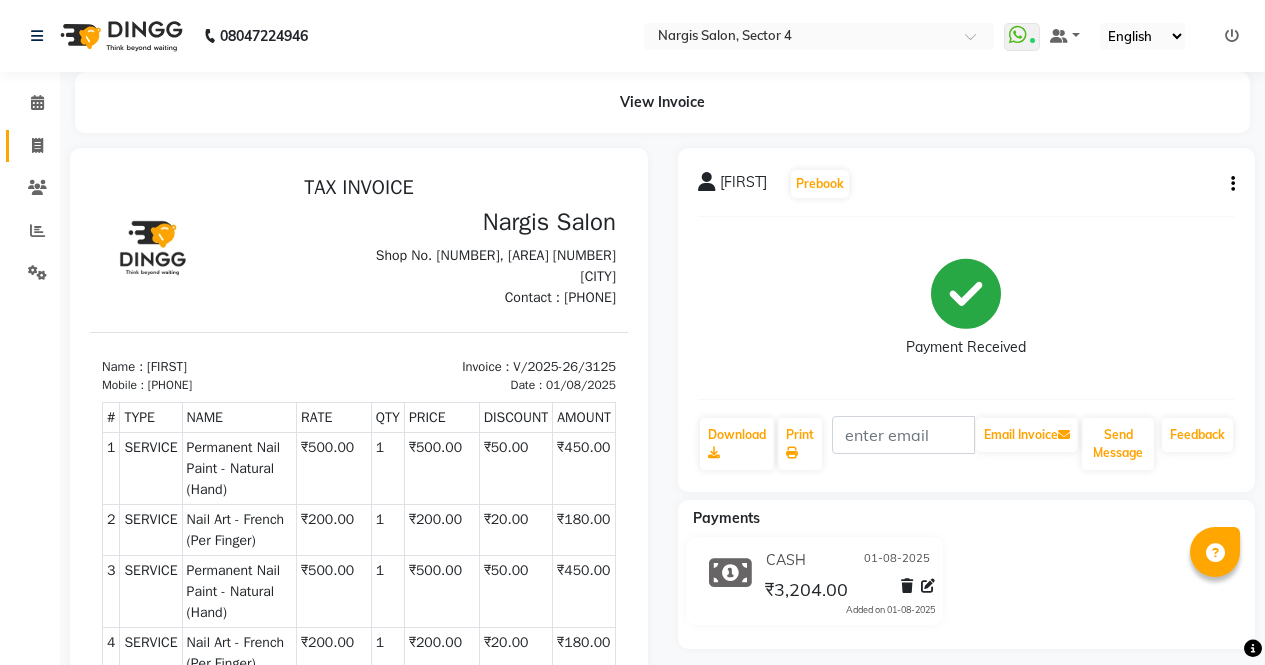 click on "Invoice" 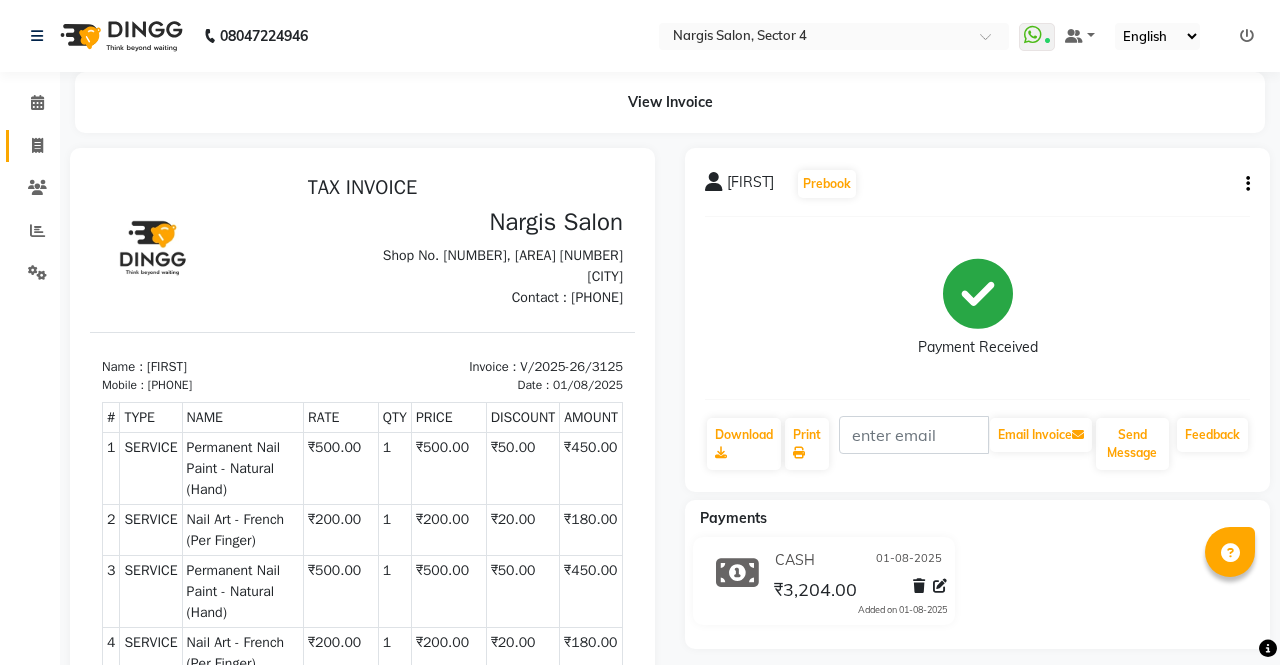 select on "service" 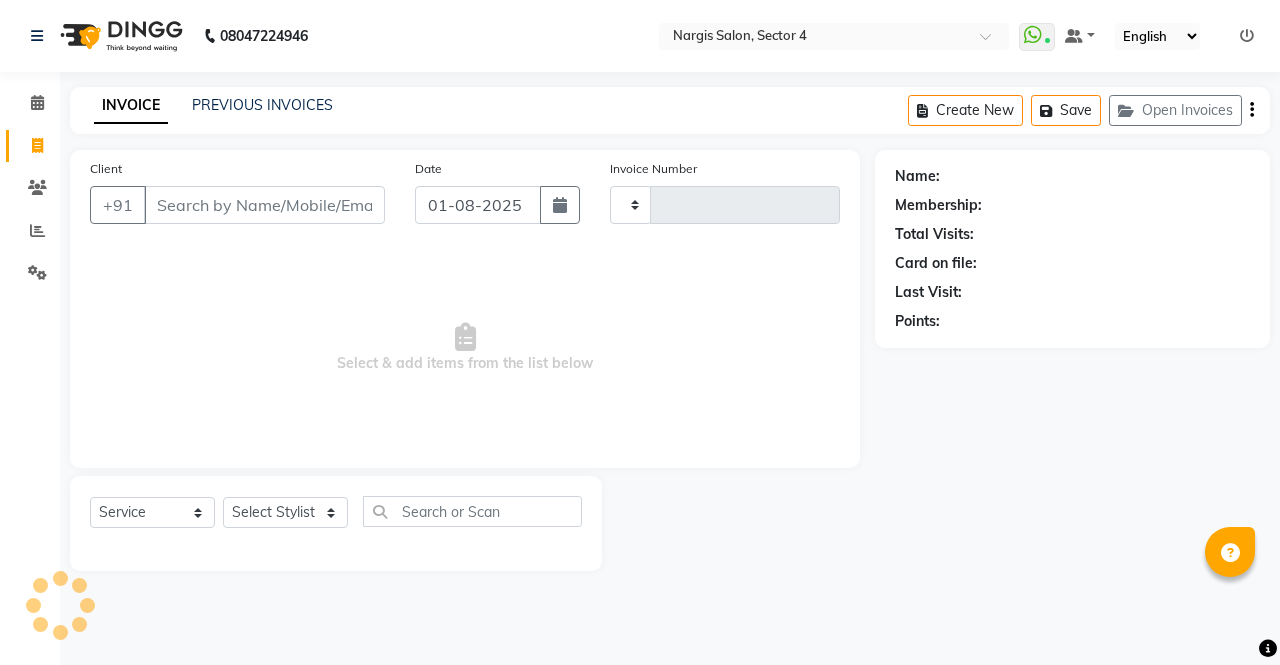 type on "3126" 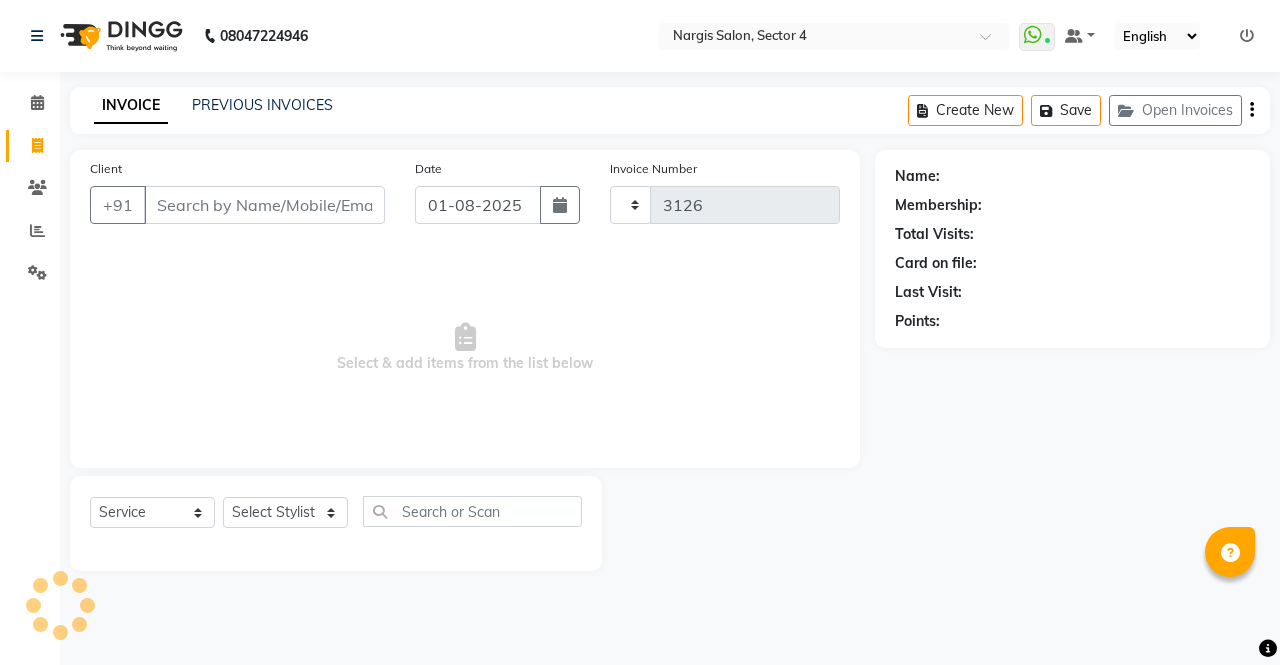 select on "4130" 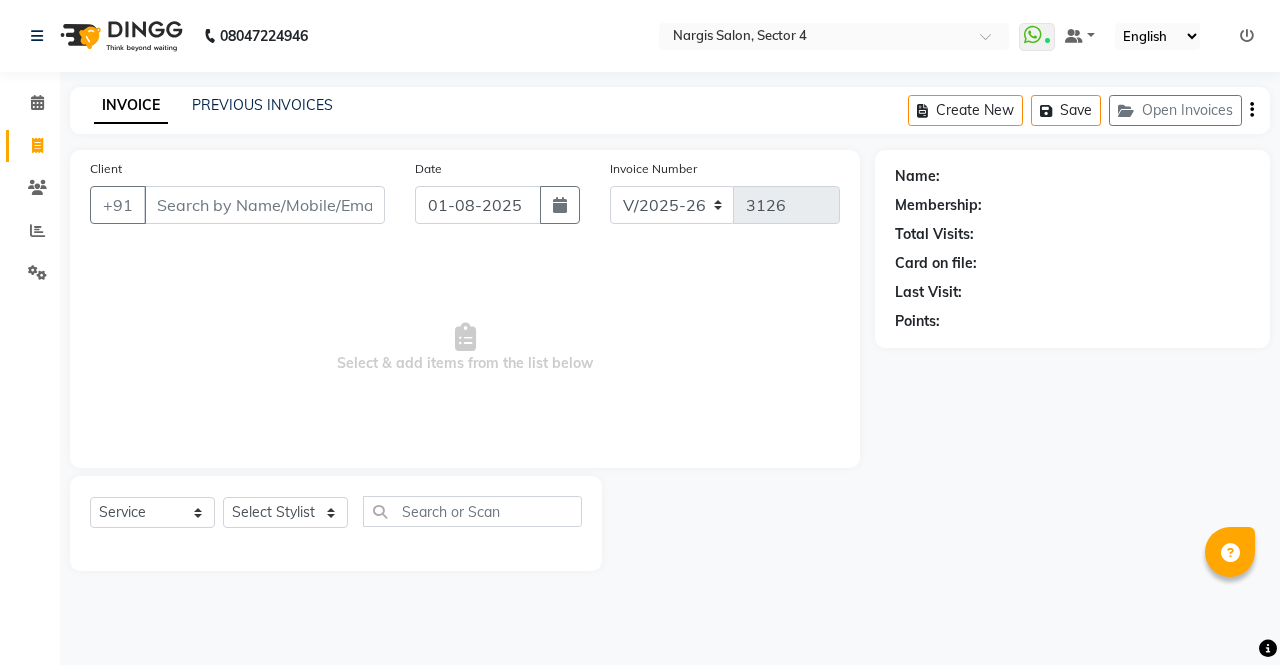 click on "Client" at bounding box center (264, 205) 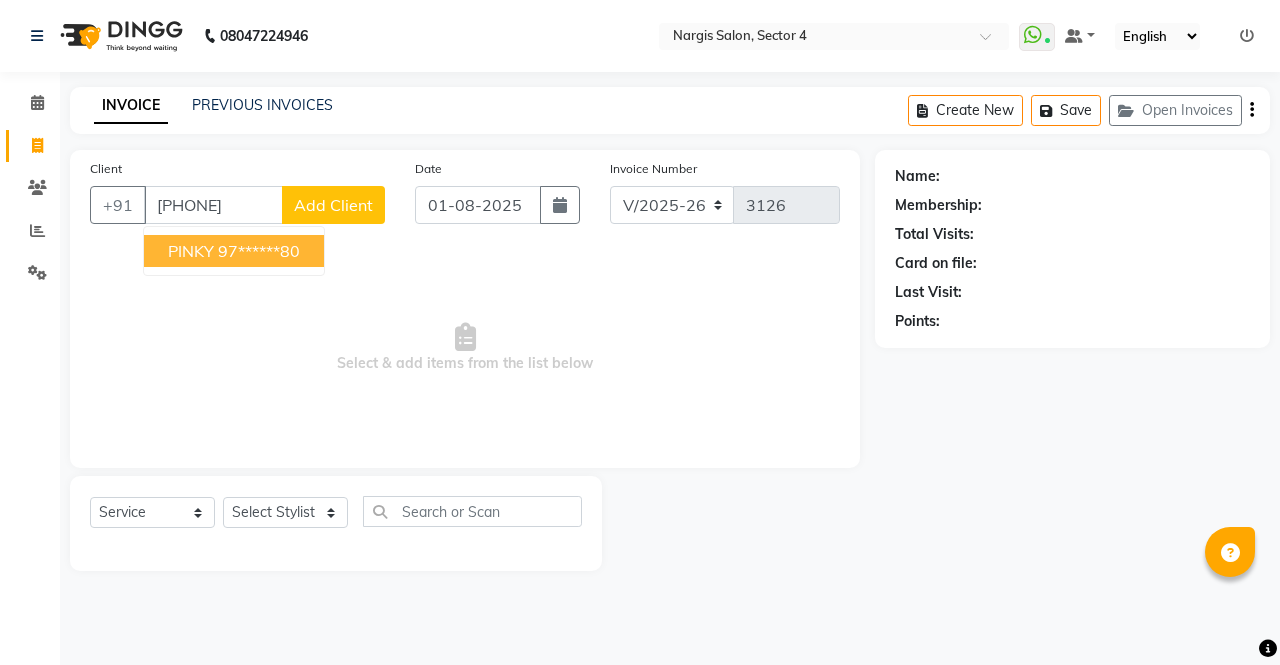 click on "[FIRST] [PHONE]" at bounding box center [234, 251] 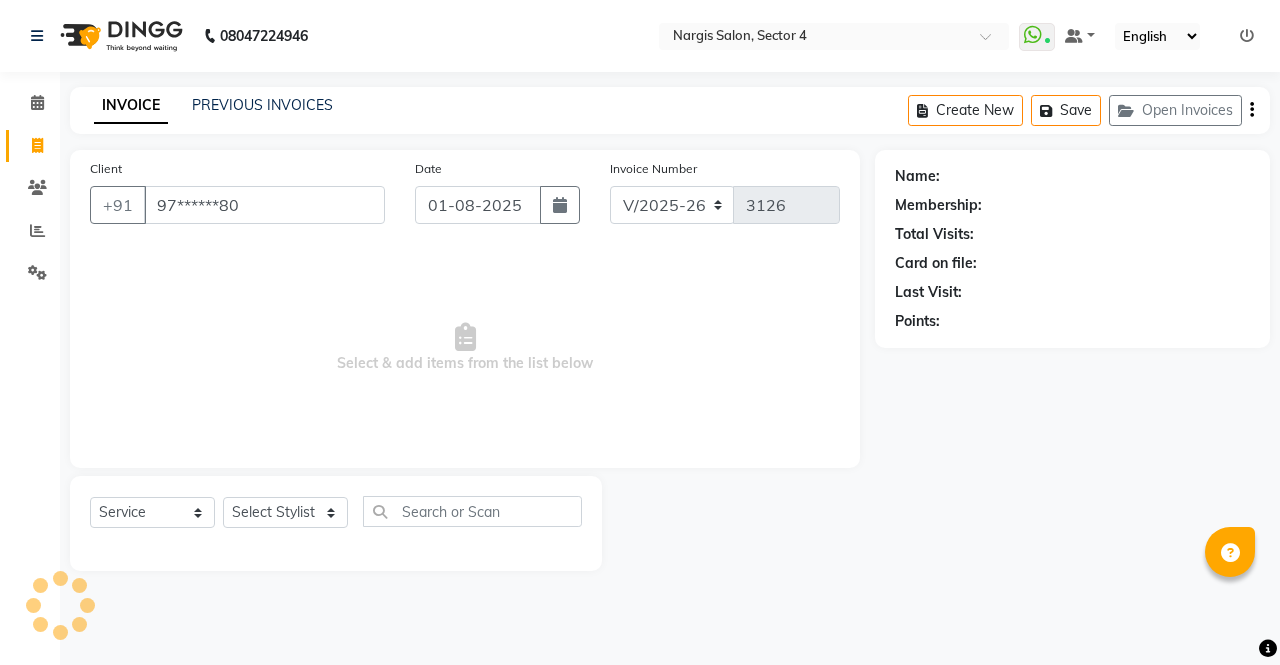 type on "97******80" 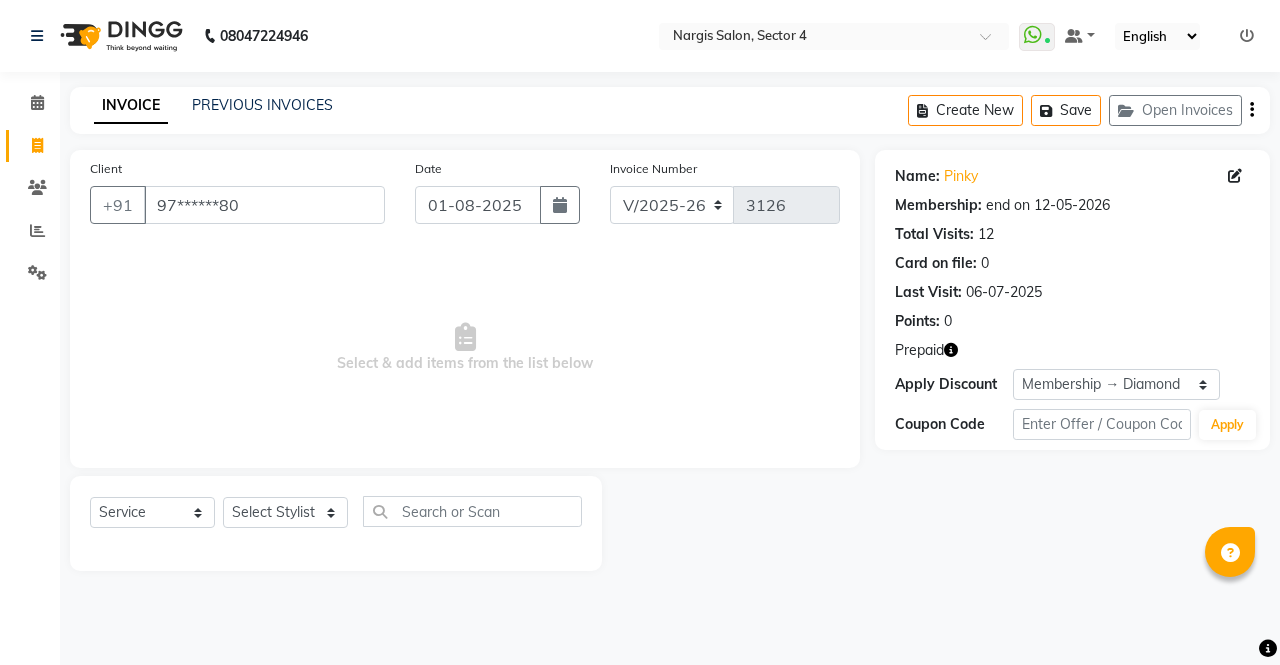 click 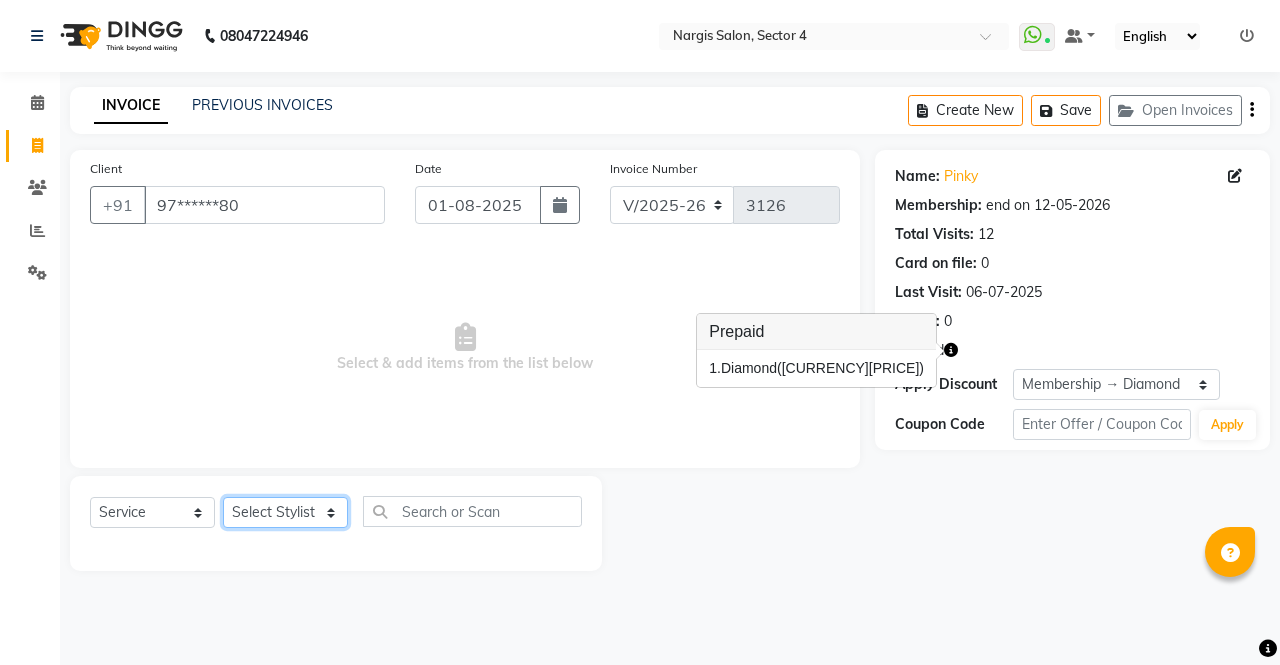 click on "Select Stylist [NAME] [NAME] [NAME] [NAME] Front Desk [NAME] [NAME] [NAME] [NAME] [NAME] [NAME] [NAME]" 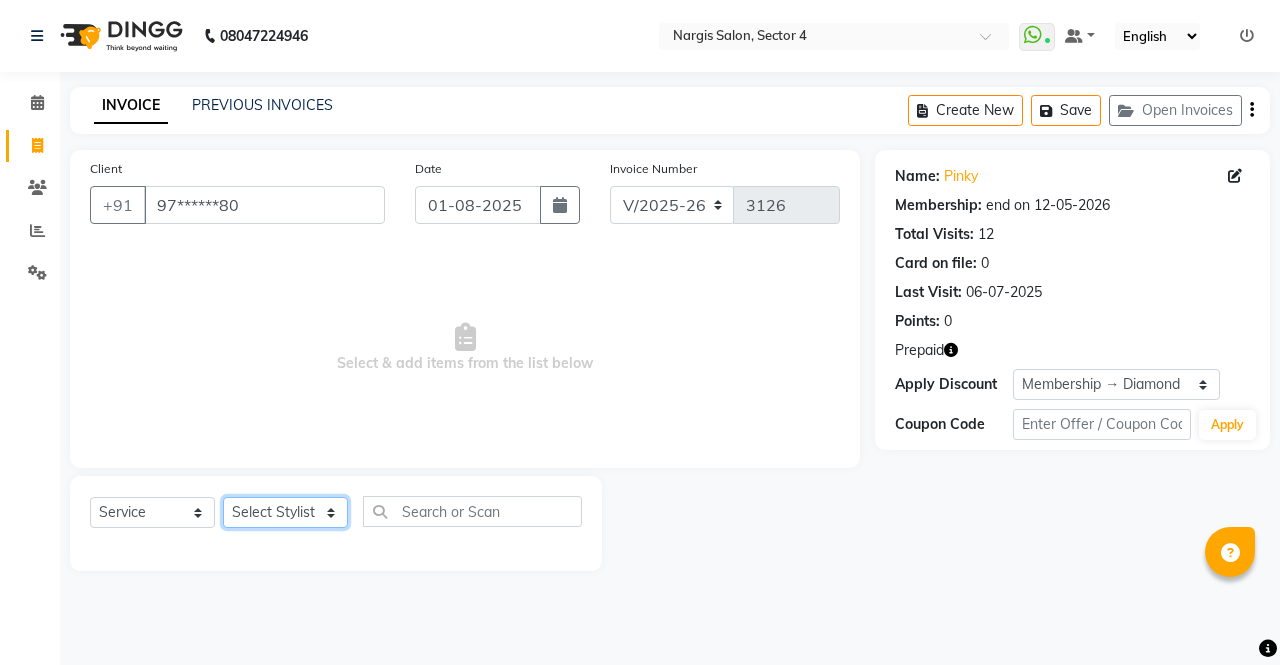 select on "28131" 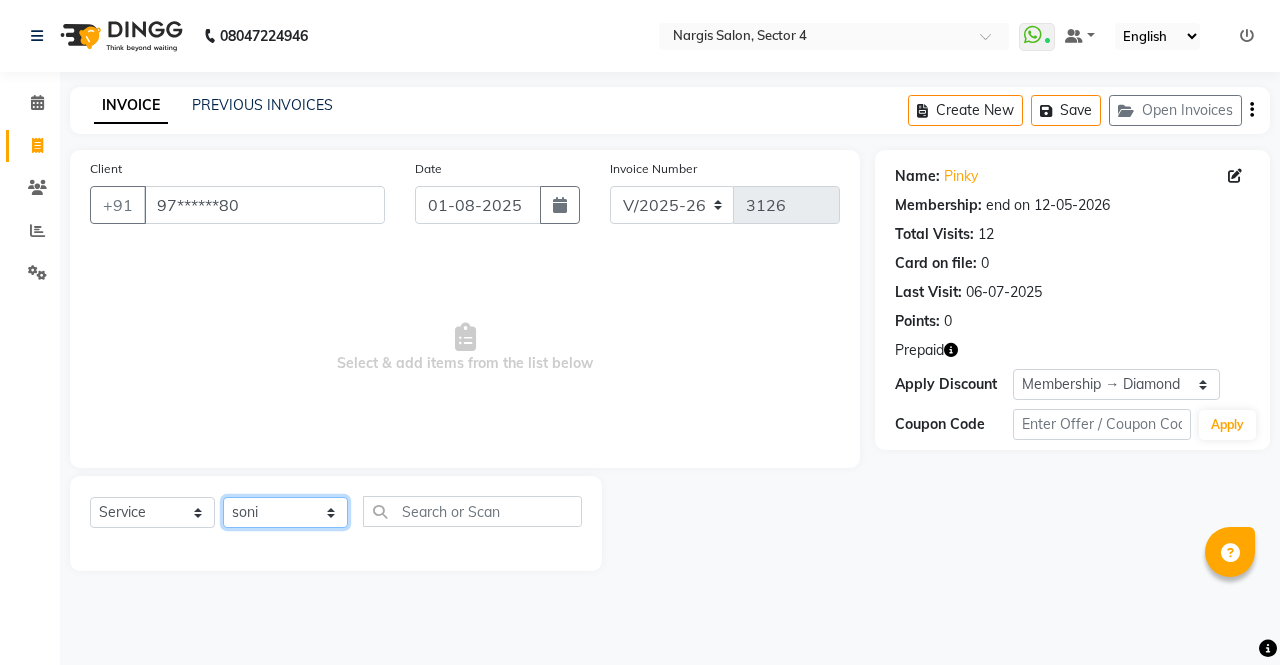 click on "Select Stylist [NAME] [NAME] [NAME] [NAME] Front Desk [NAME] [NAME] [NAME] [NAME] [NAME] [NAME] [NAME]" 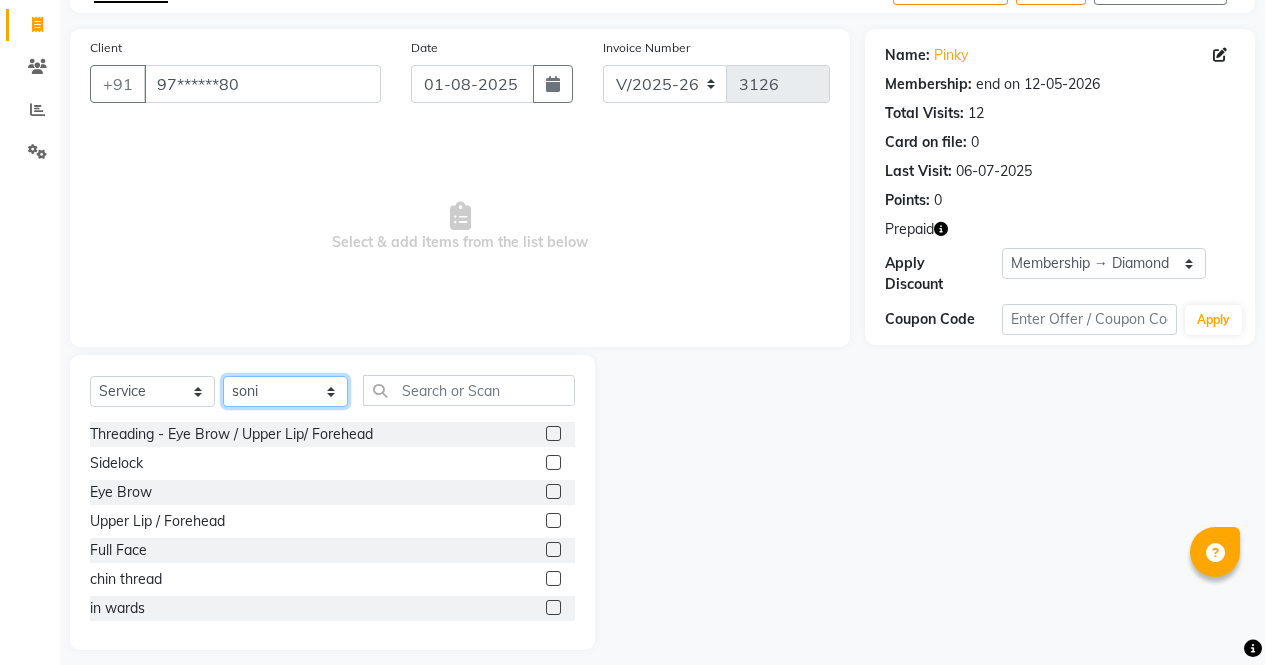 scroll, scrollTop: 136, scrollLeft: 0, axis: vertical 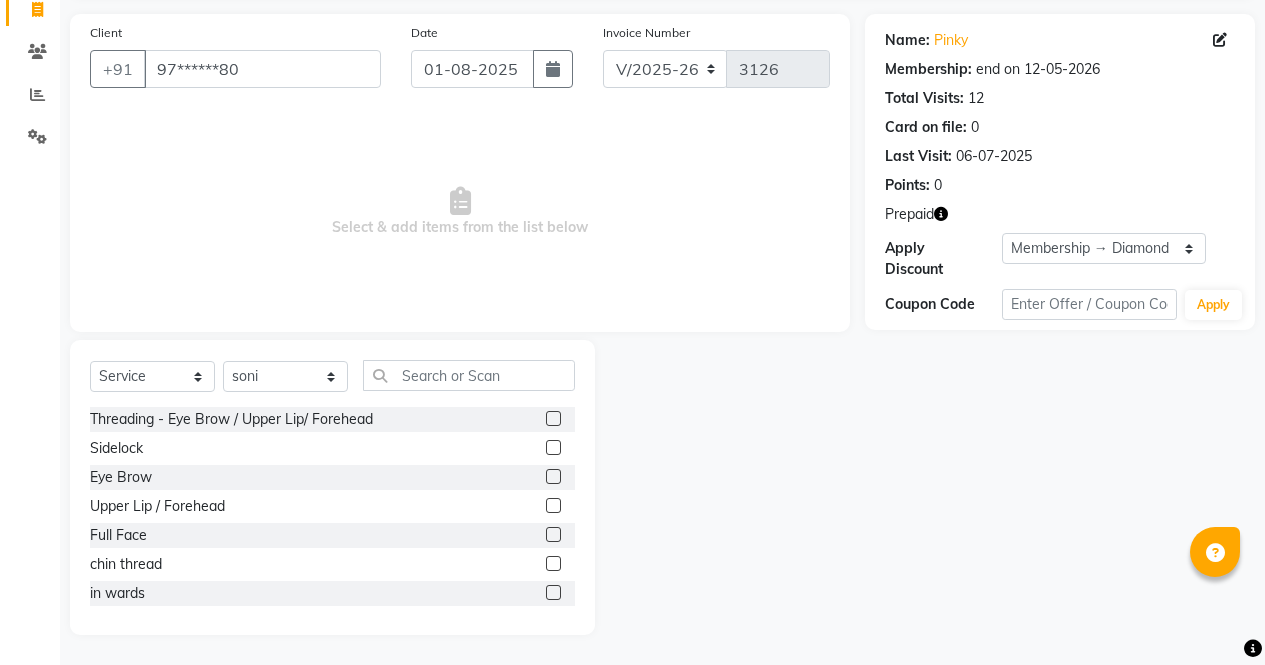 click 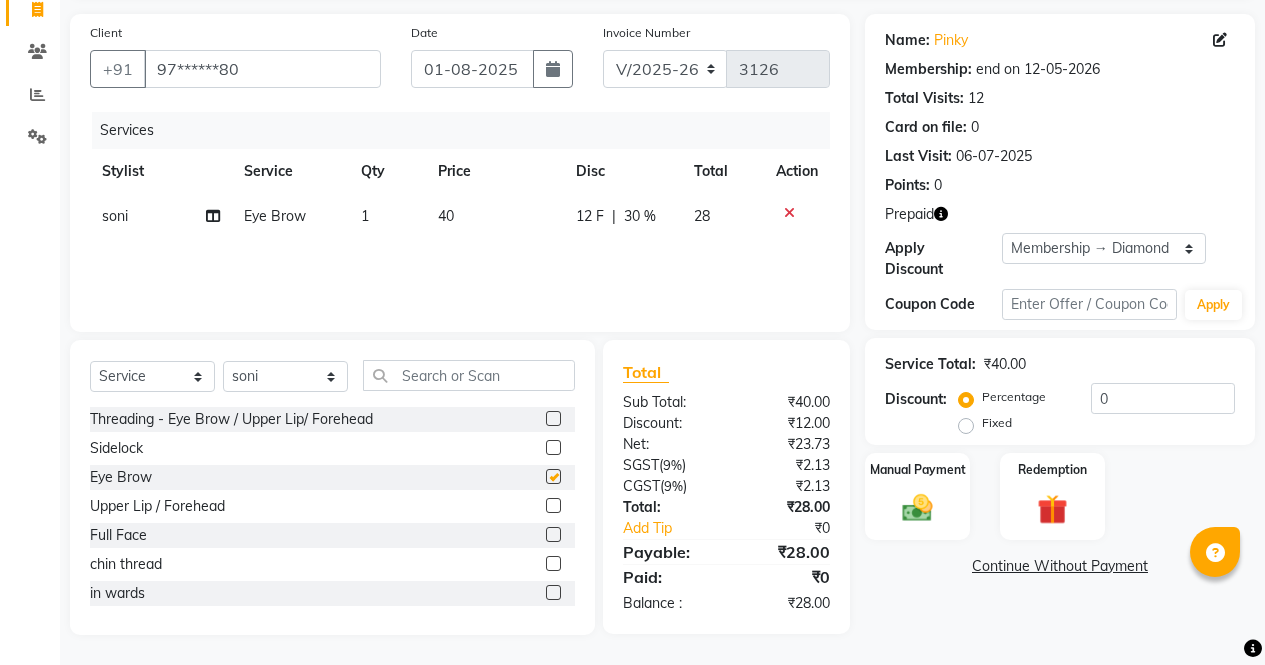 checkbox on "false" 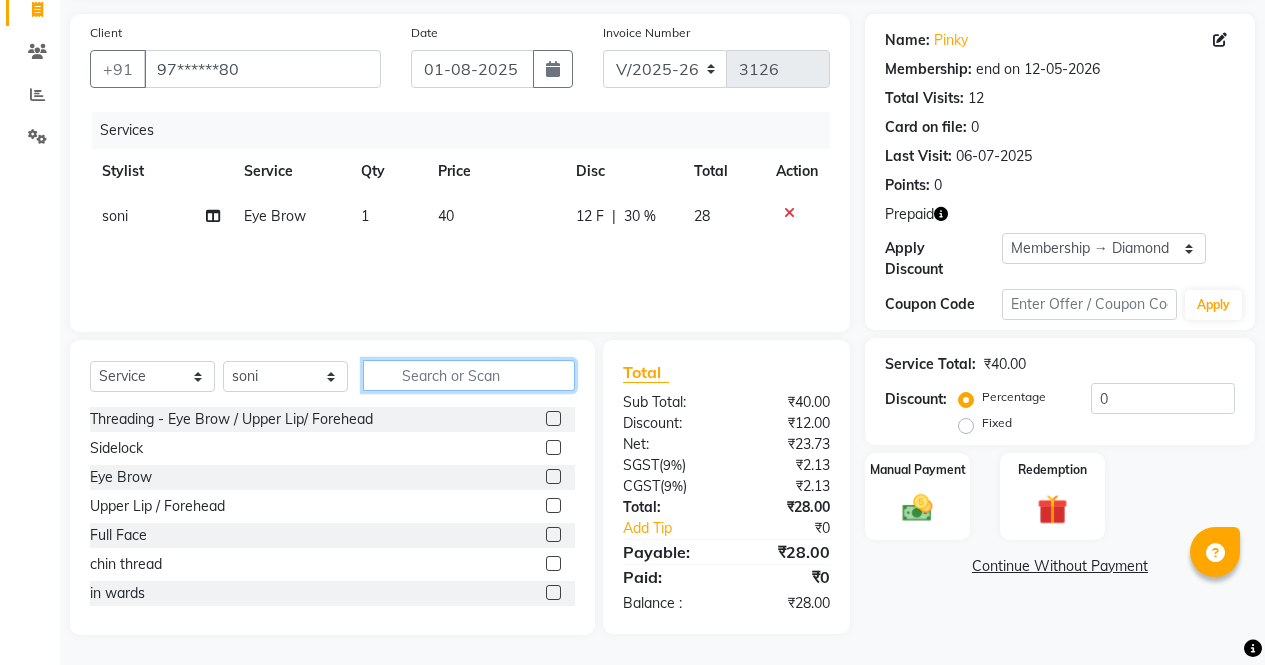 click 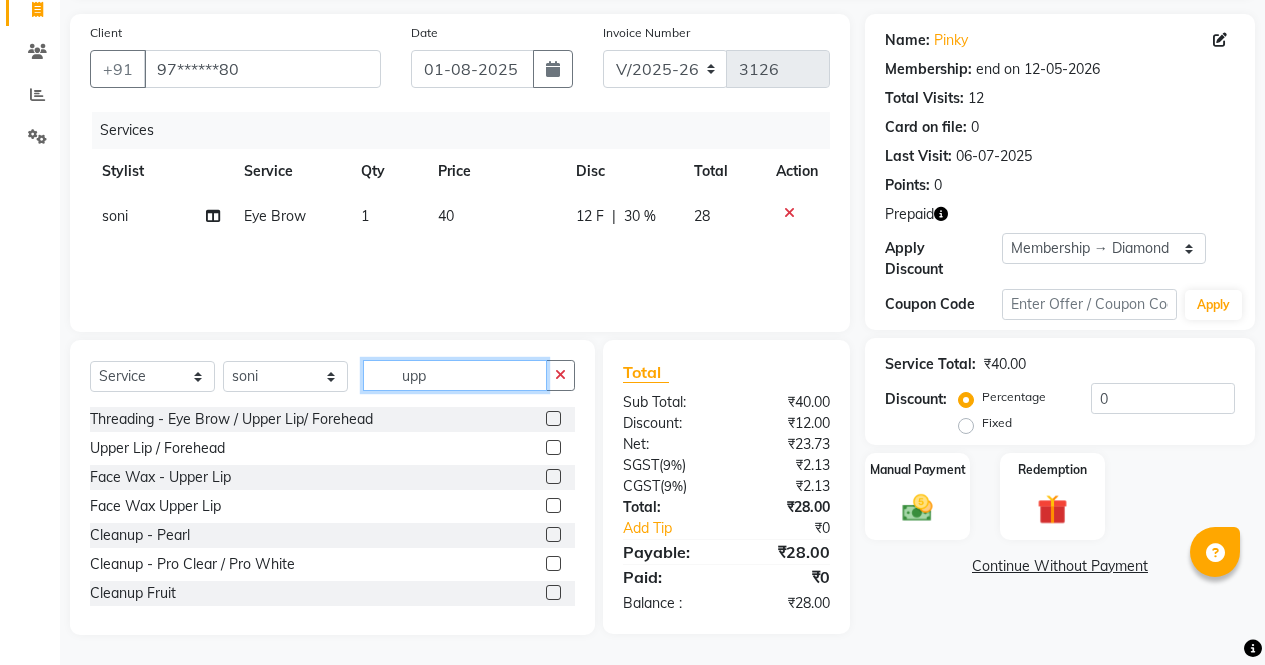 scroll, scrollTop: 135, scrollLeft: 0, axis: vertical 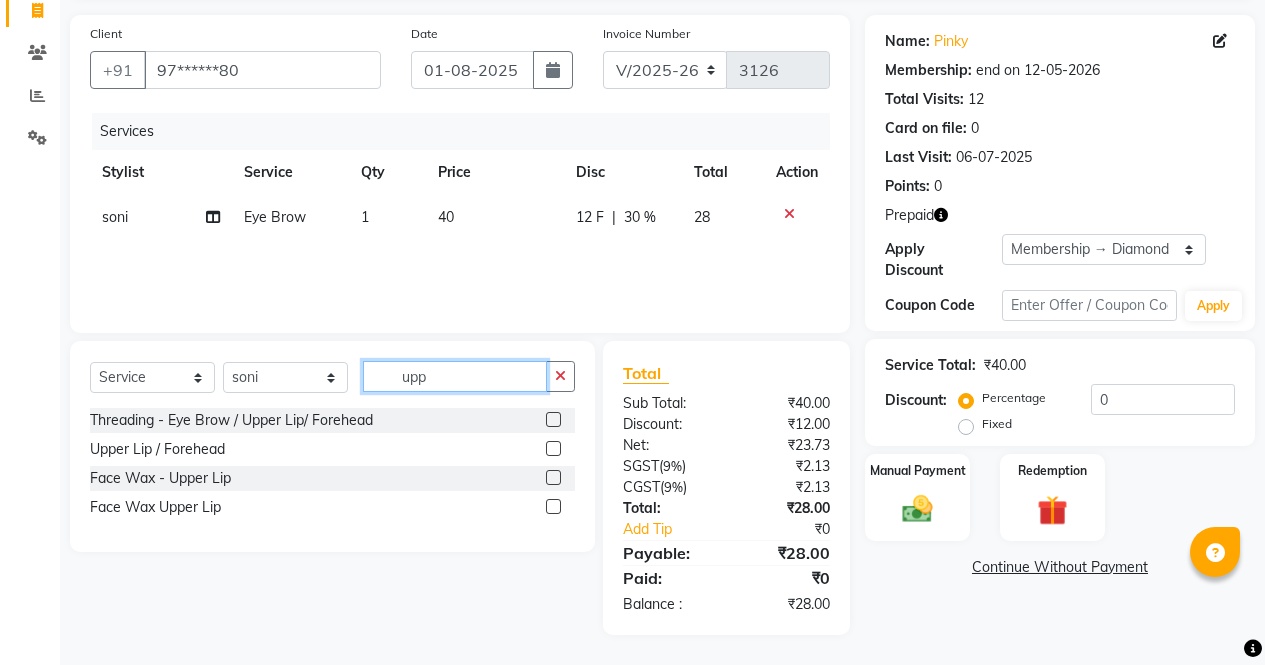 type on "upp" 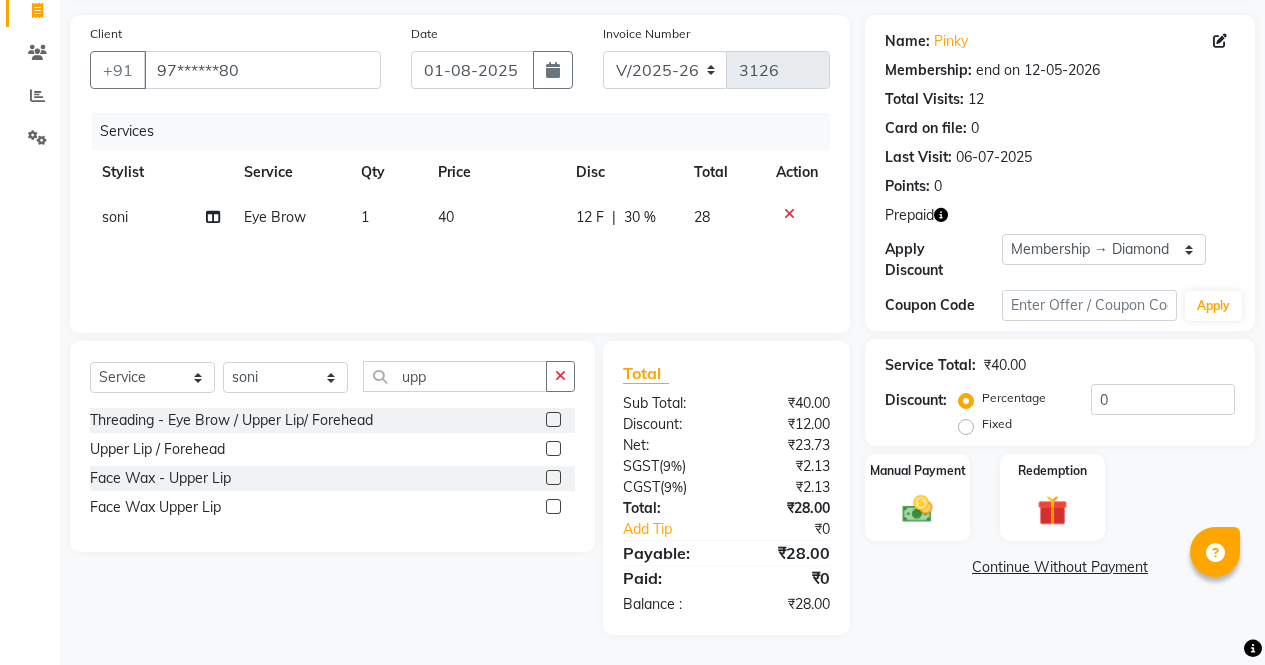 click 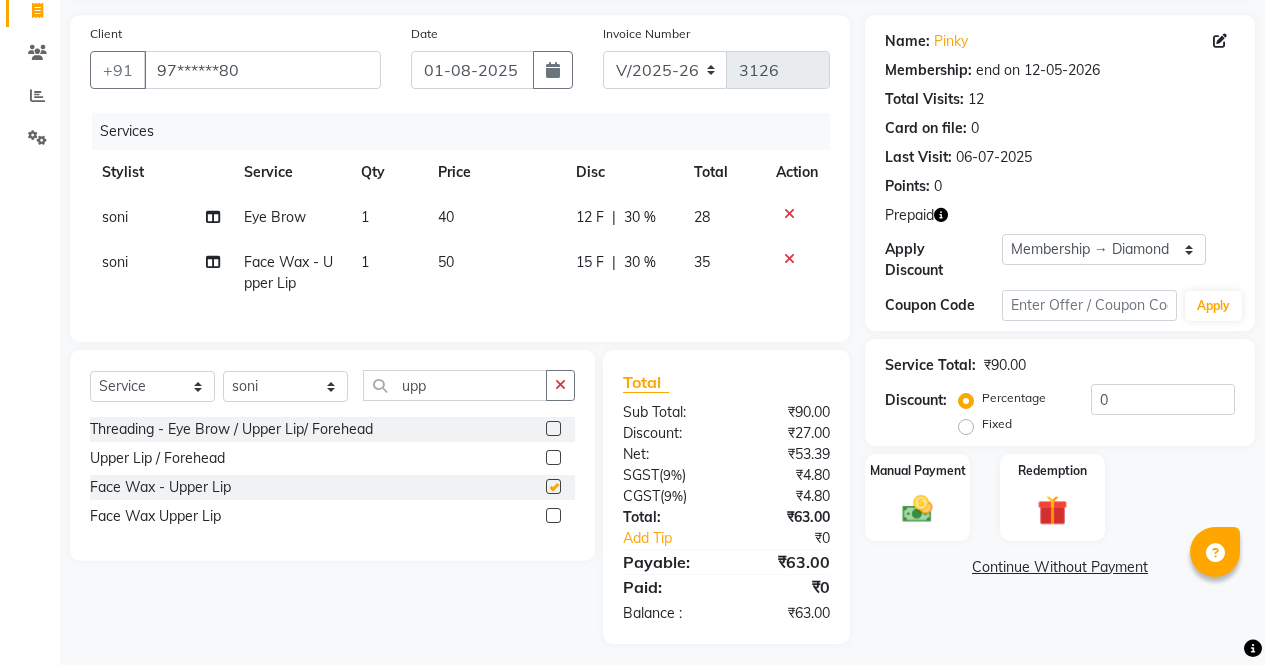 checkbox on "false" 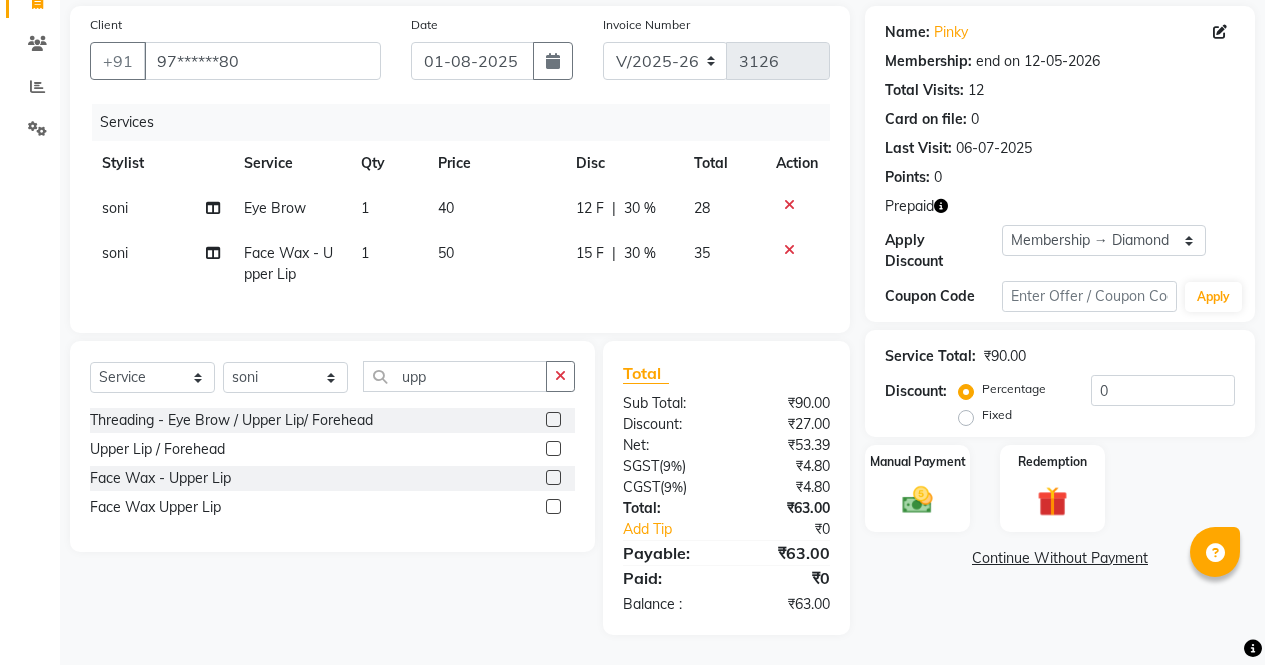 scroll, scrollTop: 159, scrollLeft: 0, axis: vertical 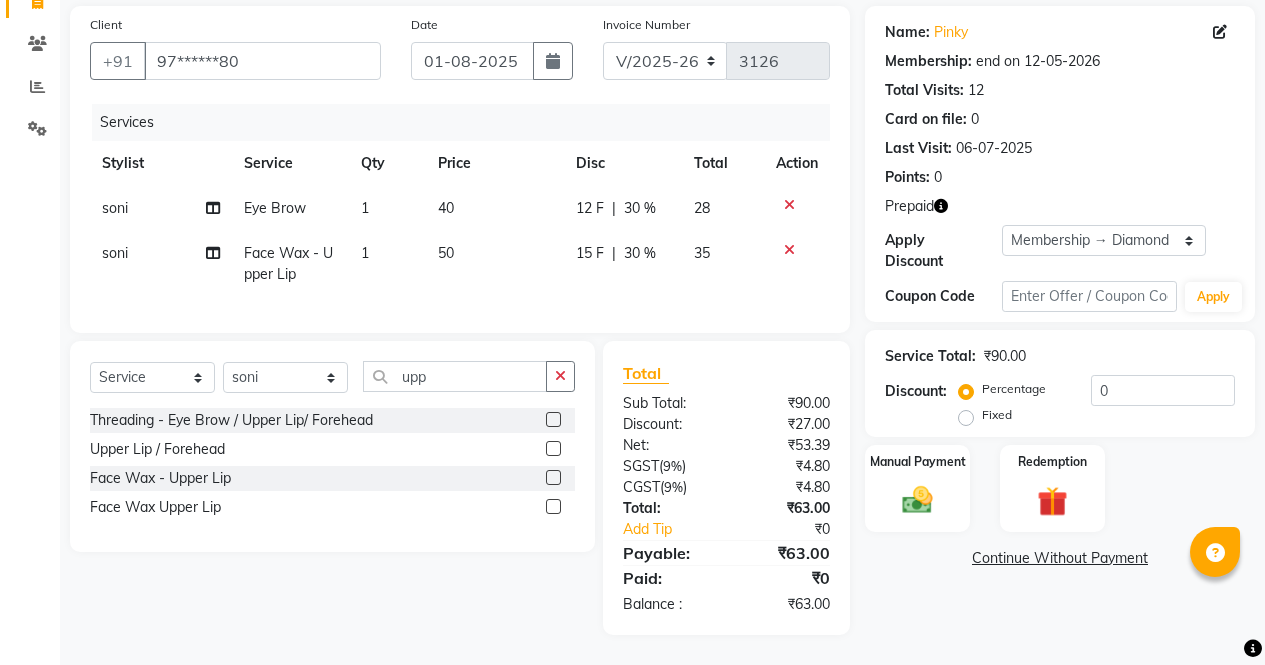 click 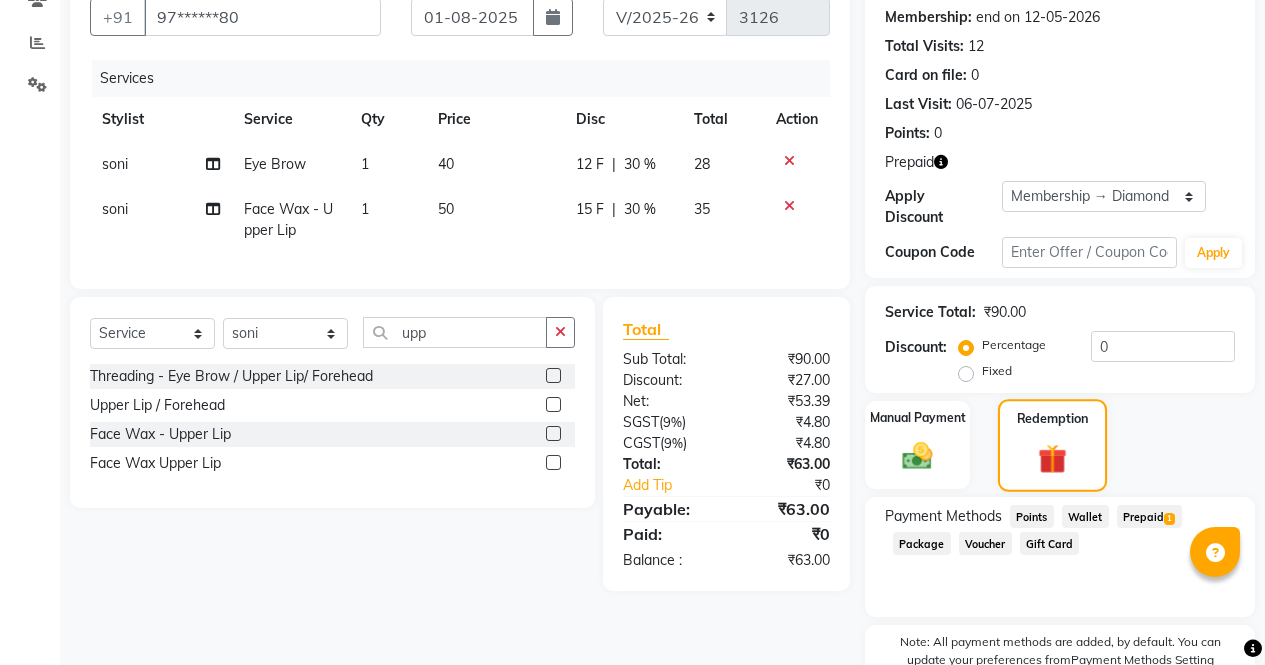 scroll, scrollTop: 195, scrollLeft: 0, axis: vertical 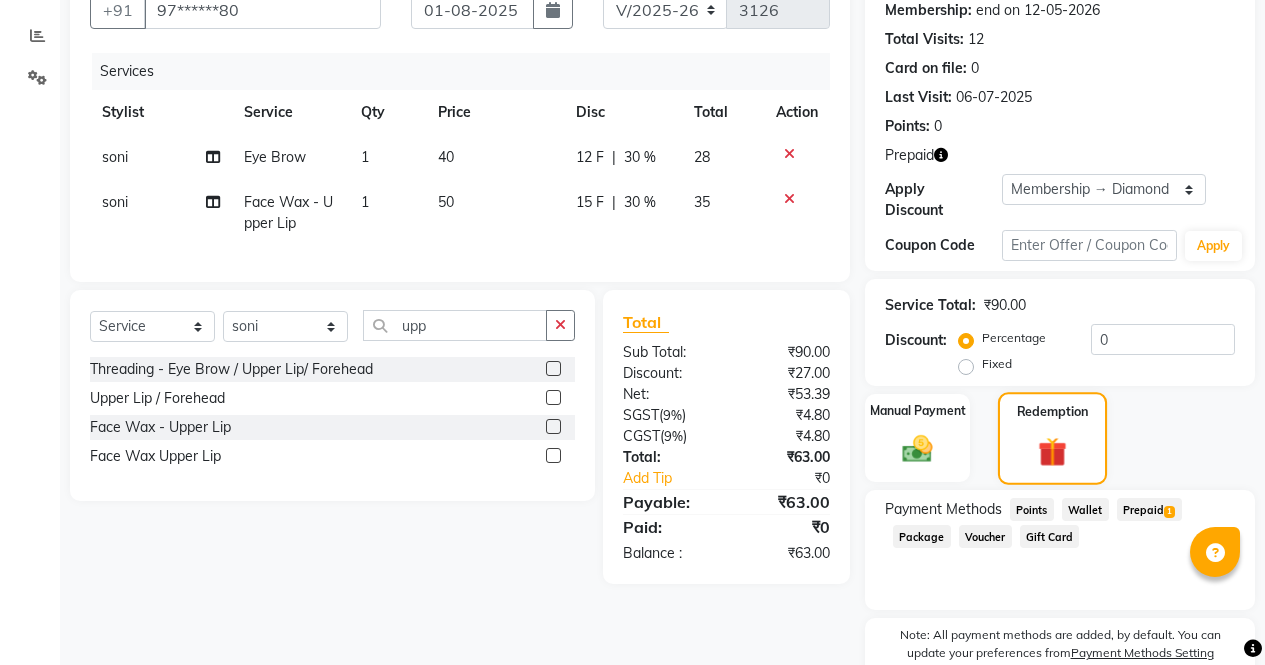 click on "Prepaid  1" 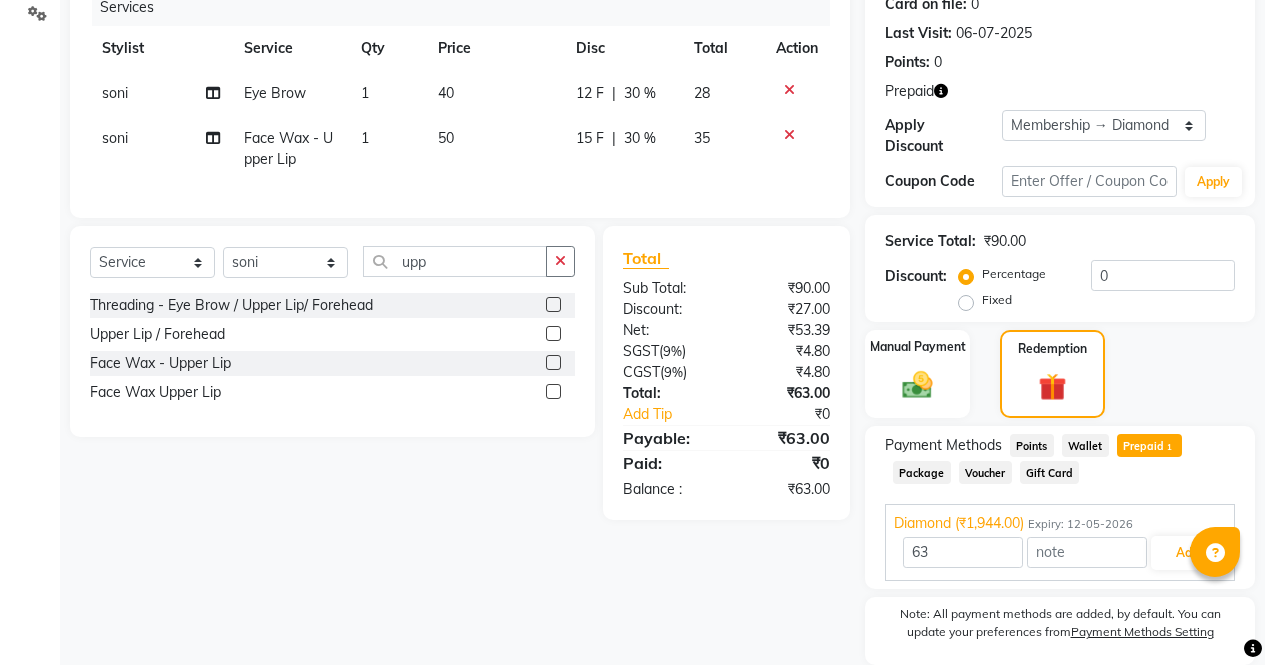 scroll, scrollTop: 314, scrollLeft: 0, axis: vertical 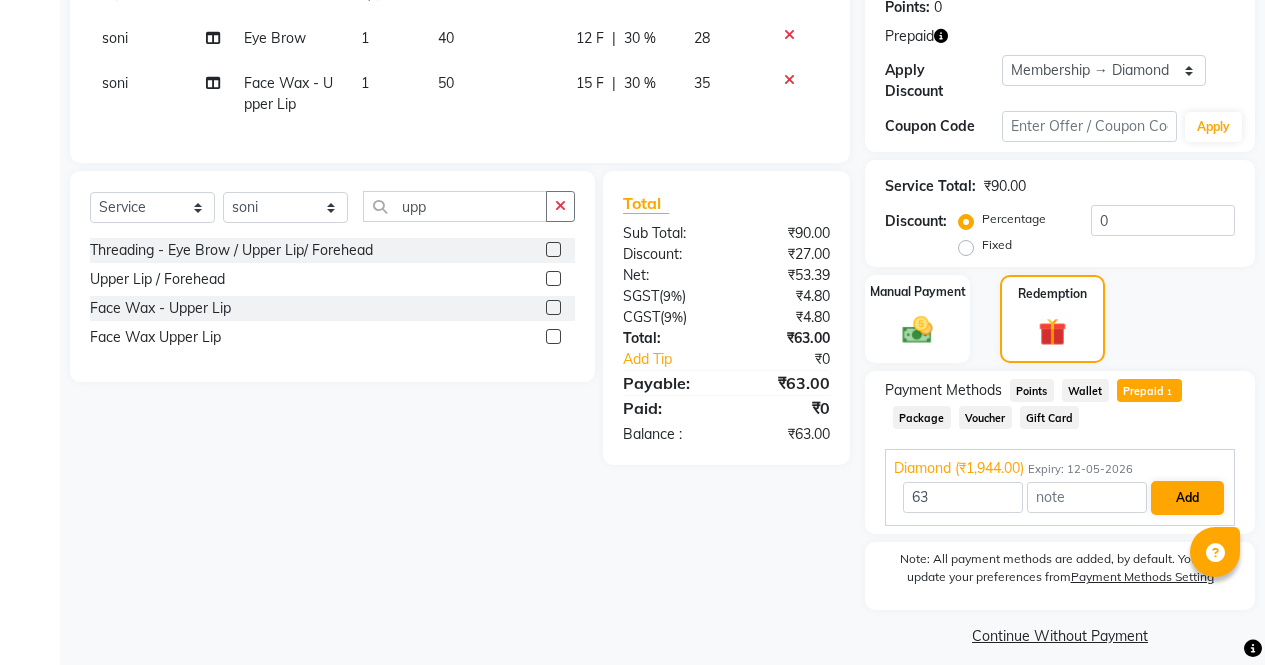 click on "Add" at bounding box center (1187, 498) 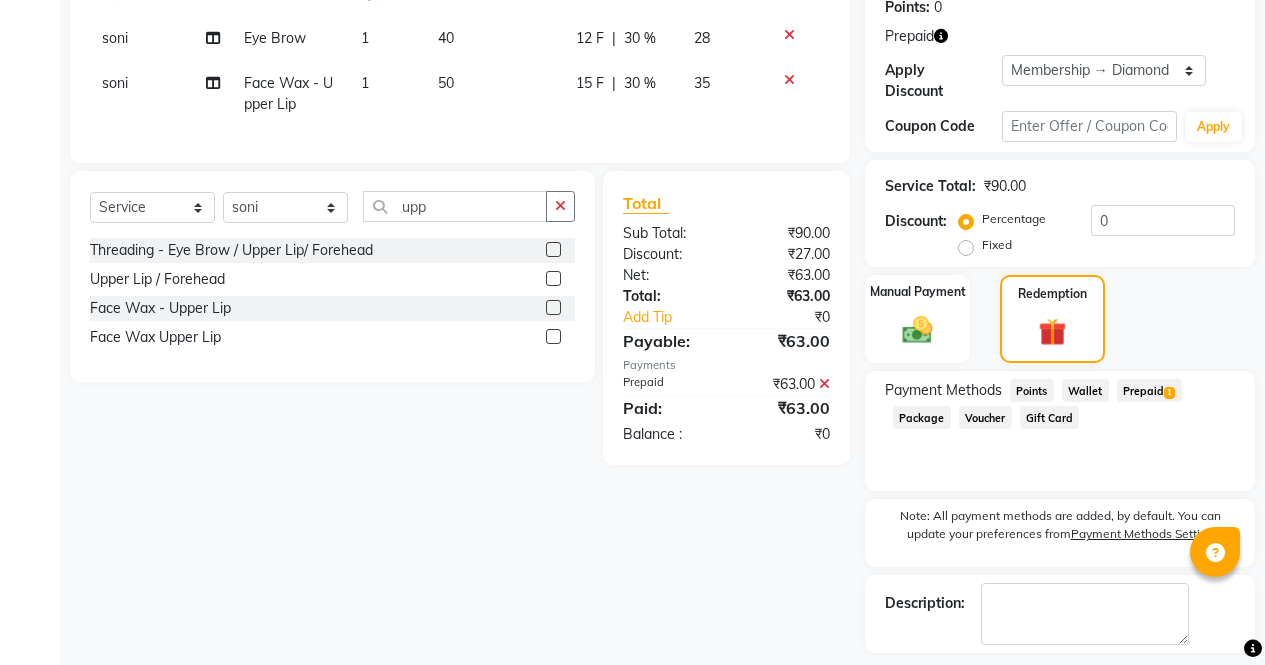 scroll, scrollTop: 384, scrollLeft: 0, axis: vertical 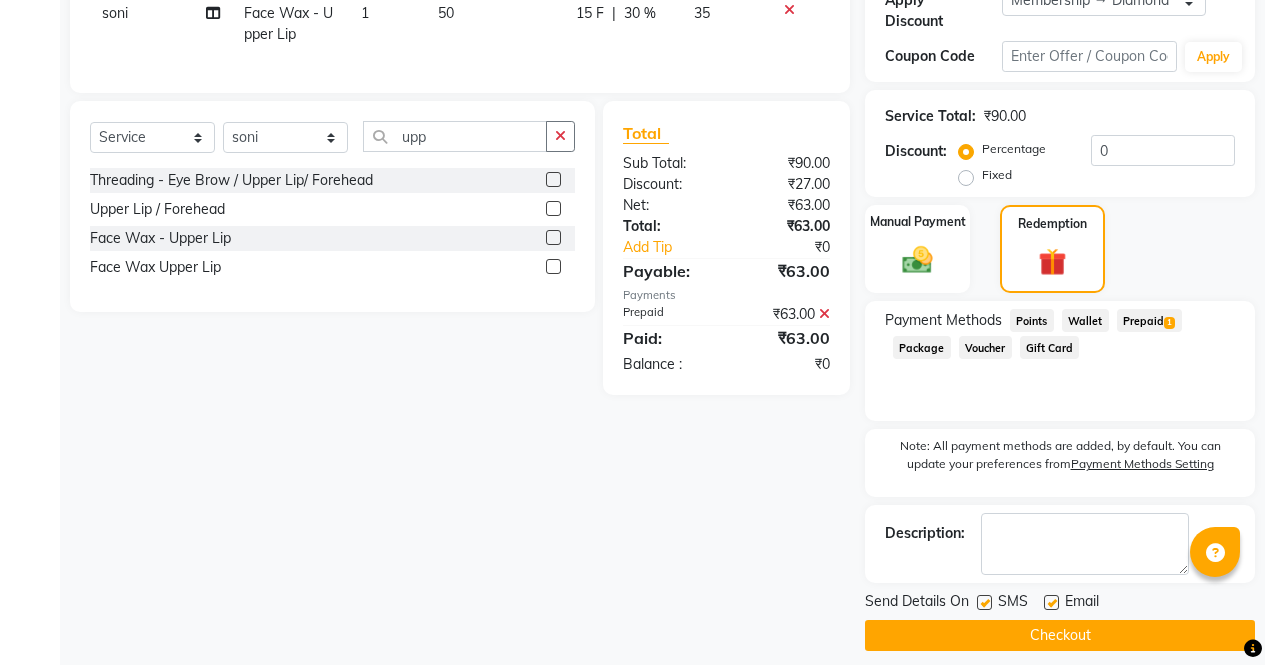 click on "Checkout" 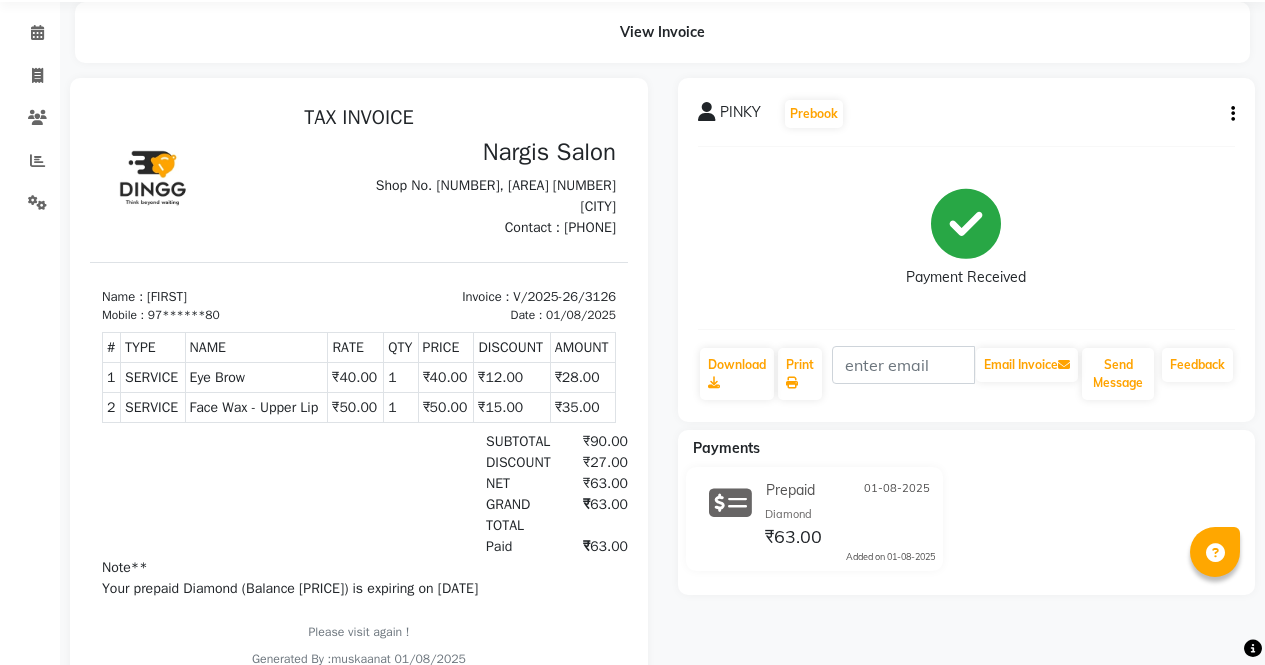 scroll, scrollTop: 0, scrollLeft: 0, axis: both 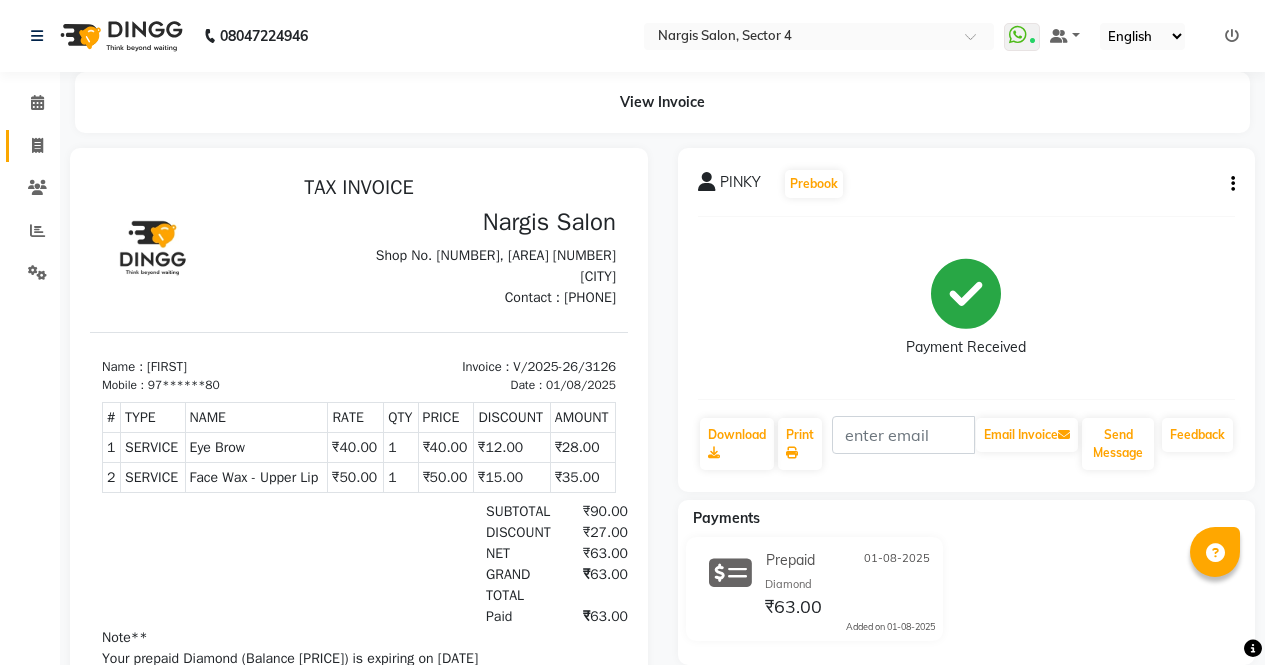 click 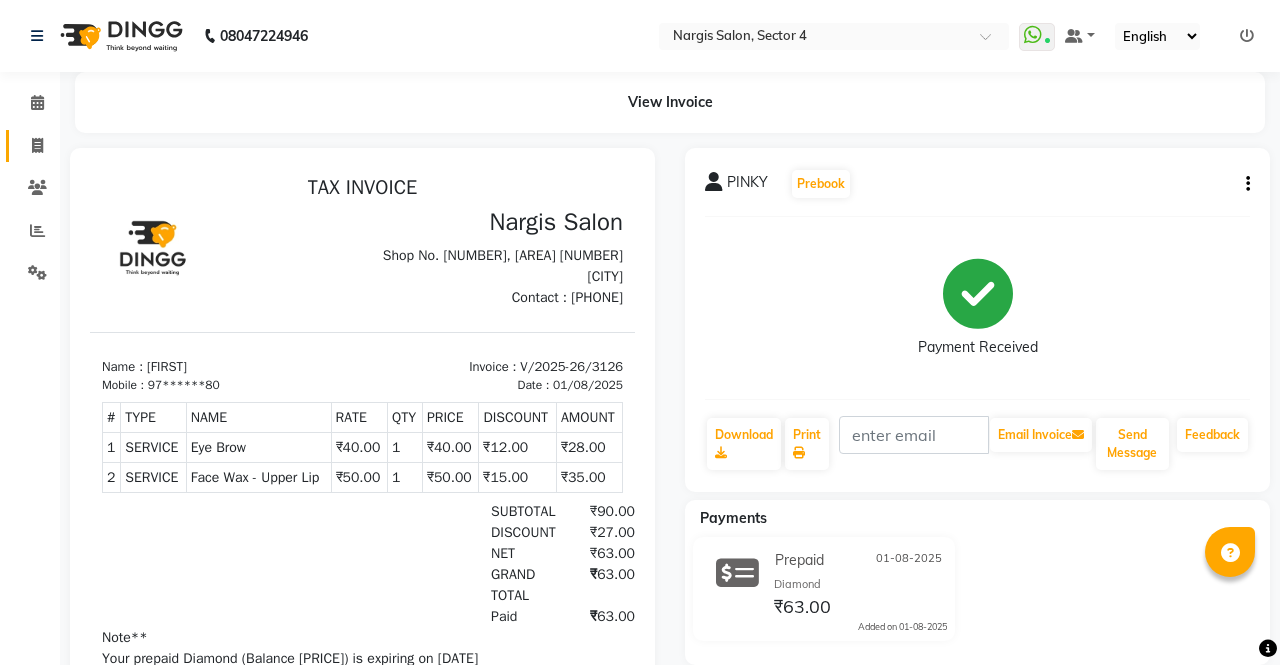 select on "service" 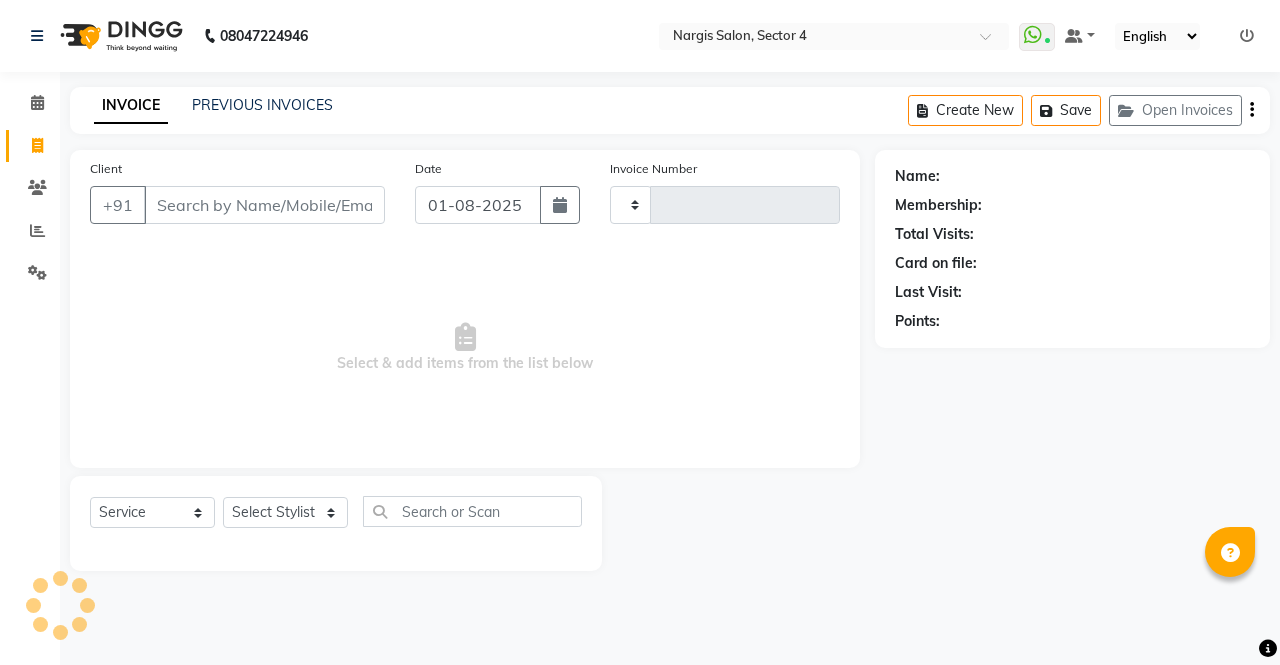 click on "Client" at bounding box center (264, 205) 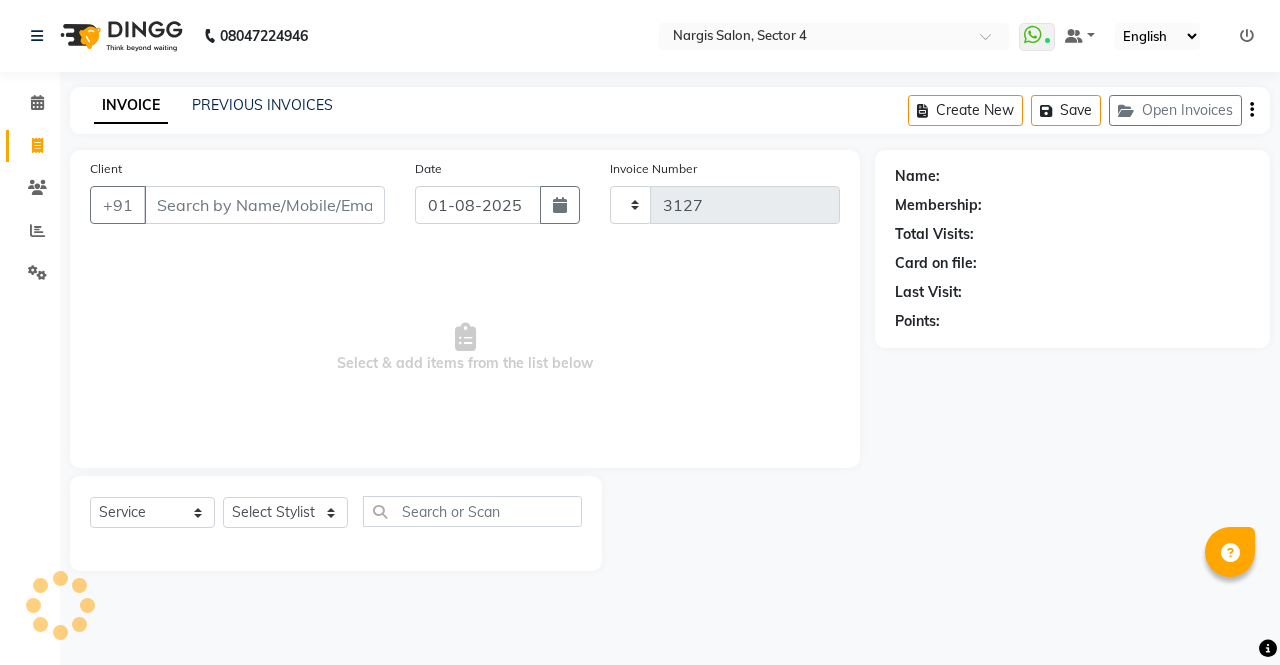 select on "4130" 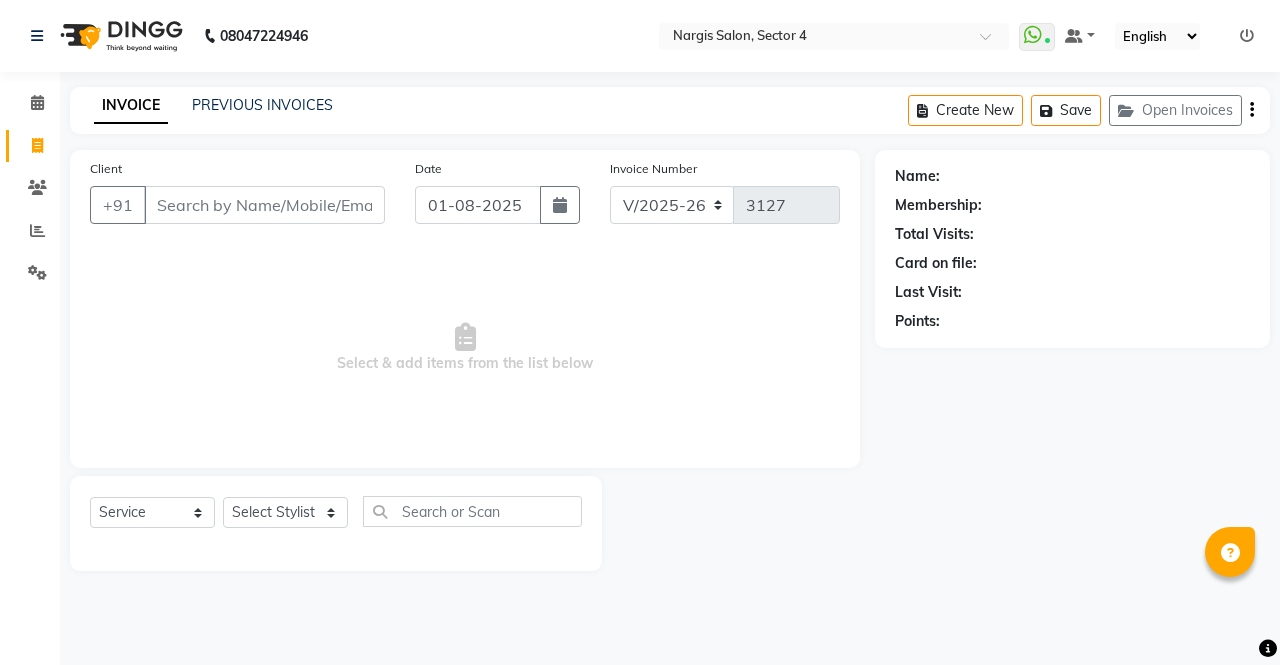 click on "Client" at bounding box center [264, 205] 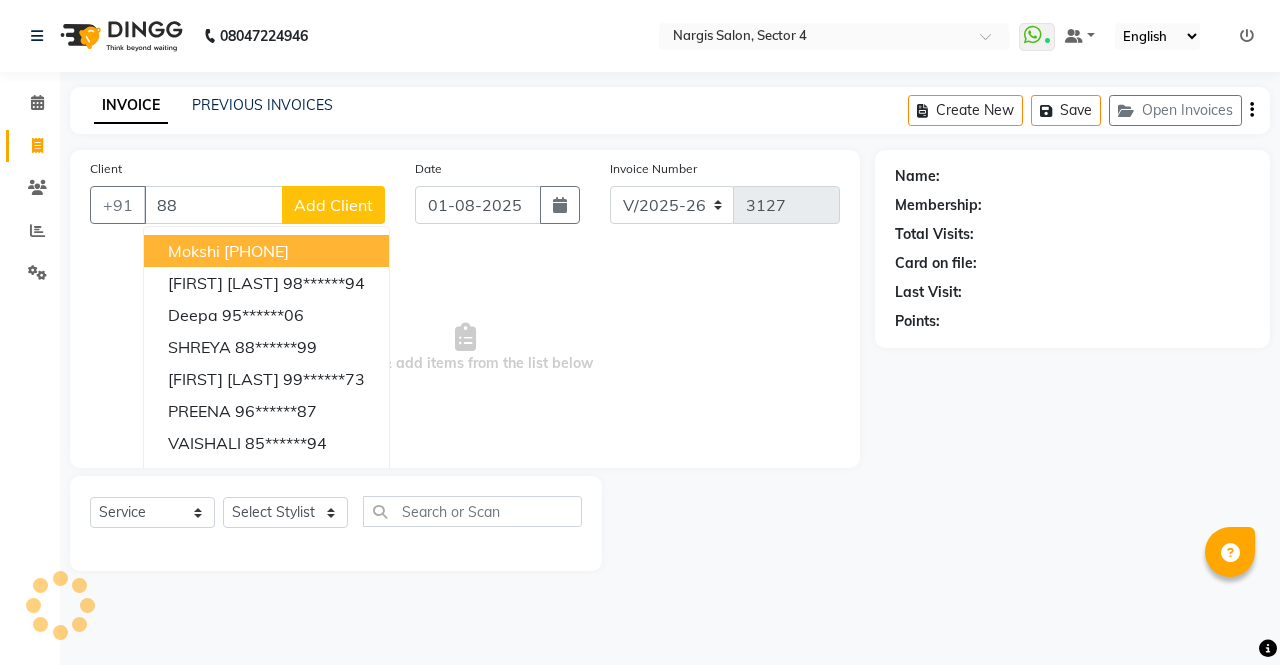 type on "8" 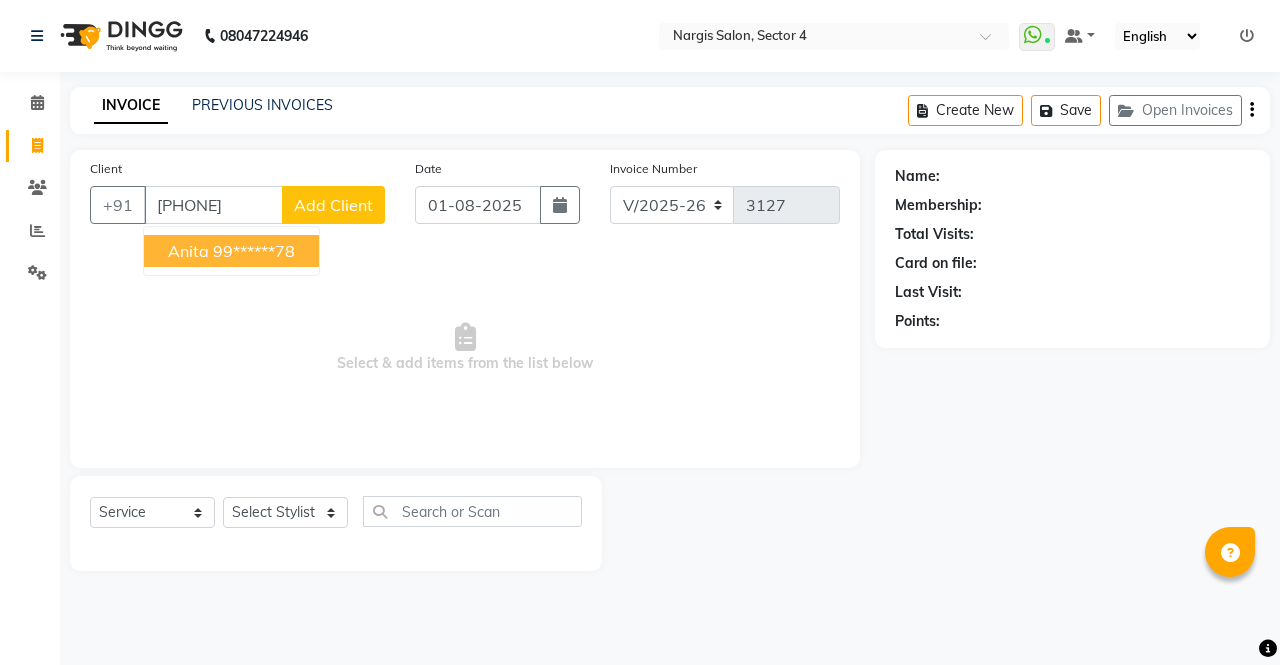 click on "99******78" at bounding box center (254, 251) 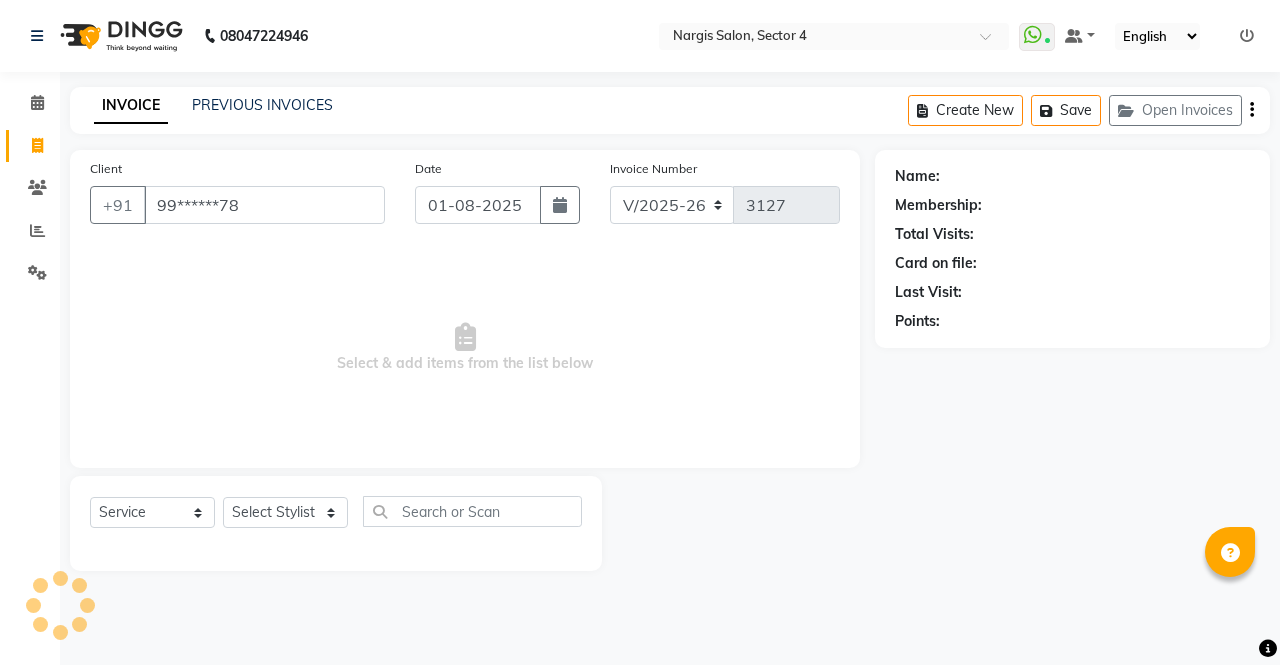 type on "99******78" 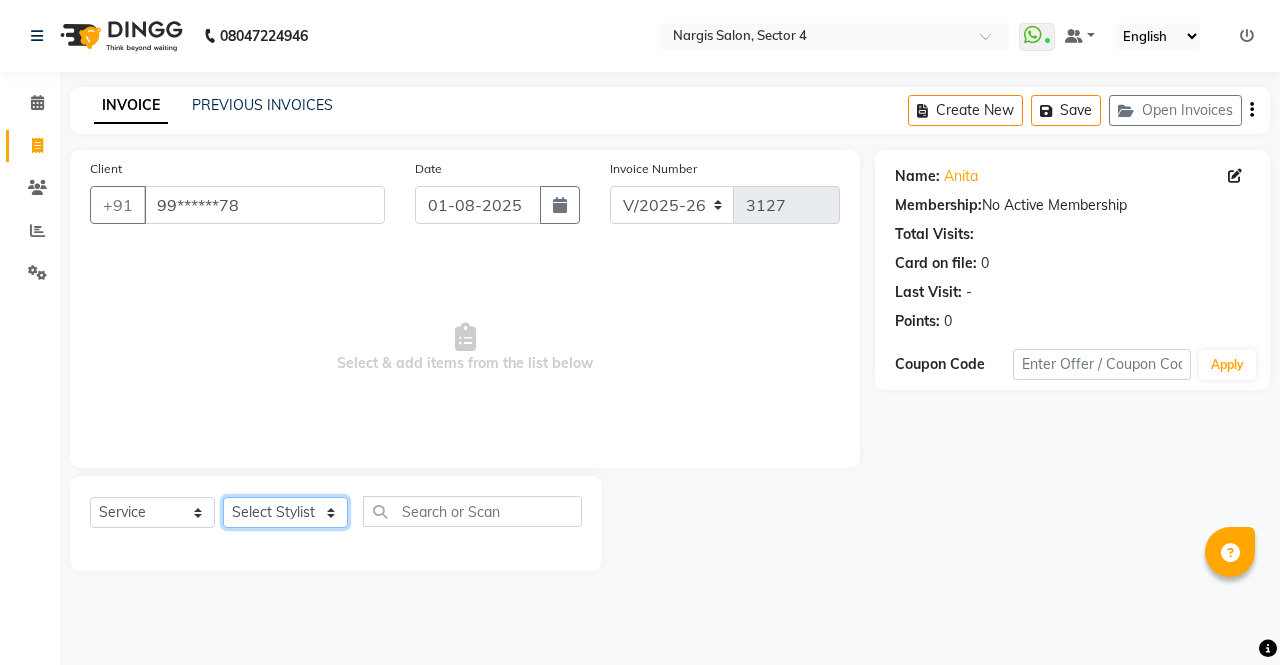 click on "Select Stylist [NAME] [NAME] [NAME] [NAME] Front Desk [NAME] [NAME] [NAME] [NAME] [NAME] [NAME] [NAME]" 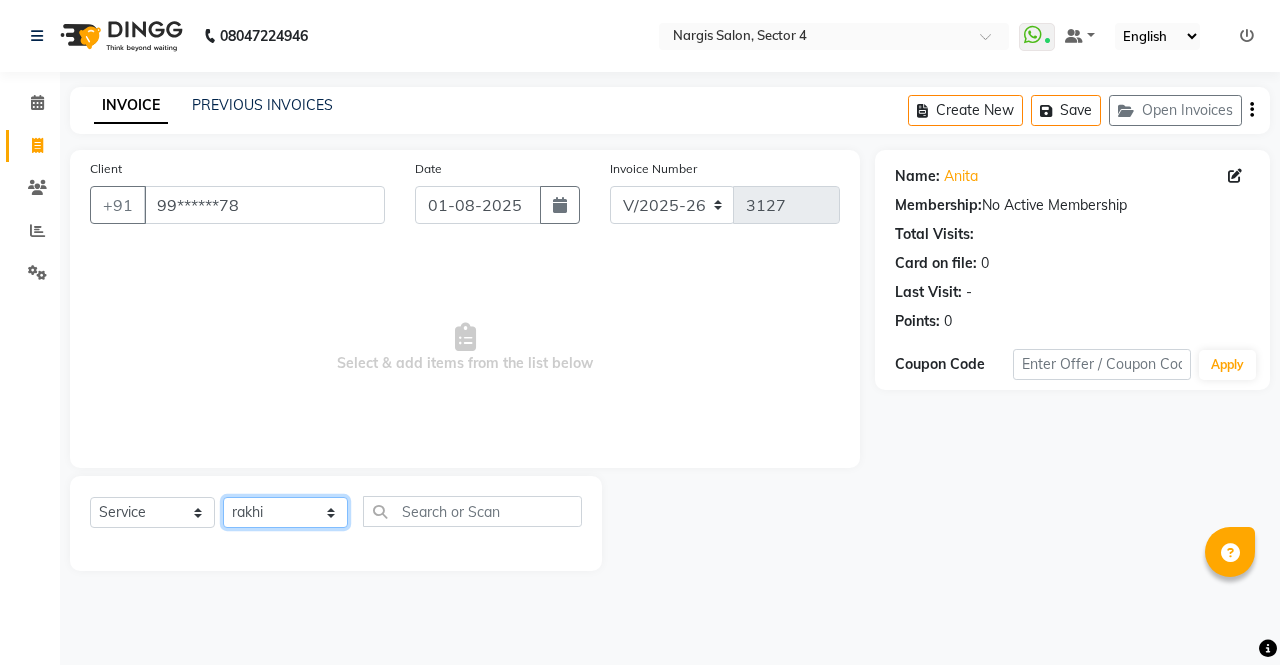 click on "Select Stylist [NAME] [NAME] [NAME] [NAME] Front Desk [NAME] [NAME] [NAME] [NAME] [NAME] [NAME] [NAME]" 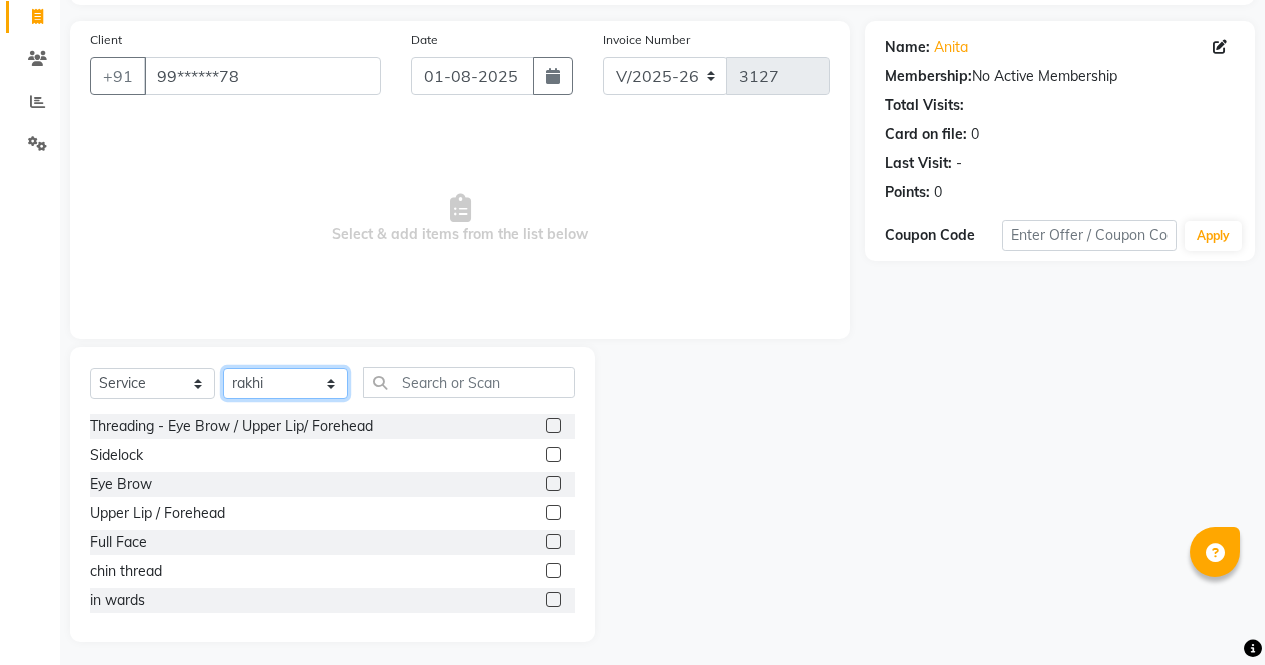 scroll, scrollTop: 136, scrollLeft: 0, axis: vertical 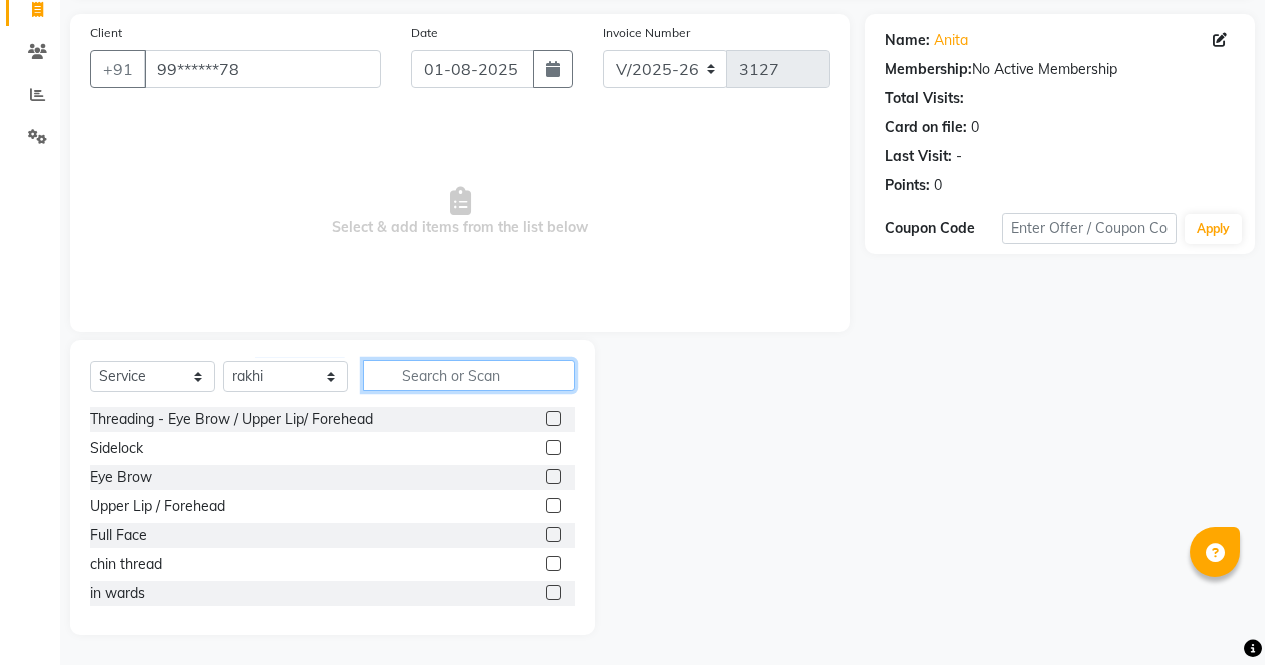 click 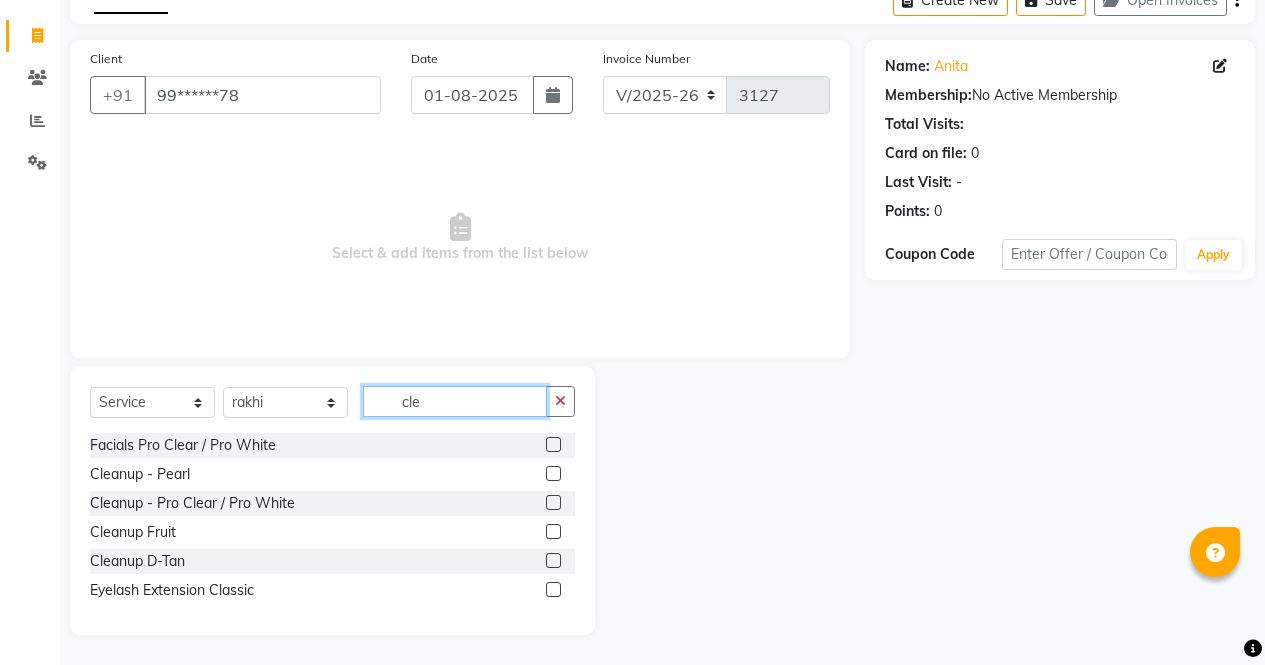 scroll, scrollTop: 81, scrollLeft: 0, axis: vertical 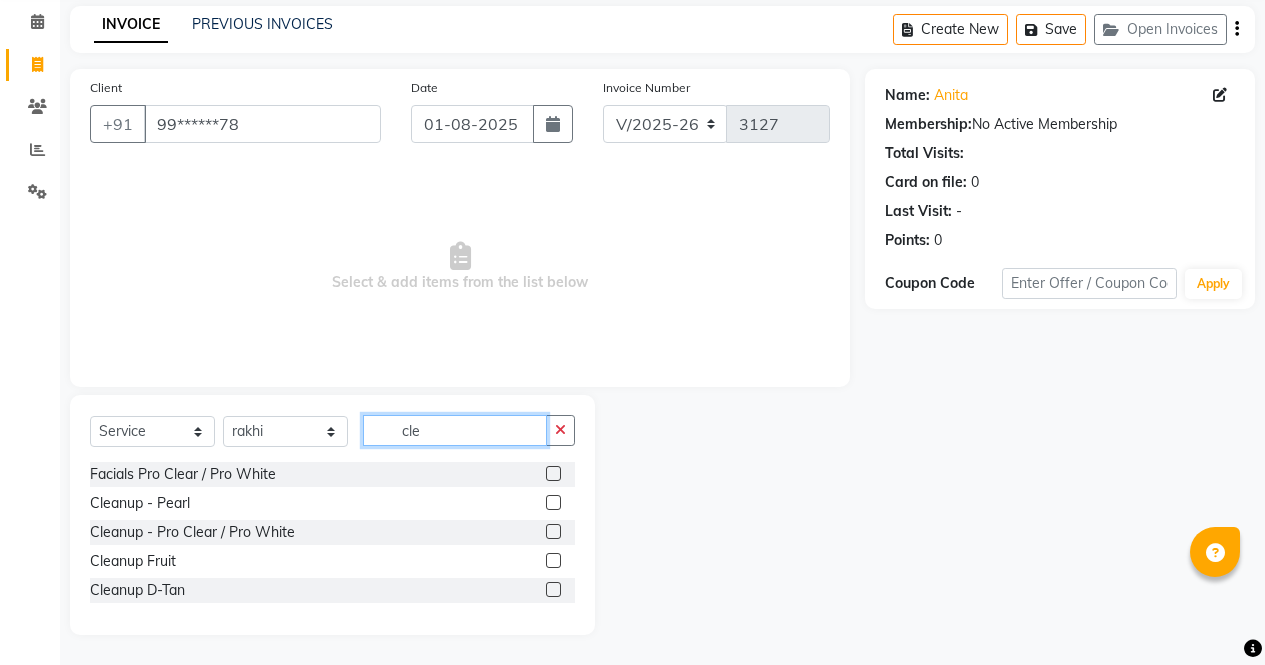 type 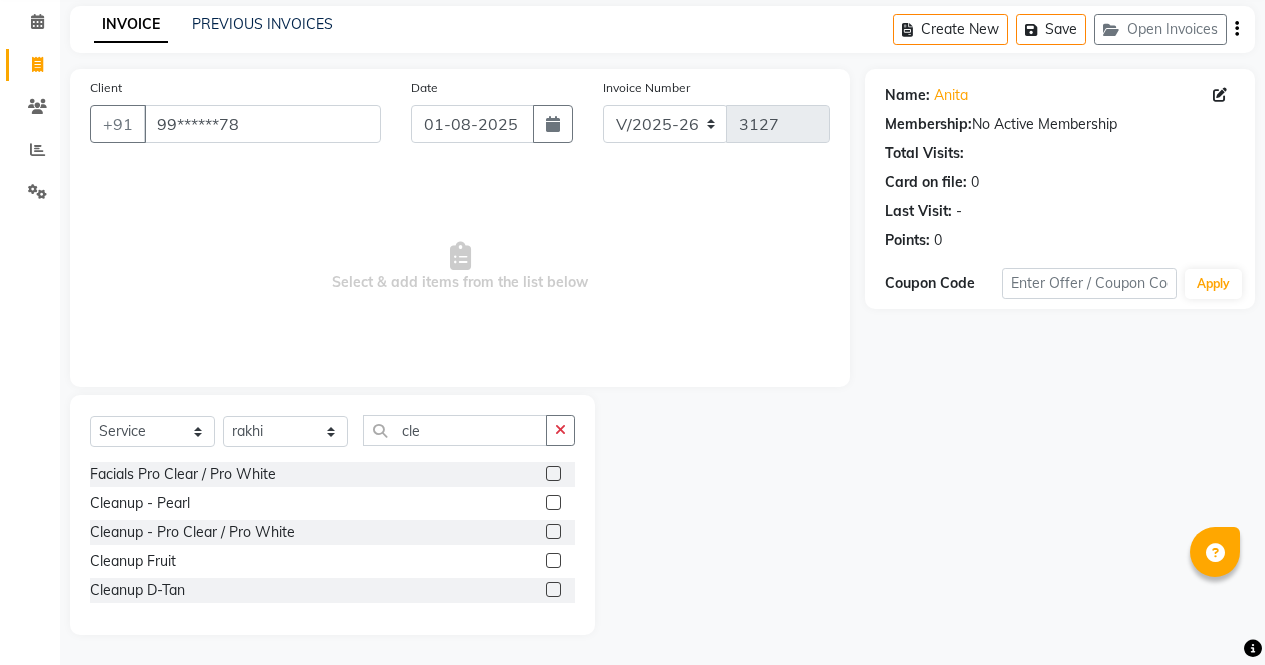 click 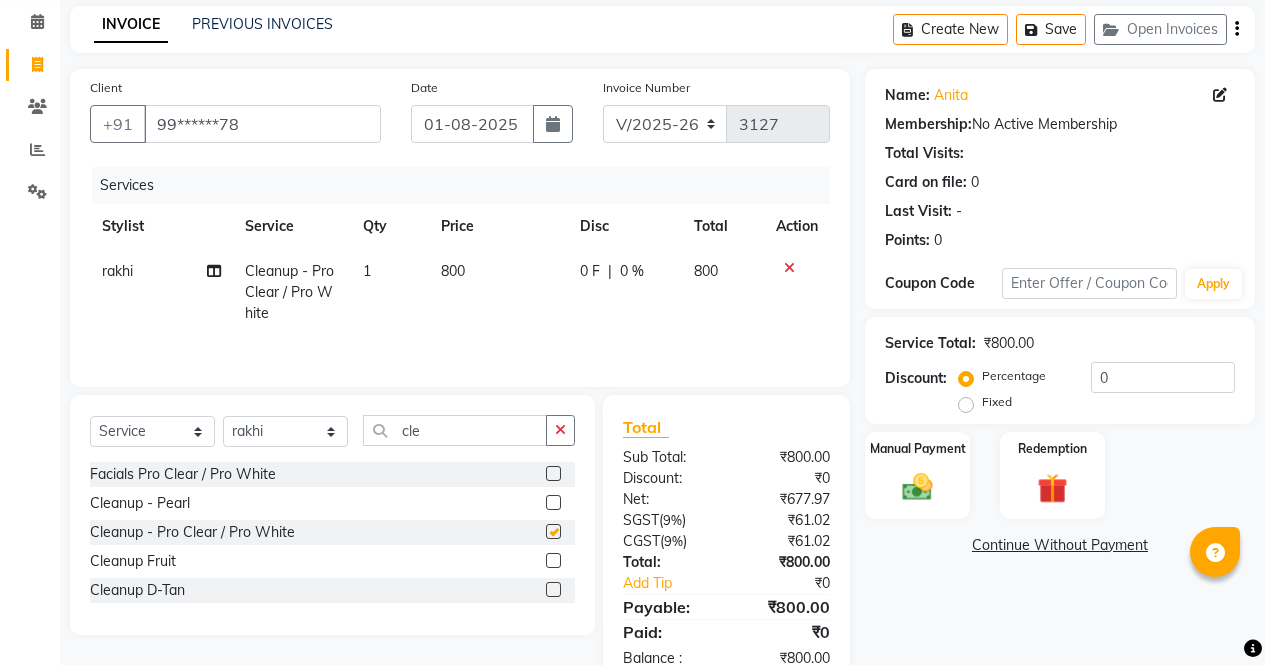 scroll, scrollTop: 135, scrollLeft: 0, axis: vertical 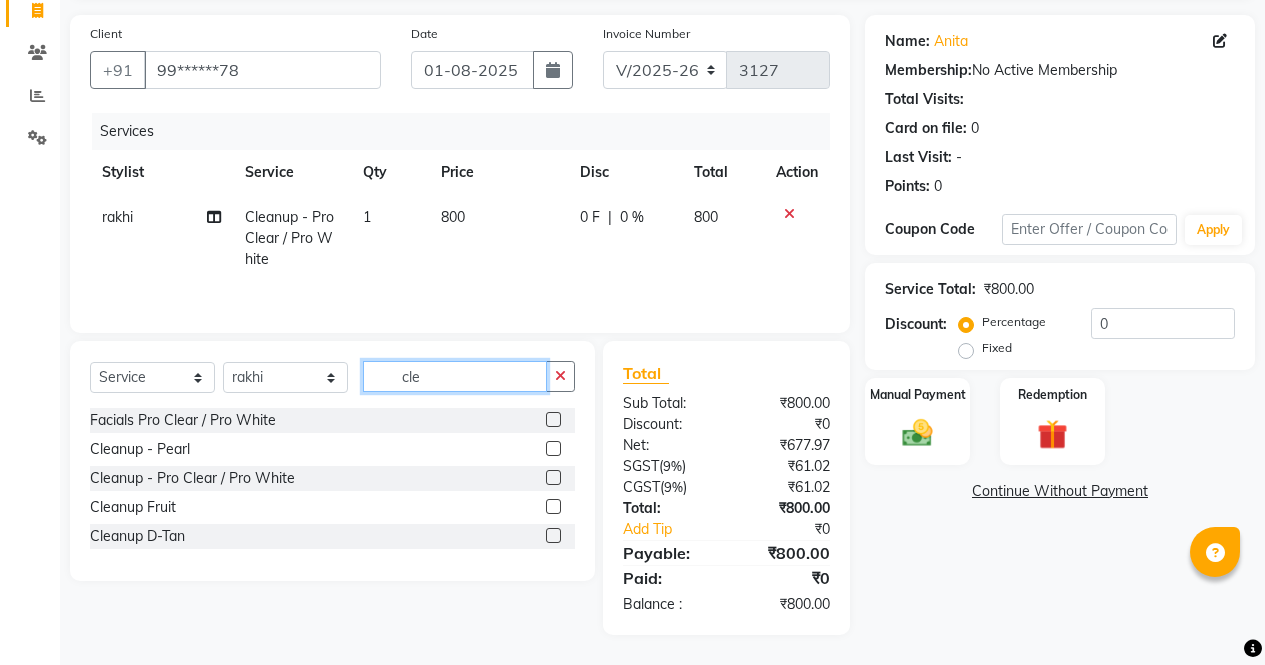 click on "cle" 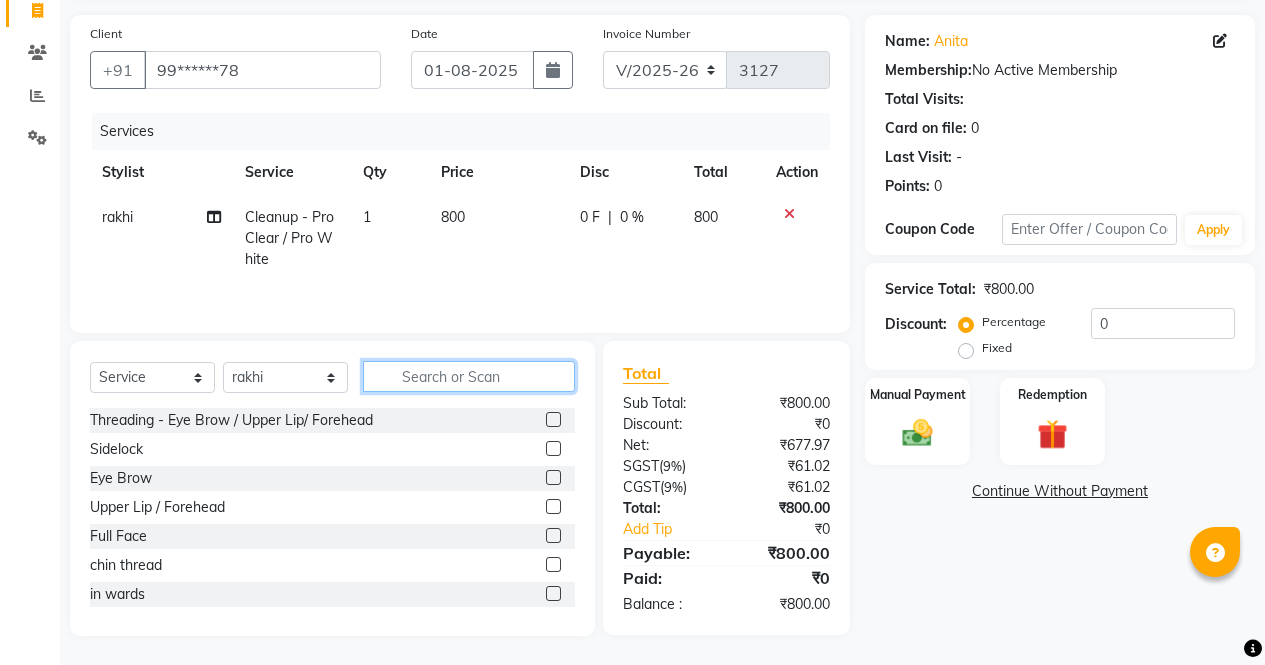 scroll, scrollTop: 136, scrollLeft: 0, axis: vertical 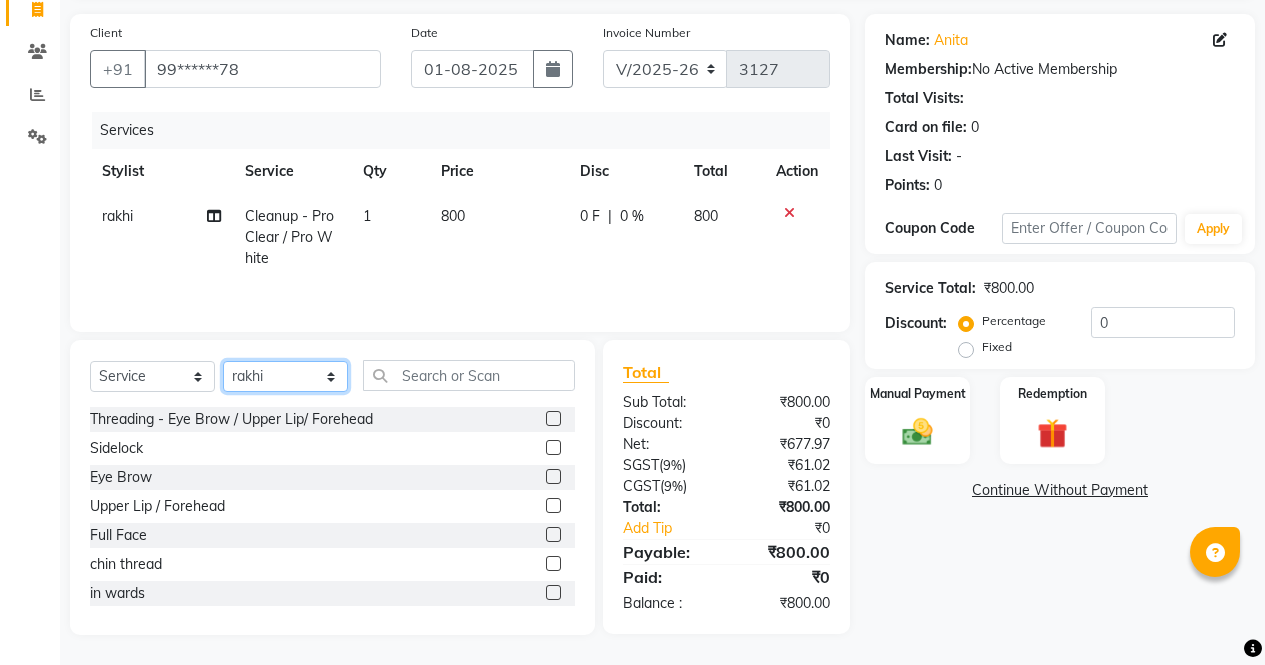 click on "Select Stylist [NAME] [NAME] [NAME] [NAME] Front Desk [NAME] [NAME] [NAME] [NAME] [NAME] [NAME] [NAME]" 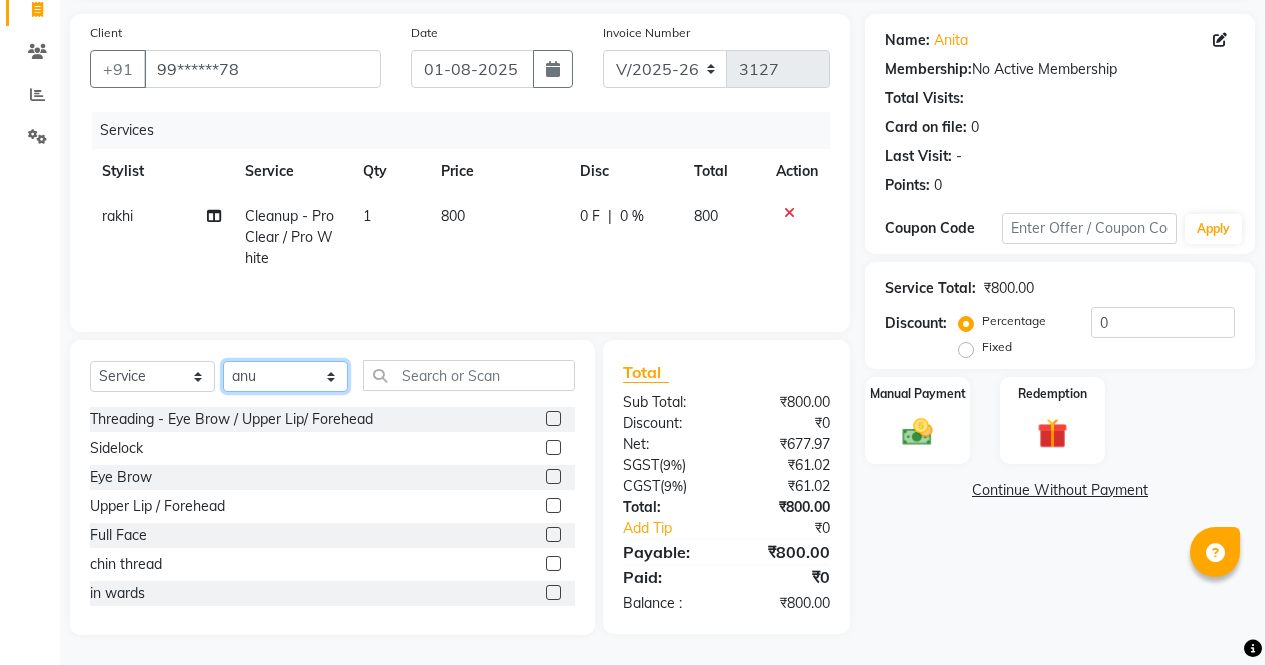 click on "Select Stylist [NAME] [NAME] [NAME] [NAME] Front Desk [NAME] [NAME] [NAME] [NAME] [NAME] [NAME] [NAME]" 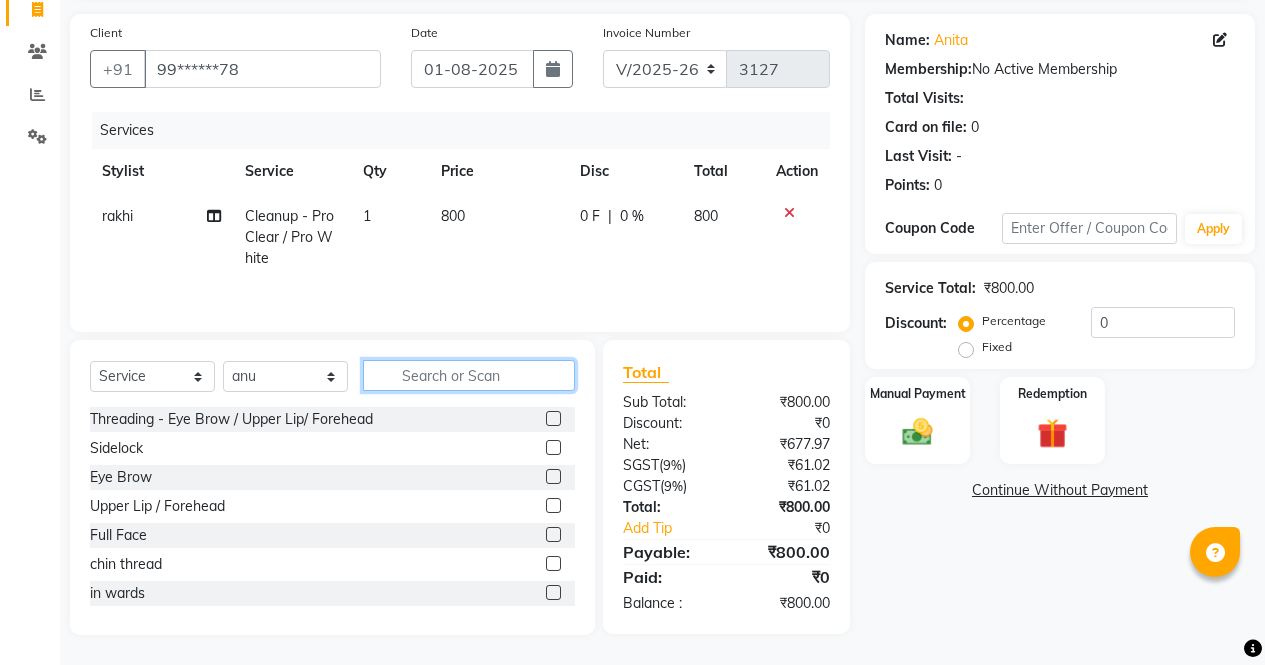 click 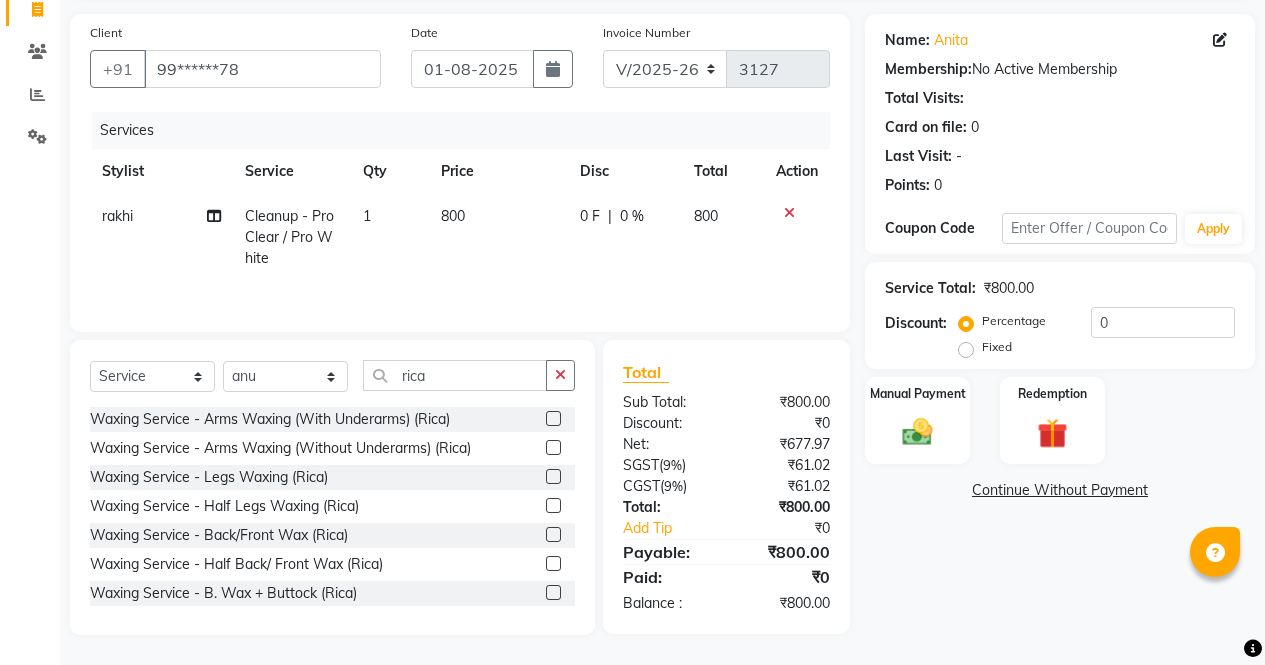 click 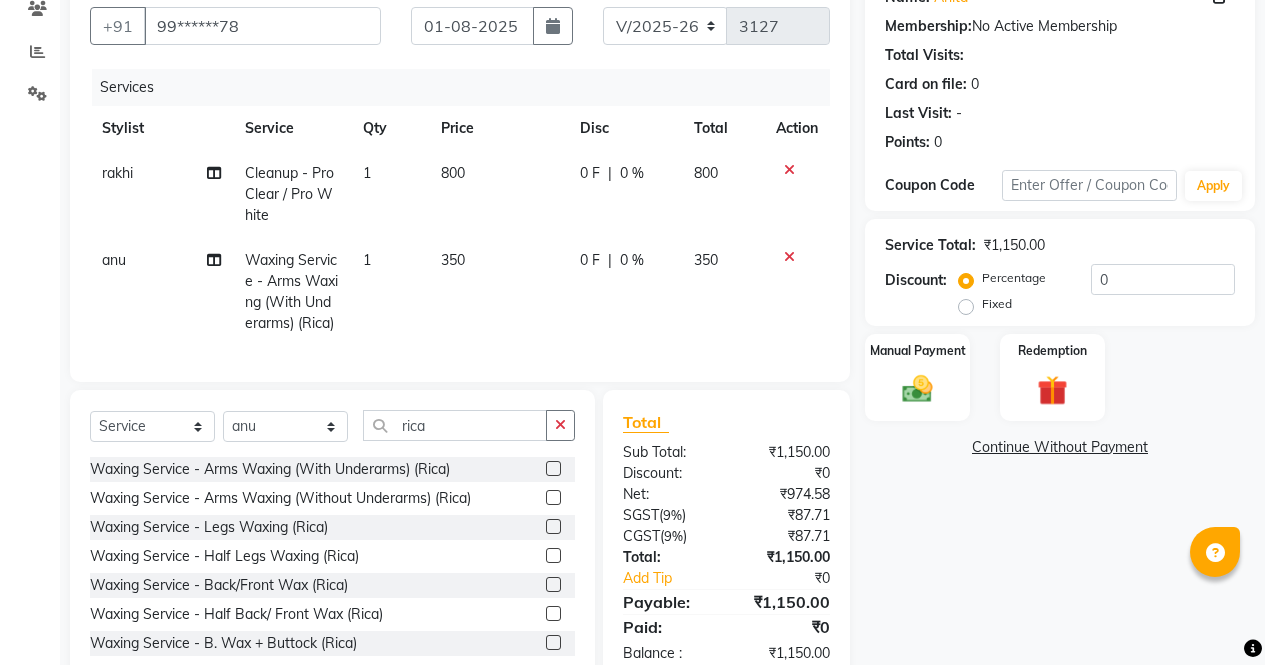 scroll, scrollTop: 265, scrollLeft: 0, axis: vertical 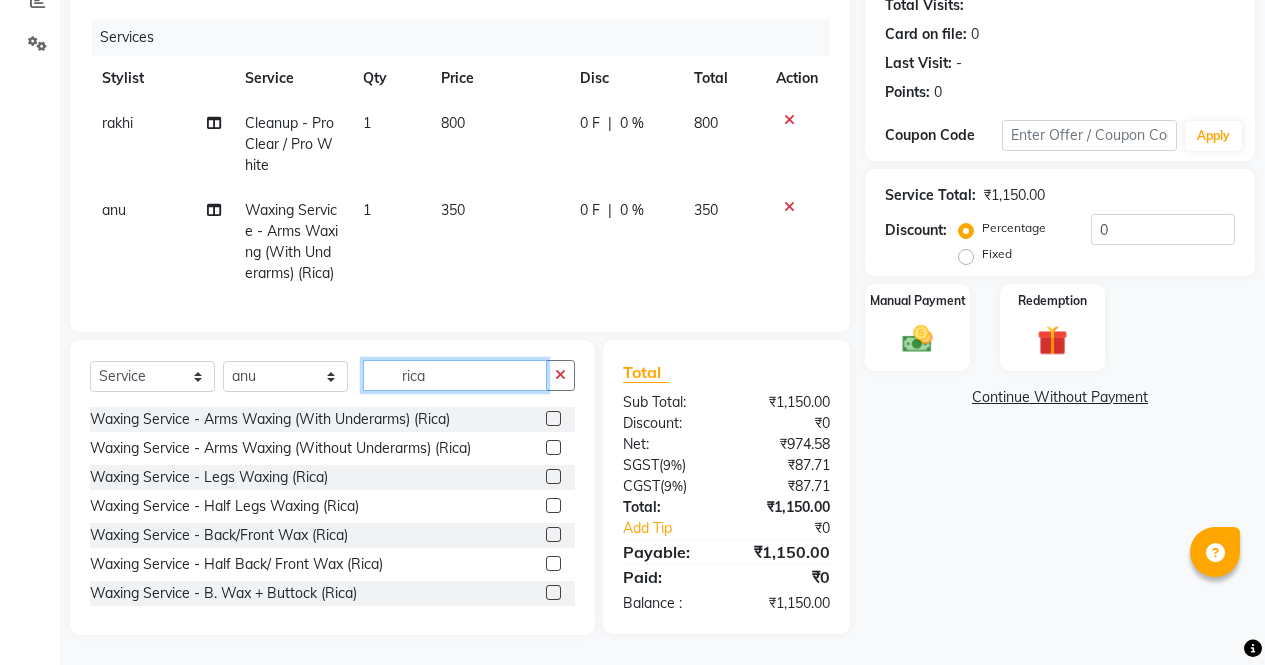 click on "rica" 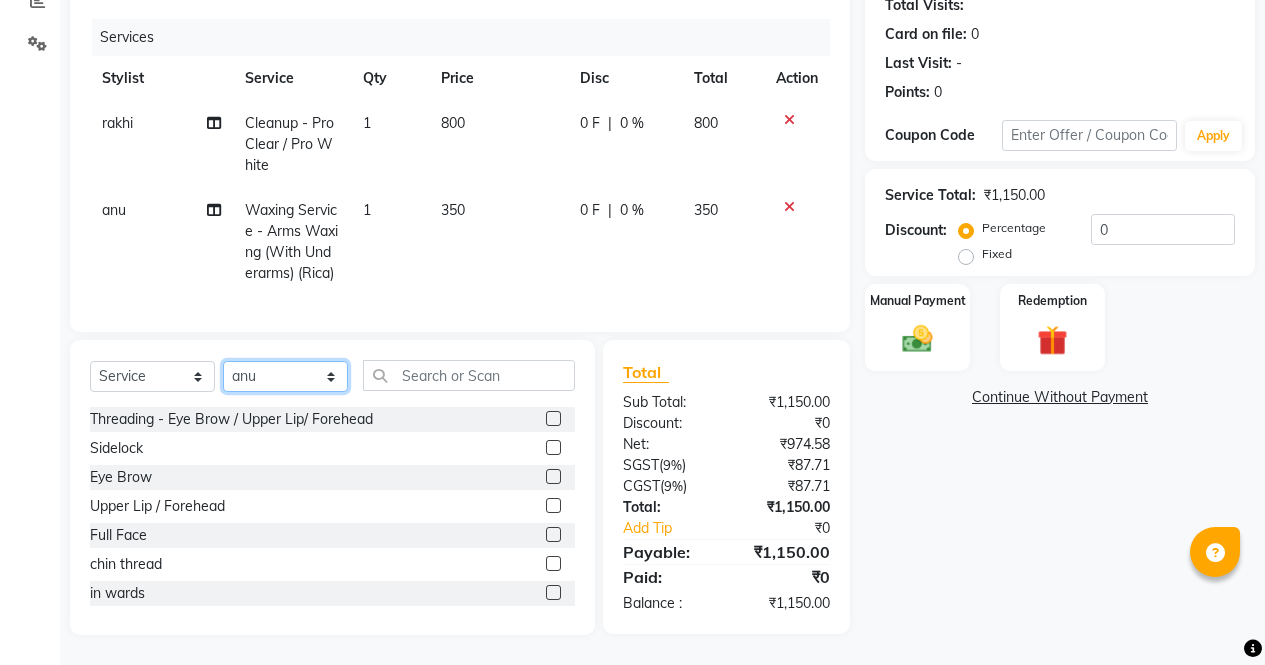 click on "Select Stylist [NAME] [NAME] [NAME] [NAME] Front Desk [NAME] [NAME] [NAME] [NAME] [NAME] [NAME] [NAME]" 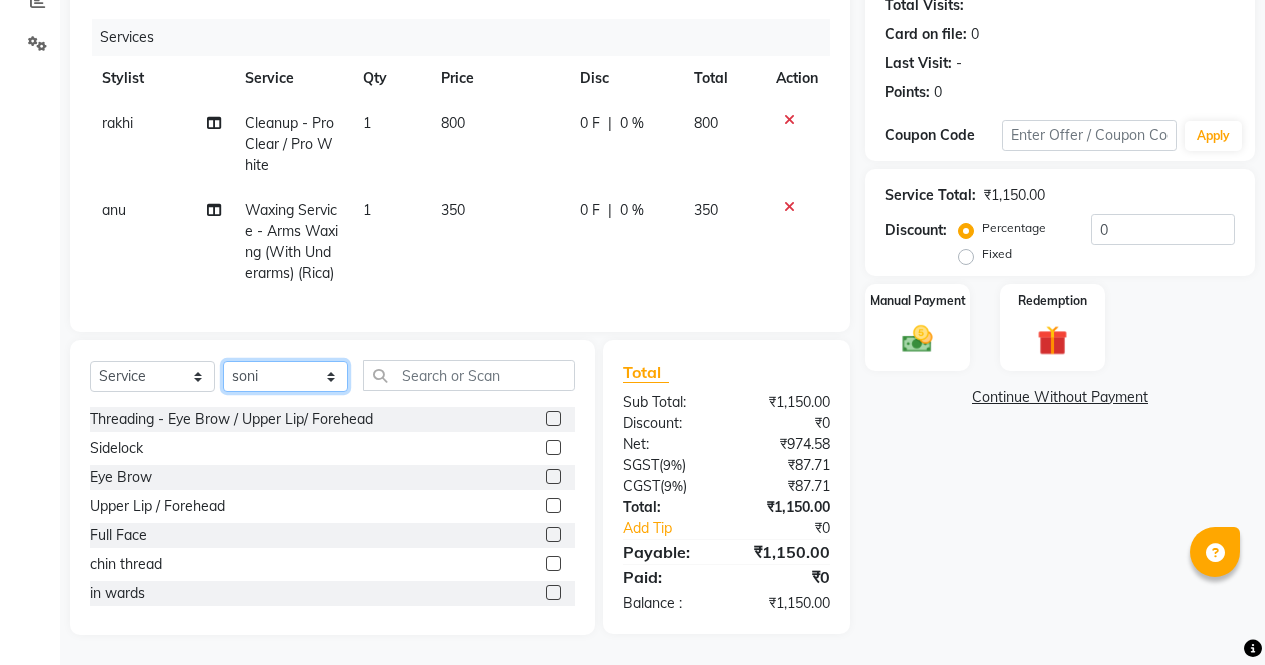 click on "Select Stylist [NAME] [NAME] [NAME] [NAME] Front Desk [NAME] [NAME] [NAME] [NAME] [NAME] [NAME] [NAME]" 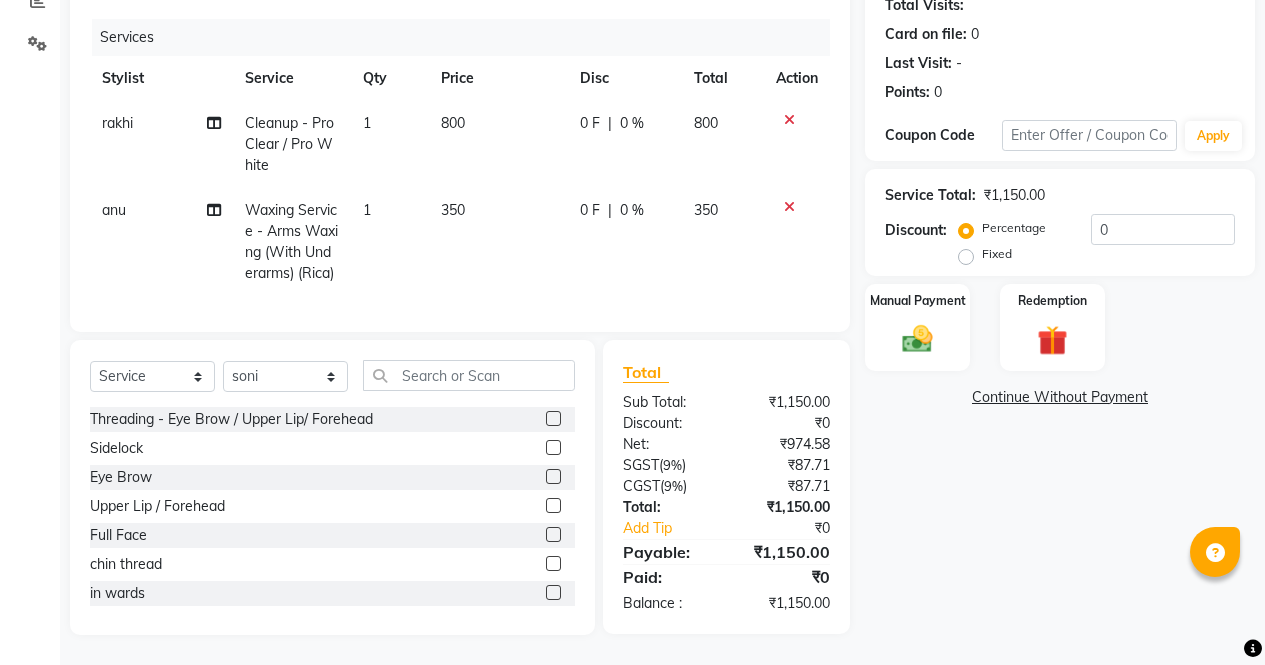 click 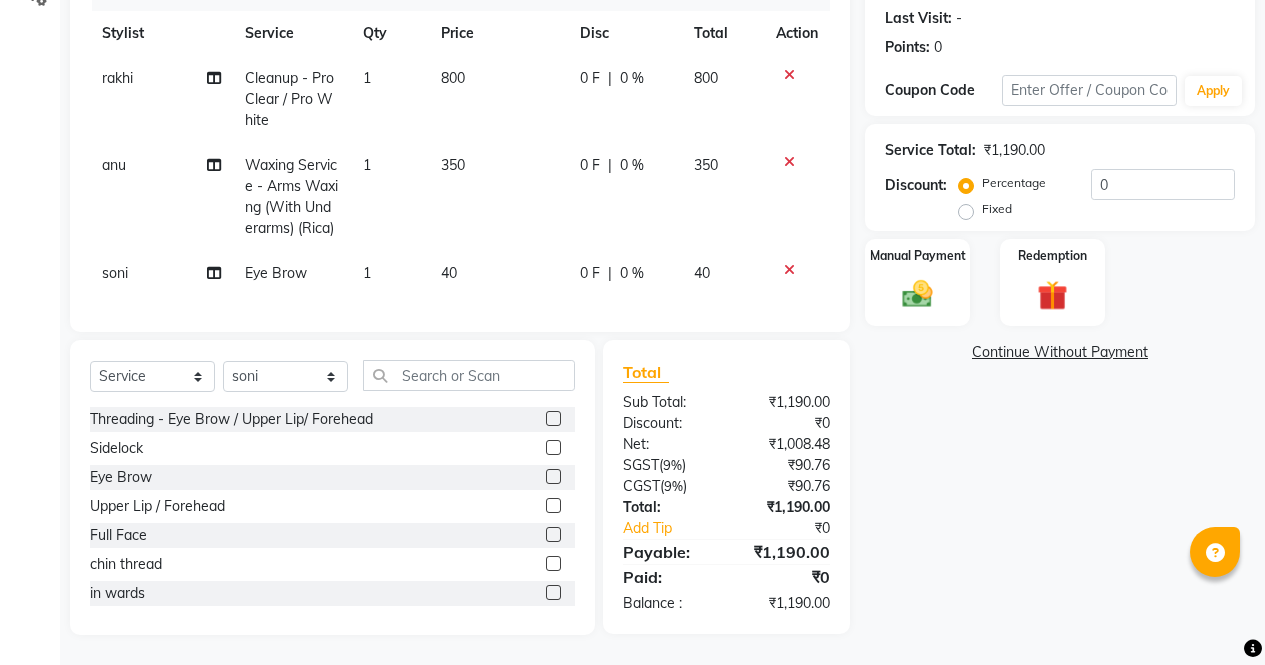scroll, scrollTop: 310, scrollLeft: 0, axis: vertical 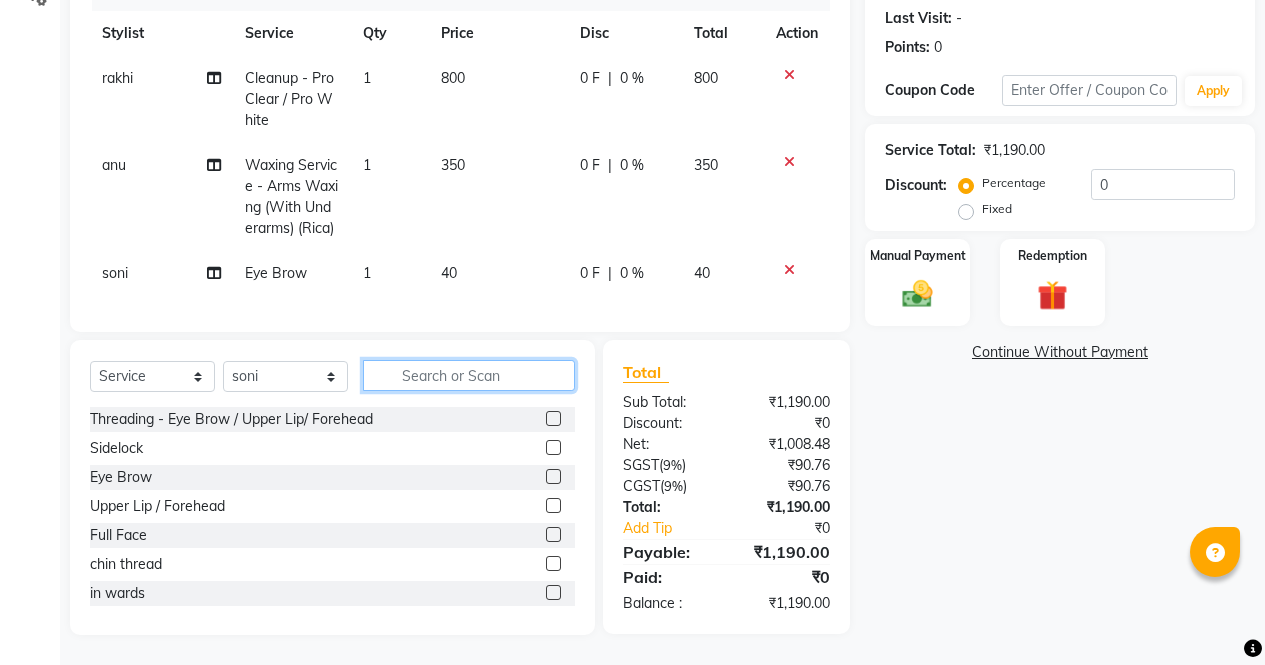 click 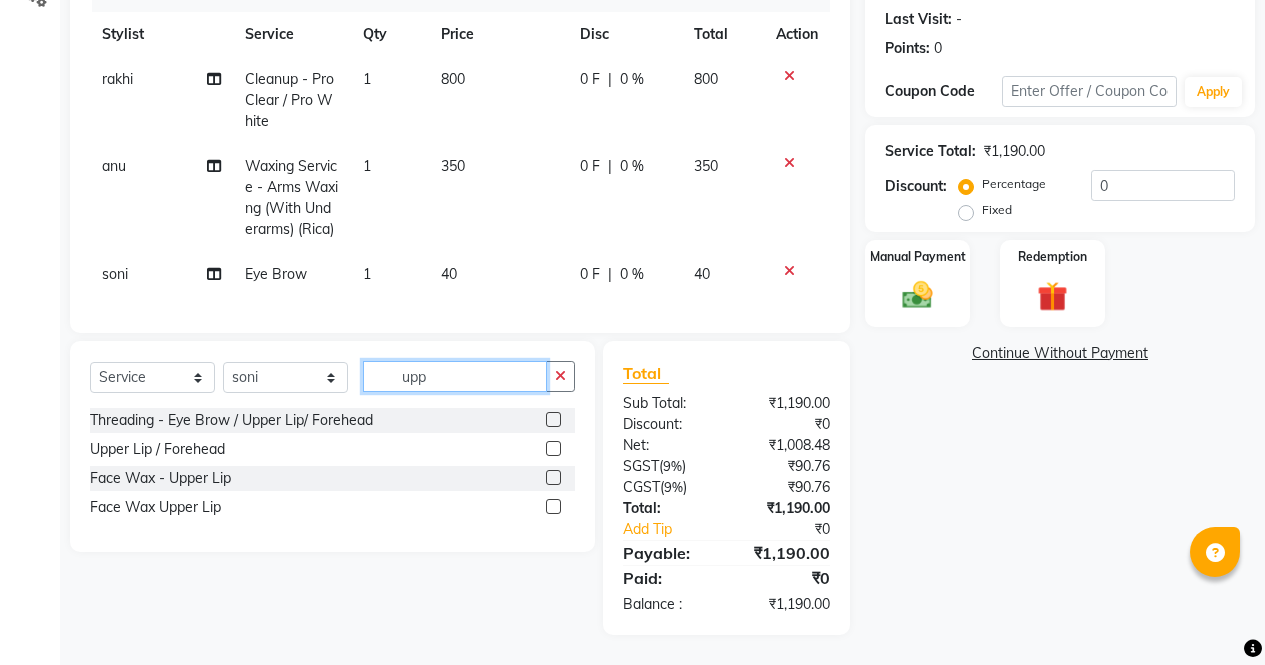 scroll, scrollTop: 309, scrollLeft: 0, axis: vertical 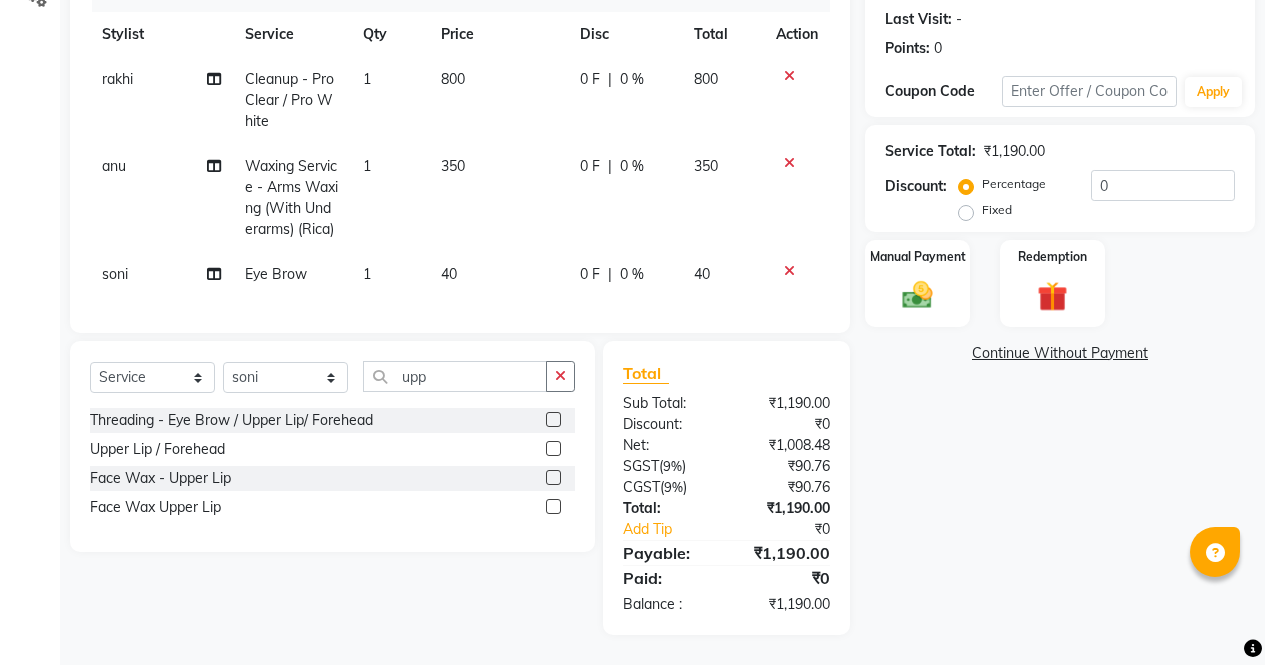 click 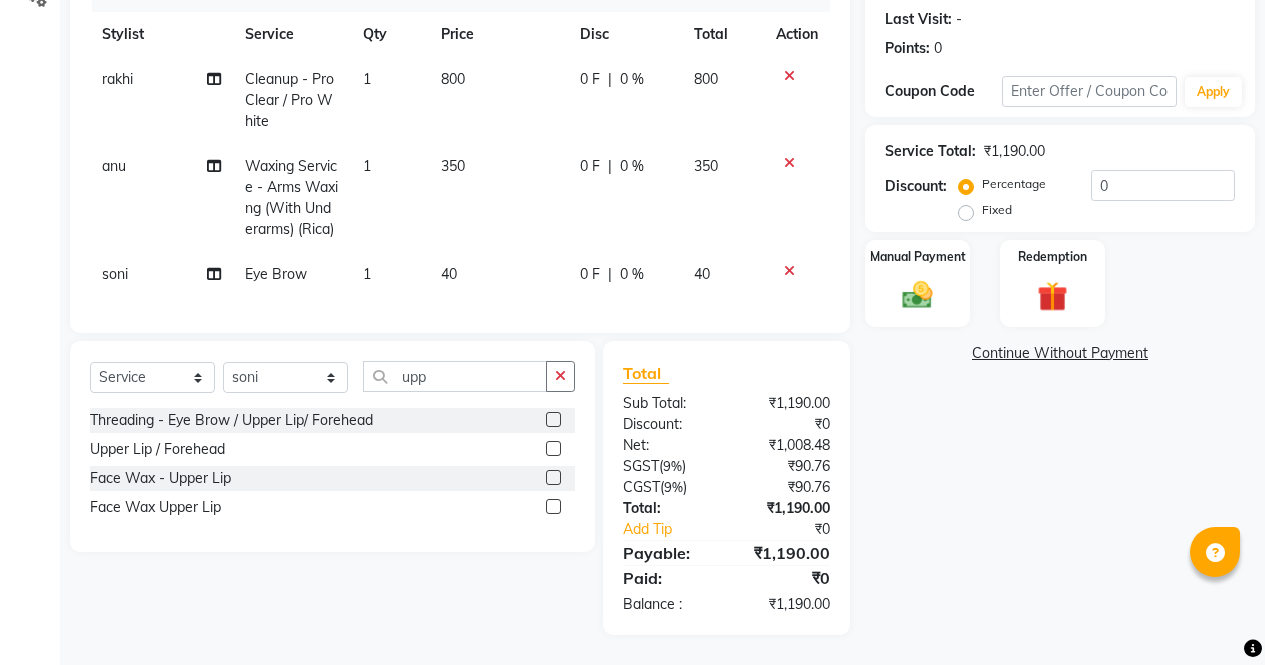 click at bounding box center [552, 478] 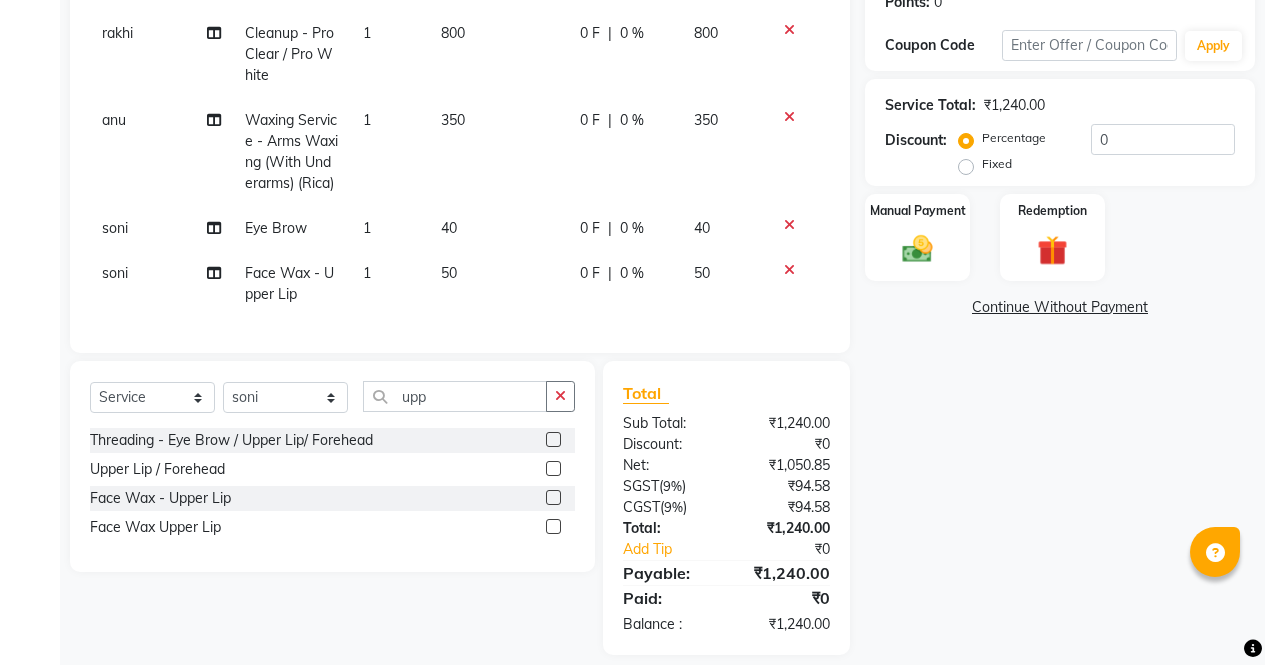 scroll, scrollTop: 318, scrollLeft: 0, axis: vertical 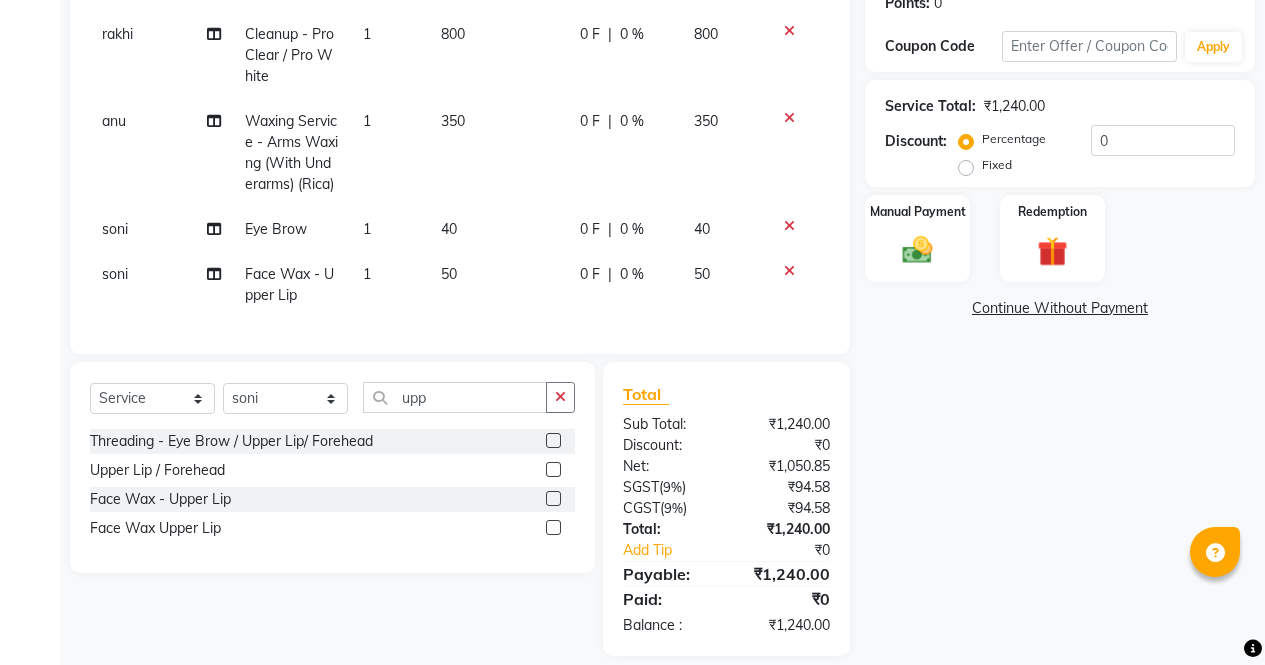 click 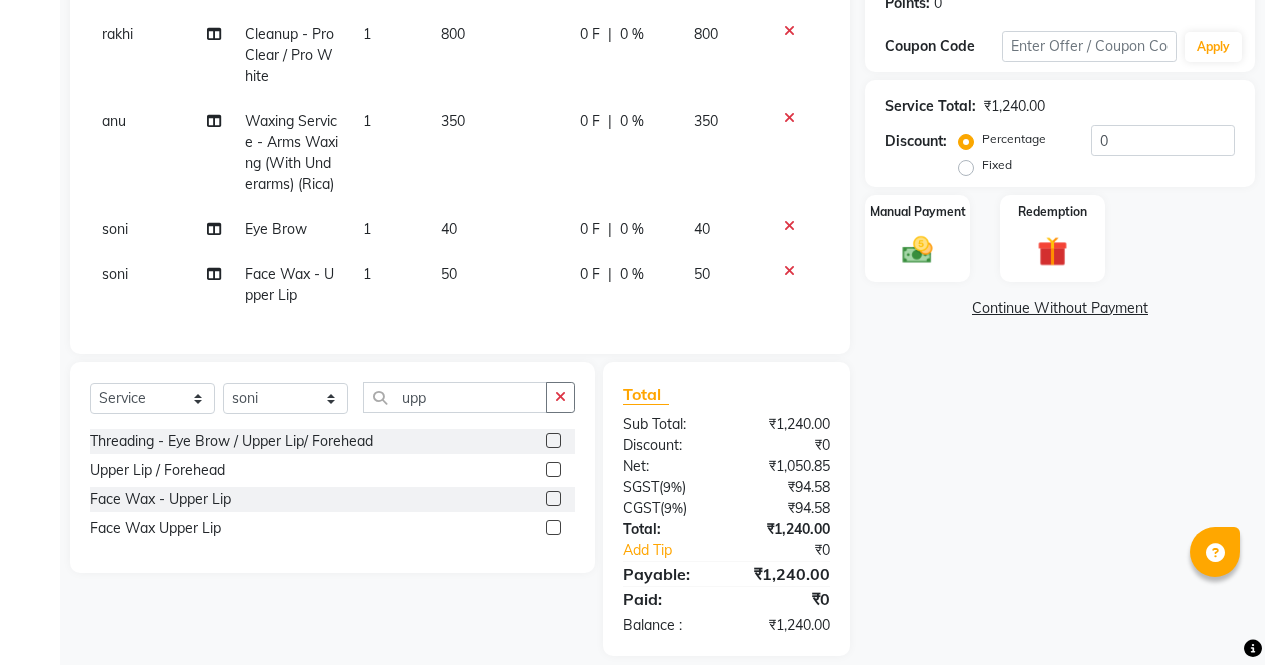 scroll, scrollTop: 309, scrollLeft: 0, axis: vertical 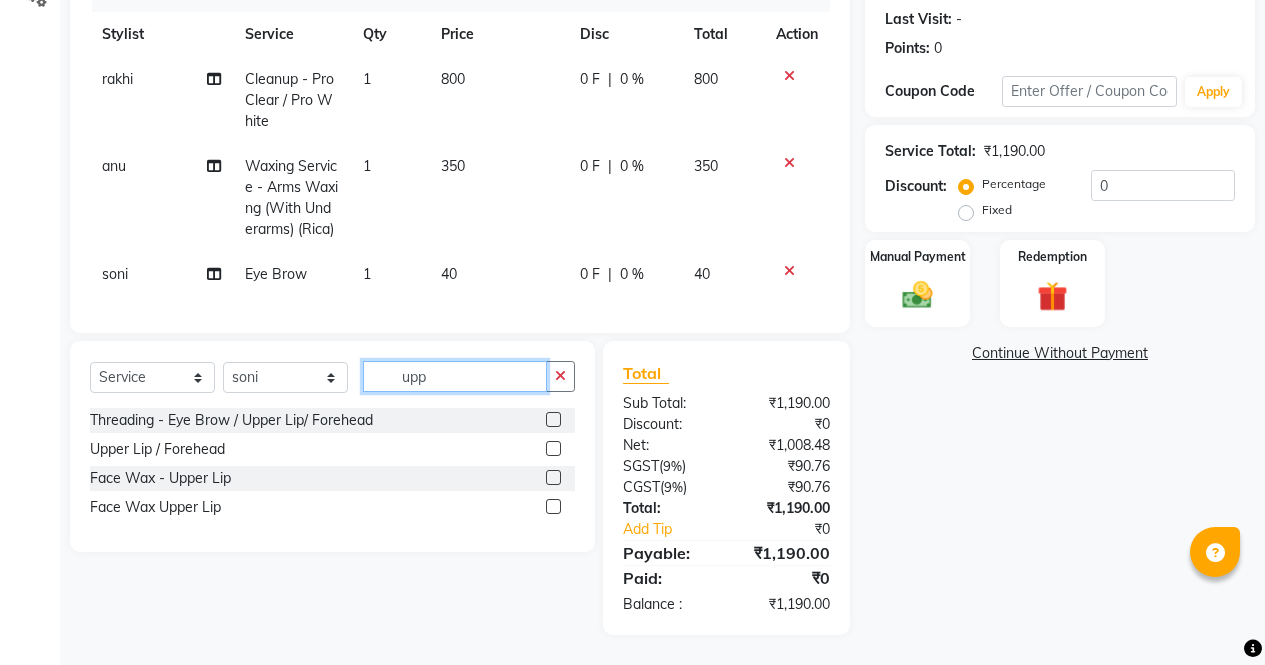 click on "upp" 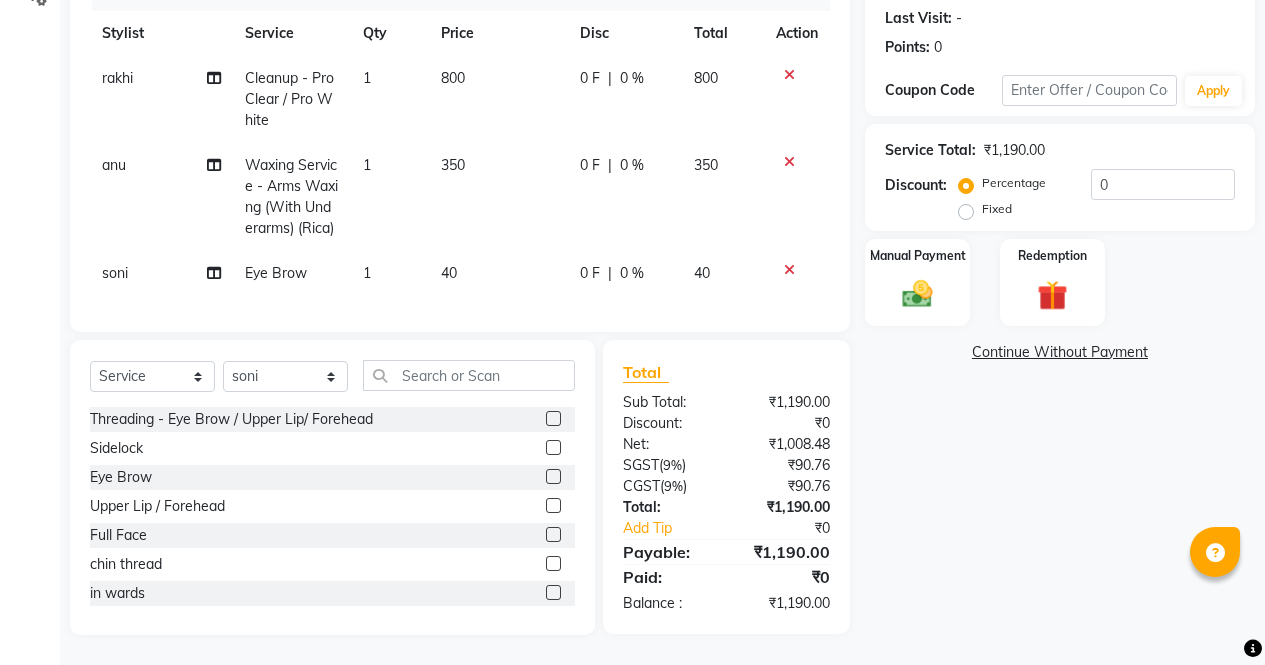 click 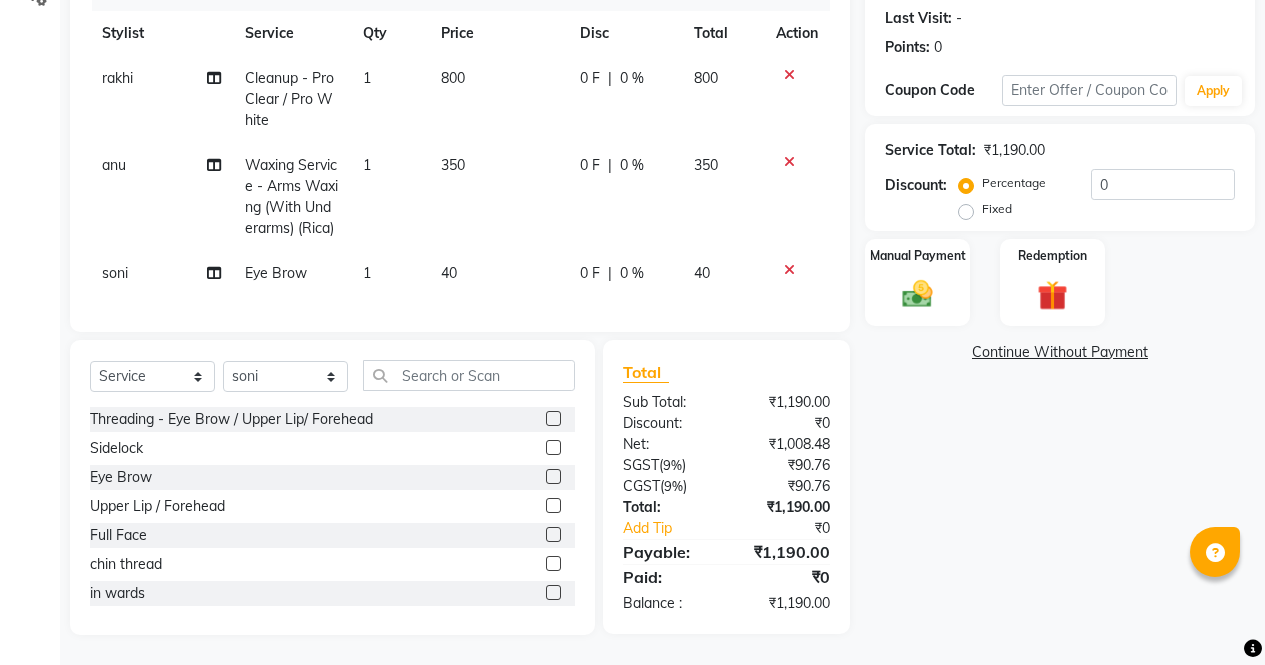 click at bounding box center (552, 419) 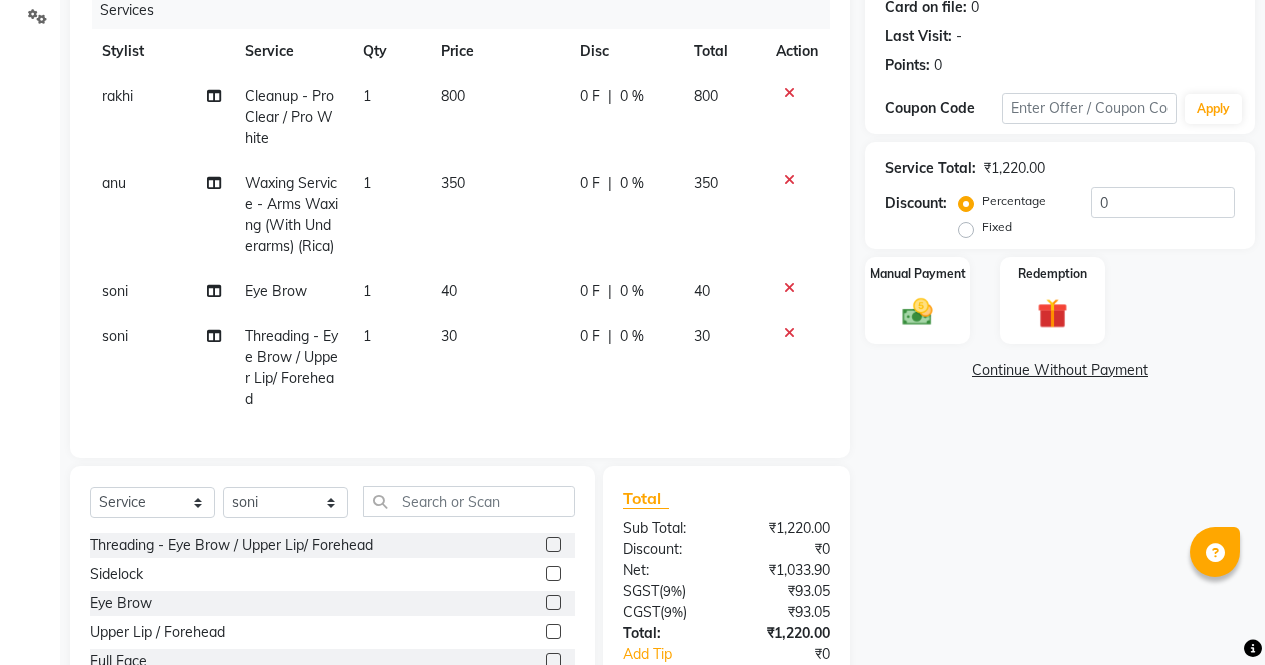 scroll, scrollTop: 254, scrollLeft: 0, axis: vertical 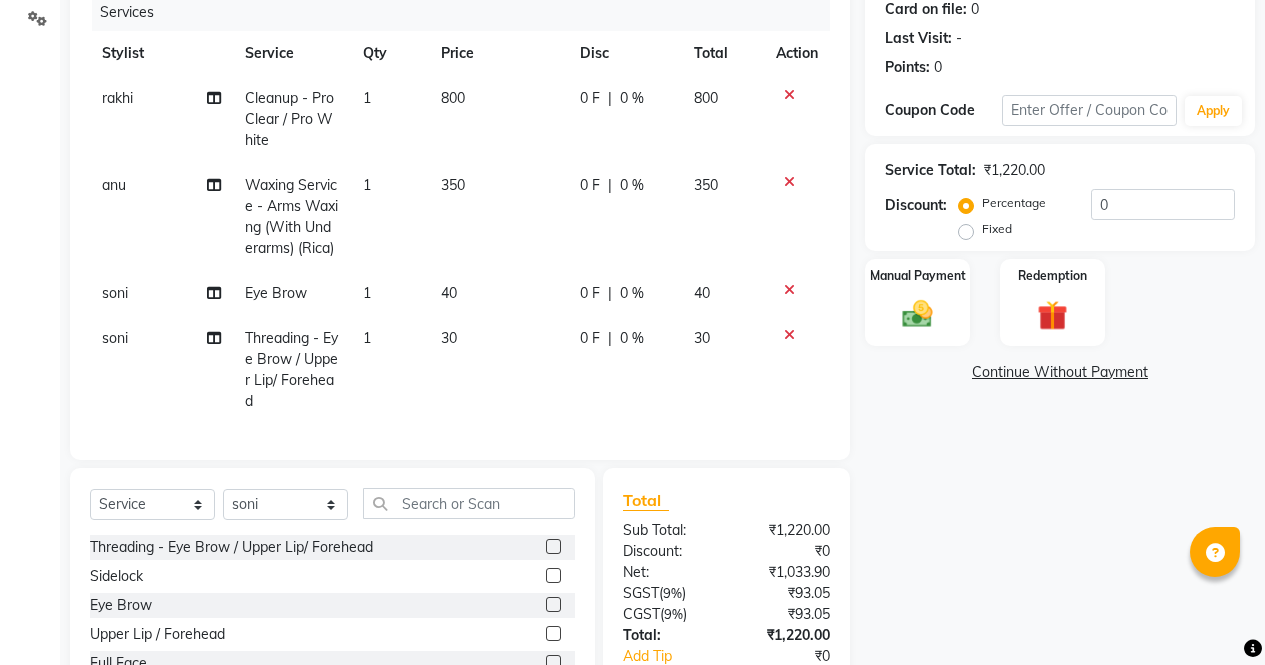 click on "soni" 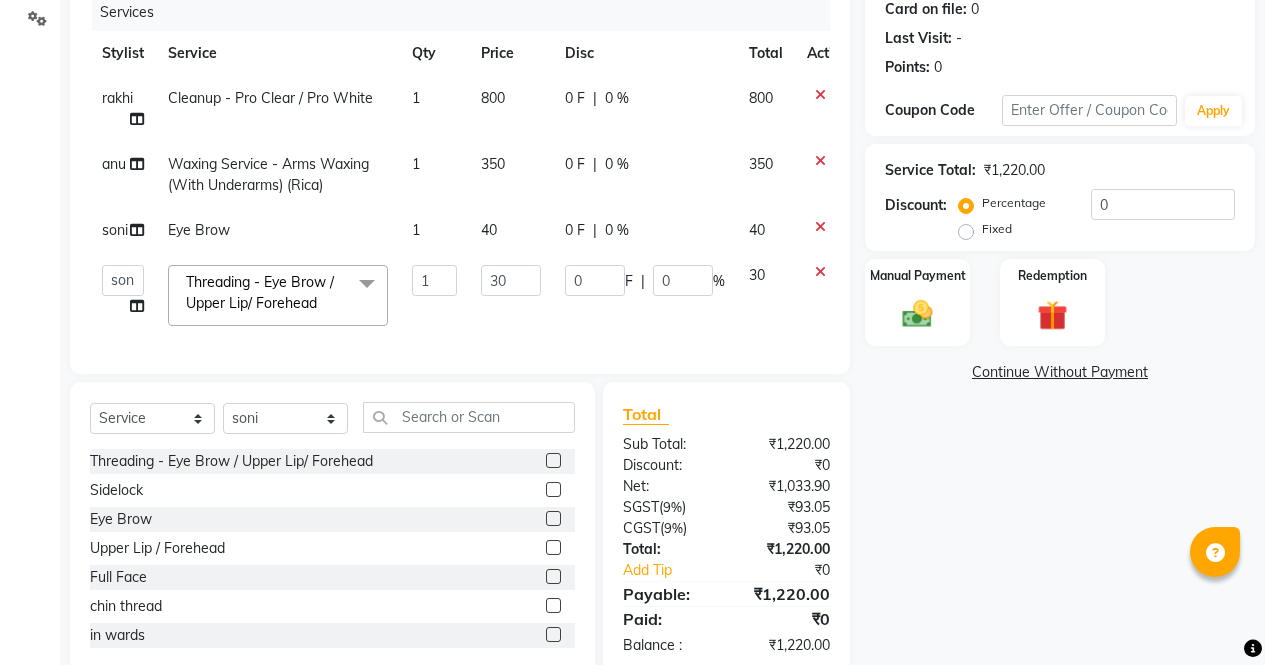 click on "Services Stylist Service Qty Price Disc Total Action [FIRST] Cleanup - Pro Clear / Pro White 1 800 0 F | 0 % 800 [FIRST] Waxing Service - Arms Waxing (With Underarms) (Rica) 1 350 0 F | 0 % 350 [FIRST] Eye Brow 1 40 0 F | 0 % 40 [FIRST] [FIRST] [FIRST] [FIRST] Front Desk [FIRST] [FIRST] [FIRST] [FIRST] [FIRST] [FIRST] [FIRST] Threading - Eye Brow / Upper Lip/ Forehead x Threading - Eye Brow / Upper Lip/ Forehead Sidelock Eye Brow Upper Lip / Forehead Full Face chin thread in wards hair accessories hair extension Korean glass facail Waxing Service - Arms Waxing (With Underarms) (Normal) Waxing Service - Arms Waxing (Without Underarms) (Normal) Waxing Service - Legs Waxing (Normal) Waxing Service - Half Legs Waxing (Normal) Waxing Service - Back/Front Wax (Normal) Waxing Service - Half Back/ Front Wax (Normal) Waxing Service - B. Wax + Buttock (Normal) Waxing Service - B. Wax (Normal) Waxing Service - Buttock (Normal) Waxing Service - Under Arms (Normal) Waxing Service - Arms Waxing (With Underarms) (Rica) 1 30 0" 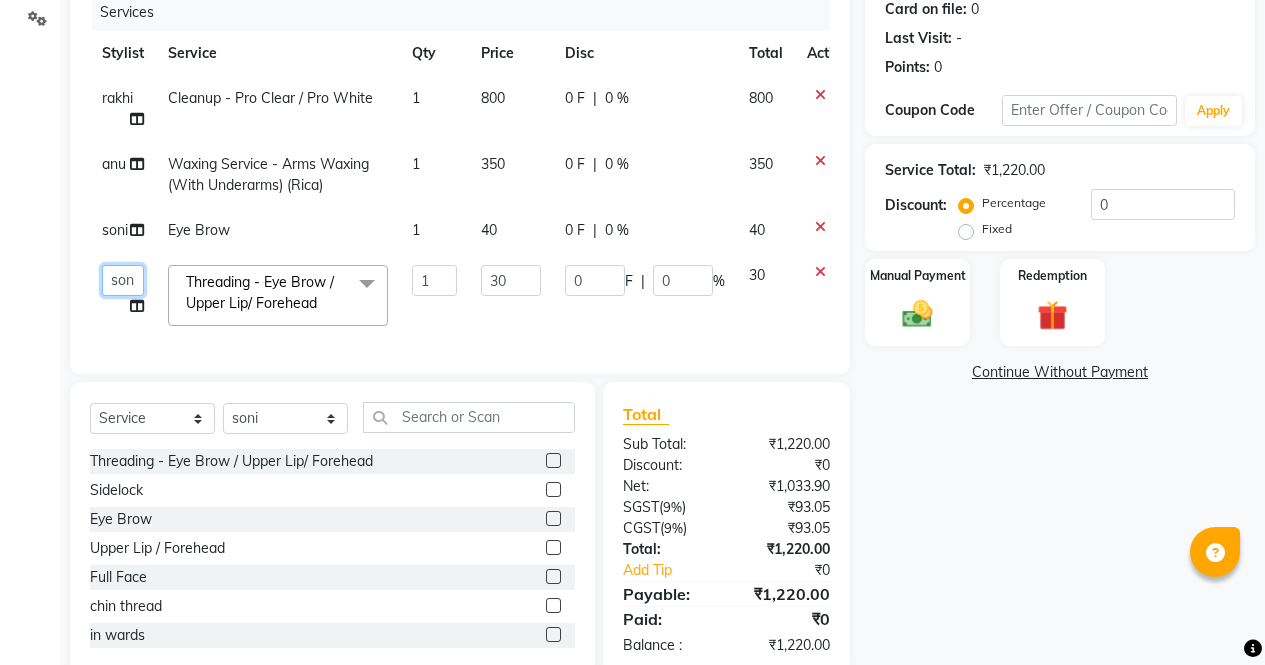 click on "[FIRST] [FIRST] [FIRST] [FIRST] Front Desk [FIRST] [FIRST] [FIRST] [FIRST] [FIRST] [FIRST] [FIRST]" 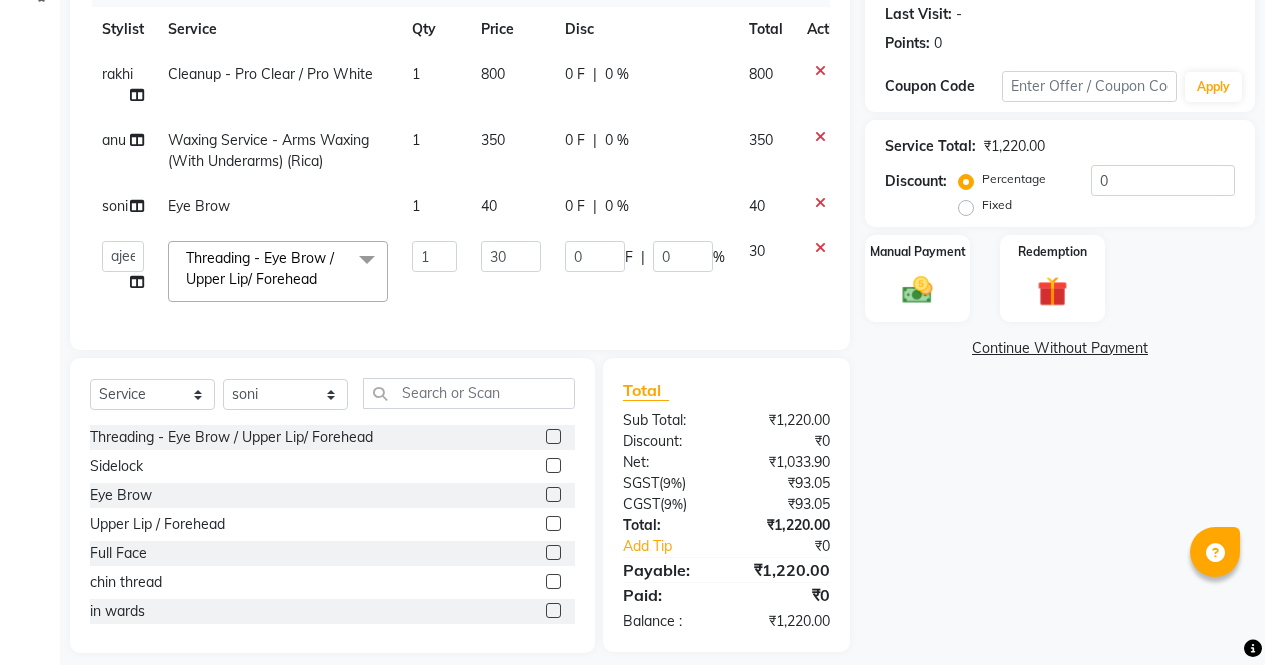 scroll, scrollTop: 311, scrollLeft: 0, axis: vertical 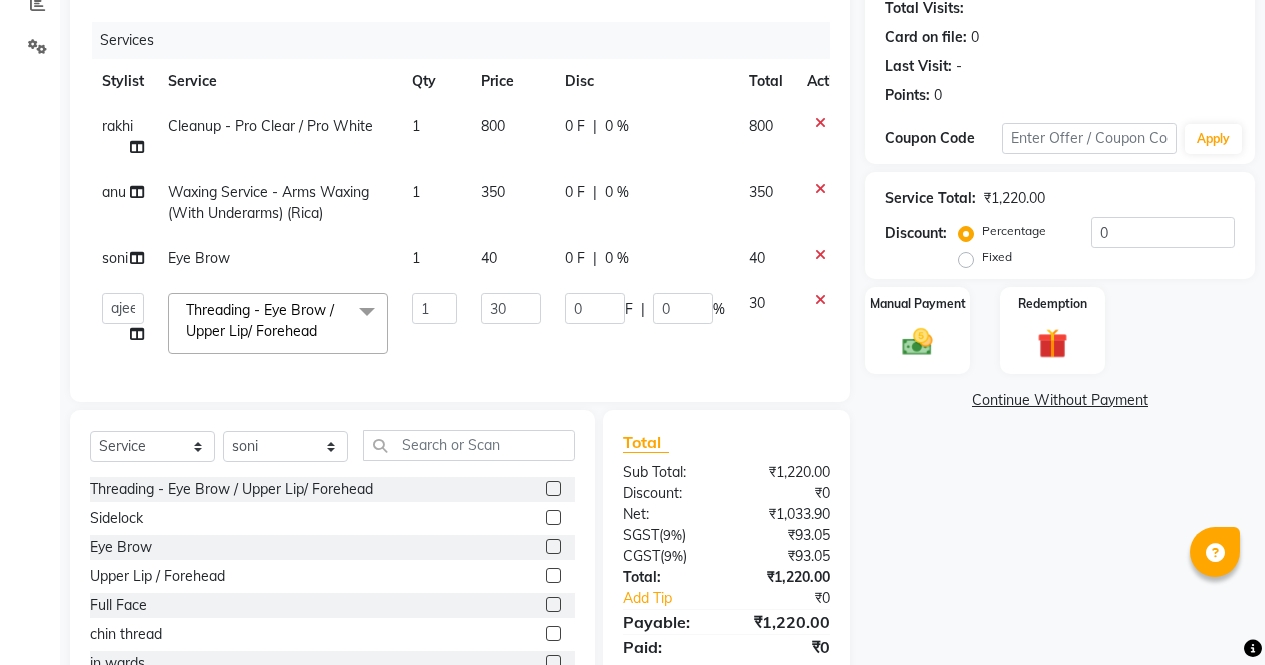 click 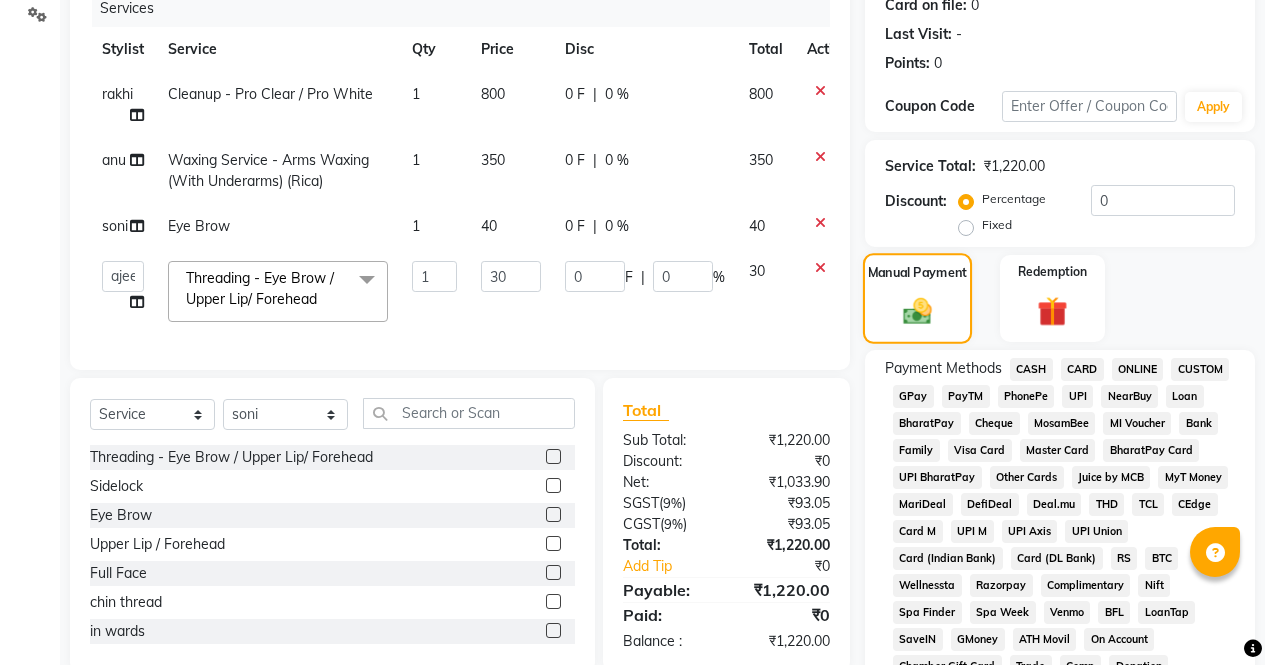 scroll, scrollTop: 260, scrollLeft: 0, axis: vertical 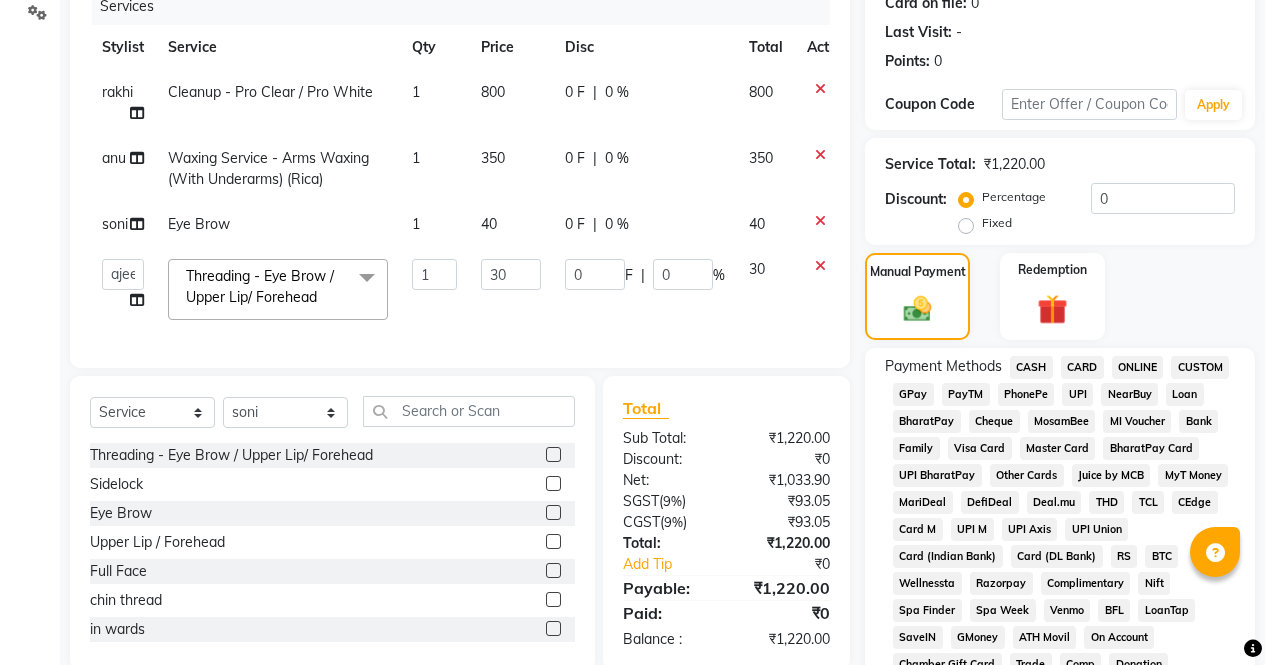 click on "CASH" 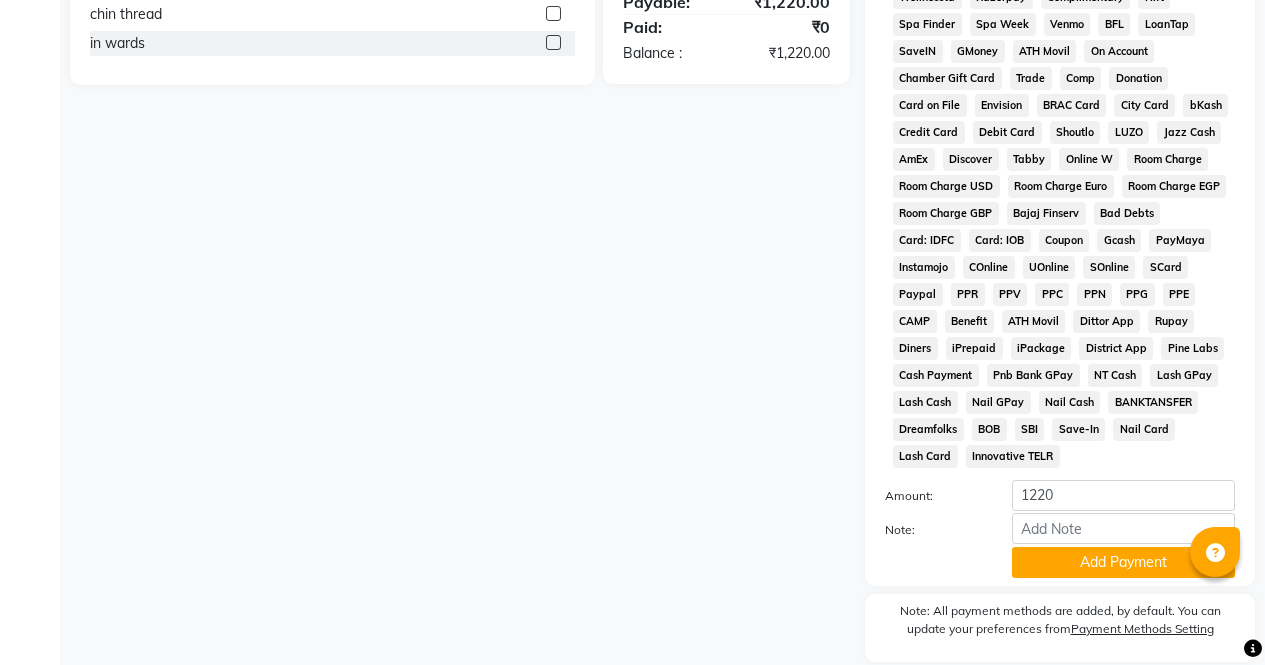 scroll, scrollTop: 914, scrollLeft: 0, axis: vertical 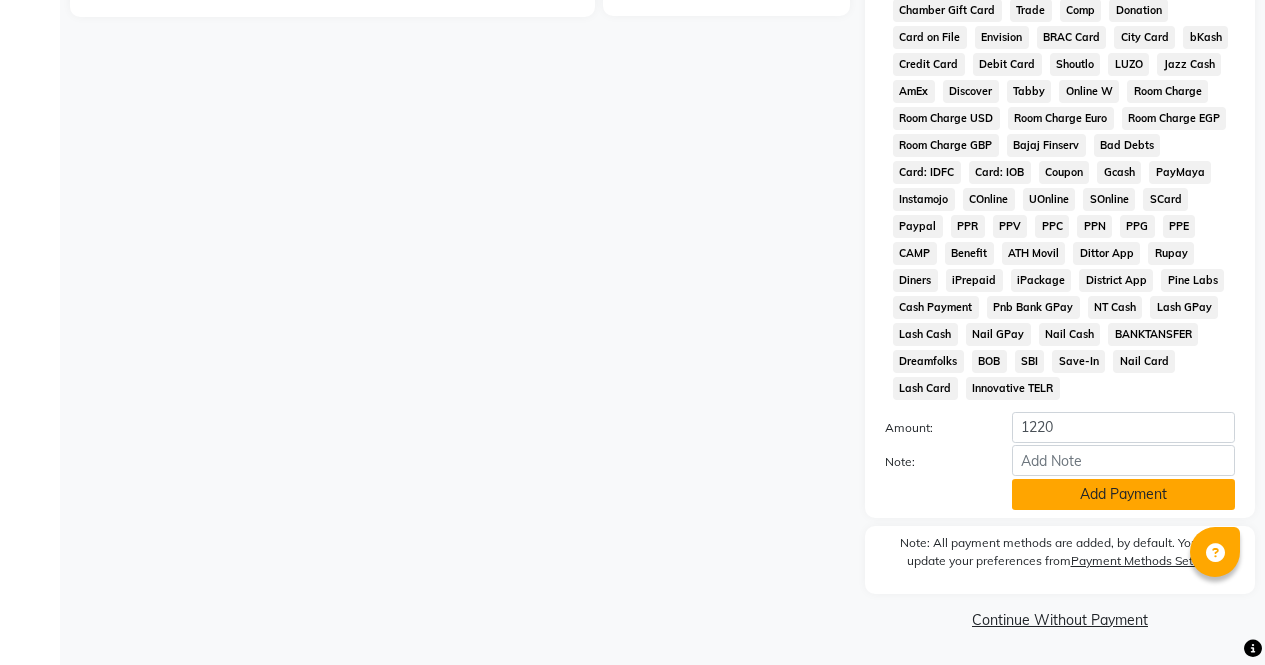 click on "Add Payment" 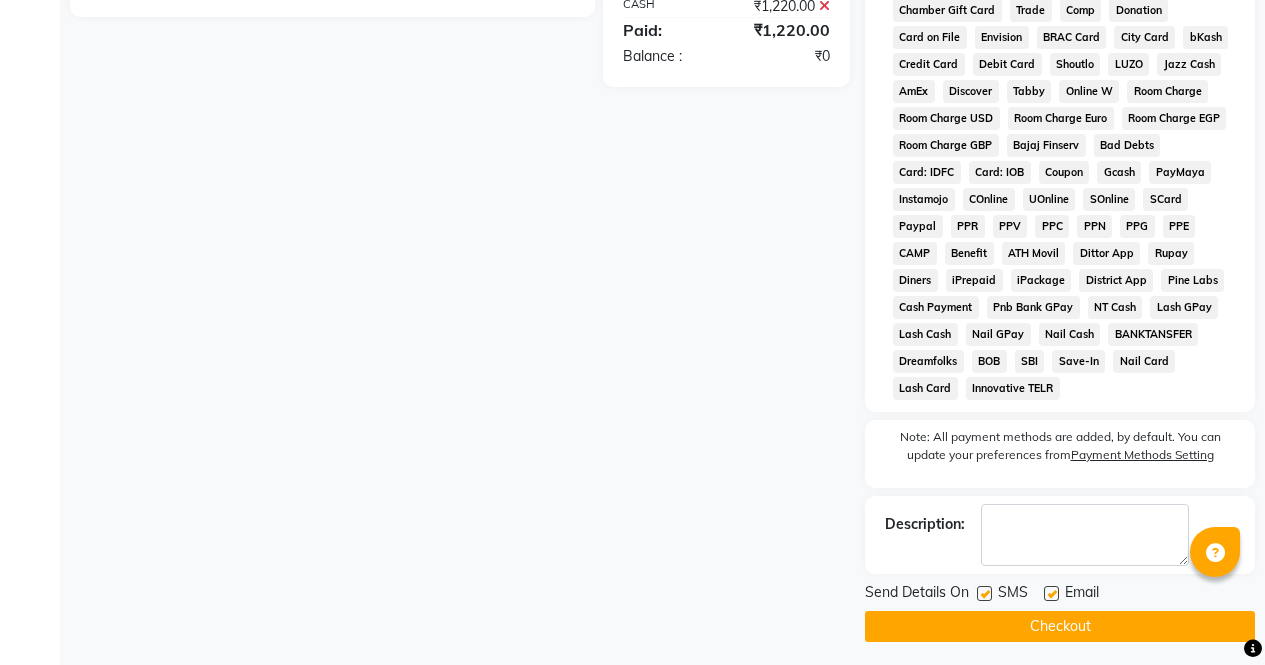 click on "Checkout" 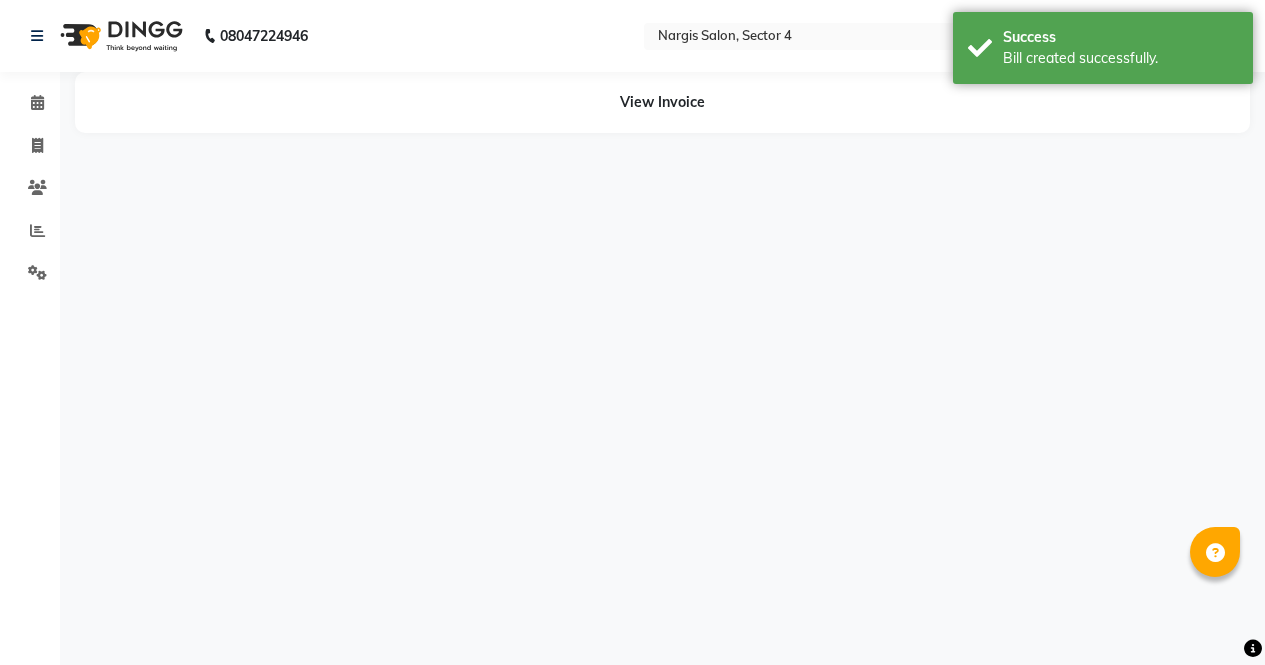scroll, scrollTop: 0, scrollLeft: 0, axis: both 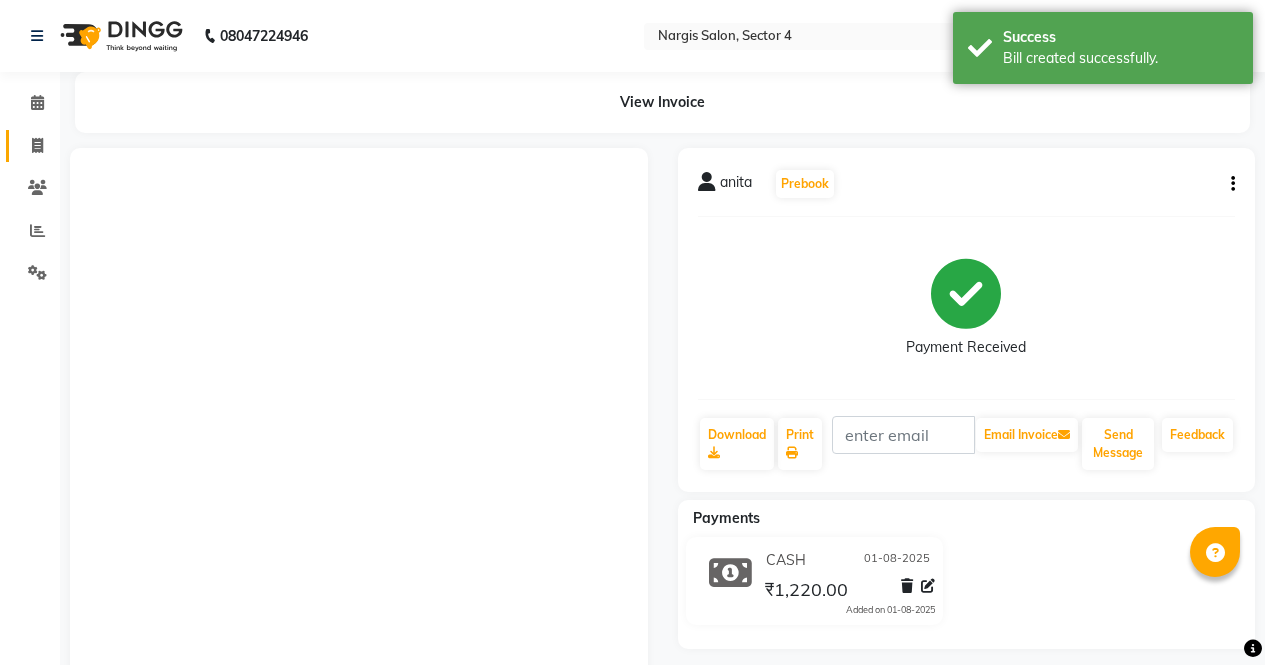 click 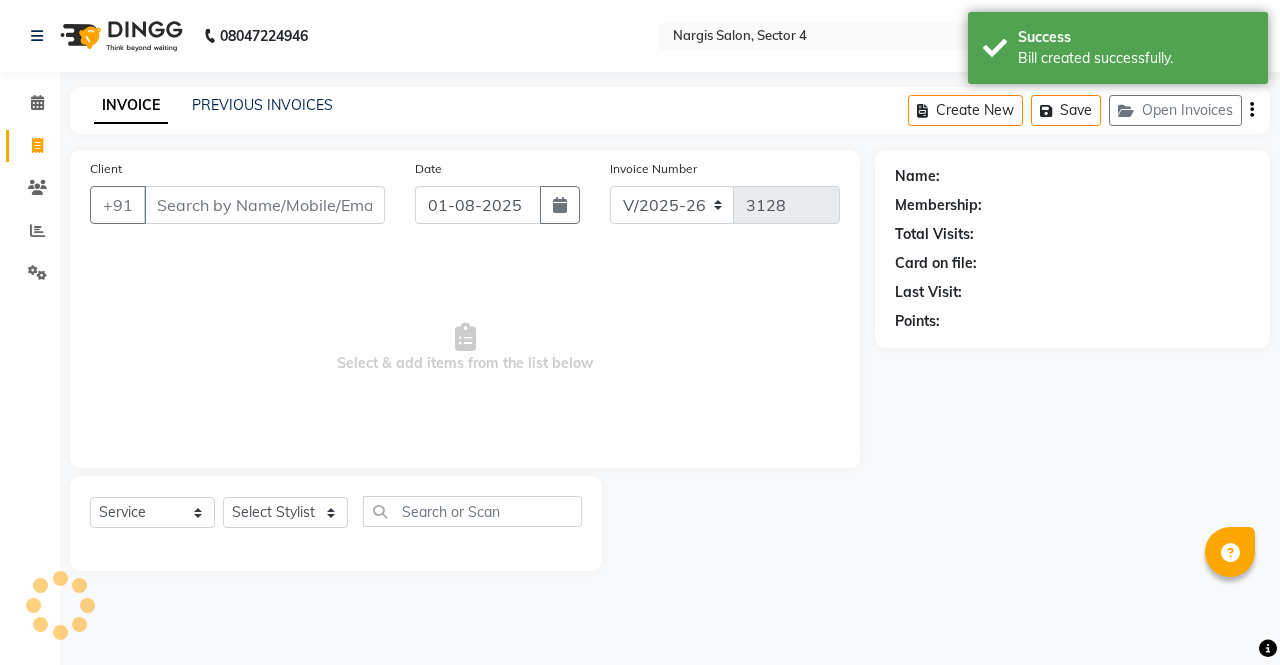 click on "Client" at bounding box center (264, 205) 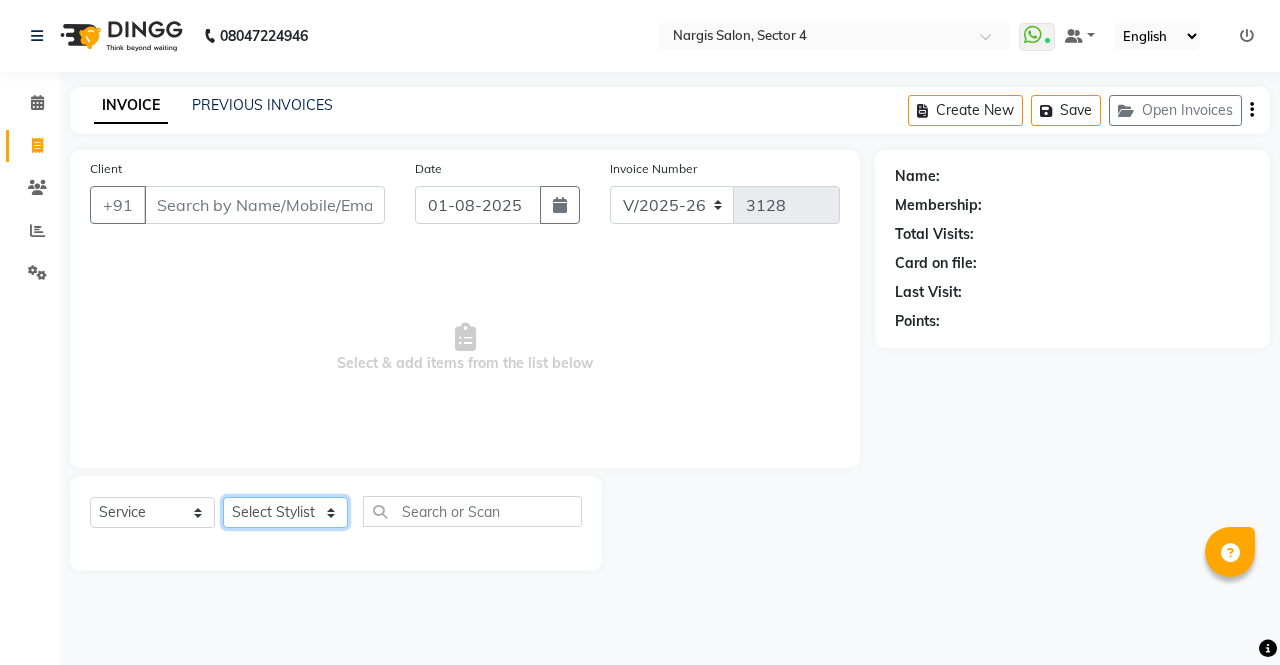 click on "Select Stylist [NAME] [NAME] [NAME] [NAME] Front Desk [NAME] [NAME] [NAME] [NAME] [NAME] [NAME] [NAME]" 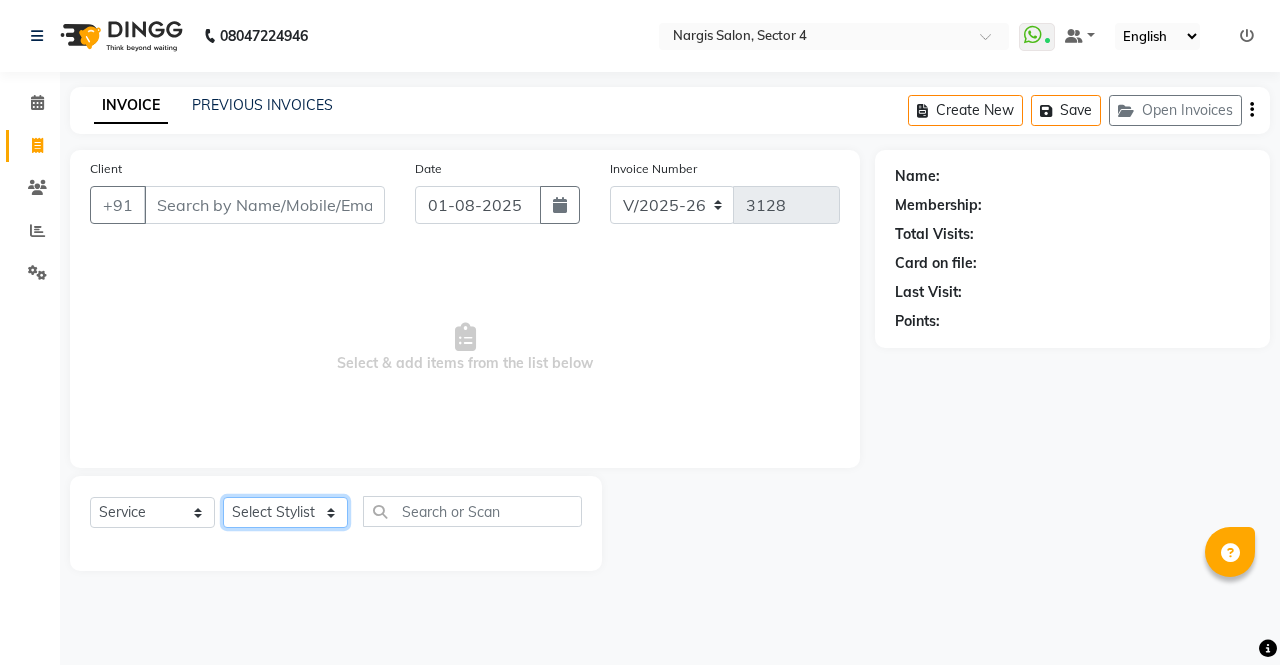 click on "Select Stylist [NAME] [NAME] [NAME] [NAME] Front Desk [NAME] [NAME] [NAME] [NAME] [NAME] [NAME] [NAME]" 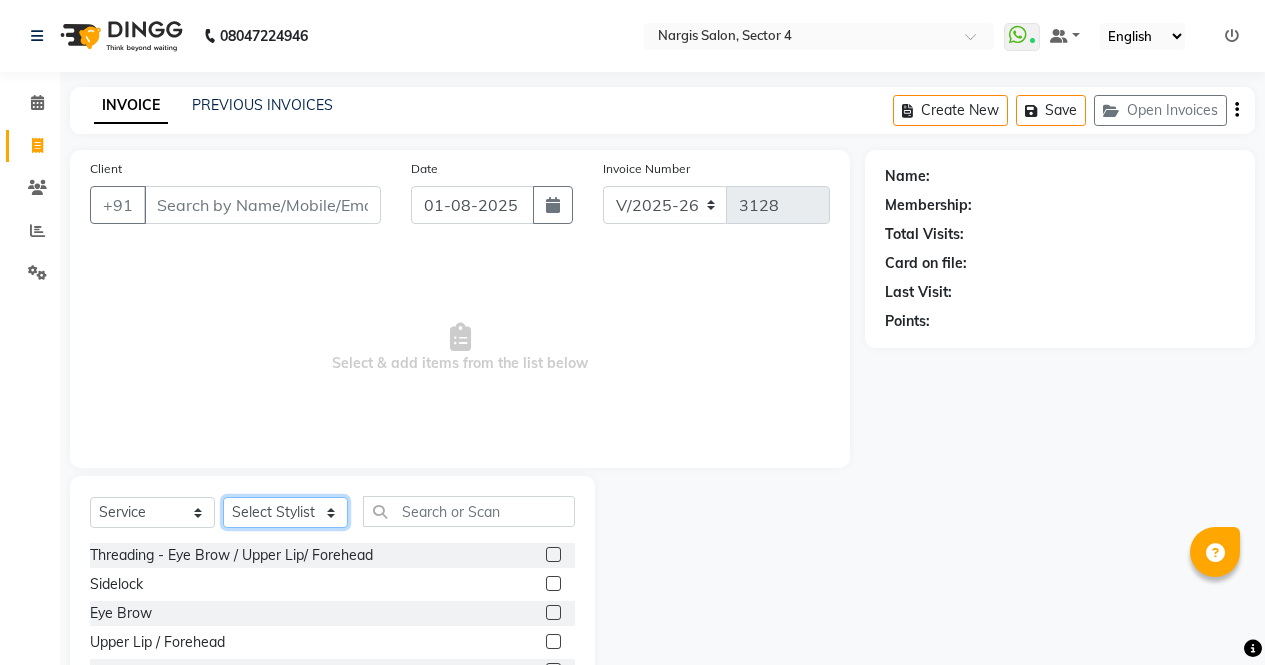 scroll, scrollTop: 136, scrollLeft: 0, axis: vertical 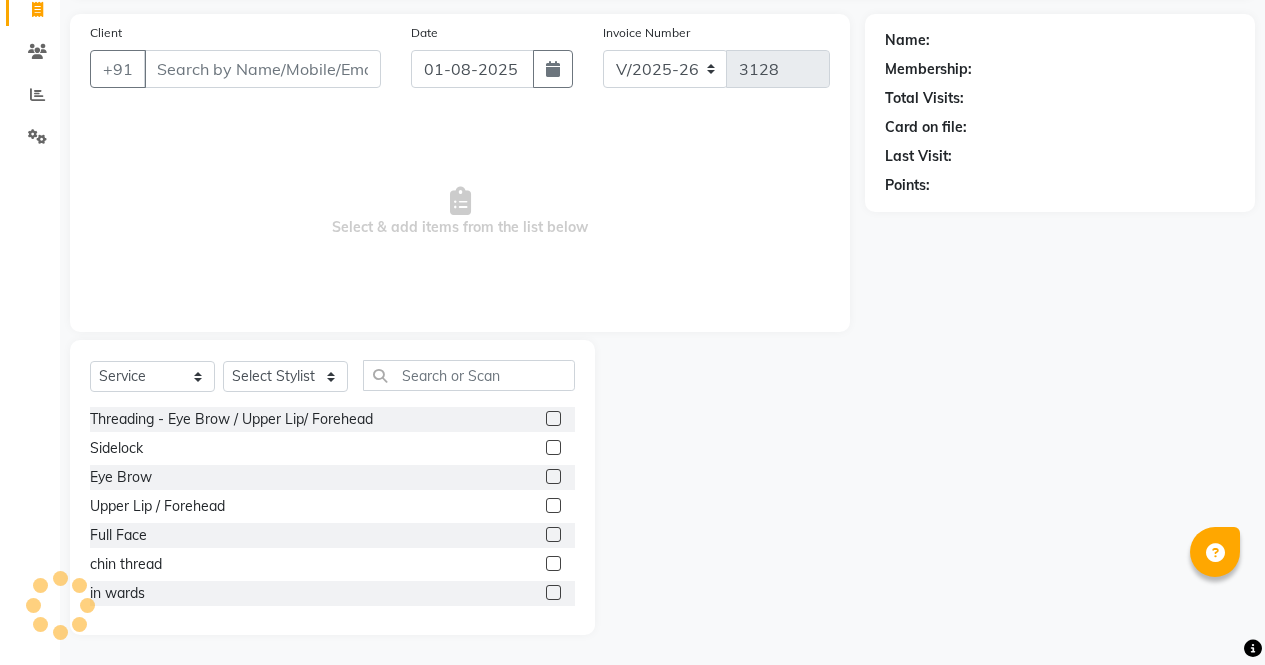 click 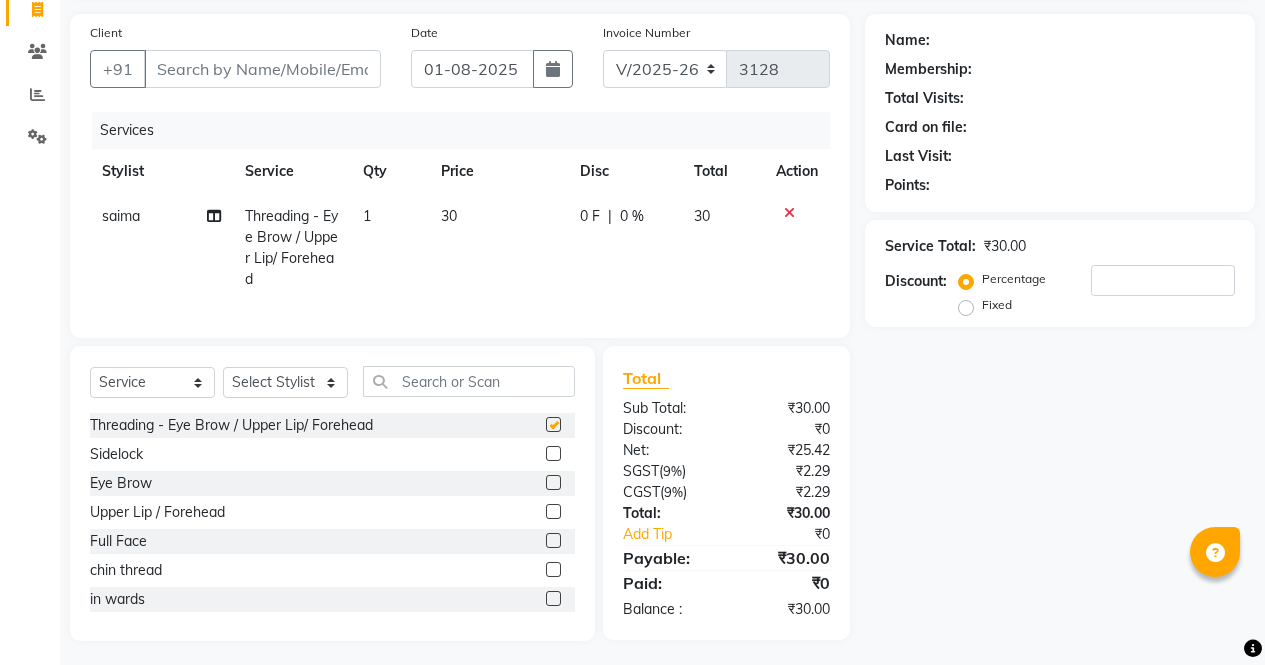 scroll, scrollTop: 157, scrollLeft: 0, axis: vertical 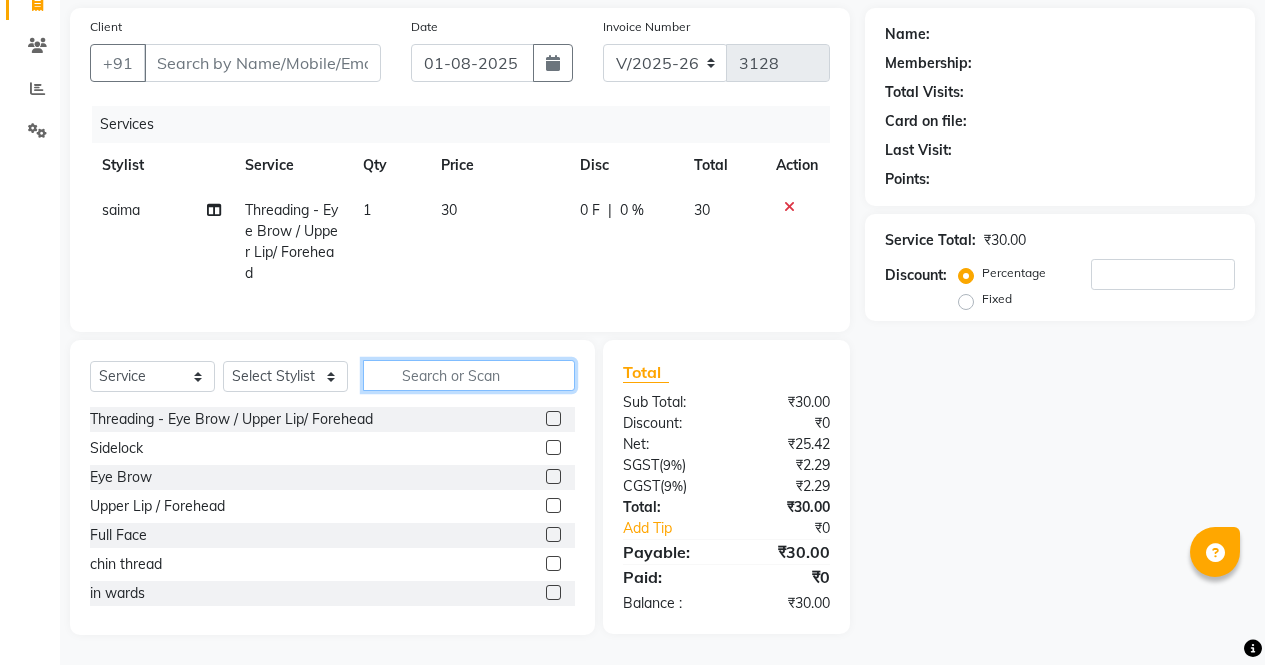 click 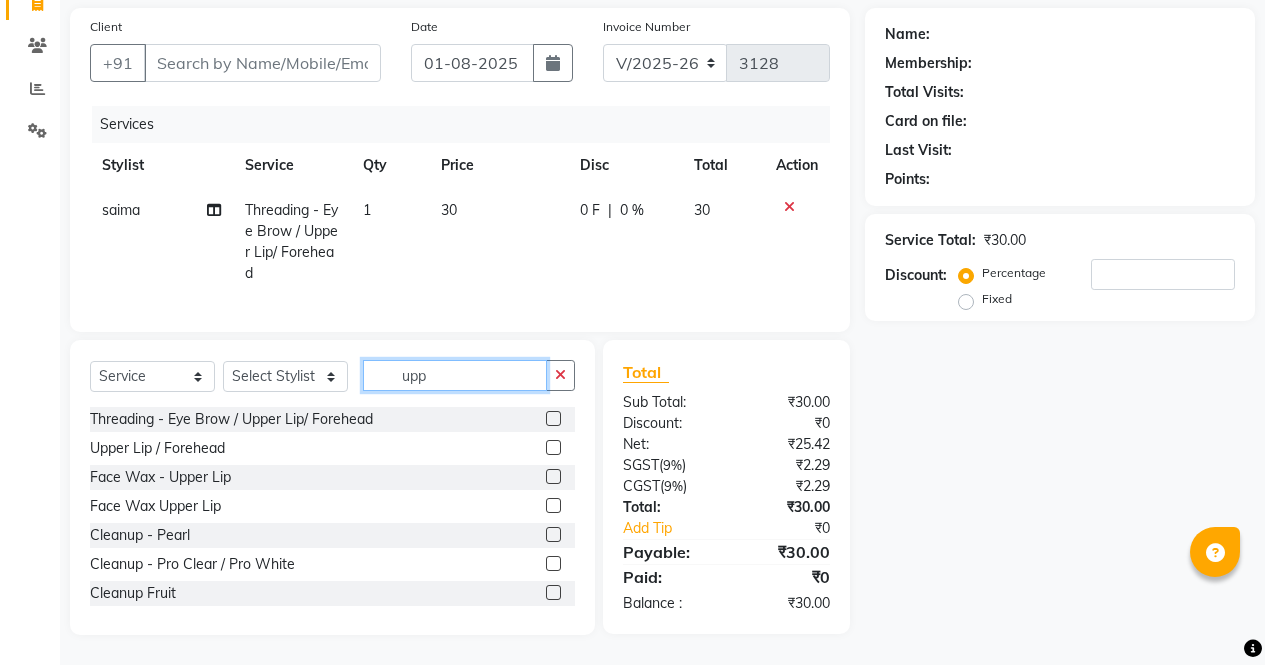 scroll, scrollTop: 156, scrollLeft: 0, axis: vertical 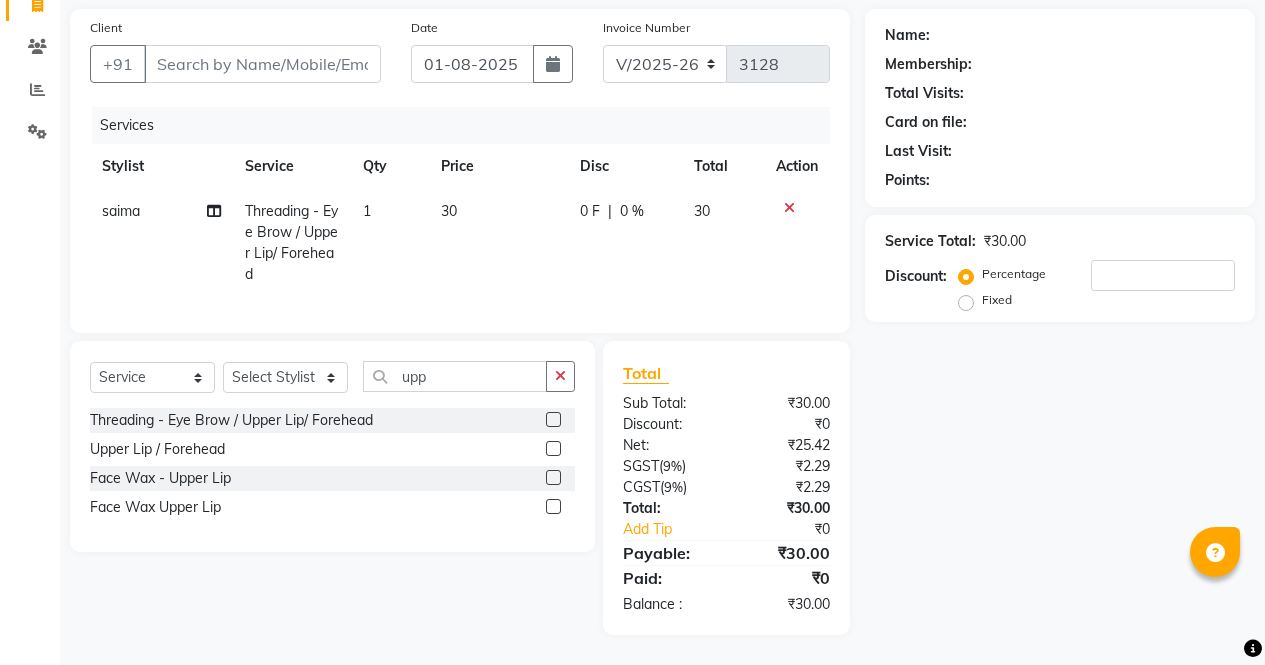 click 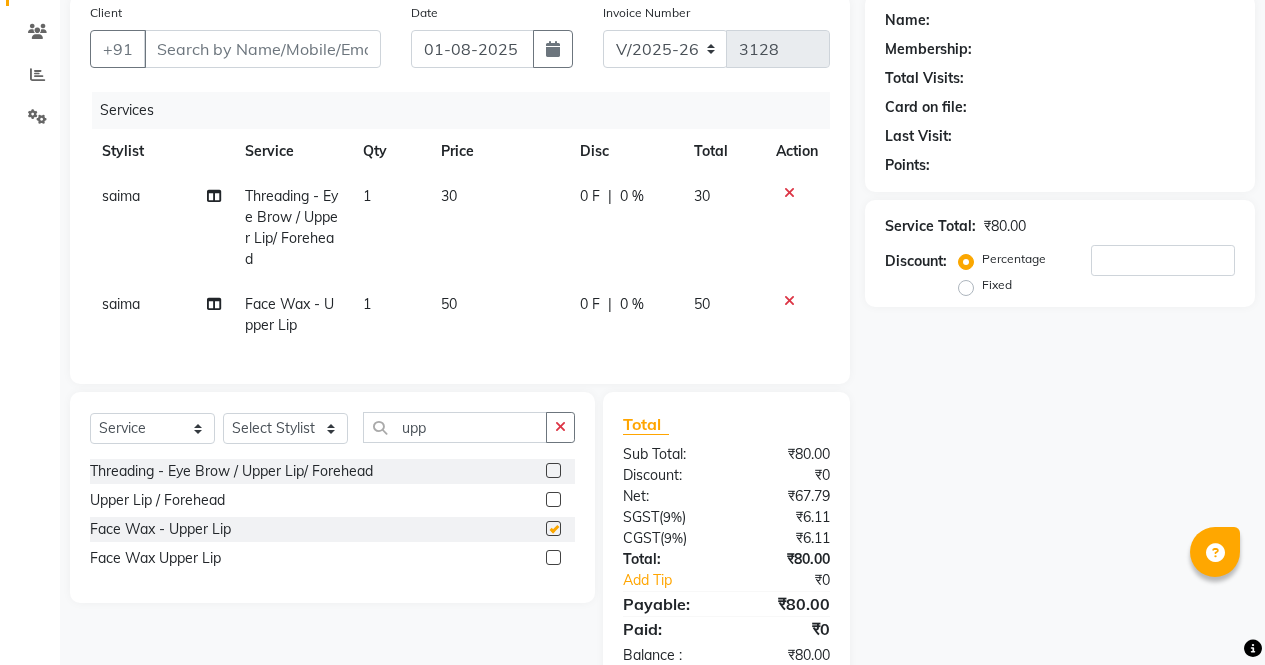 scroll, scrollTop: 222, scrollLeft: 0, axis: vertical 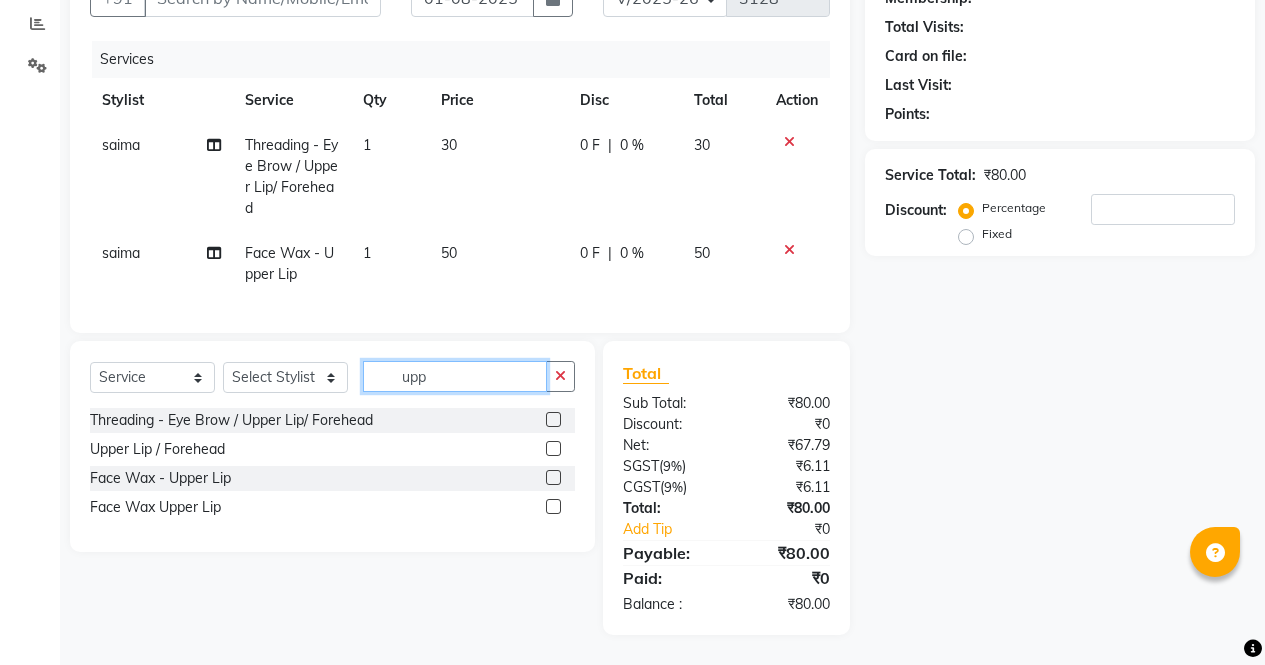click on "upp" 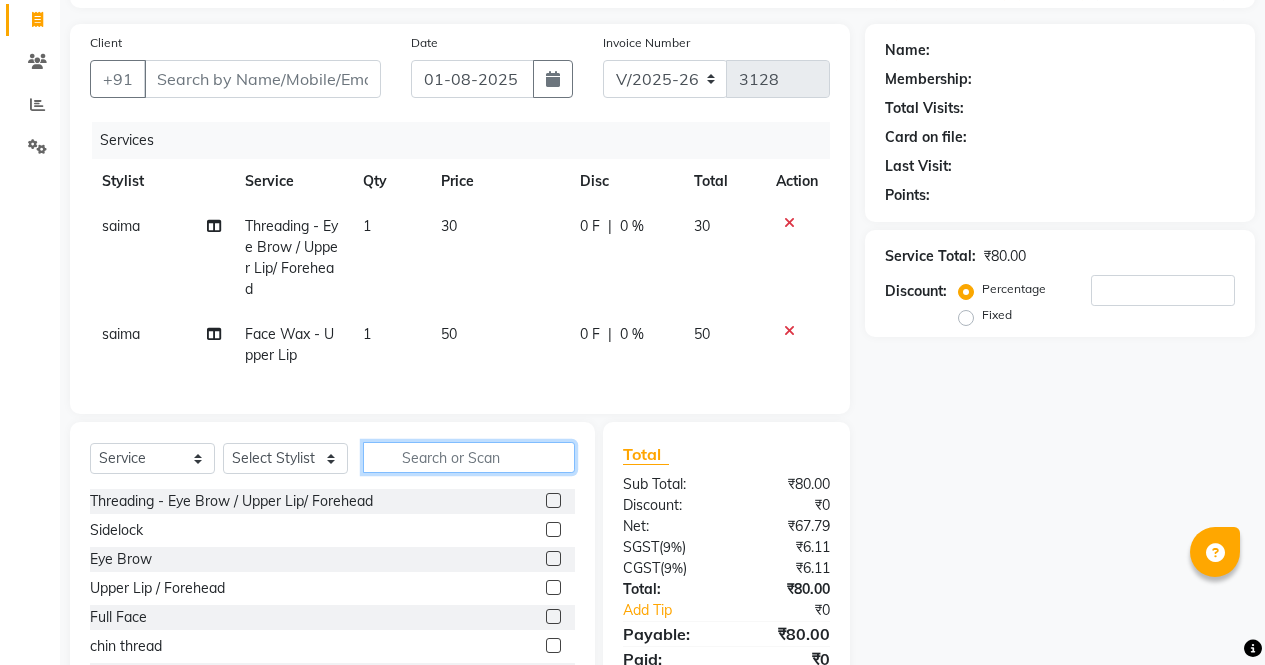 scroll, scrollTop: 92, scrollLeft: 0, axis: vertical 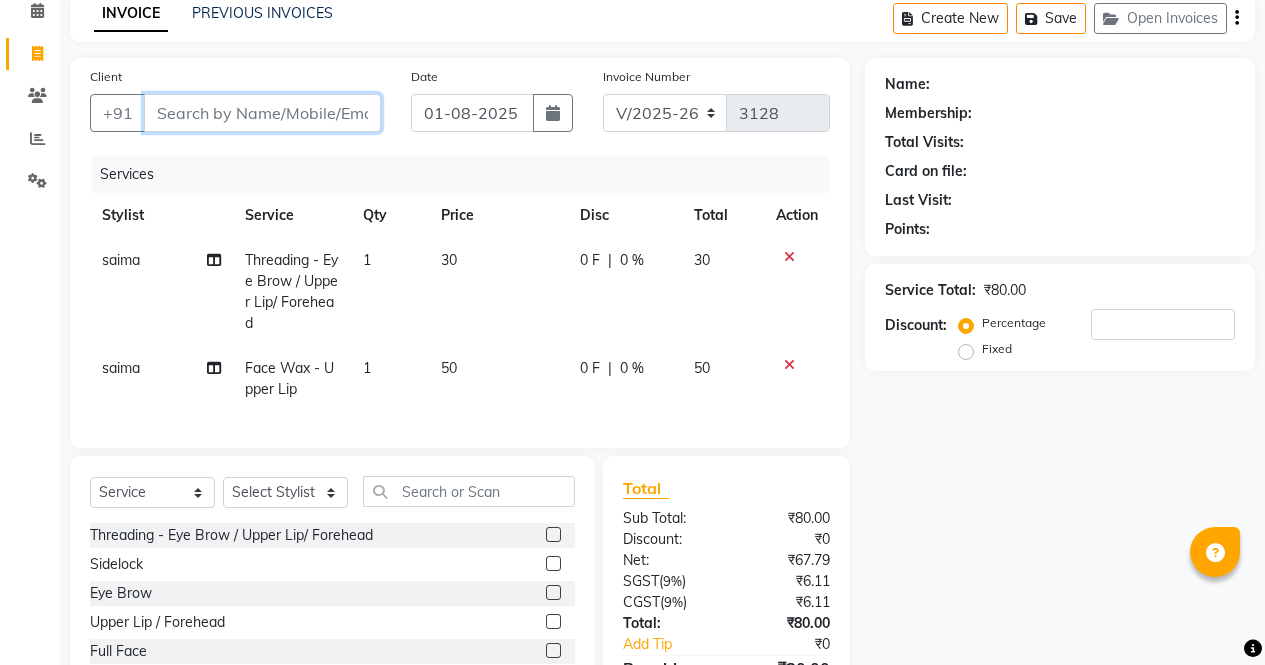 click on "Client" at bounding box center (262, 113) 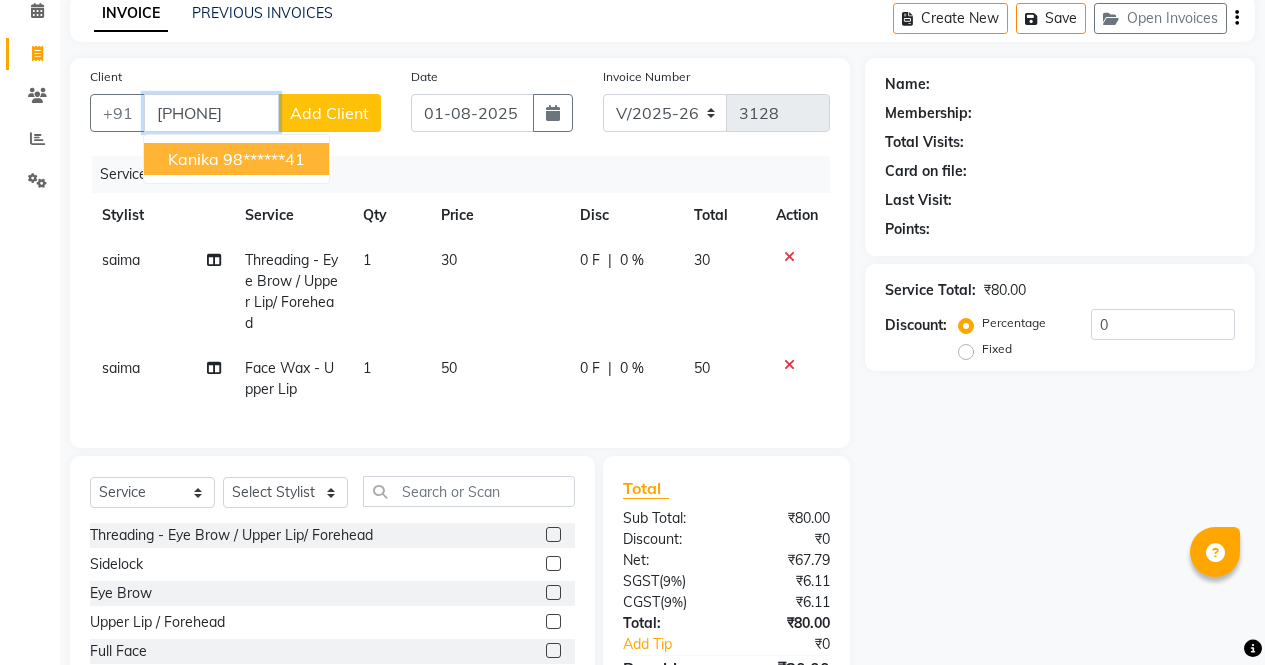 click on "98******41" at bounding box center (264, 159) 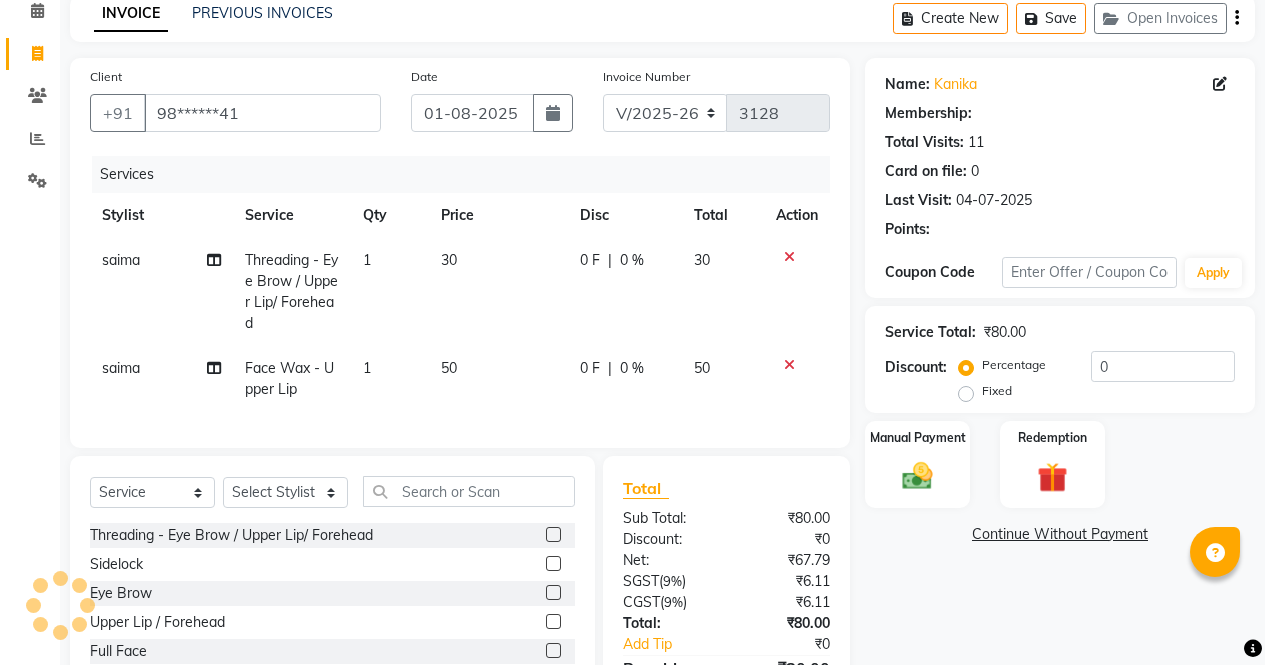 click on "Name: [FIRST] Membership: Total Visits: 11 Card on file: 0 Last Visit: 04-07-2025 Points: Coupon Code Apply Service Total: ₹80.00 Discount: Percentage Fixed 0 Manual Payment Redemption Continue Without Payment" 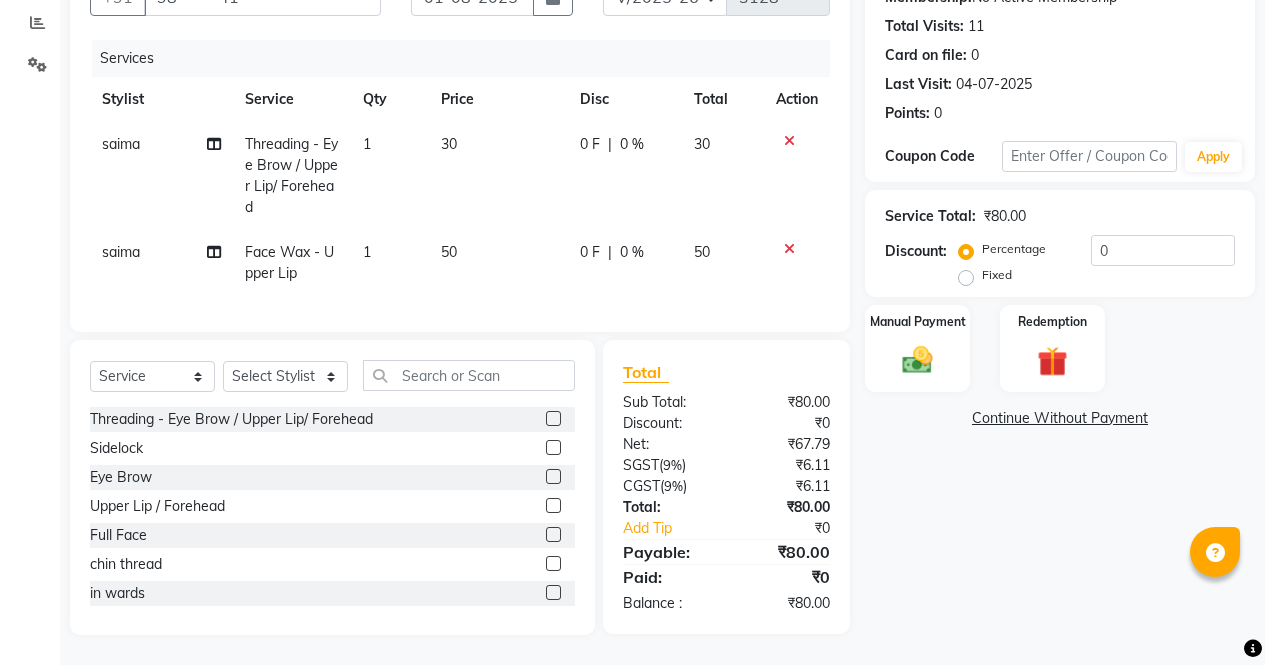 scroll, scrollTop: 223, scrollLeft: 0, axis: vertical 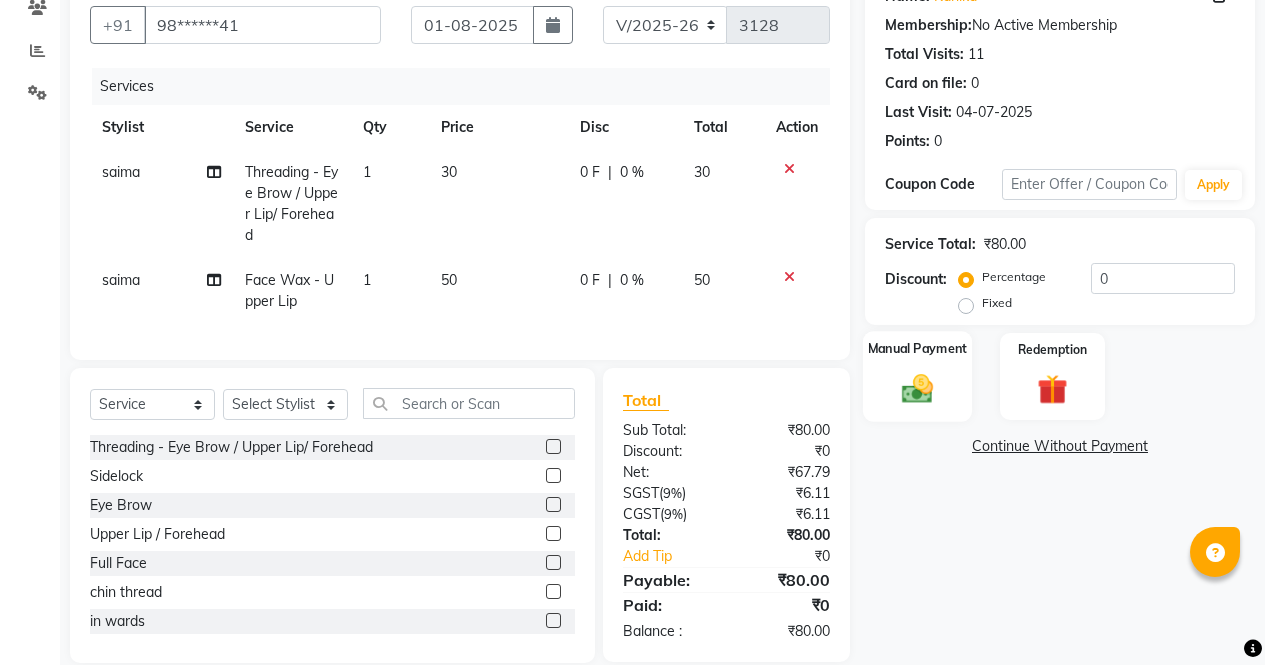click on "Manual Payment" 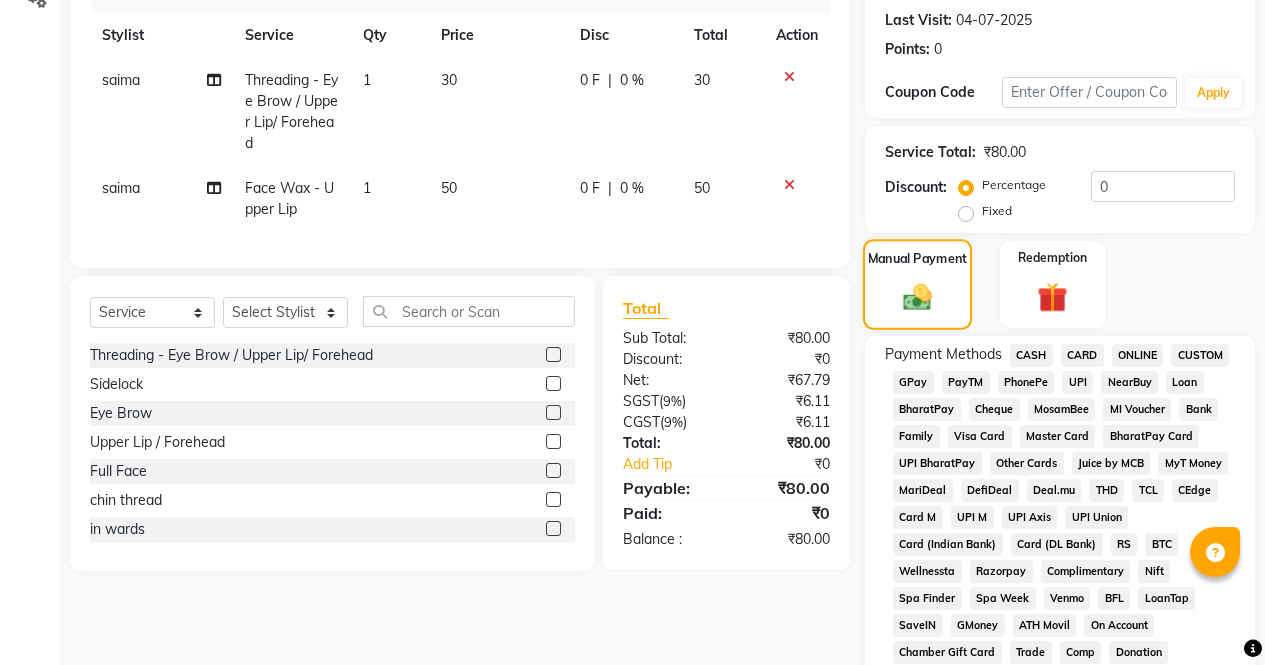 scroll, scrollTop: 273, scrollLeft: 0, axis: vertical 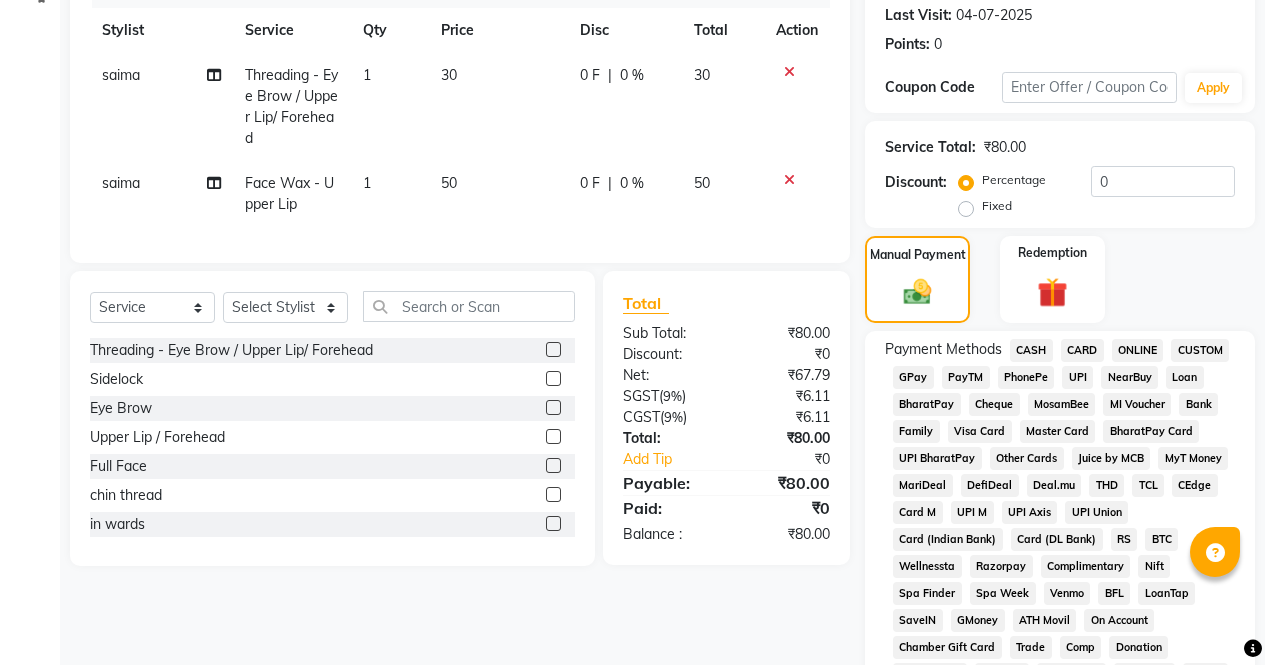click on "CASH" 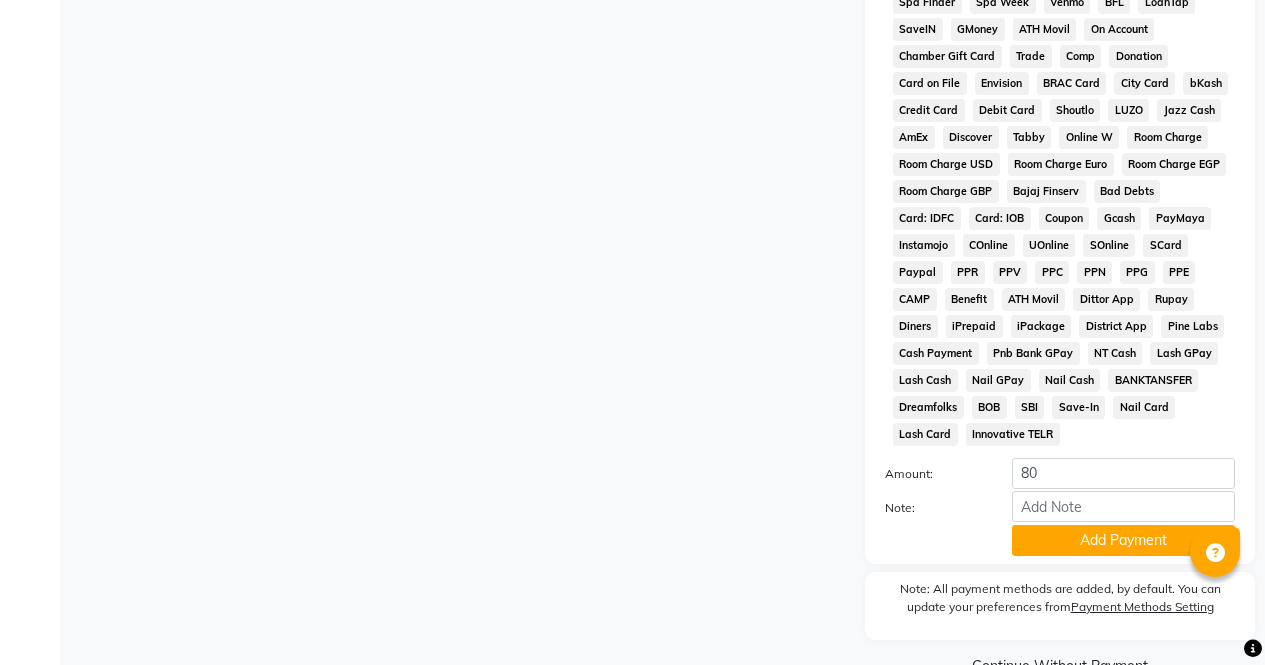scroll, scrollTop: 914, scrollLeft: 0, axis: vertical 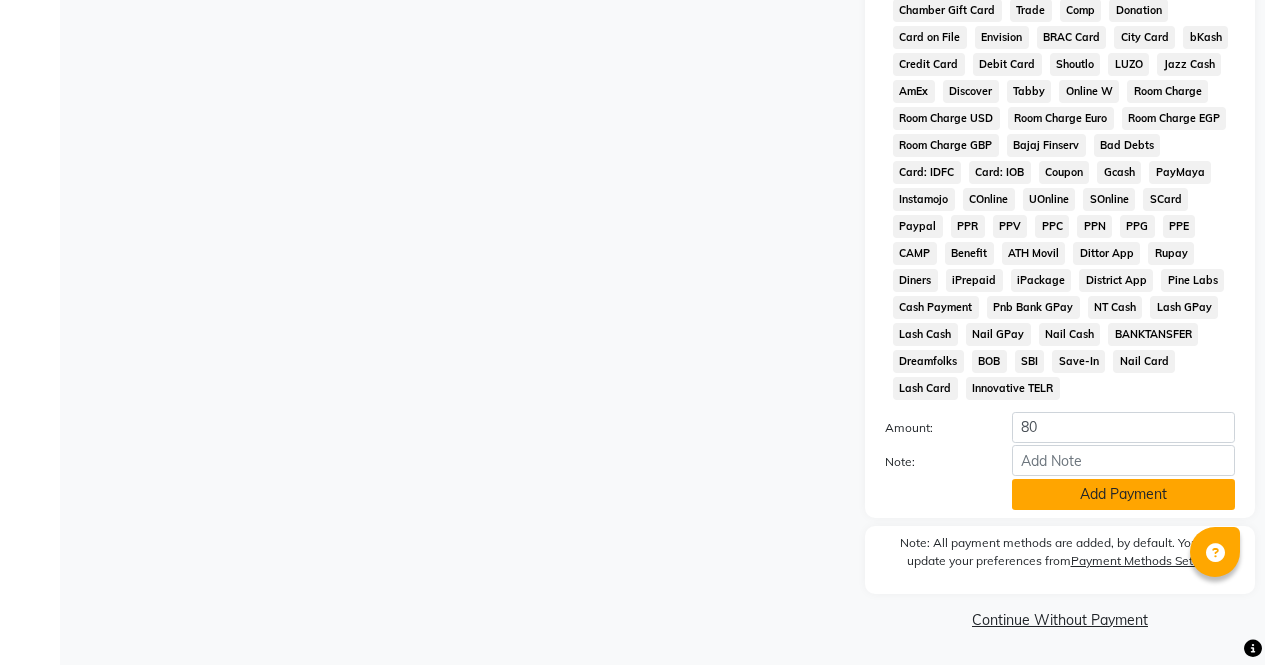 click on "Add Payment" 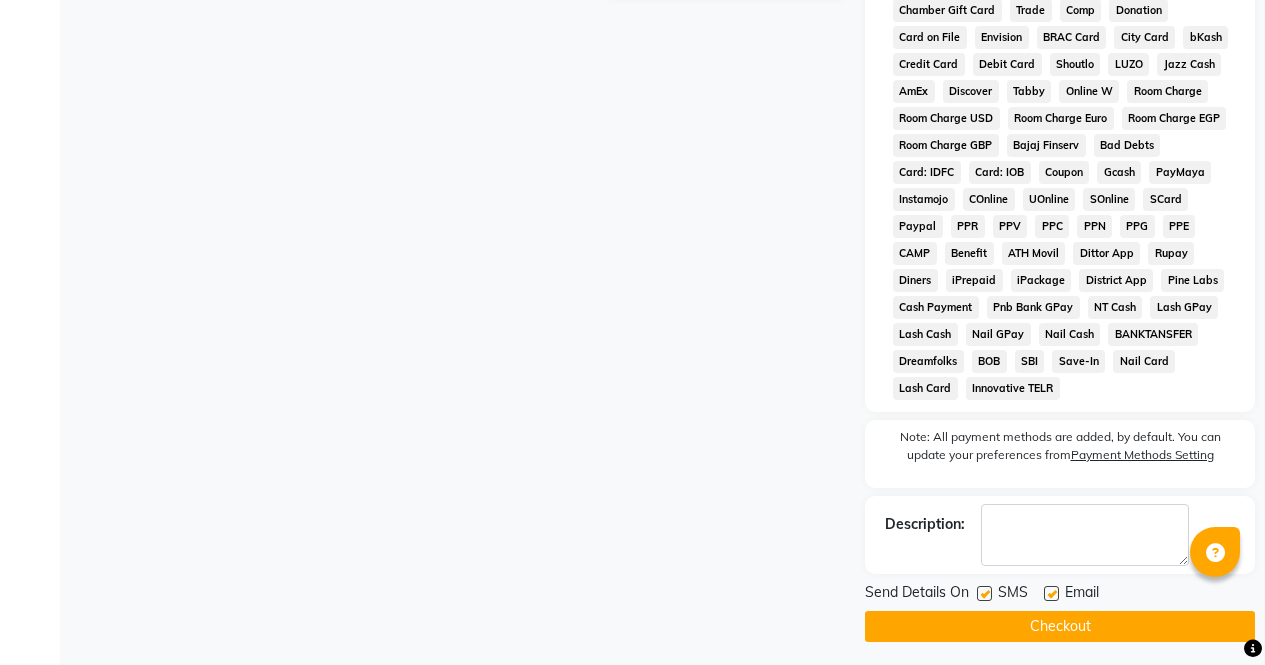 click on "Checkout" 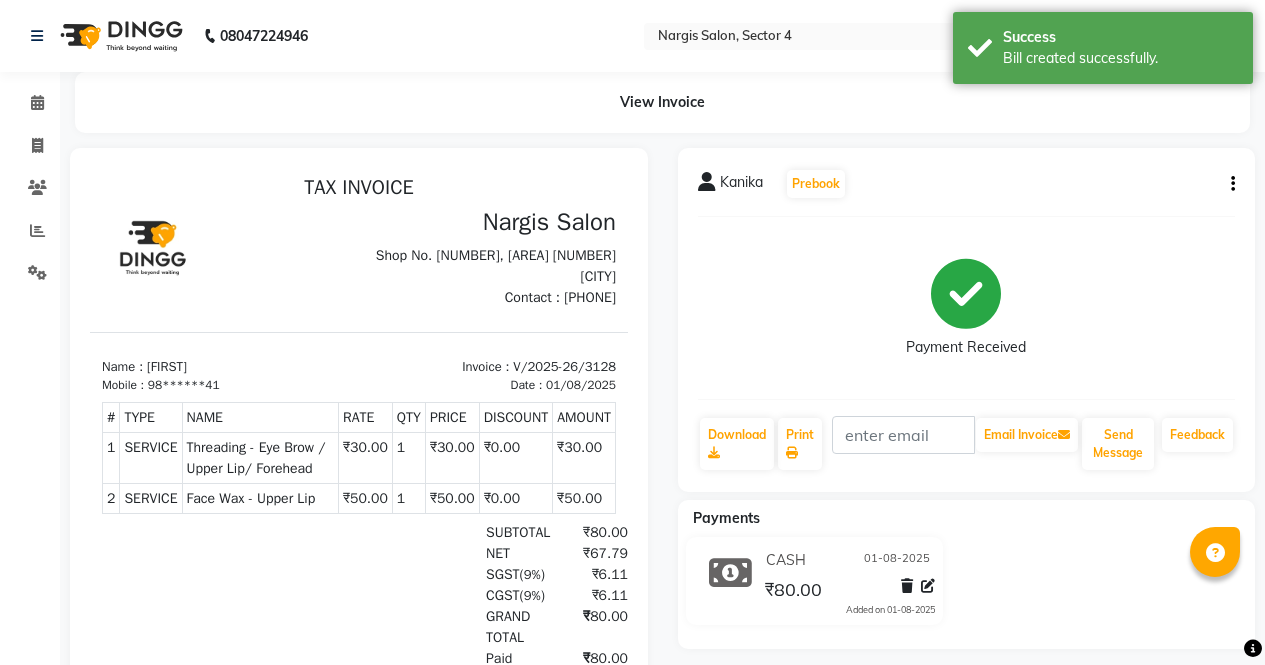 scroll, scrollTop: 0, scrollLeft: 0, axis: both 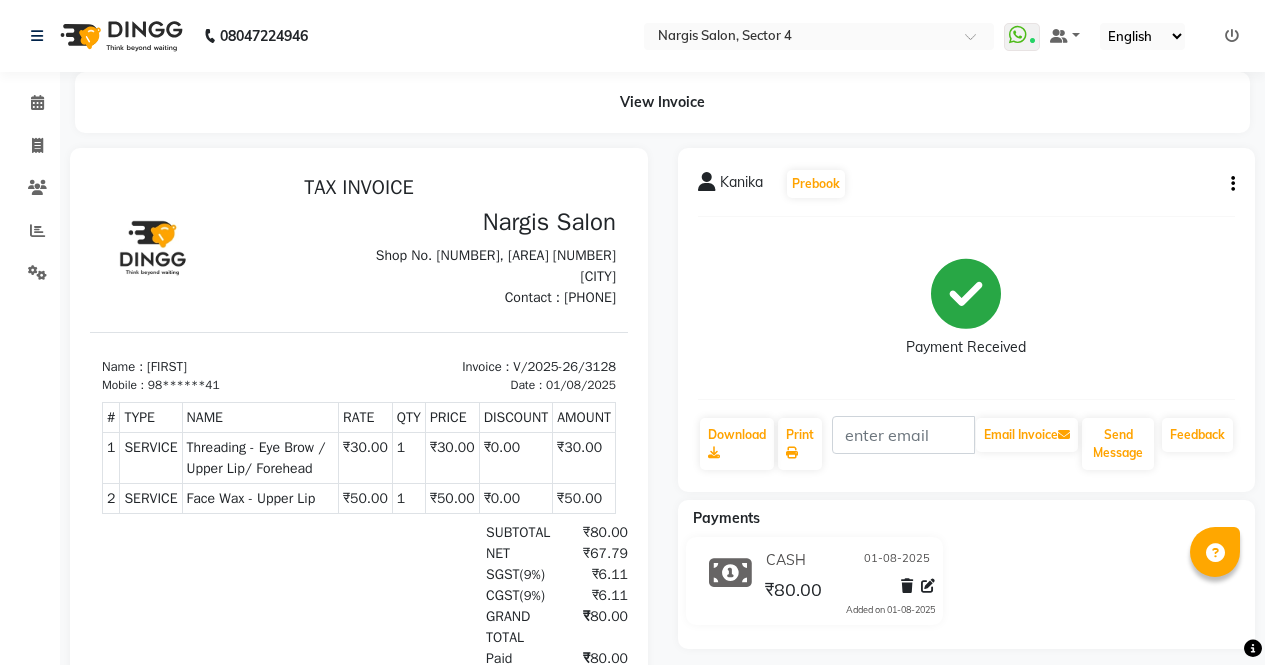 click 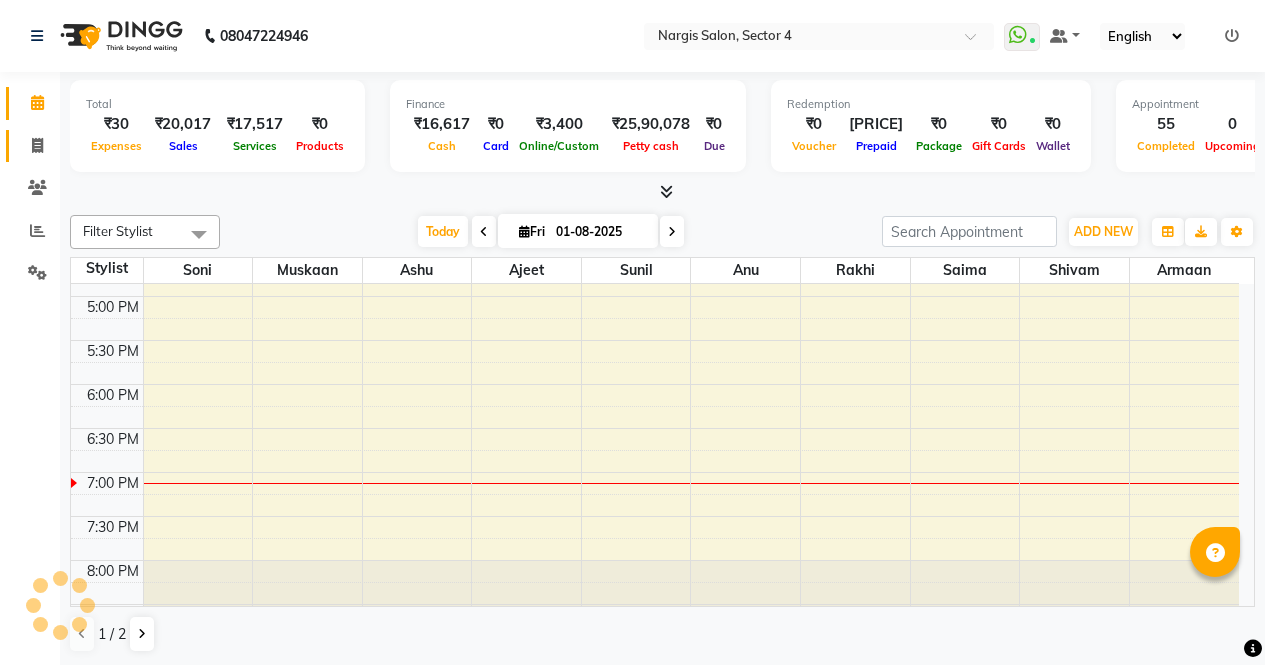 scroll, scrollTop: 0, scrollLeft: 0, axis: both 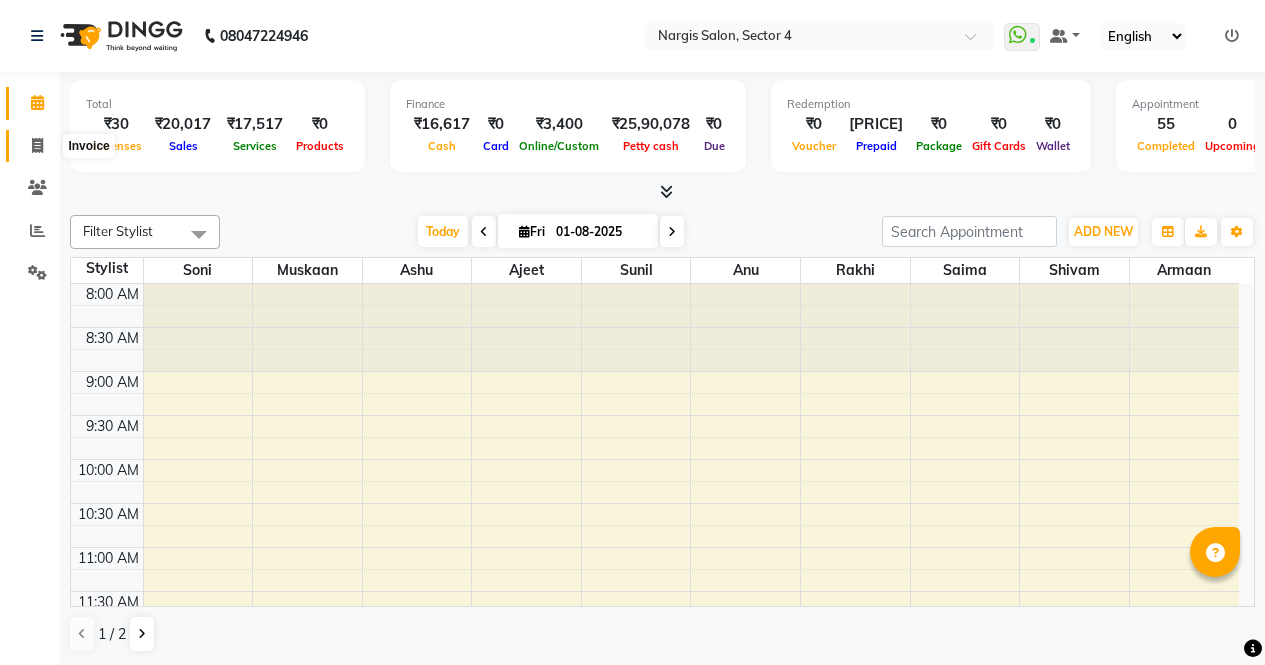 click 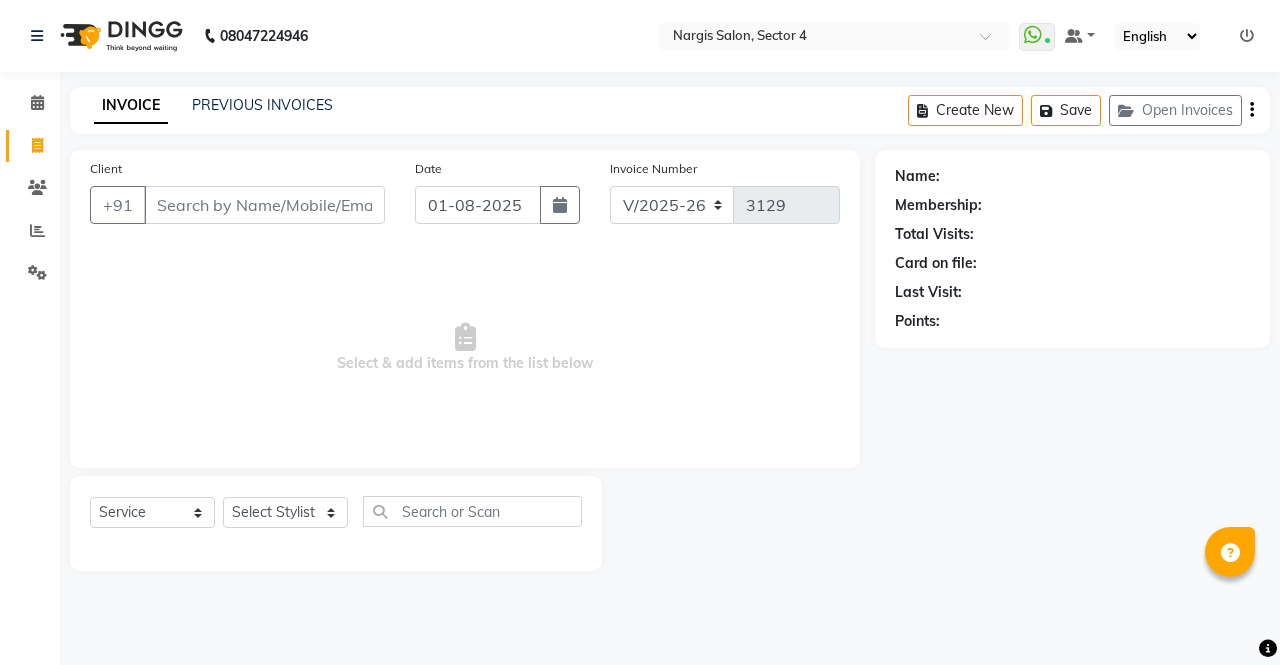 click on "INVOICE PREVIOUS INVOICES Create New   Save   Open Invoices" 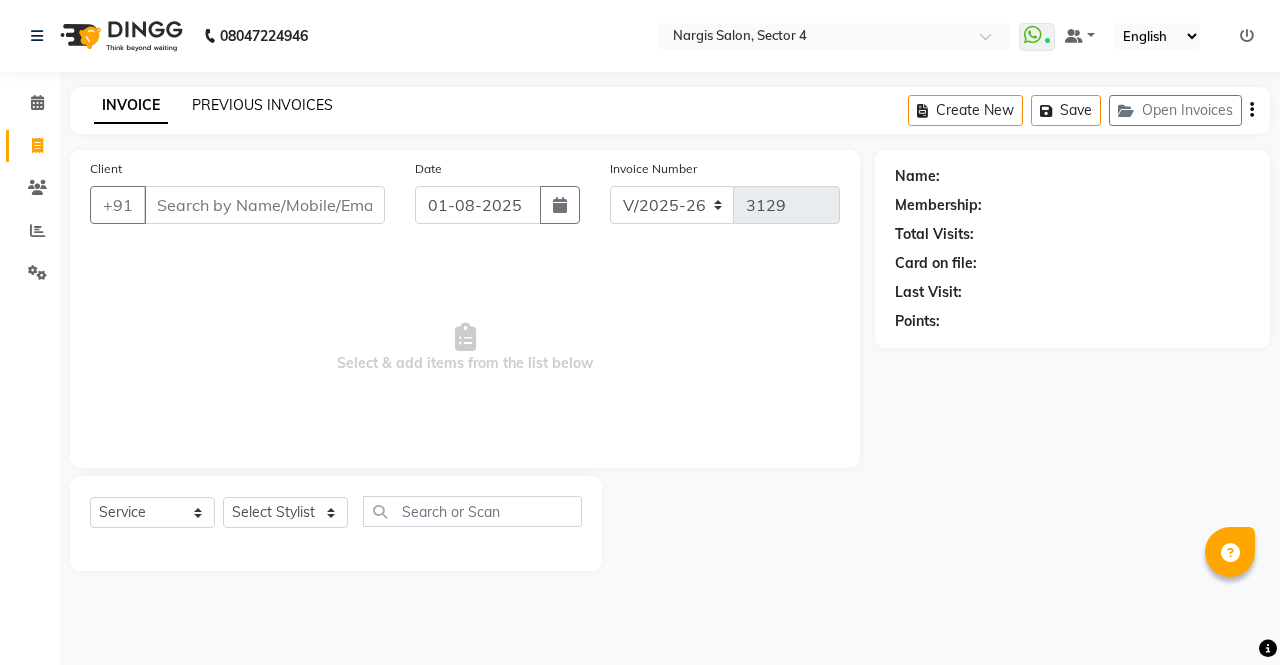 click on "PREVIOUS INVOICES" 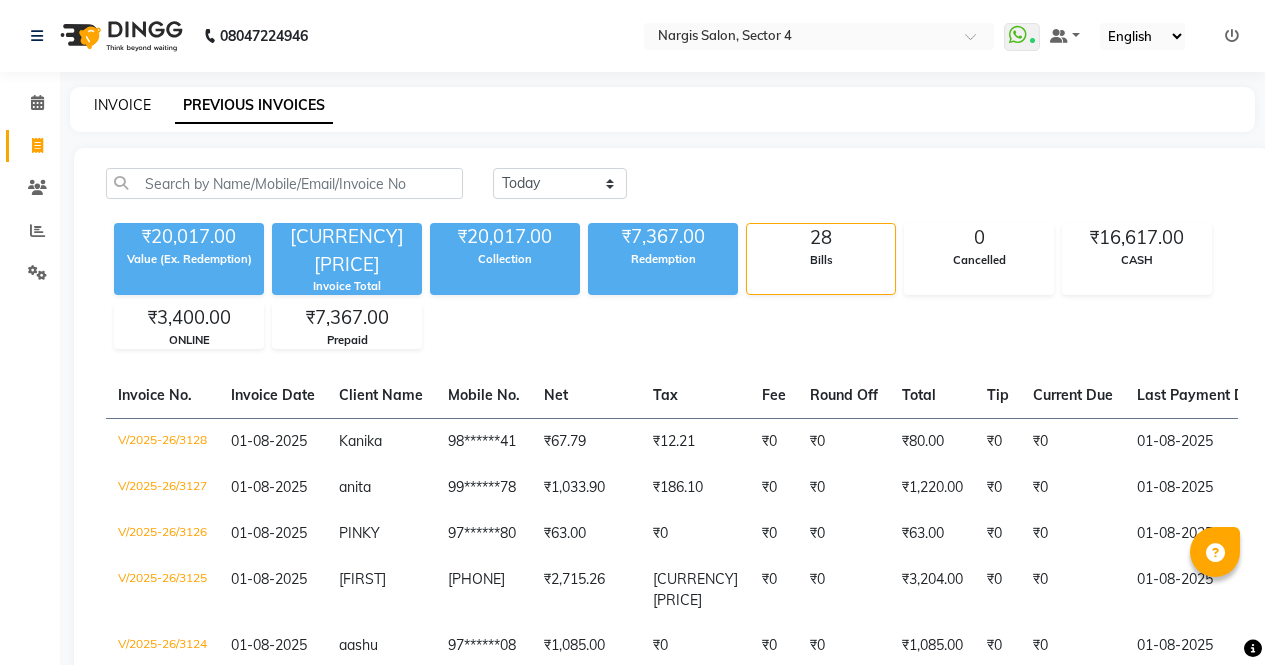 click on "INVOICE" 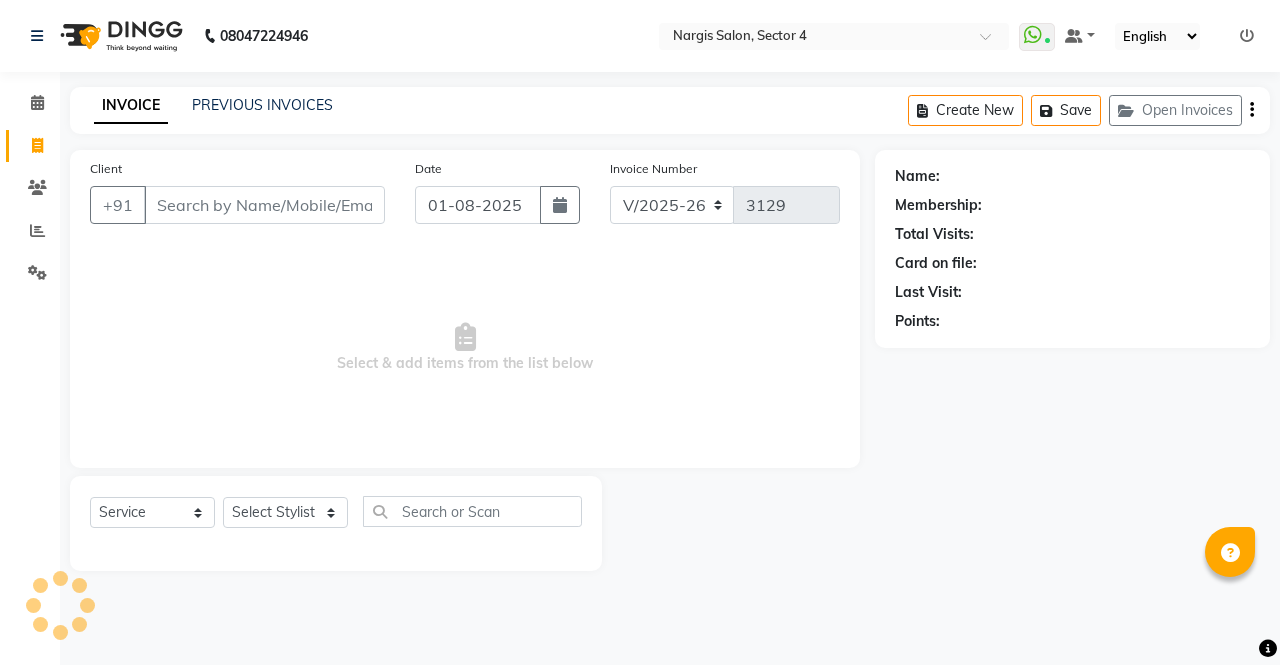 click on "Client" at bounding box center [264, 205] 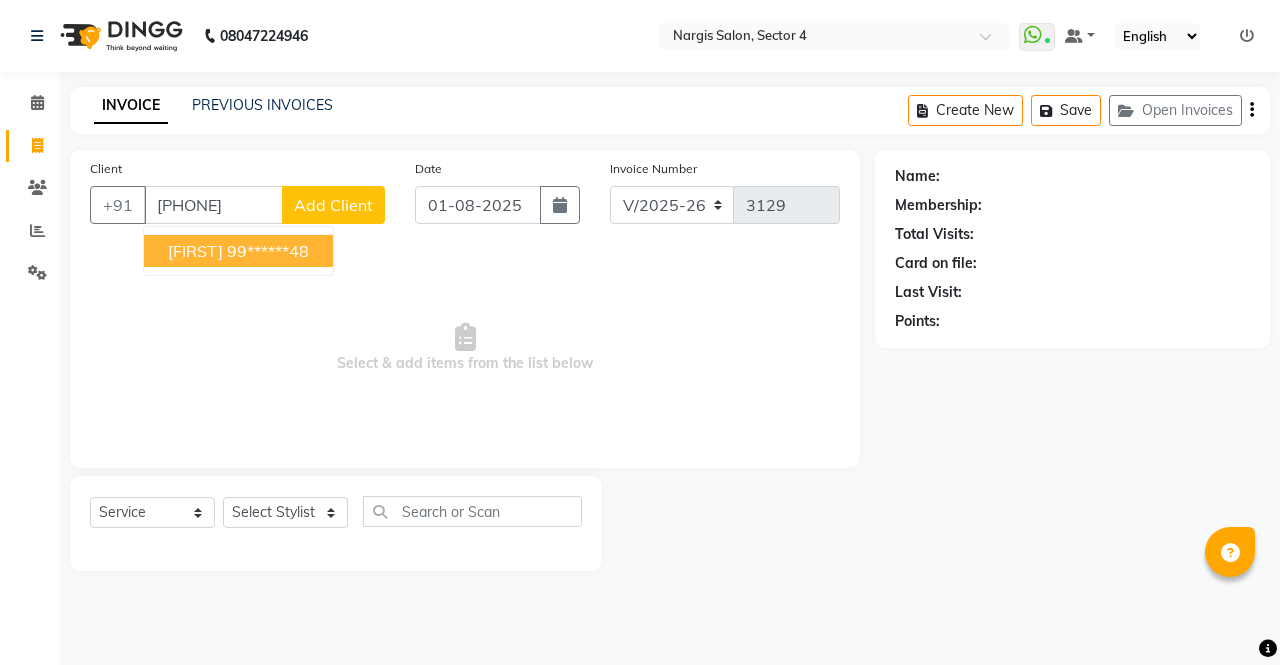 click on "[FIRST]" at bounding box center [195, 251] 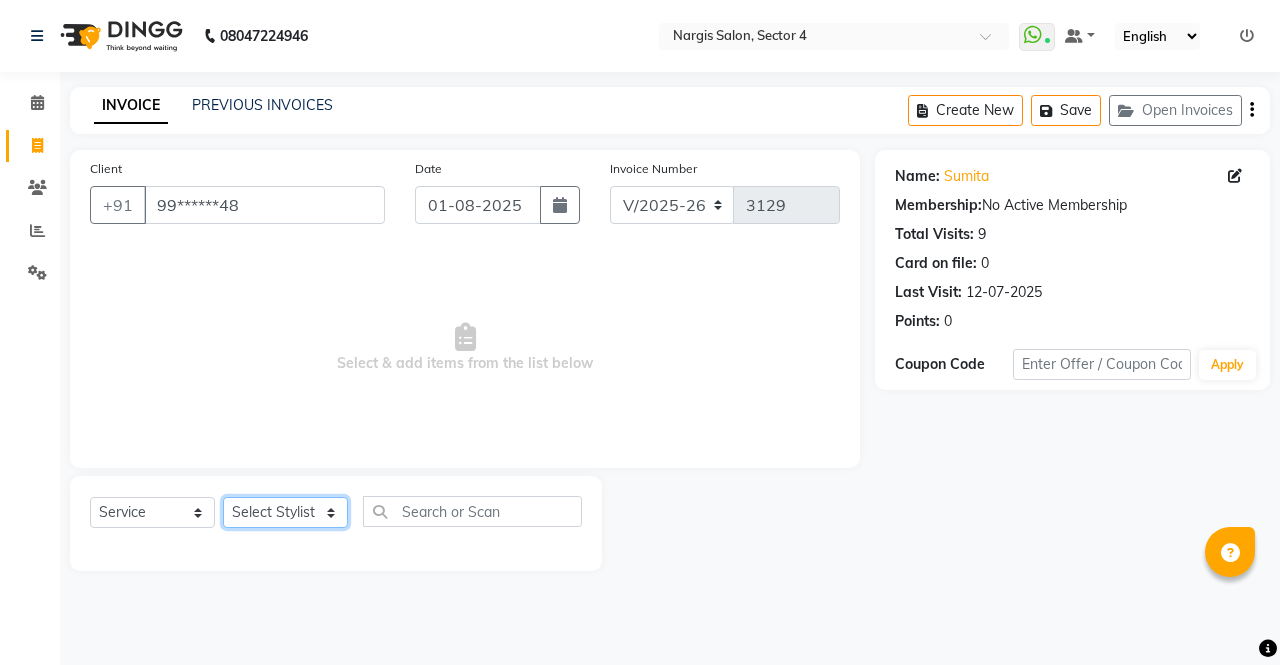 click on "Select Stylist [NAME] [NAME] [NAME] [NAME] Front Desk [NAME] [NAME] [NAME] [NAME] [NAME] [NAME] [NAME]" 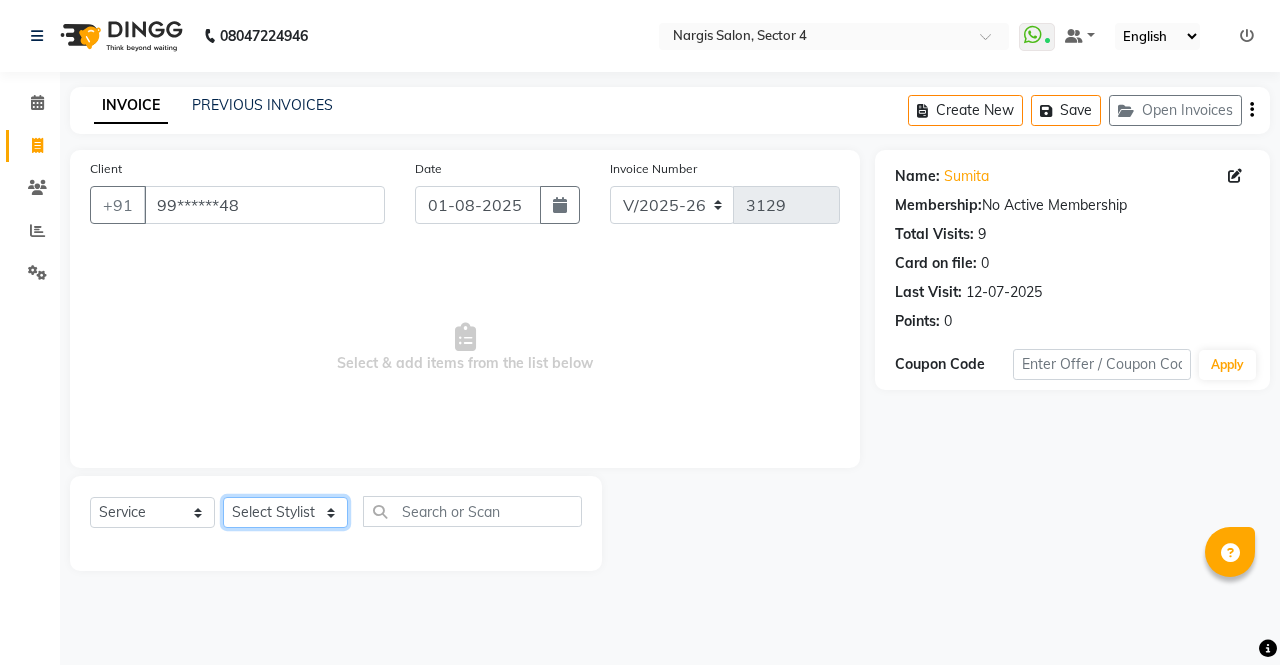 click on "Select Stylist [NAME] [NAME] [NAME] [NAME] Front Desk [NAME] [NAME] [NAME] [NAME] [NAME] [NAME] [NAME]" 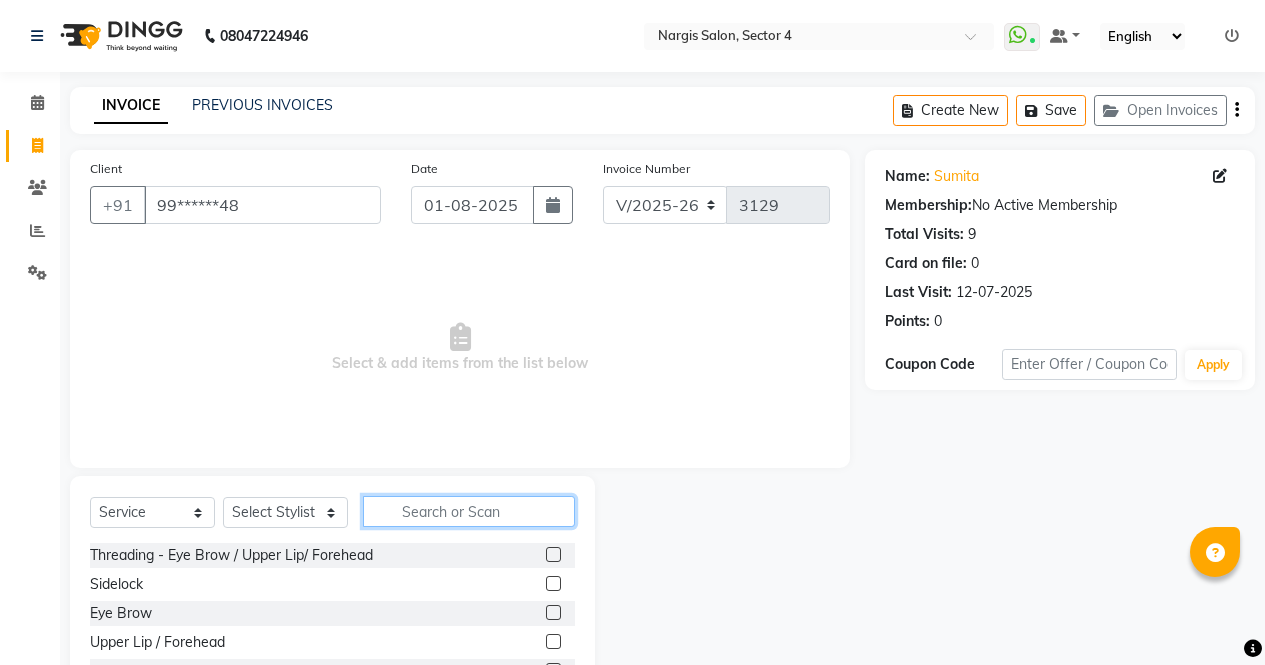 click 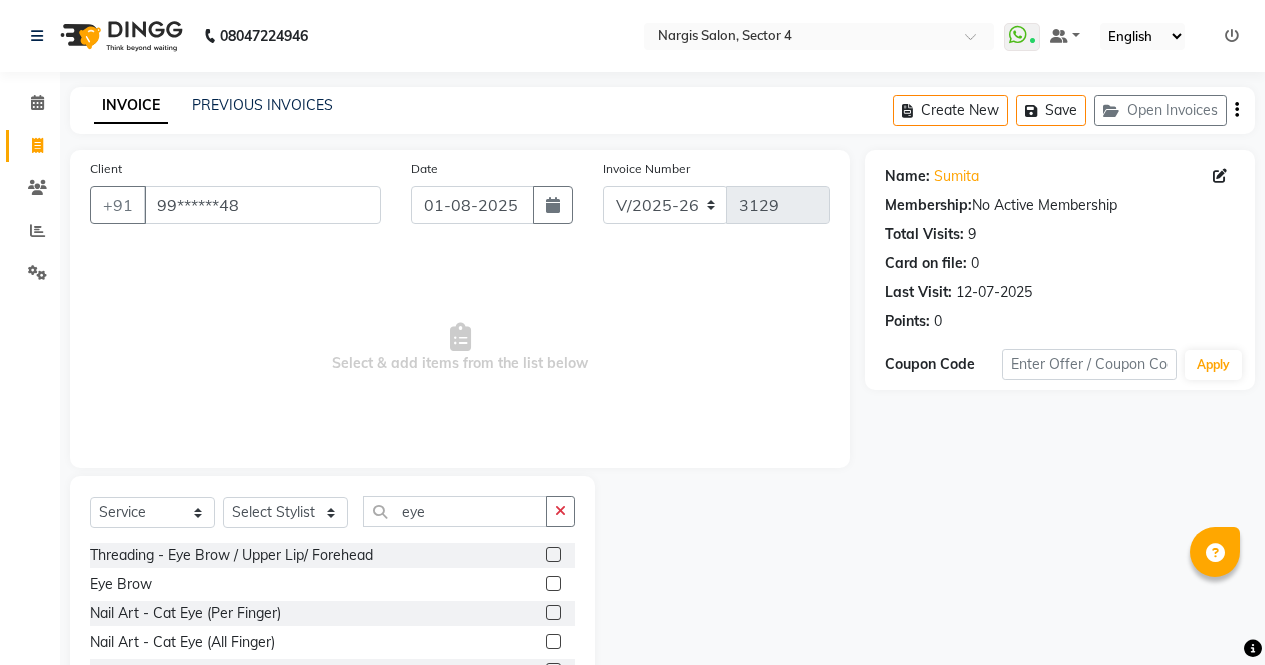 click 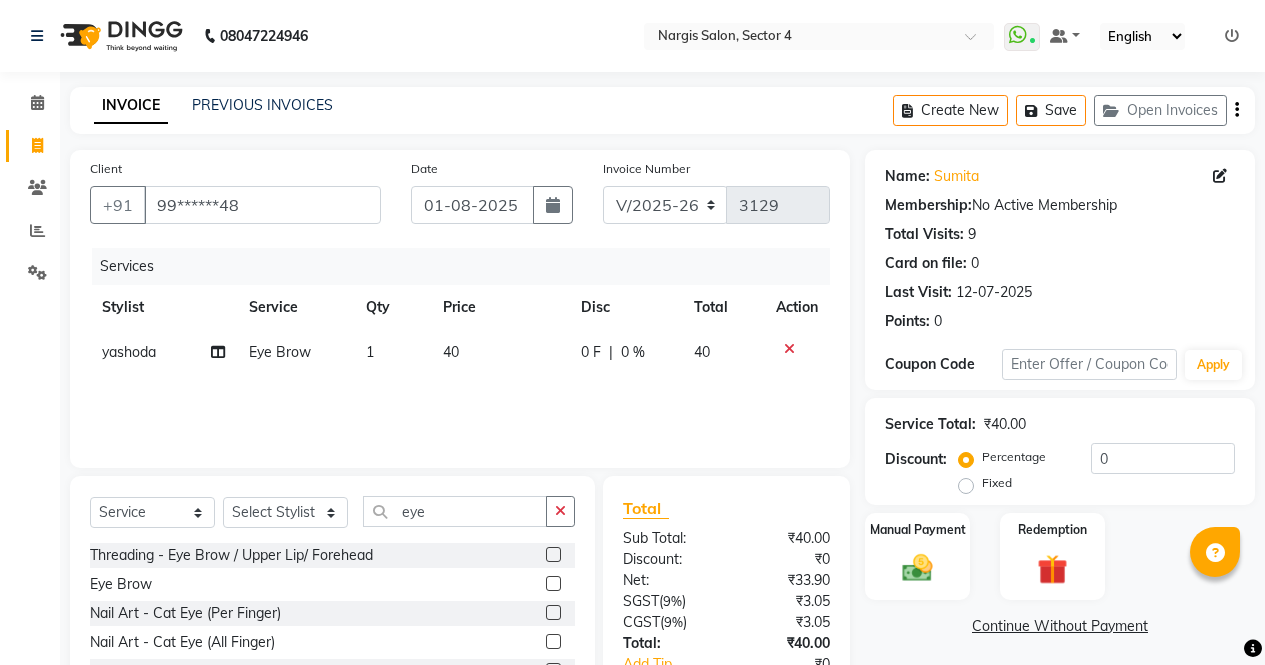 click 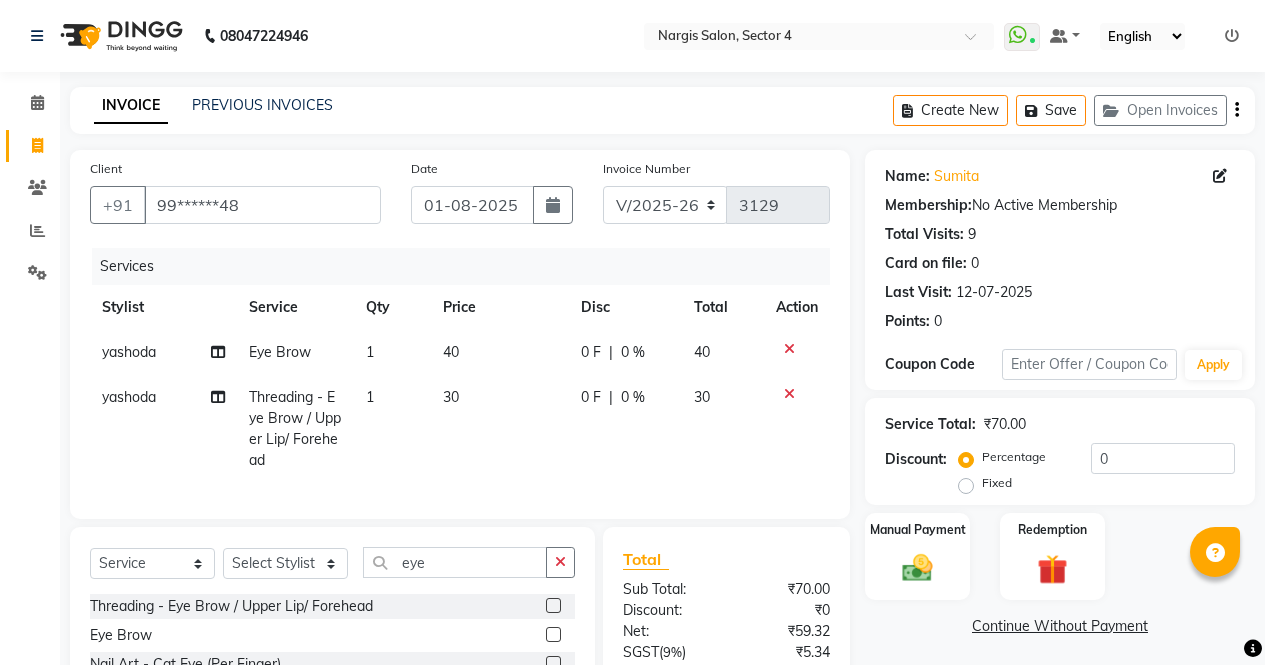 click 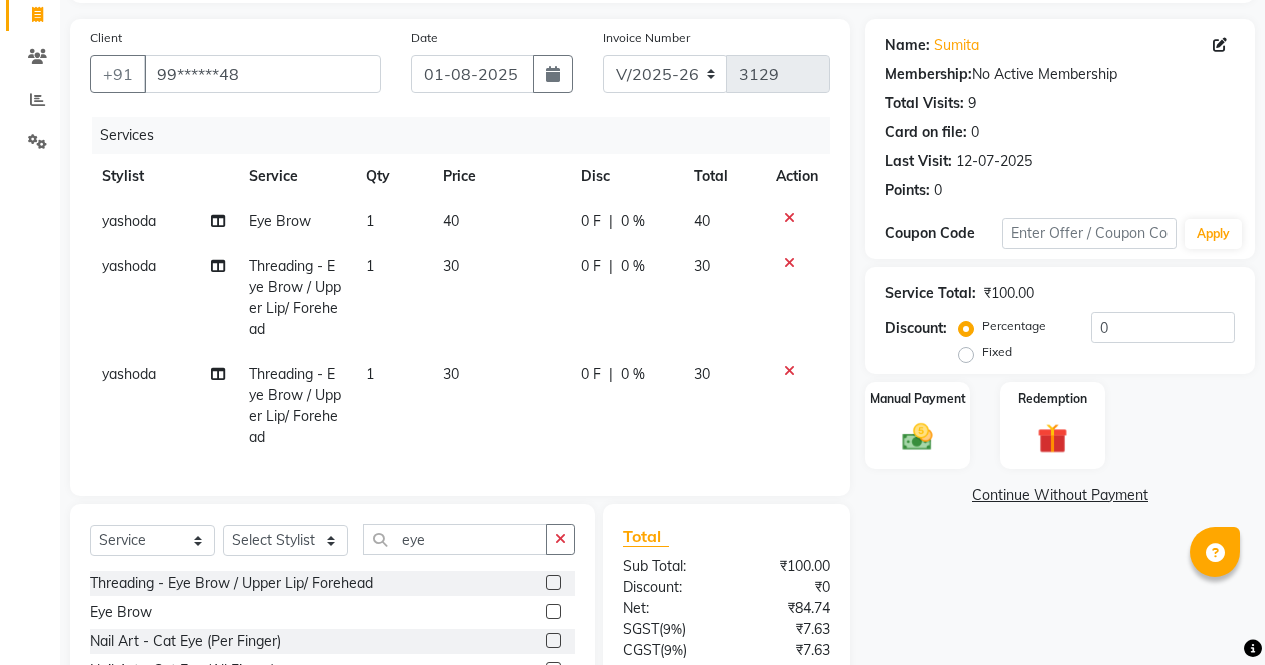 scroll, scrollTop: 115, scrollLeft: 0, axis: vertical 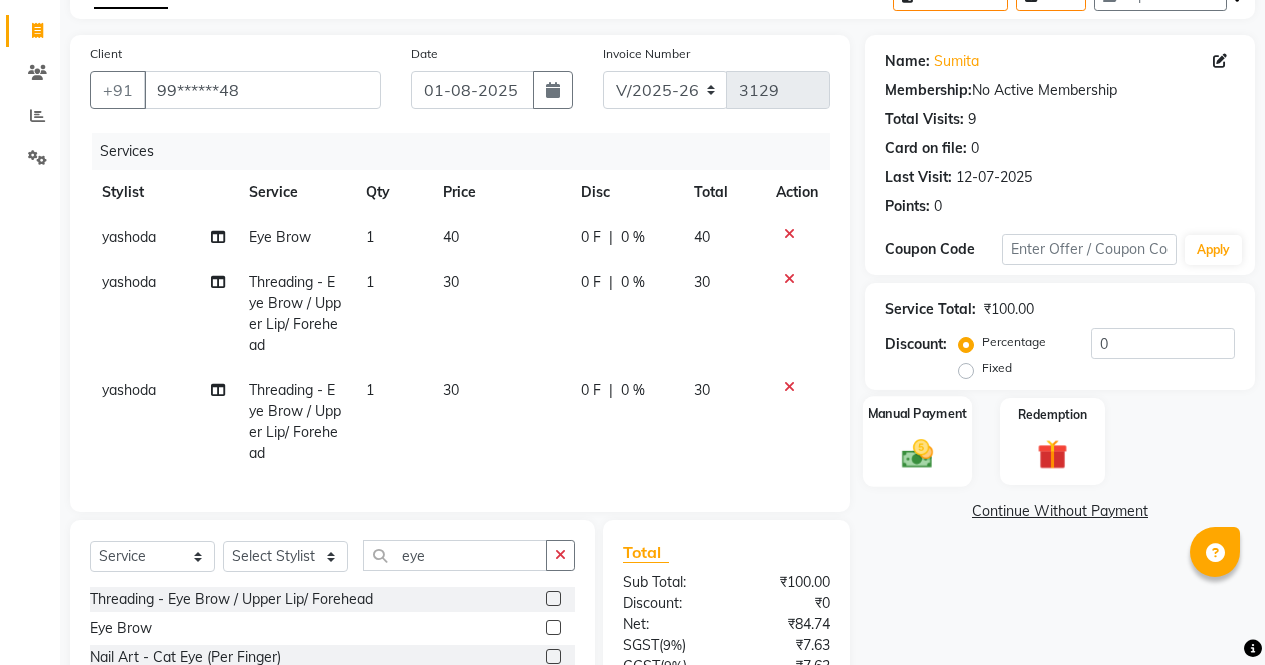click 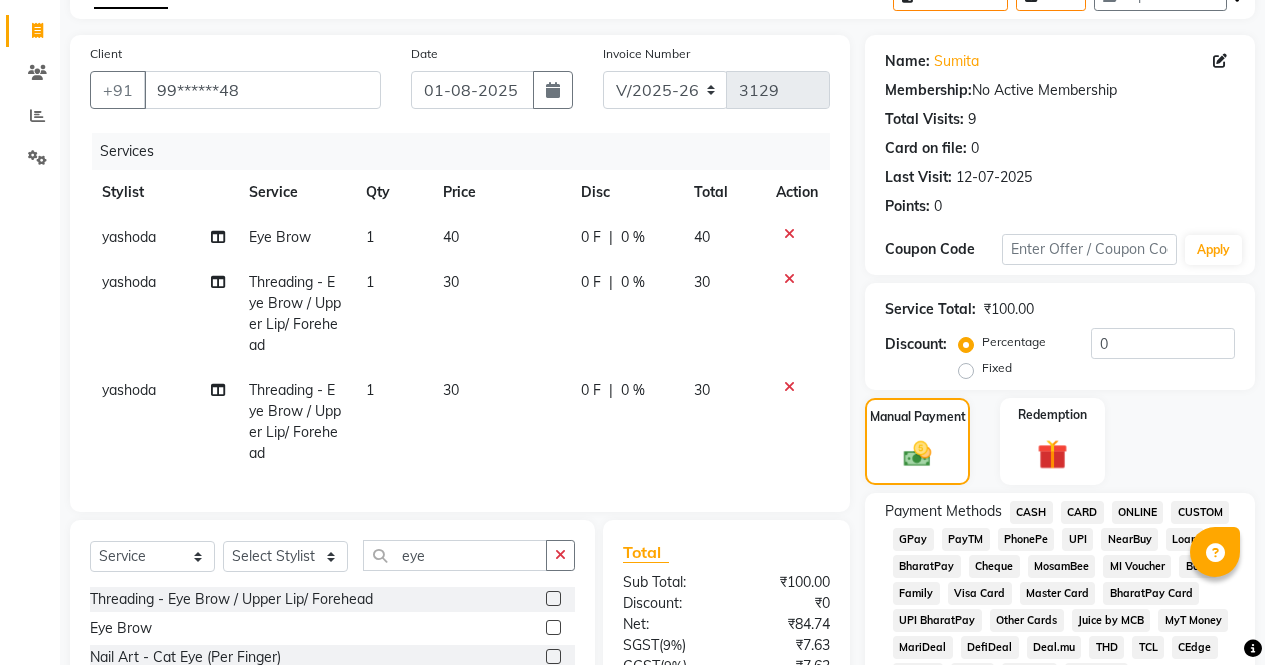 click on "ONLINE" 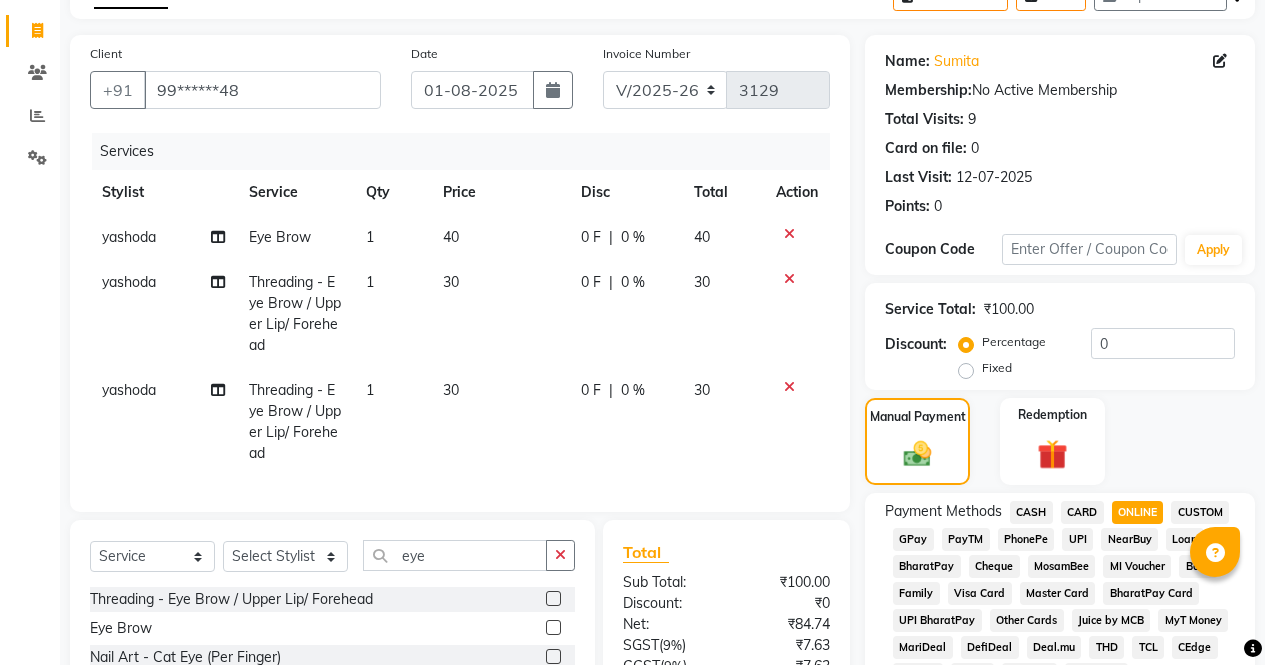 scroll, scrollTop: 696, scrollLeft: 0, axis: vertical 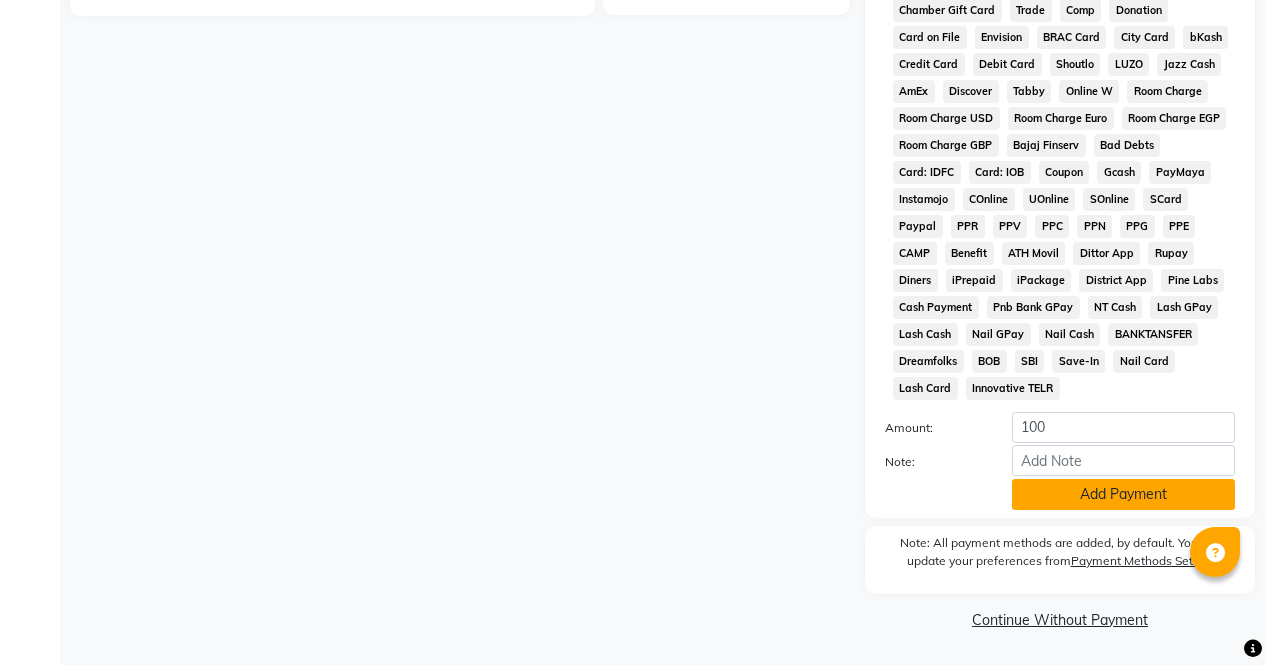 click on "Add Payment" 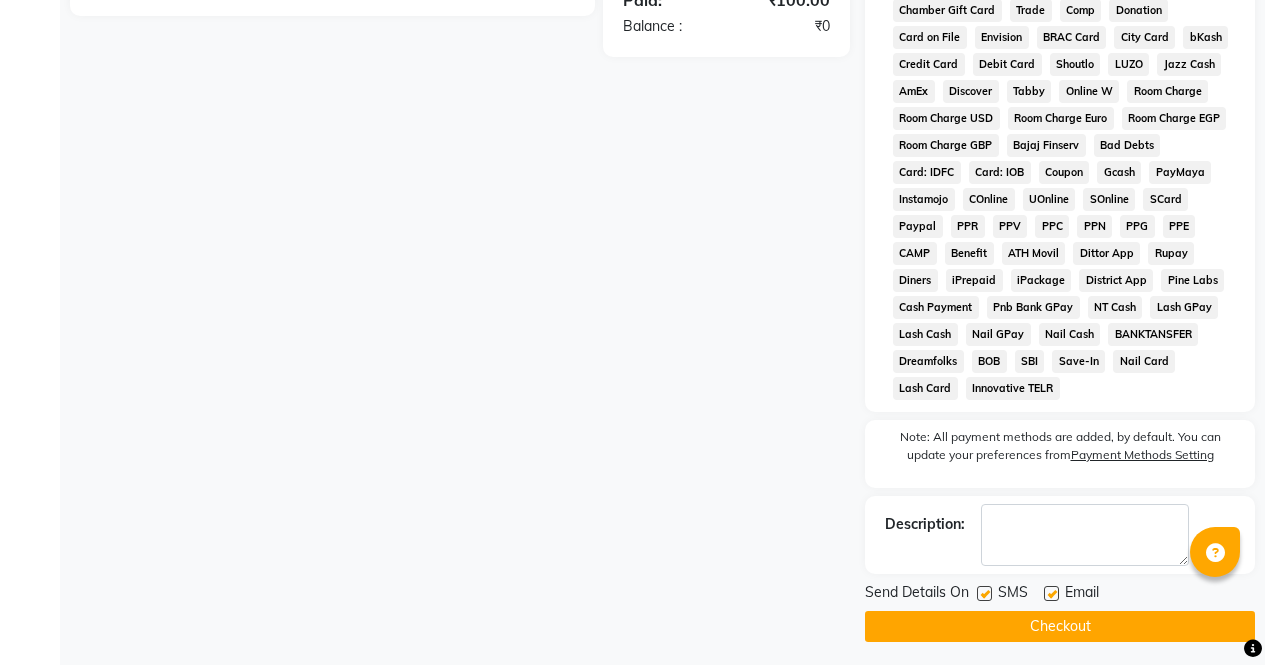 click on "Checkout" 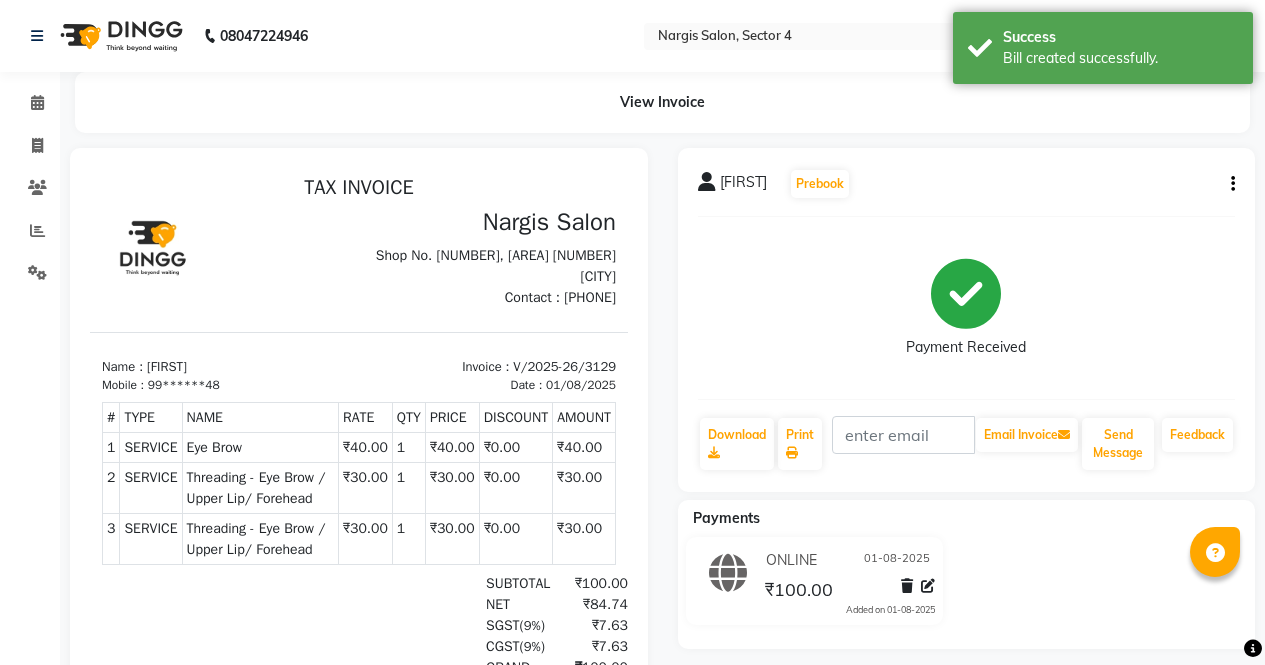 scroll, scrollTop: 0, scrollLeft: 0, axis: both 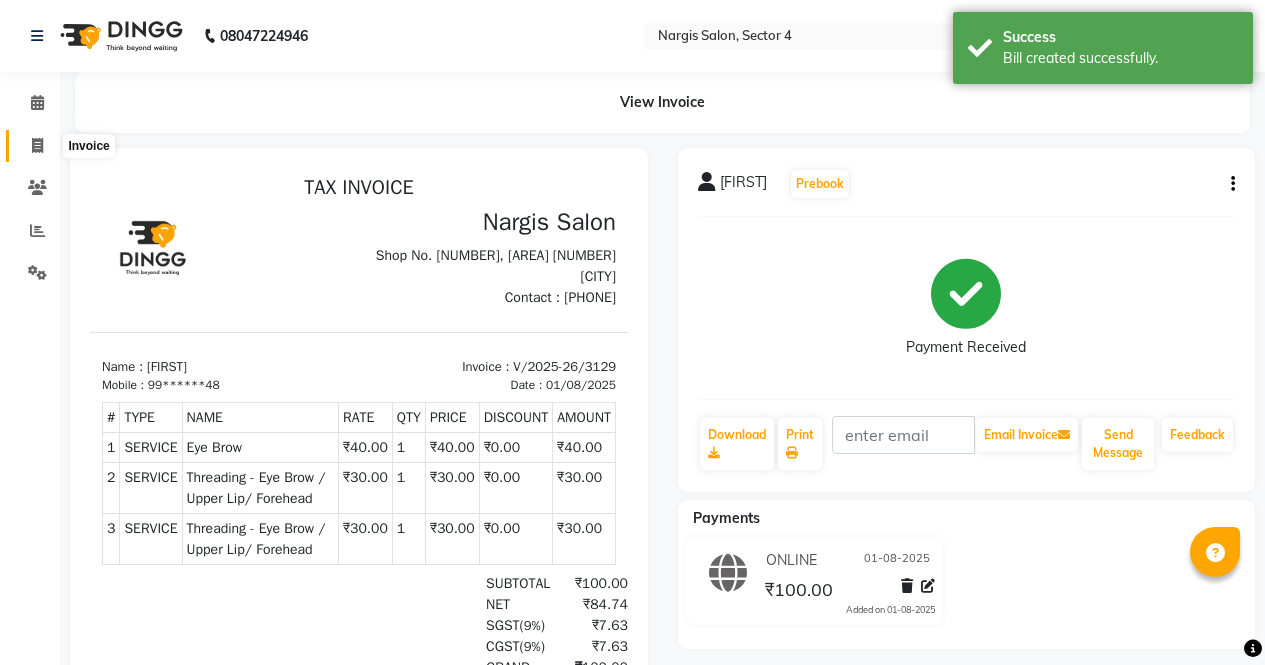 click 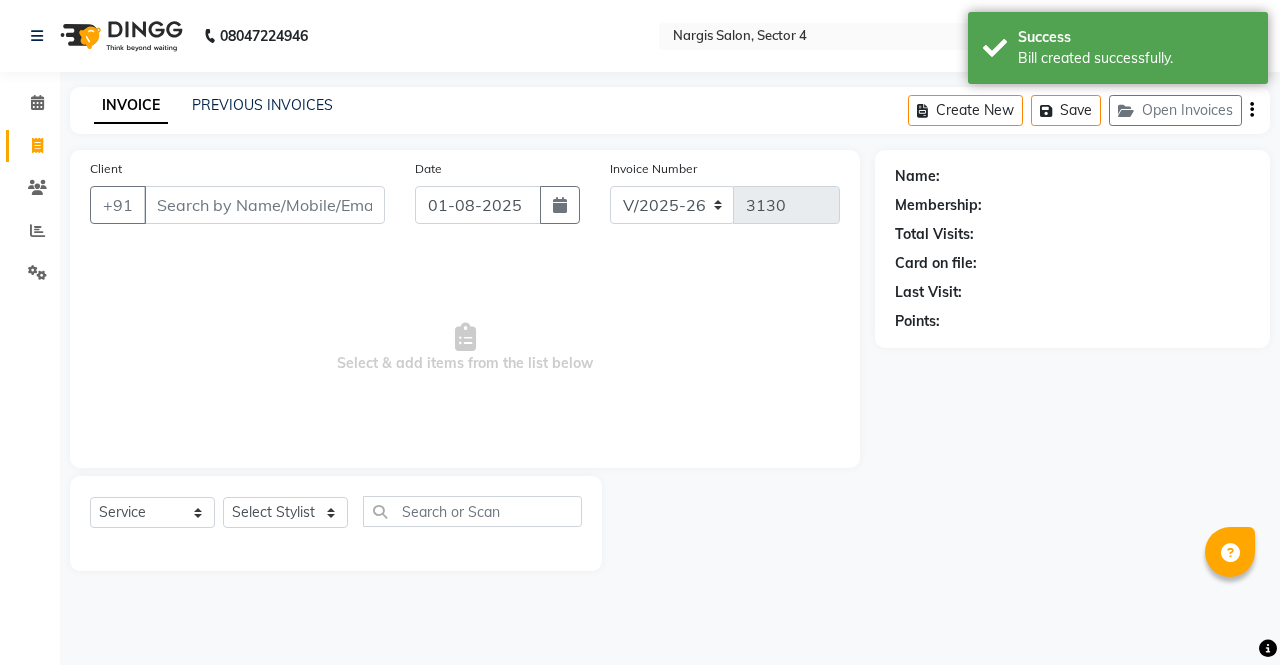 click 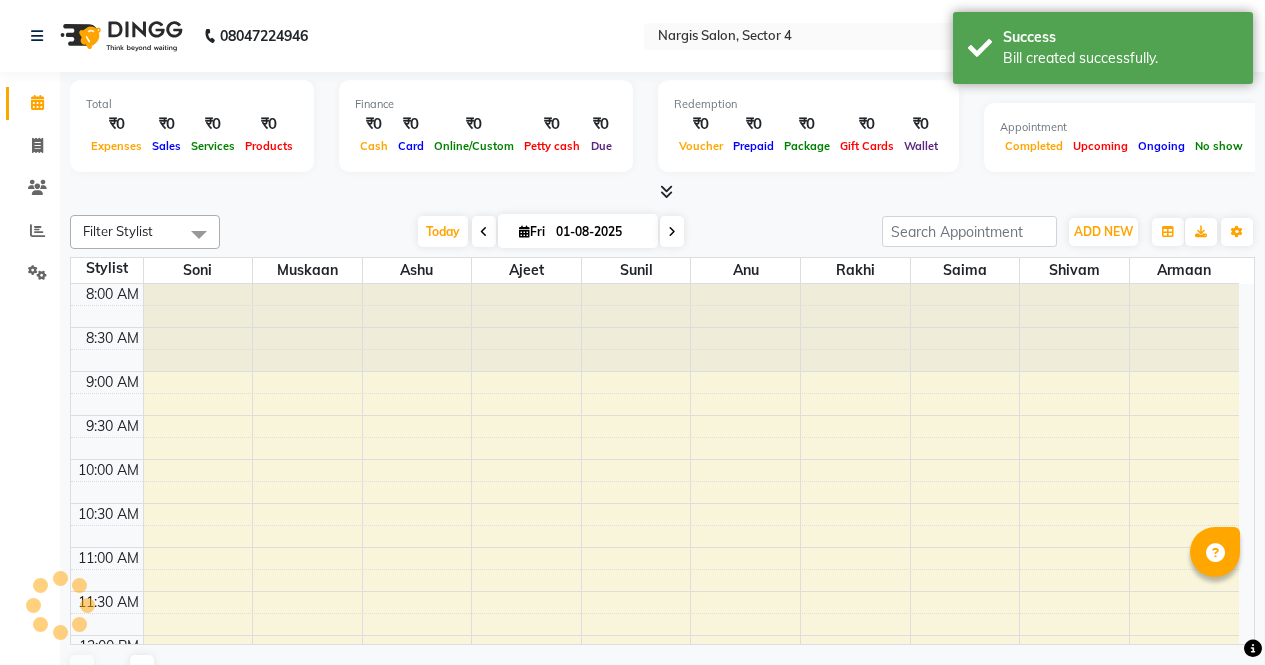 scroll, scrollTop: 0, scrollLeft: 0, axis: both 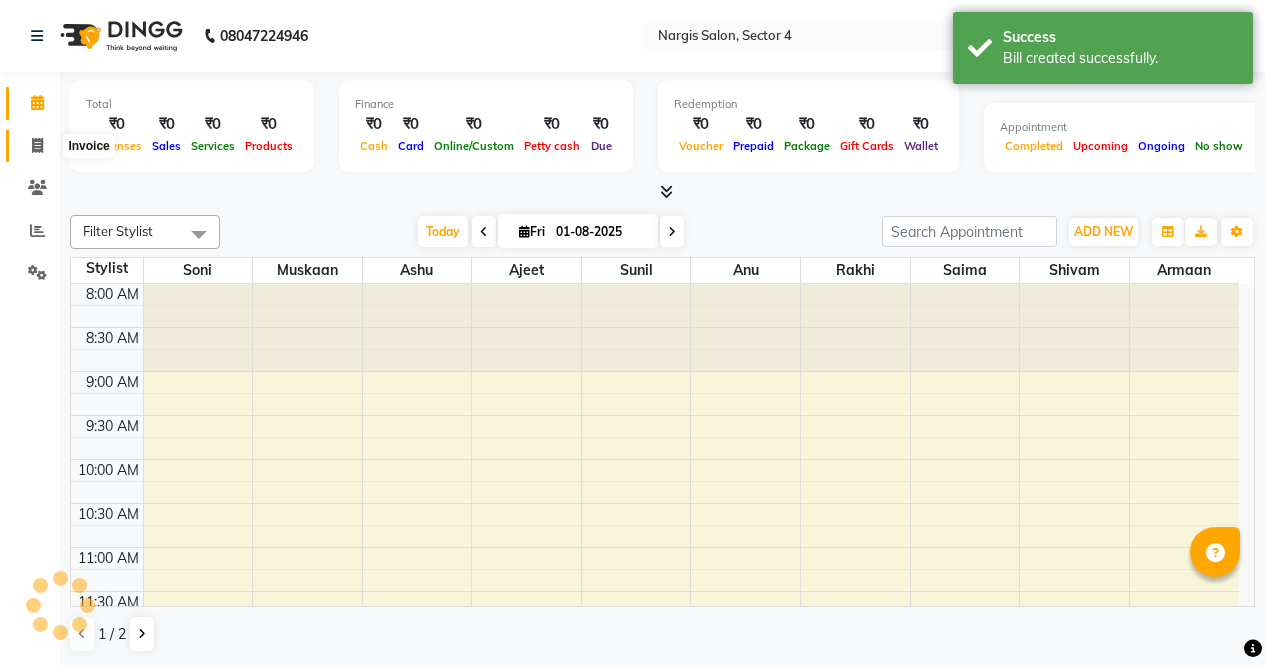 click 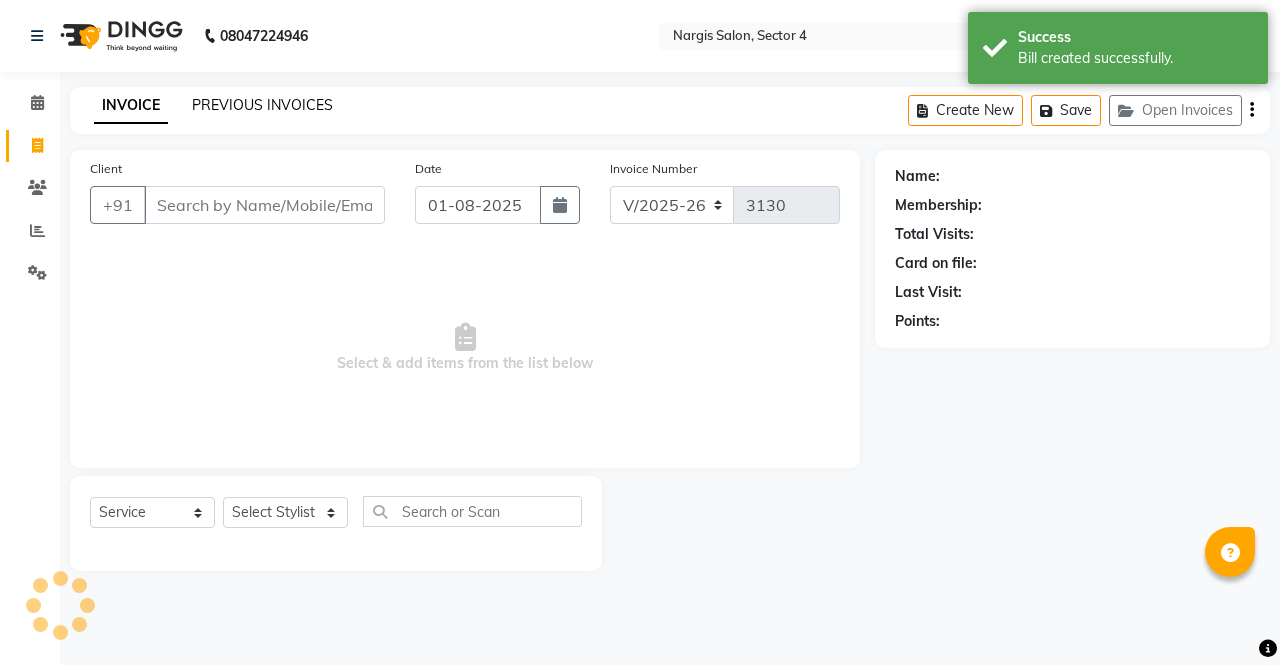 click on "PREVIOUS INVOICES" 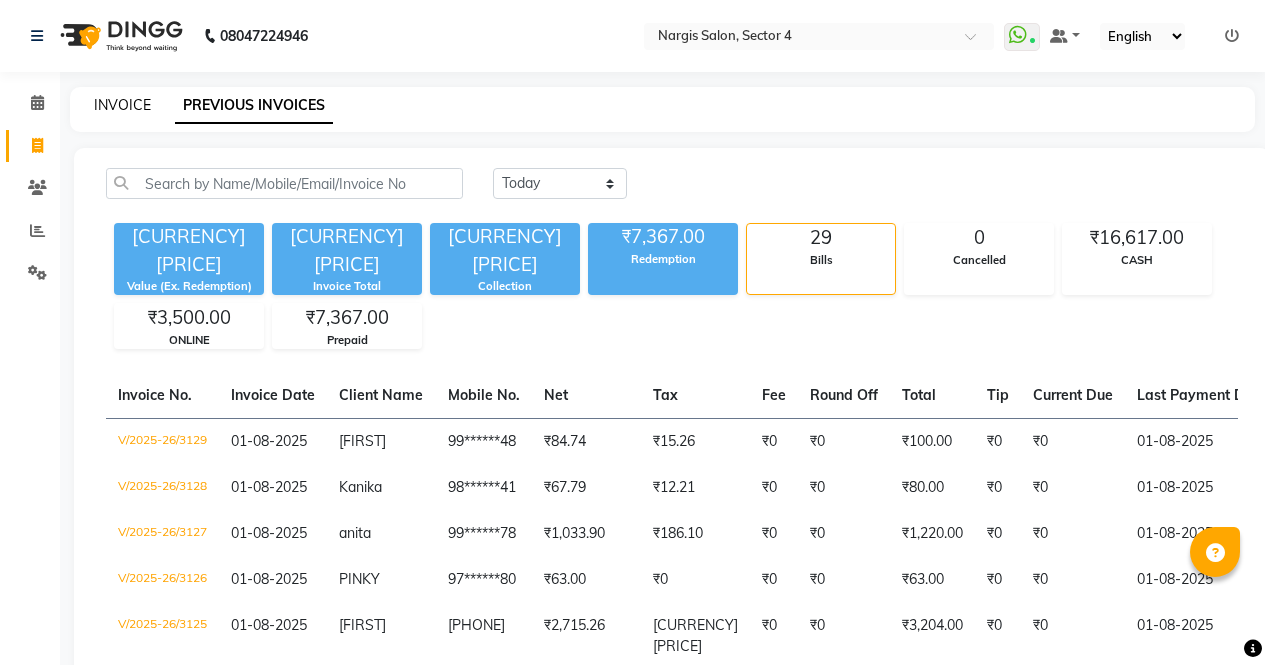 click on "INVOICE" 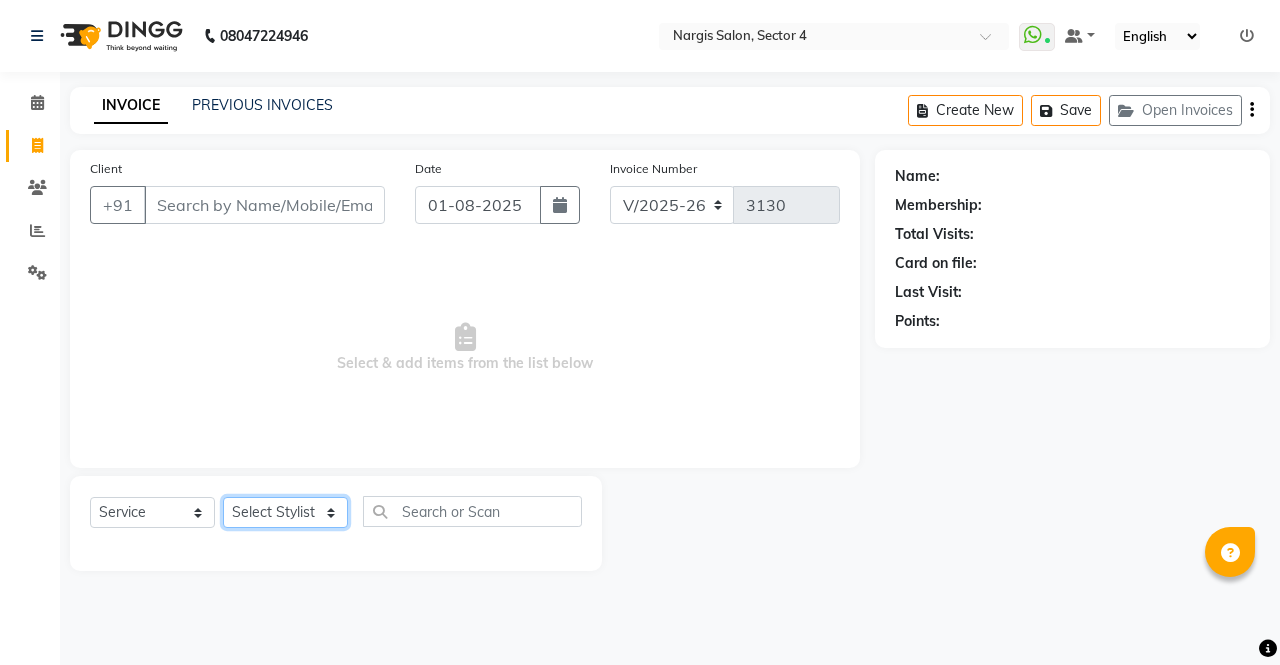 click on "Select Stylist [NAME] [NAME] [NAME] [NAME] Front Desk [NAME] [NAME] [NAME] [NAME] [NAME] [NAME] [NAME]" 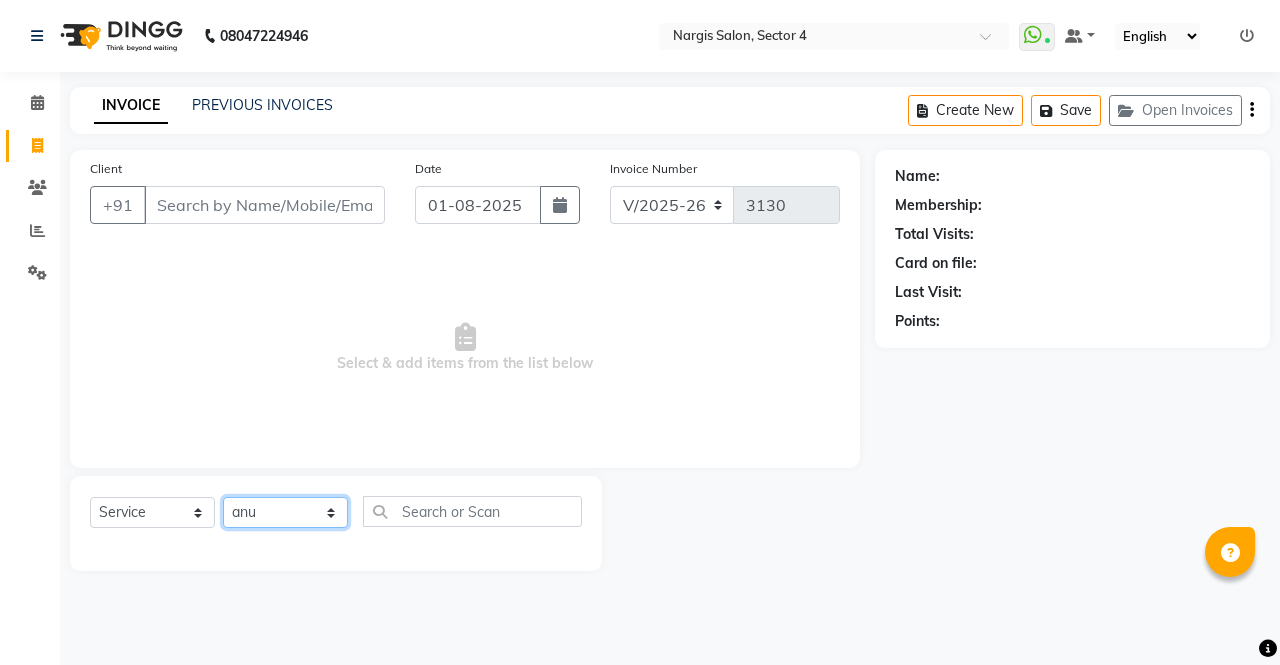 click on "Select Stylist [NAME] [NAME] [NAME] [NAME] Front Desk [NAME] [NAME] [NAME] [NAME] [NAME] [NAME] [NAME]" 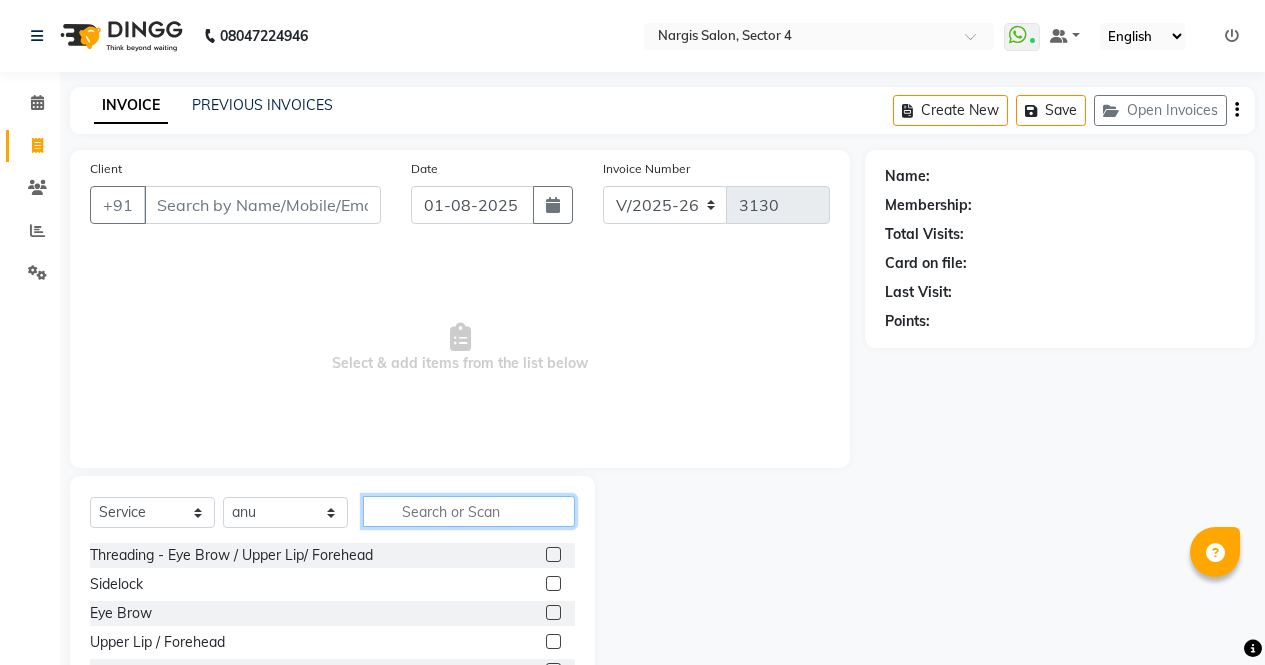 click 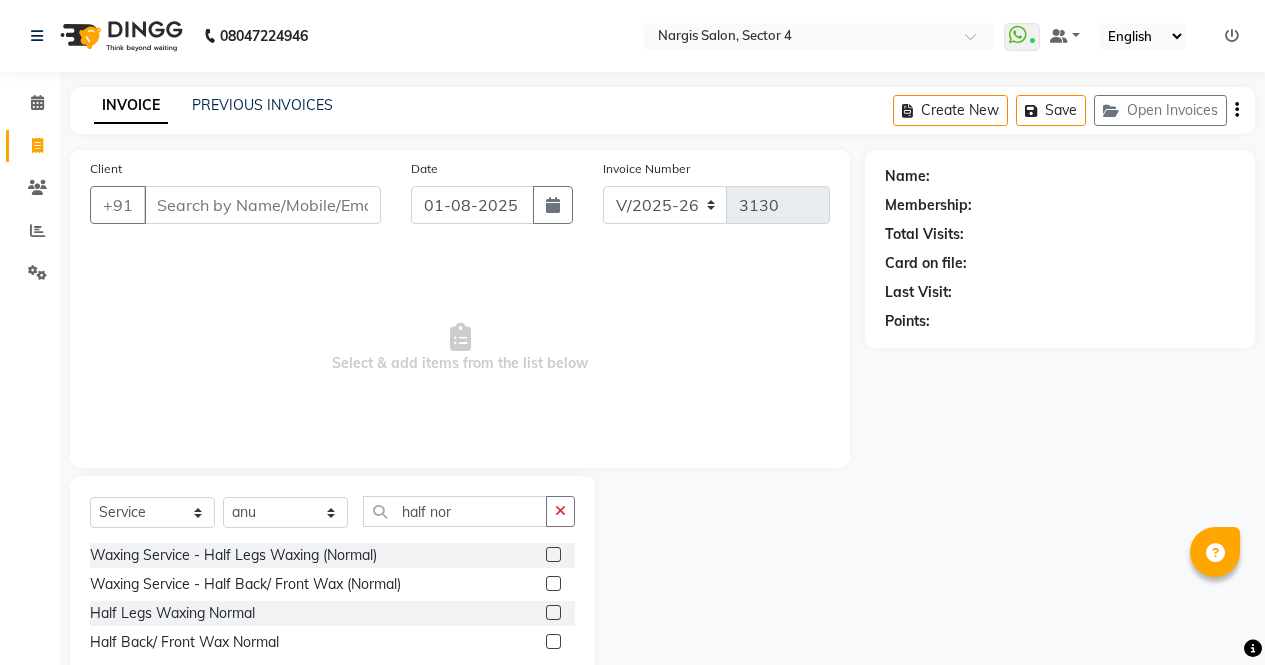 click 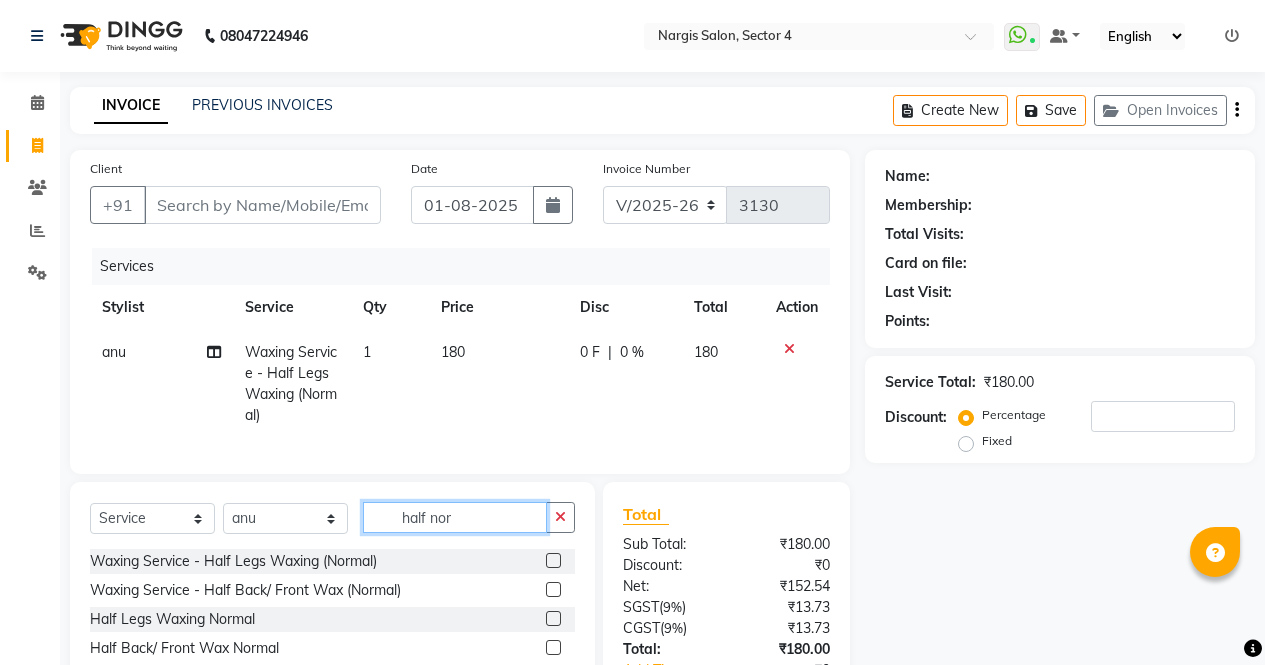 click on "half nor" 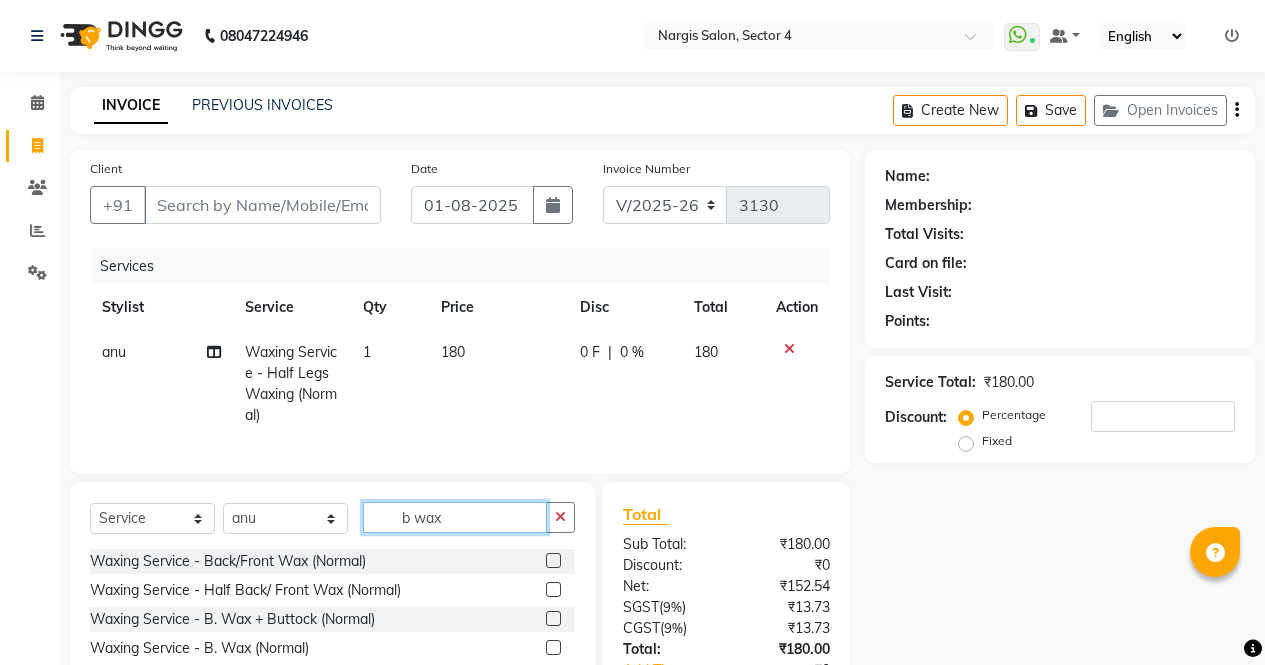 scroll, scrollTop: 157, scrollLeft: 0, axis: vertical 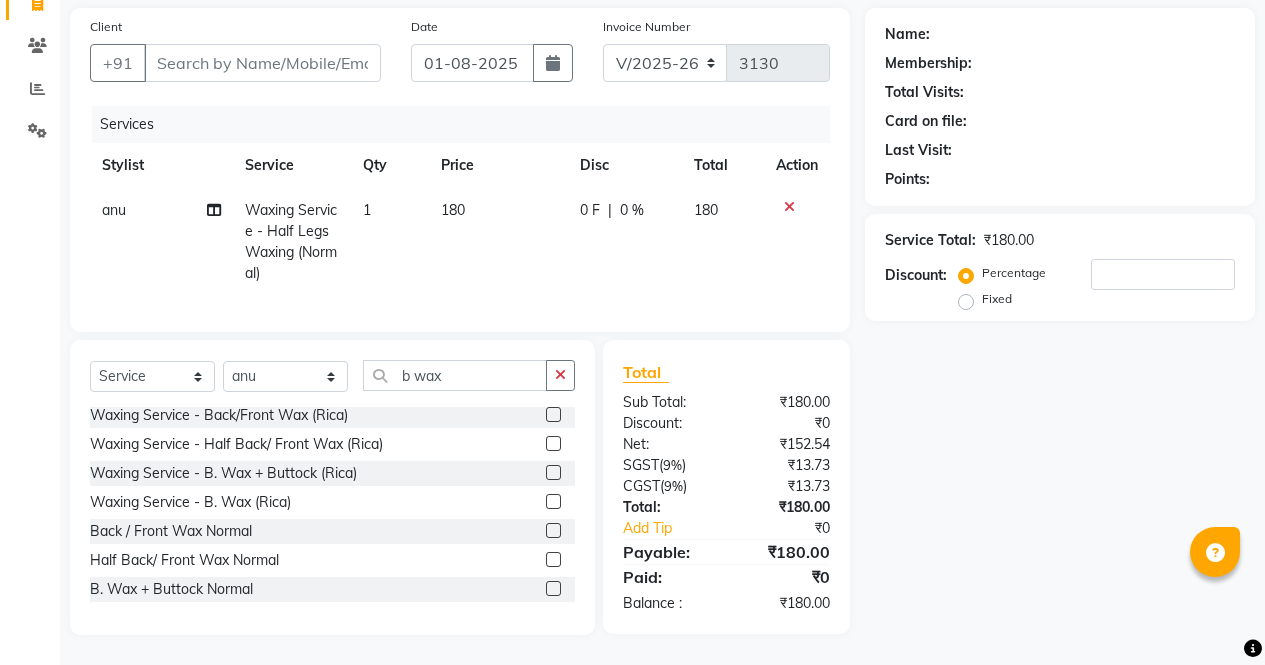 click 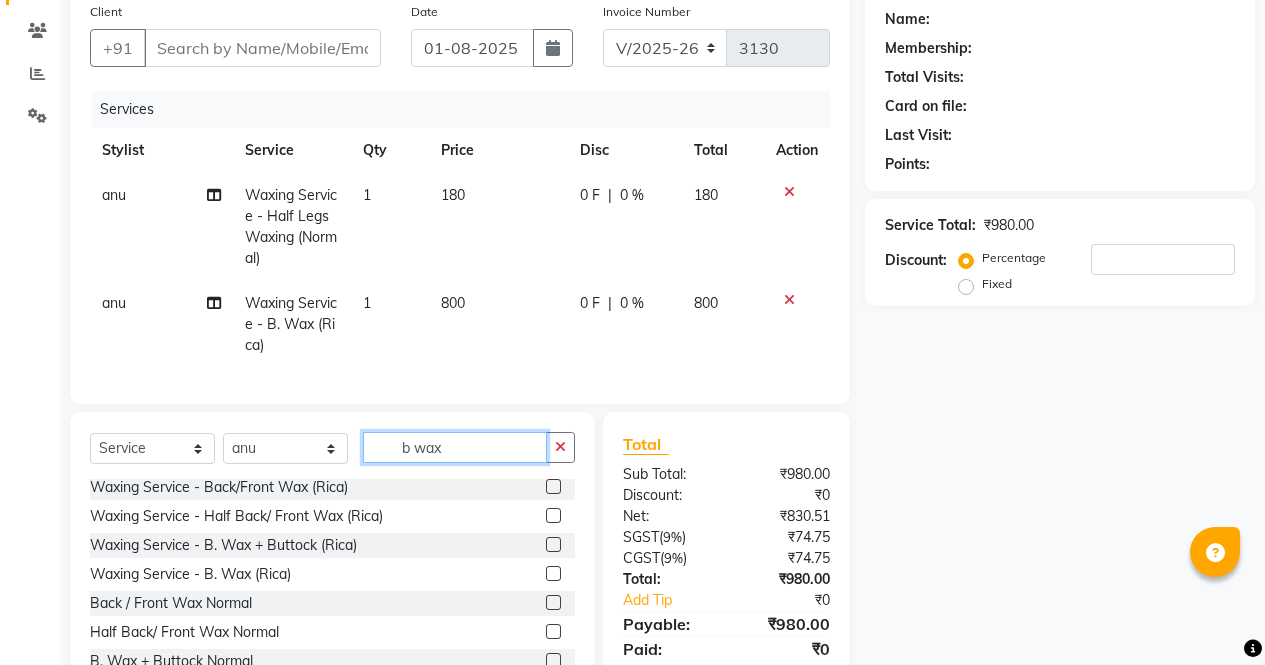 click on "b wax" 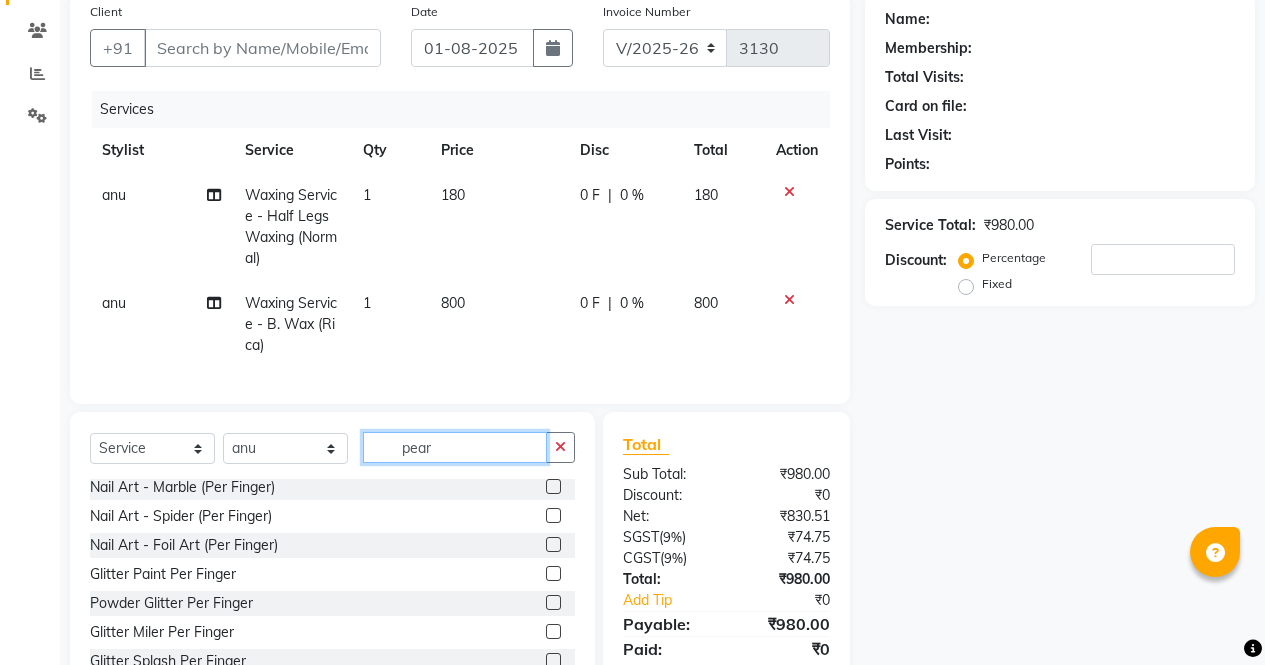 scroll, scrollTop: 0, scrollLeft: 0, axis: both 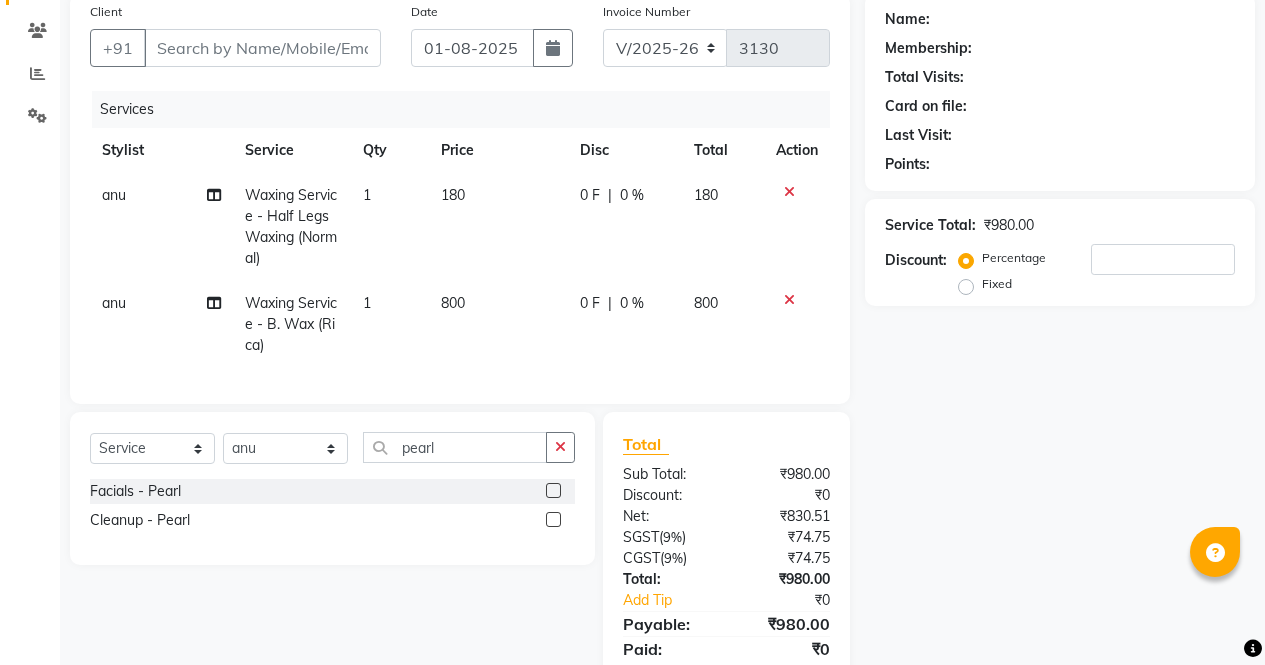 click 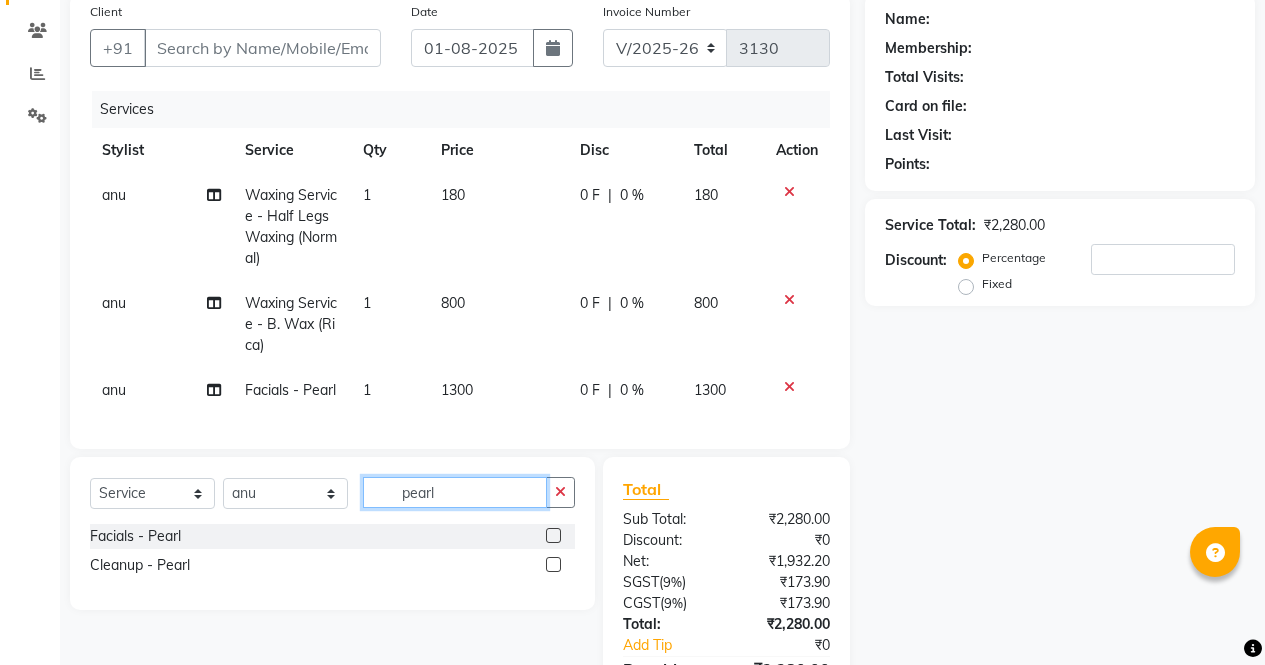 click on "pearl" 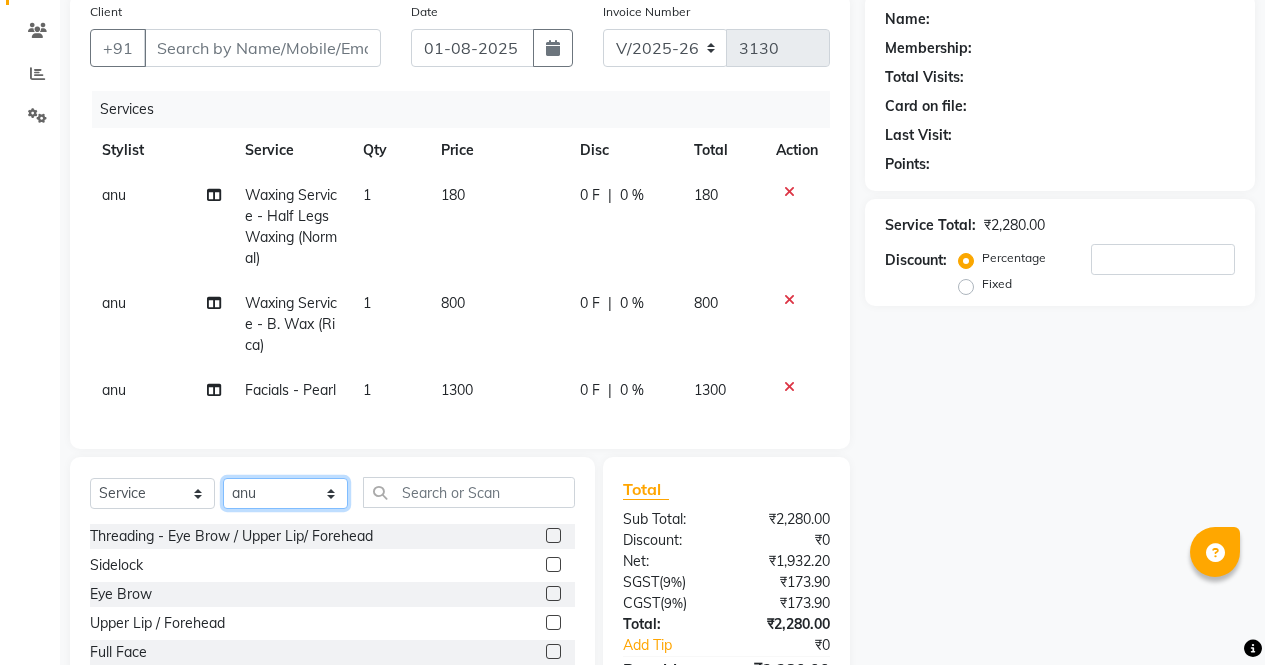 click on "Select Stylist [NAME] [NAME] [NAME] [NAME] Front Desk [NAME] [NAME] [NAME] [NAME] [NAME] [NAME] [NAME]" 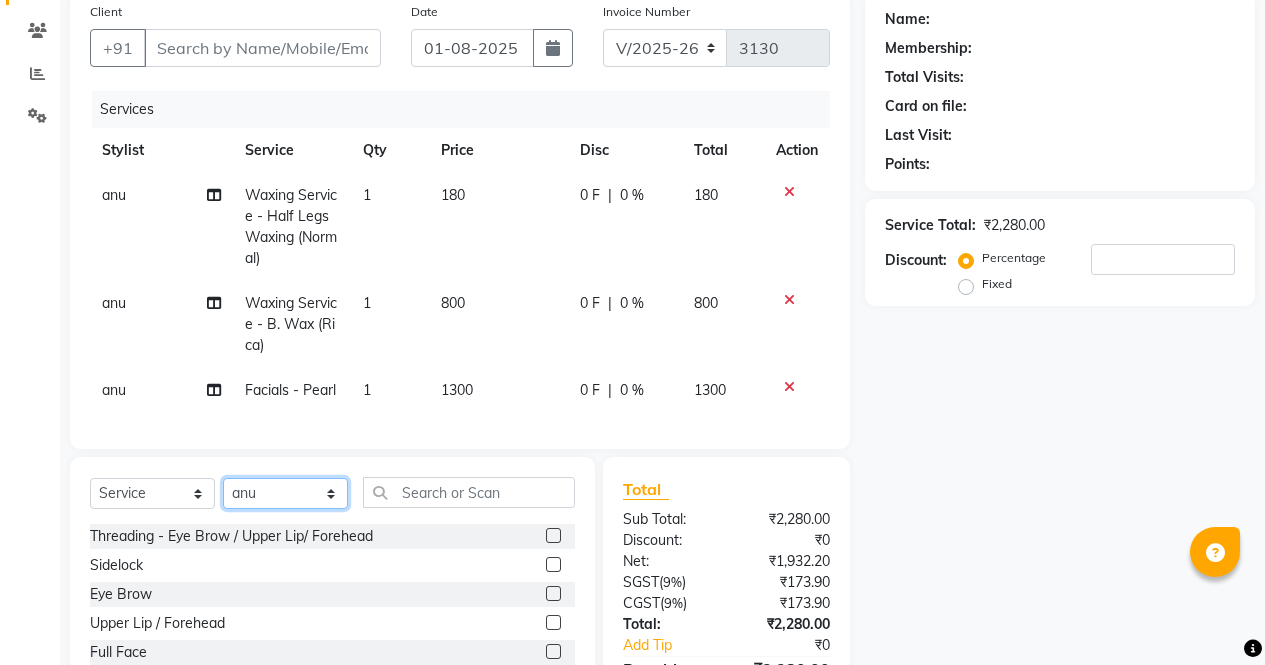 click on "Select Stylist [NAME] [NAME] [NAME] [NAME] Front Desk [NAME] [NAME] [NAME] [NAME] [NAME] [NAME] [NAME]" 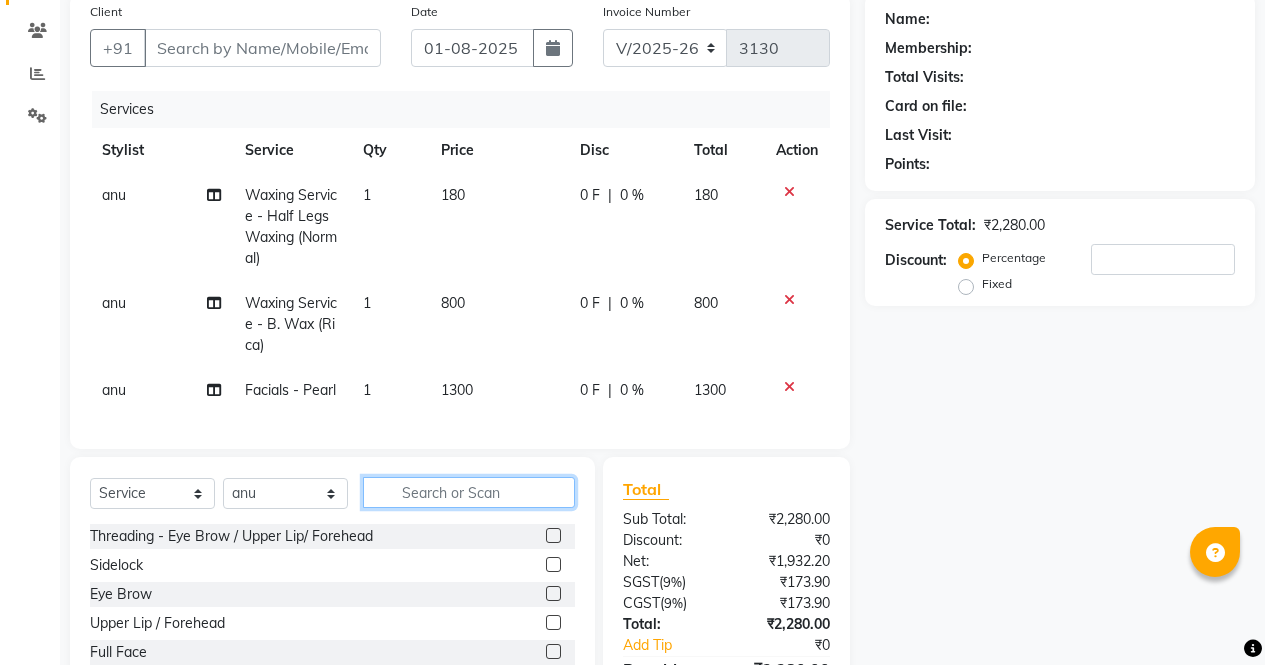 click 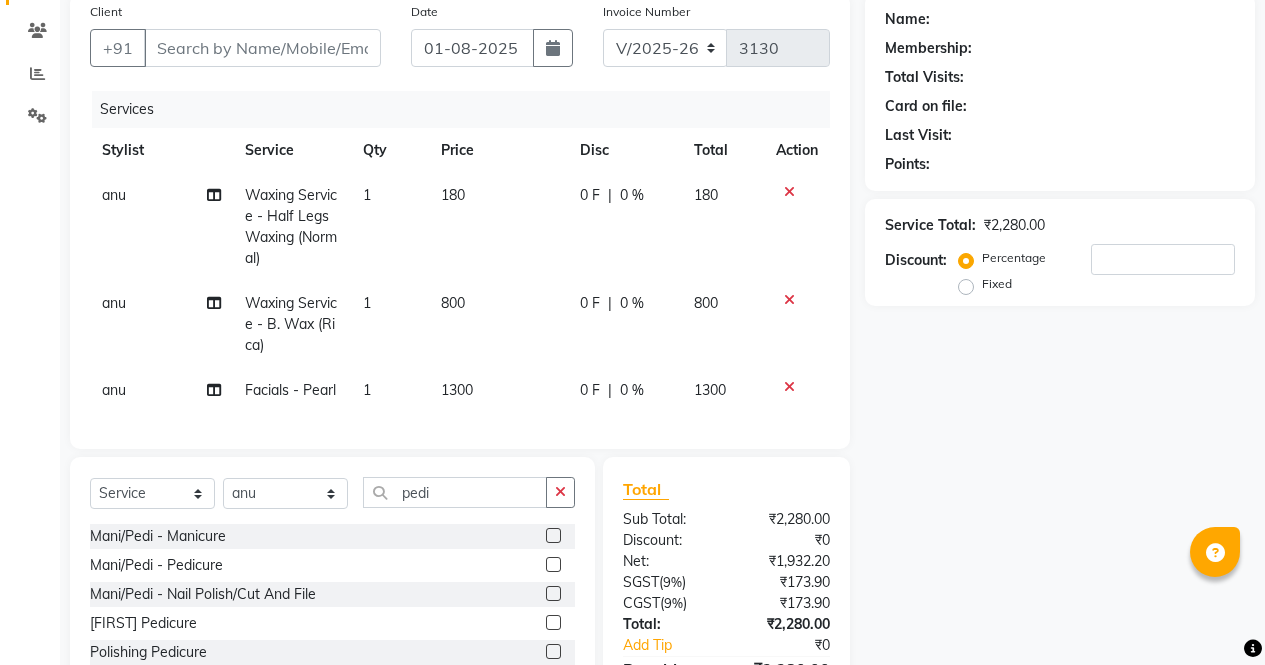 click 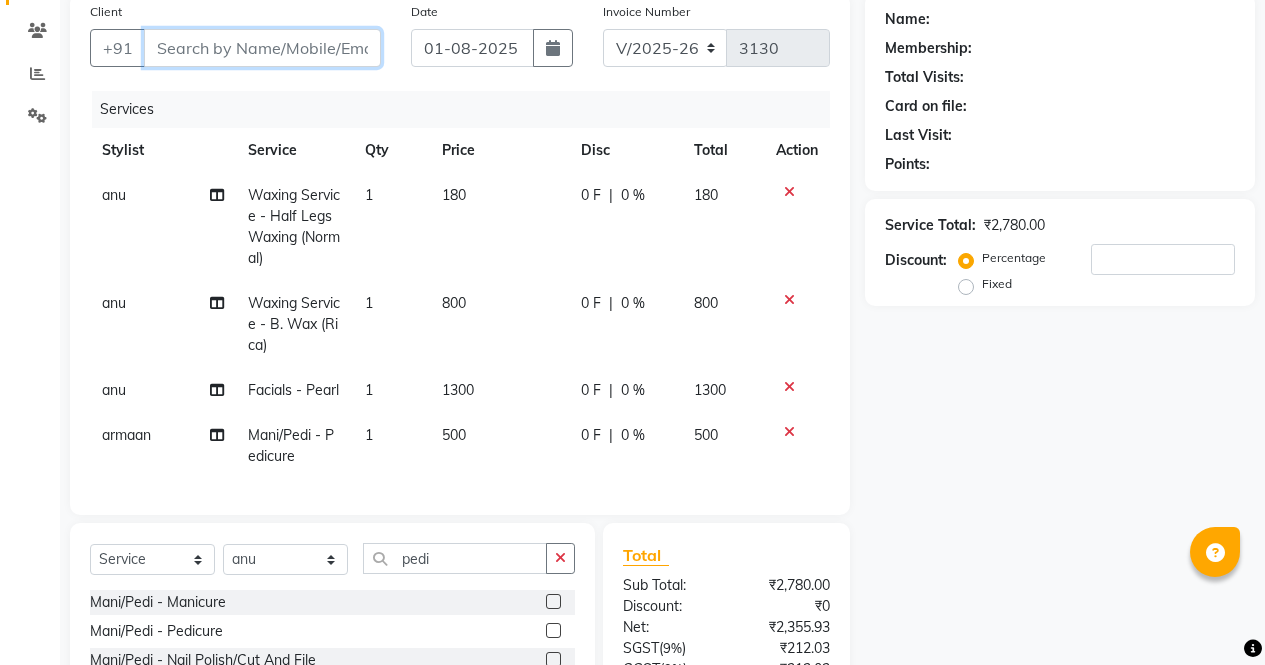 click on "Client" at bounding box center [262, 48] 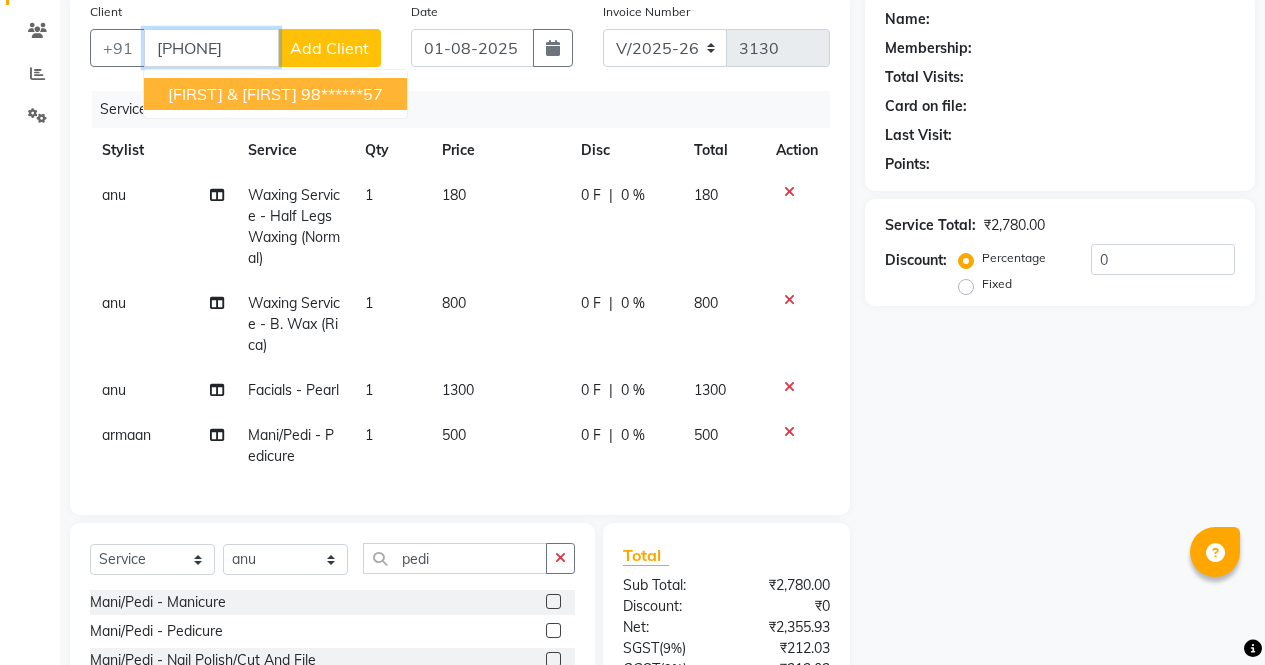 click on "[FIRST] & [FIRST]" at bounding box center [232, 94] 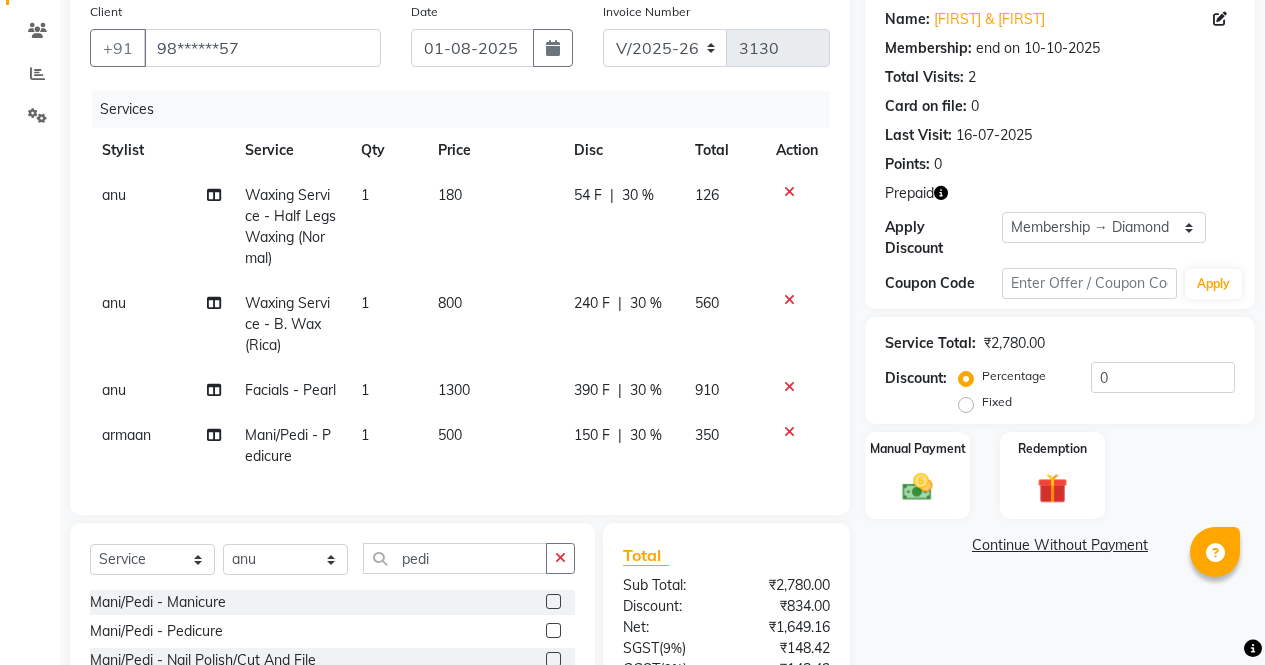 click 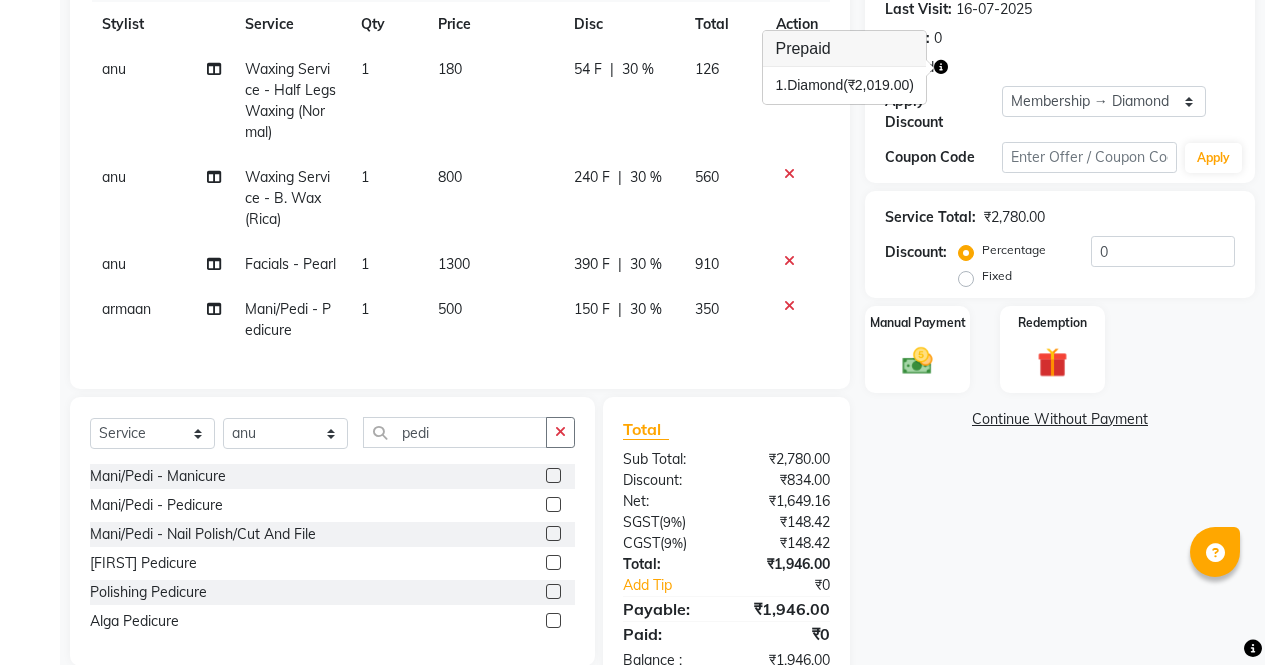 scroll, scrollTop: 375, scrollLeft: 0, axis: vertical 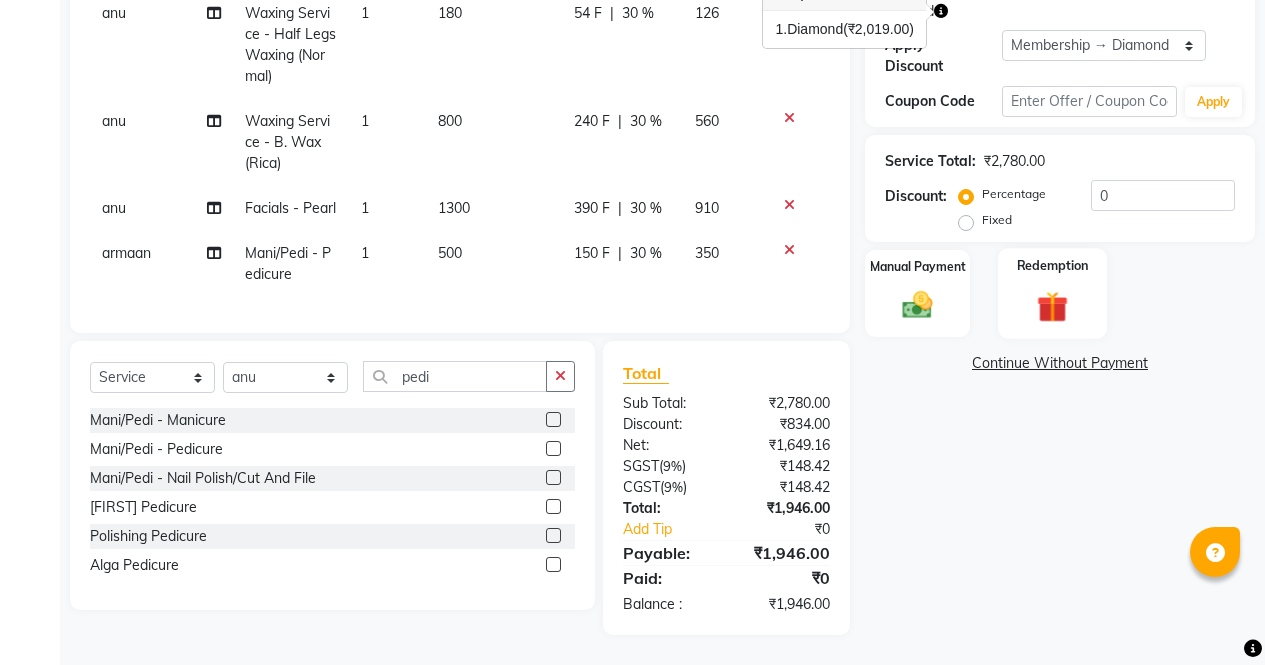 click on "Redemption" 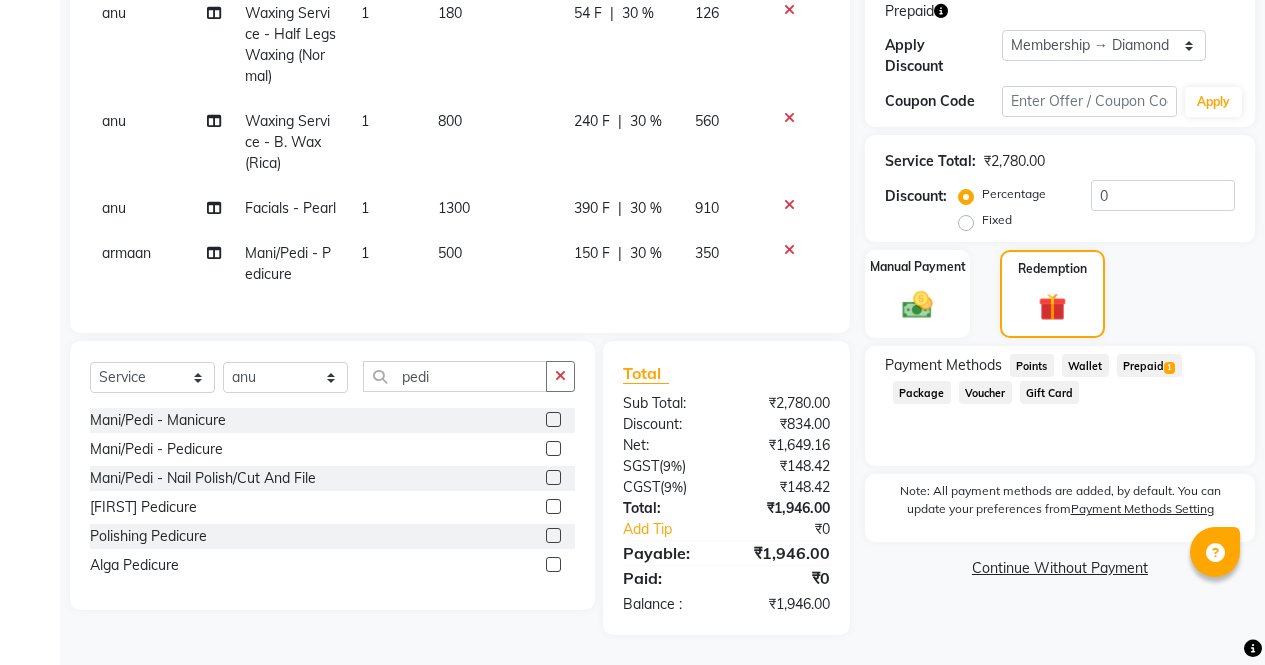 click on "1" 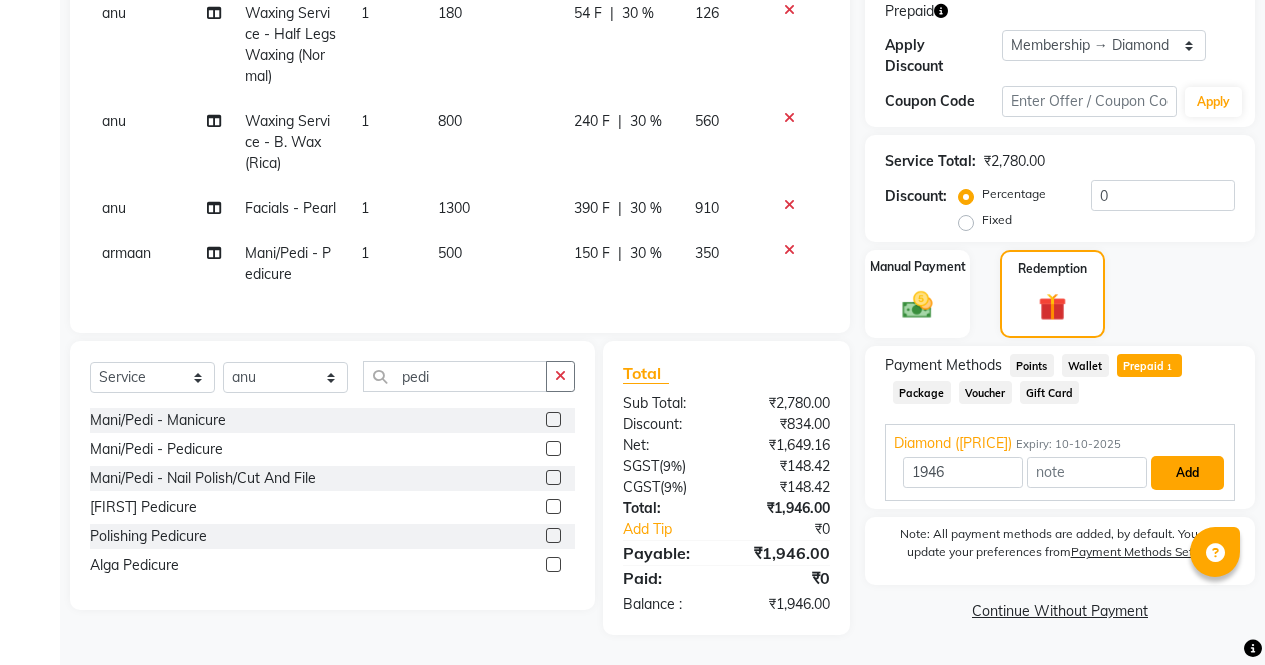click on "Add" at bounding box center (1187, 473) 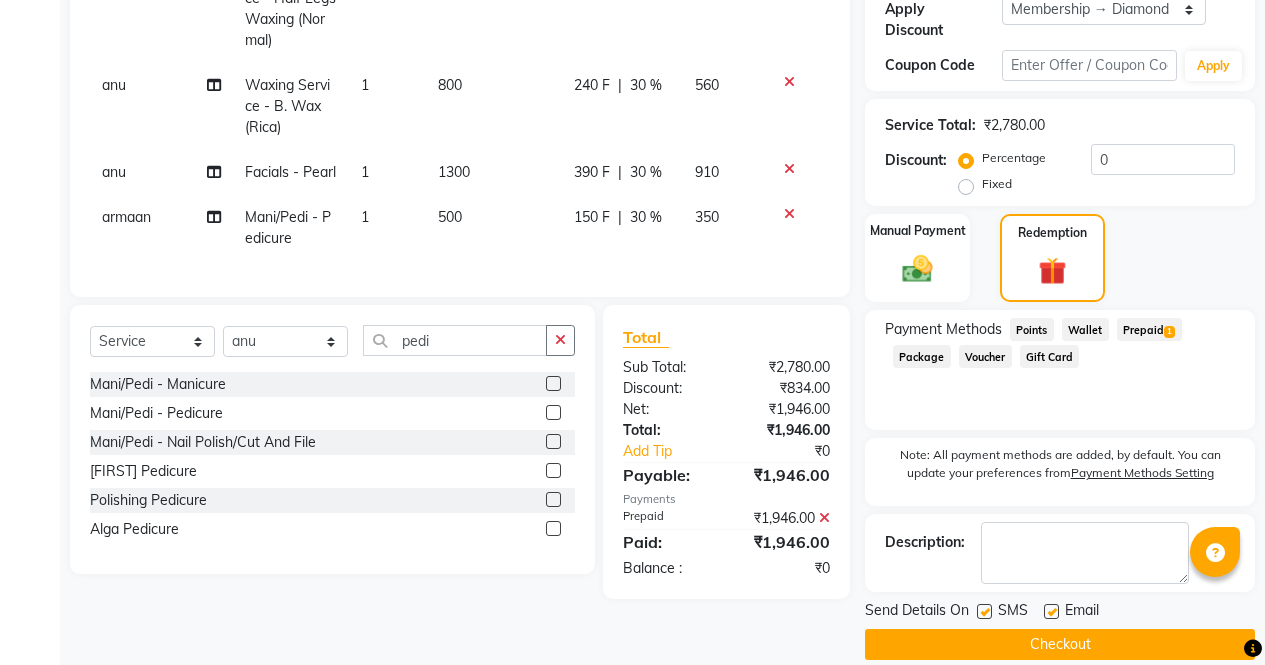 click on "Checkout" 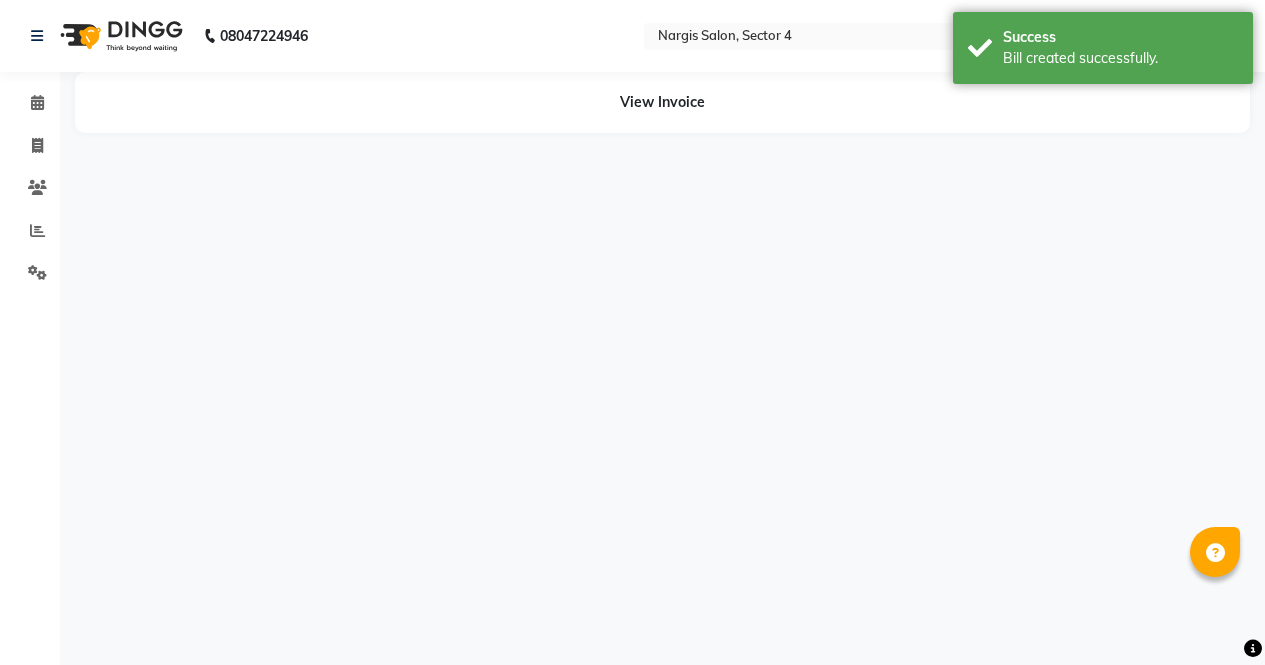 scroll, scrollTop: 0, scrollLeft: 0, axis: both 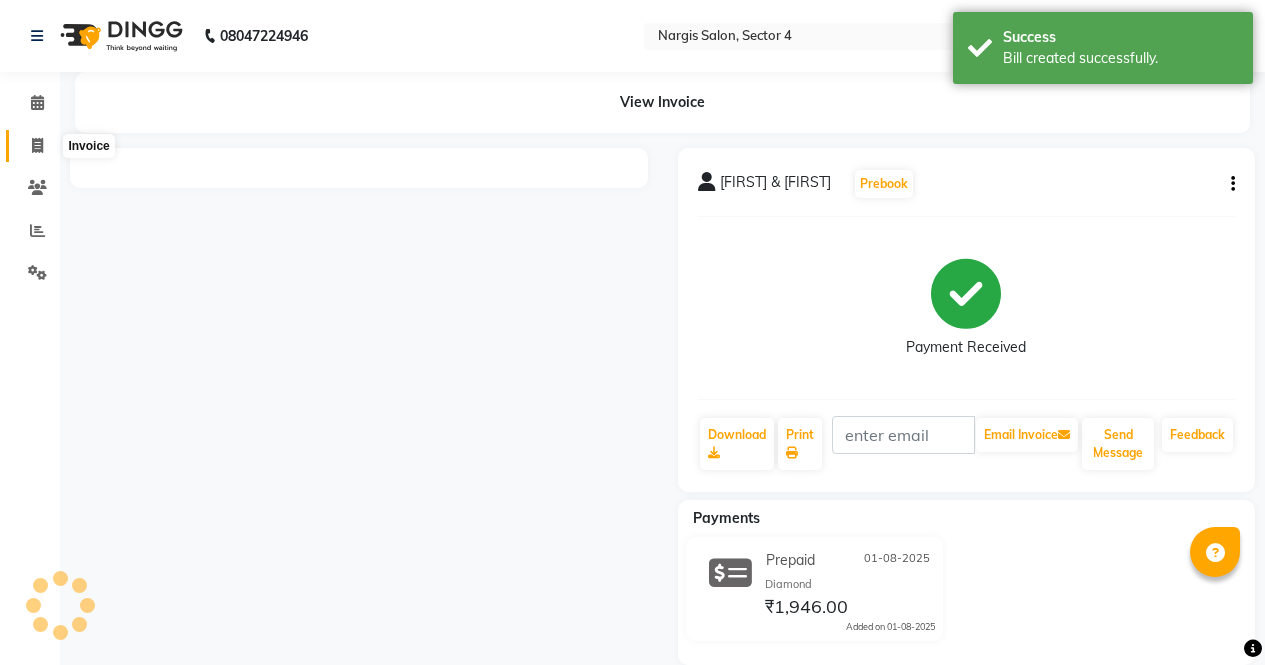 click 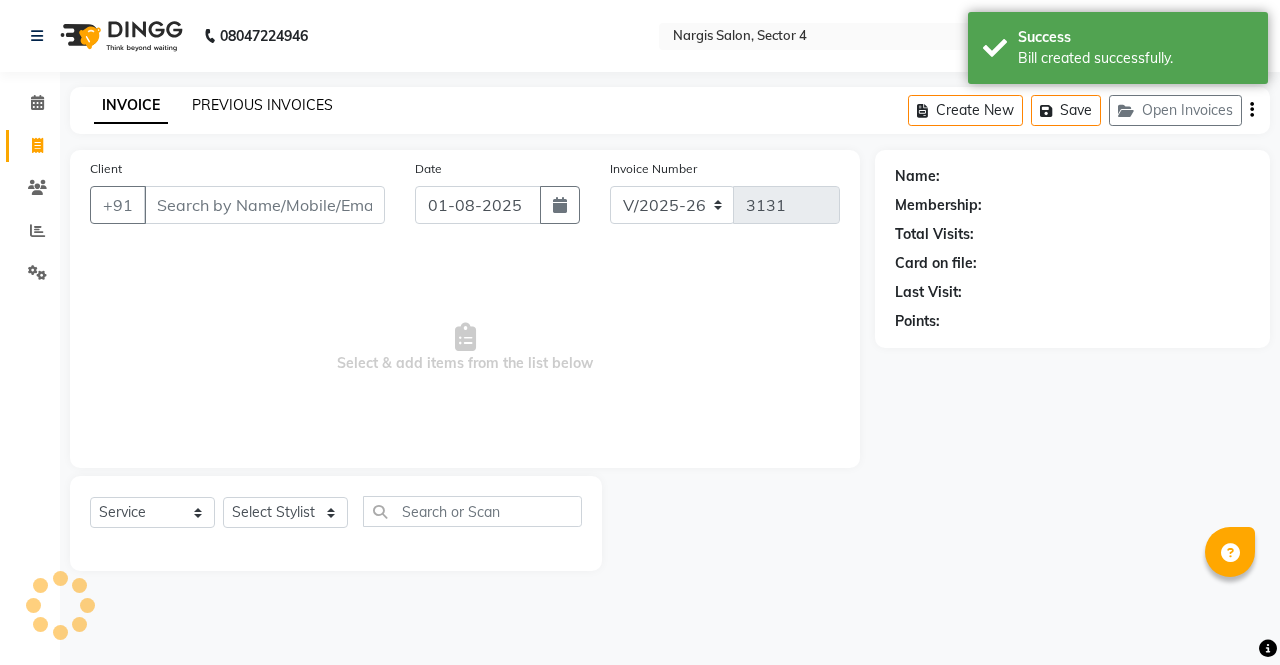 click on "PREVIOUS INVOICES" 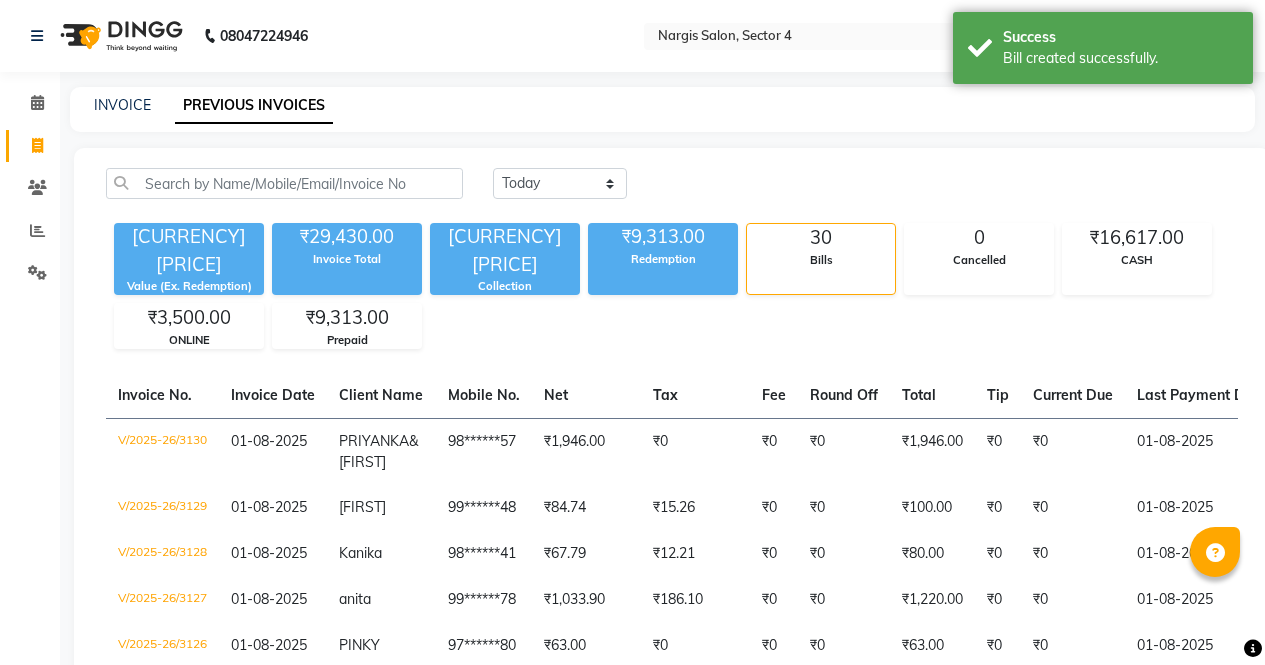 click on "INVOICE" 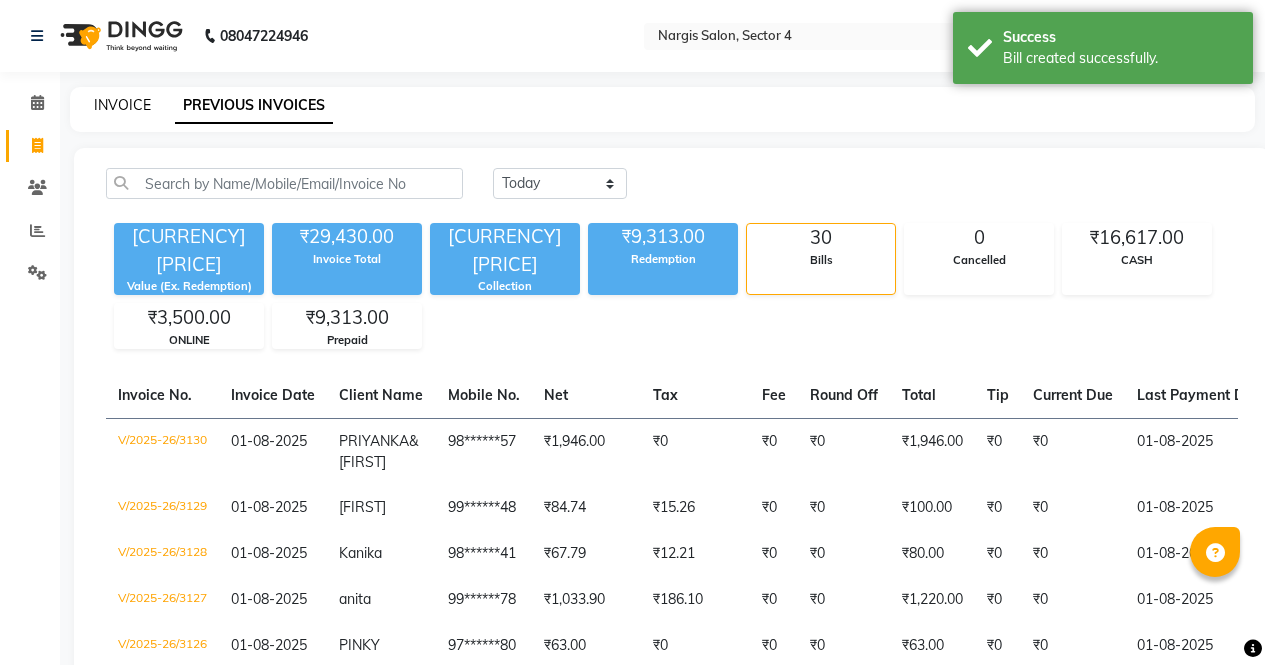 click on "INVOICE" 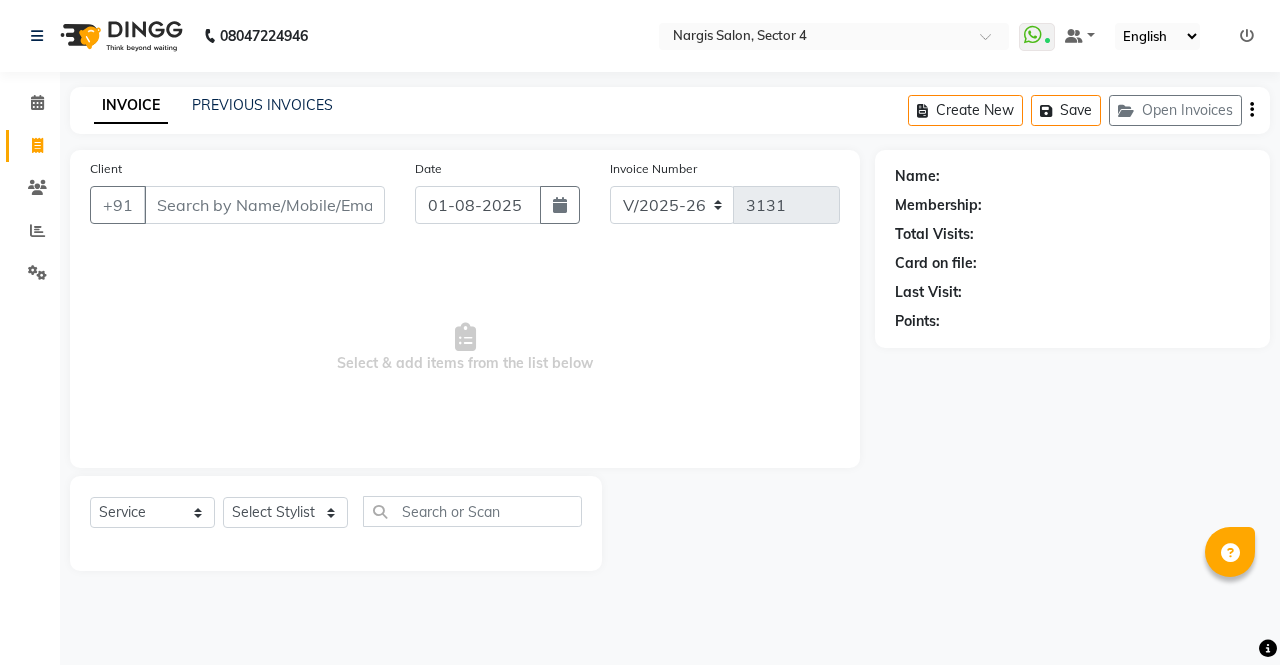 click on "Select & add items from the list below" at bounding box center [465, 348] 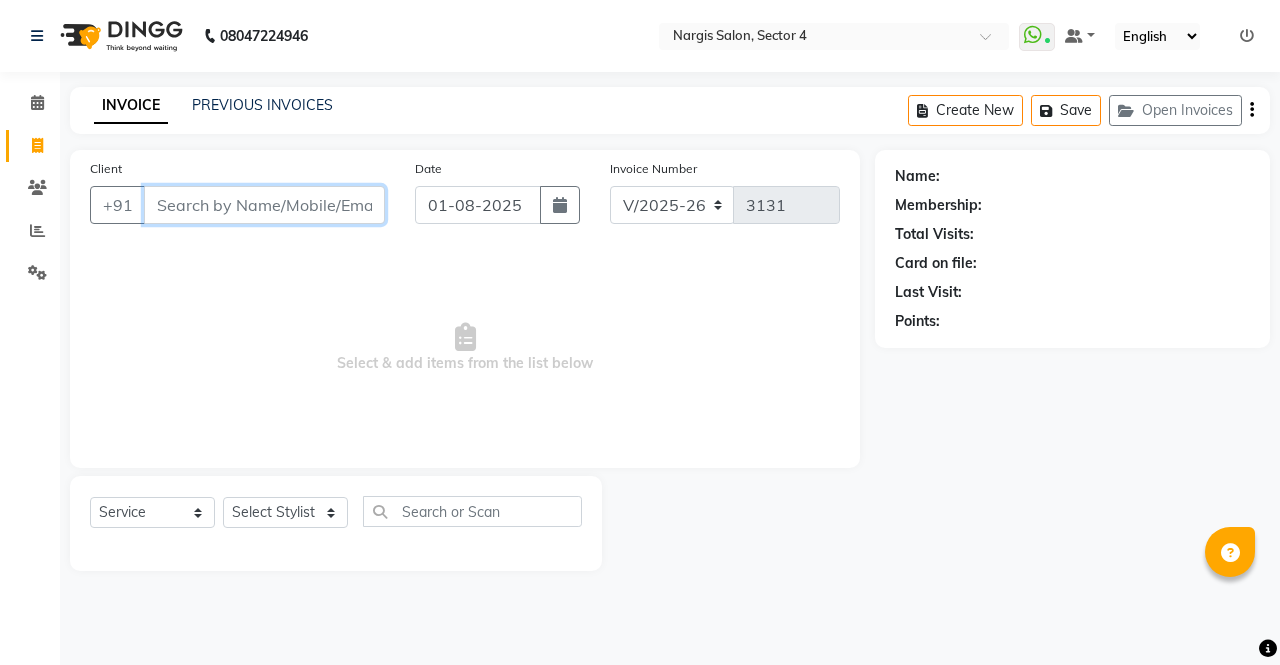 click on "Client" at bounding box center (264, 205) 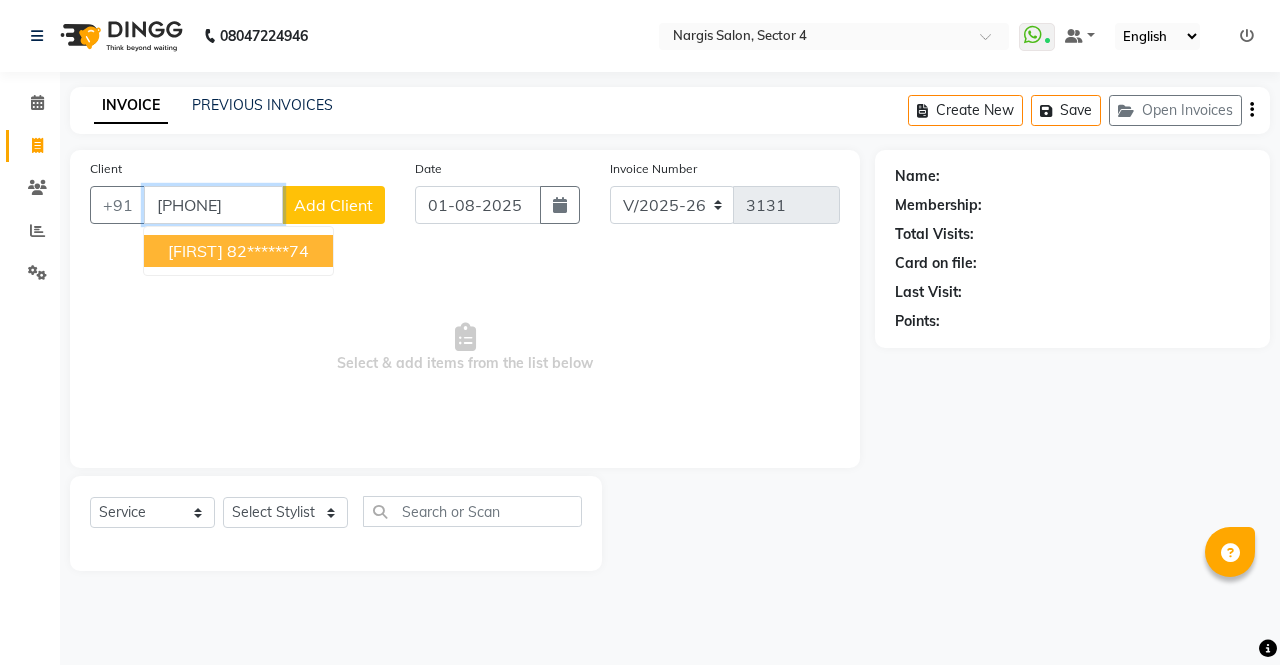 click on "82******74" at bounding box center [268, 251] 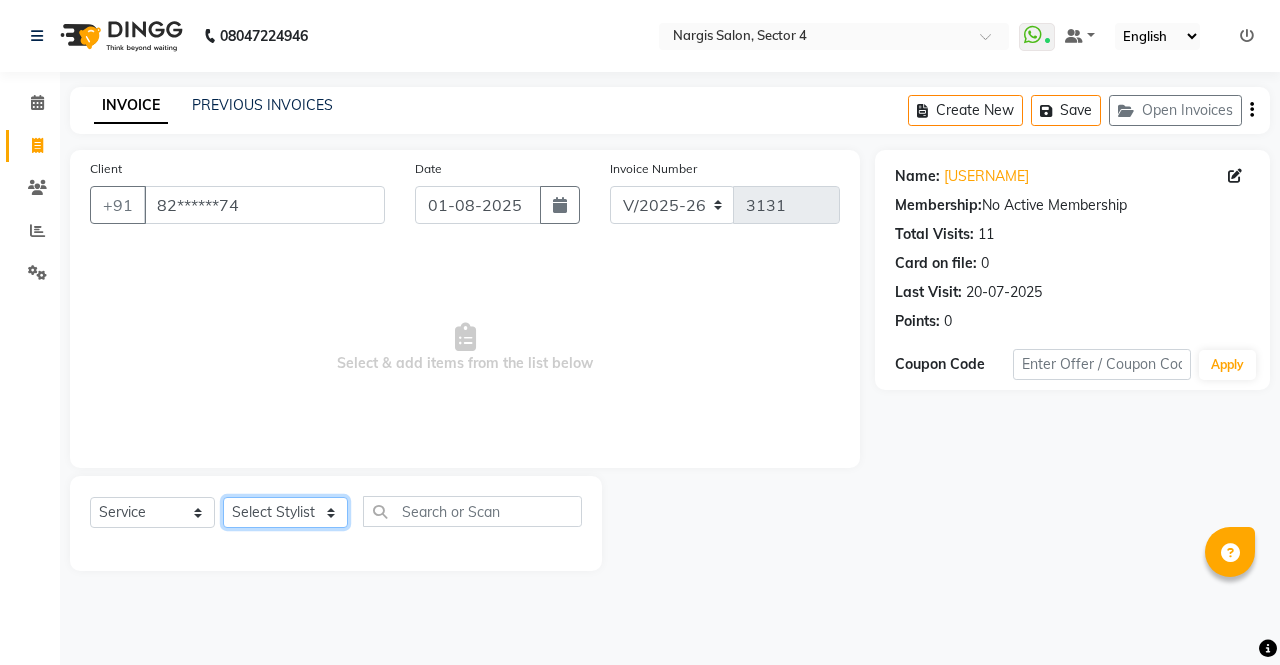 click on "Select Stylist [NAME] [NAME] [NAME] [NAME] Front Desk [NAME] [NAME] [NAME] [NAME] [NAME] [NAME] [NAME]" 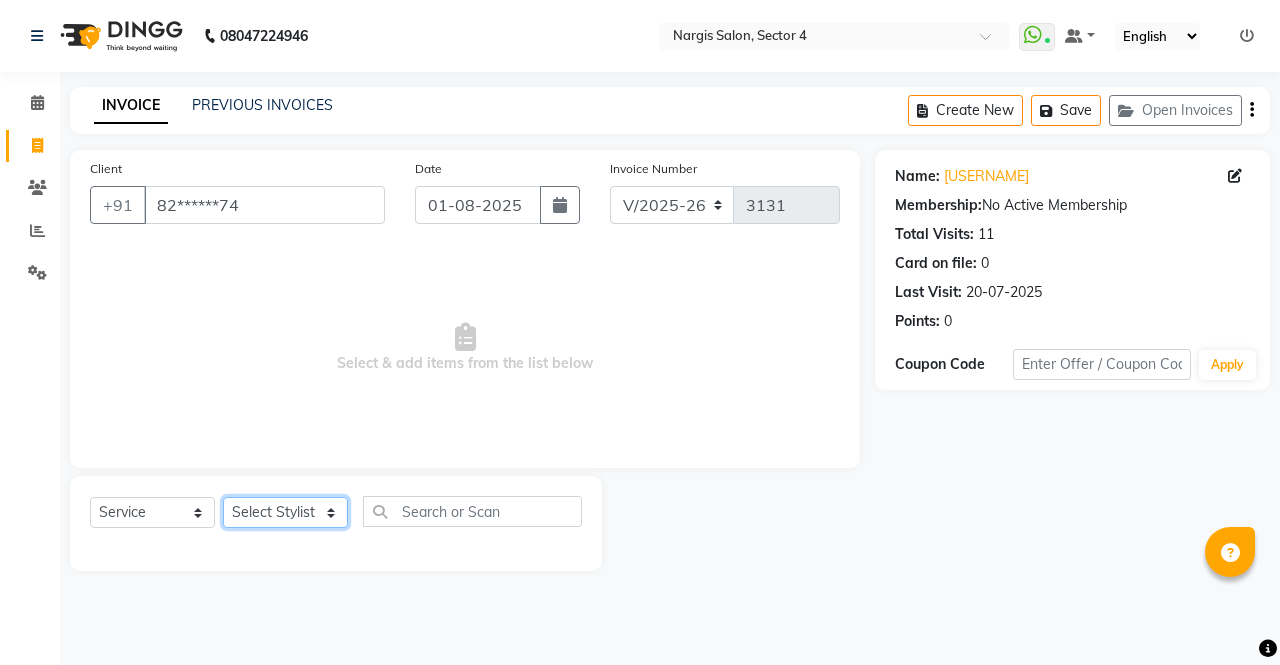 click on "Select Stylist [NAME] [NAME] [NAME] [NAME] Front Desk [NAME] [NAME] [NAME] [NAME] [NAME] [NAME] [NAME]" 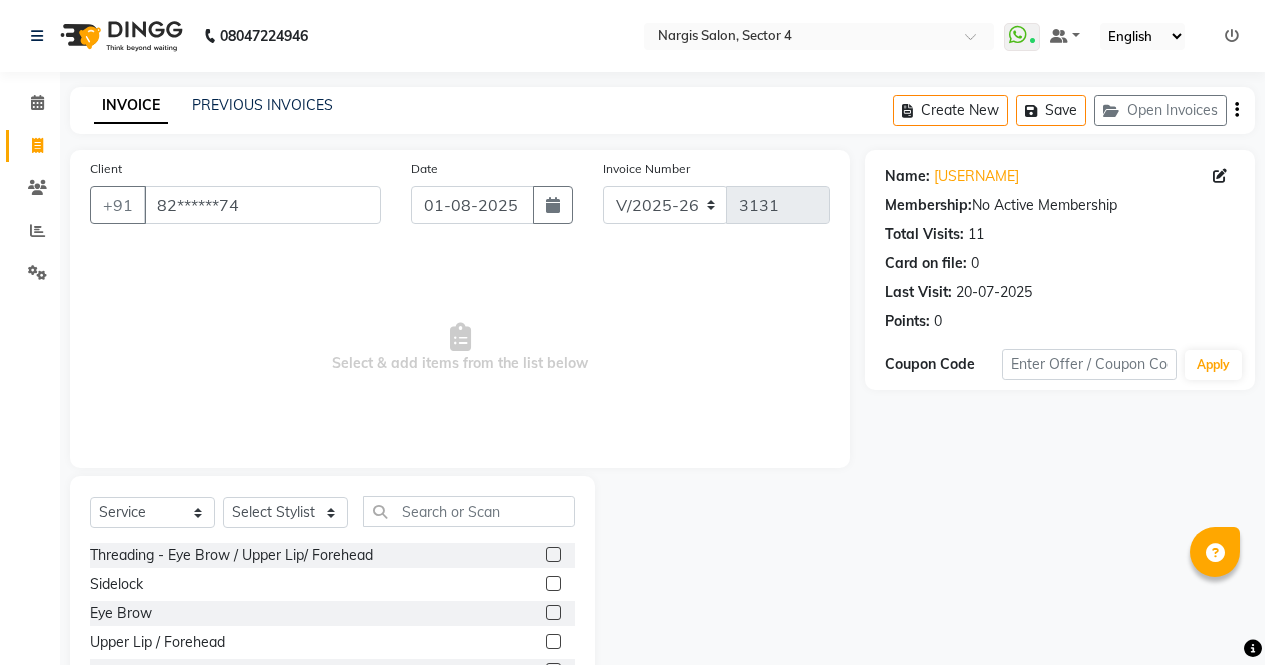 click 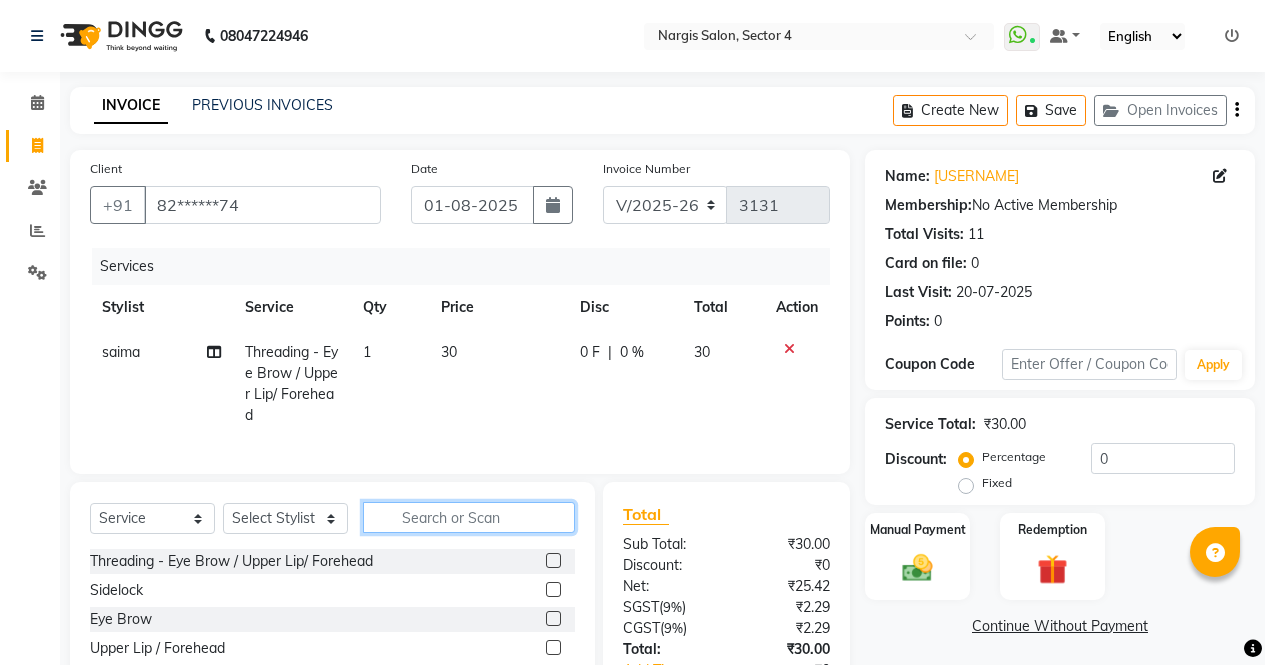 click 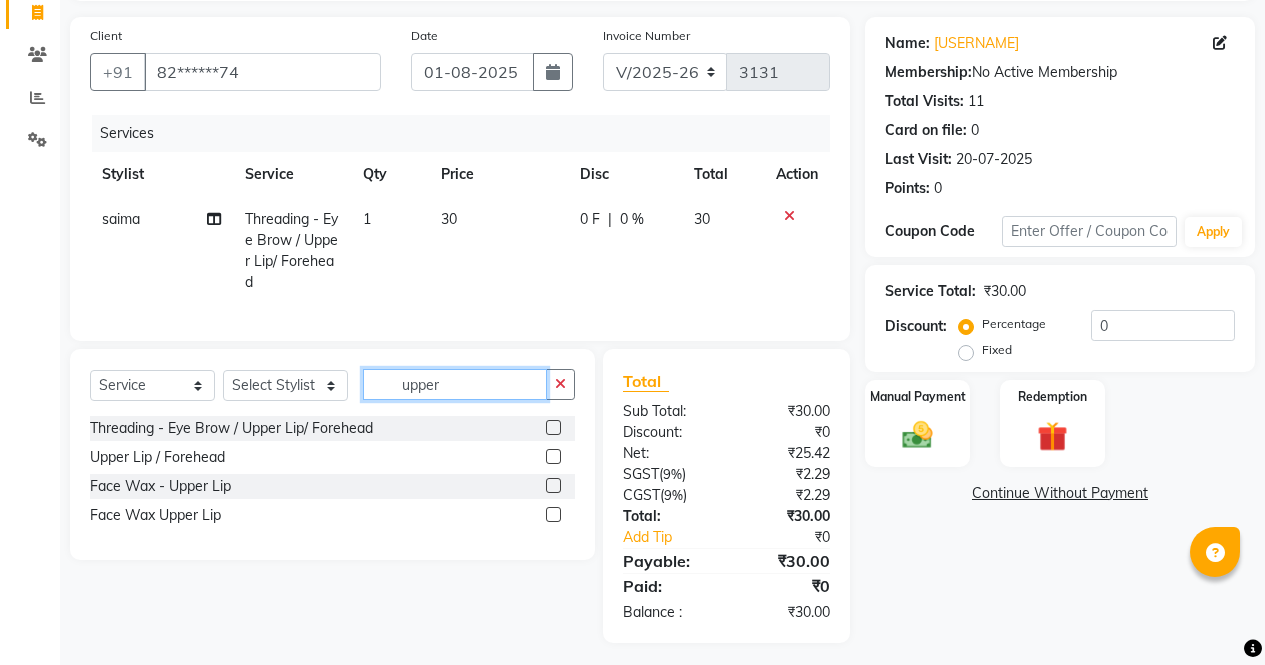 scroll, scrollTop: 134, scrollLeft: 0, axis: vertical 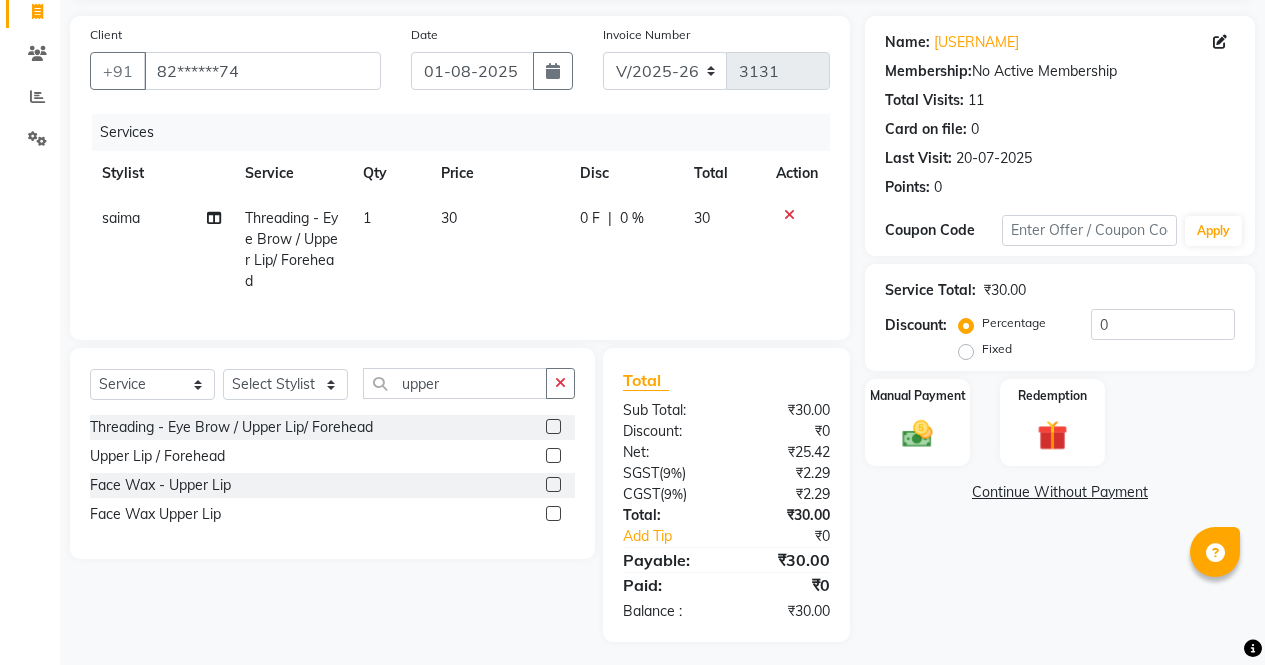 click 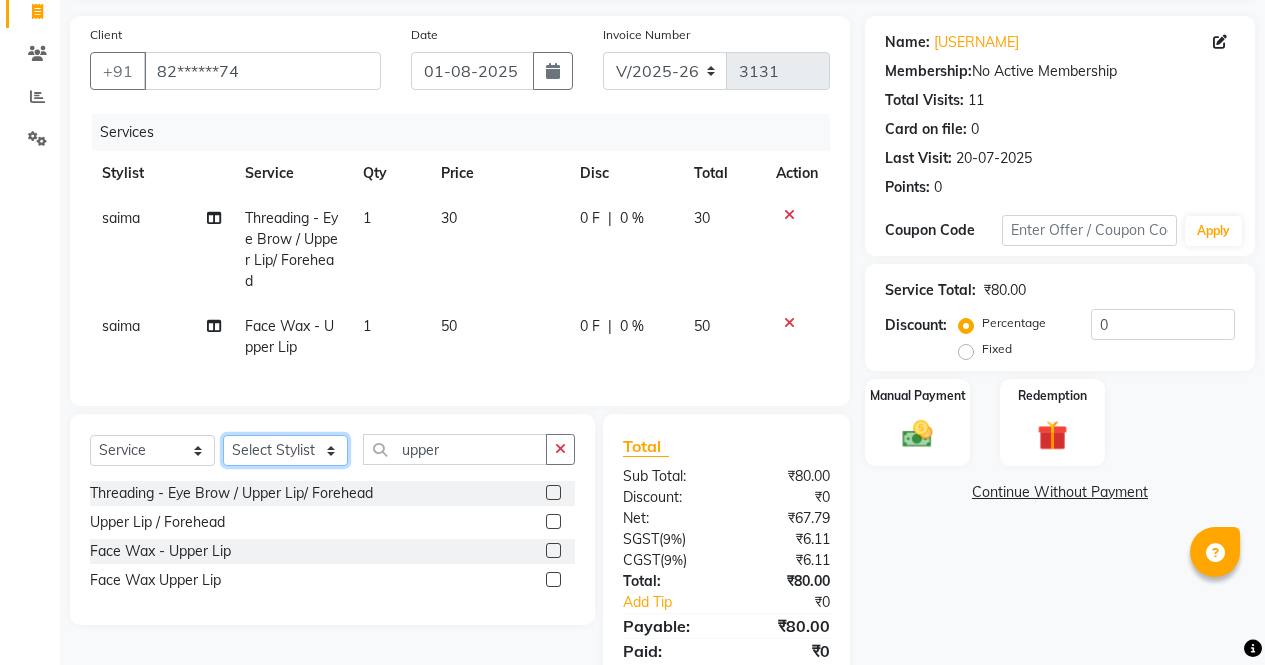 click on "Select Stylist [NAME] [NAME] [NAME] [NAME] Front Desk [NAME] [NAME] [NAME] [NAME] [NAME] [NAME] [NAME]" 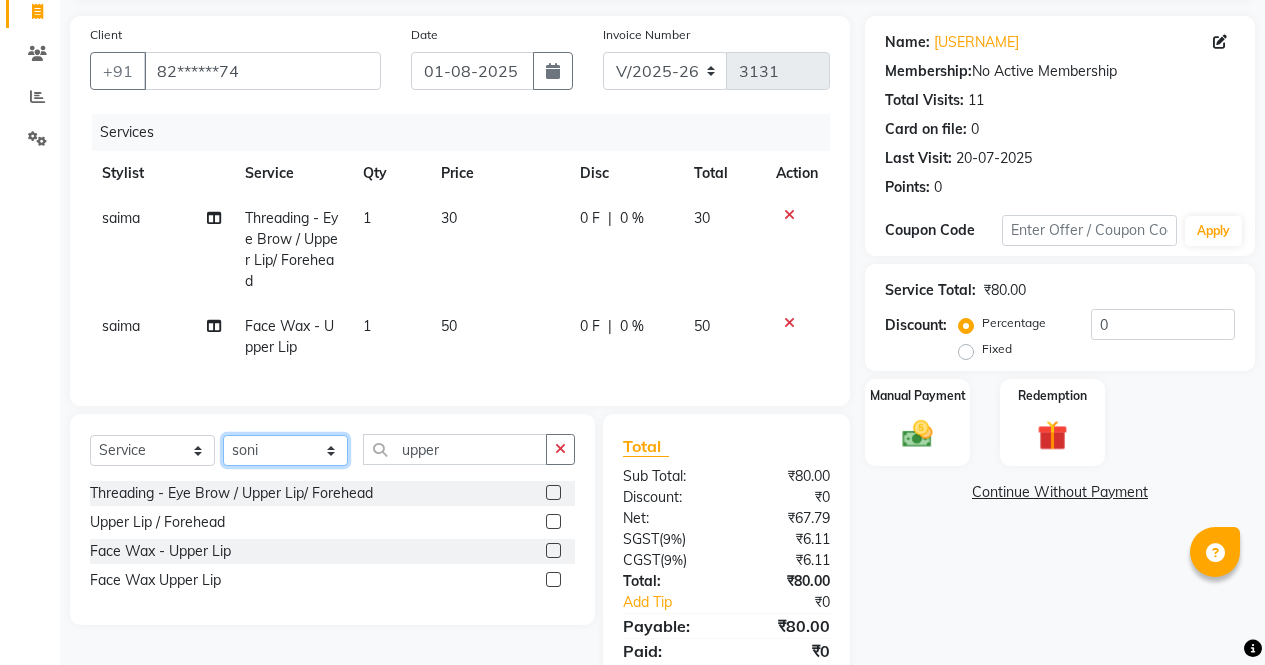 click on "Select Stylist [NAME] [NAME] [NAME] [NAME] Front Desk [NAME] [NAME] [NAME] [NAME] [NAME] [NAME] [NAME]" 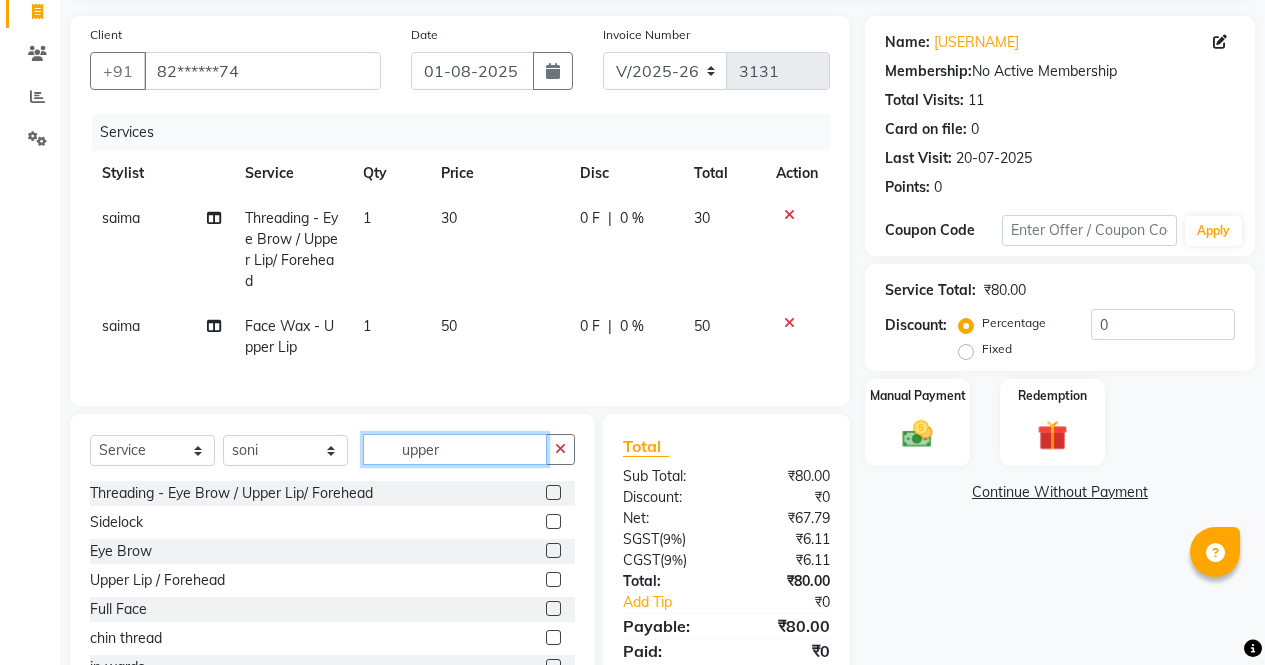 click on "upper" 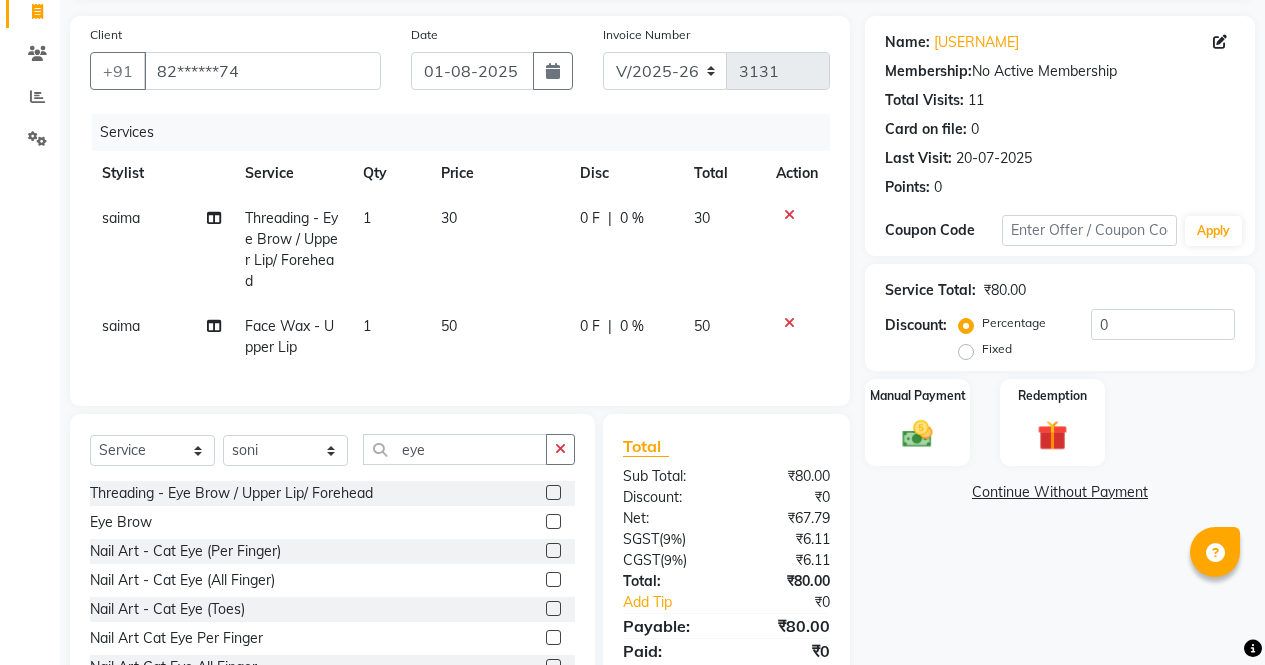 click 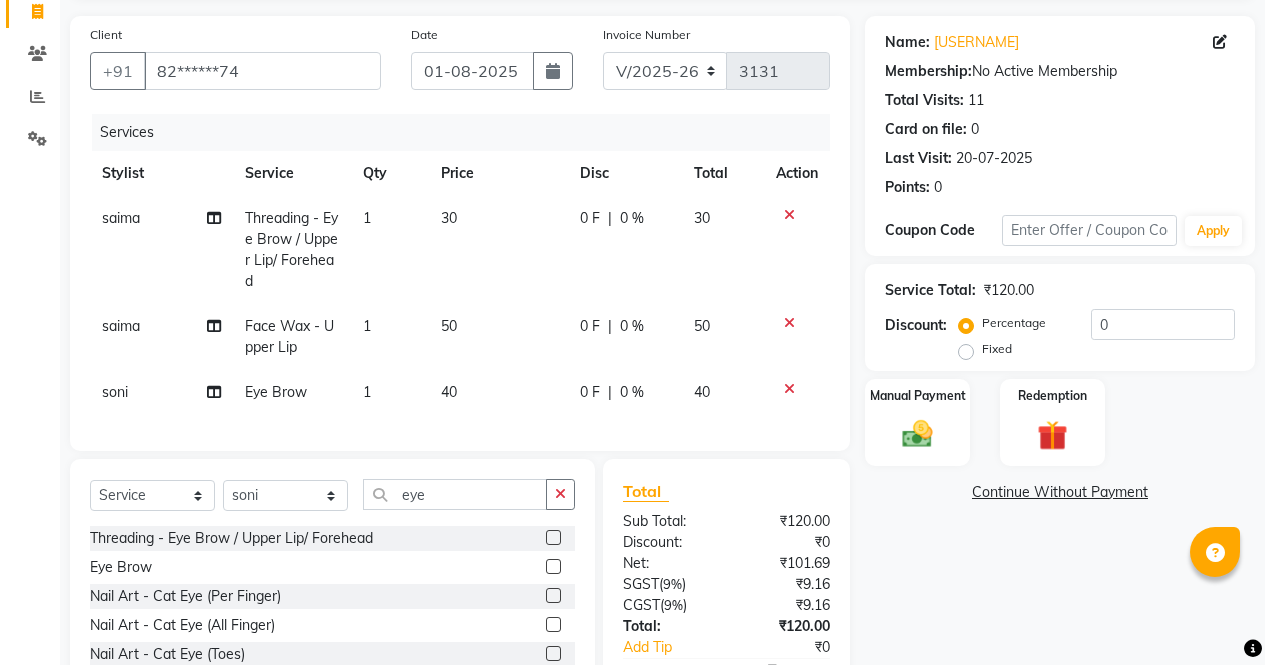 scroll, scrollTop: 268, scrollLeft: 0, axis: vertical 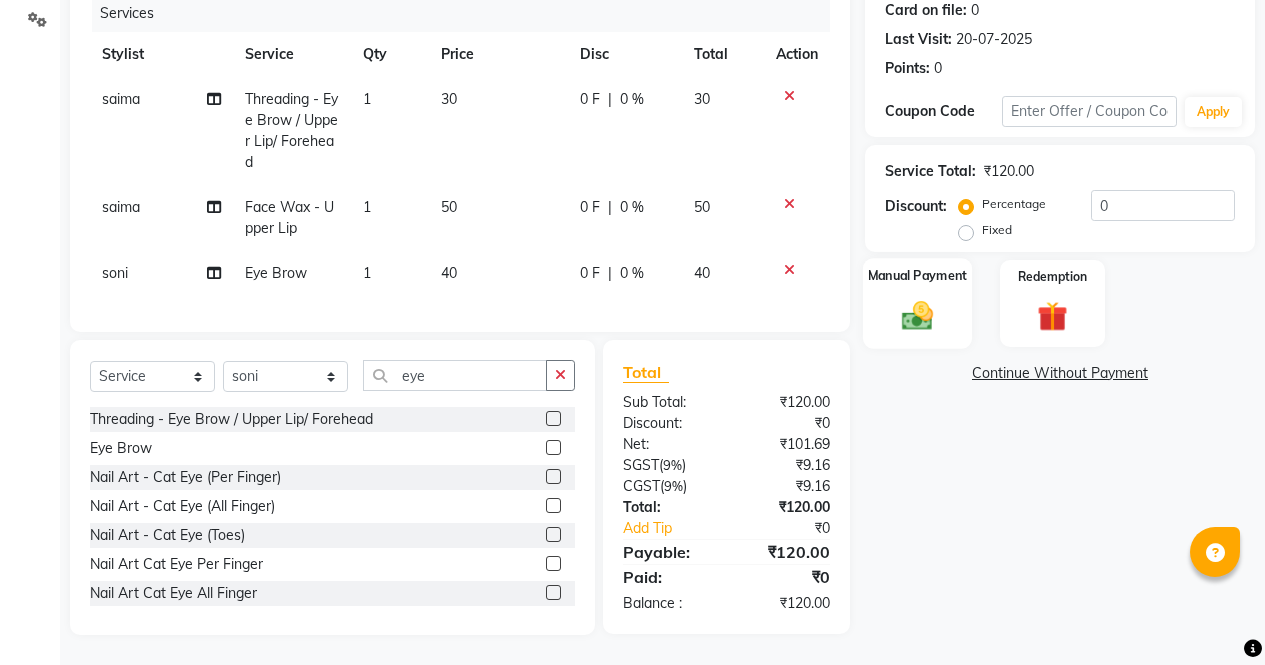 click 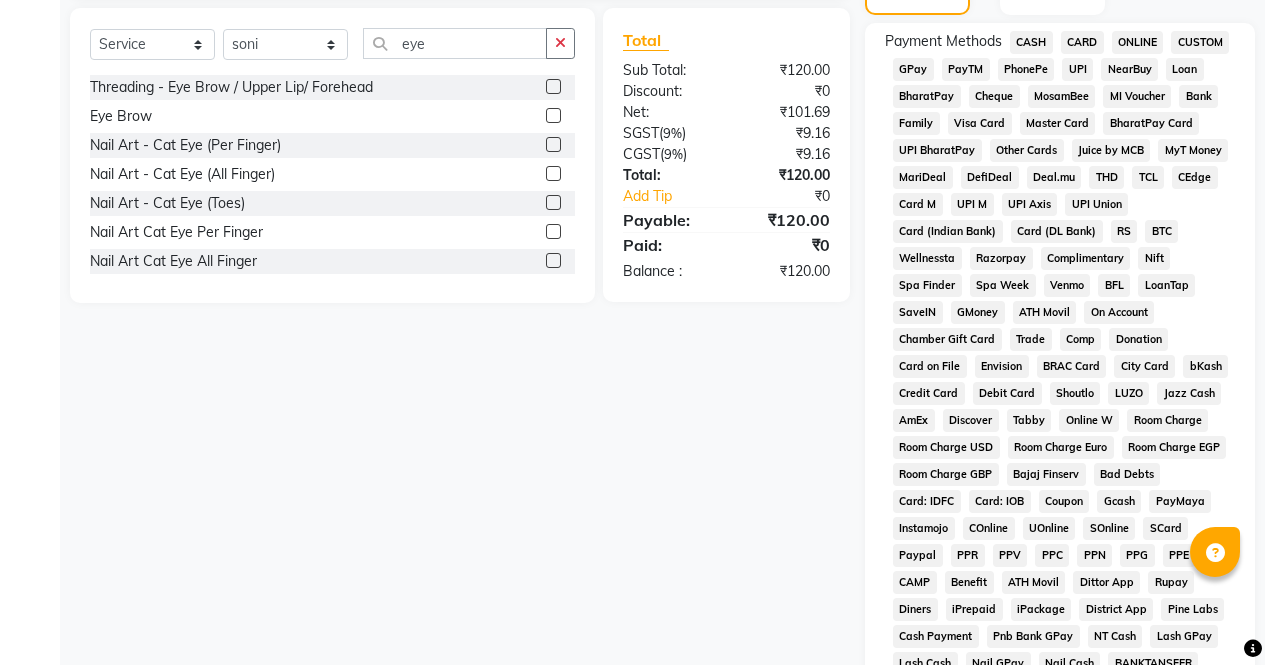 click on "CASH" 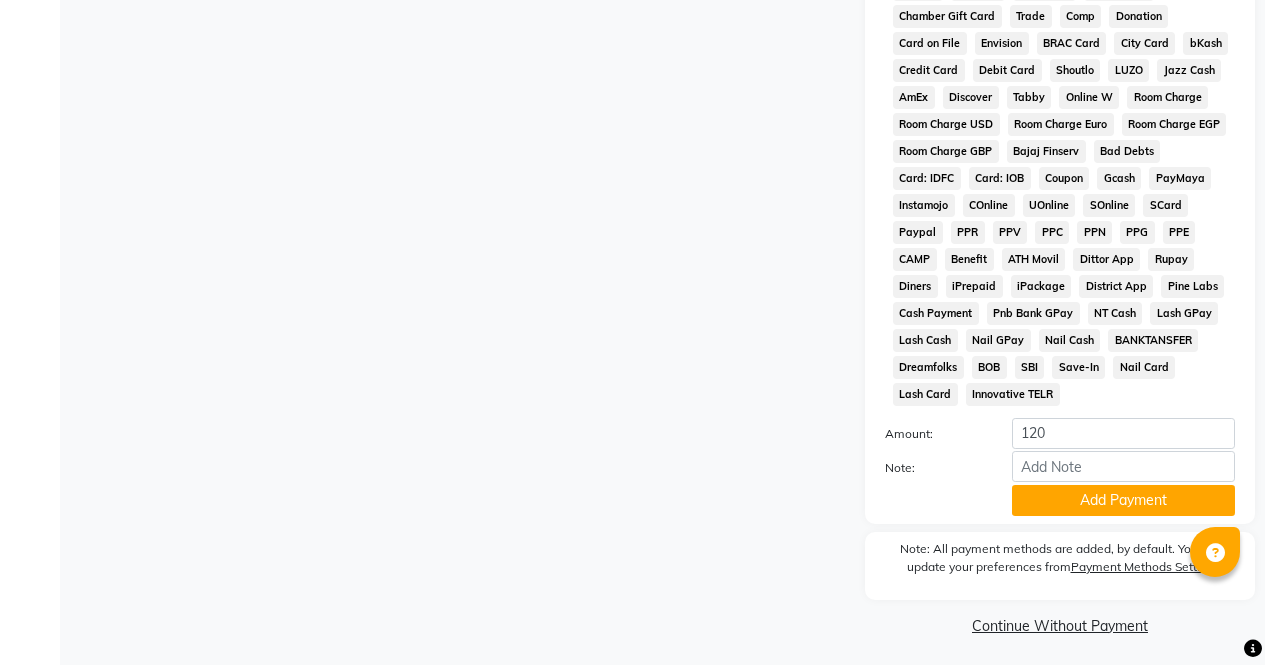scroll, scrollTop: 914, scrollLeft: 0, axis: vertical 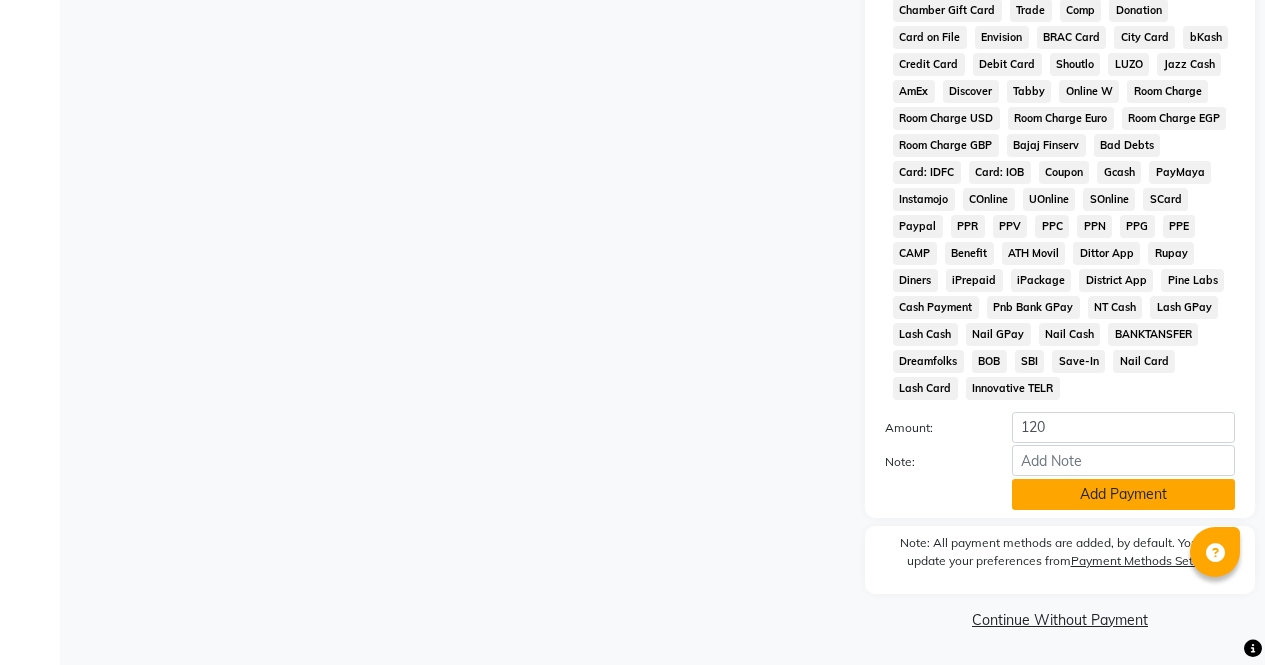 click on "Add Payment" 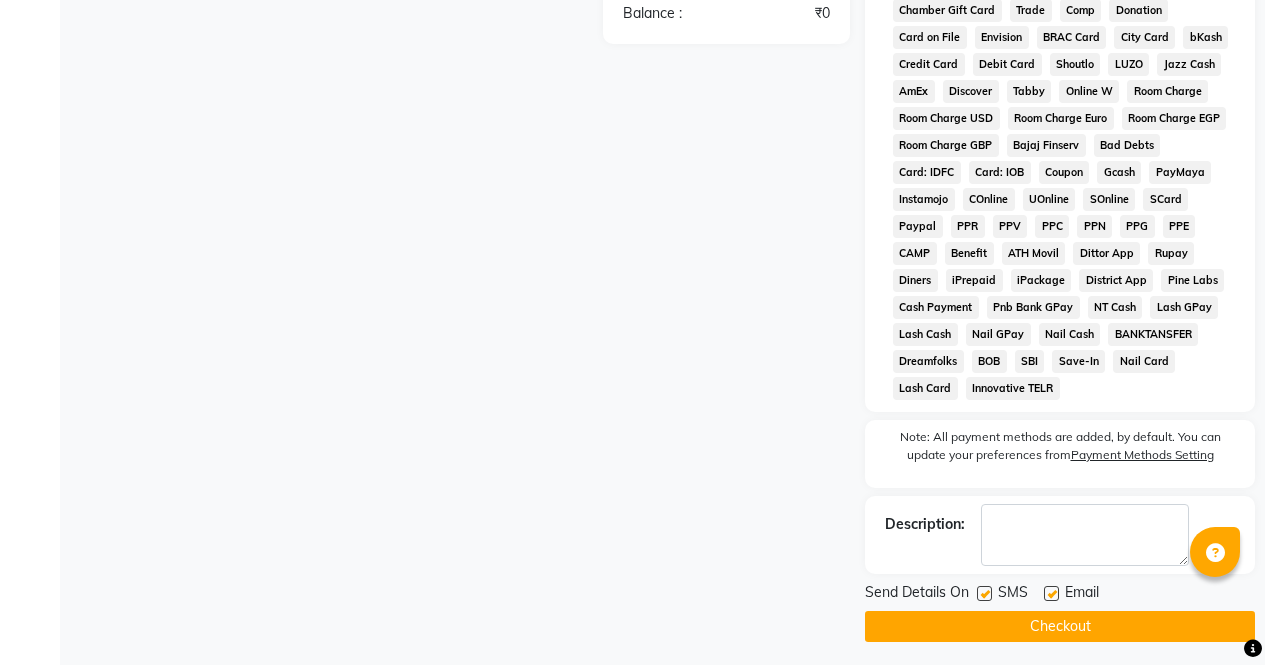 click on "Checkout" 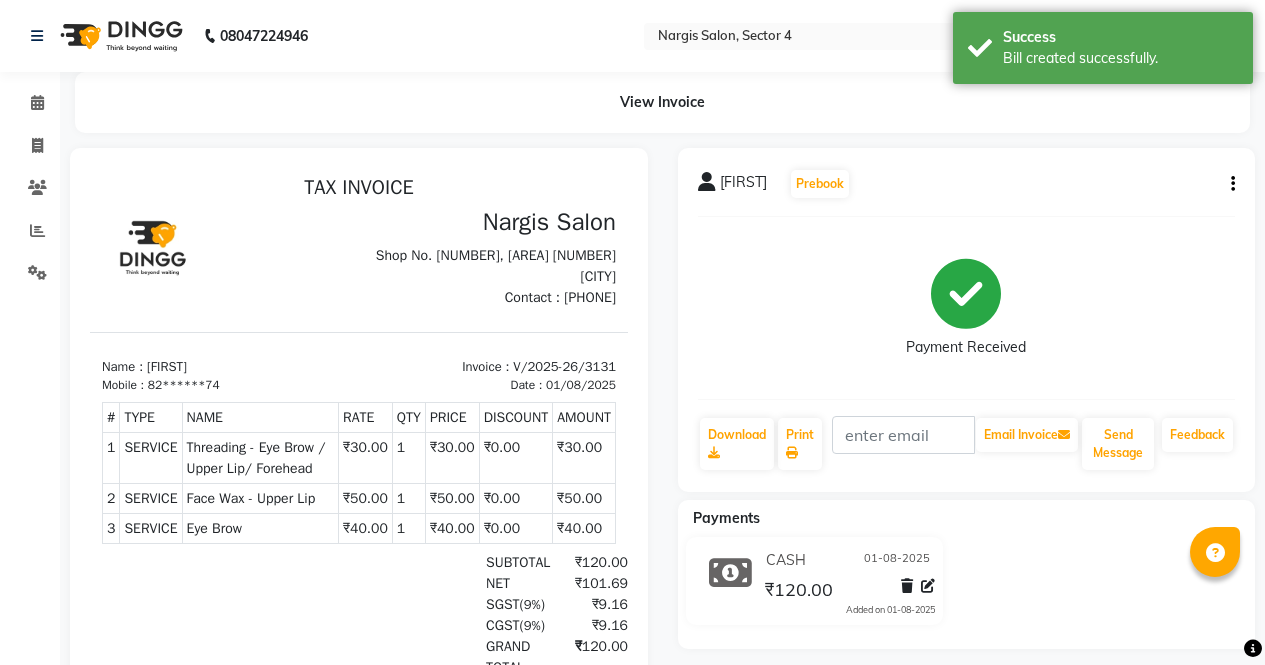 scroll, scrollTop: 0, scrollLeft: 0, axis: both 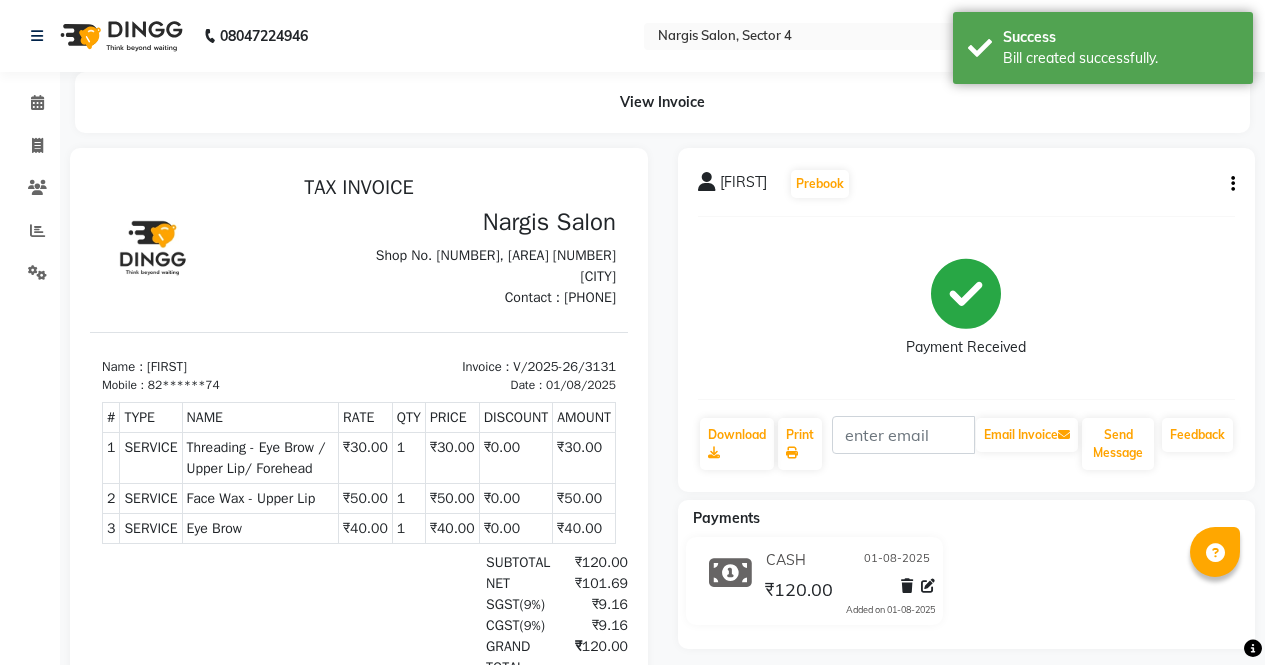 click 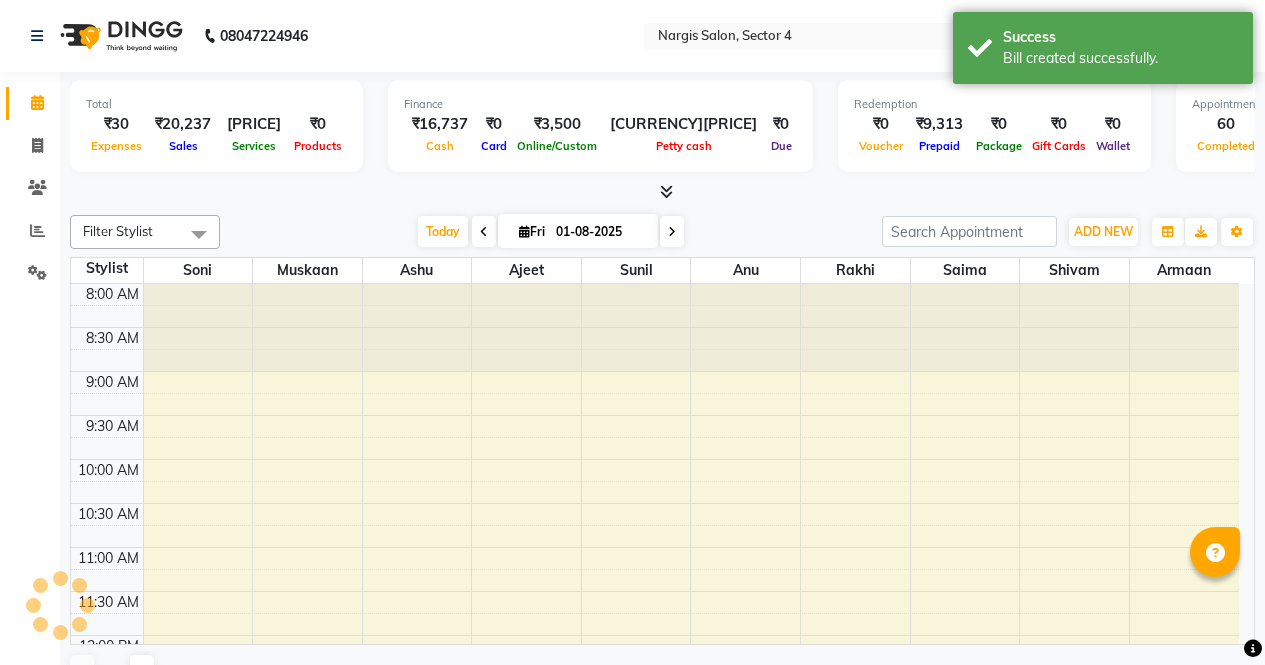 scroll, scrollTop: 0, scrollLeft: 0, axis: both 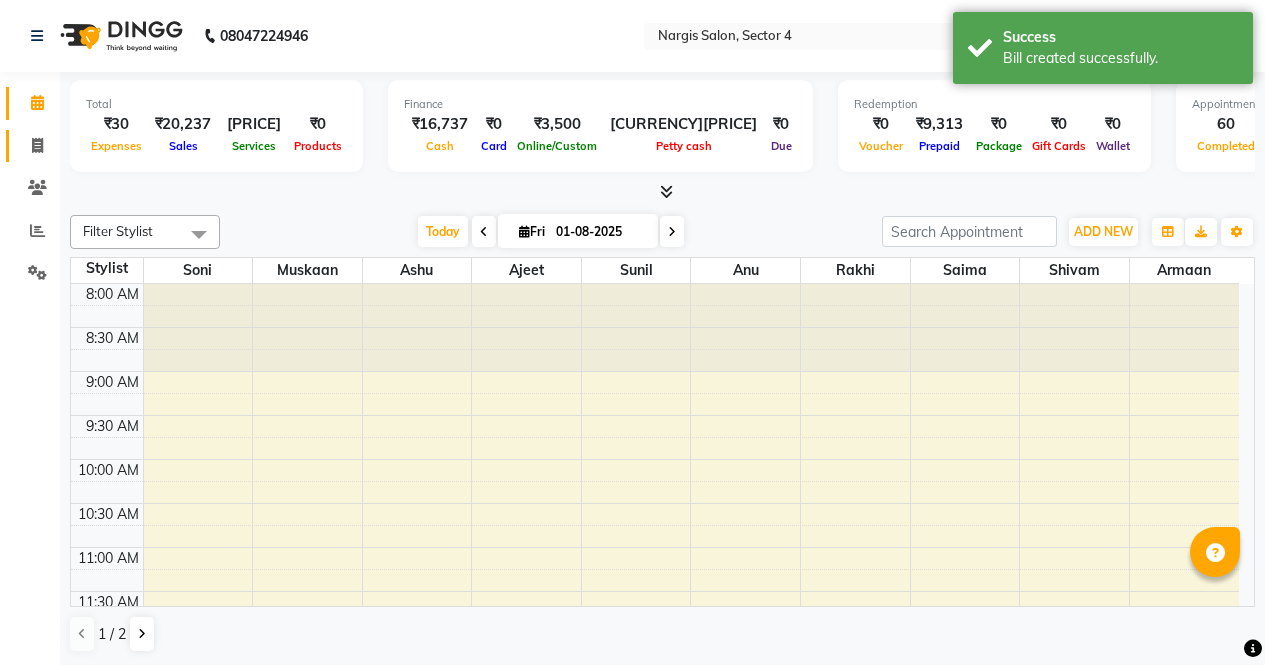 click 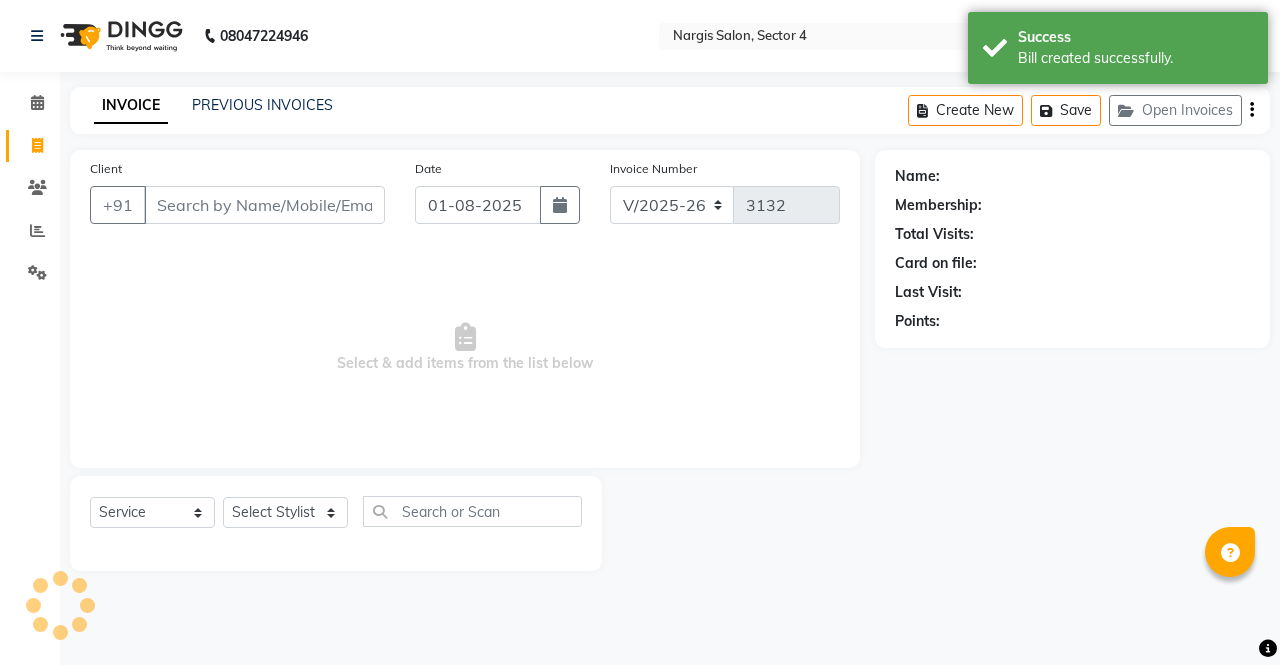 click on "Client" at bounding box center (264, 205) 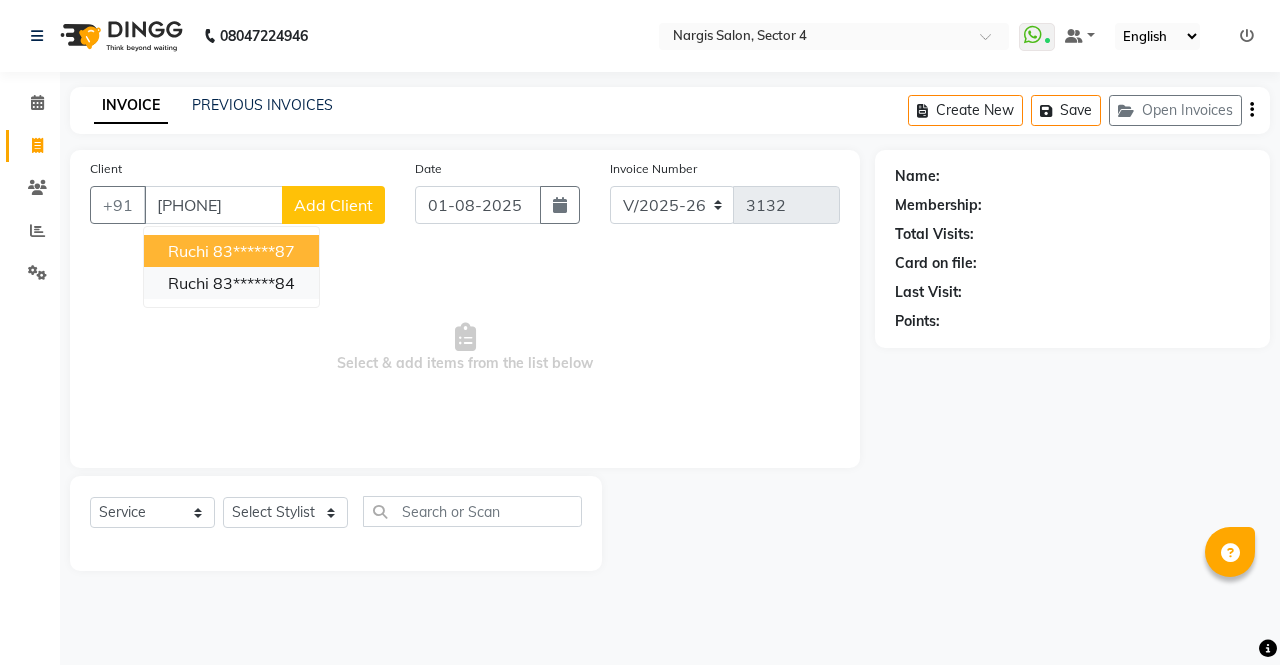 click on "83******84" at bounding box center (254, 283) 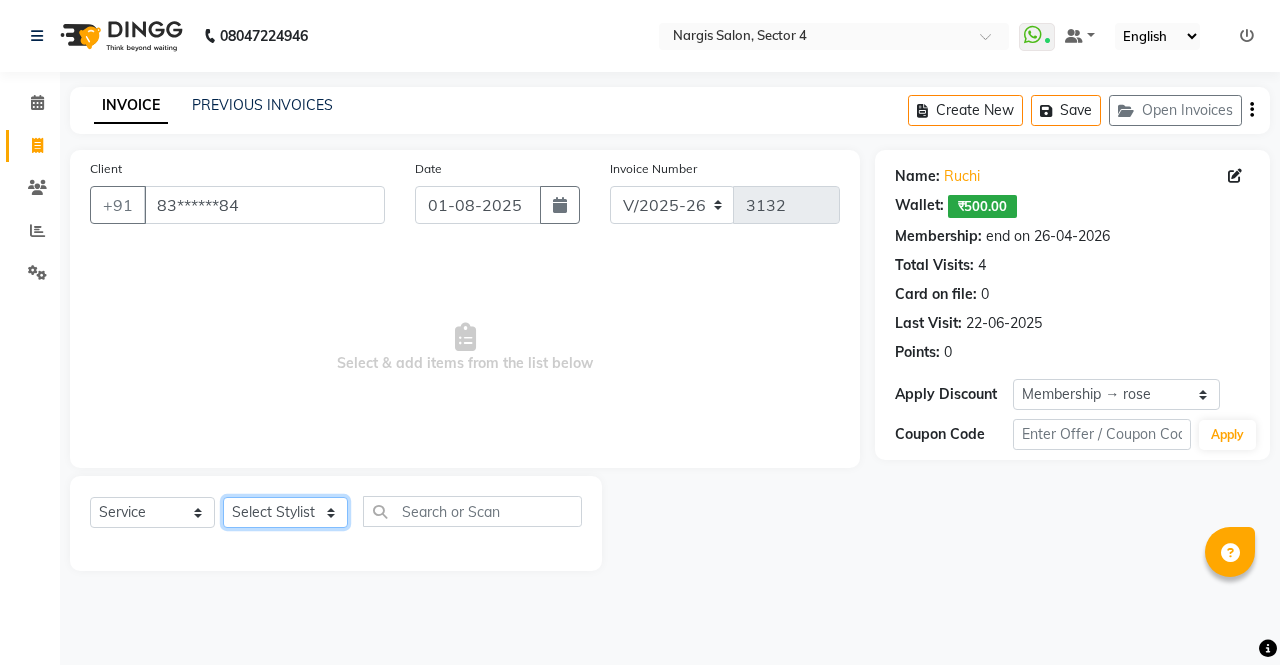 click on "Select Stylist [NAME] [NAME] [NAME] [NAME] Front Desk [NAME] [NAME] [NAME] [NAME] [NAME] [NAME] [NAME]" 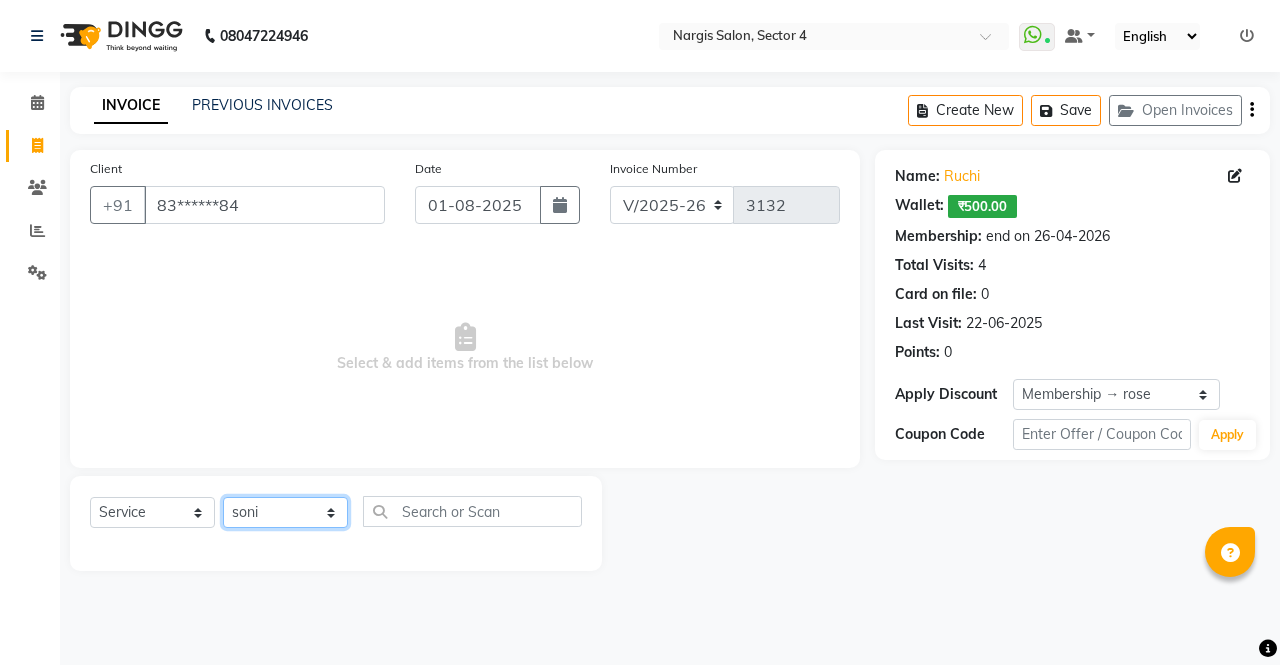 click on "Select Stylist [NAME] [NAME] [NAME] [NAME] Front Desk [NAME] [NAME] [NAME] [NAME] [NAME] [NAME] [NAME]" 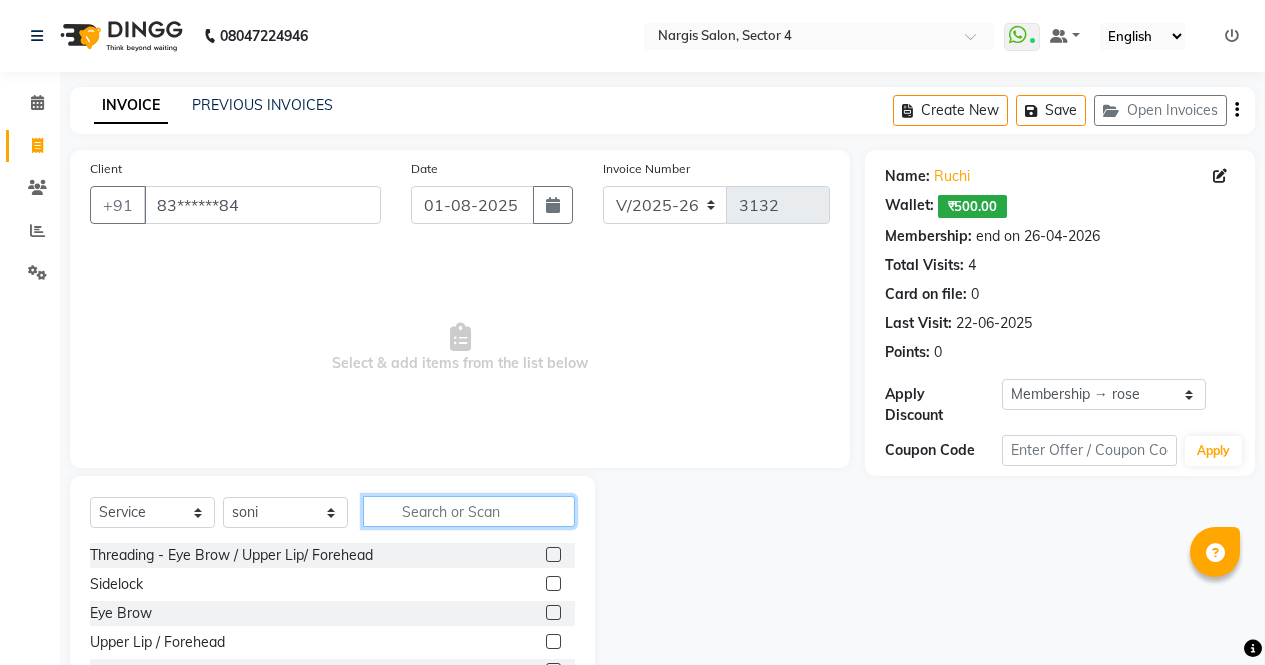 click 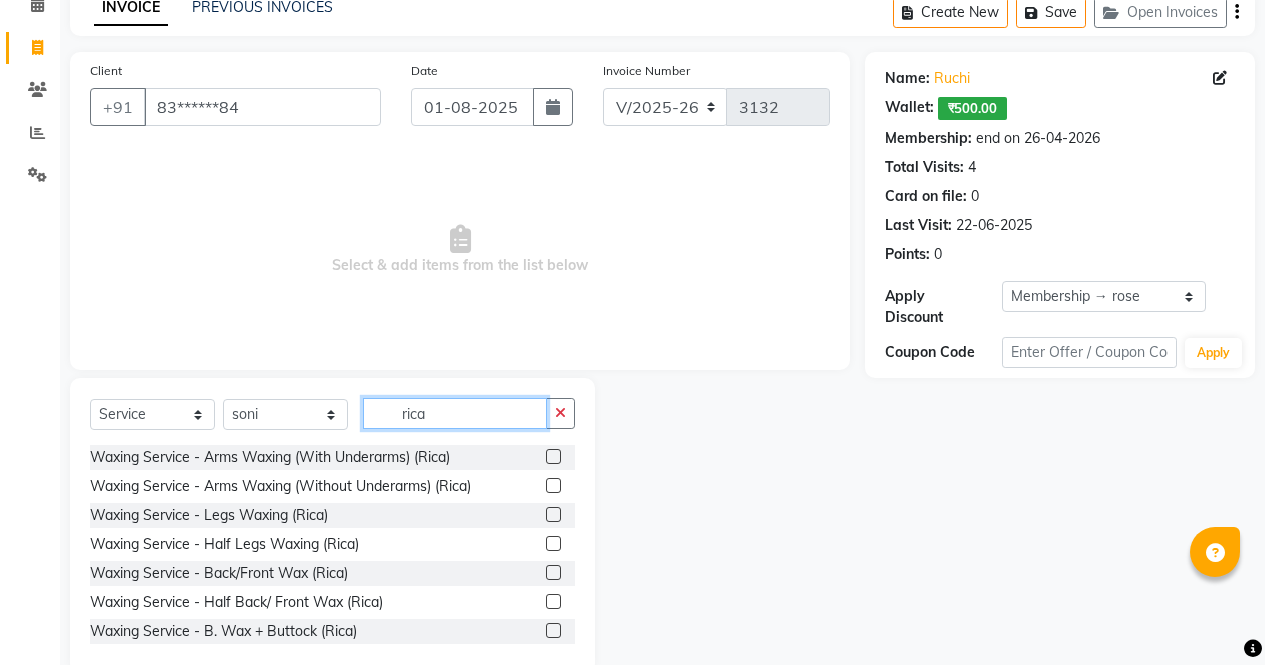 scroll, scrollTop: 136, scrollLeft: 0, axis: vertical 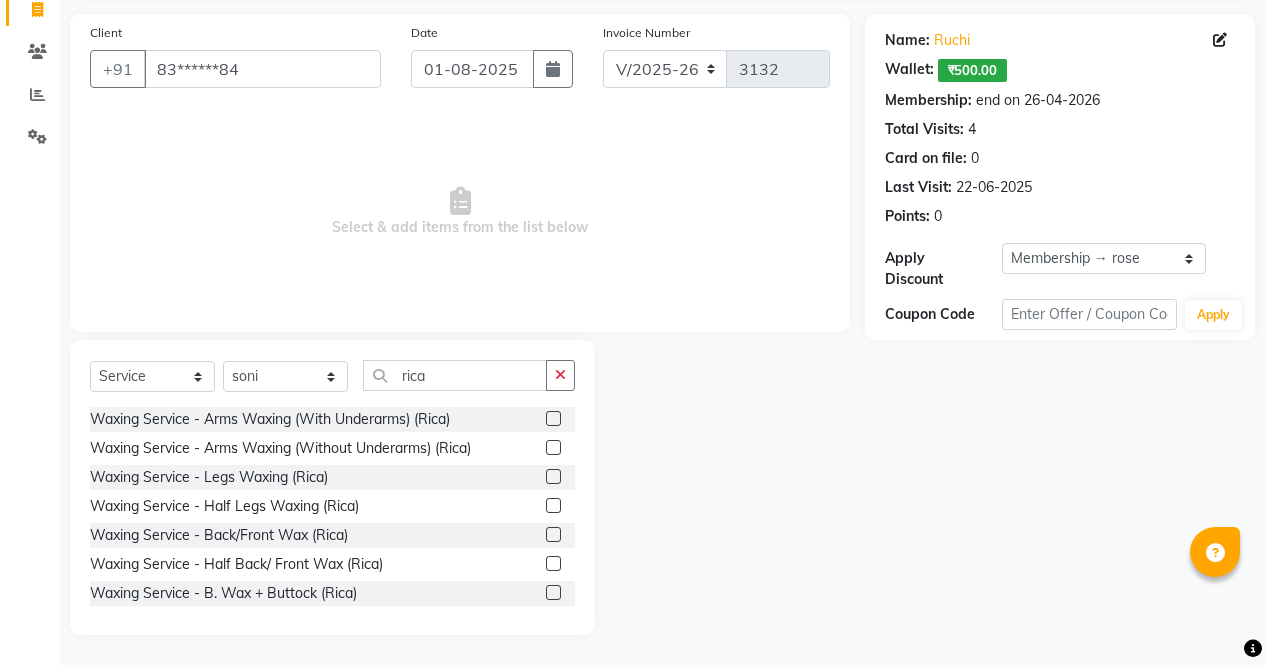 click 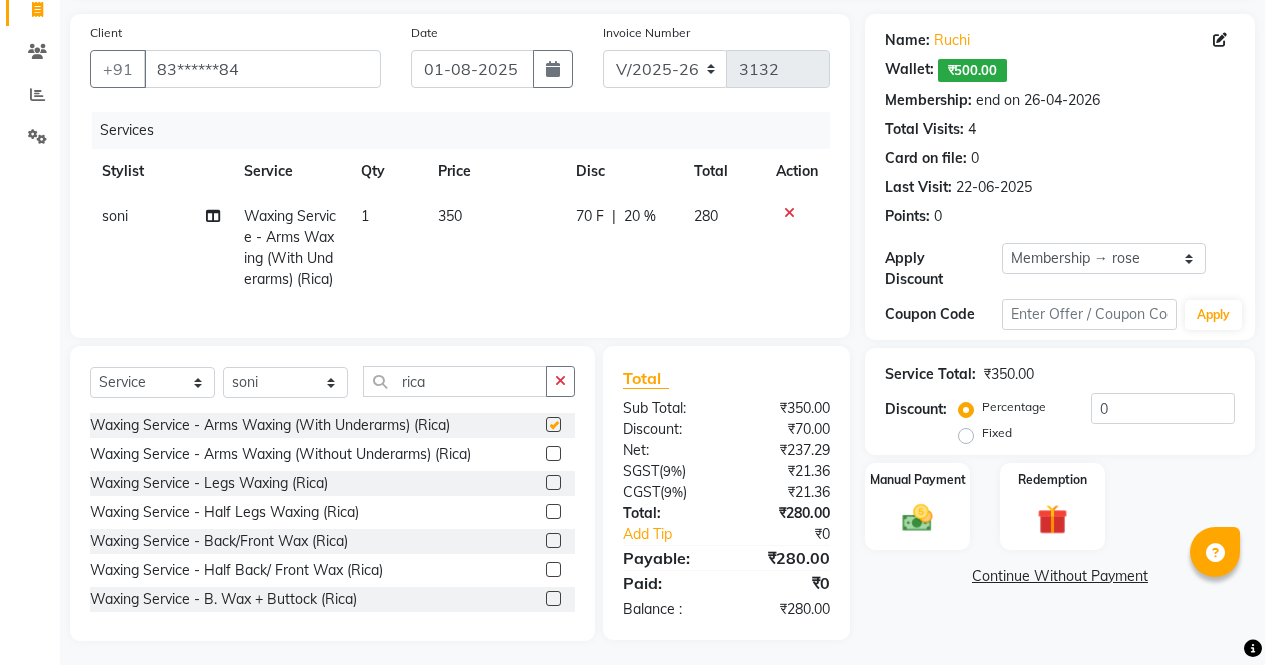 scroll, scrollTop: 178, scrollLeft: 0, axis: vertical 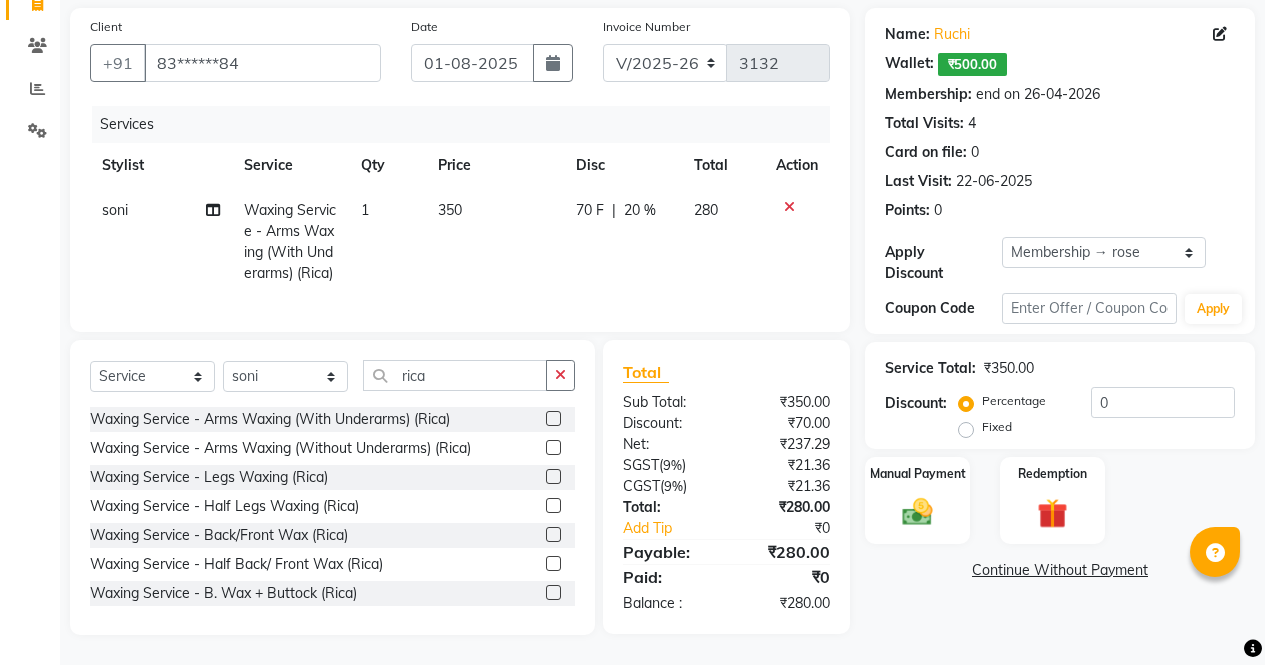 click 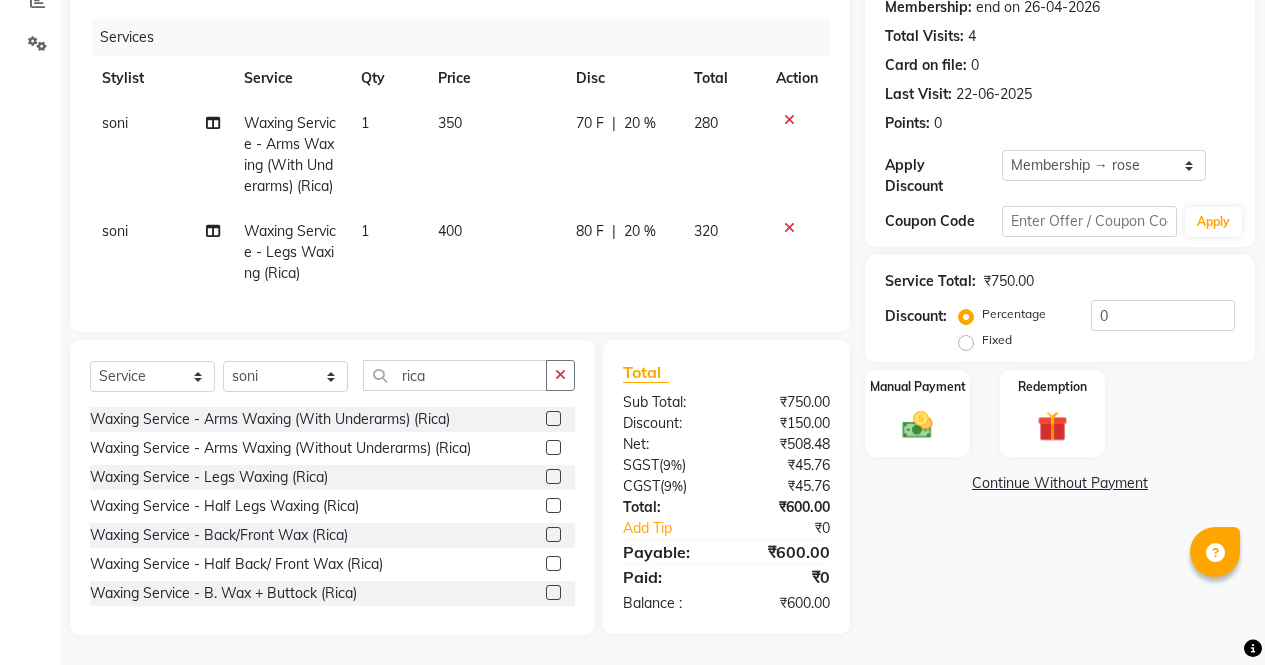 click on "soni" 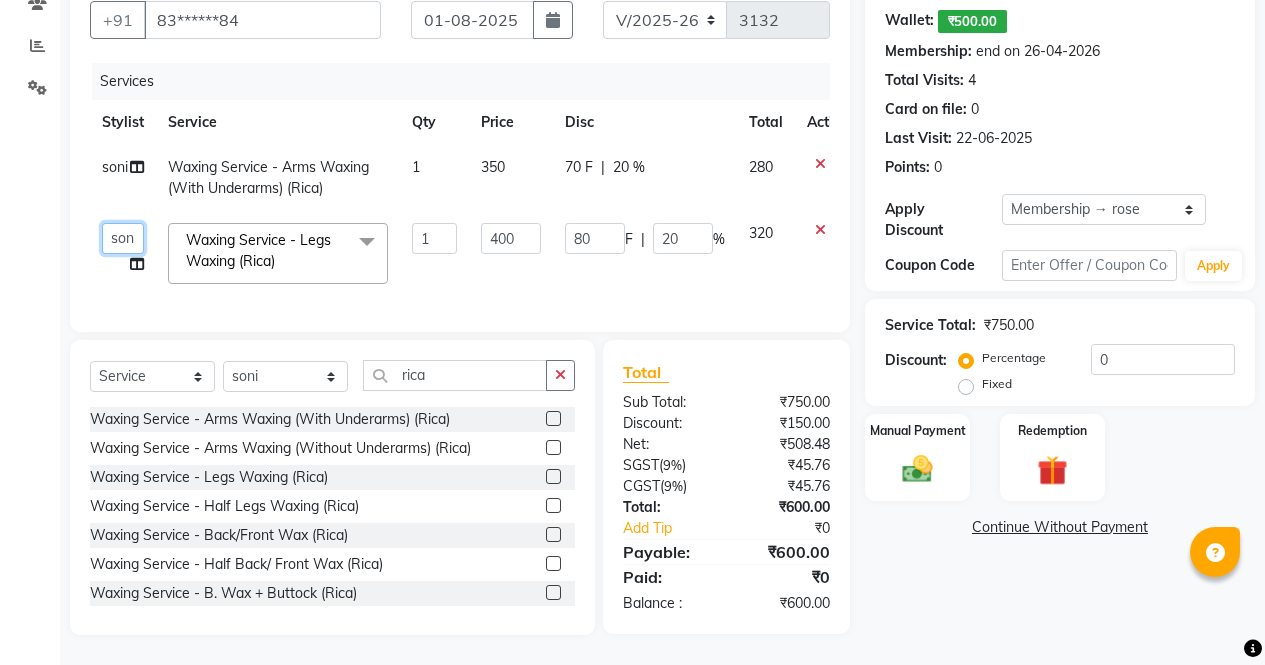 click on "[FIRST] [FIRST] [FIRST] [FIRST] Front Desk [FIRST] [FIRST] [FIRST] [FIRST] [FIRST] [FIRST] [FIRST]" 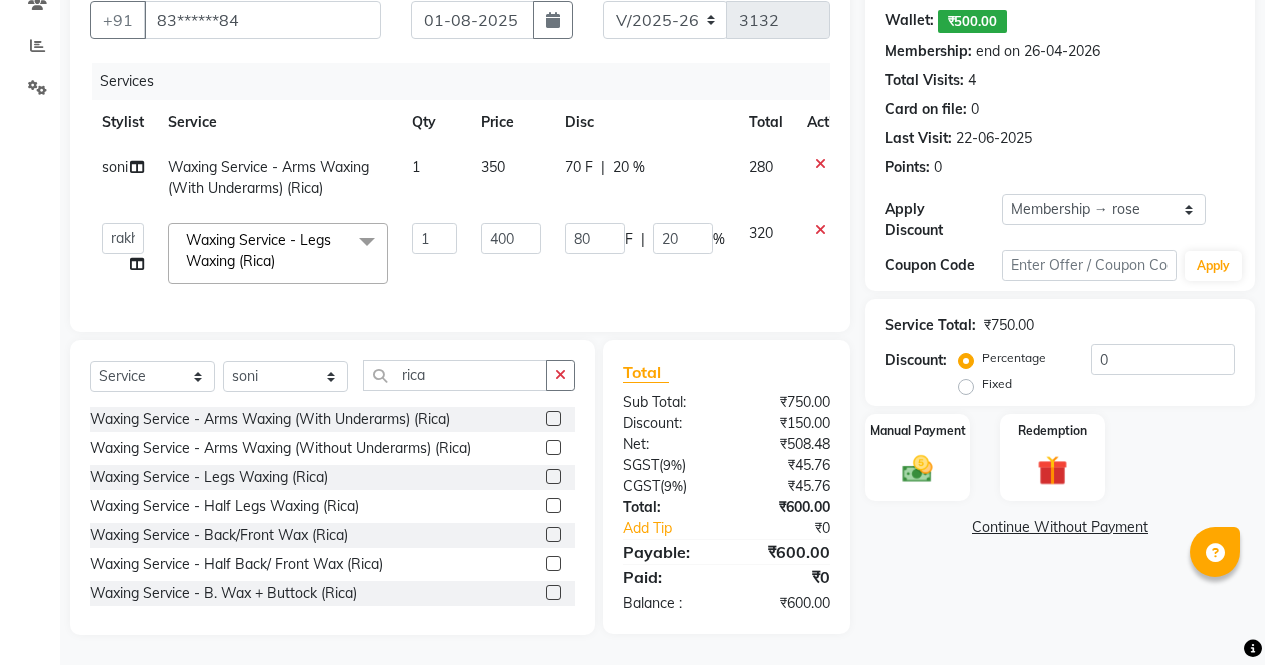 click on "Name: [FIRST] Wallet: ₹500.00 Membership: end on 26-04-2026 Total Visits: 4 Card on file: 0 Last Visit: 22-06-2025 Points: 0 Apply Discount Select Membership → [USERNAME] Coupon Code Apply Service Total: ₹750.00 Discount: Percentage Fixed 0 Manual Payment Redemption Continue Without Payment" 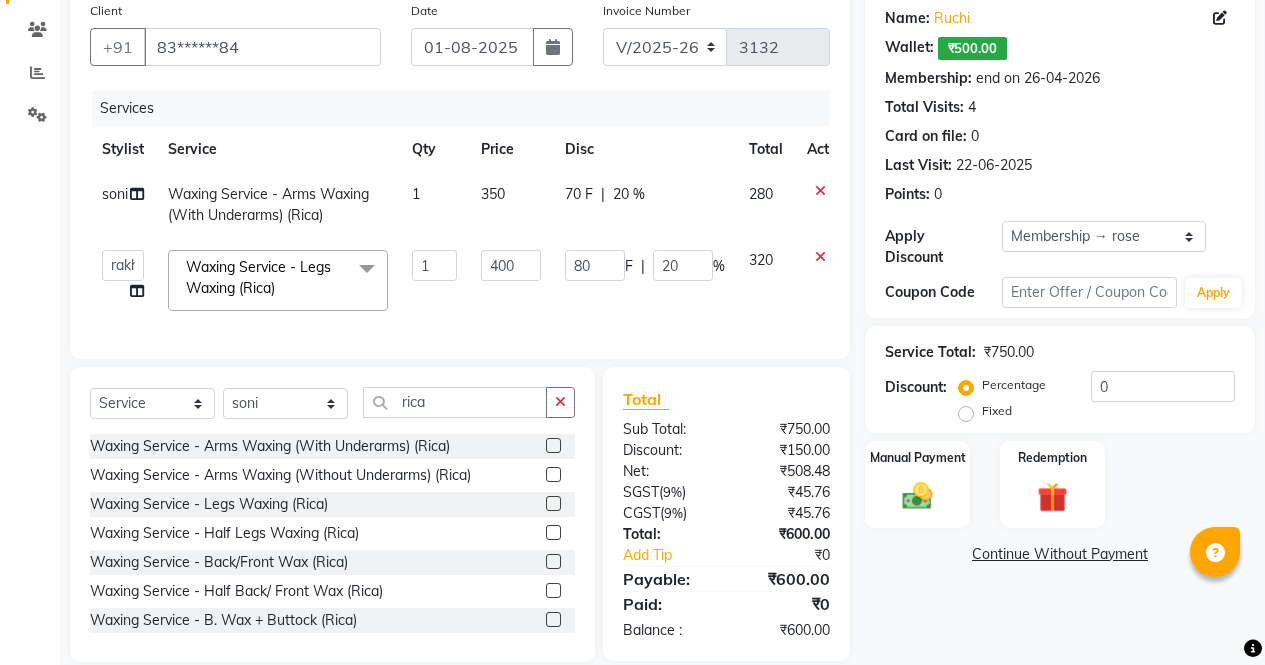 scroll, scrollTop: 200, scrollLeft: 0, axis: vertical 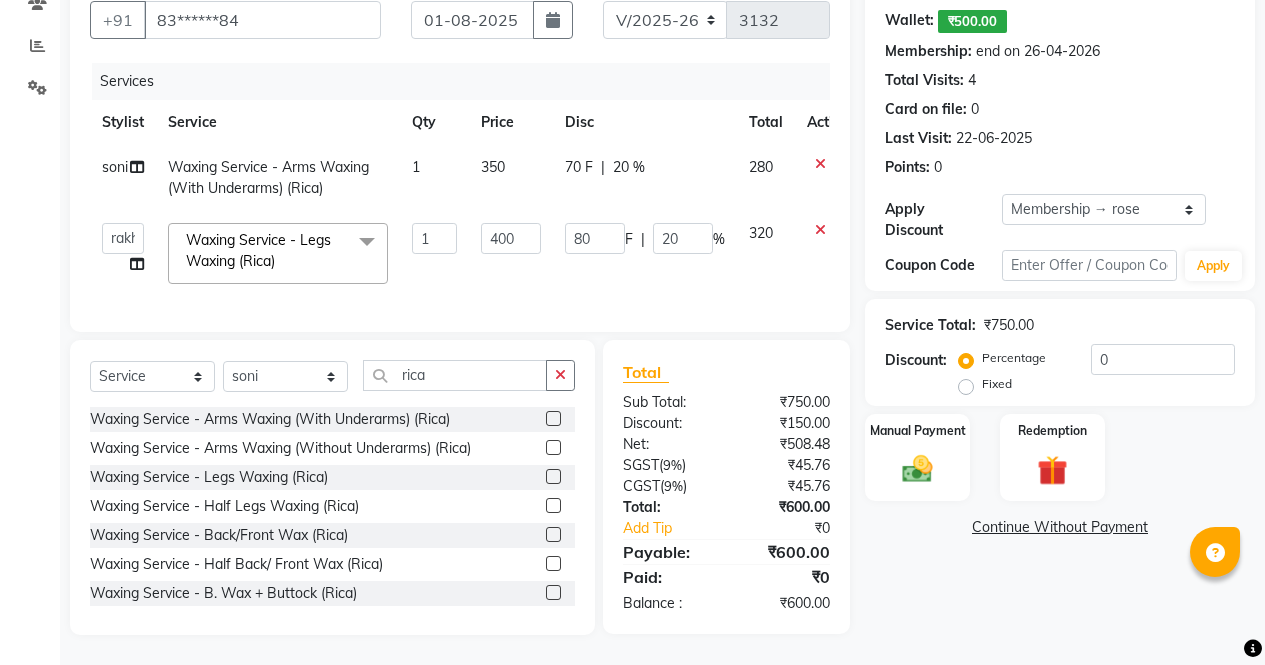 click on "Name: [FIRST] Wallet: ₹500.00 Membership: end on 26-04-2026 Total Visits: 4 Card on file: 0 Last Visit: 22-06-2025 Points: 0 Apply Discount Select Membership → [USERNAME] Coupon Code Apply Service Total: ₹750.00 Discount: Percentage Fixed 0 Manual Payment Redemption Continue Without Payment" 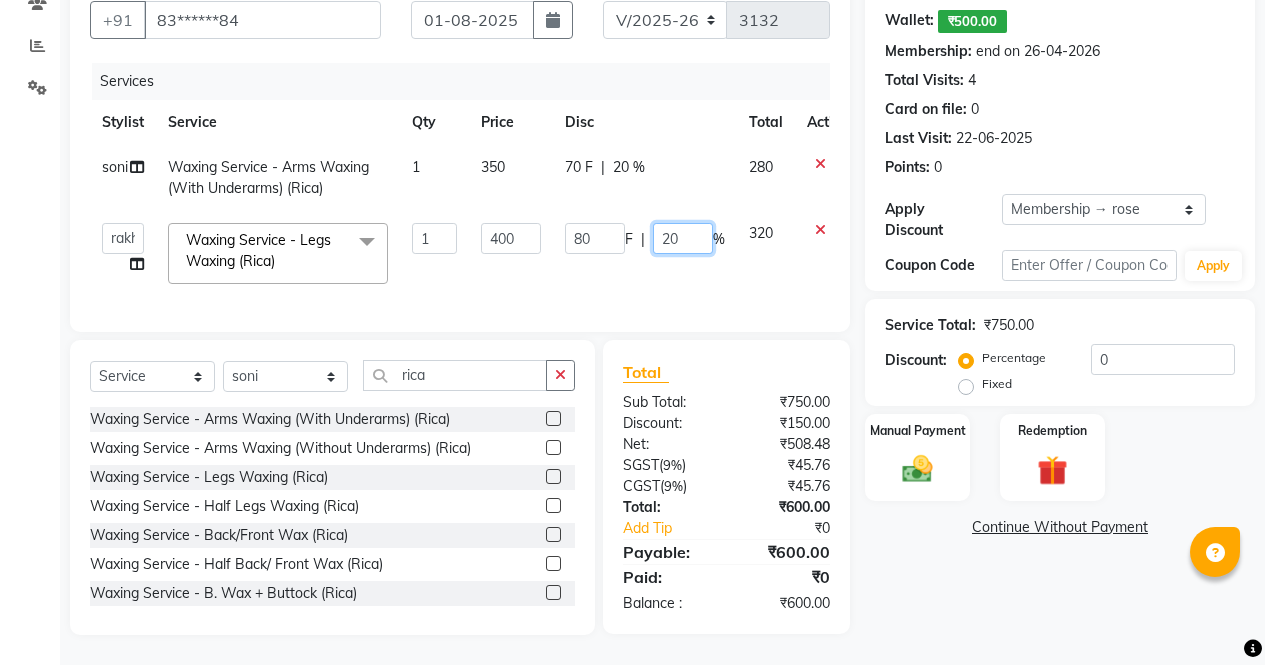 click on "20" 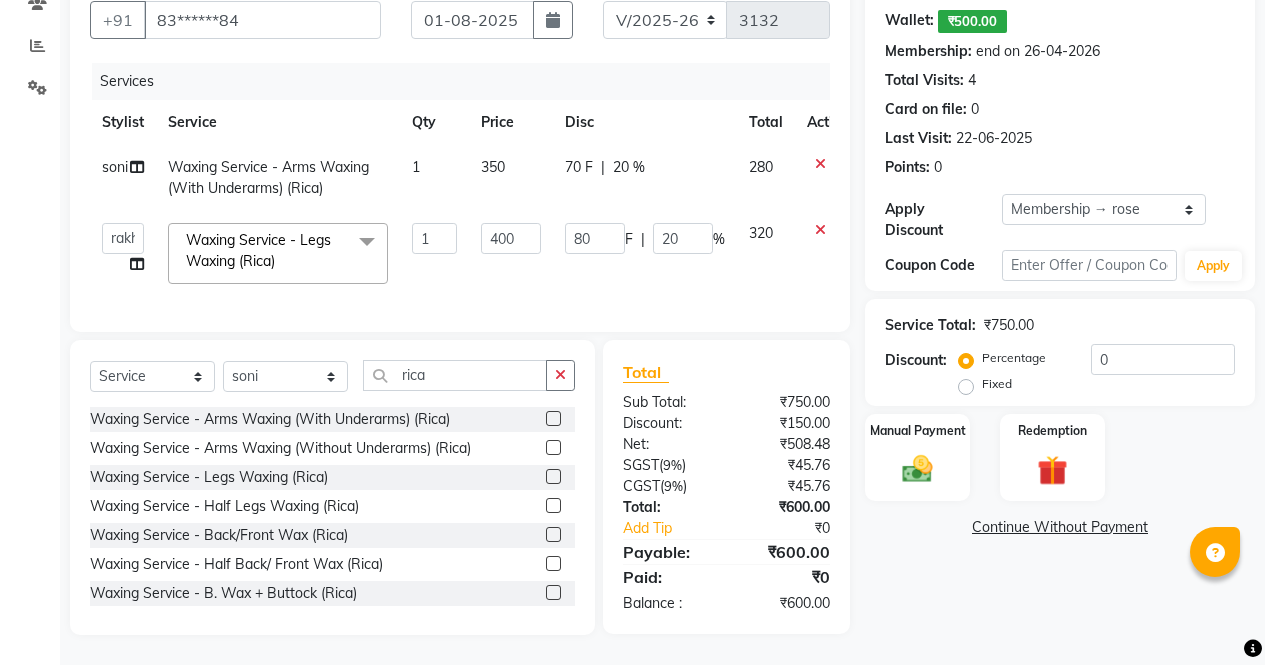 click on "Name: [FIRST] Wallet: ₹500.00 Membership: end on 26-04-2026 Total Visits: 4 Card on file: 0 Last Visit: 22-06-2025 Points: 0 Apply Discount Select Membership → [USERNAME] Coupon Code Apply Service Total: ₹750.00 Discount: Percentage Fixed 0 Manual Payment Redemption Continue Without Payment" 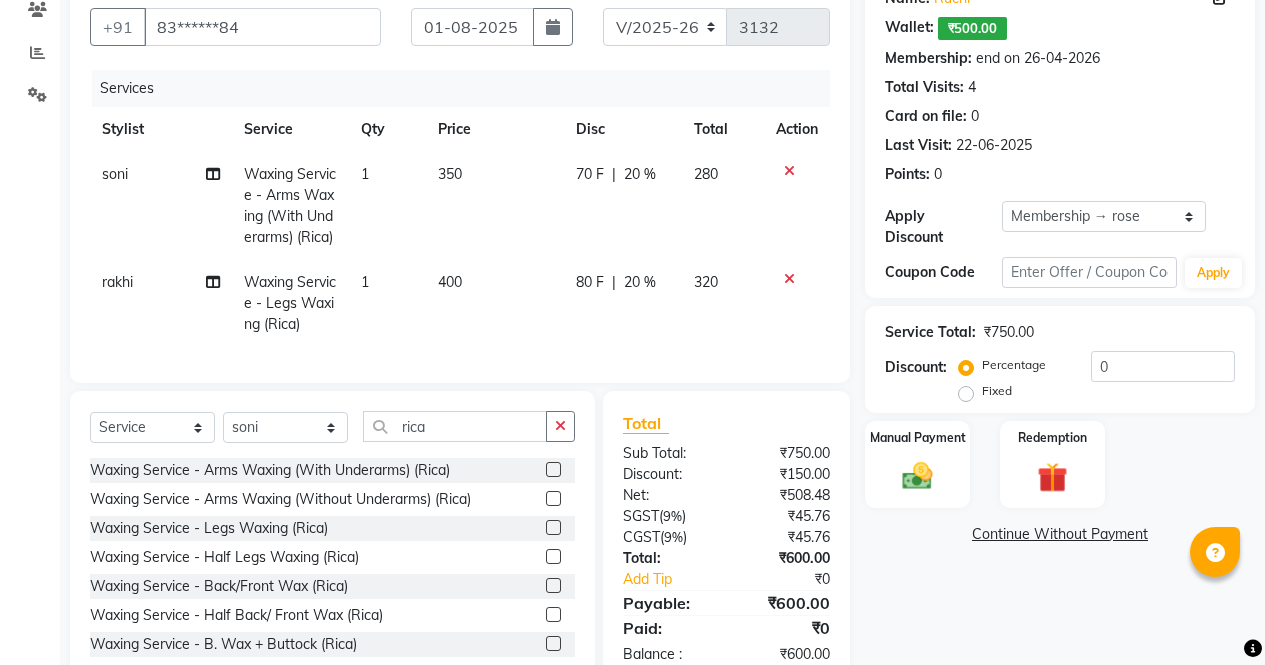 scroll, scrollTop: 172, scrollLeft: 0, axis: vertical 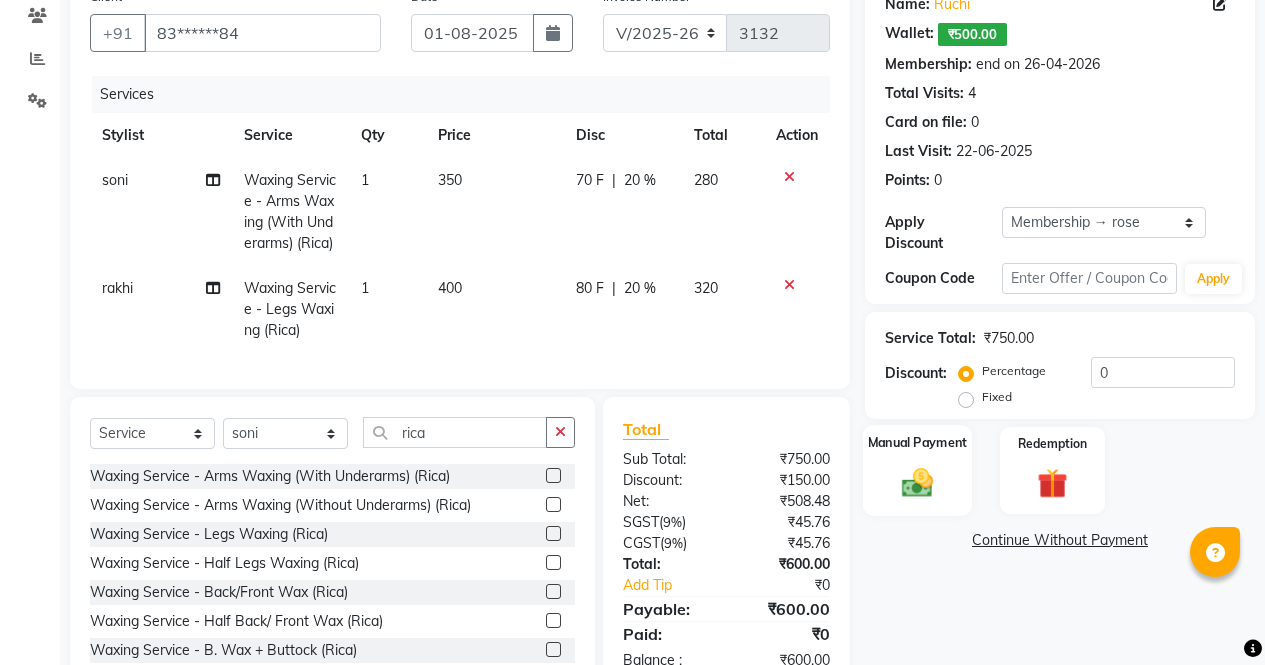 click on "Manual Payment" 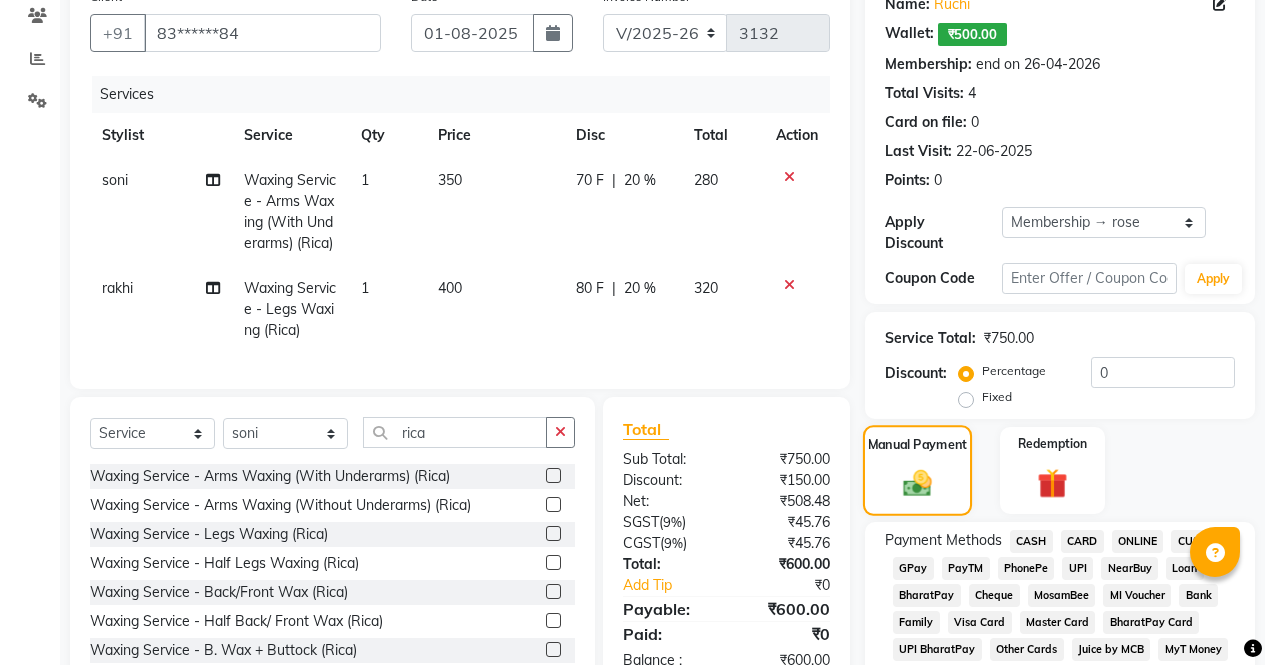 click on "Manual Payment Redemption" 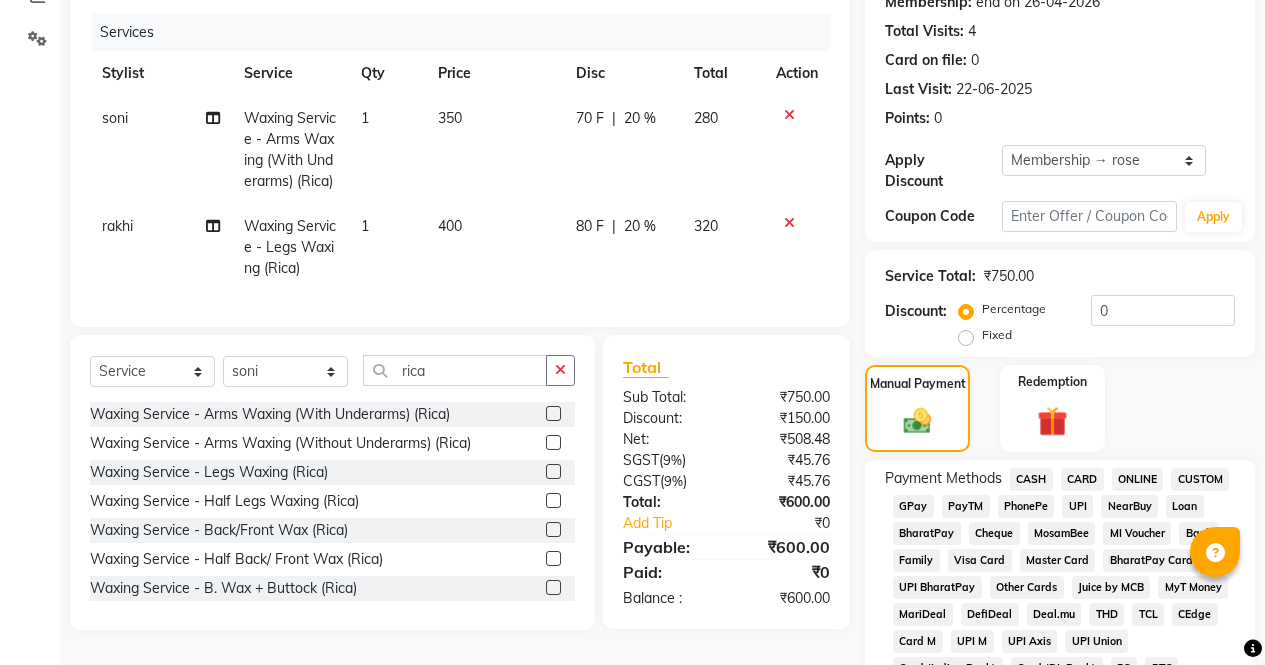 scroll, scrollTop: 238, scrollLeft: 0, axis: vertical 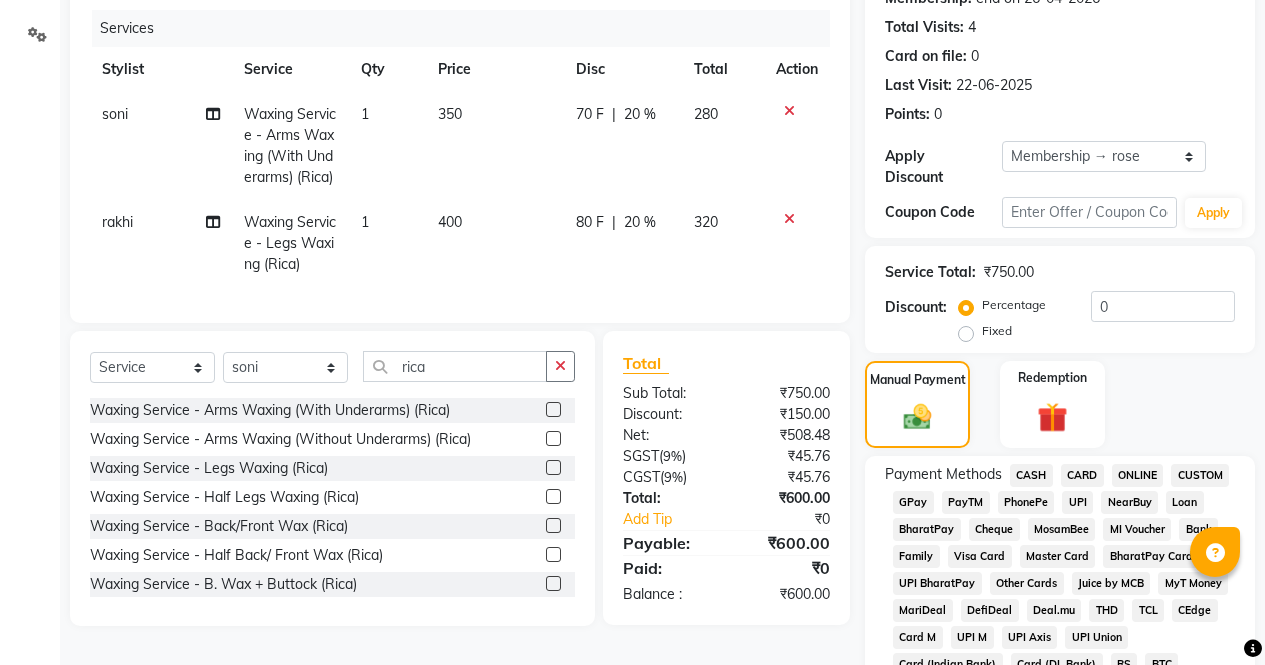 click on "CASH" 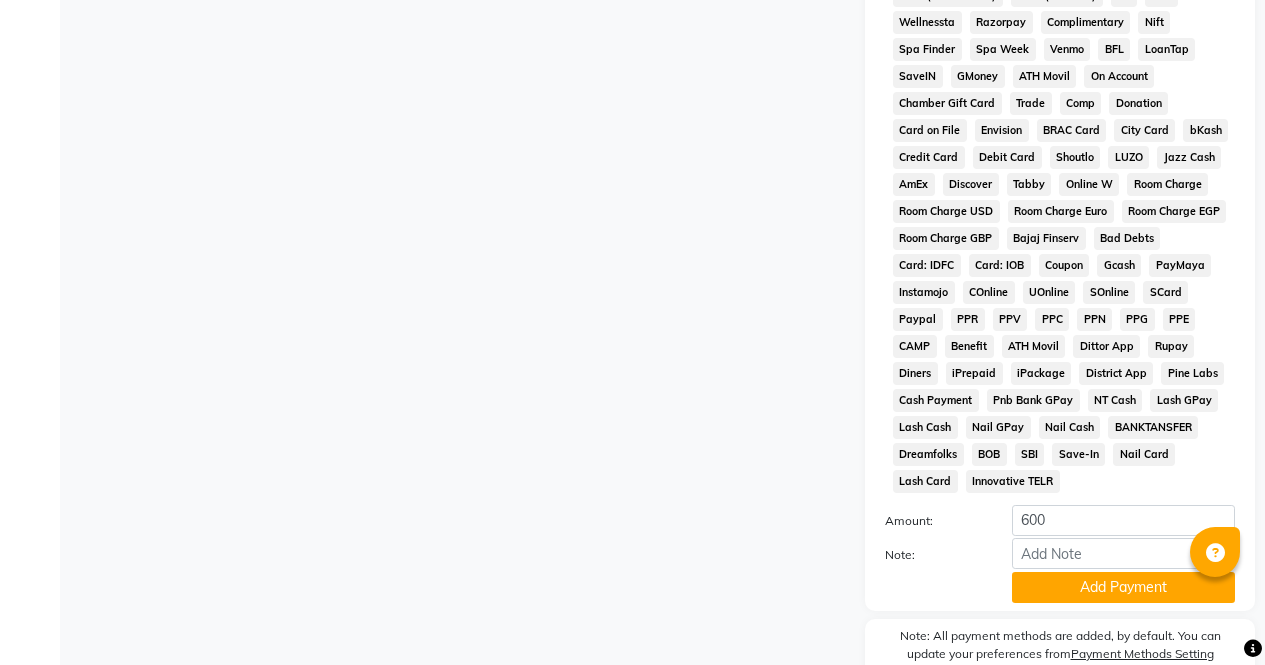 scroll, scrollTop: 984, scrollLeft: 0, axis: vertical 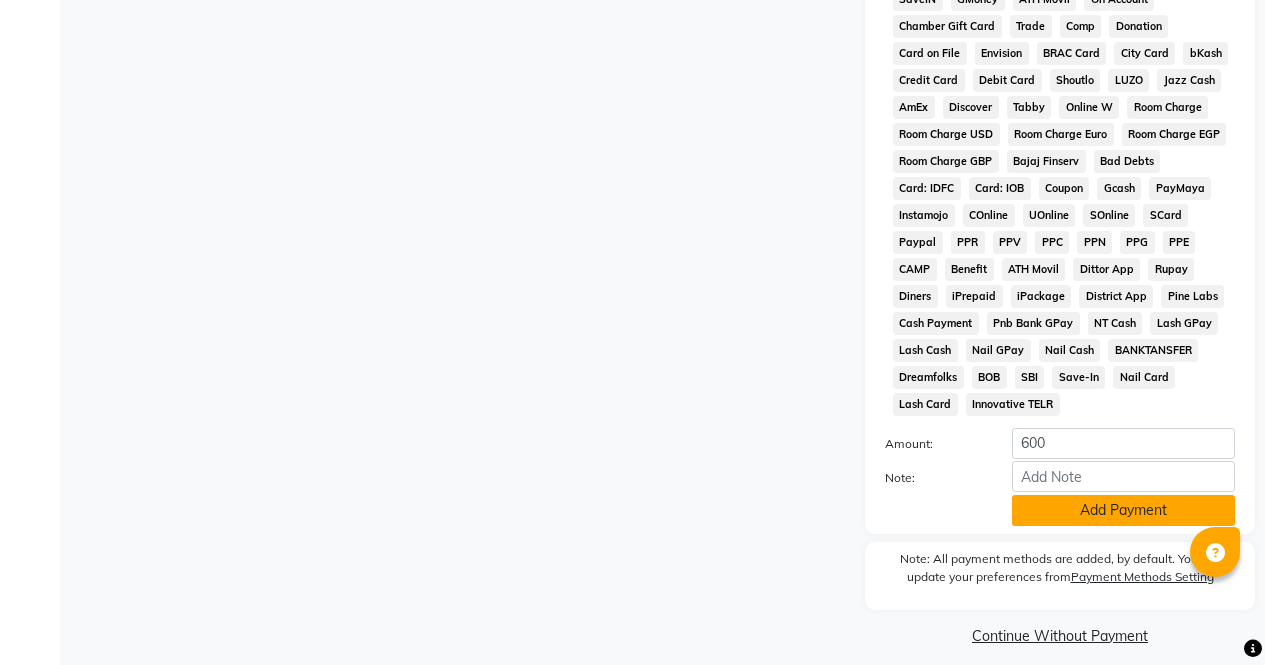 click on "Add Payment" 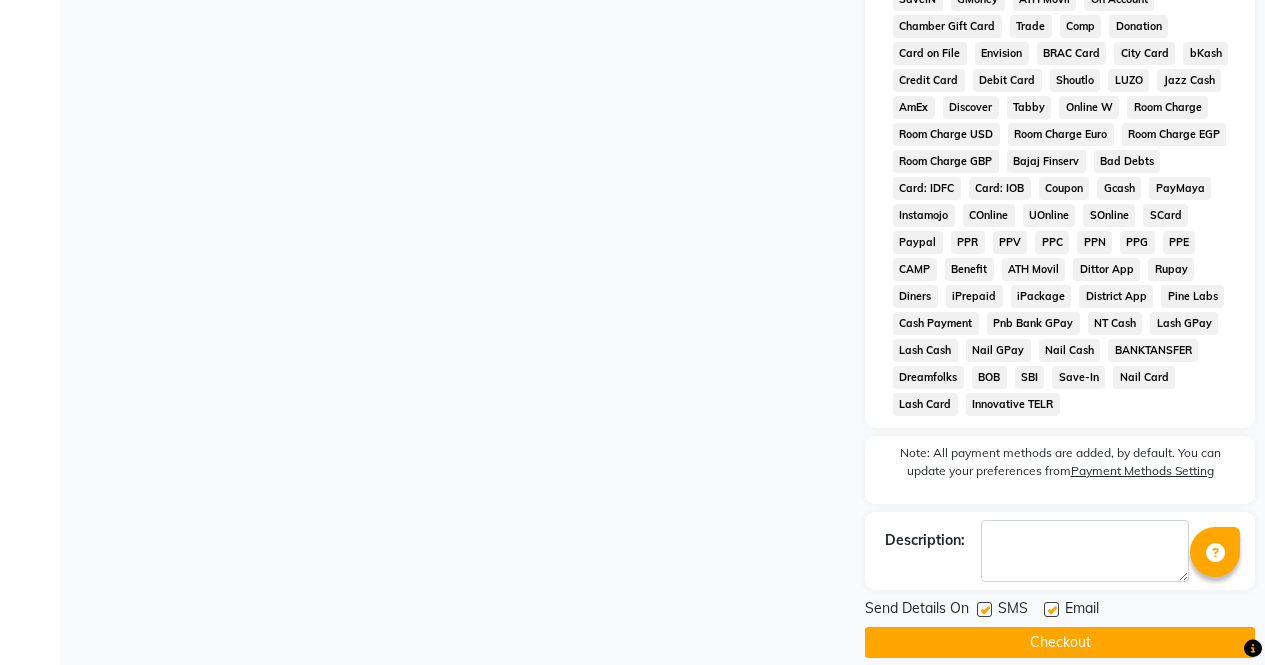 click on "Checkout" 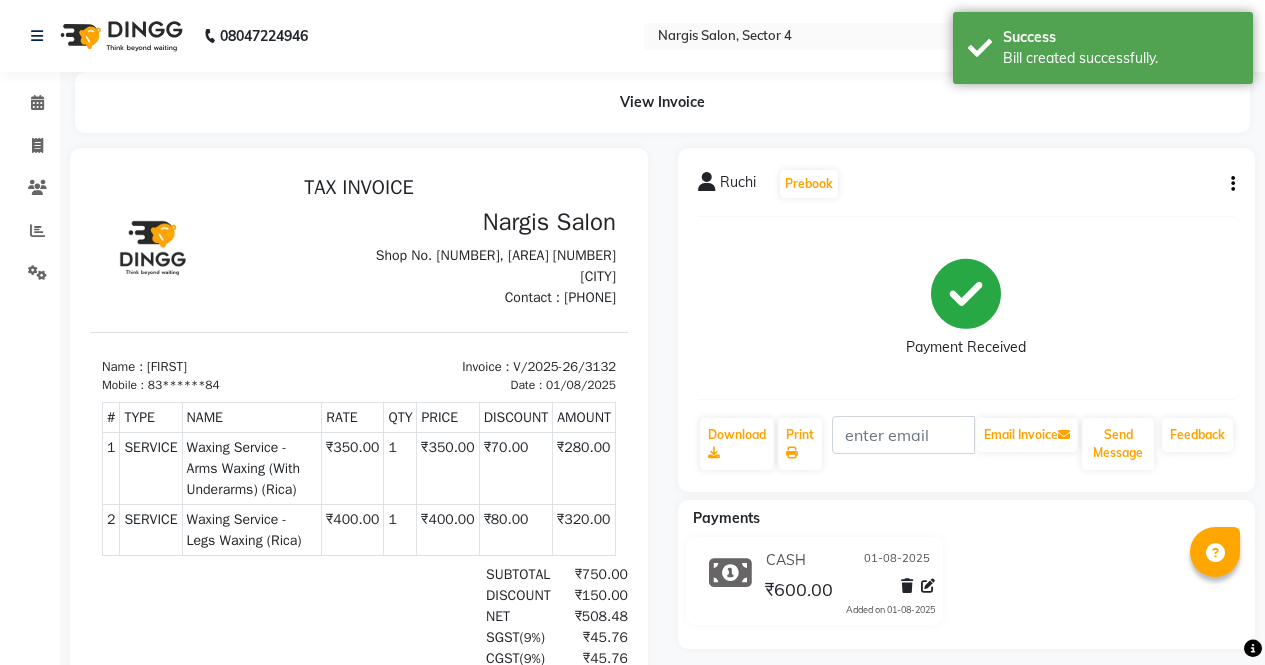 scroll, scrollTop: 0, scrollLeft: 0, axis: both 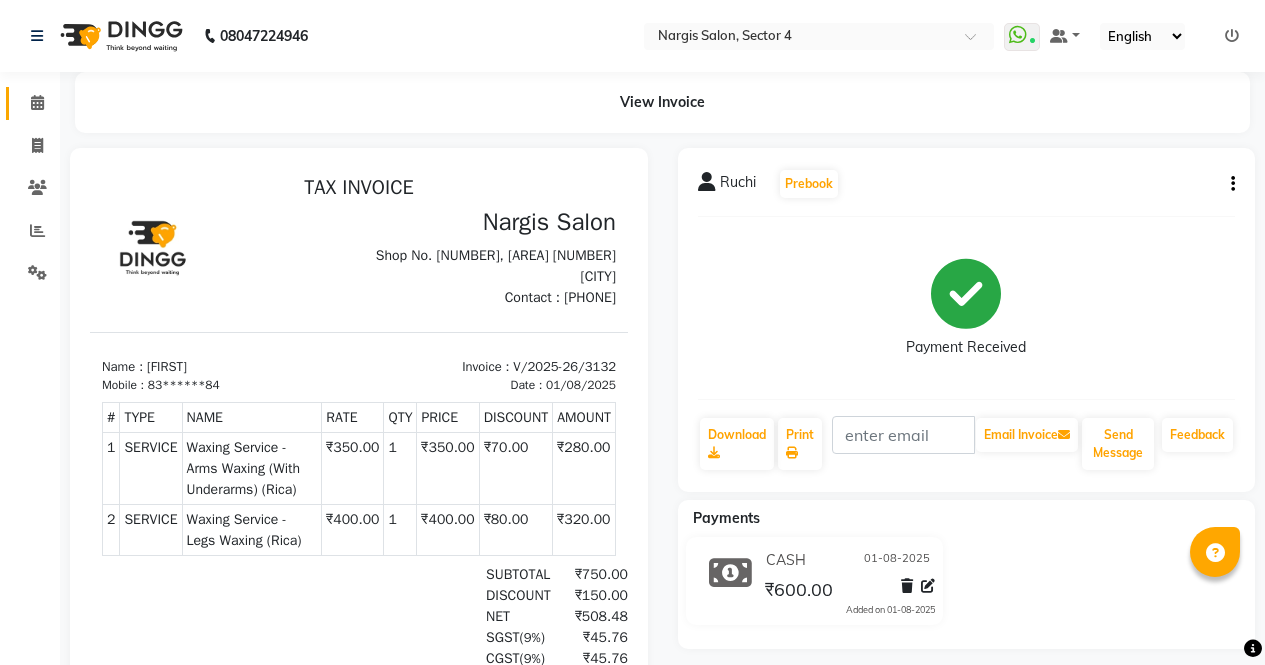 click on "Calendar" 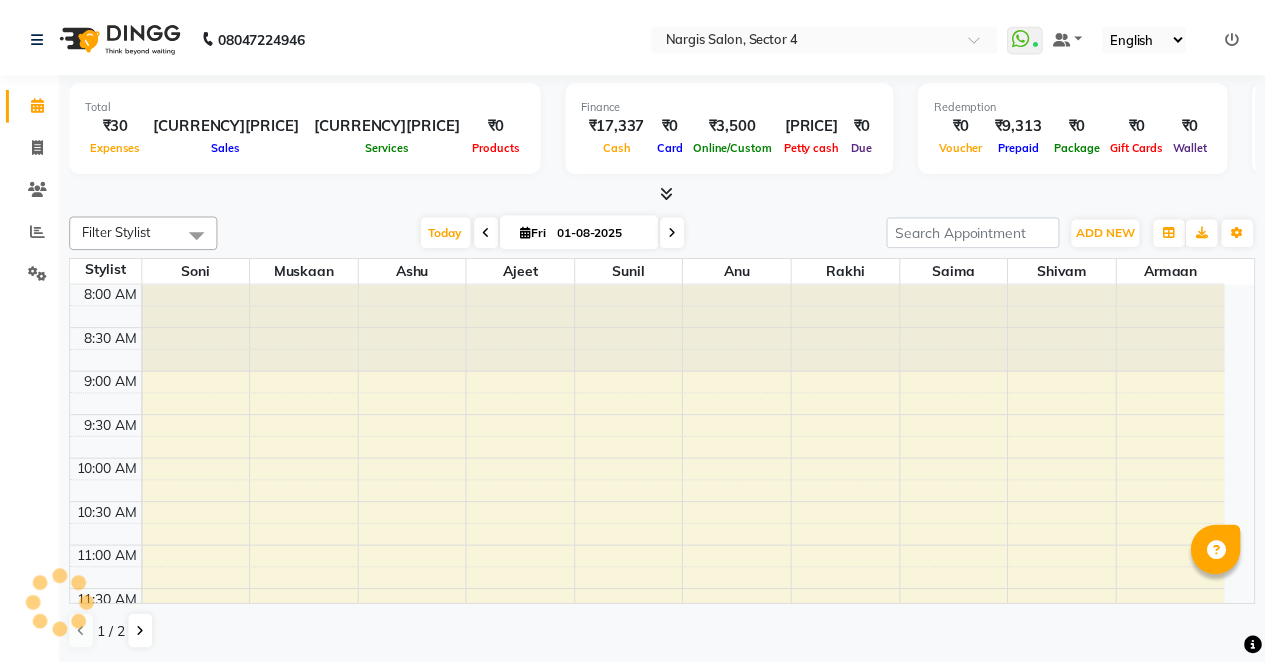 scroll, scrollTop: 0, scrollLeft: 0, axis: both 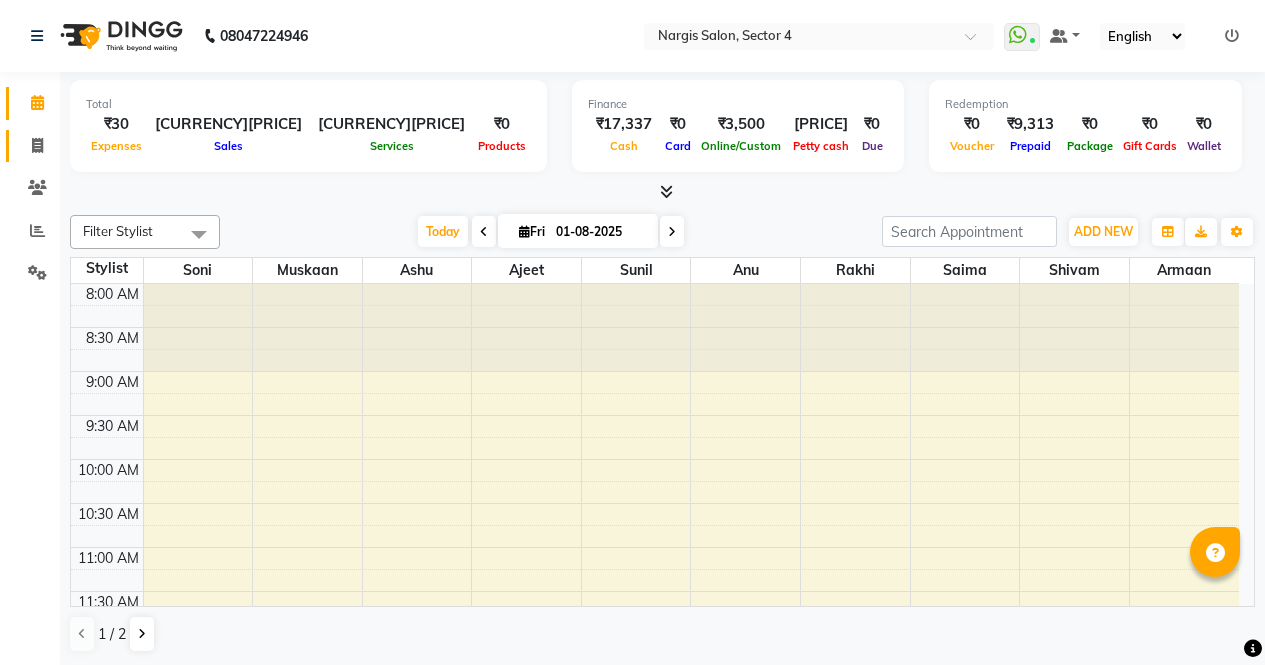 click 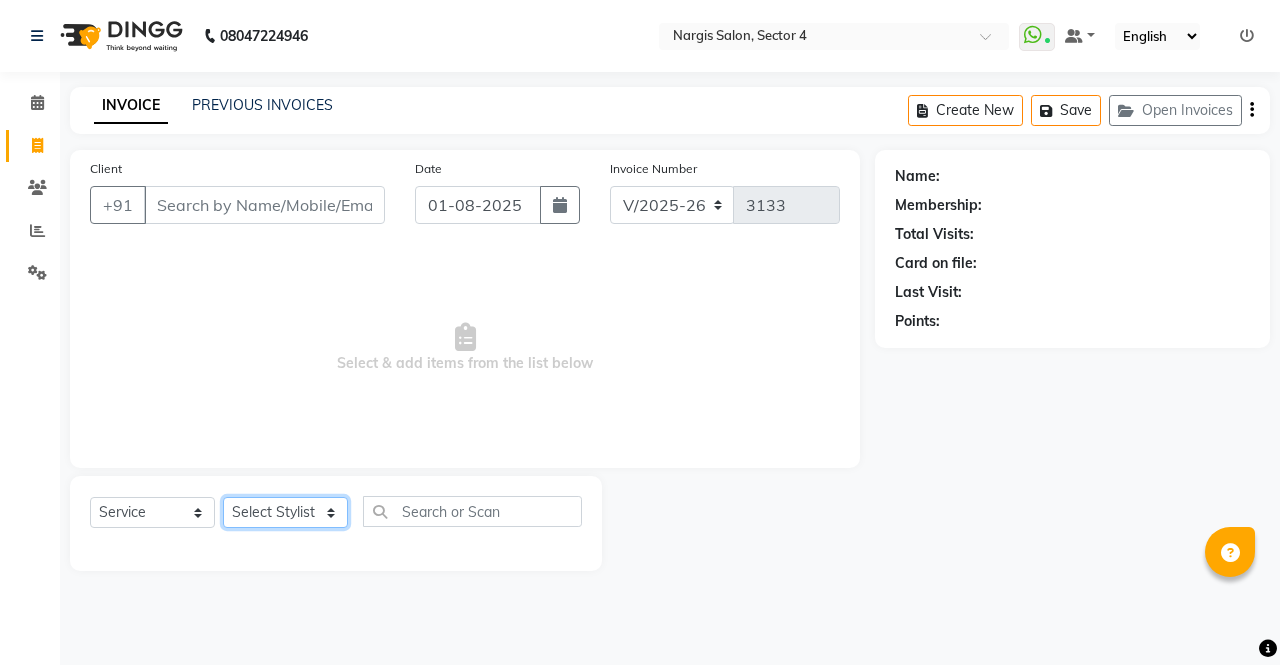 click on "Select Stylist [NAME] [NAME] [NAME] [NAME] Front Desk [NAME] [NAME] [NAME] [NAME] [NAME] [NAME] [NAME]" 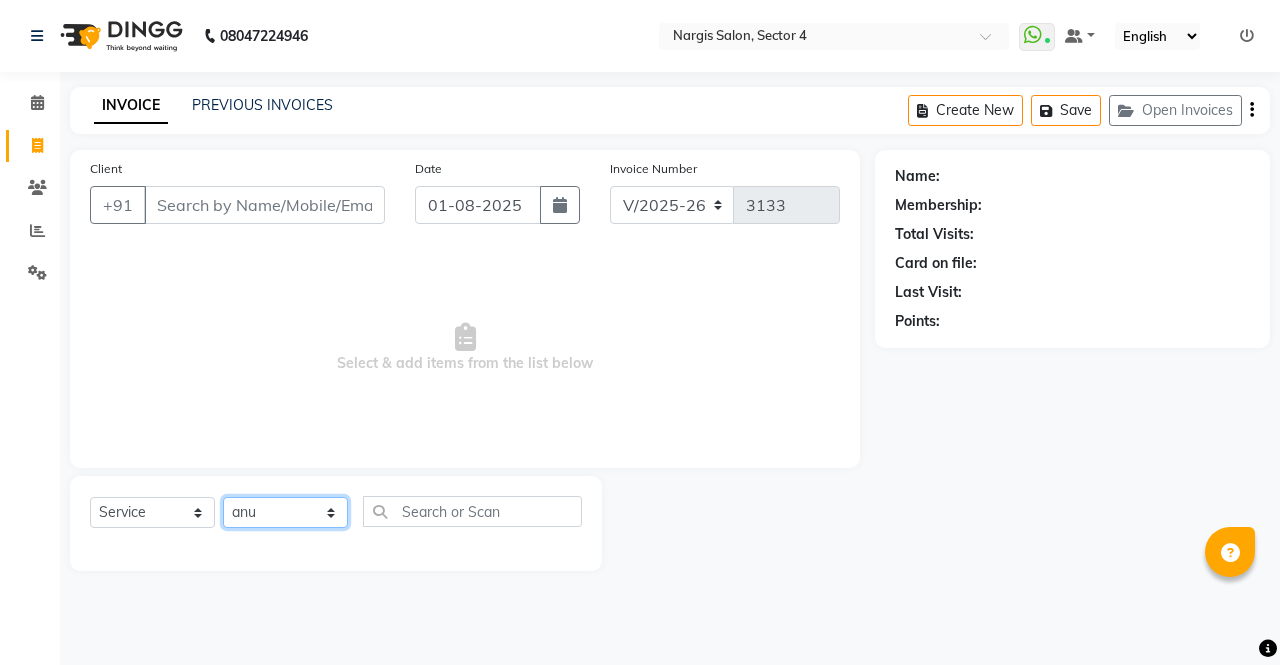 click on "Select Stylist [NAME] [NAME] [NAME] [NAME] Front Desk [NAME] [NAME] [NAME] [NAME] [NAME] [NAME] [NAME]" 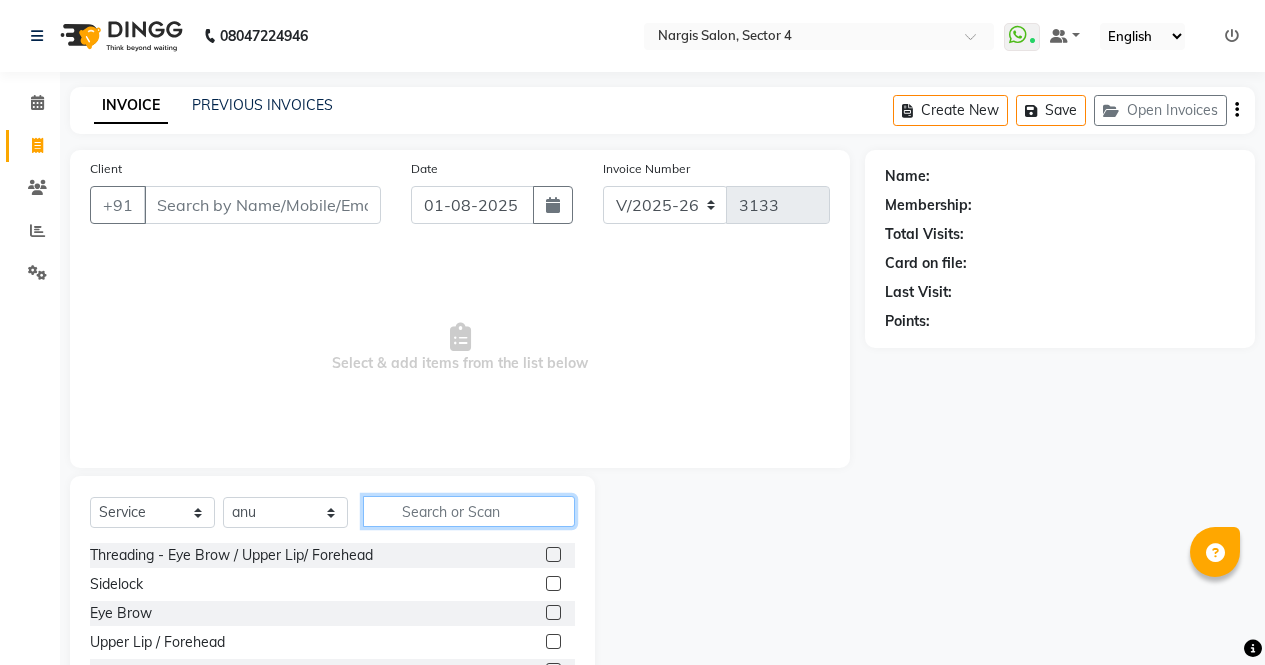 click 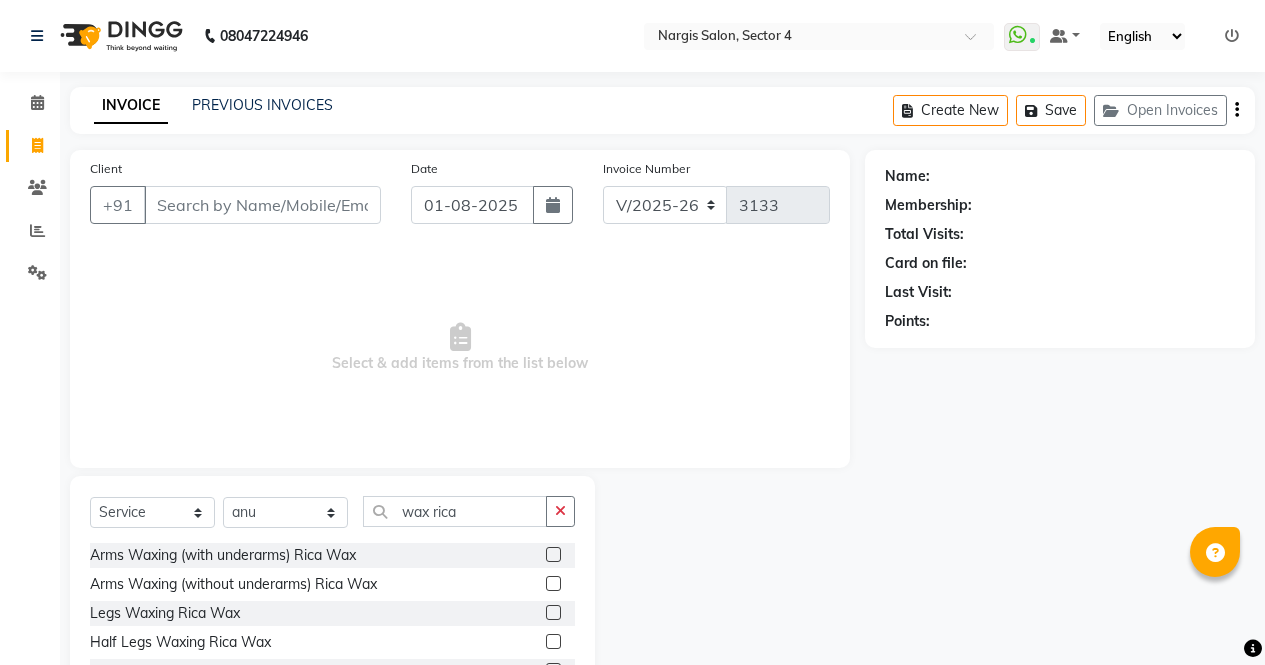 click 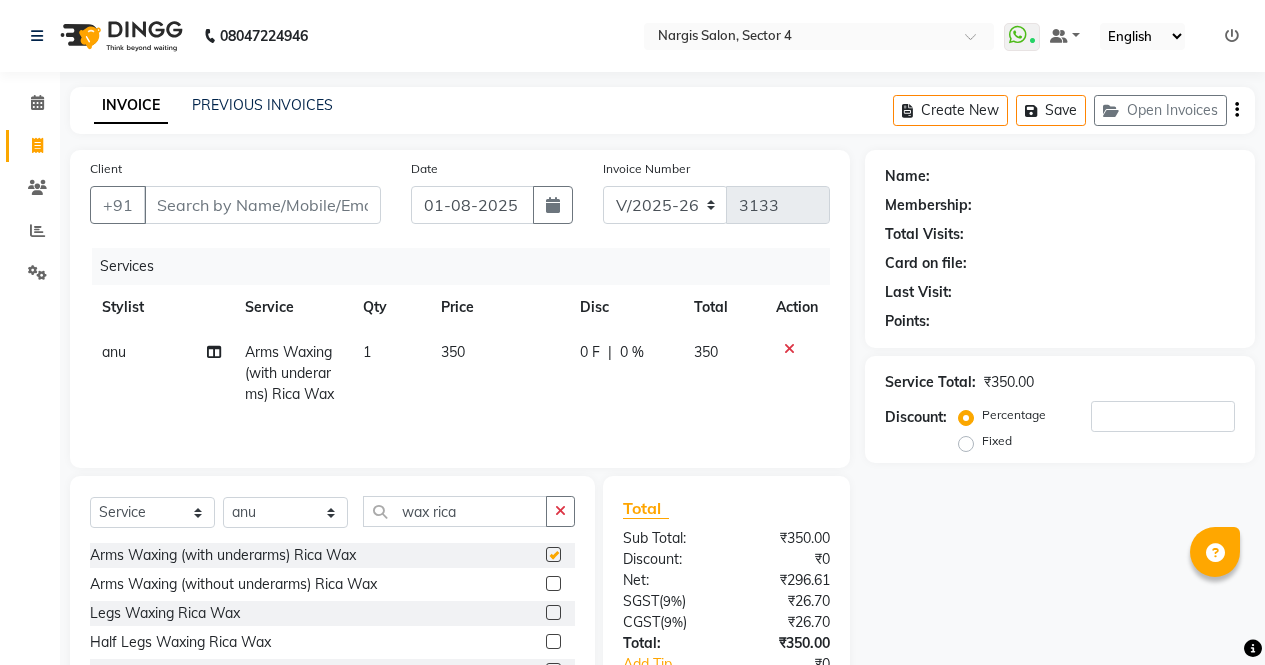 scroll, scrollTop: 0, scrollLeft: 0, axis: both 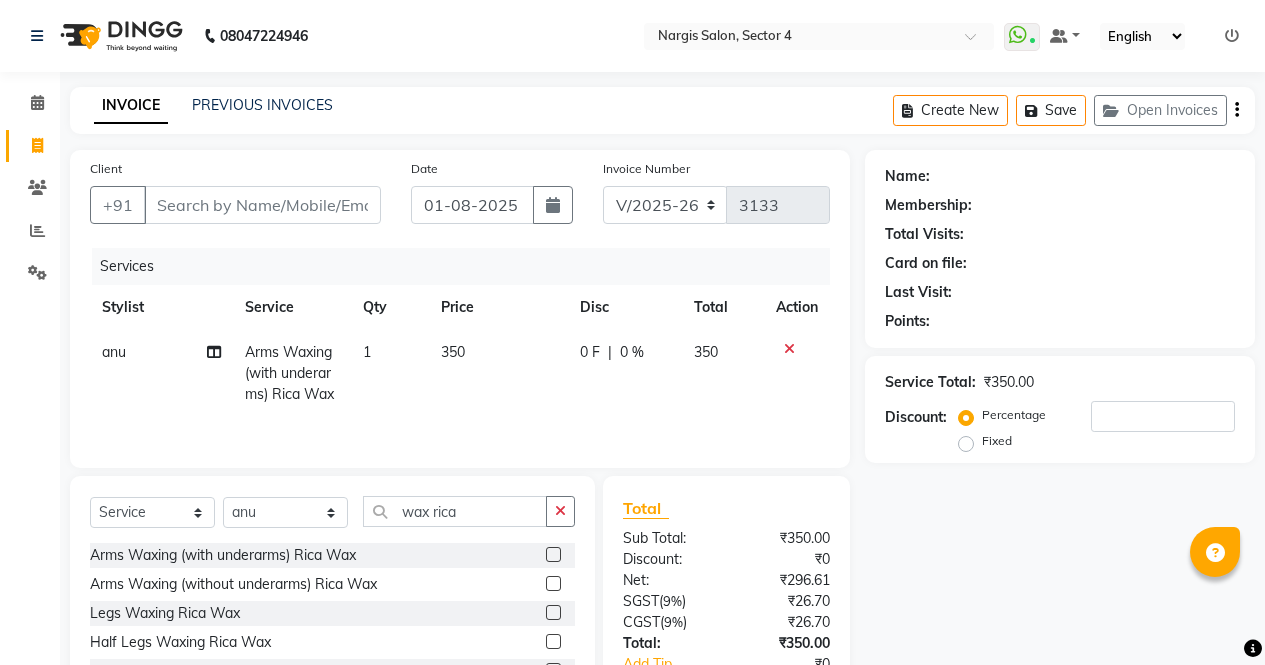 click 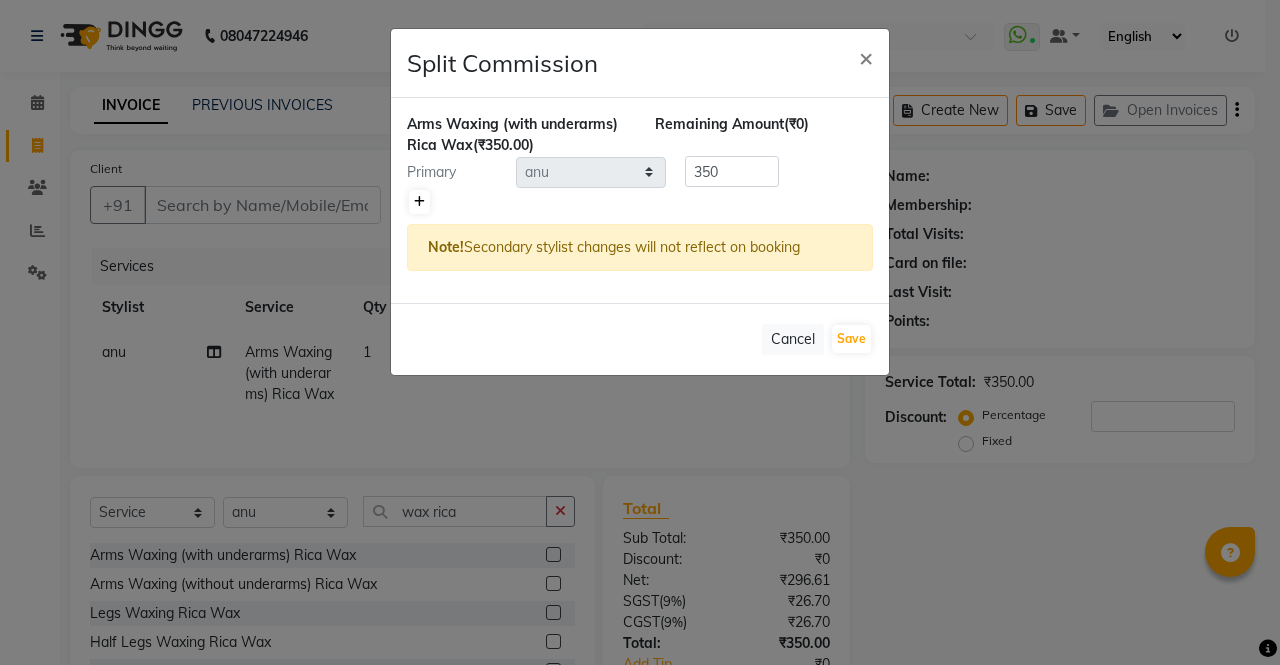 click 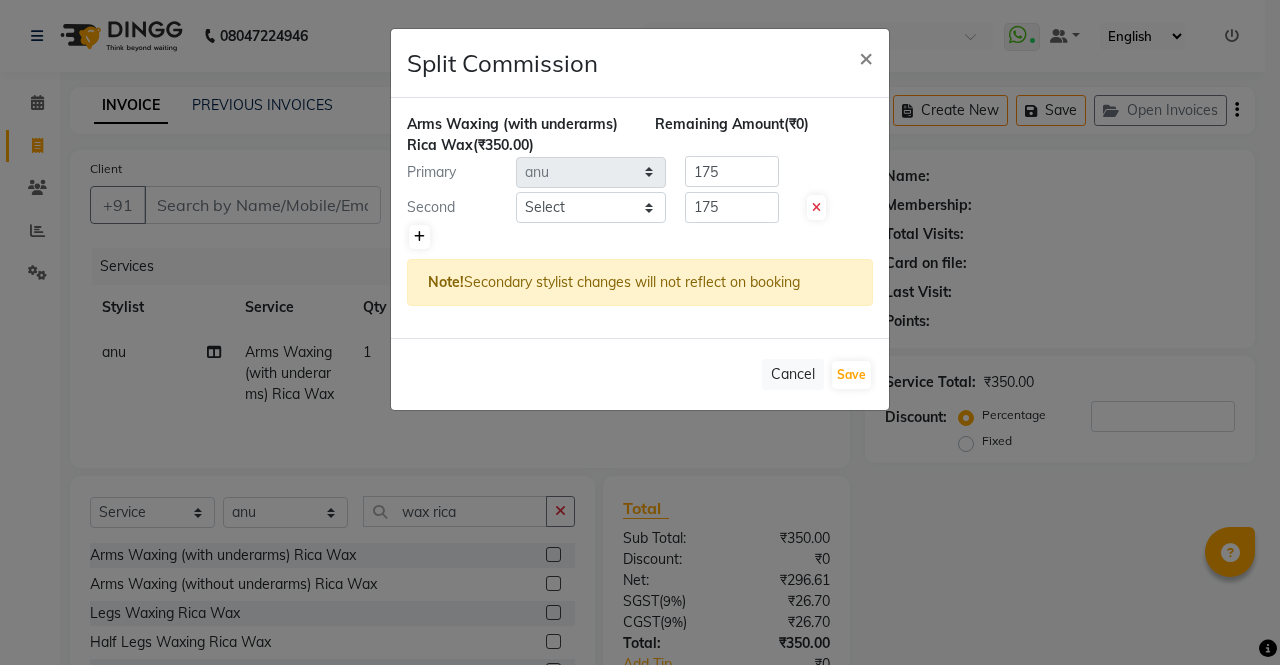 click 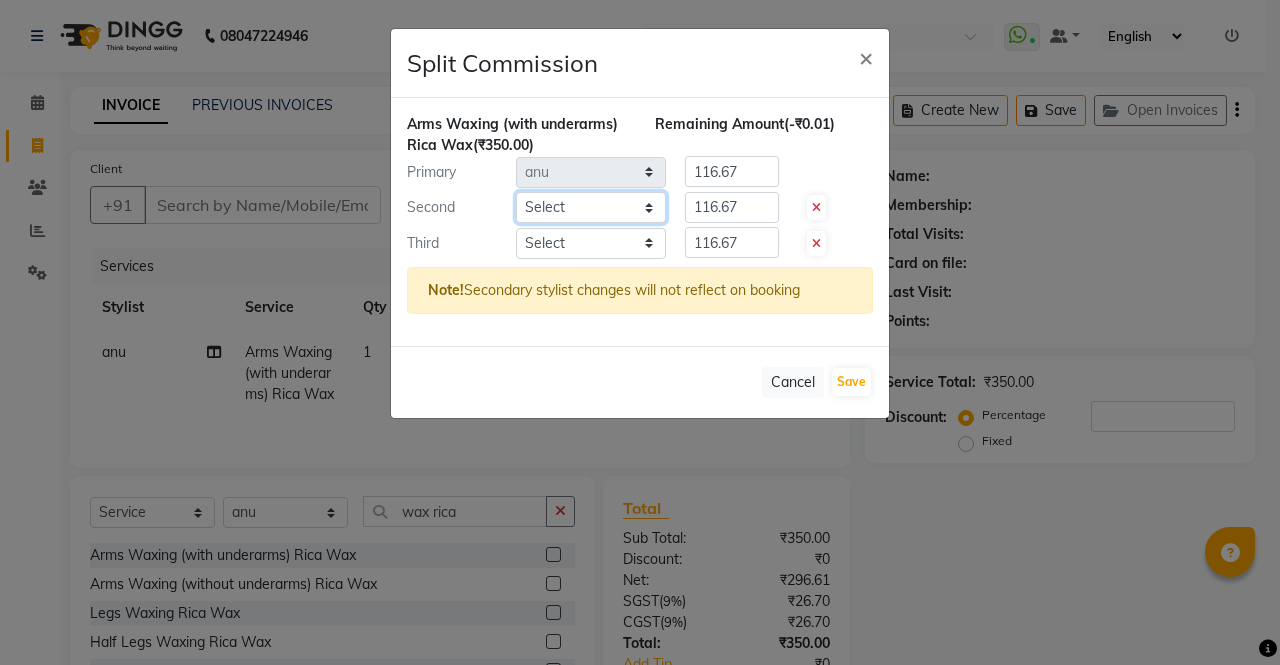 click on "Select [FIRST] [FIRST] [FIRST] [FIRST] Front Desk [FIRST] [FIRST] [FIRST] [FIRST] [FIRST] [FIRST] [FIRST]" 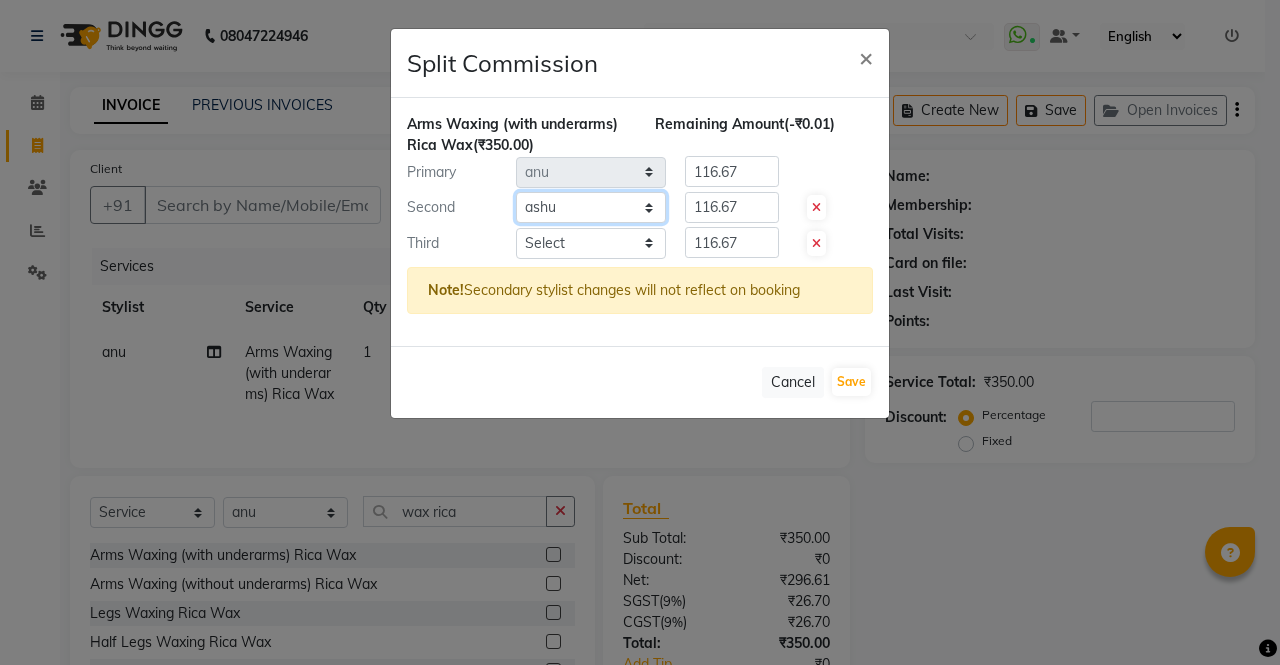 click on "Select [FIRST] [FIRST] [FIRST] [FIRST] Front Desk [FIRST] [FIRST] [FIRST] [FIRST] [FIRST] [FIRST] [FIRST]" 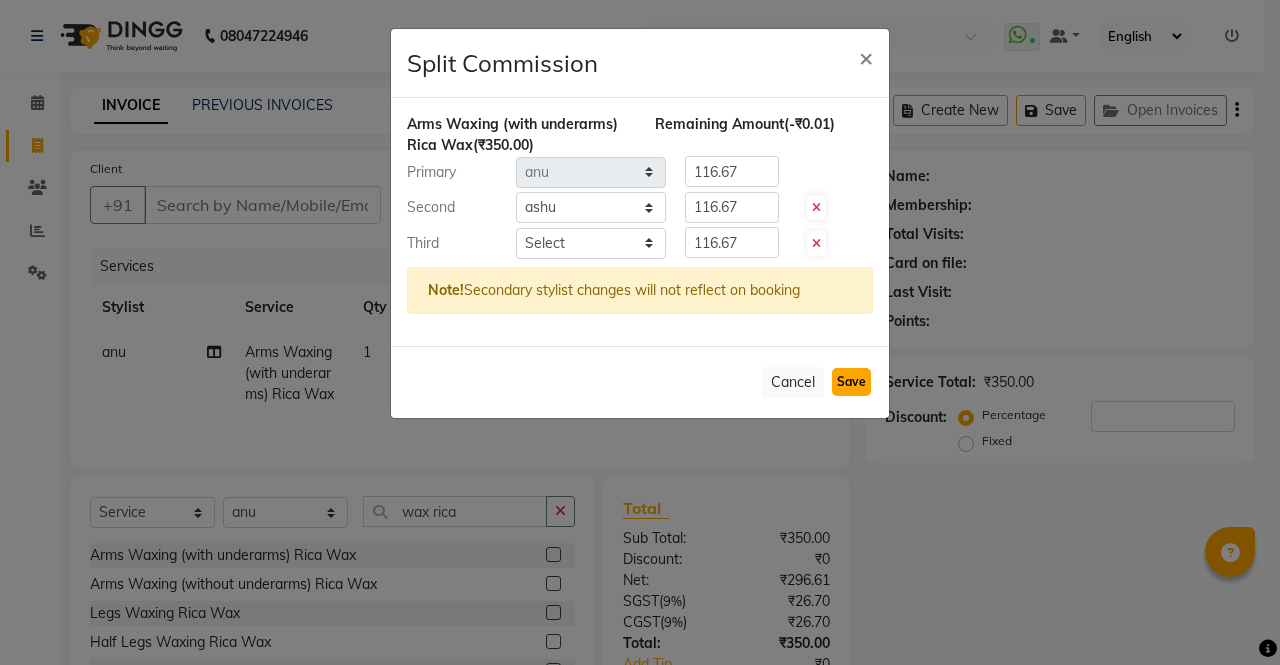 click on "Save" 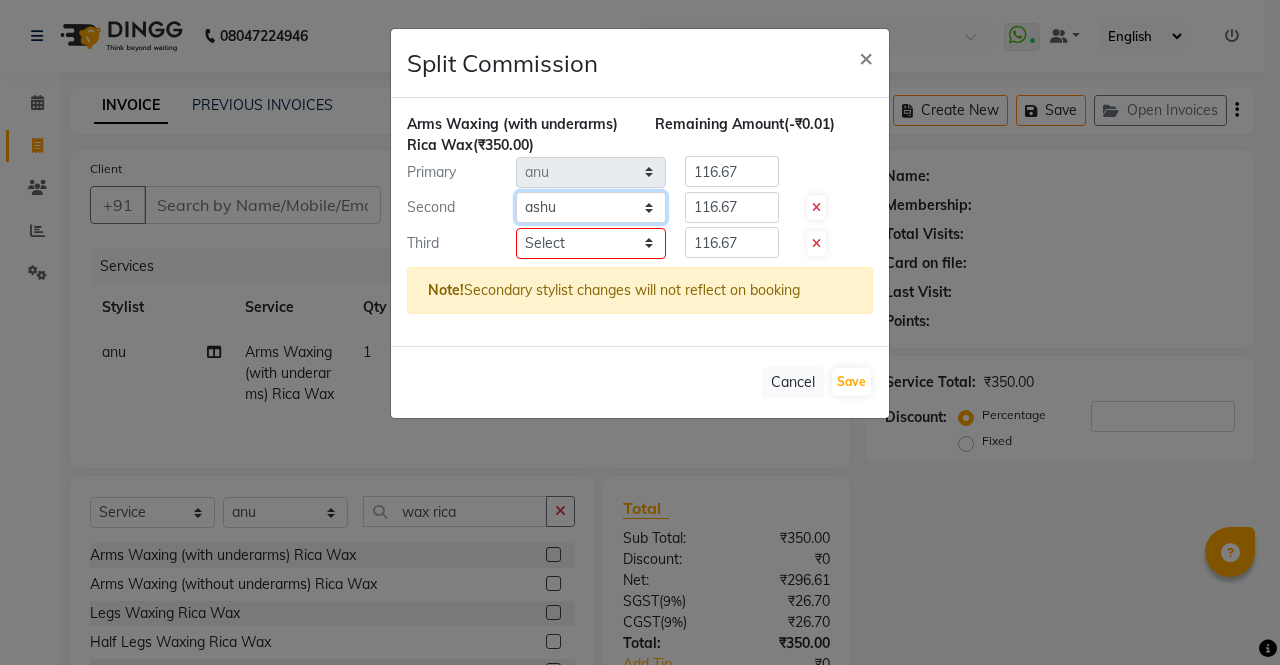 click on "Select [FIRST] [FIRST] [FIRST] [FIRST] Front Desk [FIRST] [FIRST] [FIRST] [FIRST] [FIRST] [FIRST] [FIRST]" 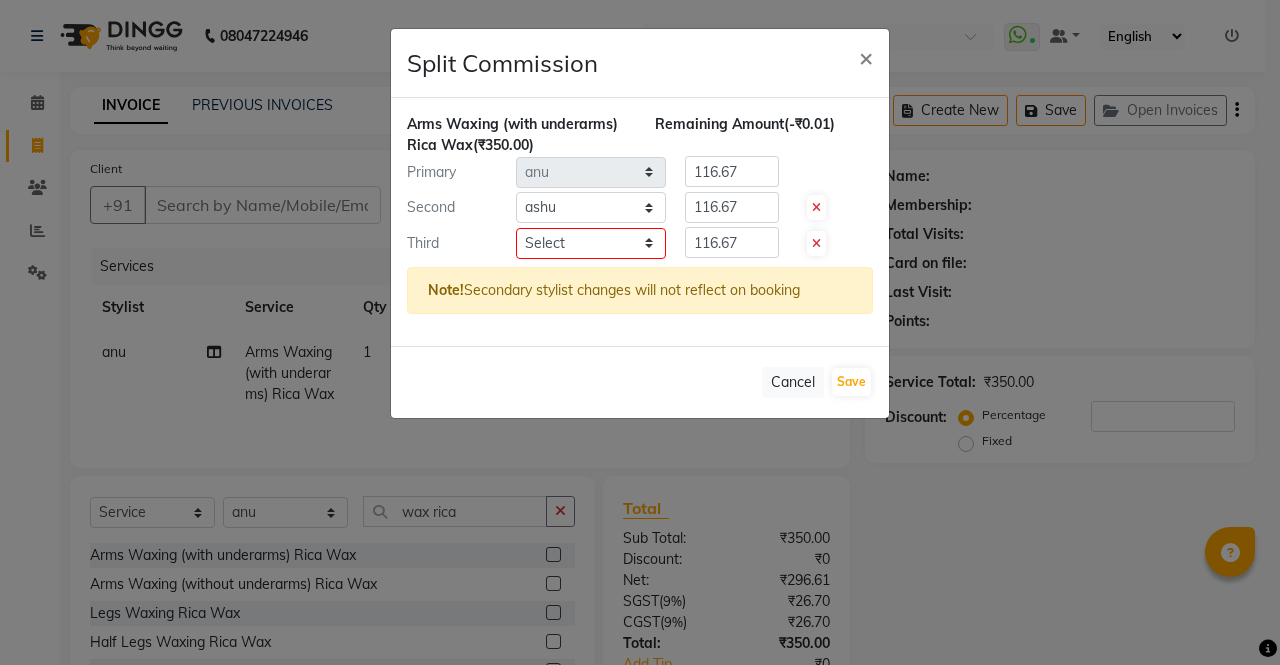 click on "Primary Select [FIRST] [FIRST] [FIRST] [FIRST] Front Desk [FIRST] [FIRST] [FIRST] [FIRST] [FIRST] [FIRST] [FIRST] [PRICE]" 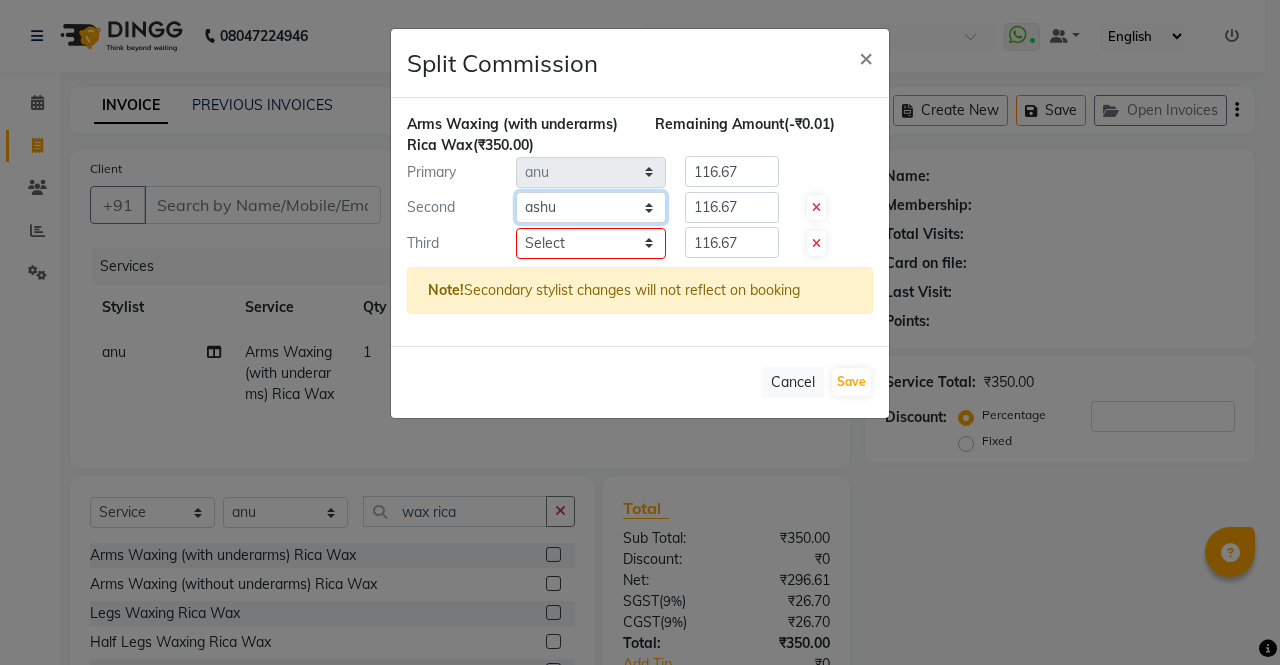 click on "Select [FIRST] [FIRST] [FIRST] [FIRST] Front Desk [FIRST] [FIRST] [FIRST] [FIRST] [FIRST] [FIRST] [FIRST]" 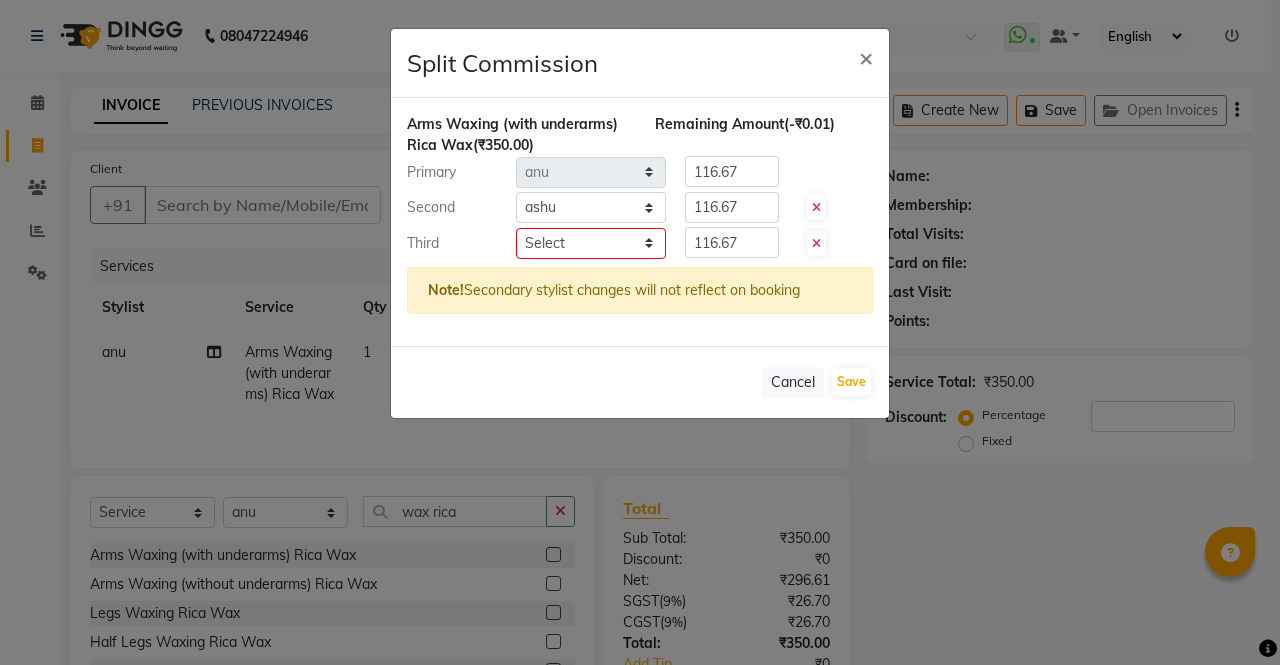 click on "Split Commission × Arms Waxing (with underarms) Rica Wax ([CURRENCY][PRICE]) Remaining Amount (-[CURRENCY][PRICE]) Primary Select [FIRST] [FIRST] [FIRST] [FIRST] Front Desk [FIRST] [FIRST] [FIRST] [FIRST] [FIRST] [FIRST] [FIRST] [PRICE] Second Select [FIRST] [FIRST] [FIRST] [FIRST] Front Desk [FIRST] [FIRST] [FIRST] [FIRST] [FIRST] [FIRST] [FIRST] [PRICE] Third Select [FIRST] [FIRST] [FIRST] [FIRST] Front Desk [FIRST] [FIRST] [FIRST] [FIRST] [FIRST] [FIRST] [FIRST] [PRICE] Note! Secondary stylist changes will not reflect on booking Cancel Save" 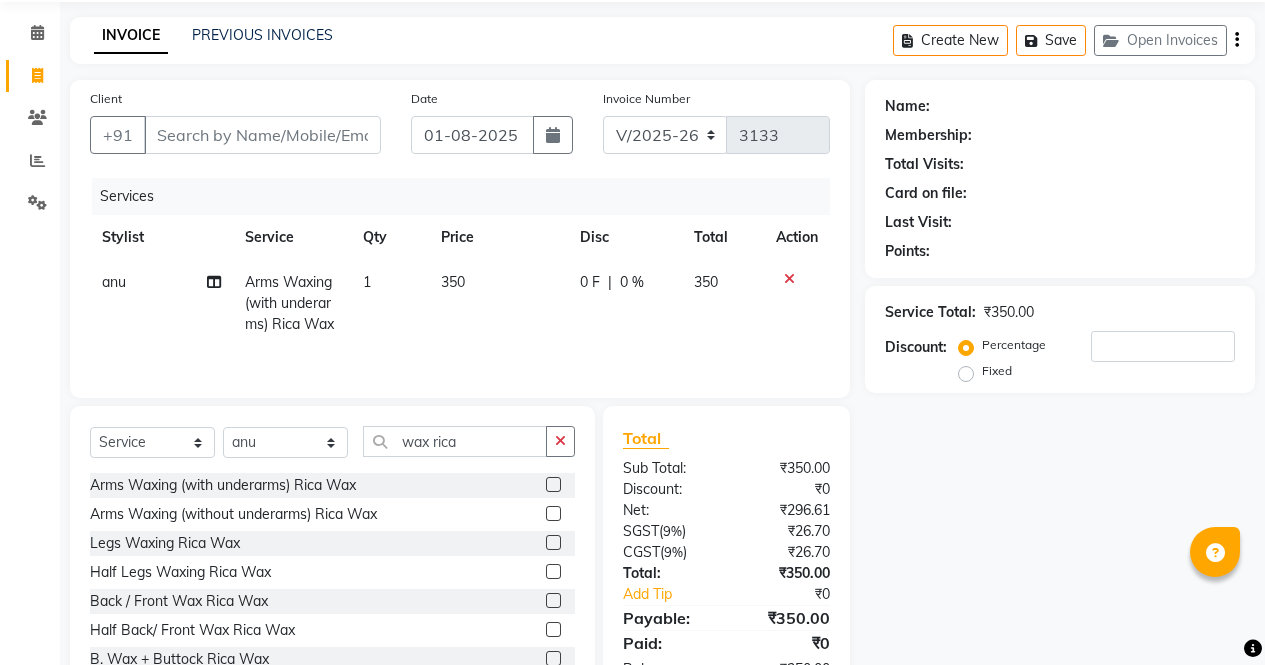 scroll, scrollTop: 82, scrollLeft: 0, axis: vertical 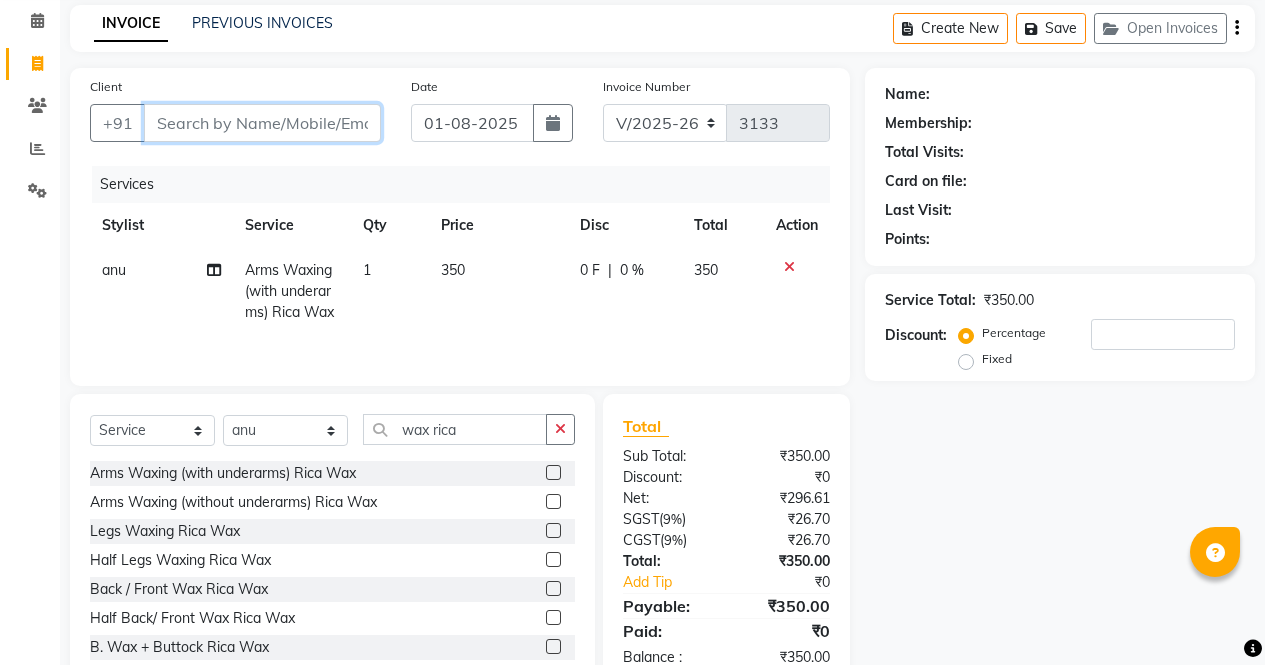 click on "Client" at bounding box center (262, 123) 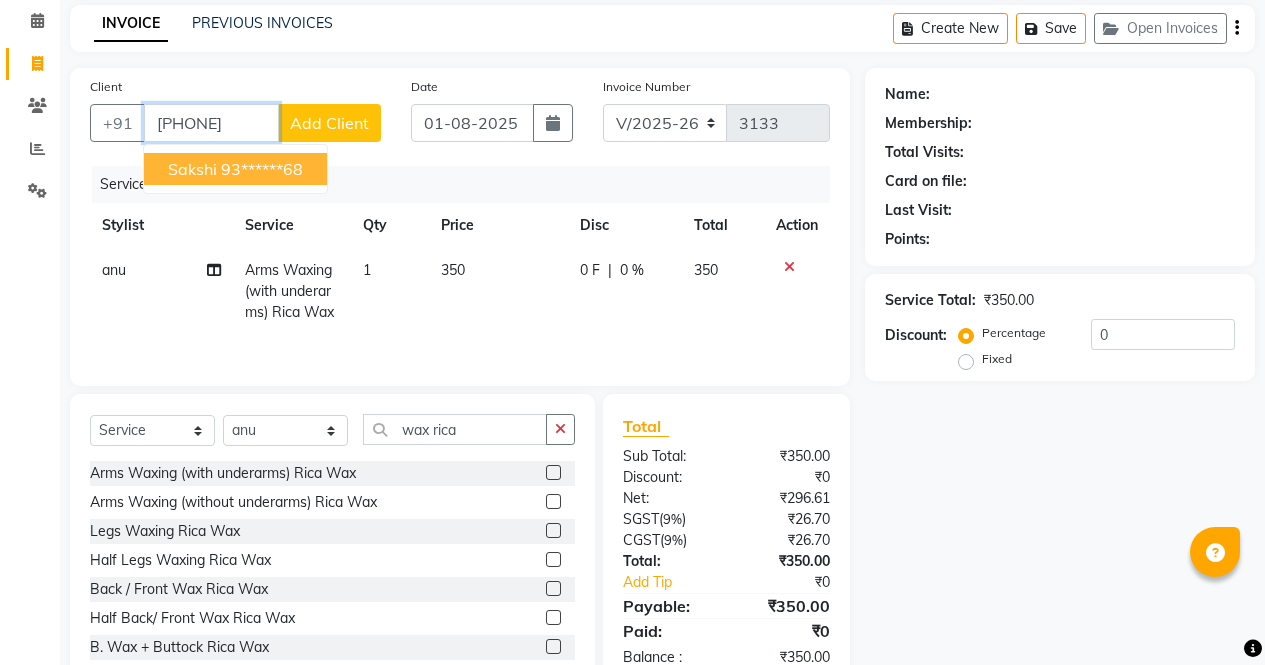 click on "93******68" at bounding box center [262, 169] 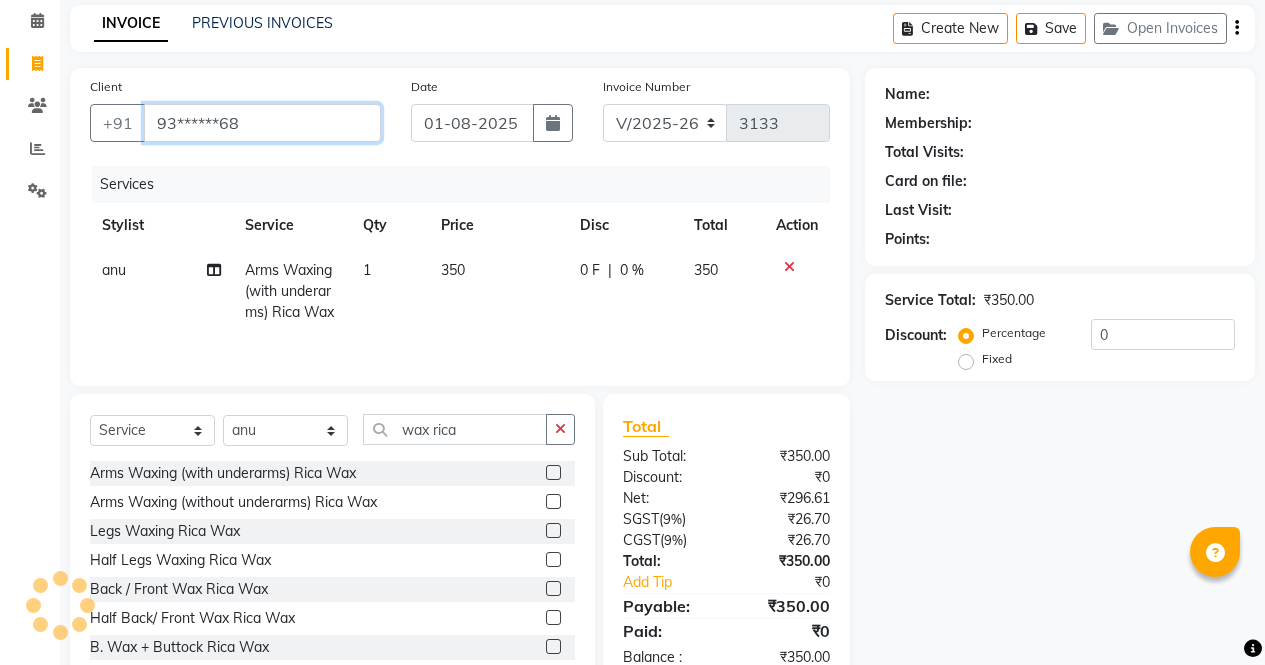 scroll, scrollTop: 136, scrollLeft: 0, axis: vertical 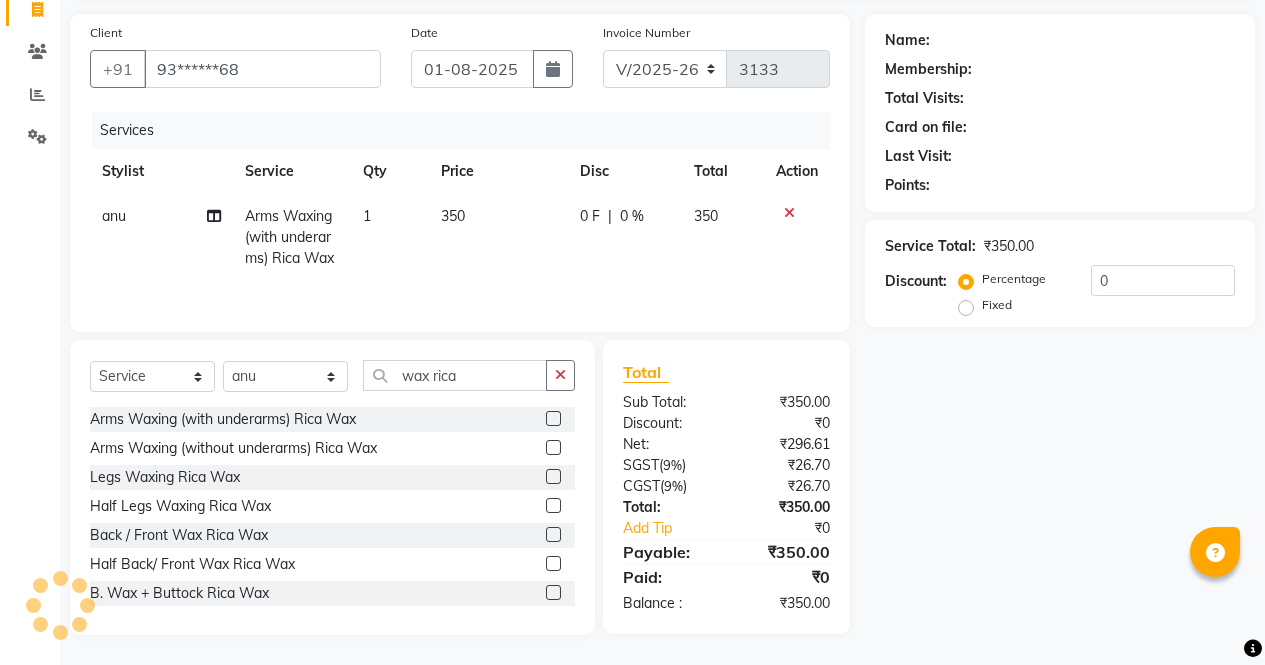 click 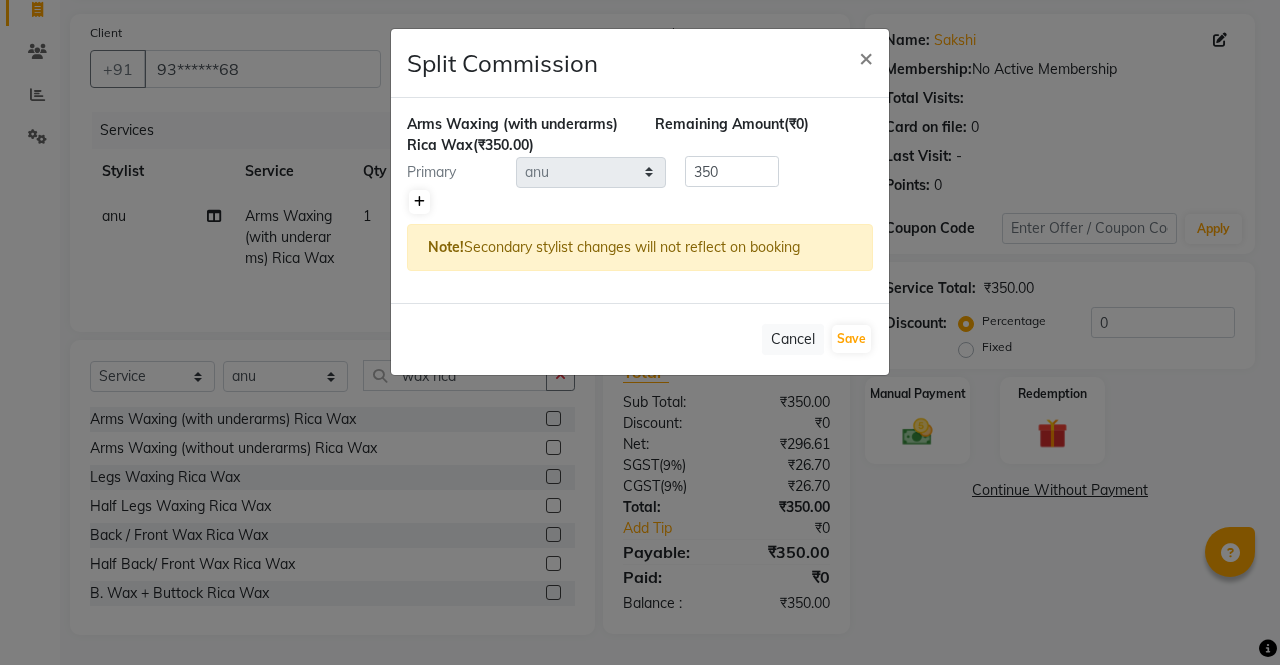 click 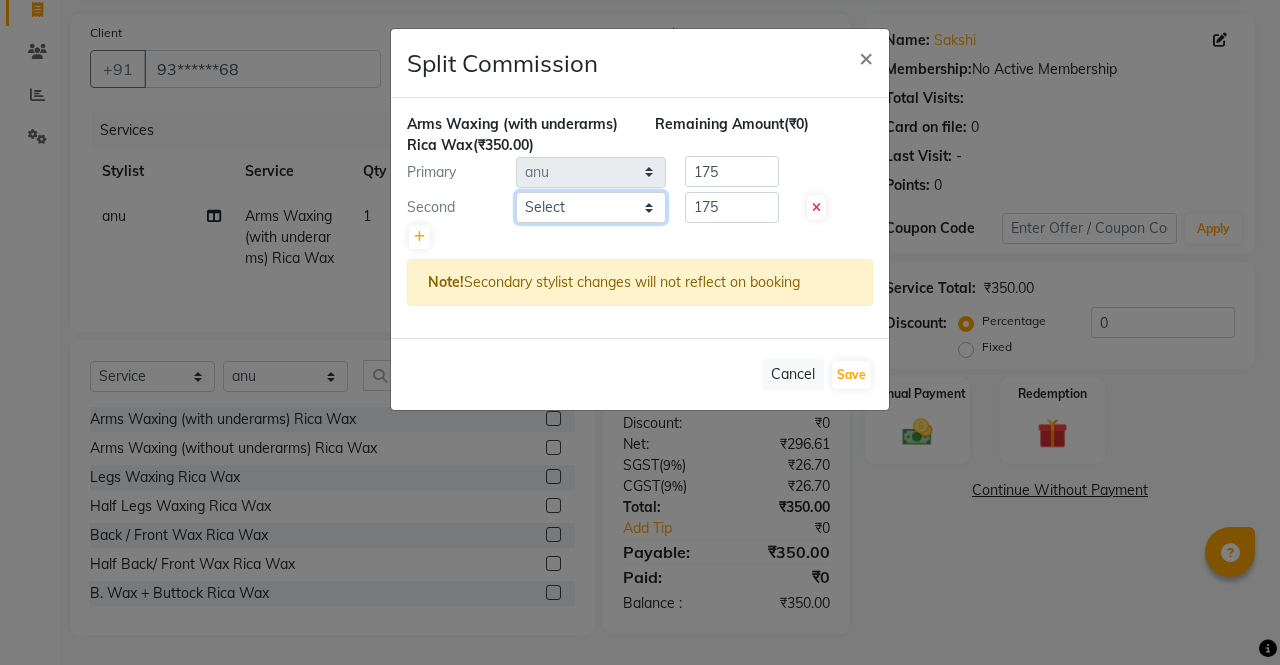 click on "Select [FIRST] [FIRST] [FIRST] [FIRST] Front Desk [FIRST] [FIRST] [FIRST] [FIRST] [FIRST] [FIRST] [FIRST]" 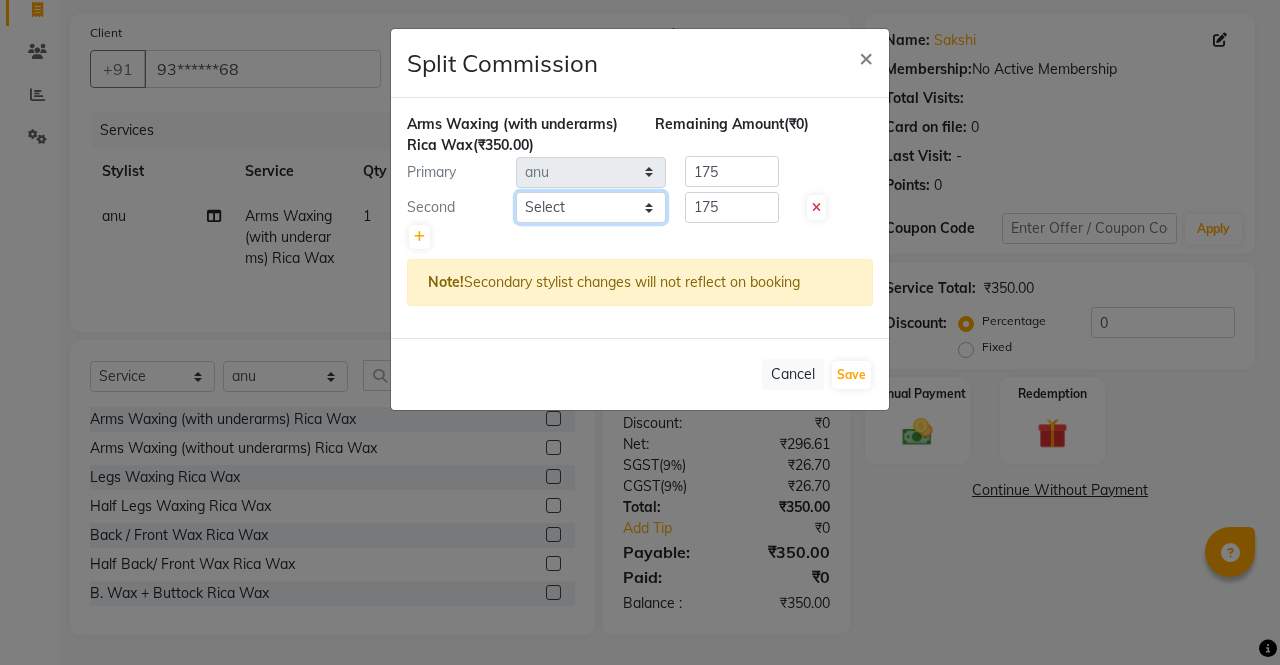 click on "Select [FIRST] [FIRST] [FIRST] [FIRST] Front Desk [FIRST] [FIRST] [FIRST] [FIRST] [FIRST] [FIRST] [FIRST]" 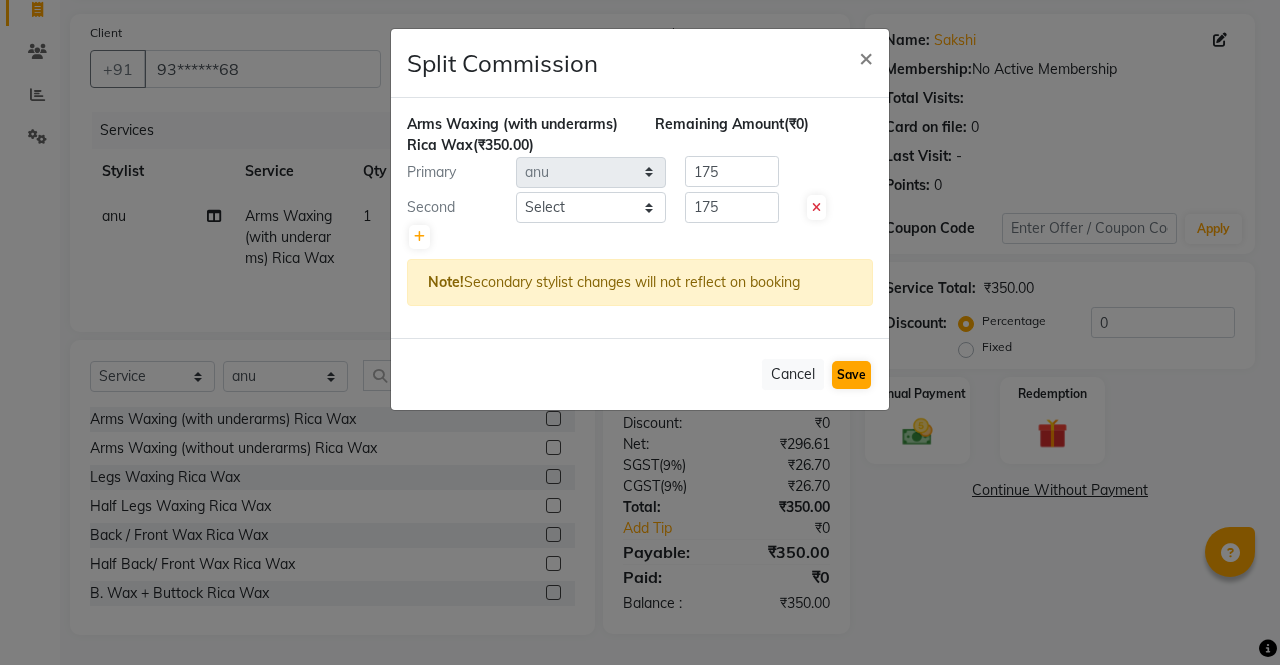 click on "Save" 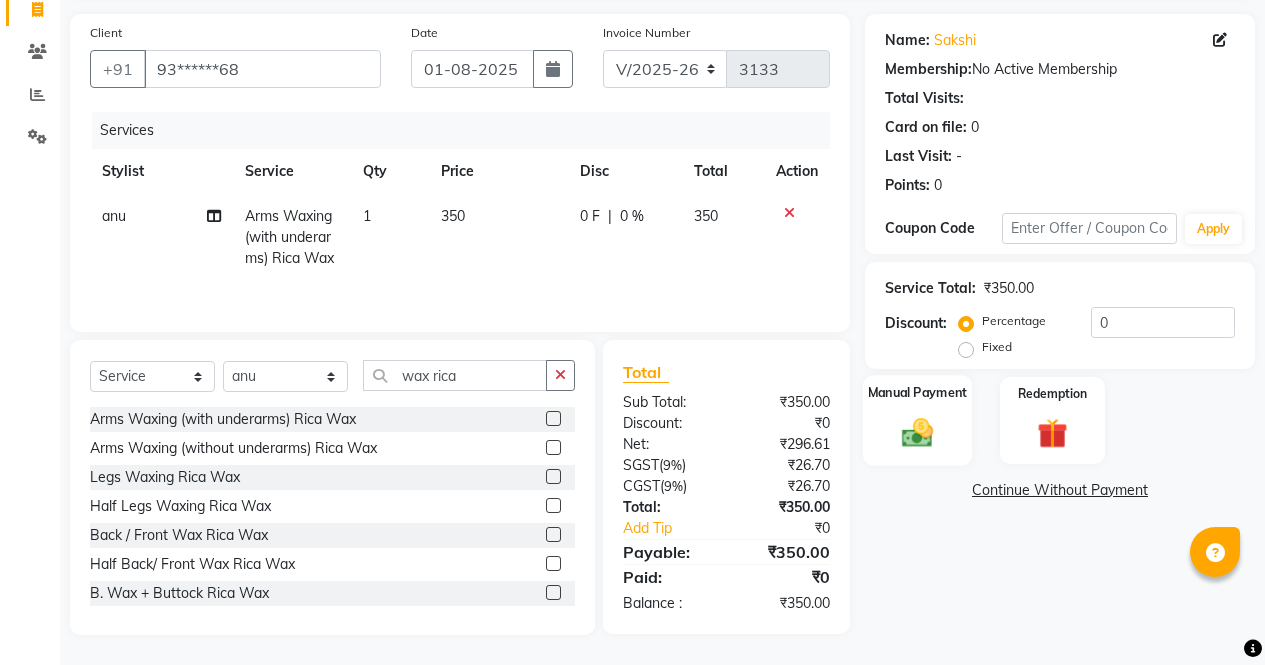 click on "Manual Payment" 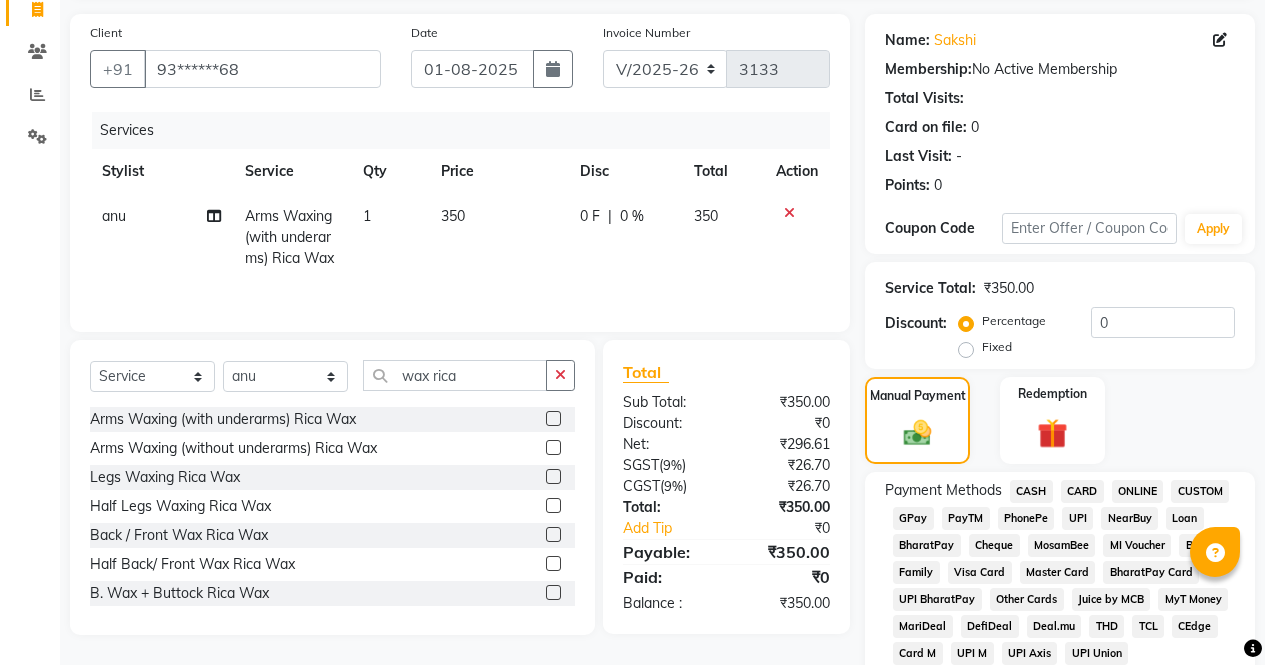 click on "ONLINE" 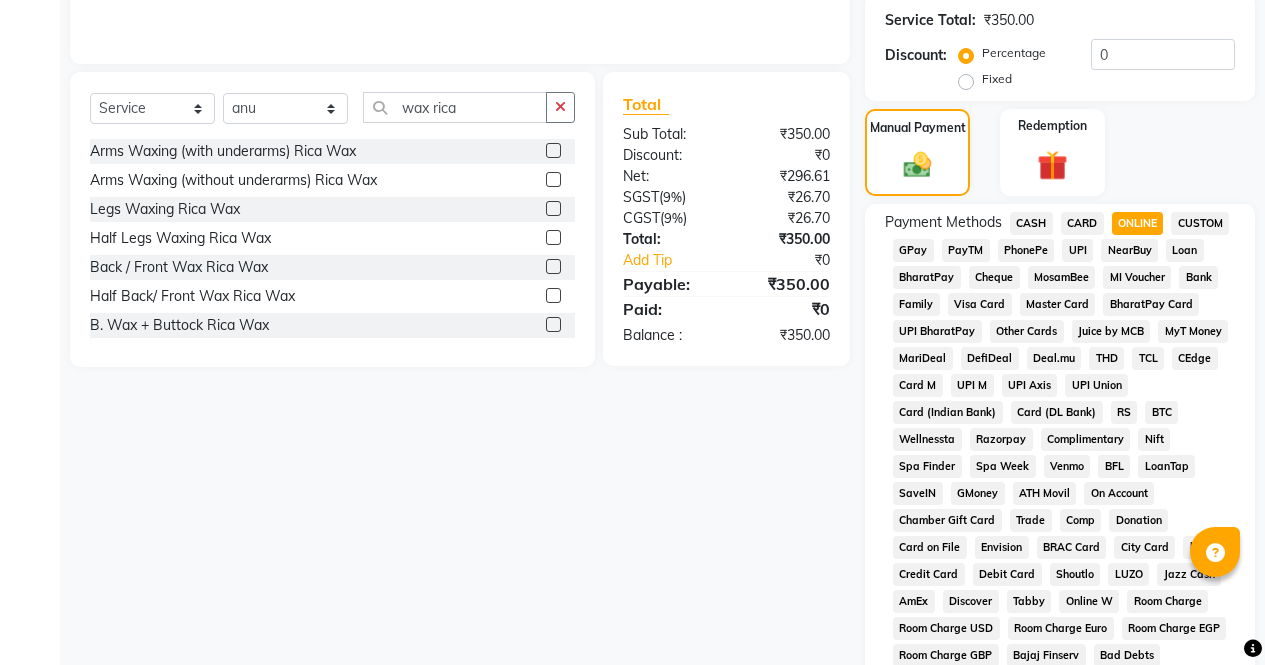 scroll, scrollTop: 914, scrollLeft: 0, axis: vertical 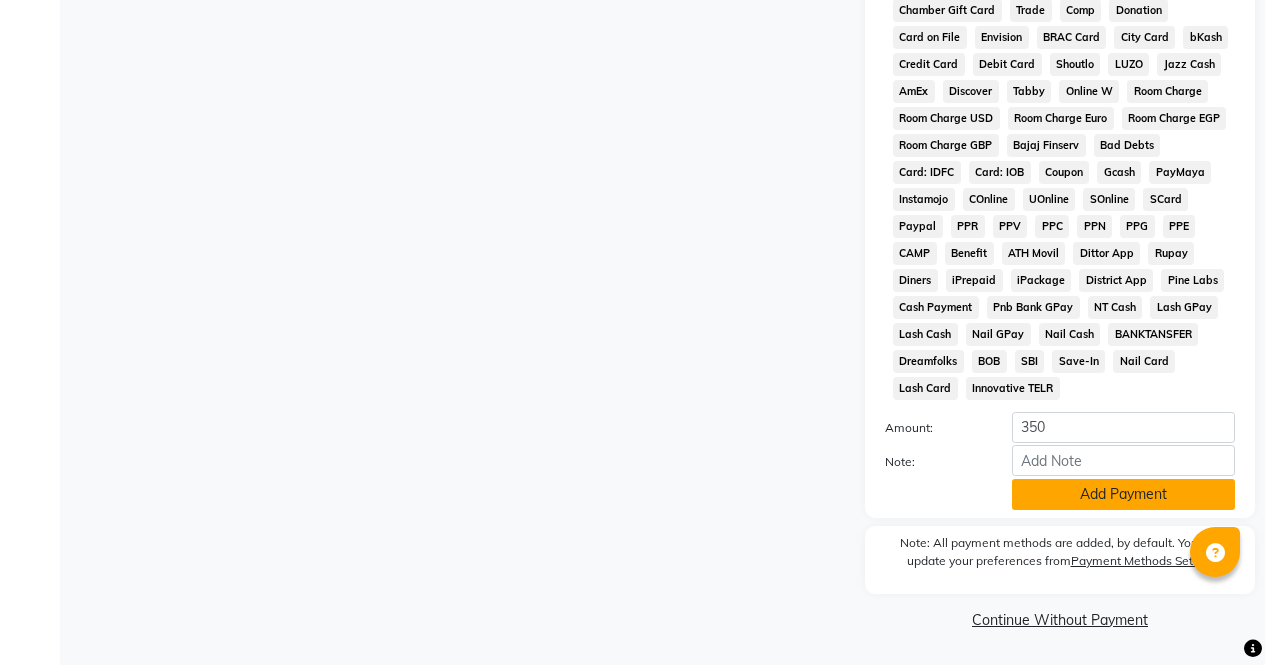 click on "Add Payment" 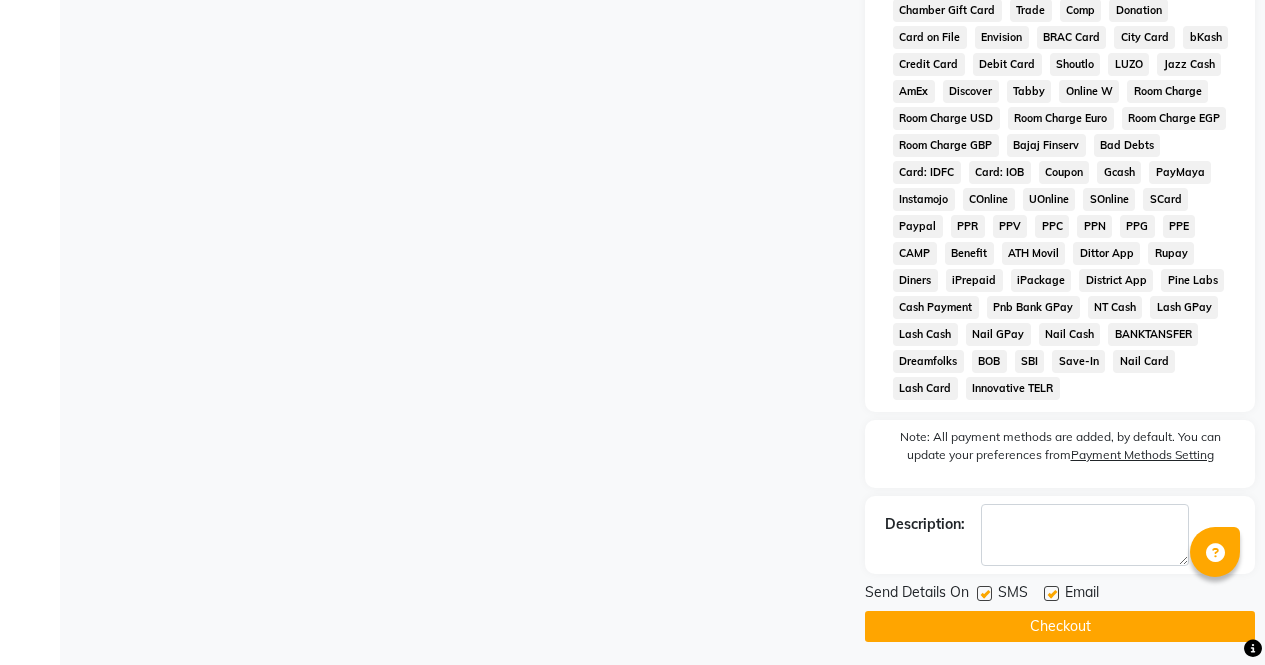 click on "Checkout" 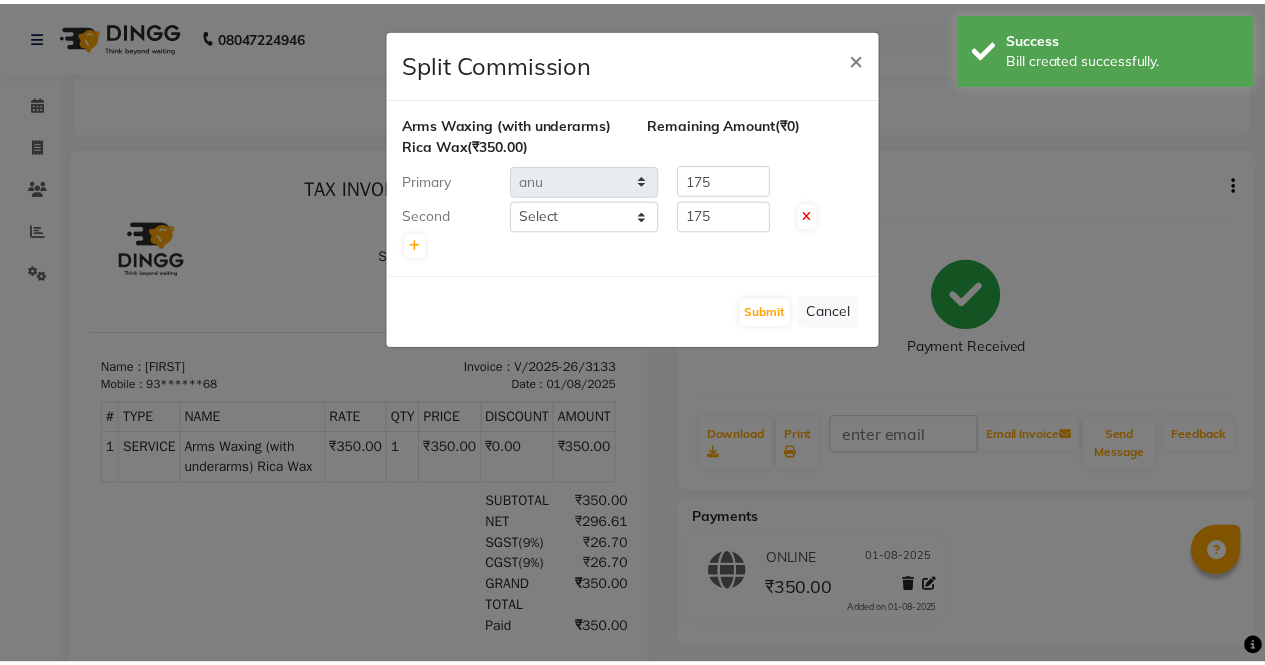 scroll, scrollTop: 0, scrollLeft: 0, axis: both 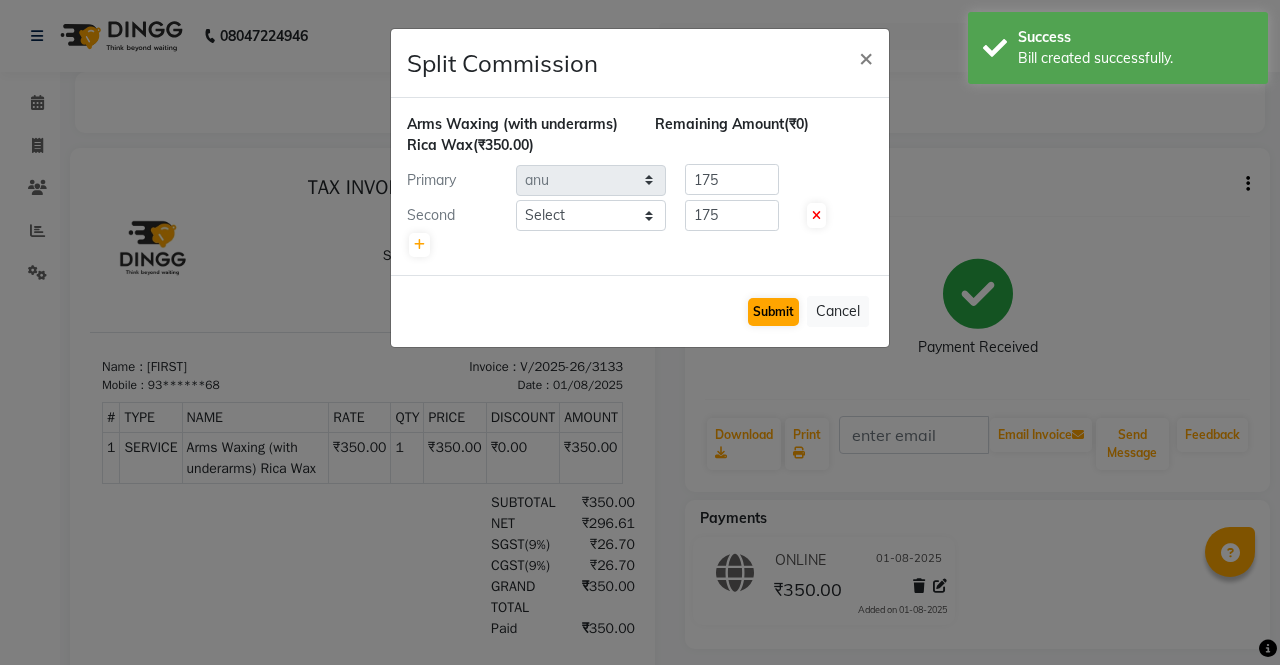 click on "Submit" 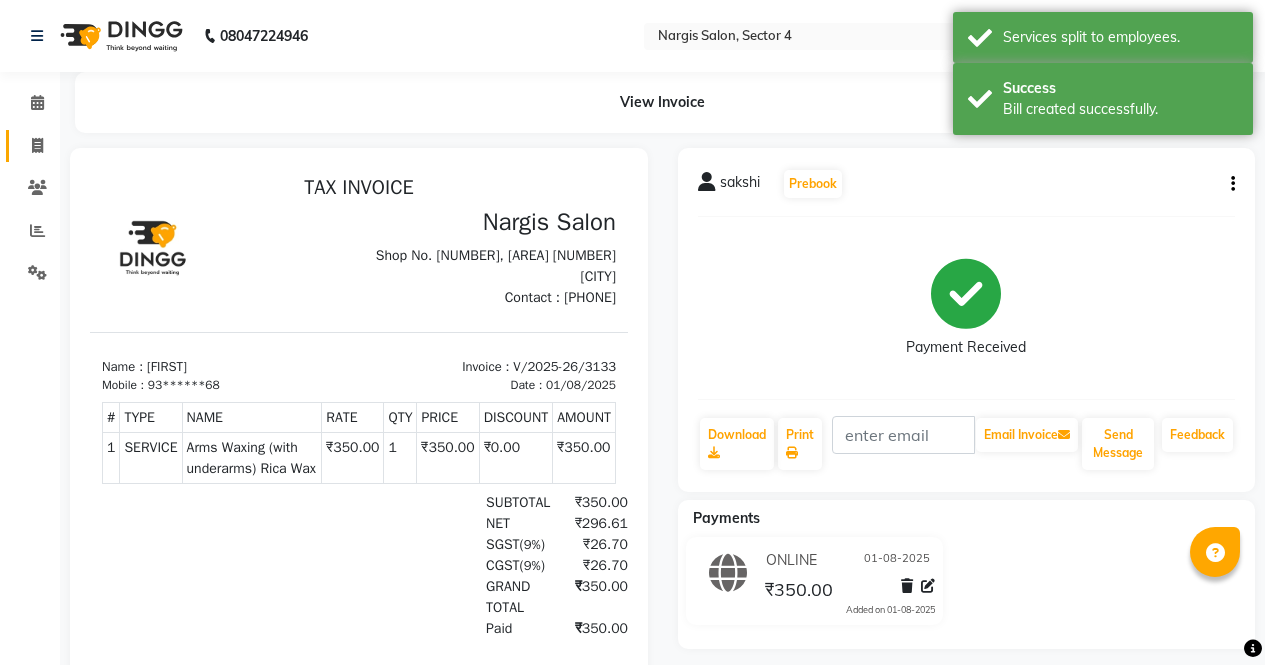 click 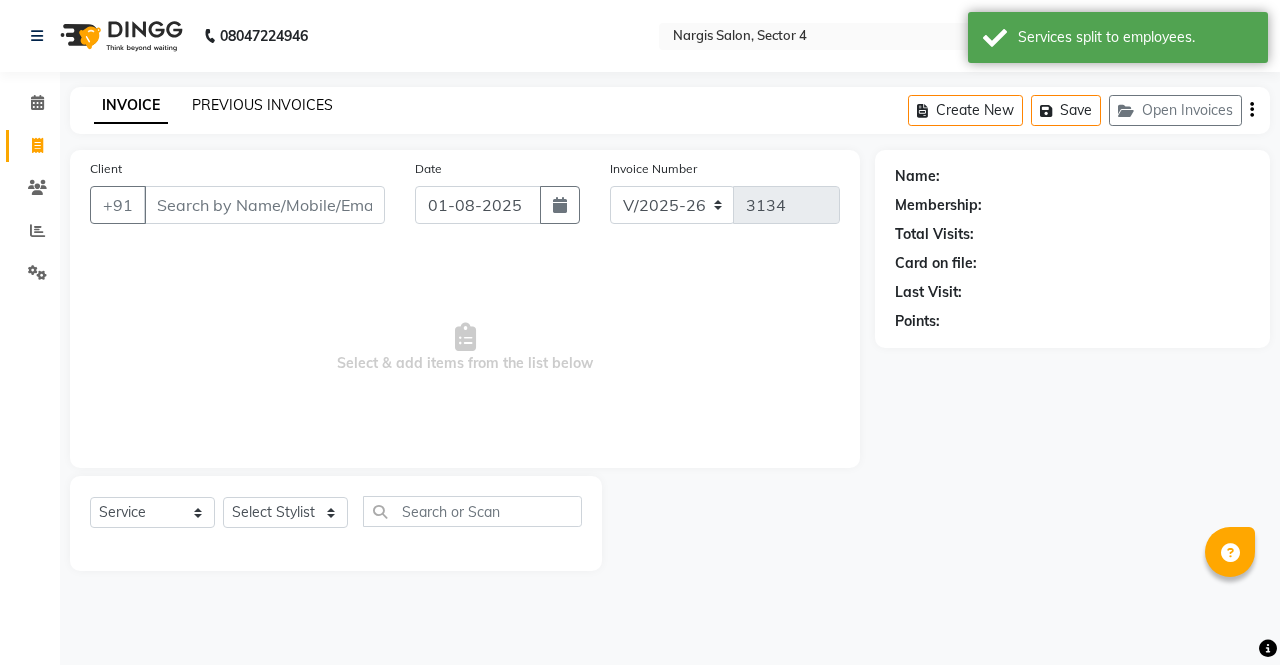 click on "PREVIOUS INVOICES" 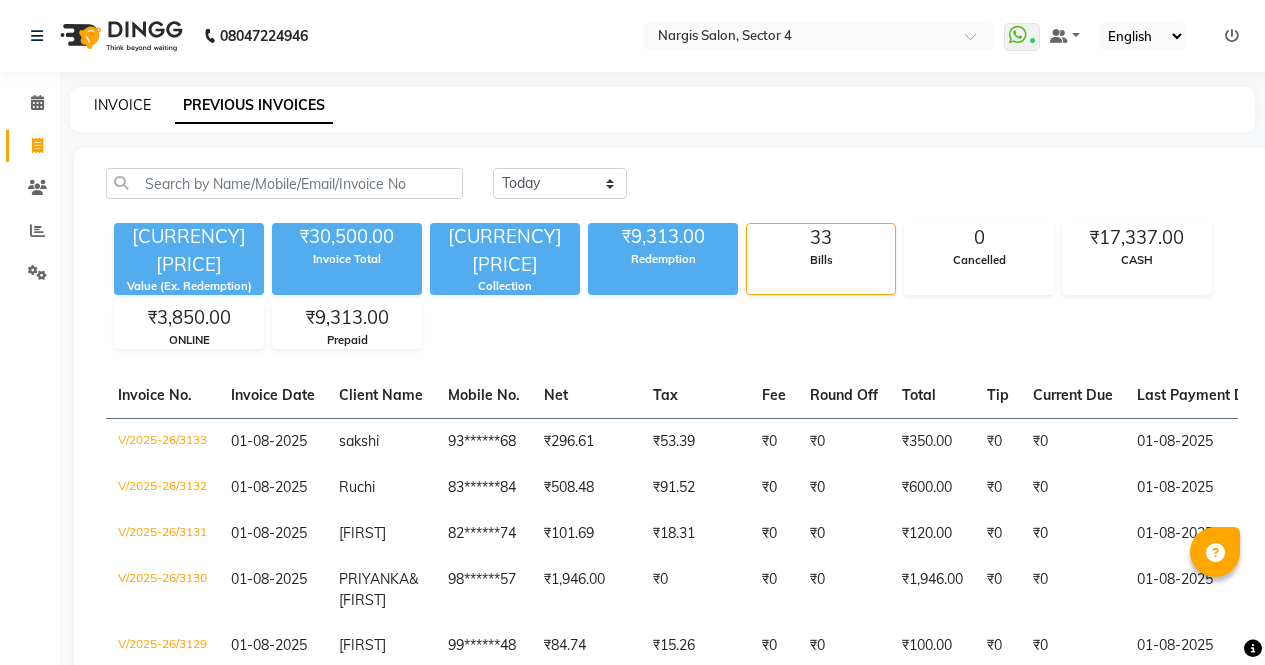 click on "INVOICE" 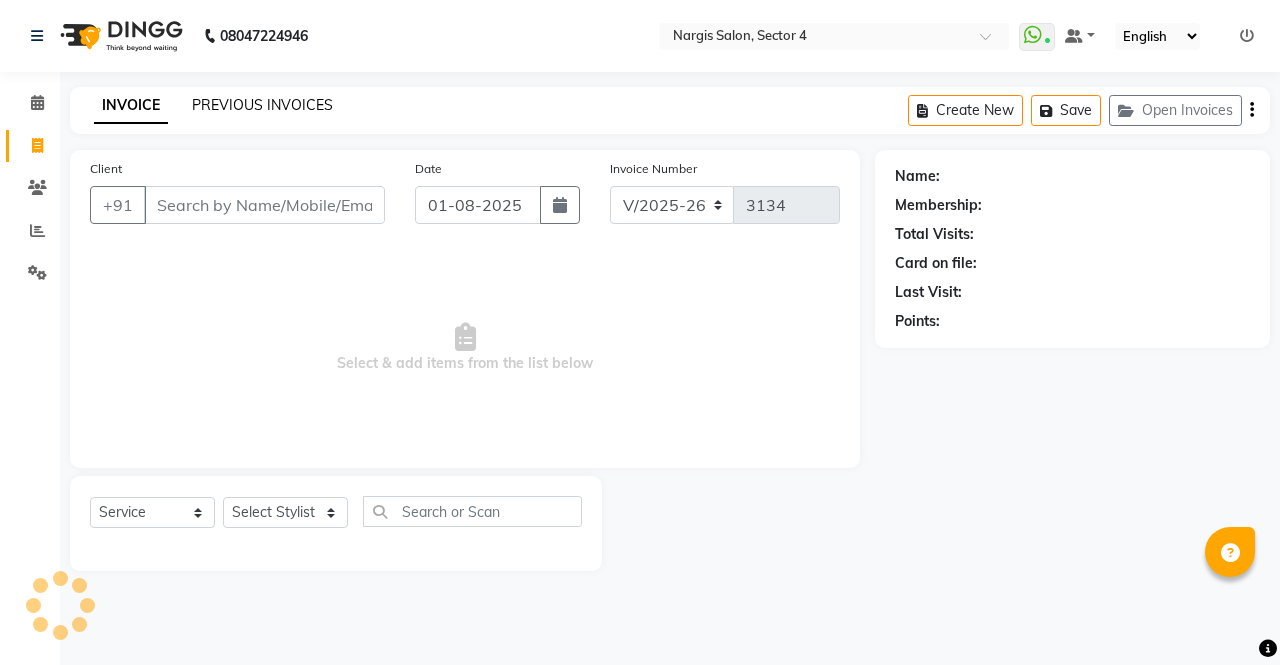 click on "PREVIOUS INVOICES" 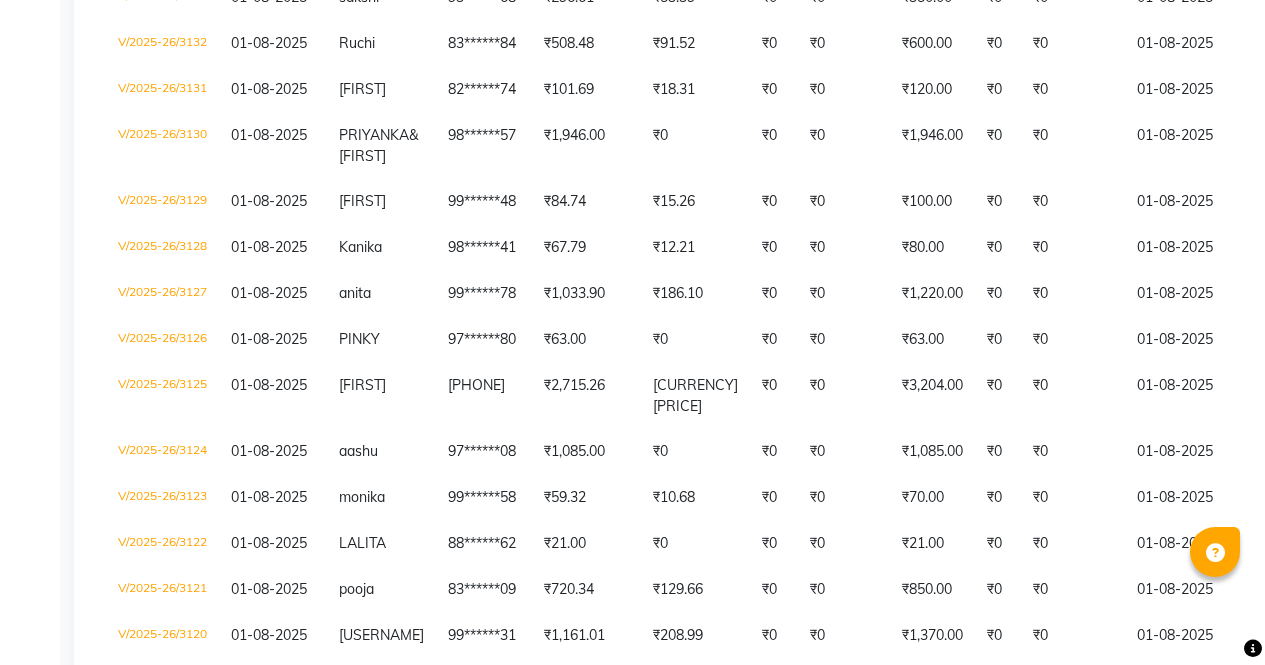 scroll, scrollTop: 274, scrollLeft: 0, axis: vertical 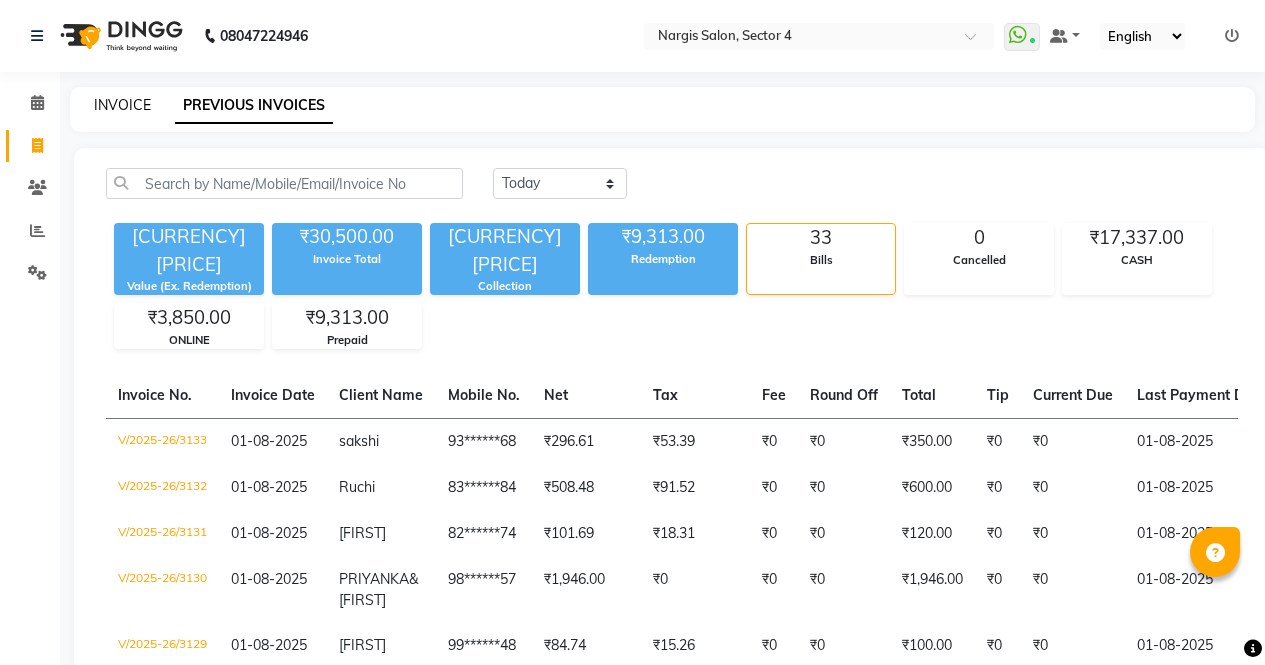 click on "INVOICE" 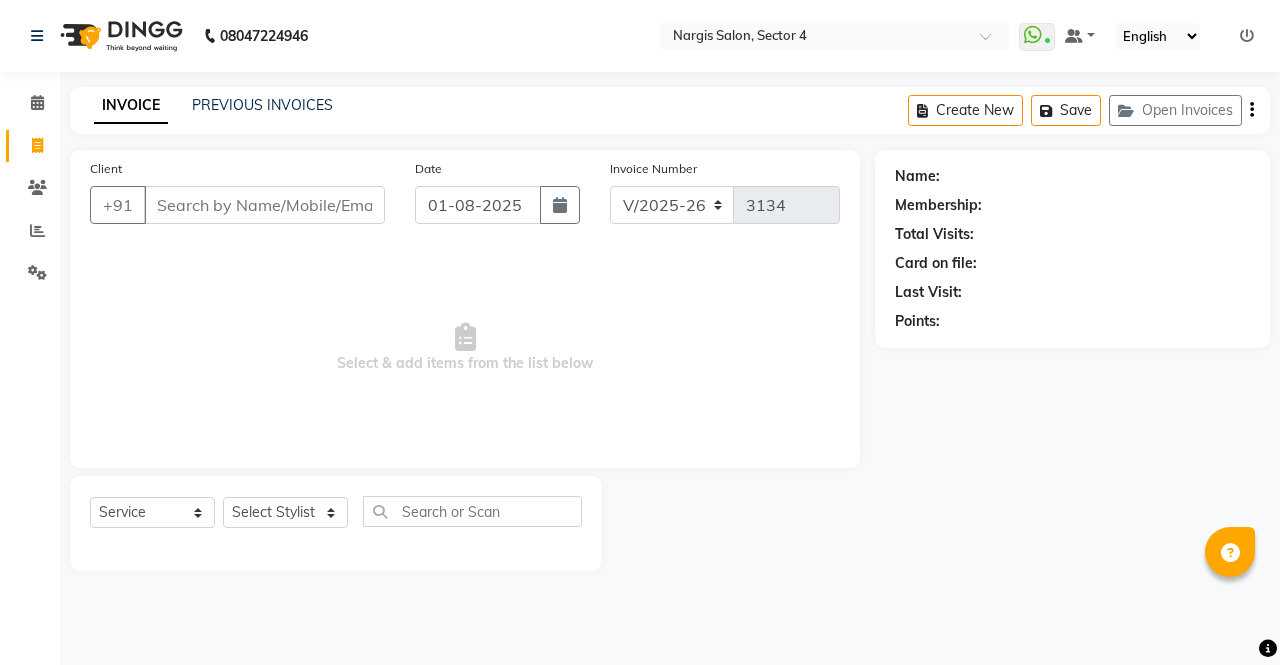 click on "Client" at bounding box center [264, 205] 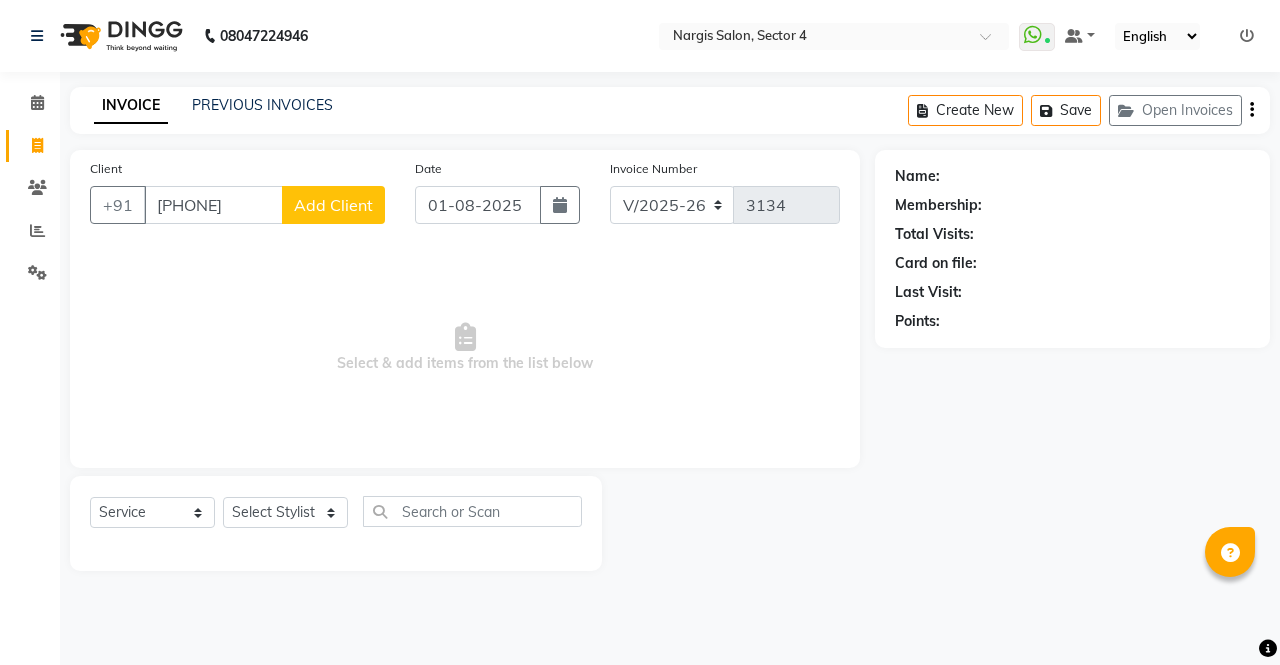 click on "Add Client" 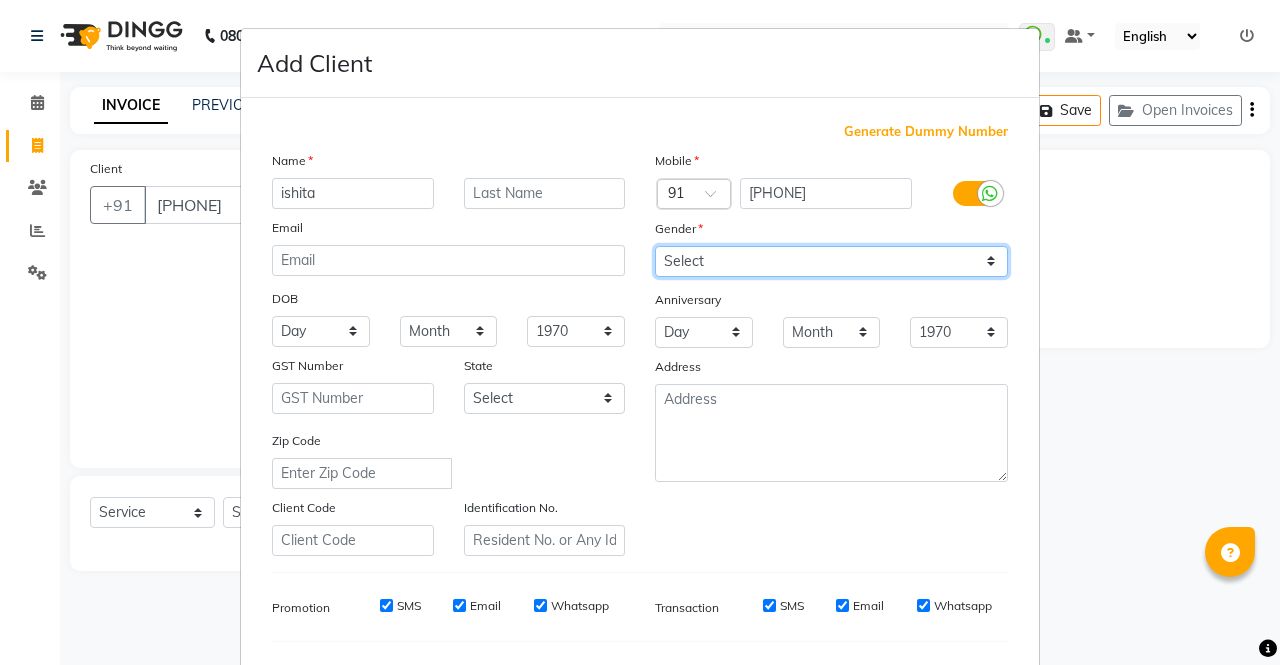 click on "Select Male Female Other Prefer Not To Say" at bounding box center [831, 261] 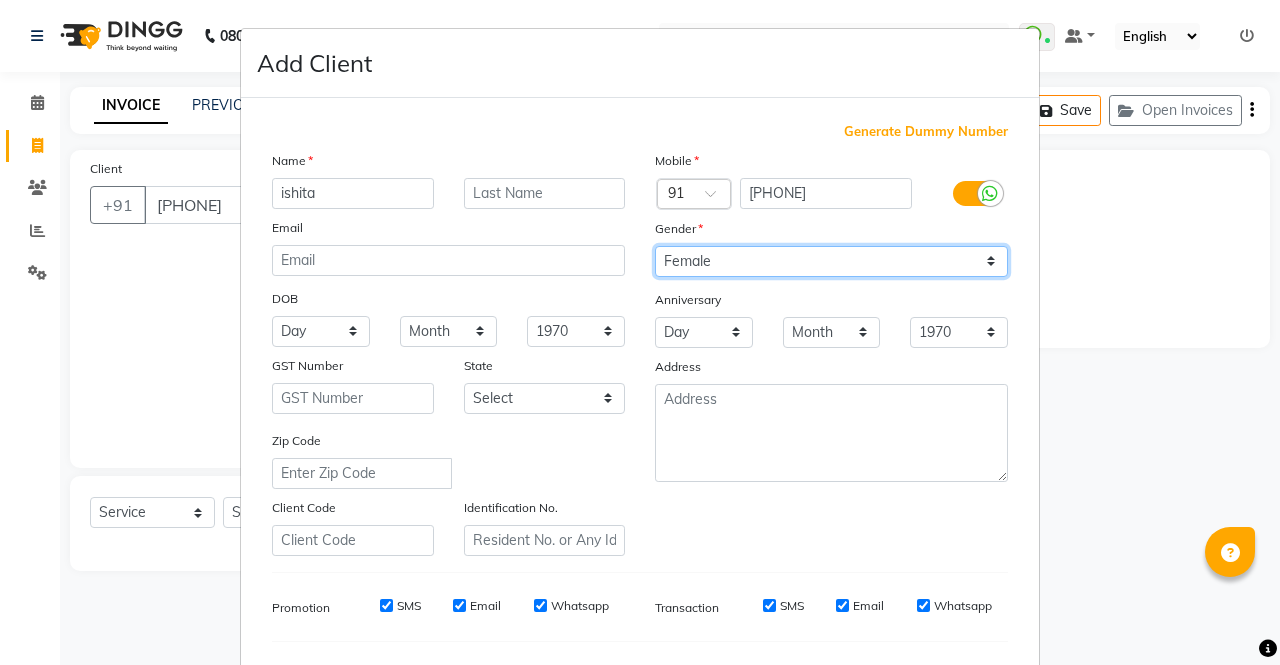 click on "Select Male Female Other Prefer Not To Say" at bounding box center (831, 261) 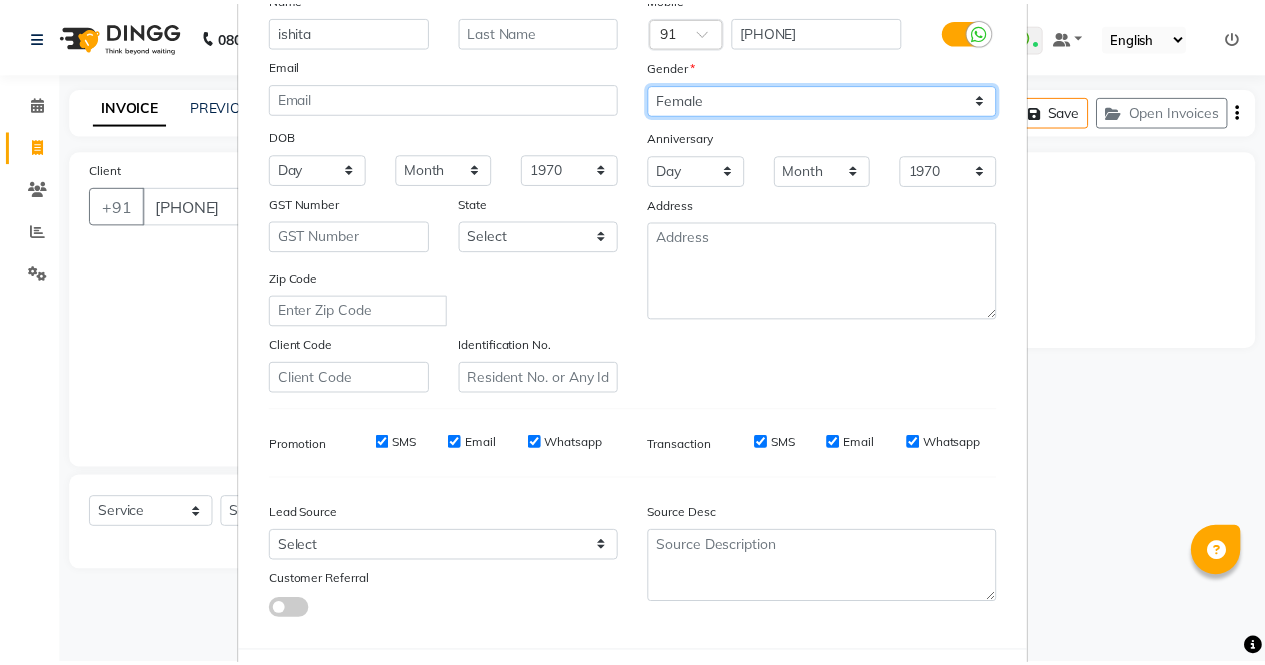scroll, scrollTop: 258, scrollLeft: 0, axis: vertical 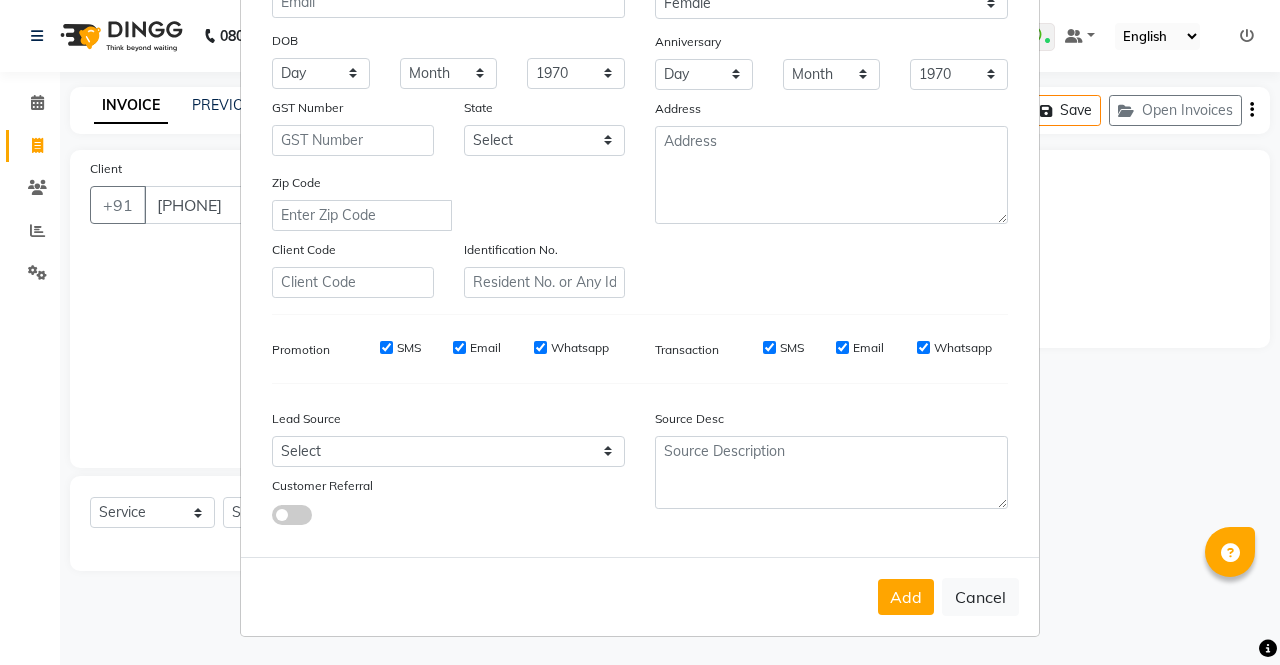click on "Add   Cancel" at bounding box center (640, 596) 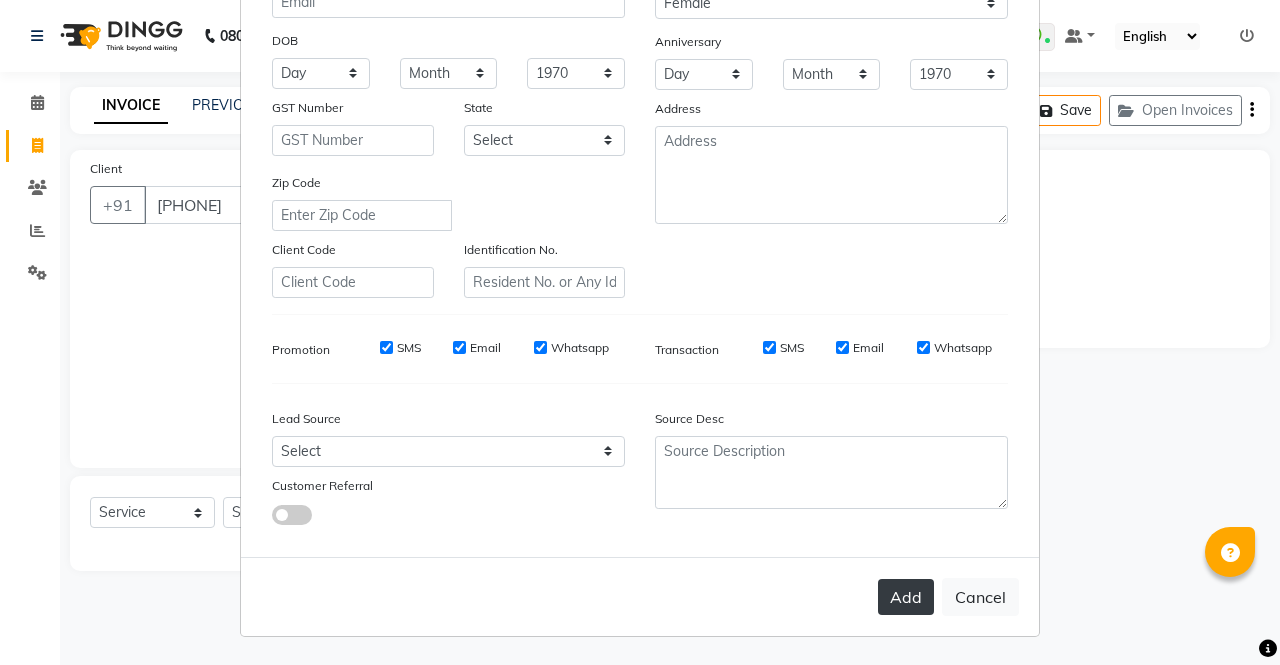 click on "Add" at bounding box center (906, 597) 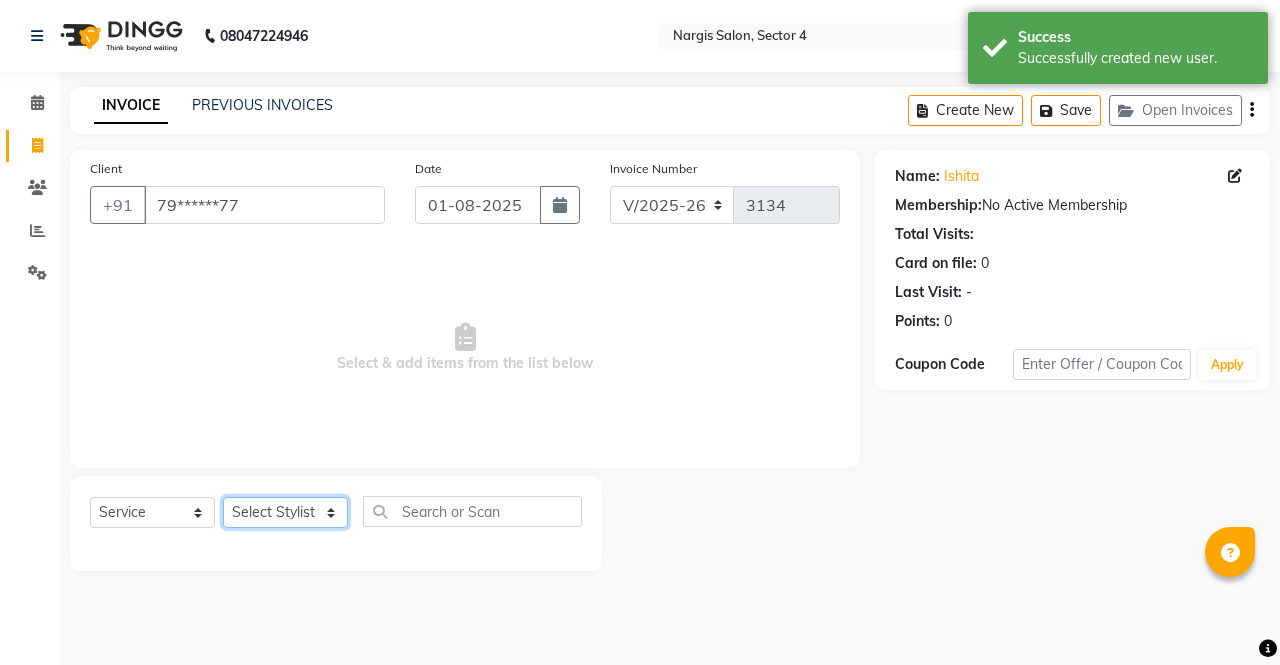 click on "Select Stylist [NAME] [NAME] [NAME] [NAME] Front Desk [NAME] [NAME] [NAME] [NAME] [NAME] [NAME] [NAME]" 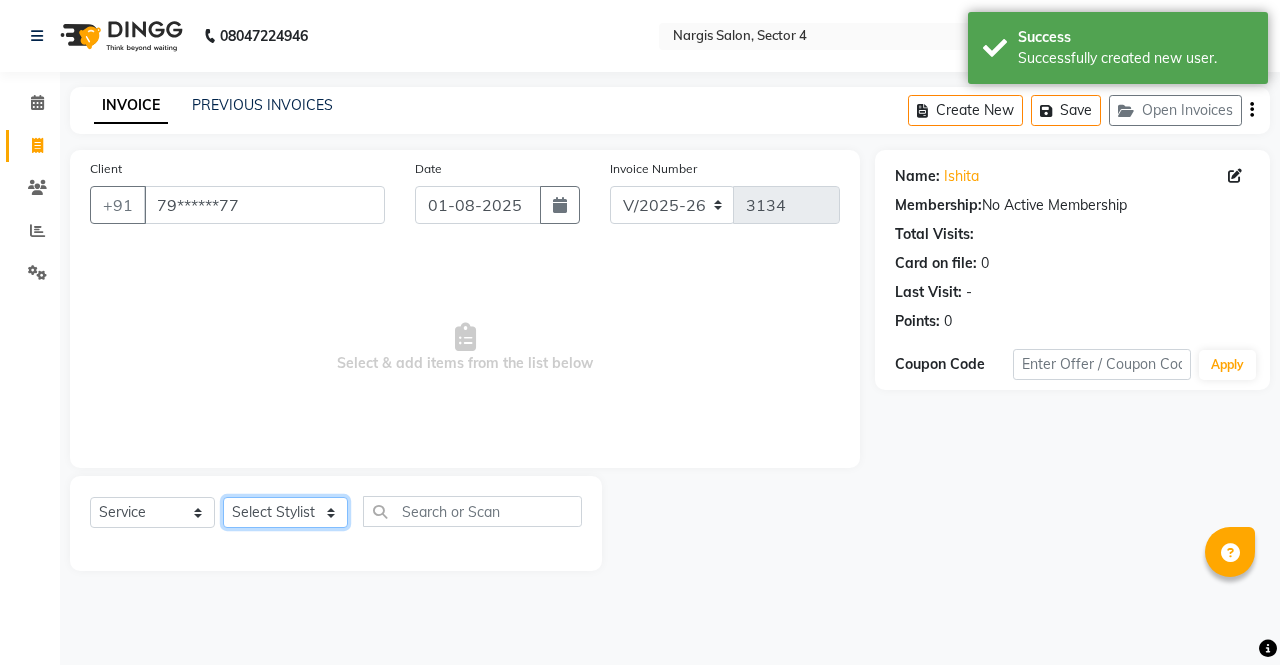 click on "Select Stylist [NAME] [NAME] [NAME] [NAME] Front Desk [NAME] [NAME] [NAME] [NAME] [NAME] [NAME] [NAME]" 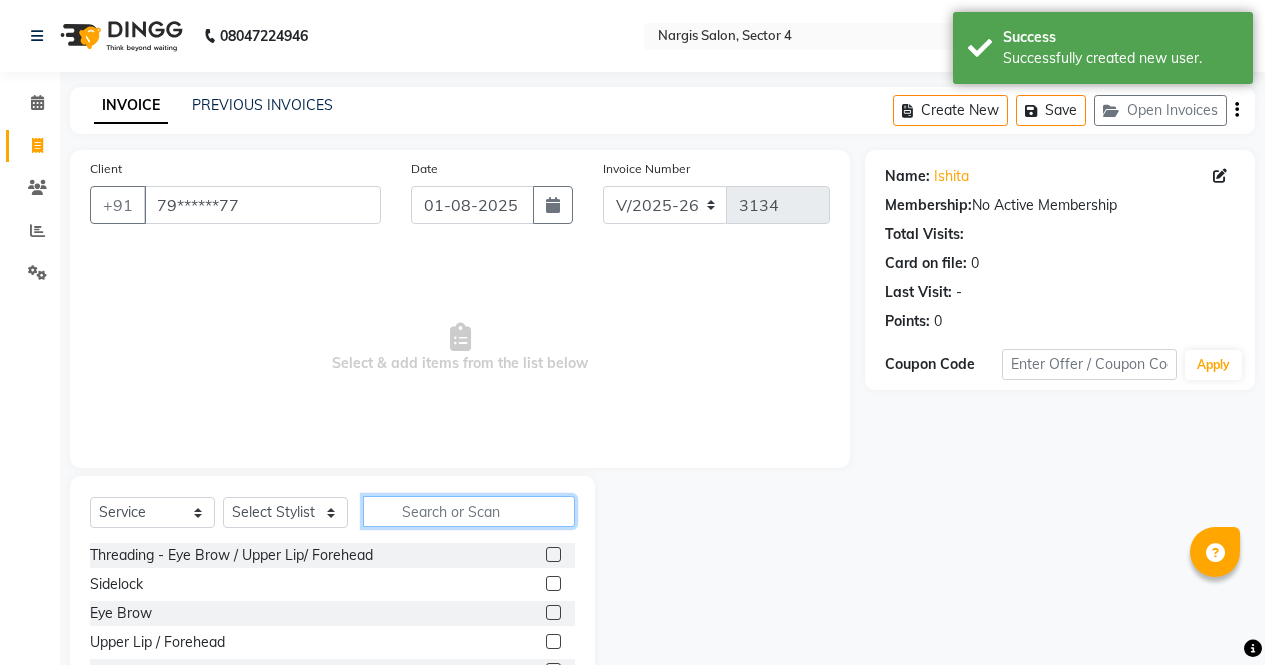 click 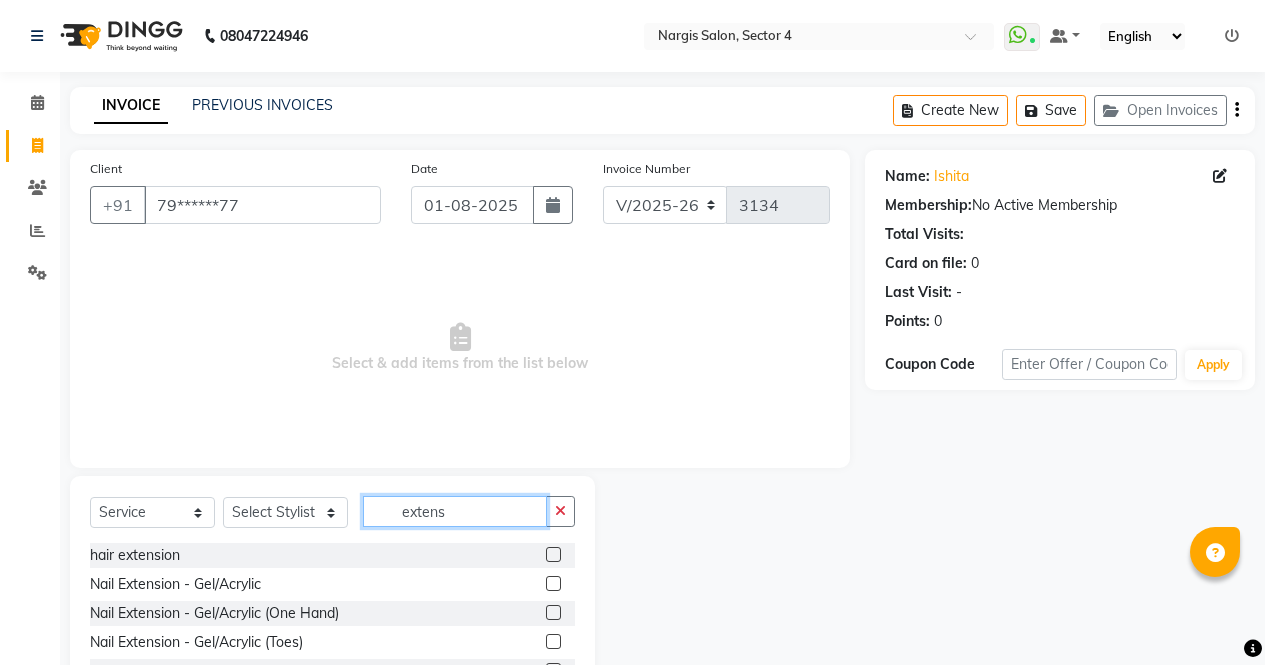 scroll, scrollTop: 136, scrollLeft: 0, axis: vertical 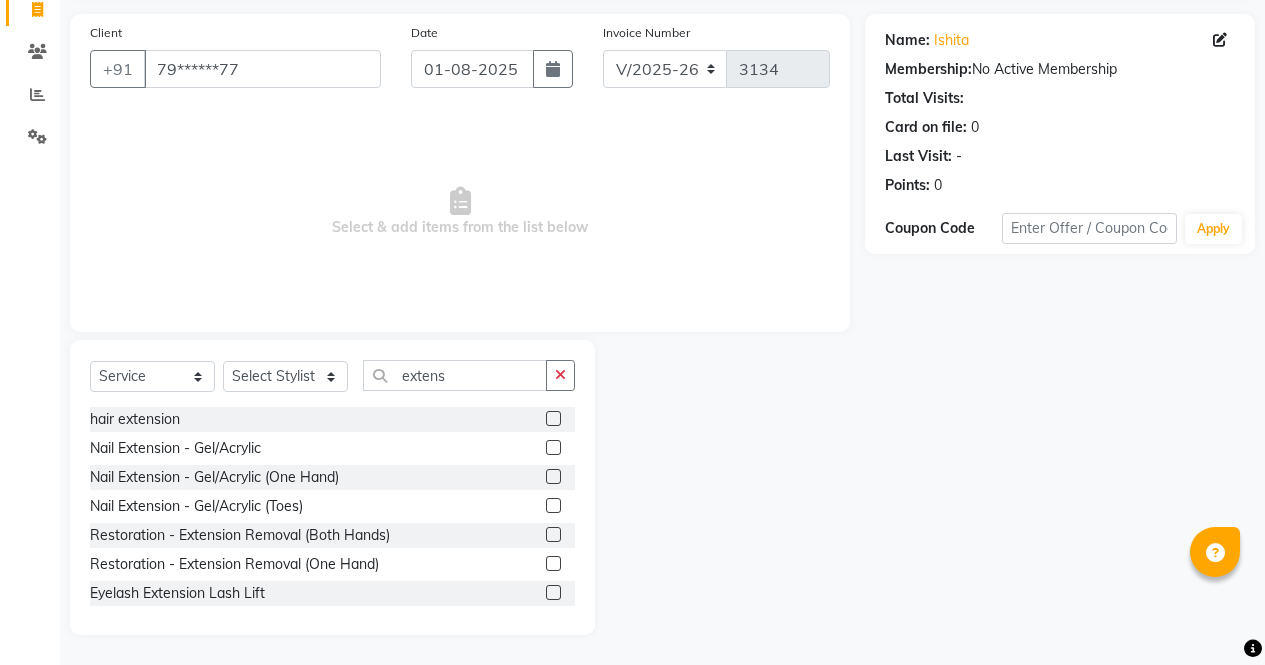 click 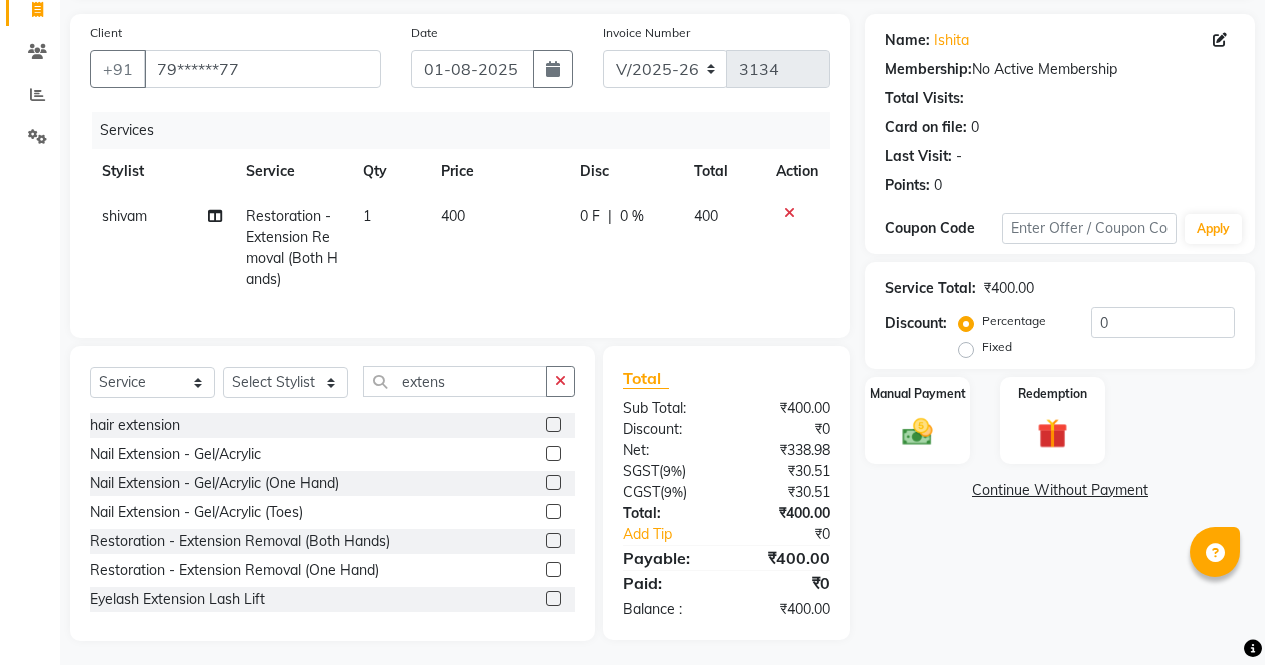 click 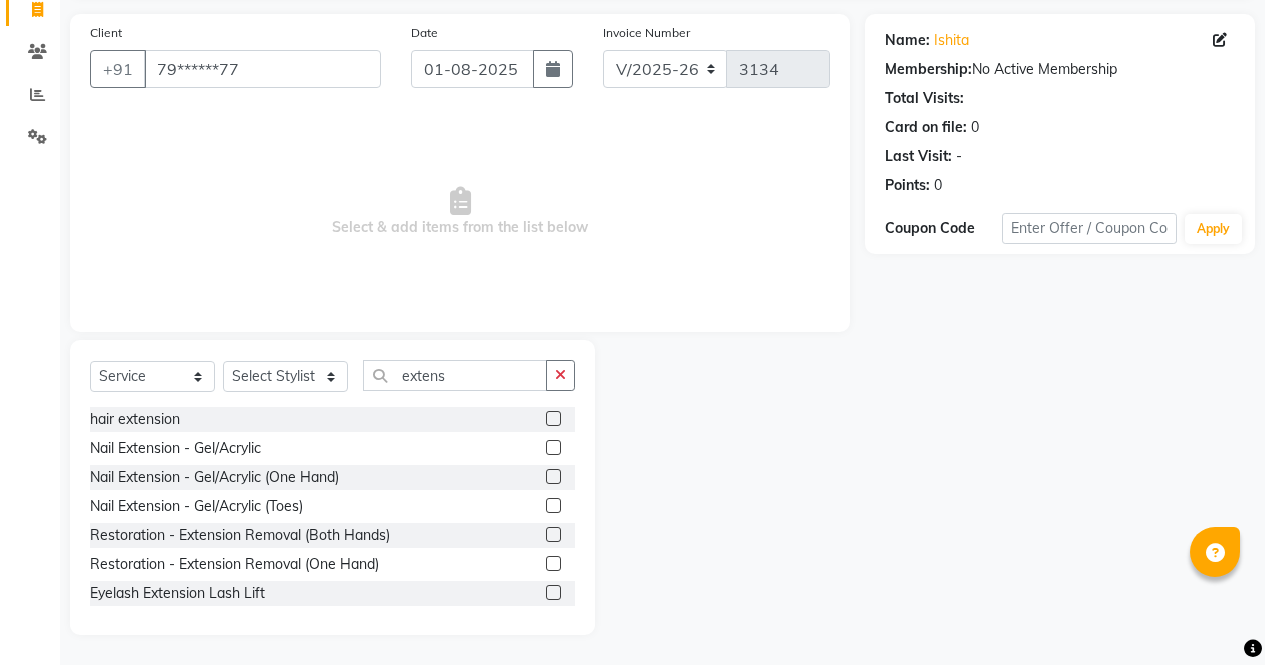 click 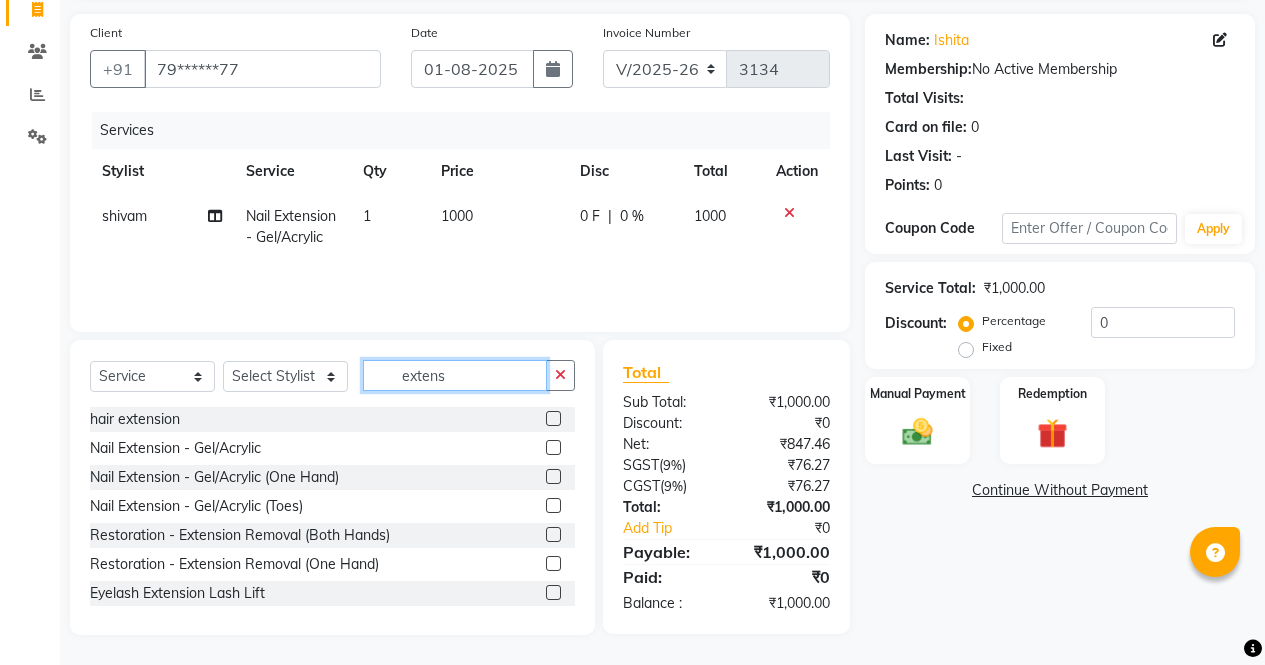 click on "extens" 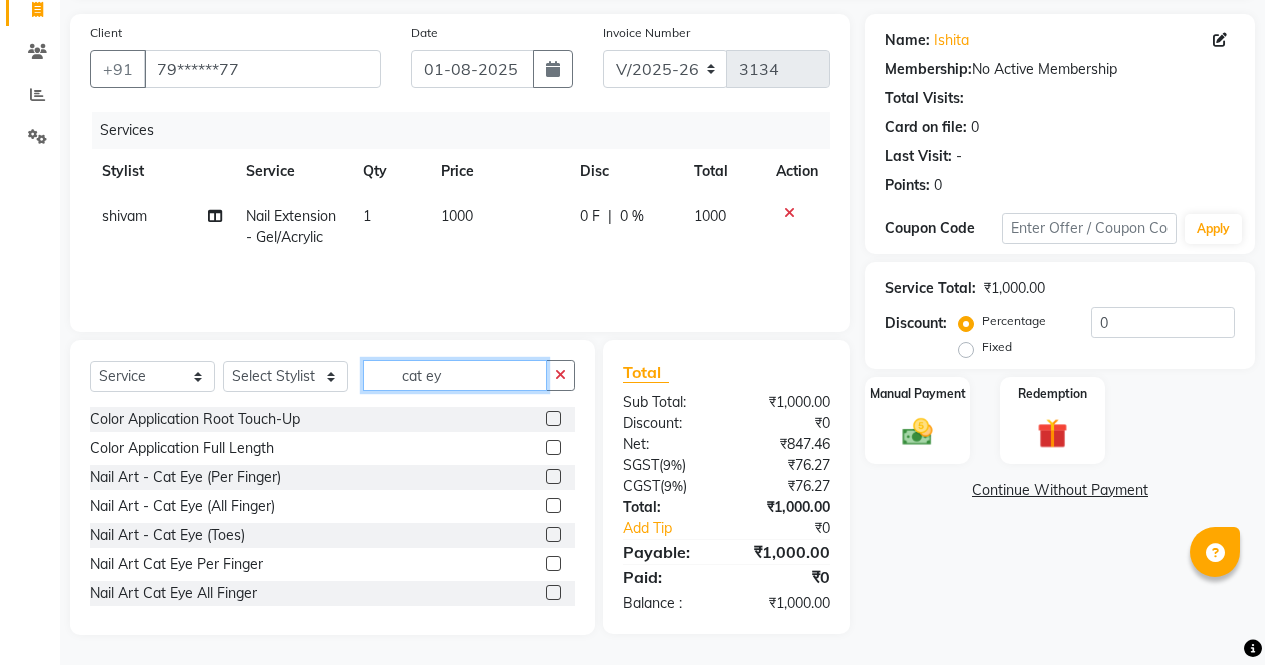 scroll, scrollTop: 135, scrollLeft: 0, axis: vertical 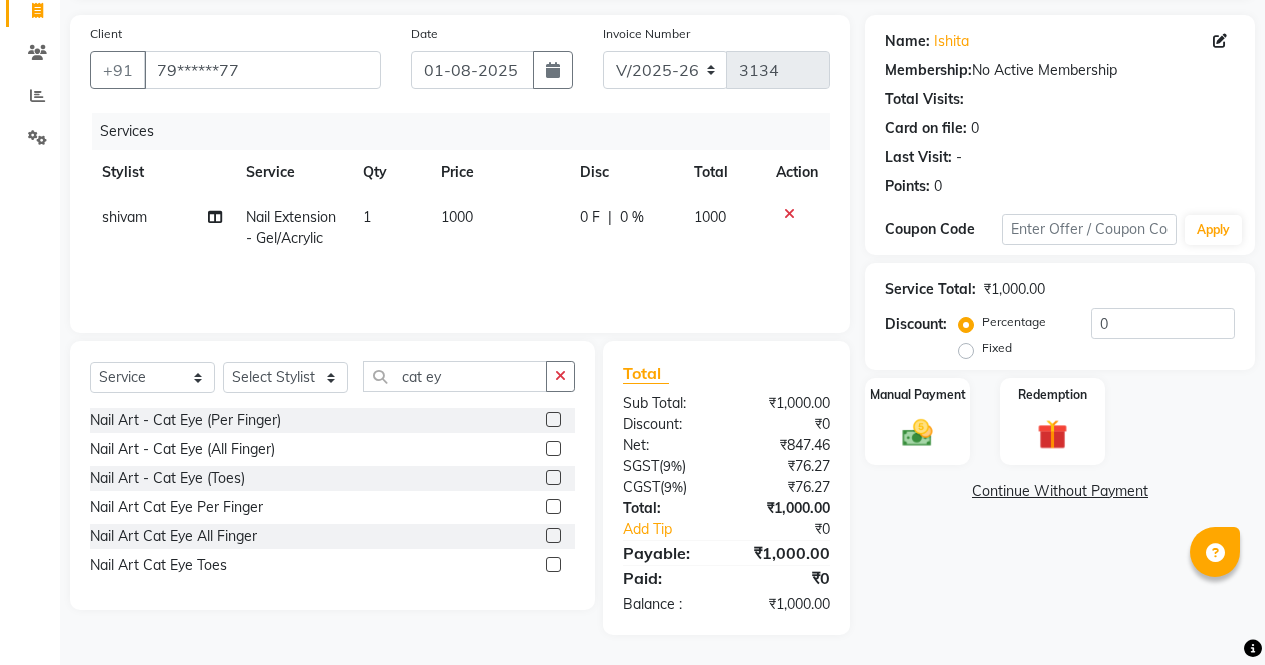 click 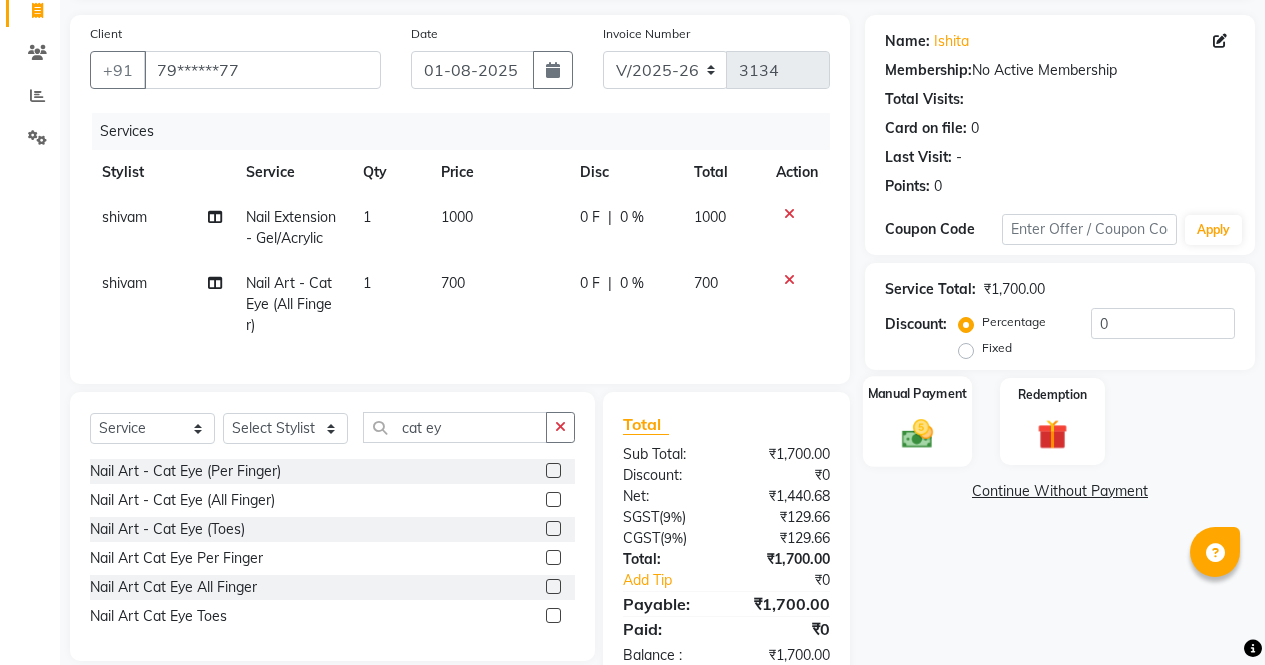 click on "Manual Payment" 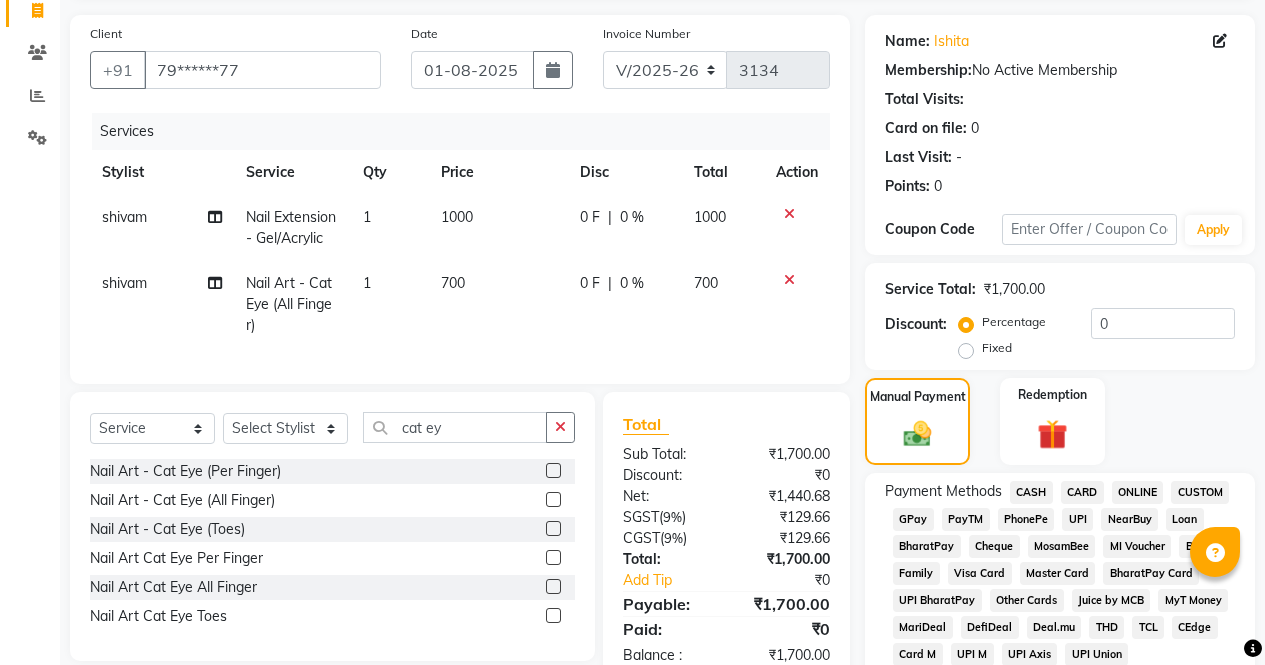 click on "Fixed" 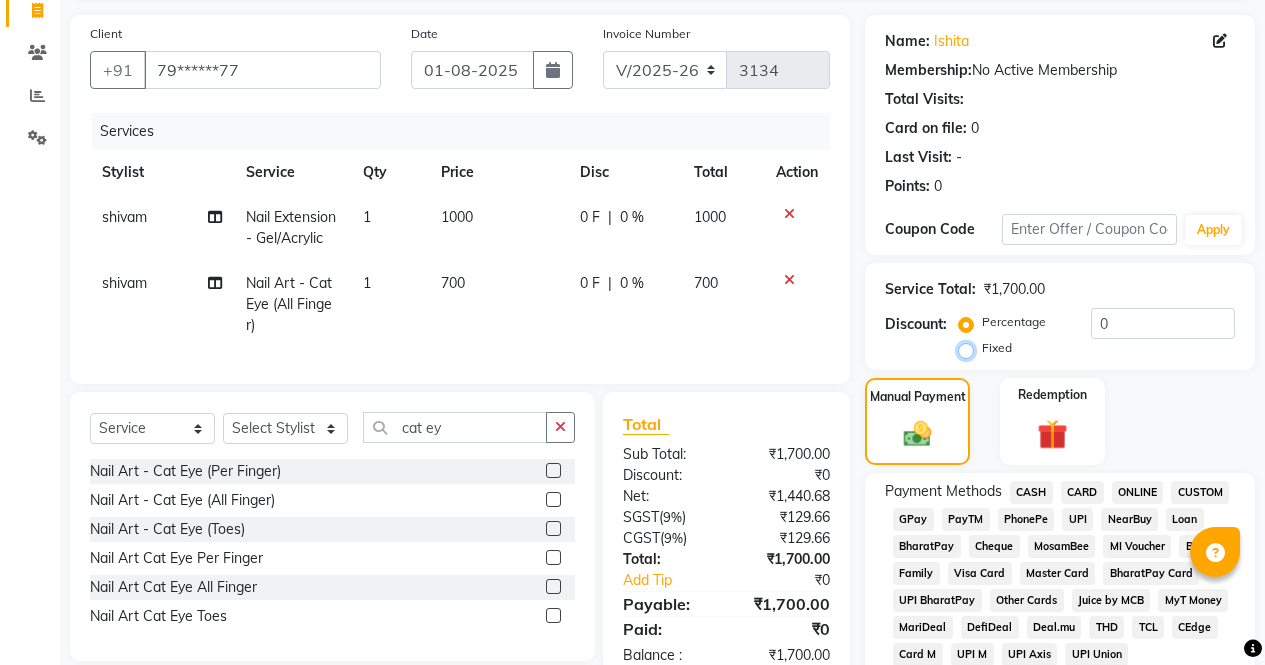 click on "Fixed" at bounding box center (970, 348) 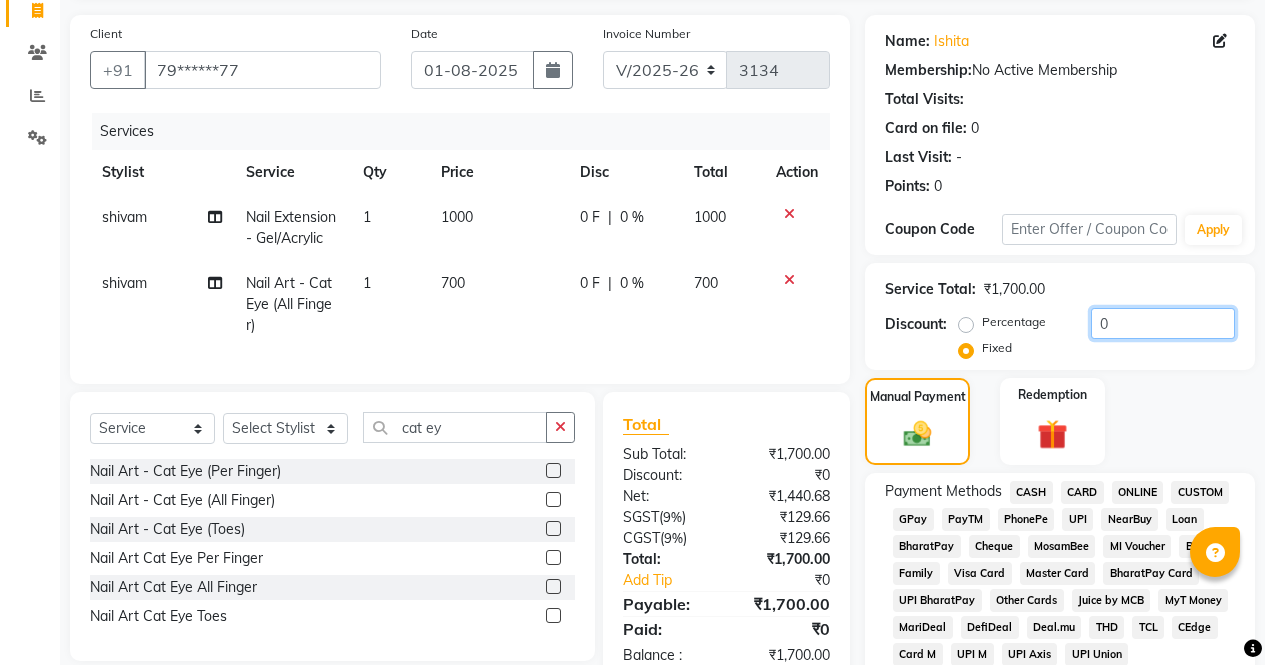 click on "0" 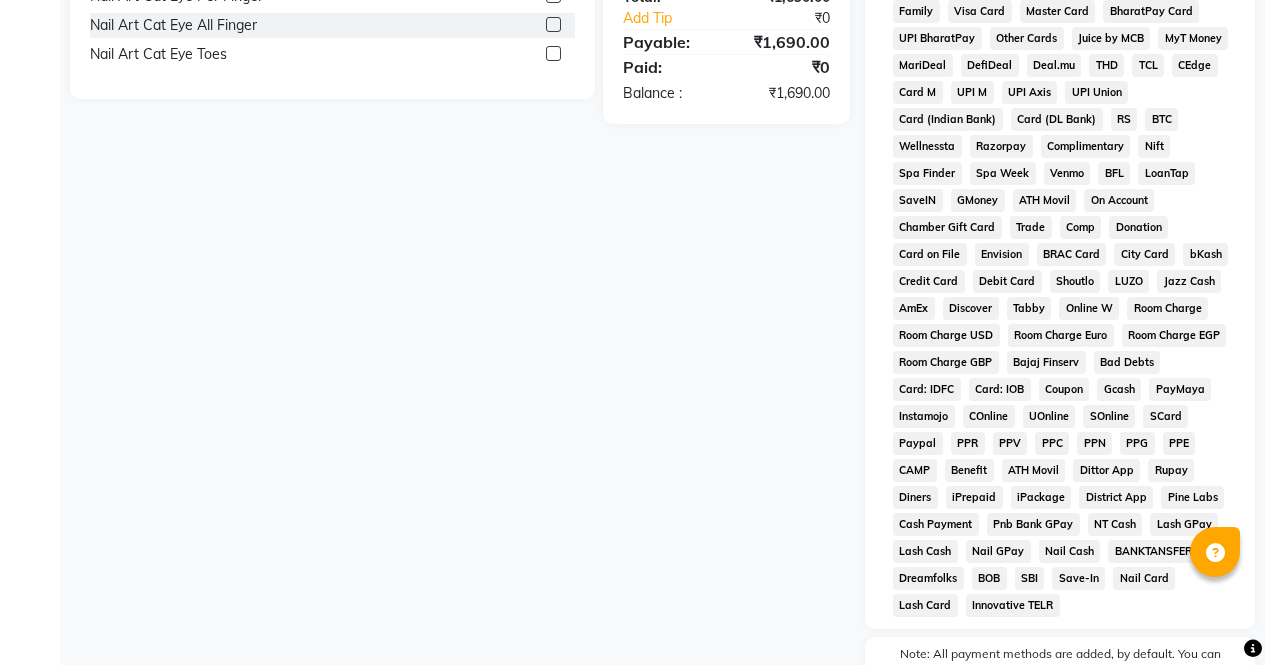 scroll, scrollTop: 487, scrollLeft: 0, axis: vertical 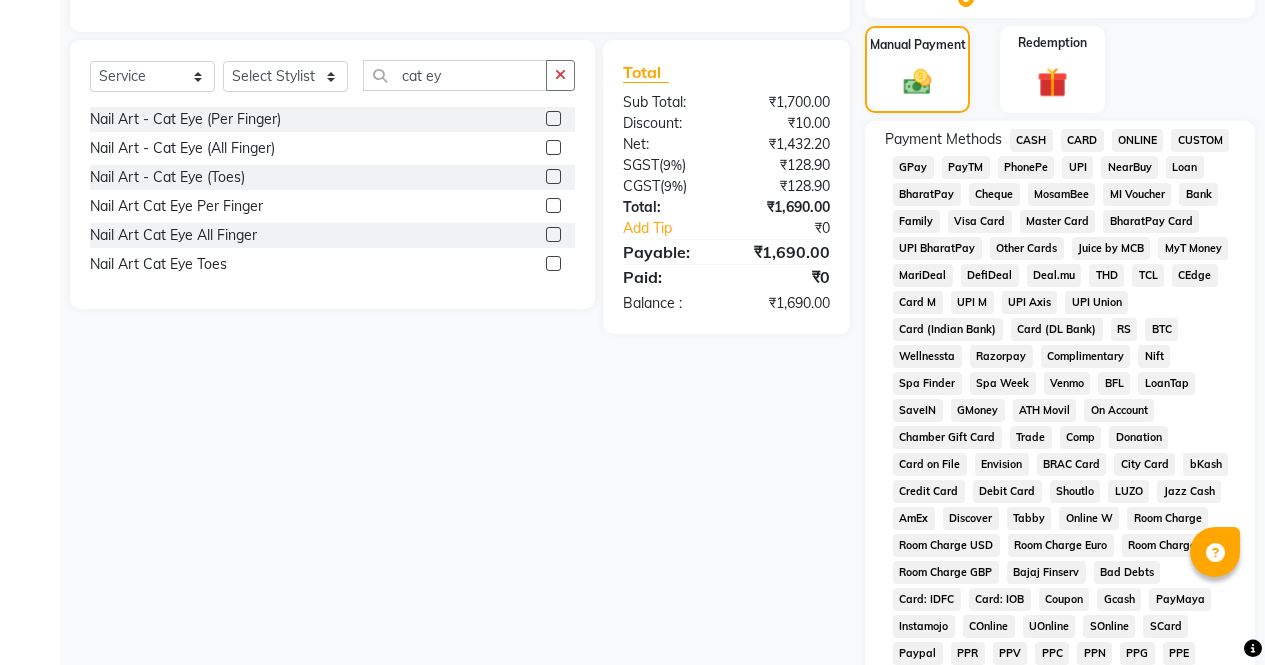 click on "ONLINE" 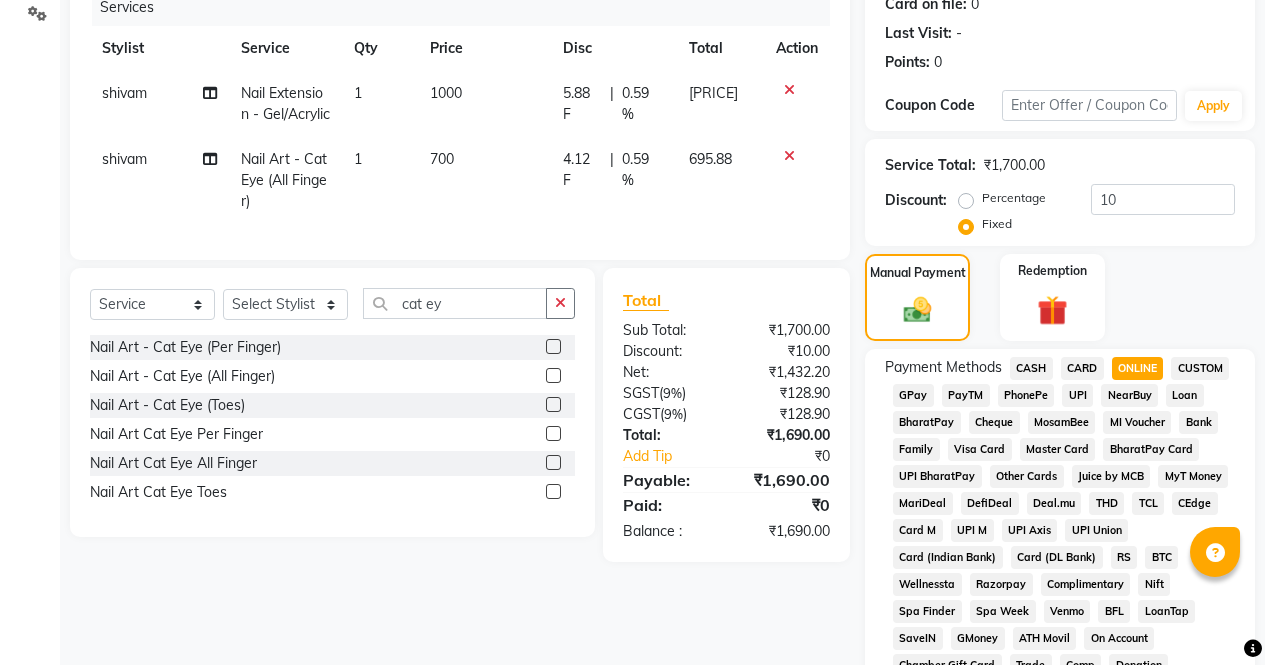 scroll, scrollTop: 258, scrollLeft: 0, axis: vertical 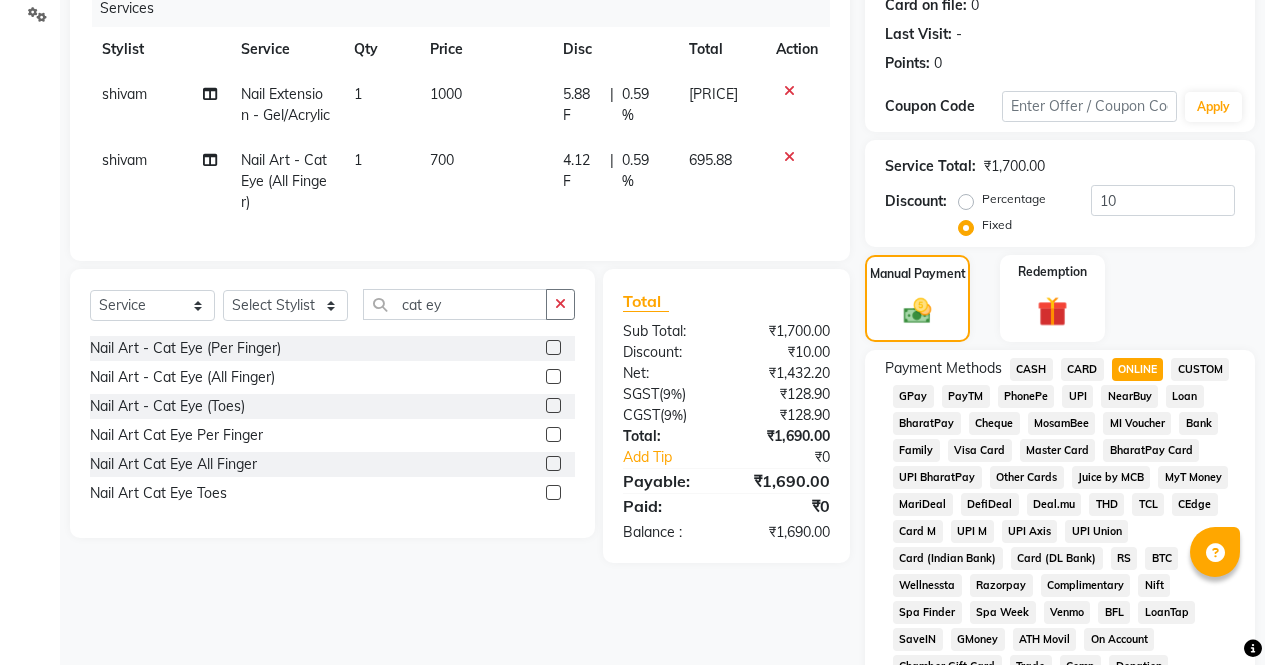 click on "Percentage" 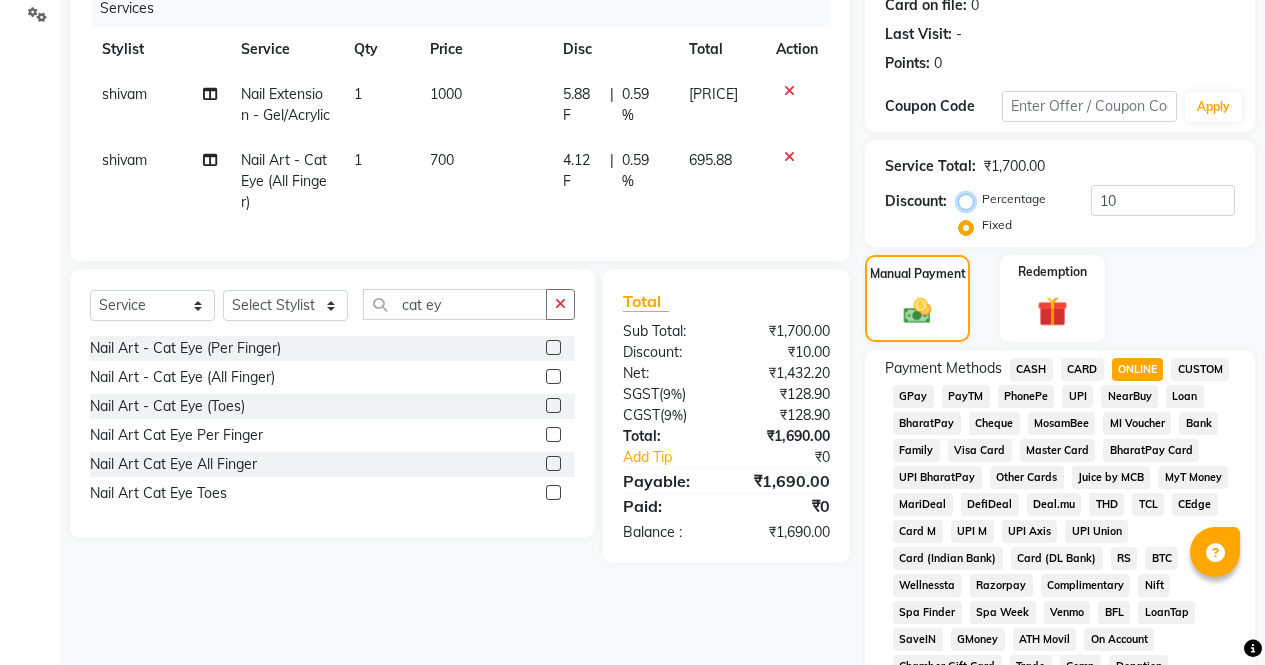 click on "Percentage" at bounding box center [970, 199] 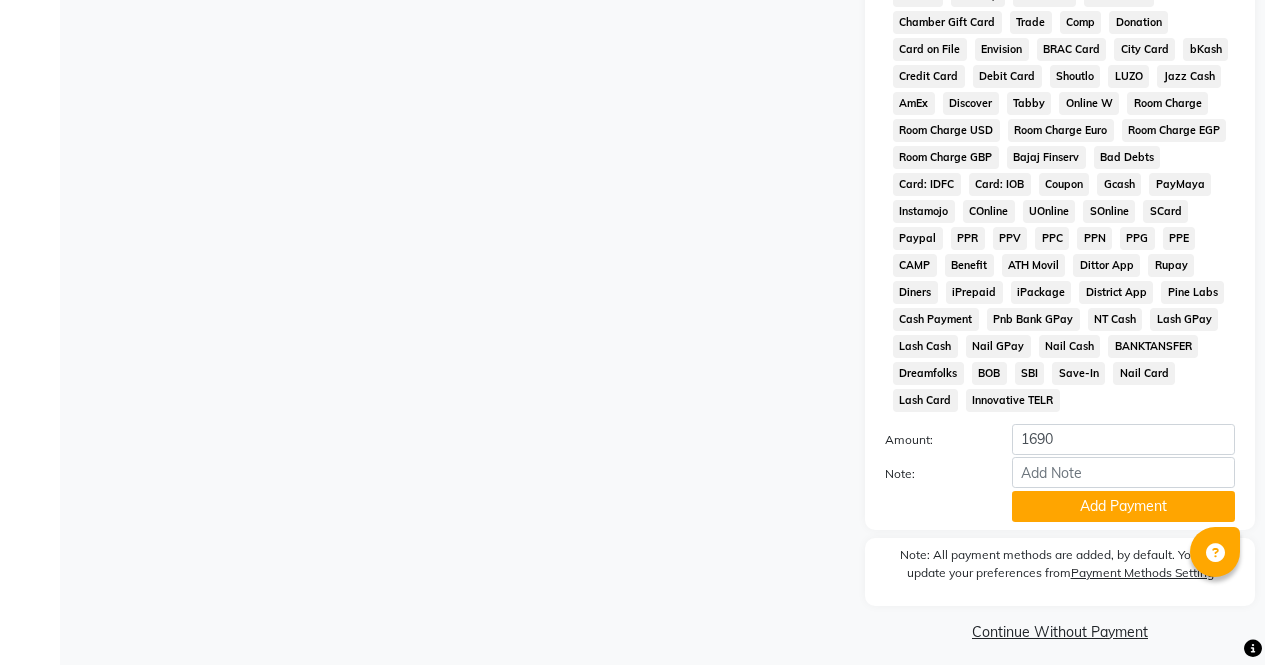 scroll, scrollTop: 914, scrollLeft: 0, axis: vertical 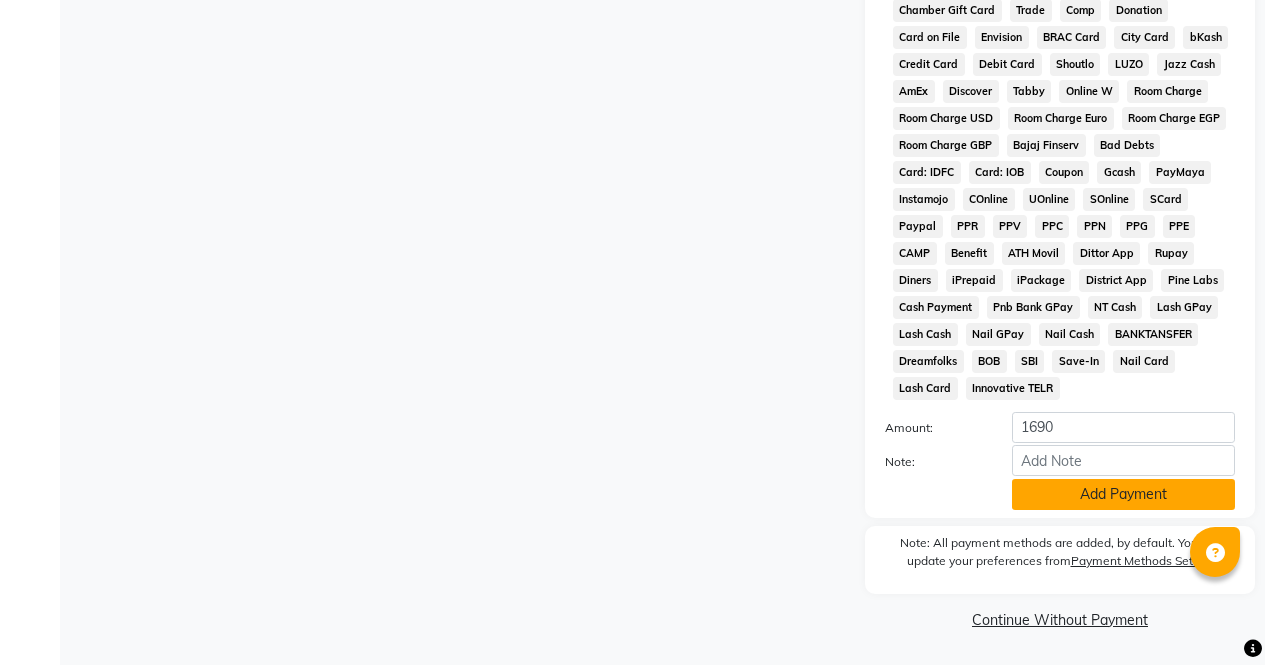 click on "Add Payment" 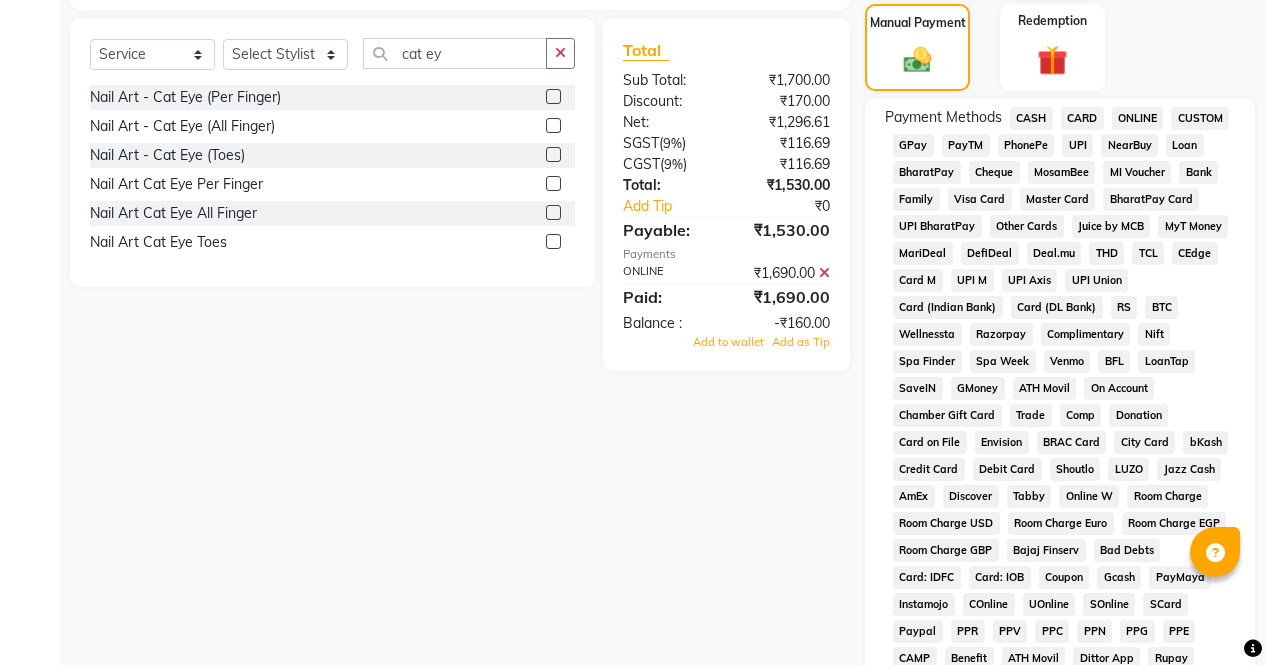 scroll, scrollTop: 474, scrollLeft: 0, axis: vertical 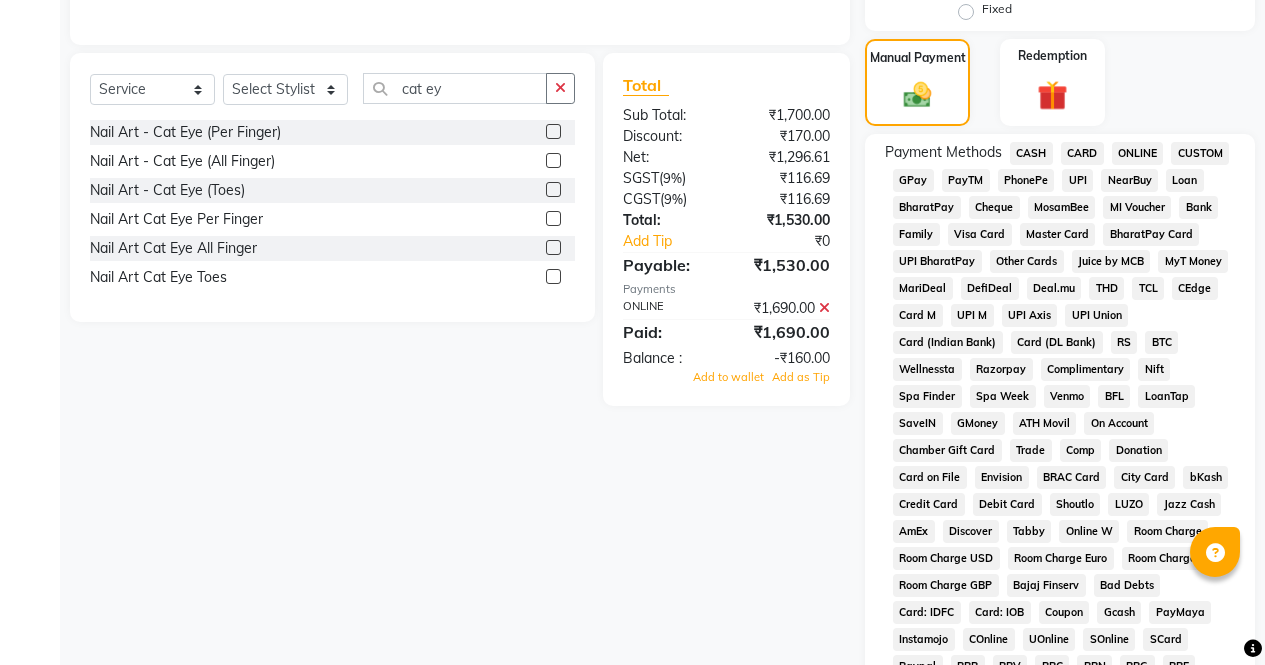 click 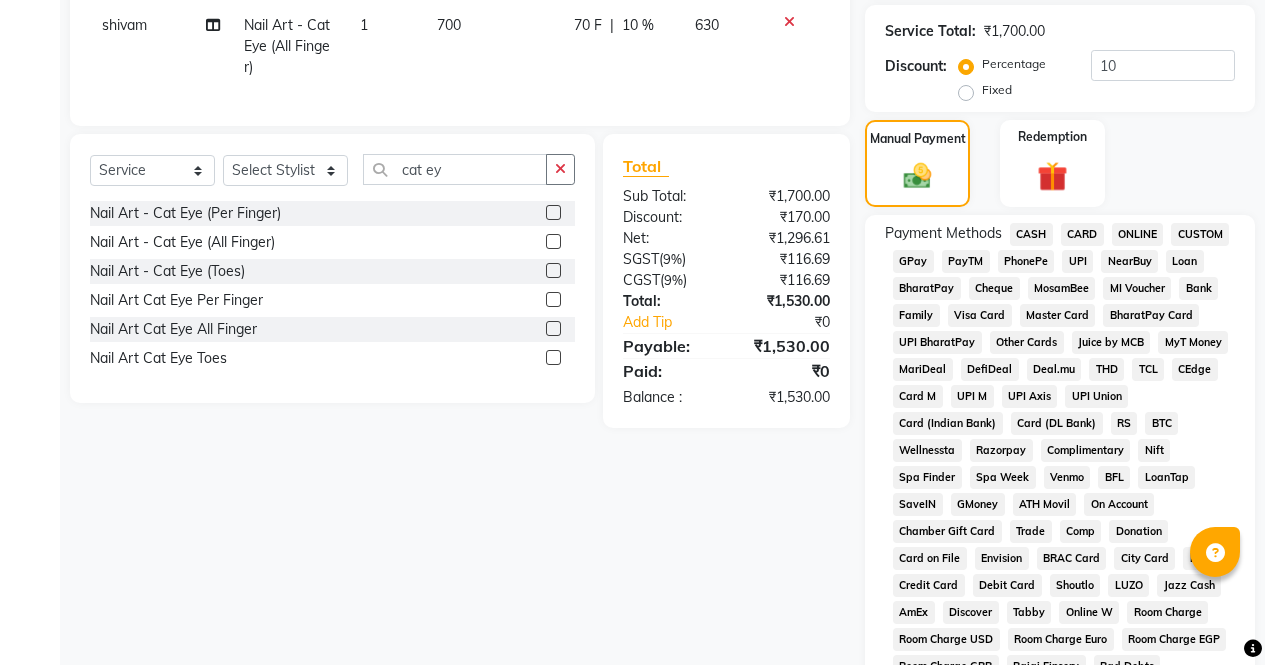 click on "ONLINE" 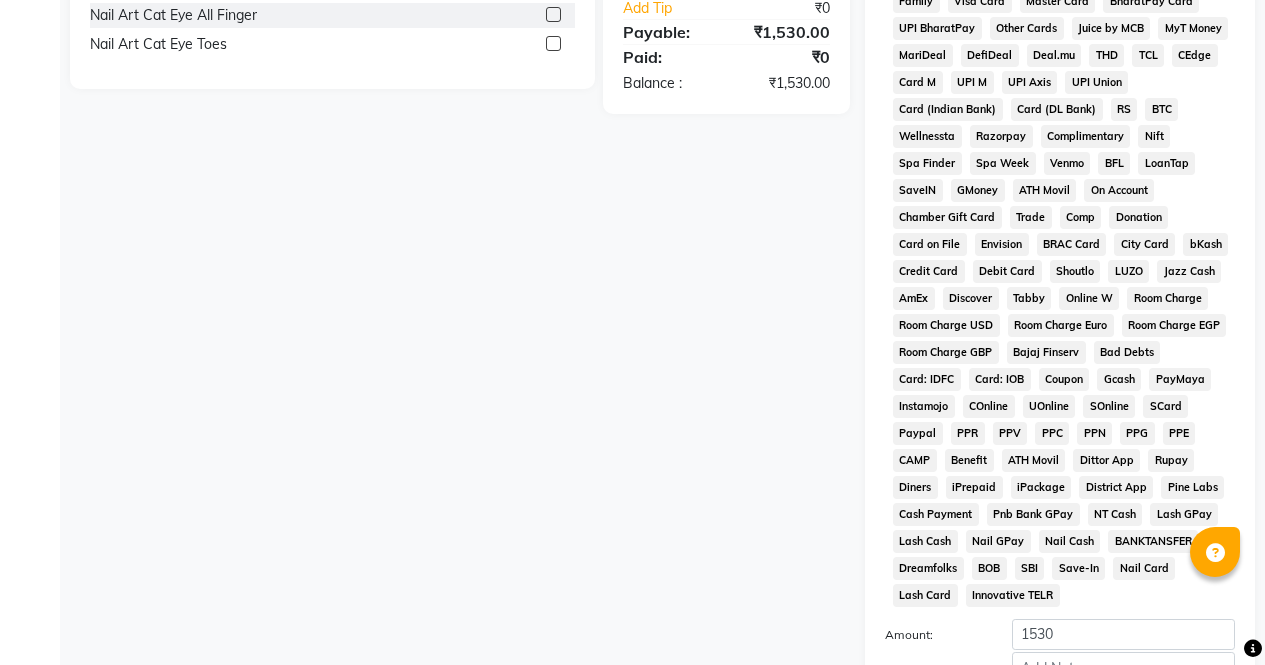 scroll, scrollTop: 914, scrollLeft: 0, axis: vertical 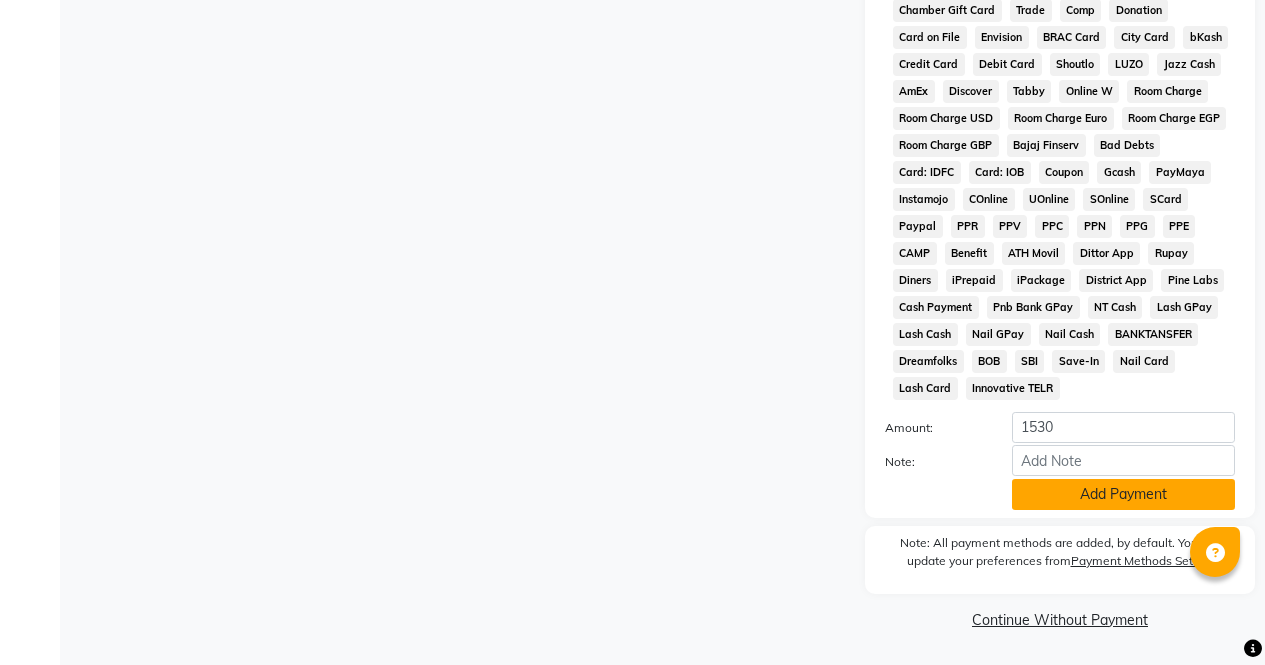 click on "Add Payment" 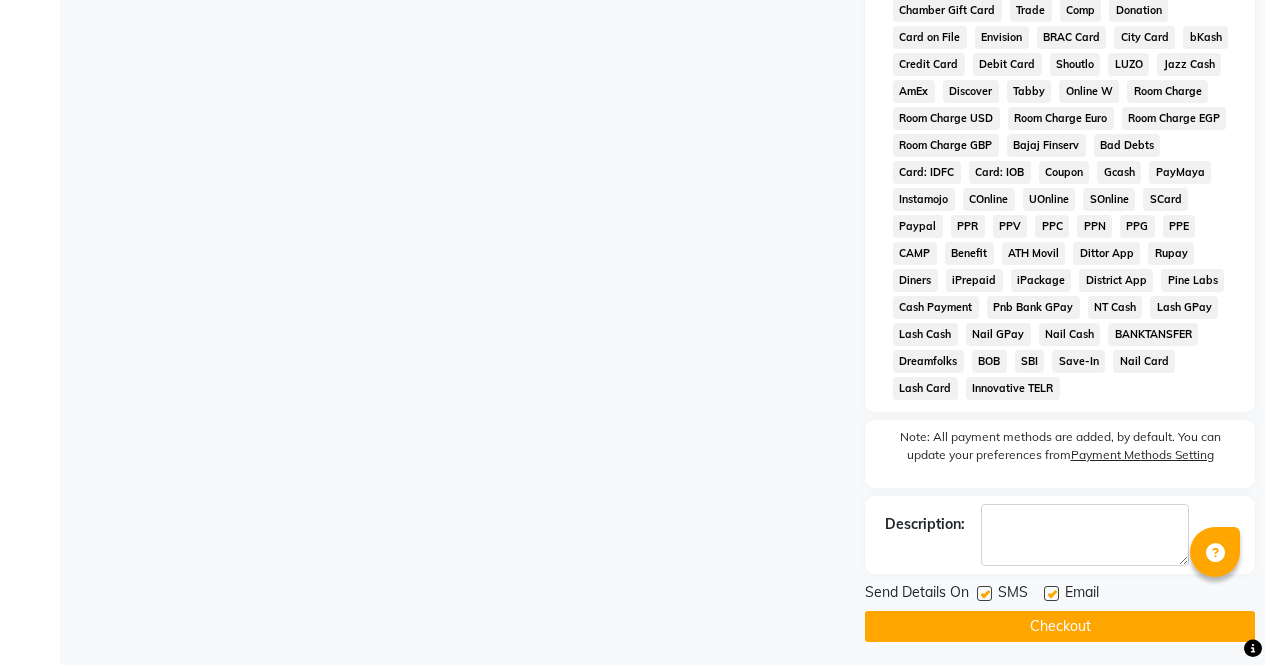 click on "Checkout" 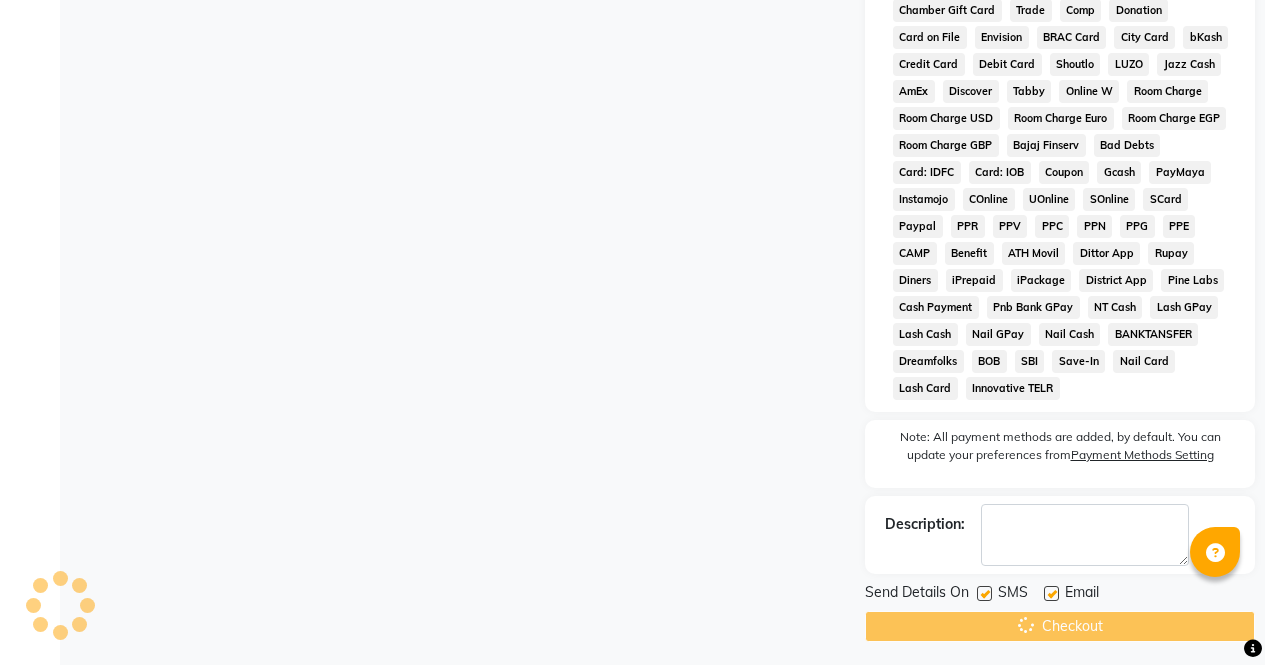 scroll, scrollTop: 0, scrollLeft: 0, axis: both 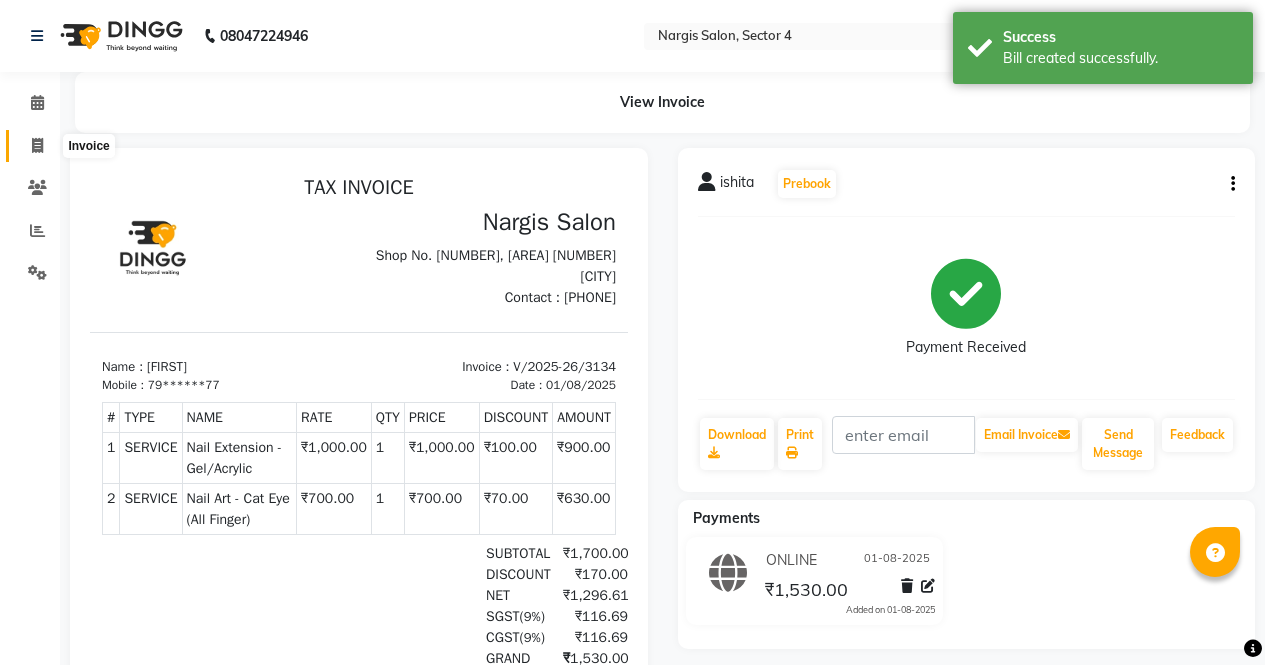 click 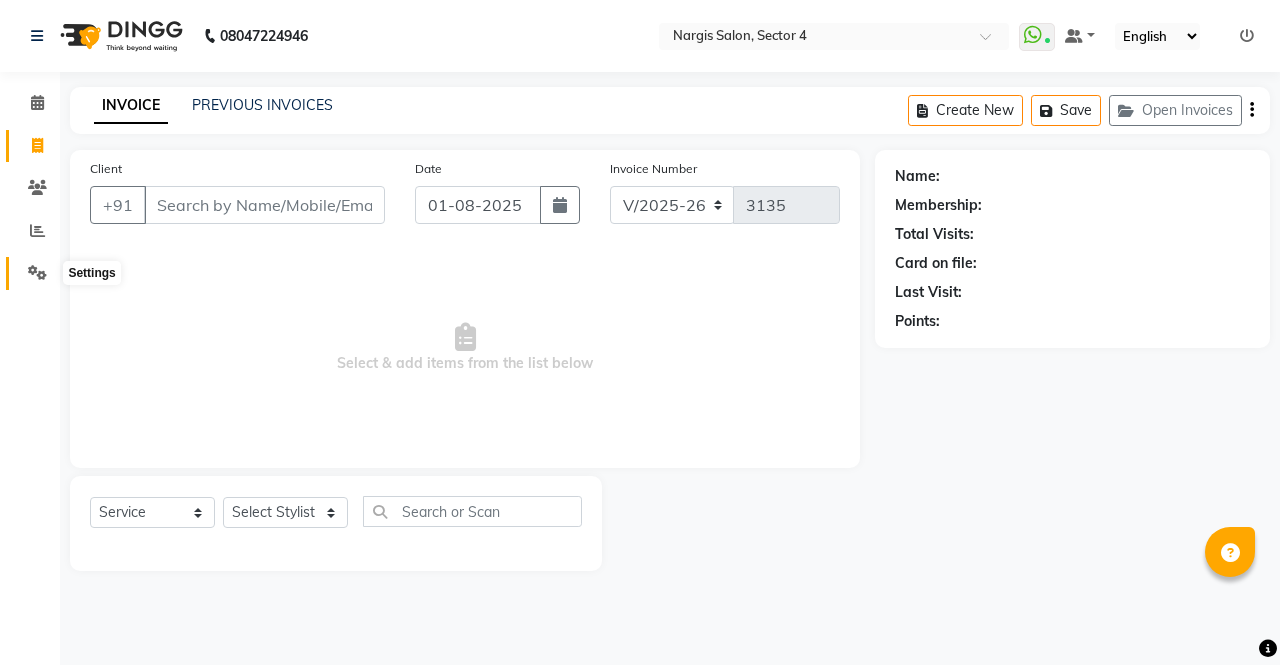 click 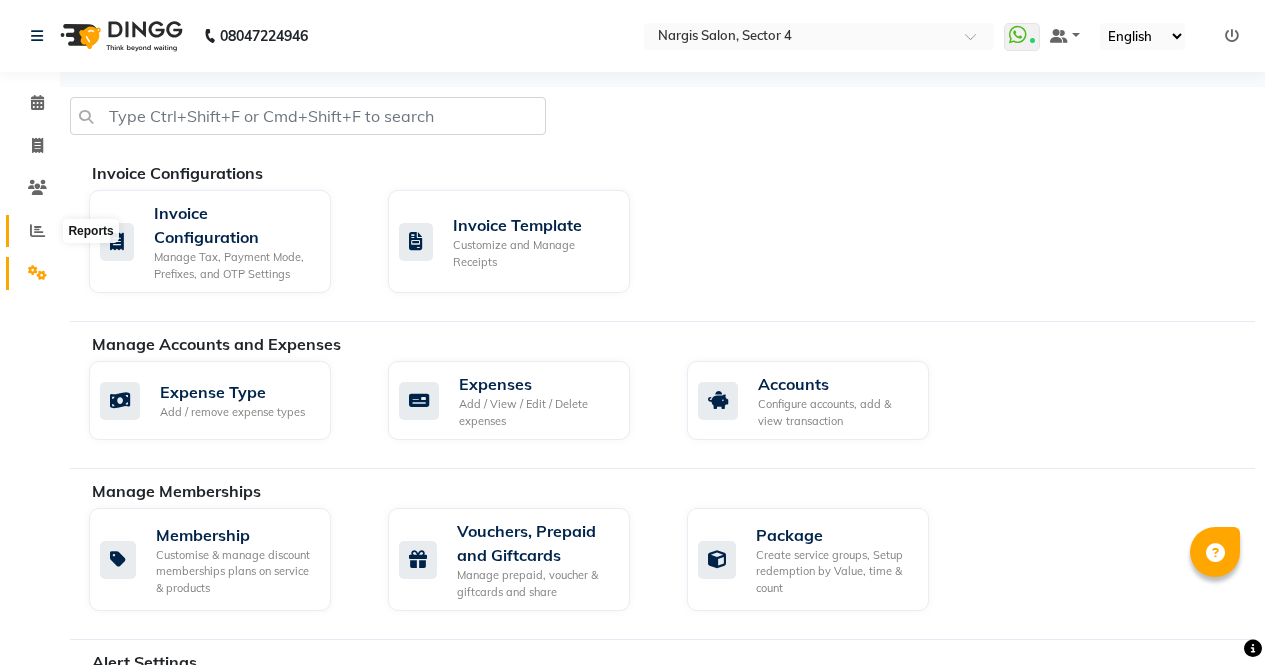 click 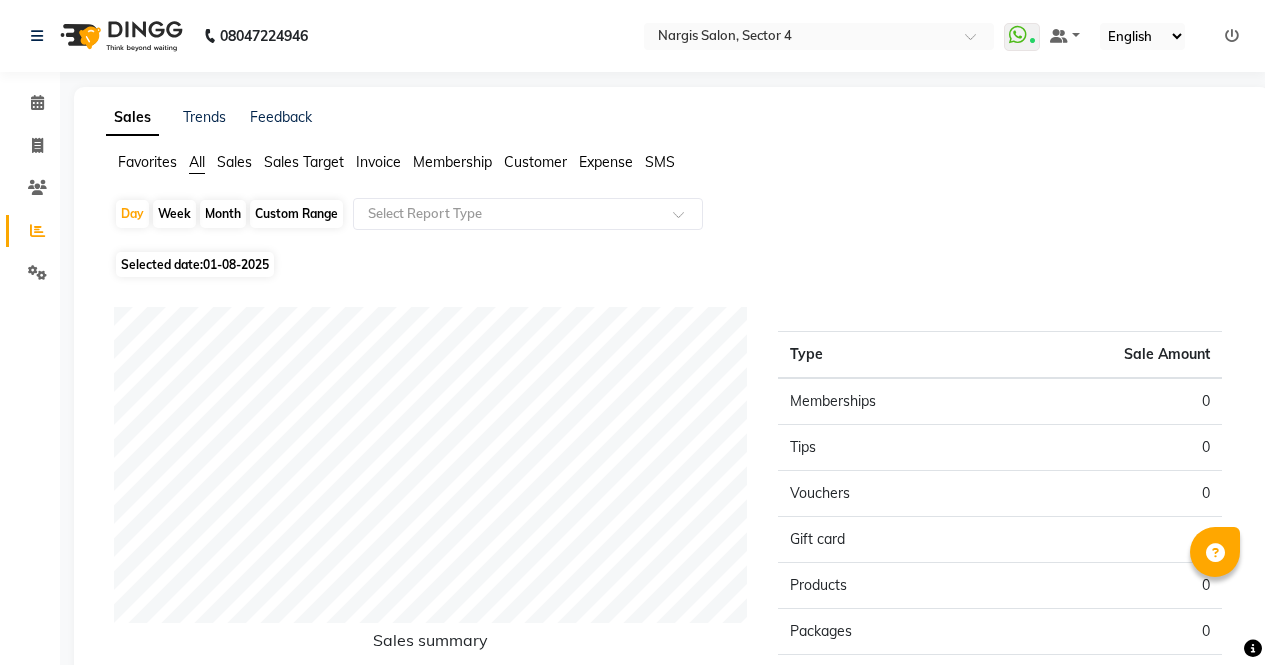 click on "Expense" 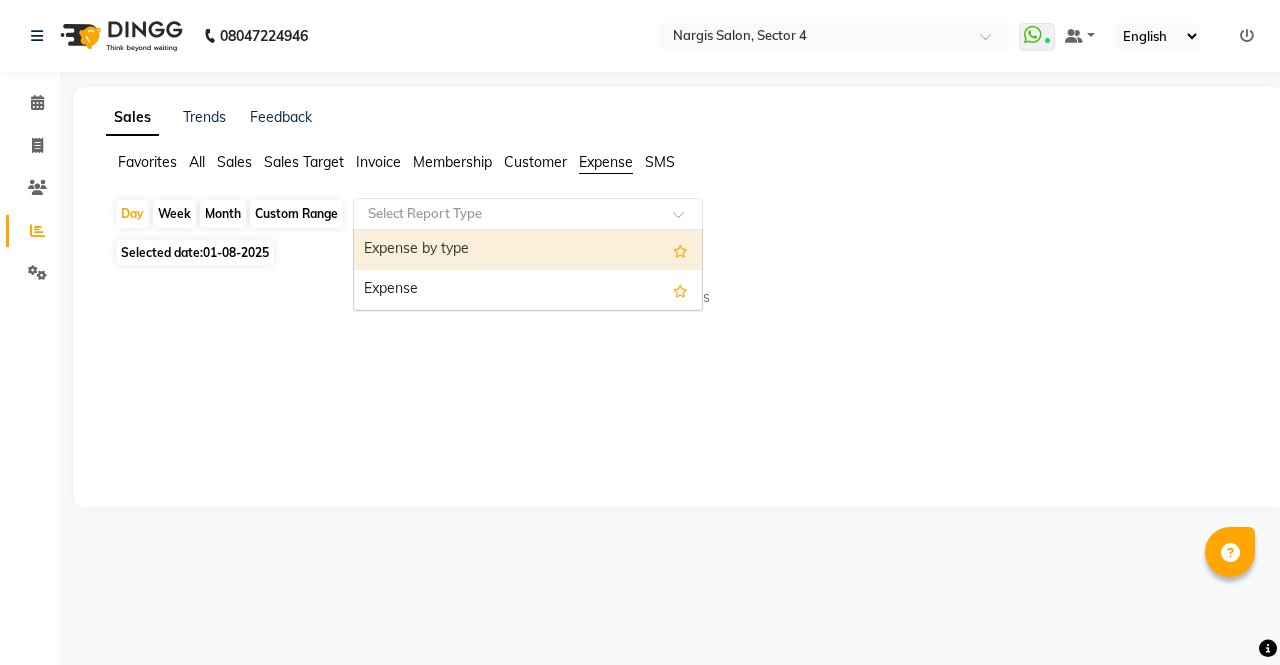click 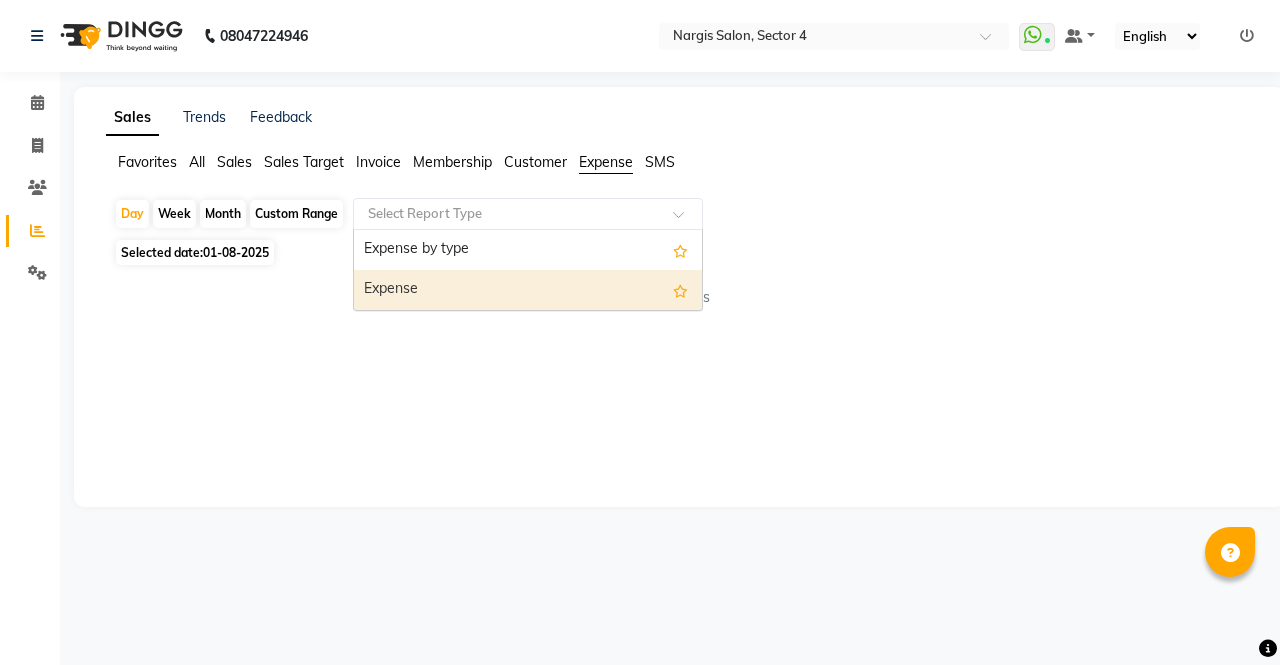 click on "Expense" at bounding box center [528, 290] 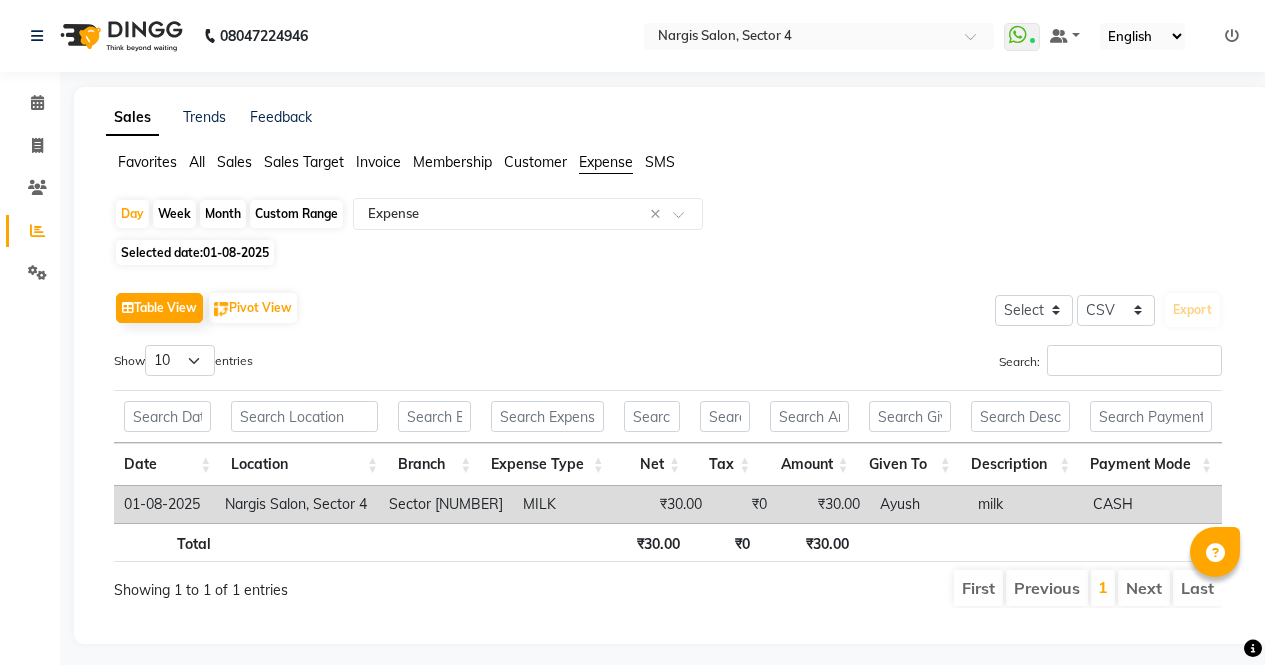 click 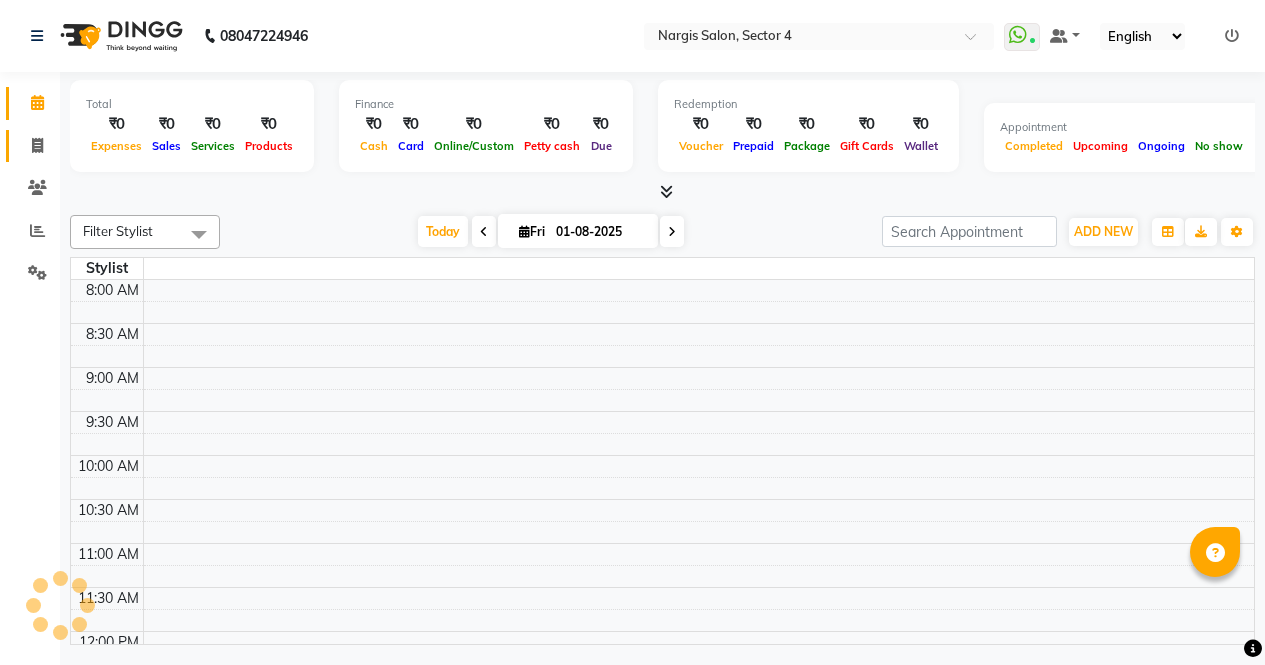 scroll, scrollTop: 0, scrollLeft: 0, axis: both 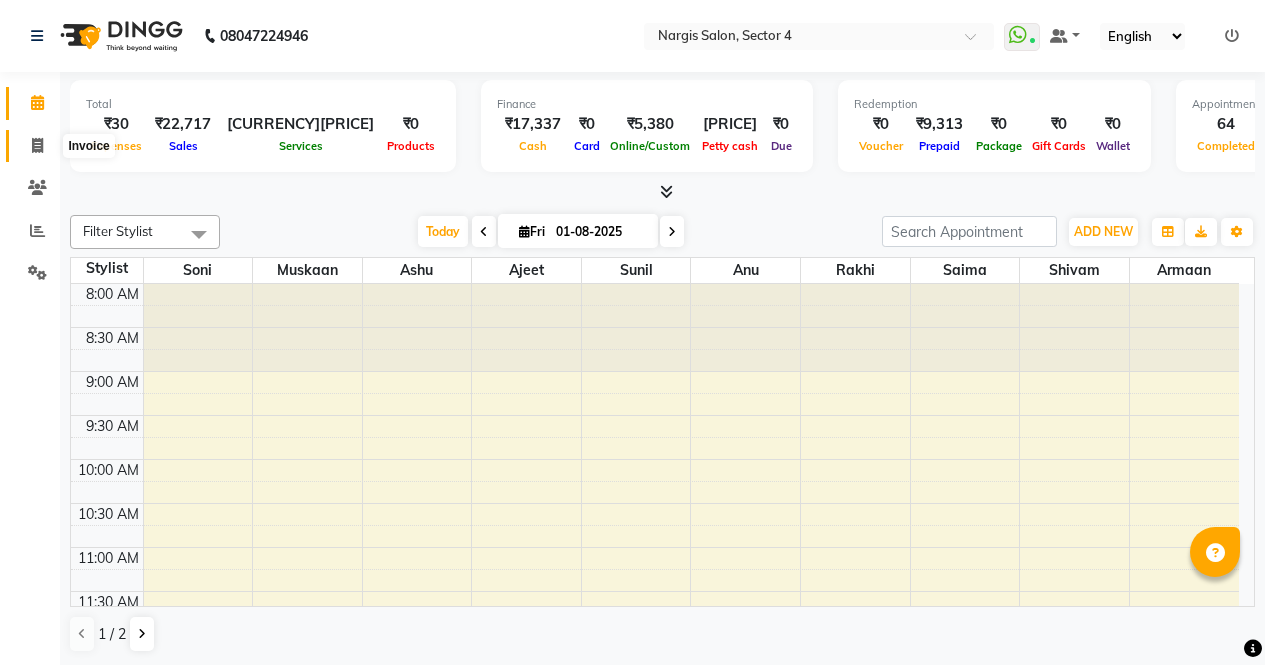 click 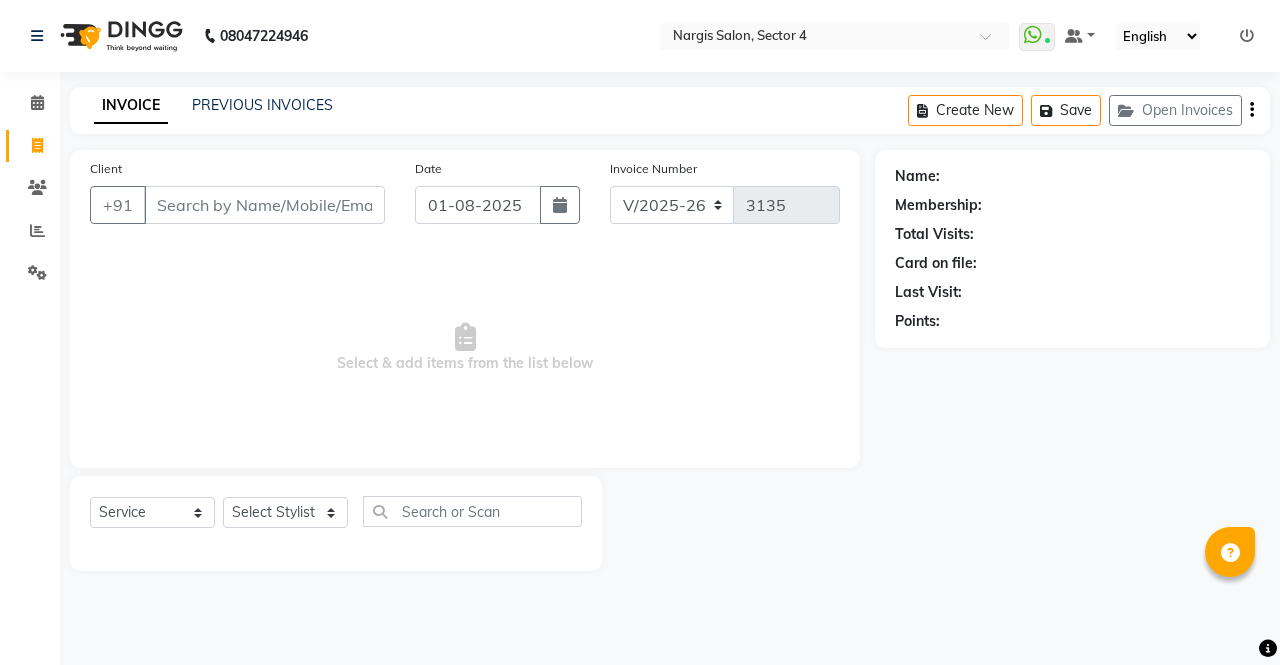 drag, startPoint x: 284, startPoint y: 94, endPoint x: 284, endPoint y: 118, distance: 24 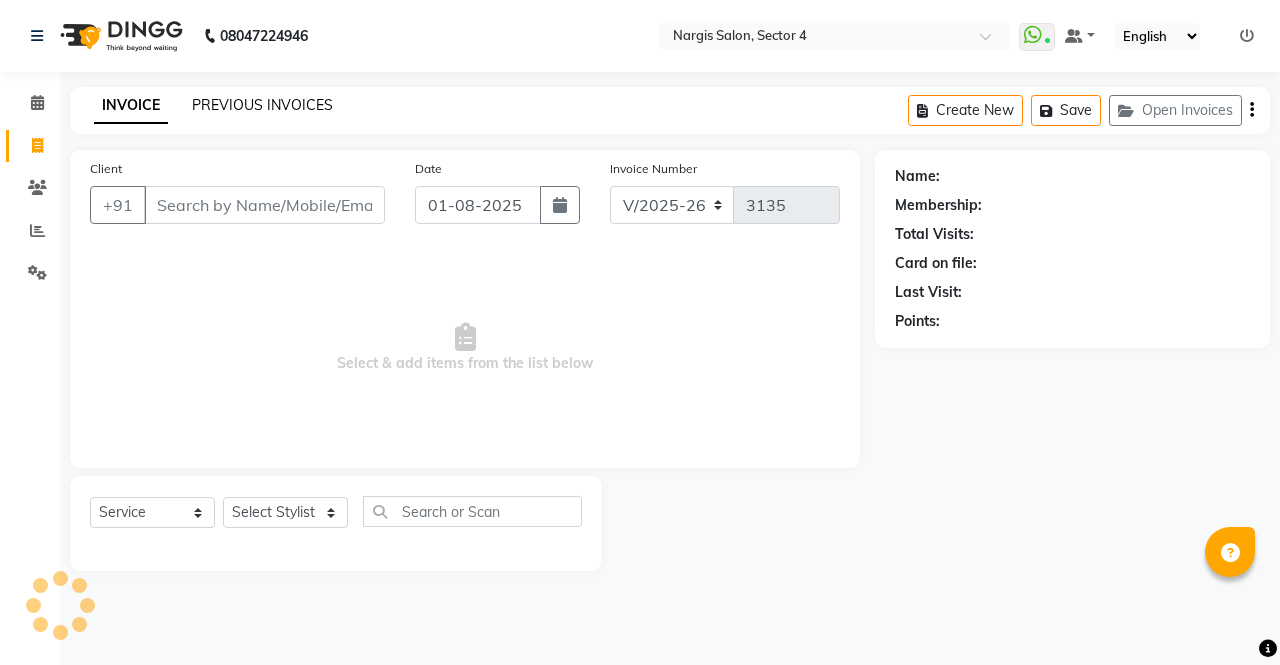 click on "PREVIOUS INVOICES" 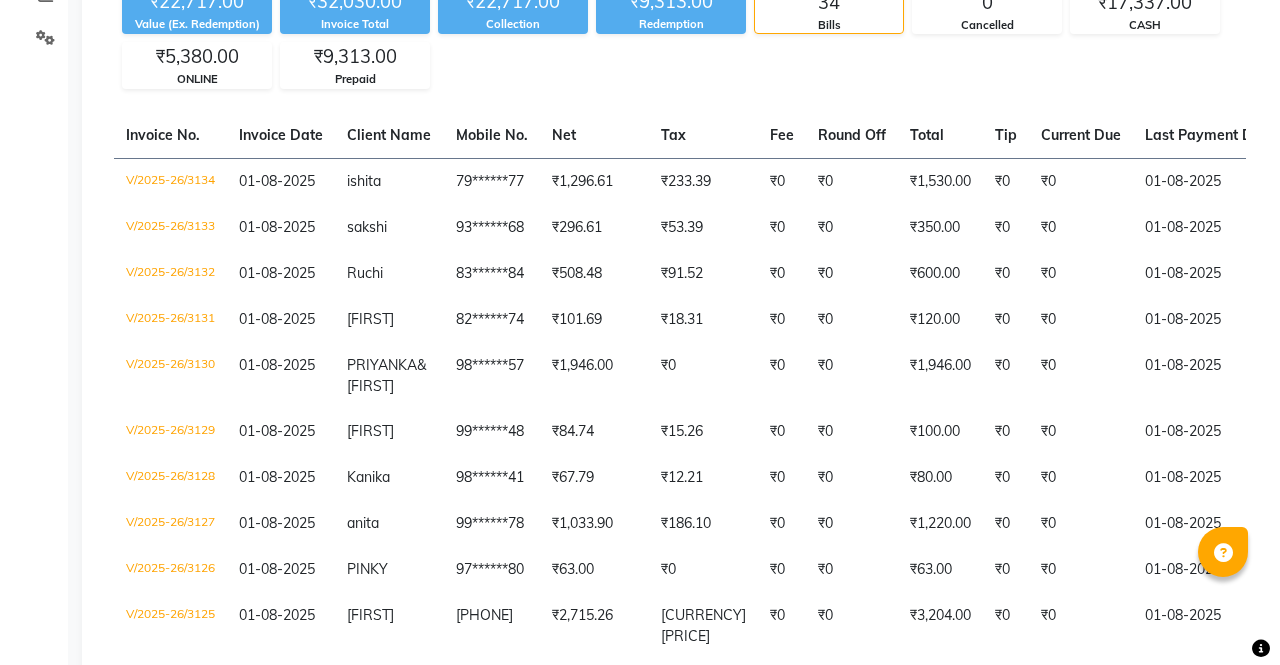 scroll, scrollTop: 0, scrollLeft: 0, axis: both 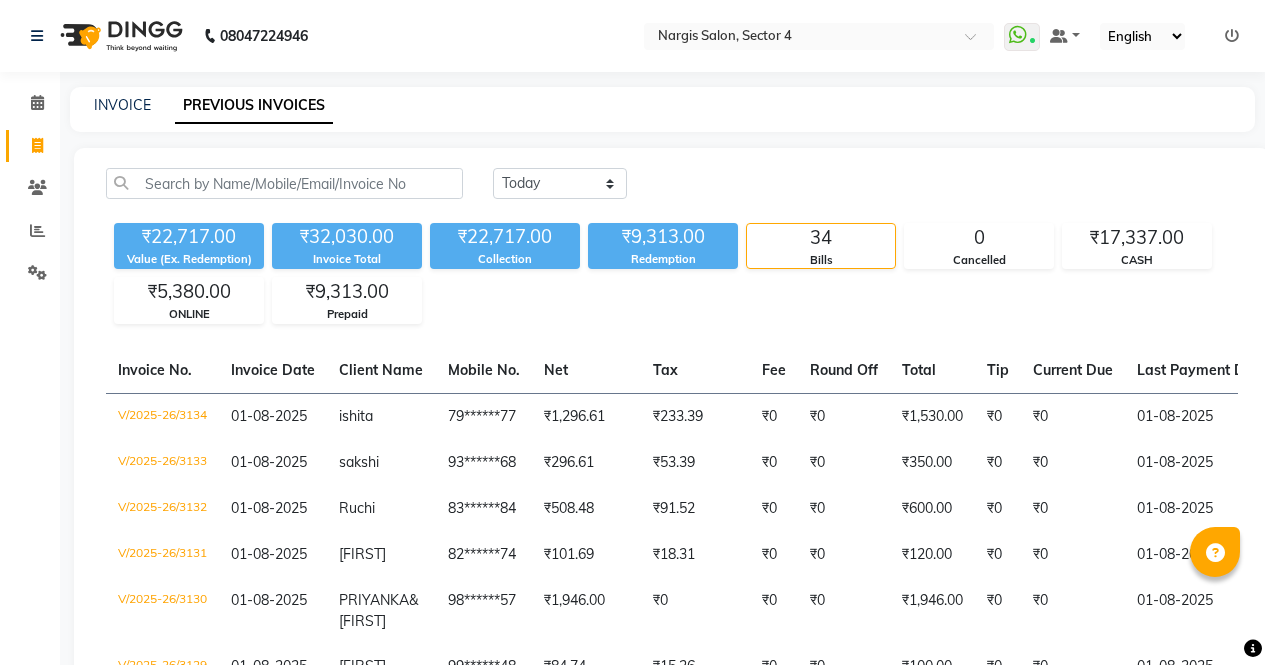 click on "INVOICE PREVIOUS INVOICES" 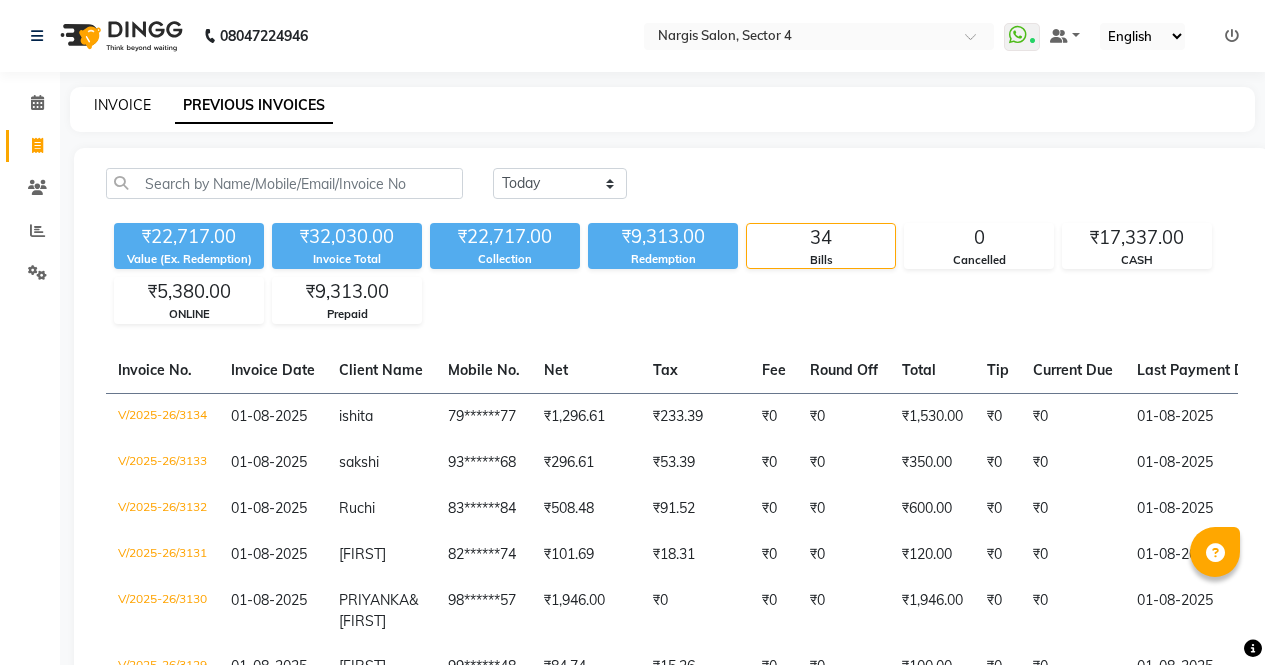 click on "INVOICE" 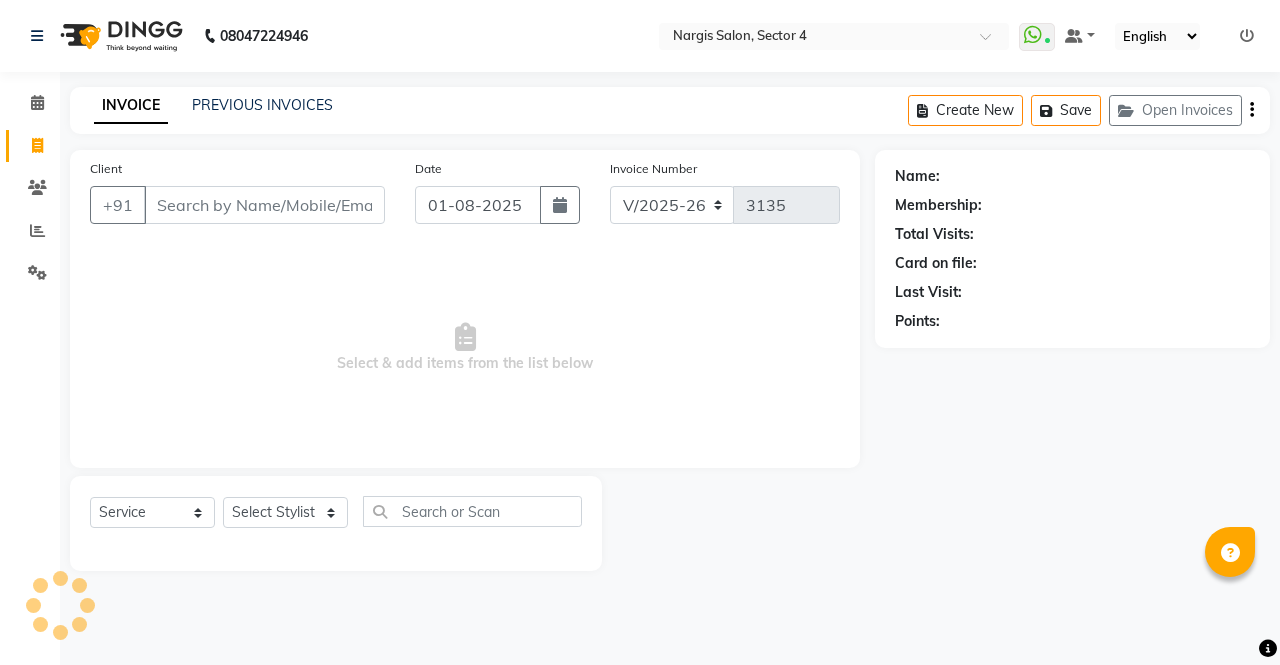 click on "Client" at bounding box center [264, 205] 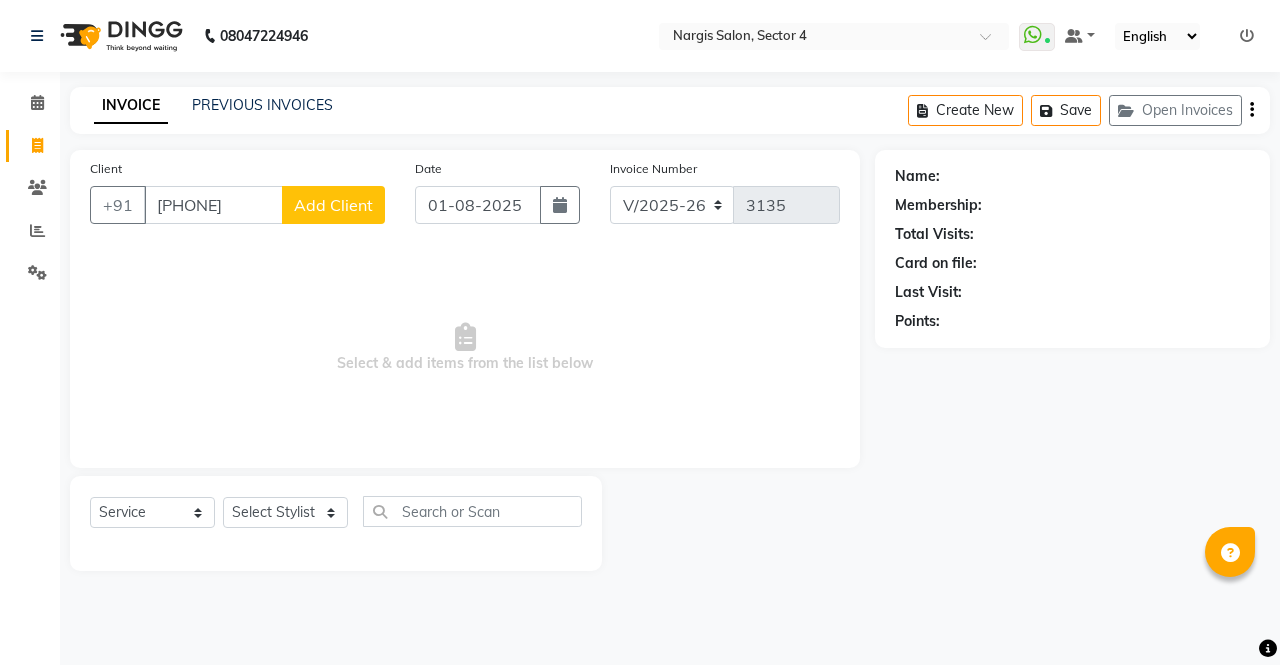 click on "Add Client" 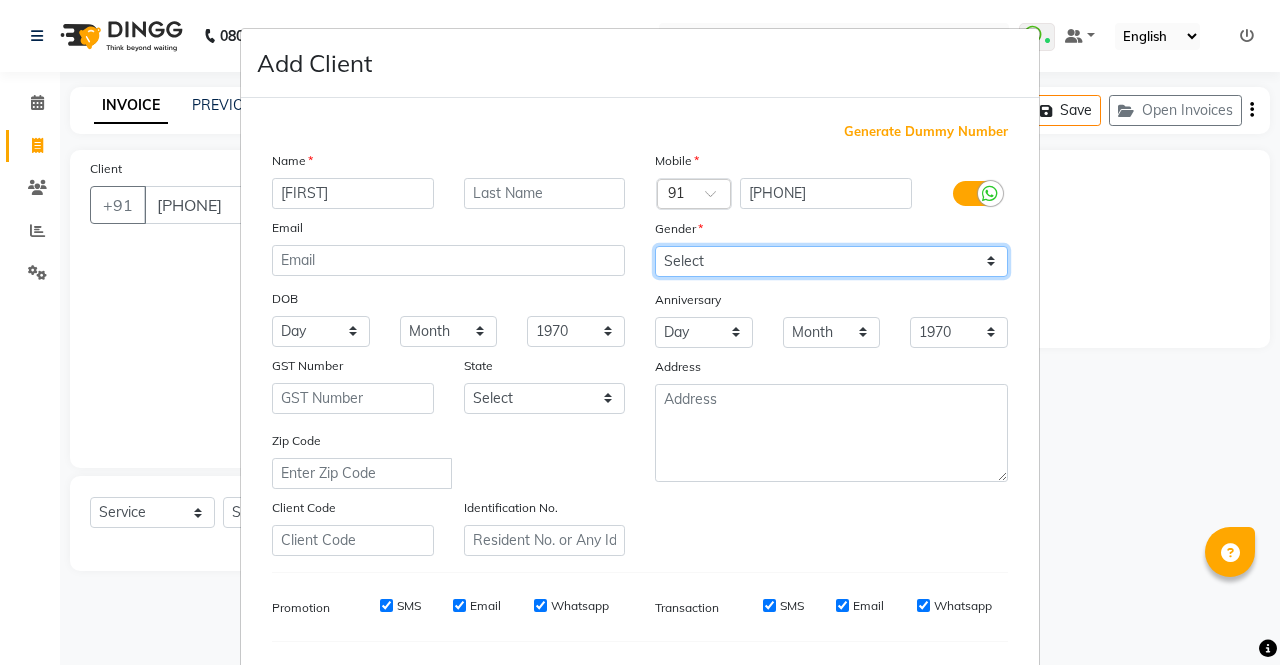 click on "Select Male Female Other Prefer Not To Say" at bounding box center [831, 261] 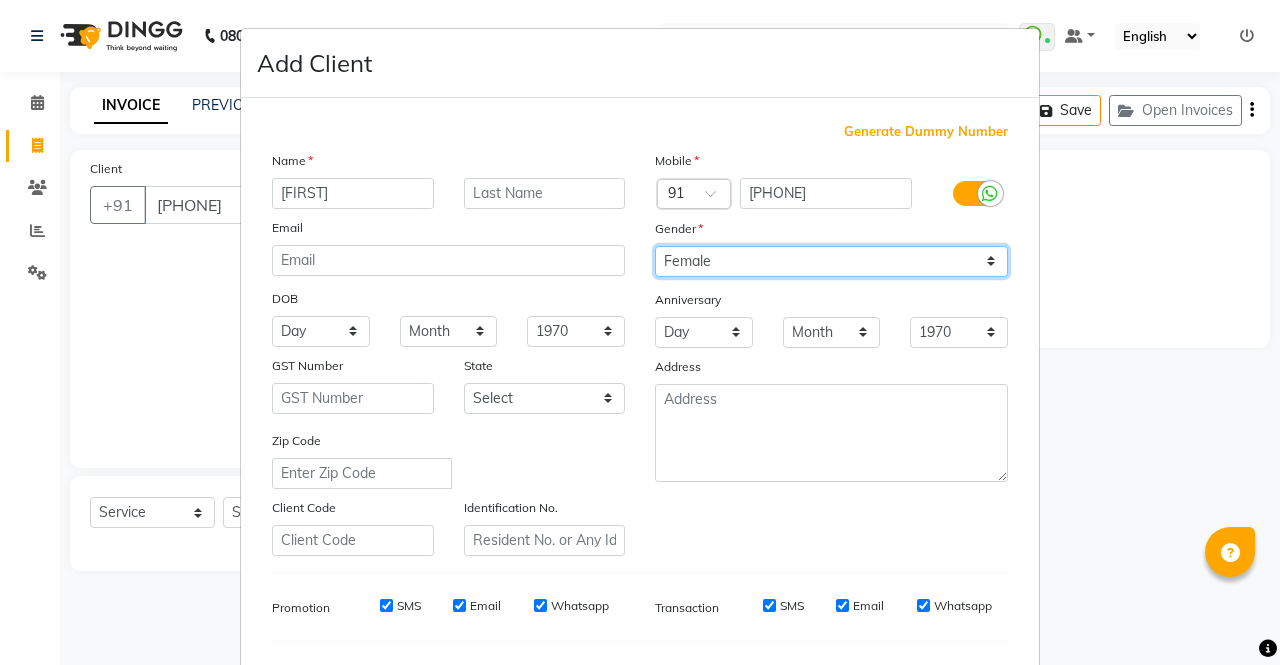 click on "Select Male Female Other Prefer Not To Say" at bounding box center (831, 261) 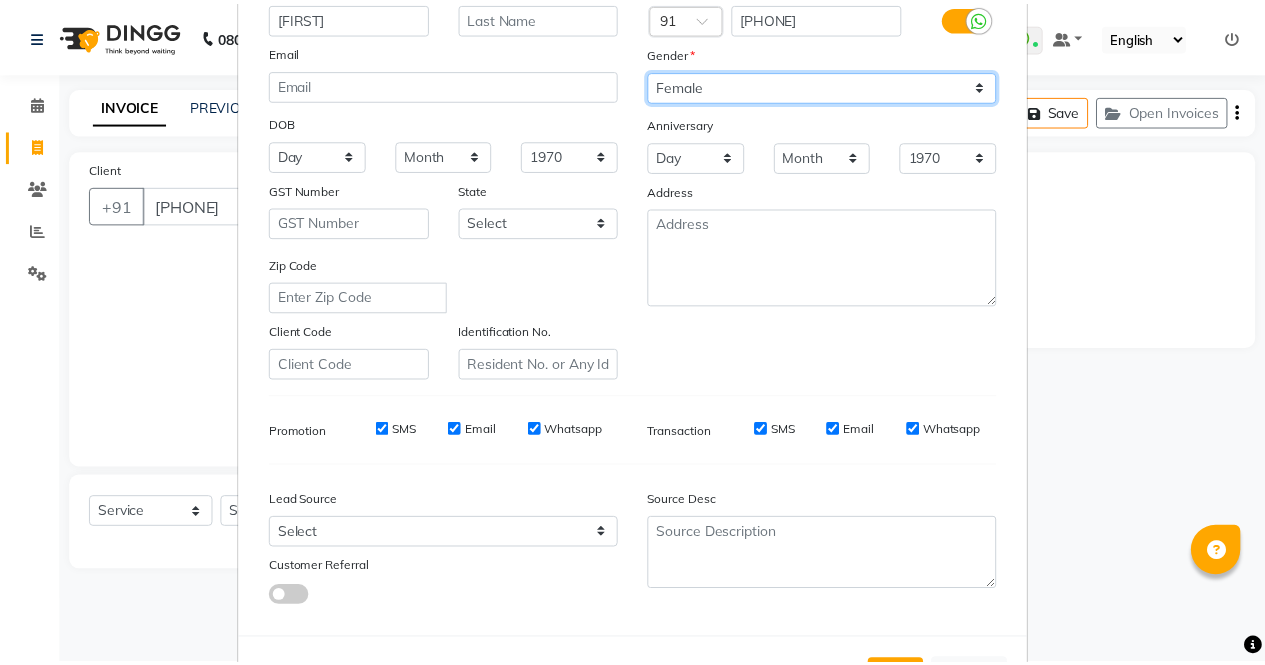 scroll, scrollTop: 258, scrollLeft: 0, axis: vertical 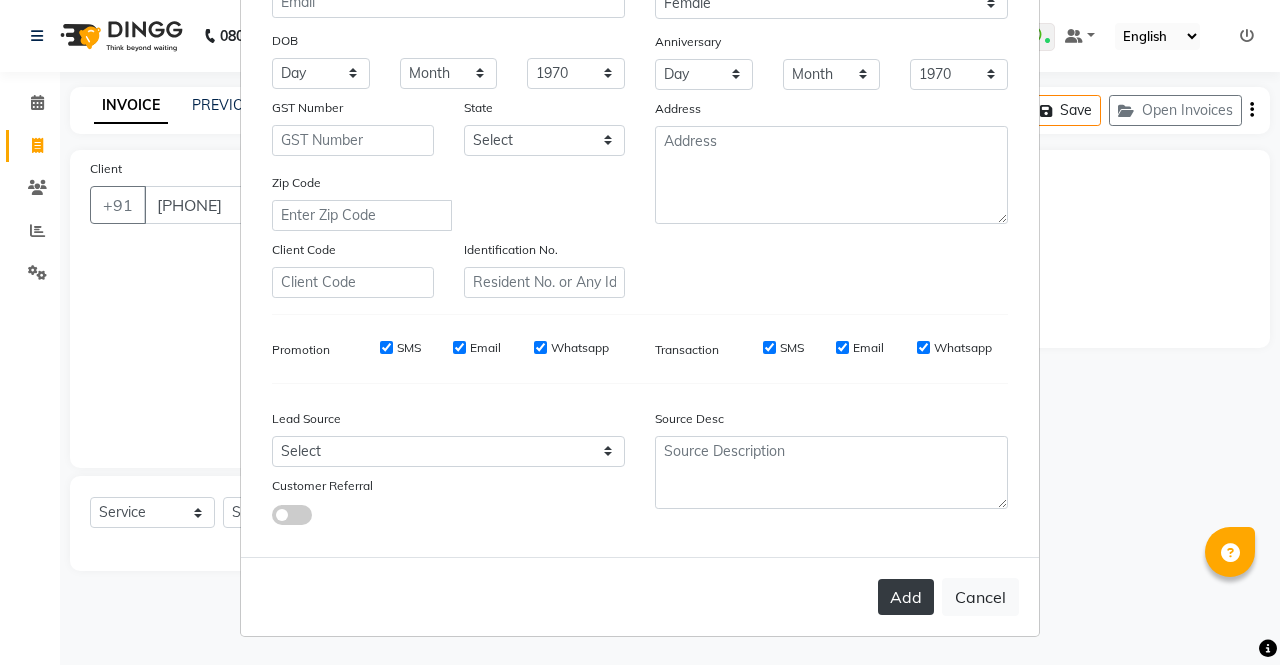 click on "Add" at bounding box center (906, 597) 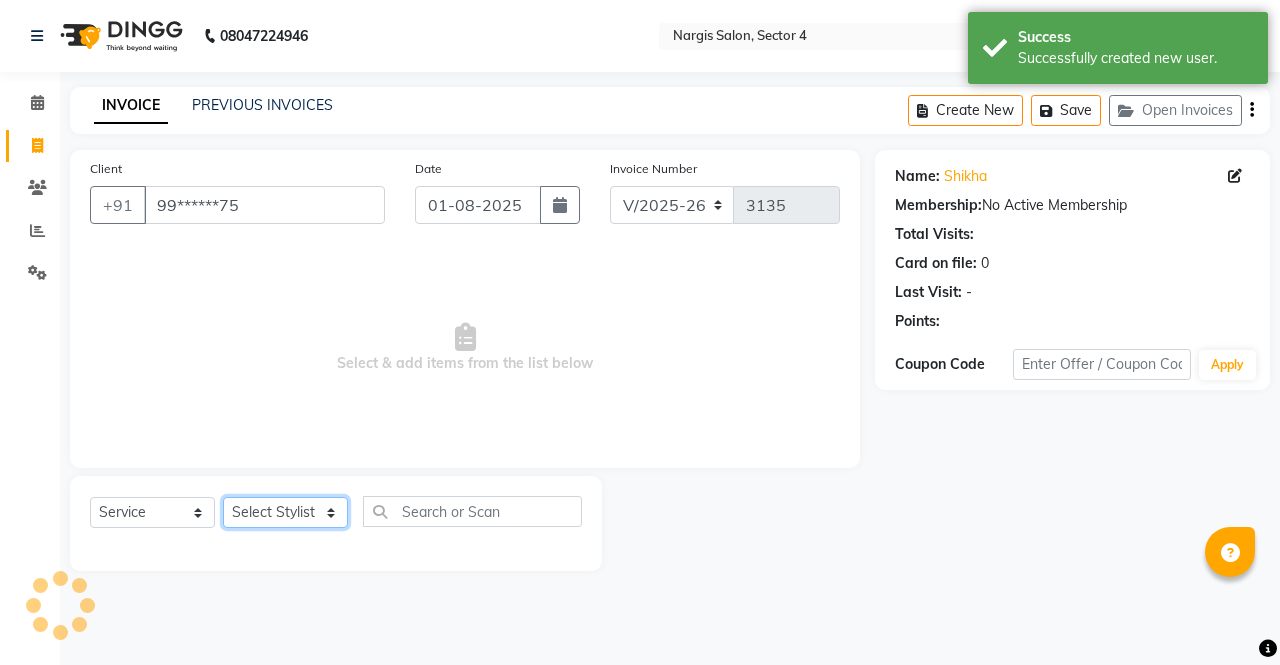 click on "Select Stylist [NAME] [NAME] [NAME] [NAME] Front Desk [NAME] [NAME] [NAME] [NAME] [NAME] [NAME] [NAME]" 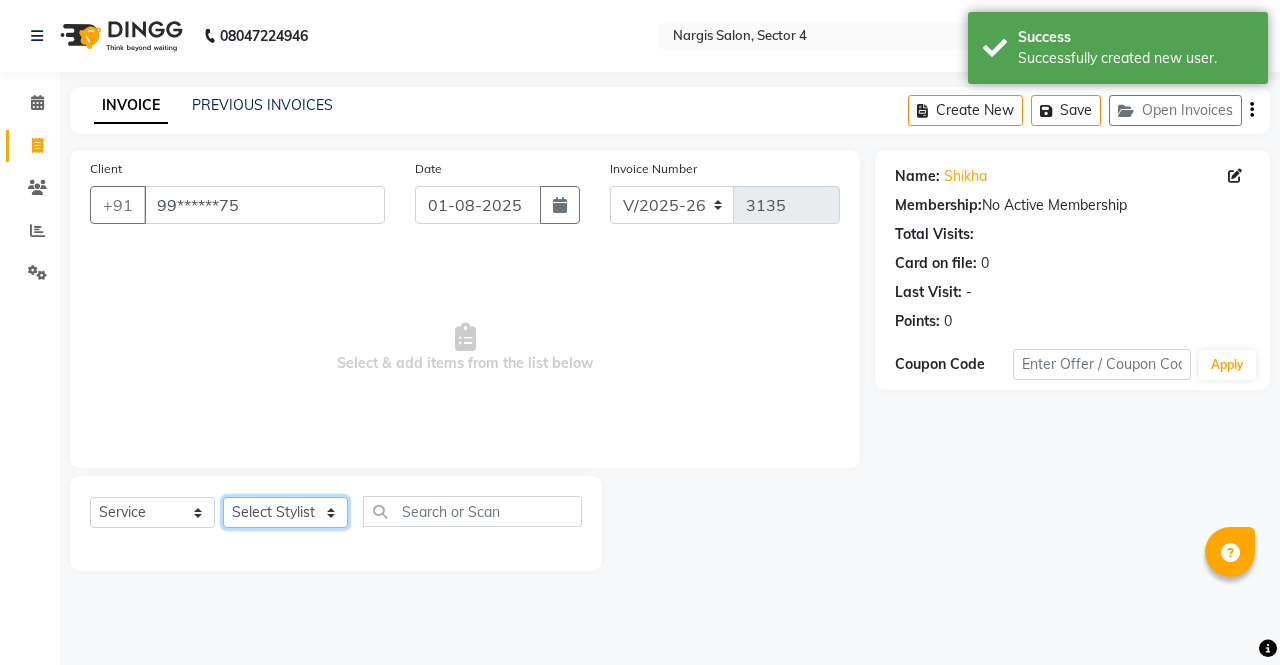click on "Select Stylist [NAME] [NAME] [NAME] [NAME] Front Desk [NAME] [NAME] [NAME] [NAME] [NAME] [NAME] [NAME]" 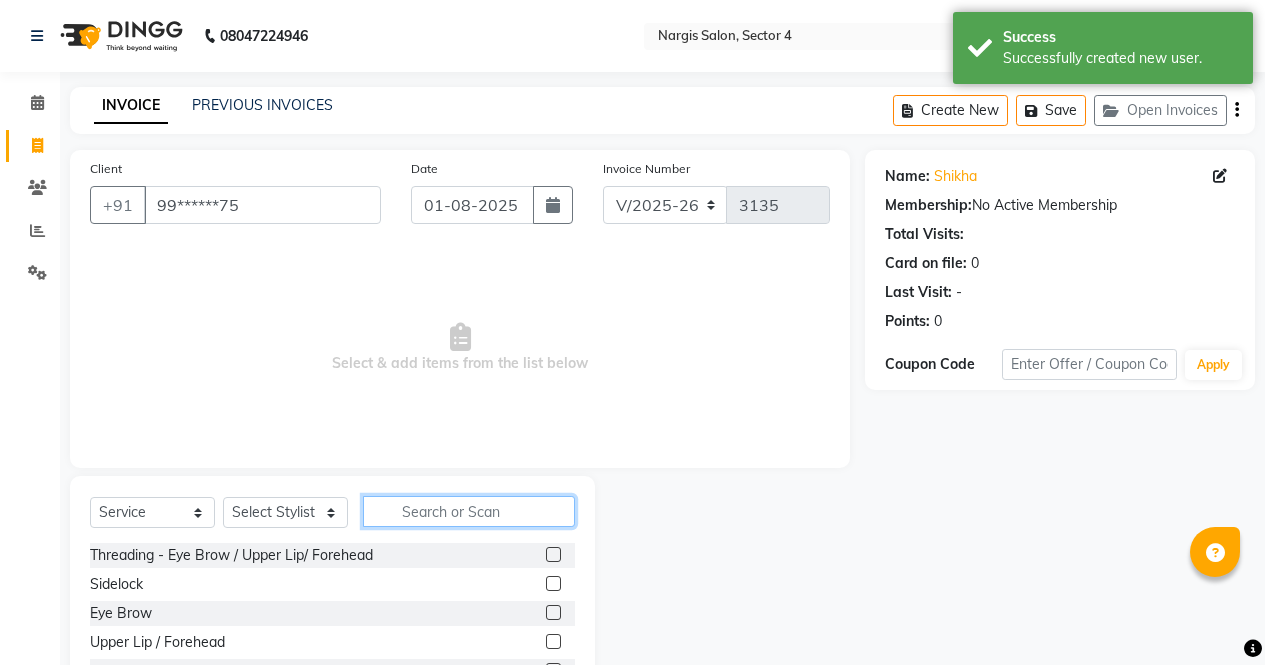 click 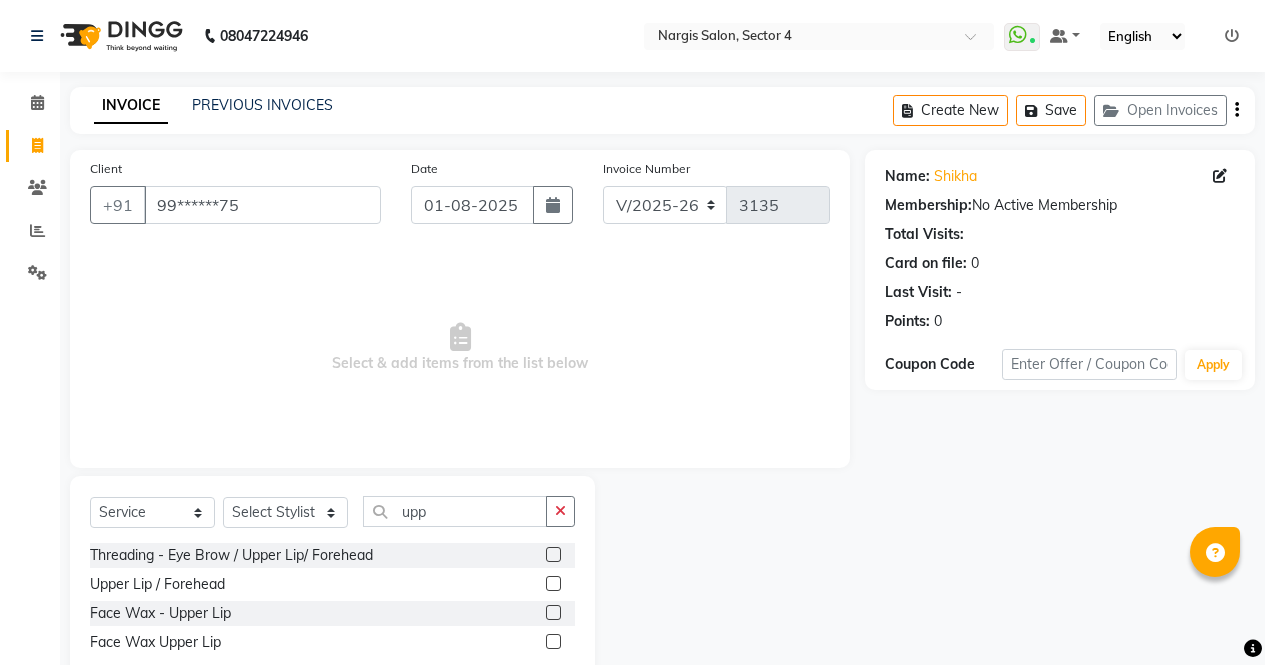 click 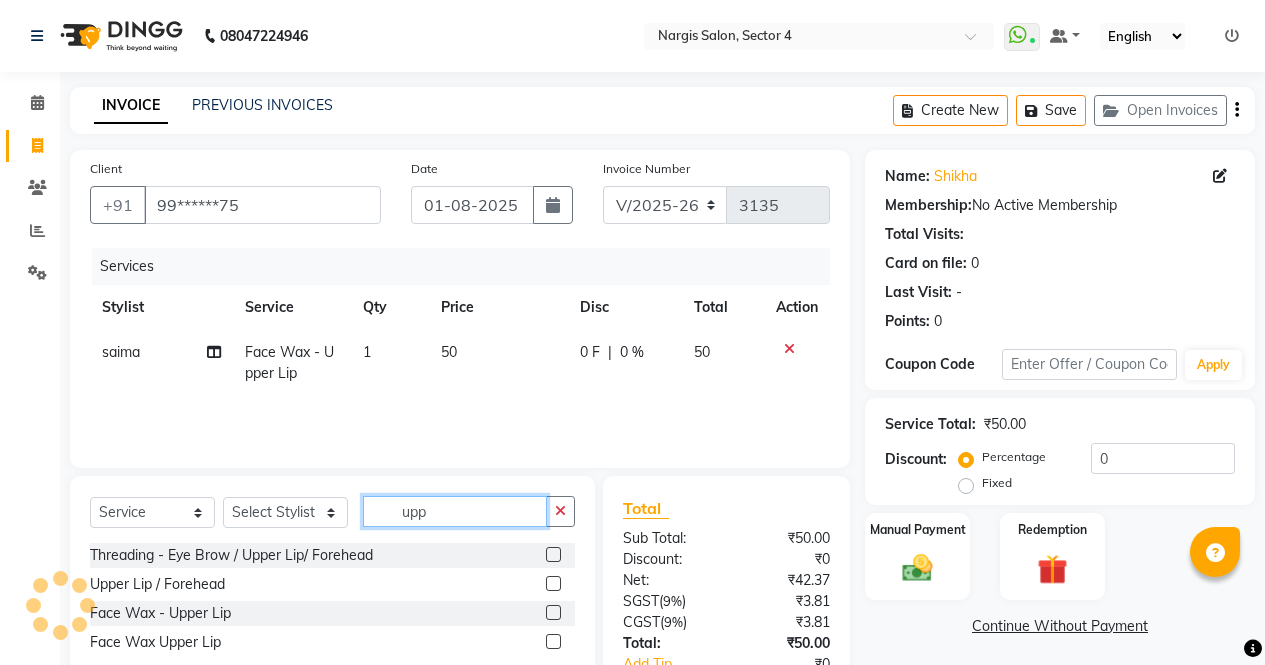 click on "upp" 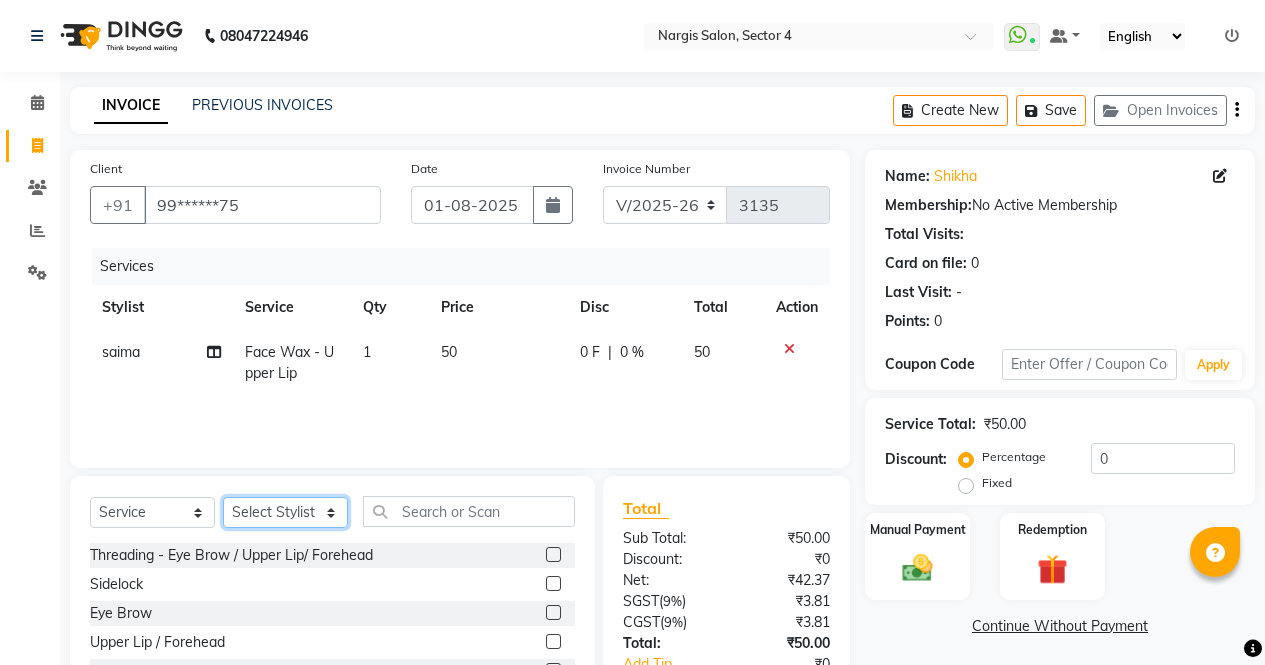 click on "Select Stylist [NAME] [NAME] [NAME] [NAME] Front Desk [NAME] [NAME] [NAME] [NAME] [NAME] [NAME] [NAME]" 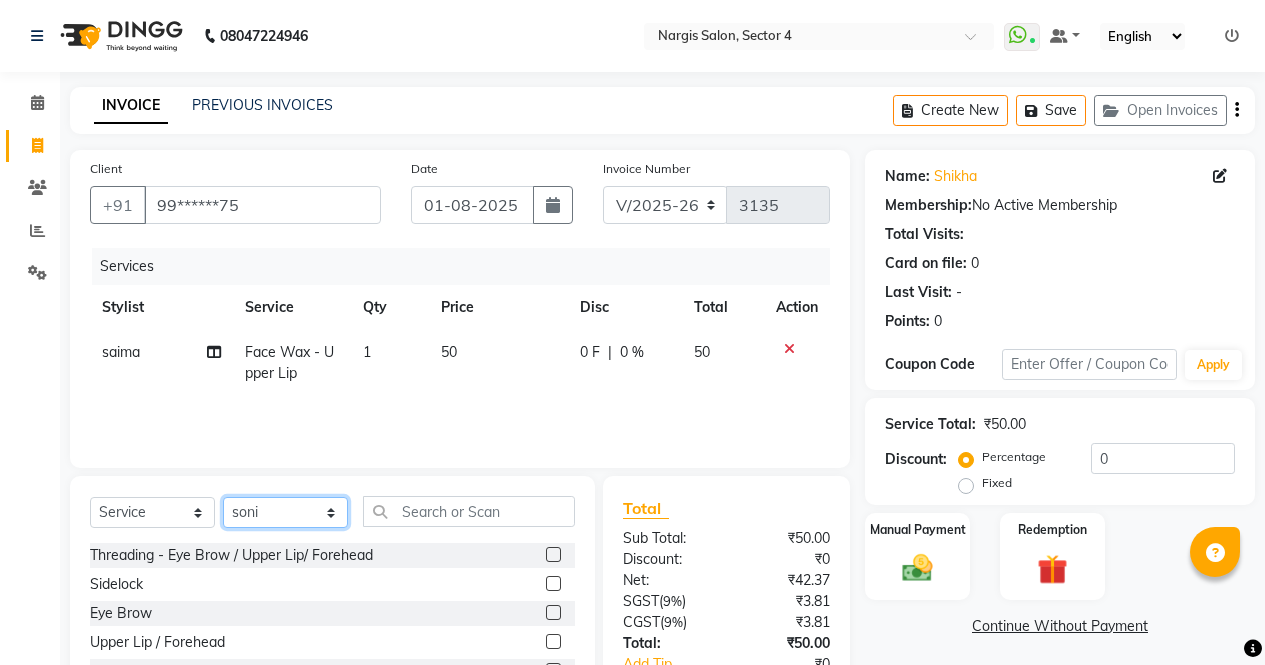 click on "Select Stylist [NAME] [NAME] [NAME] [NAME] Front Desk [NAME] [NAME] [NAME] [NAME] [NAME] [NAME] [NAME]" 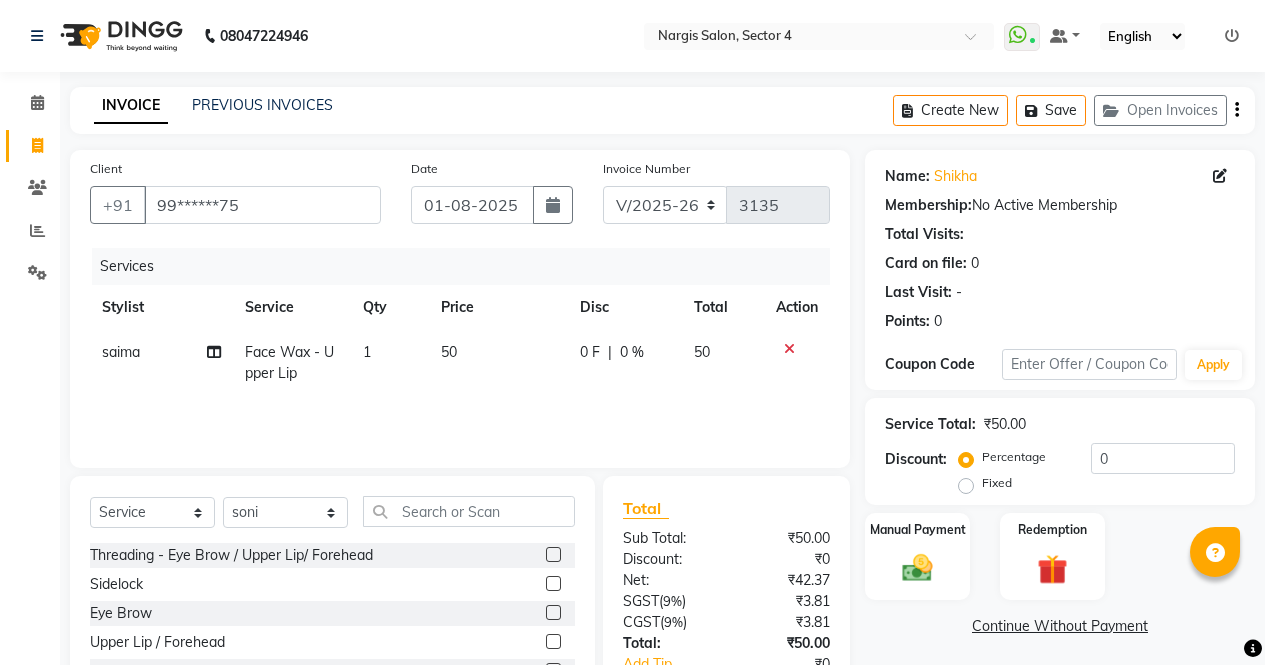 click 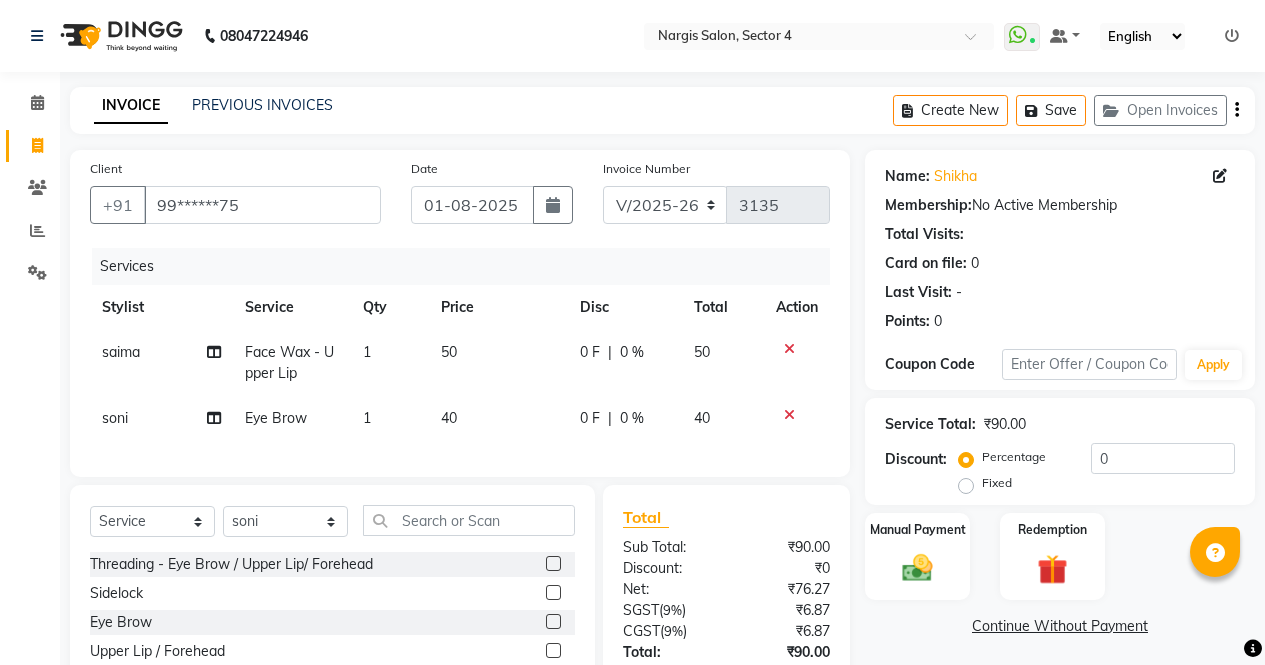 click 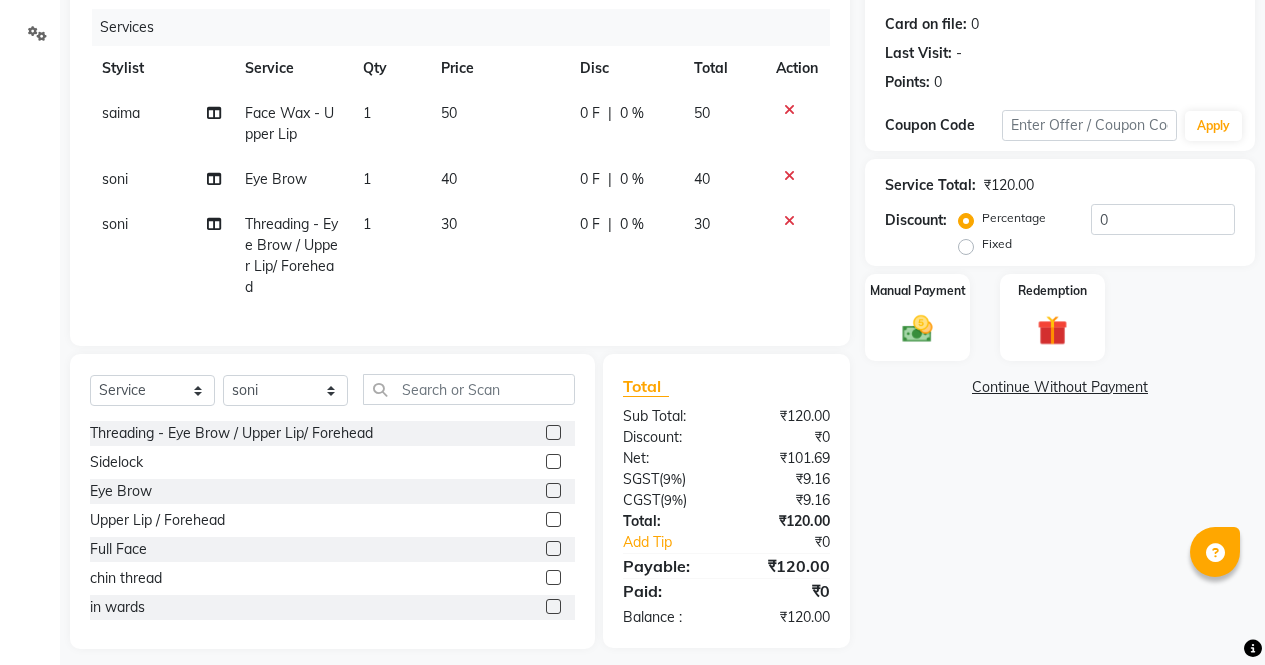 scroll, scrollTop: 268, scrollLeft: 0, axis: vertical 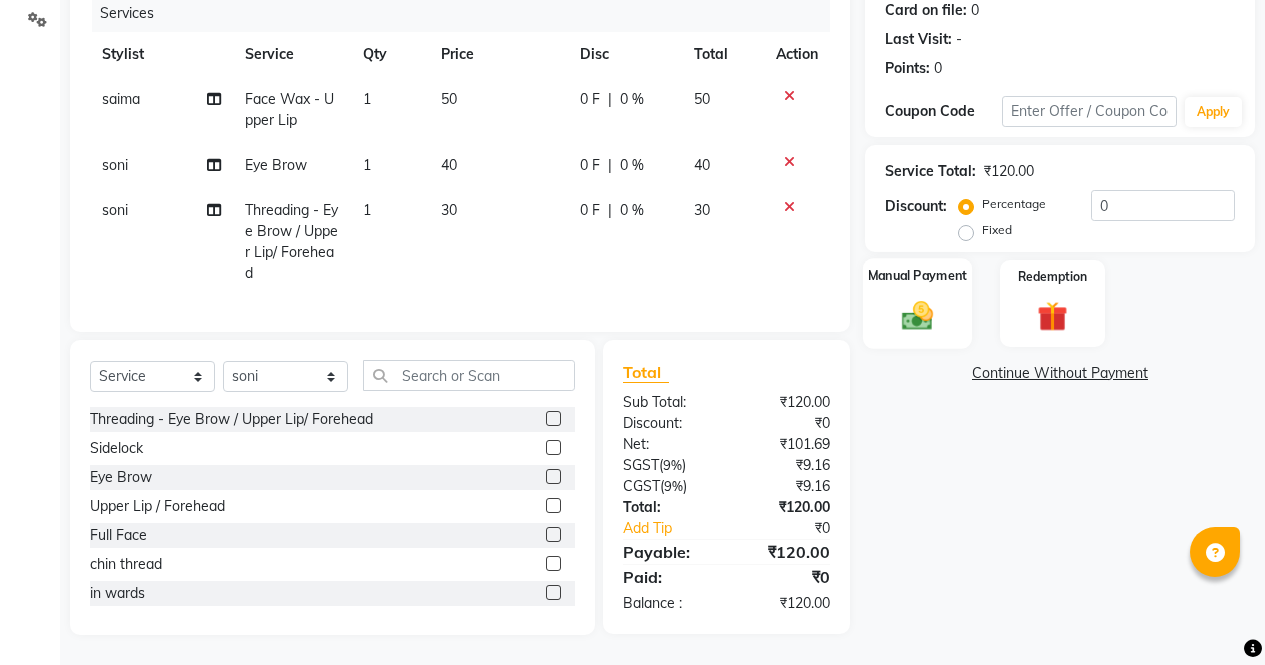 click 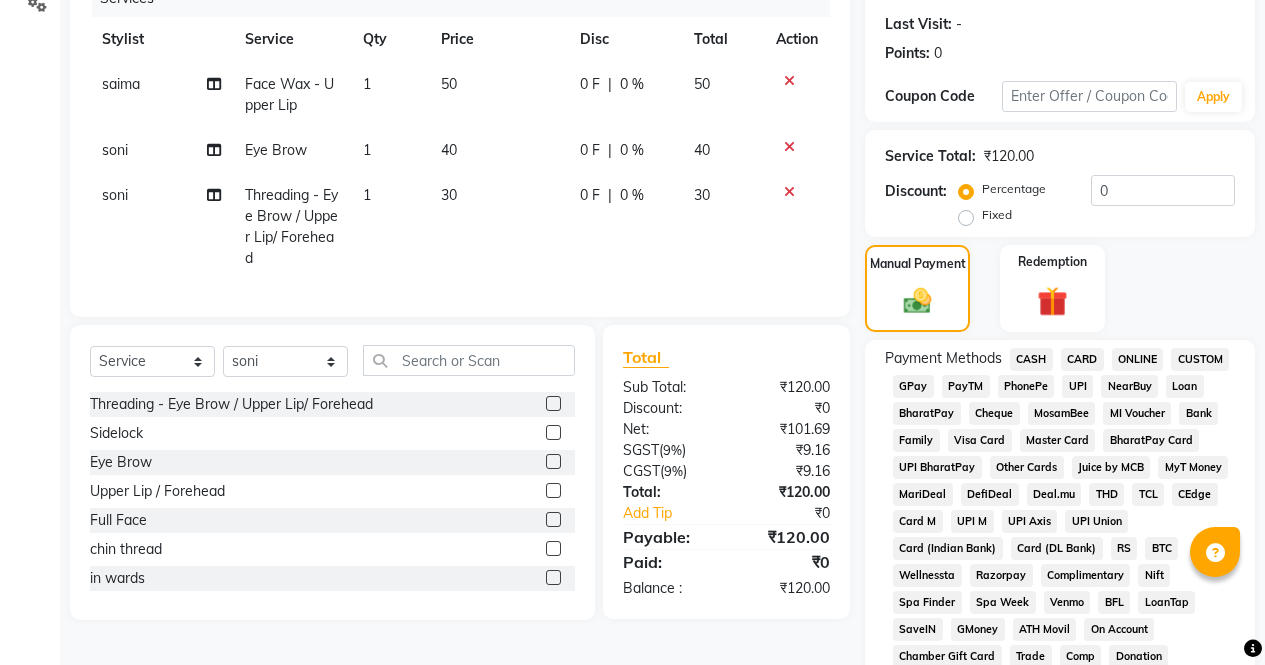 click on "ONLINE" 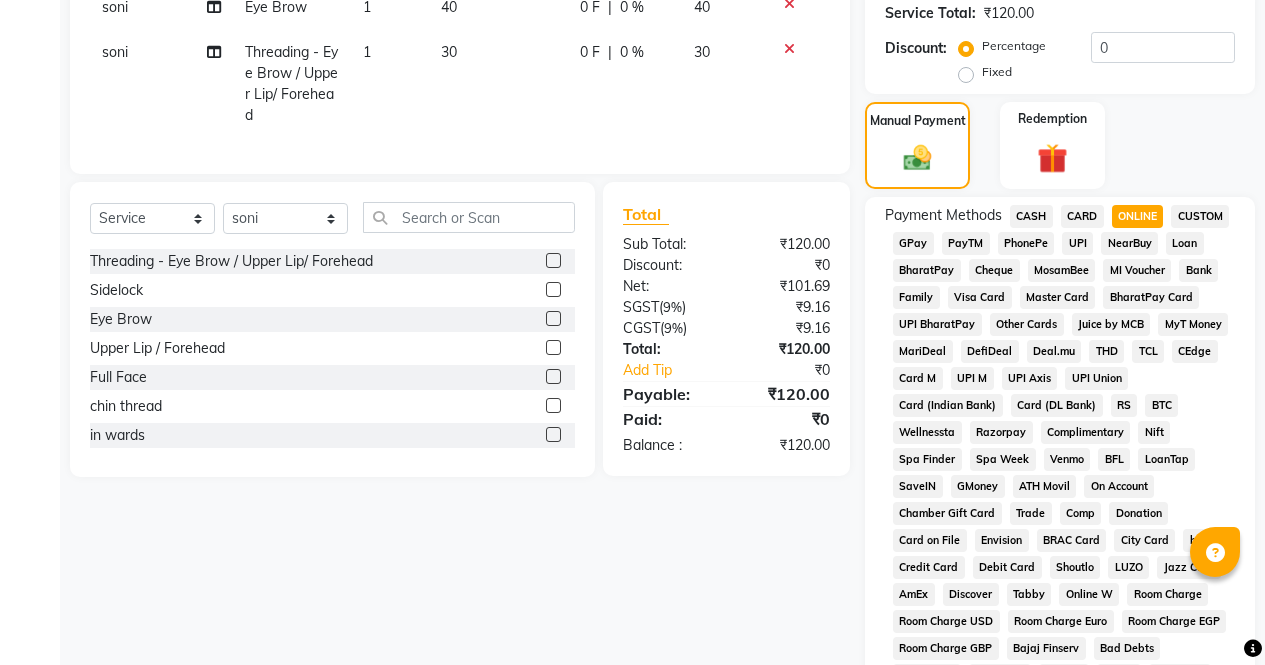 scroll, scrollTop: 914, scrollLeft: 0, axis: vertical 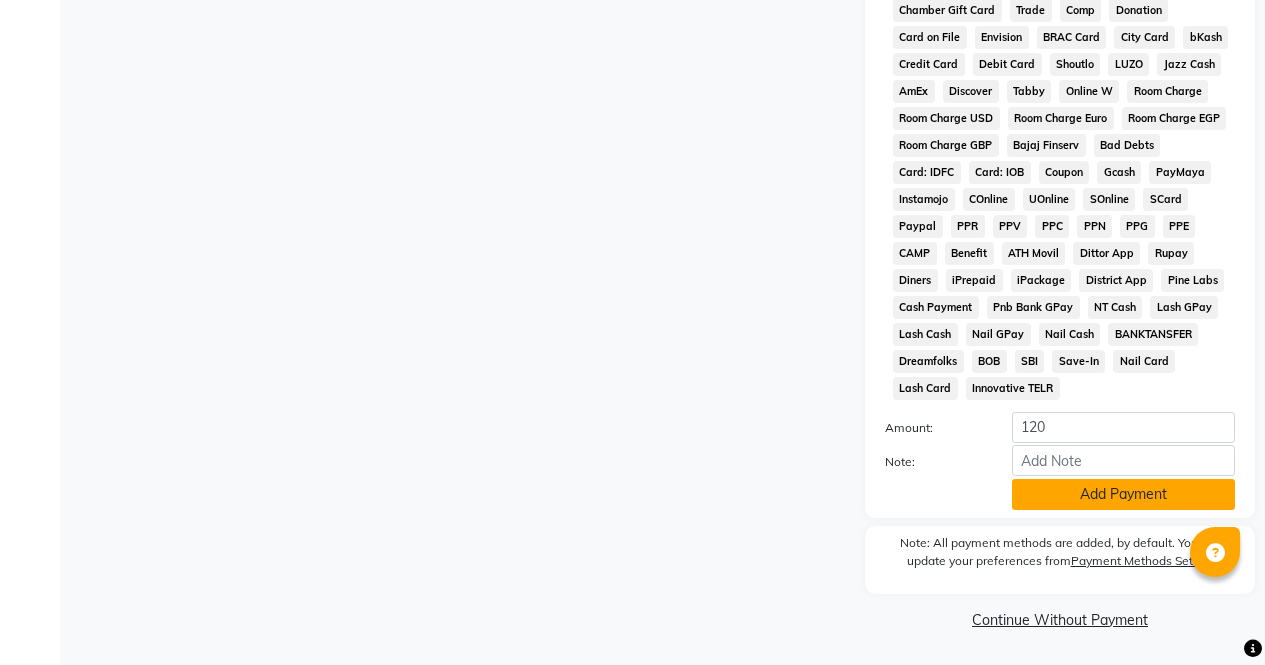 click on "Add Payment" 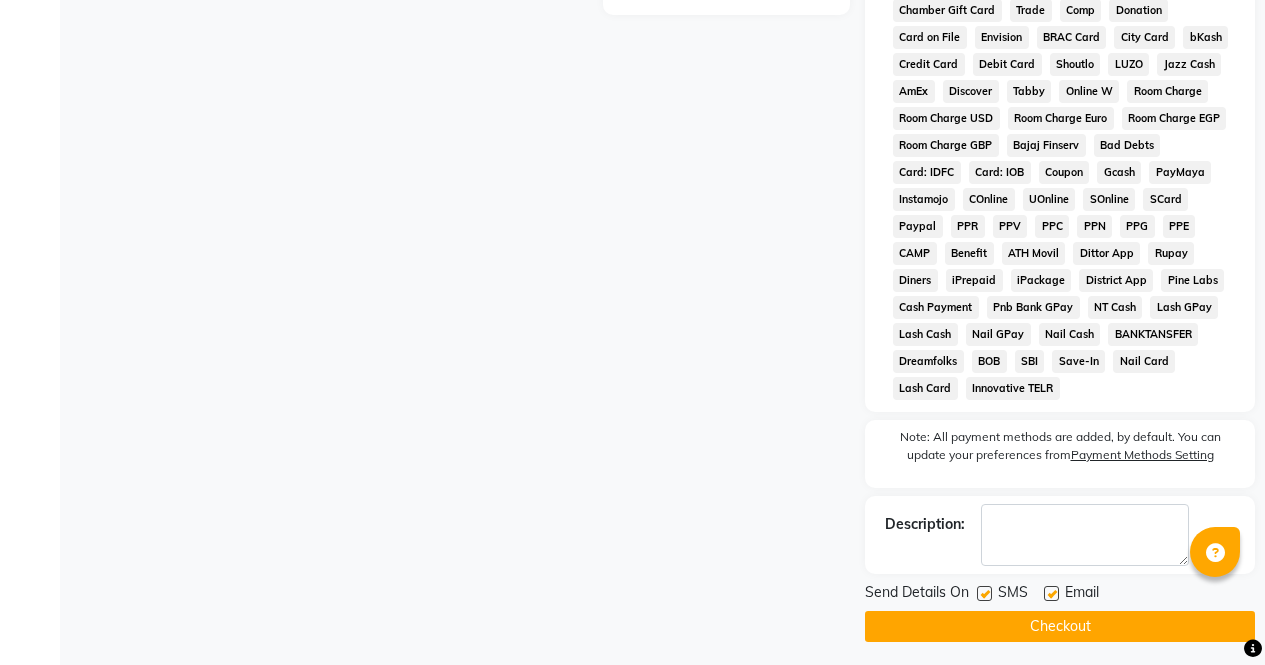 click on "Checkout" 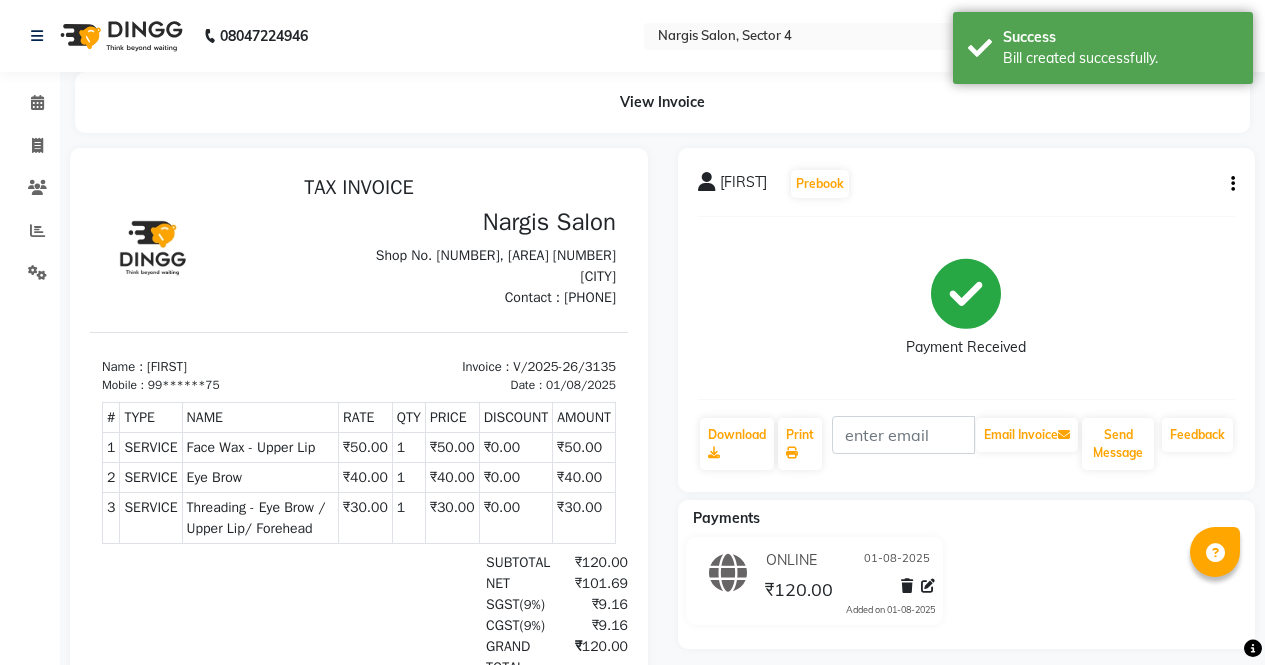 scroll, scrollTop: 0, scrollLeft: 0, axis: both 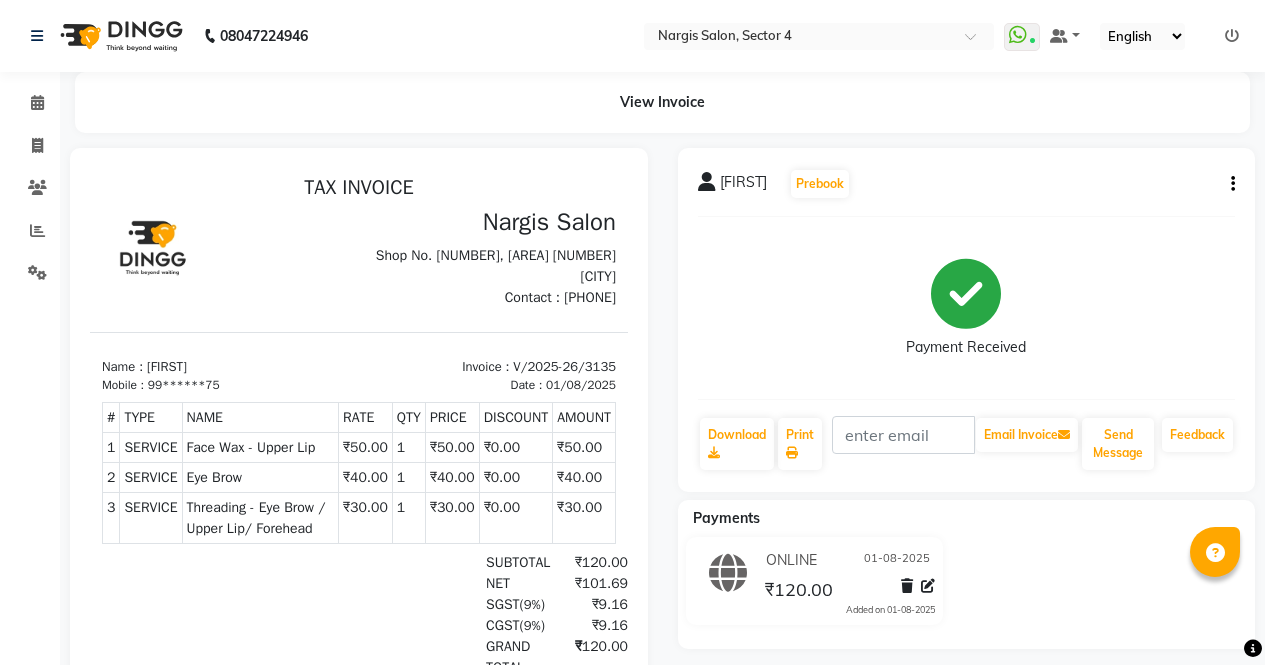 click 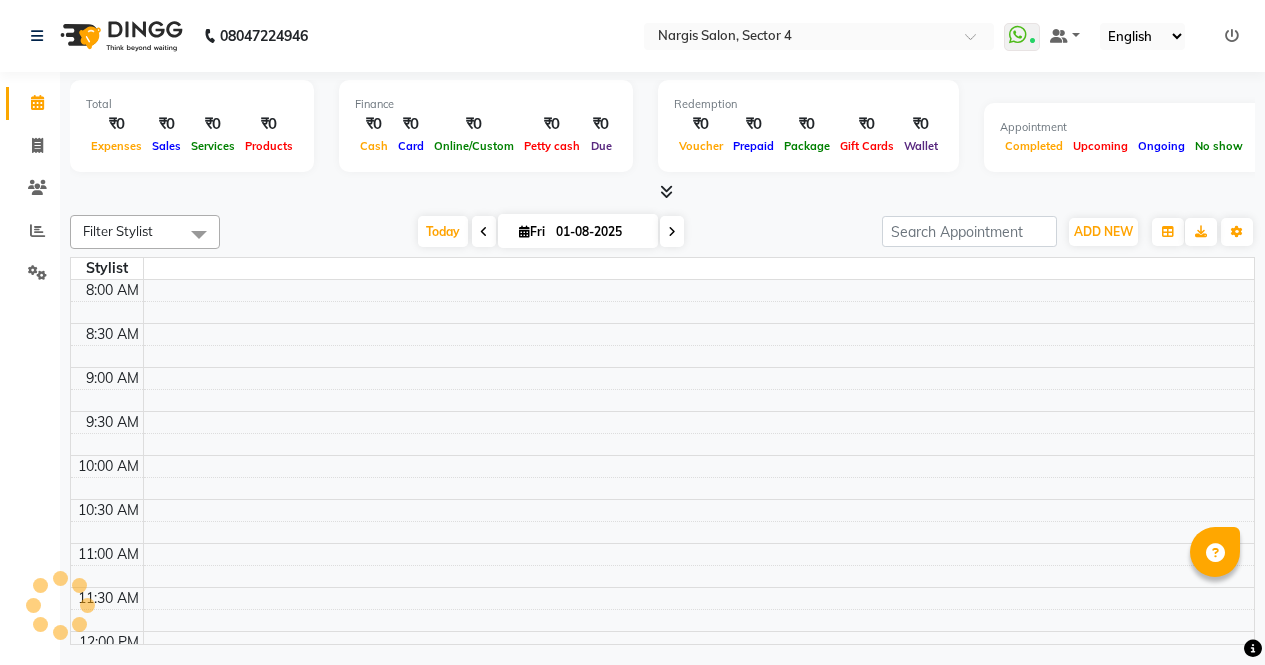 scroll, scrollTop: 0, scrollLeft: 0, axis: both 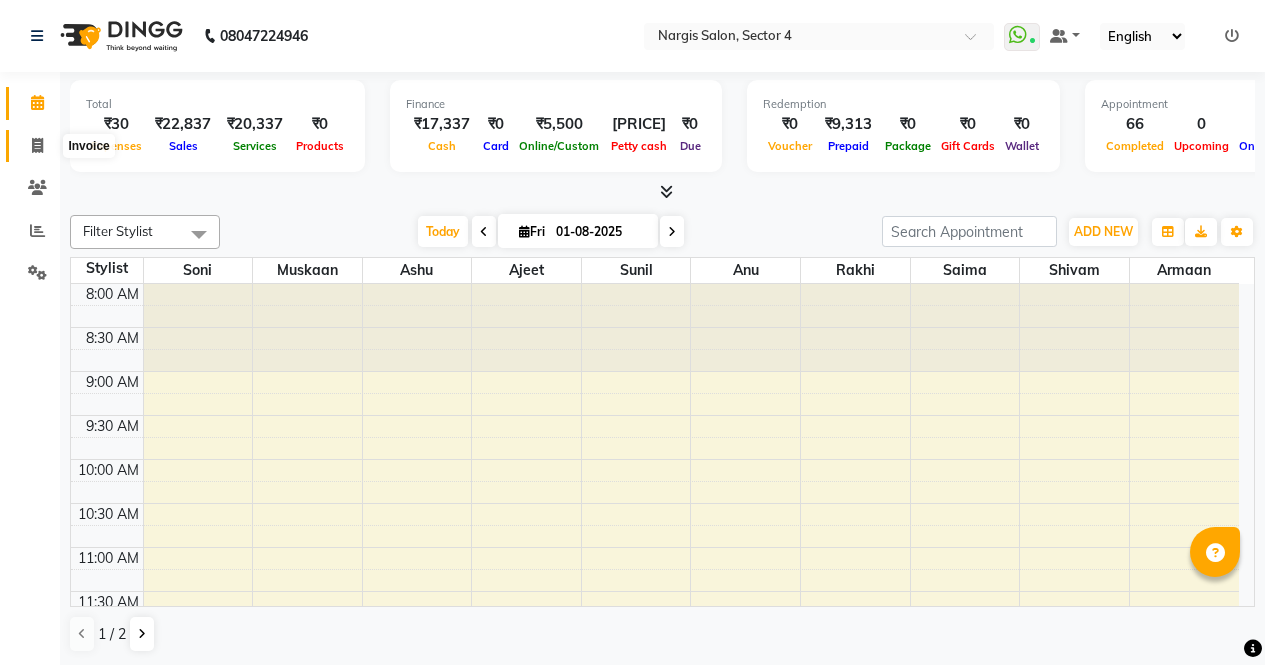 click 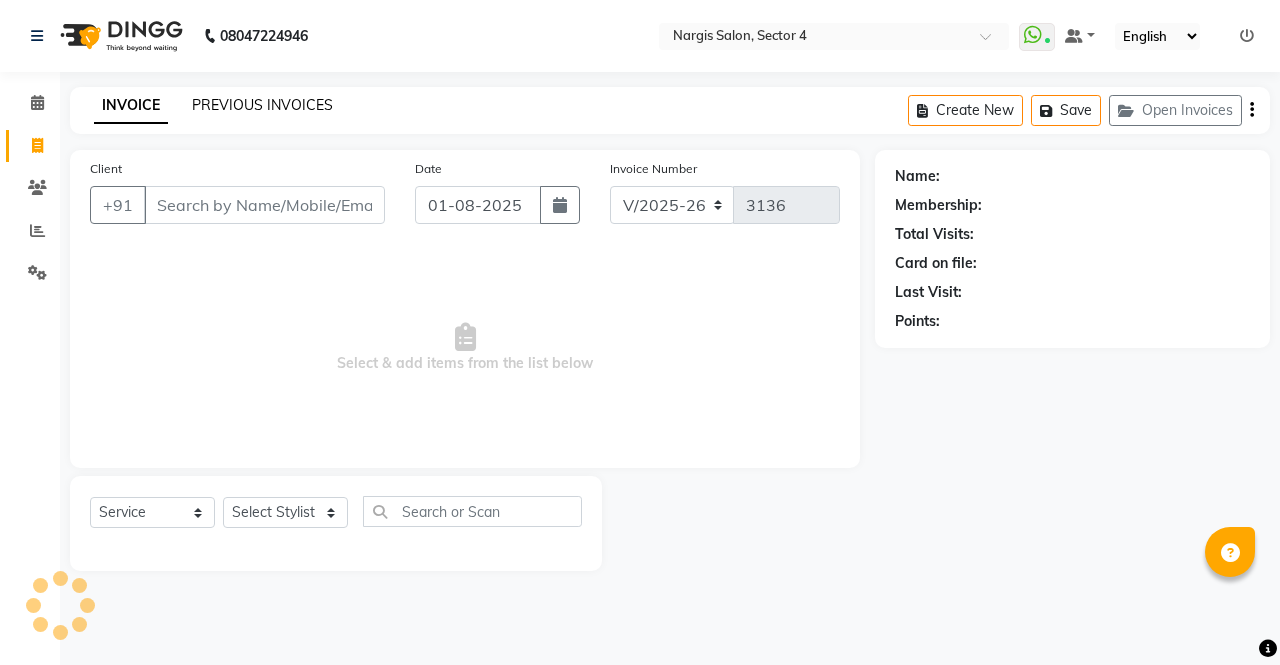 click on "PREVIOUS INVOICES" 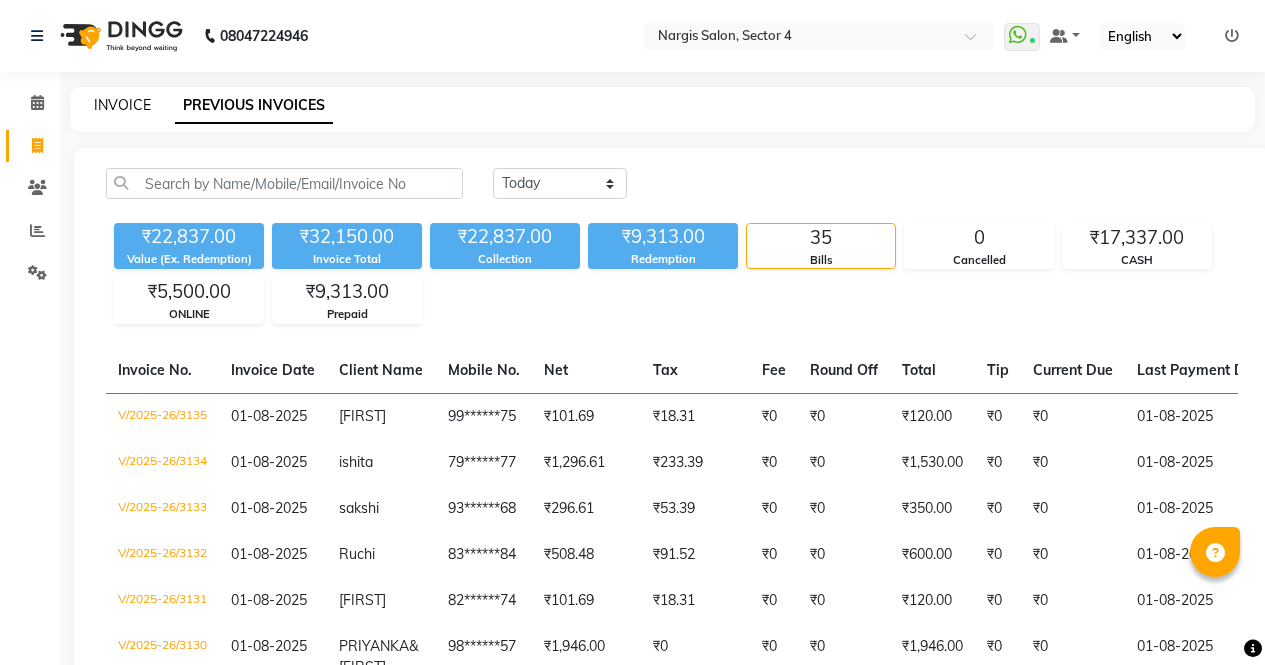 click on "INVOICE" 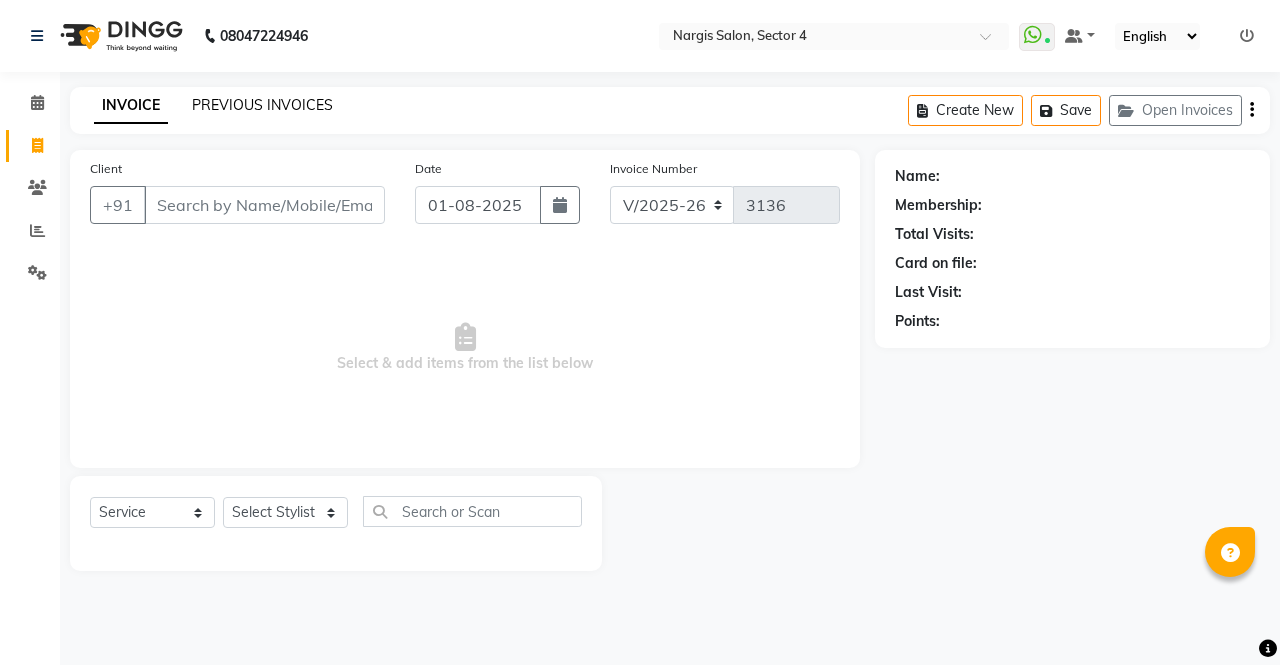 click on "PREVIOUS INVOICES" 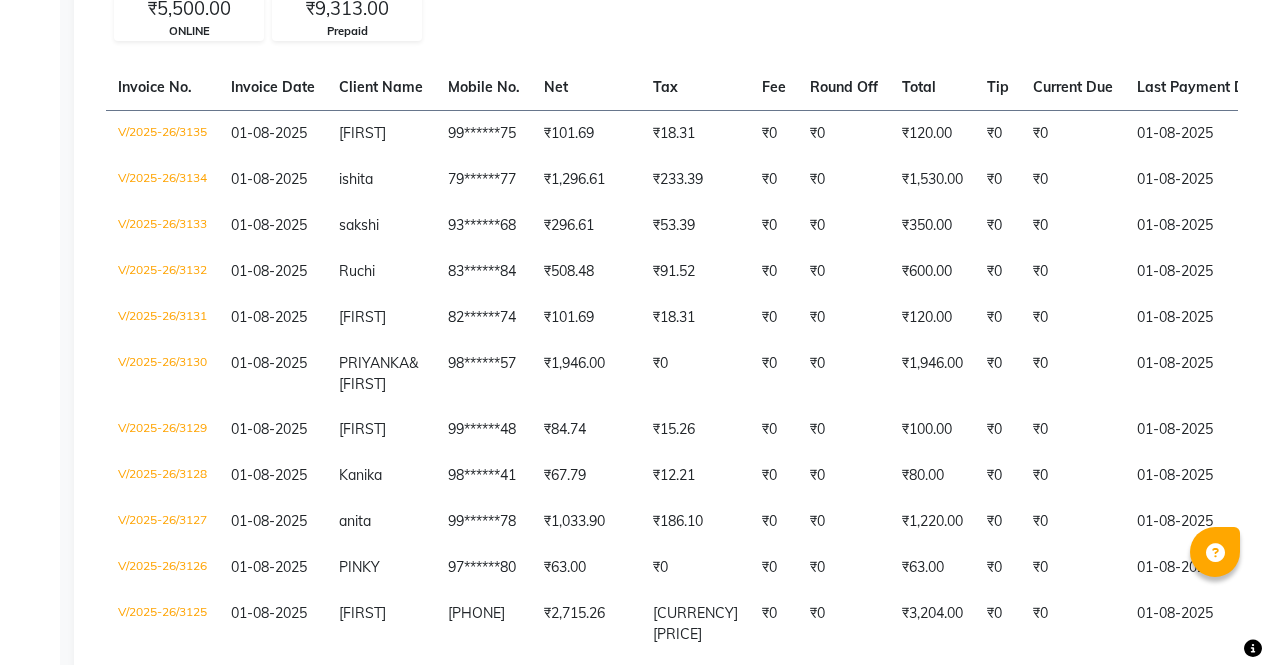 scroll, scrollTop: 0, scrollLeft: 0, axis: both 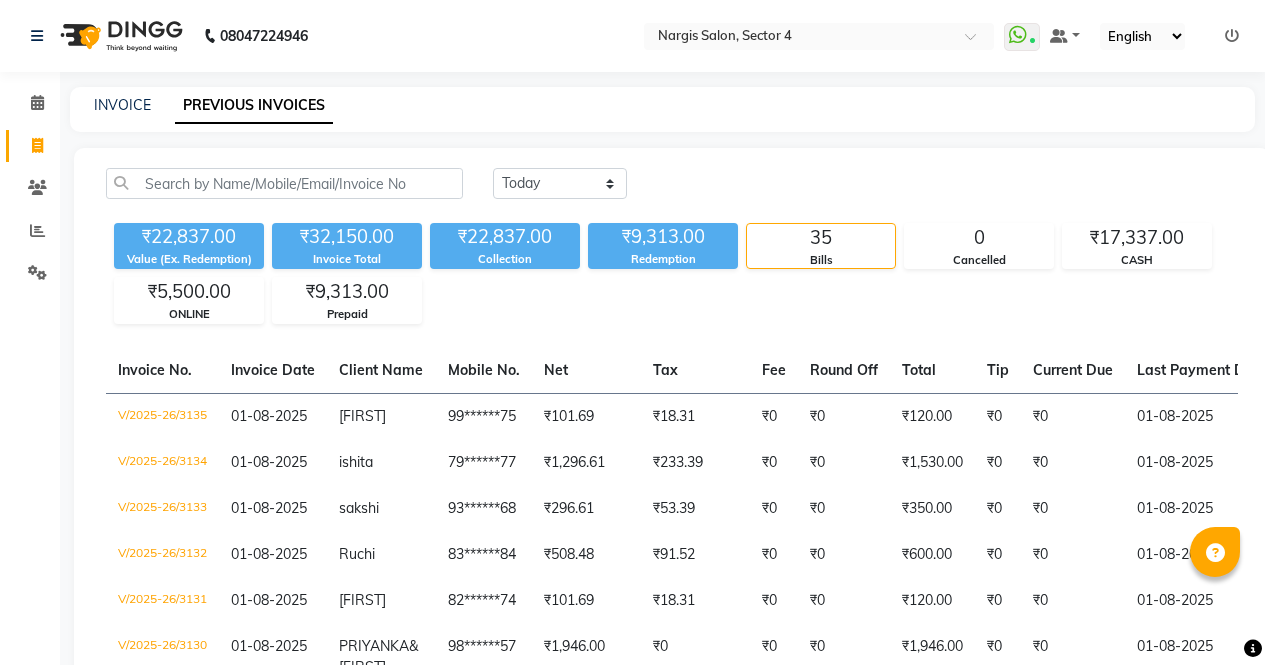 click 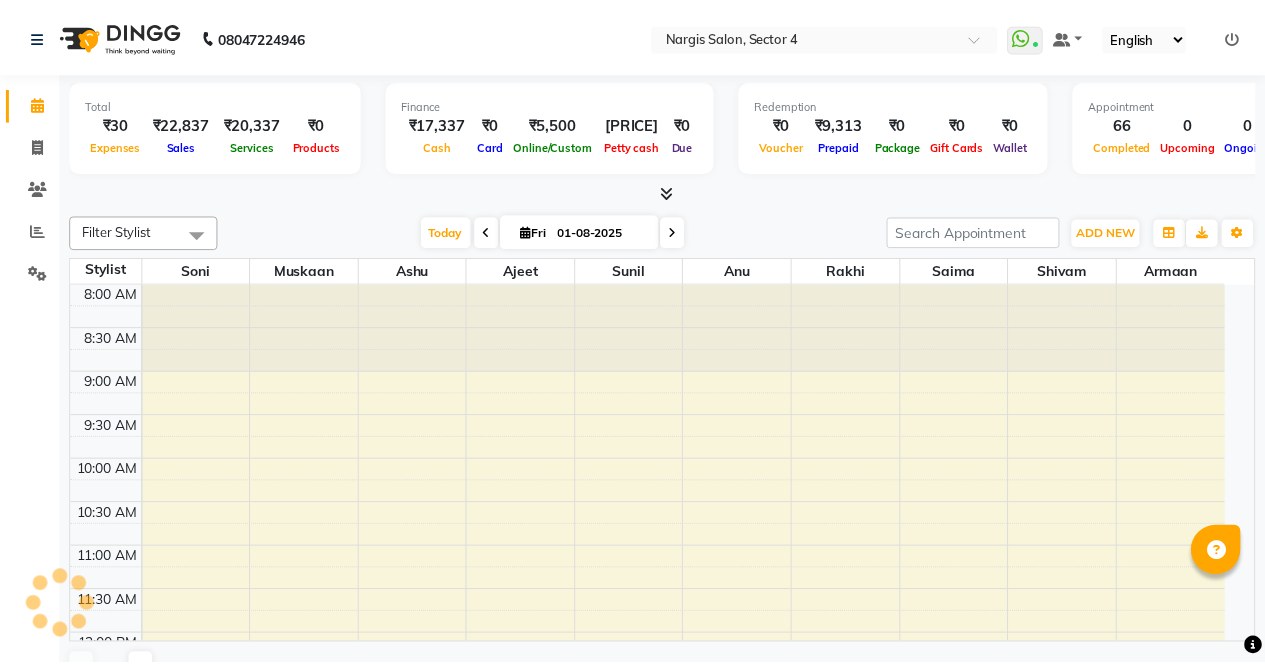 scroll, scrollTop: 0, scrollLeft: 0, axis: both 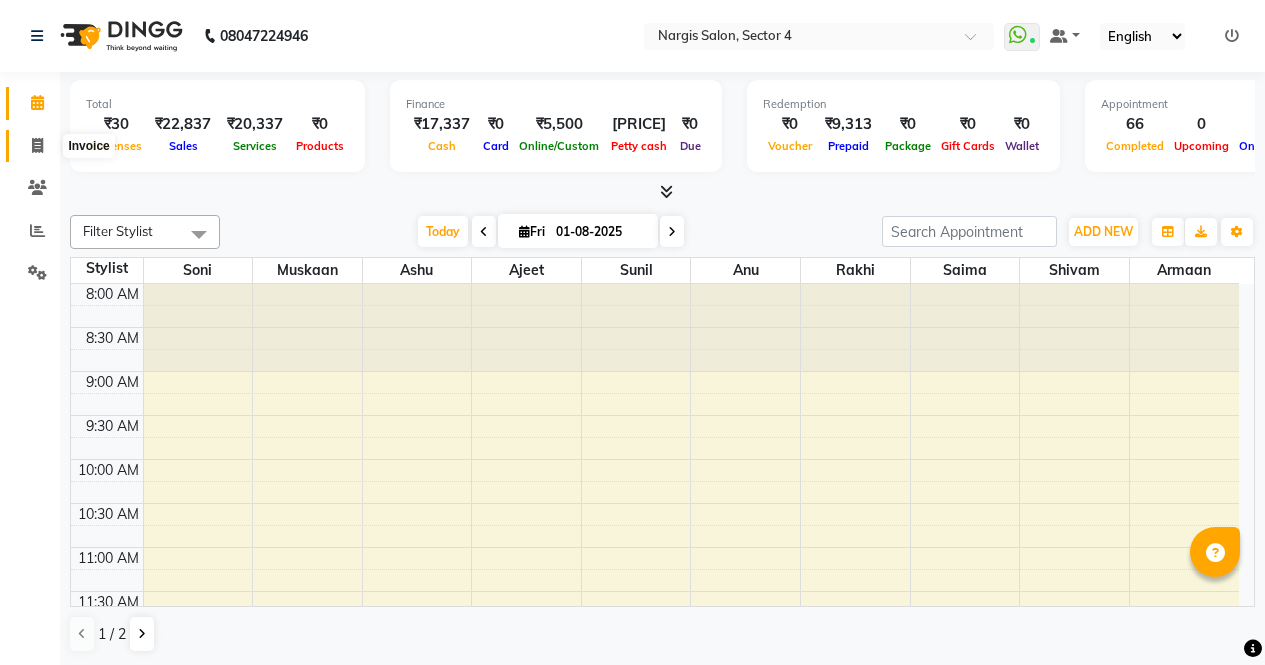 click 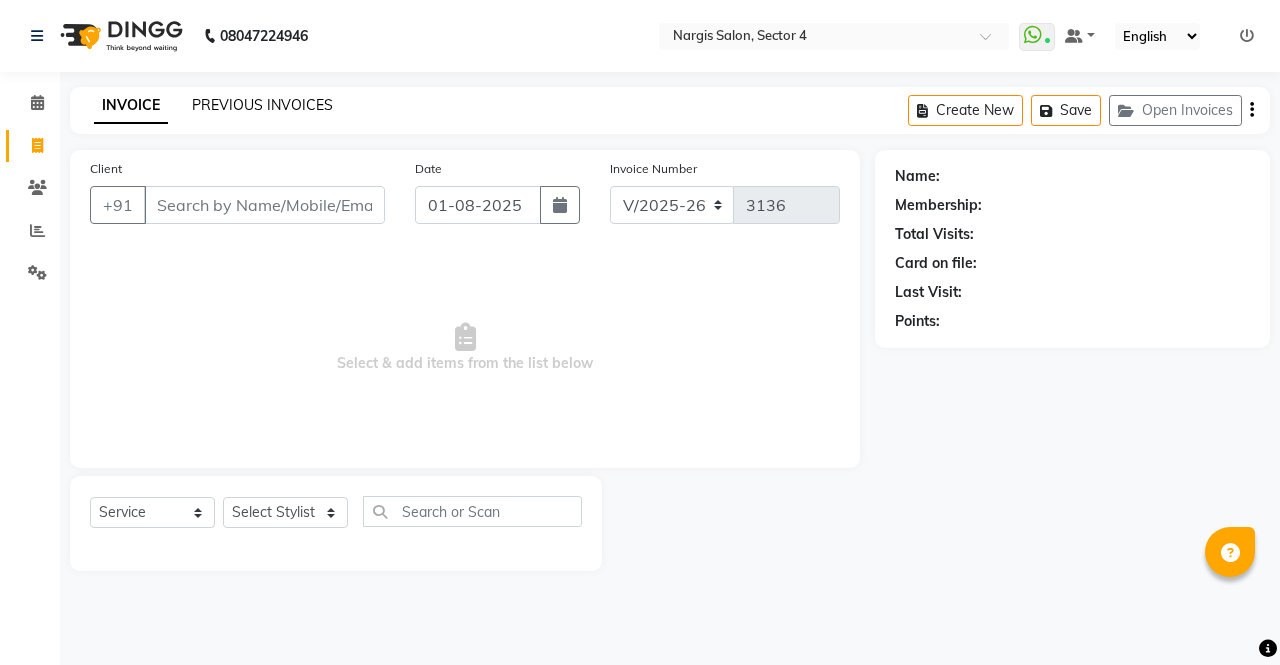 click on "PREVIOUS INVOICES" 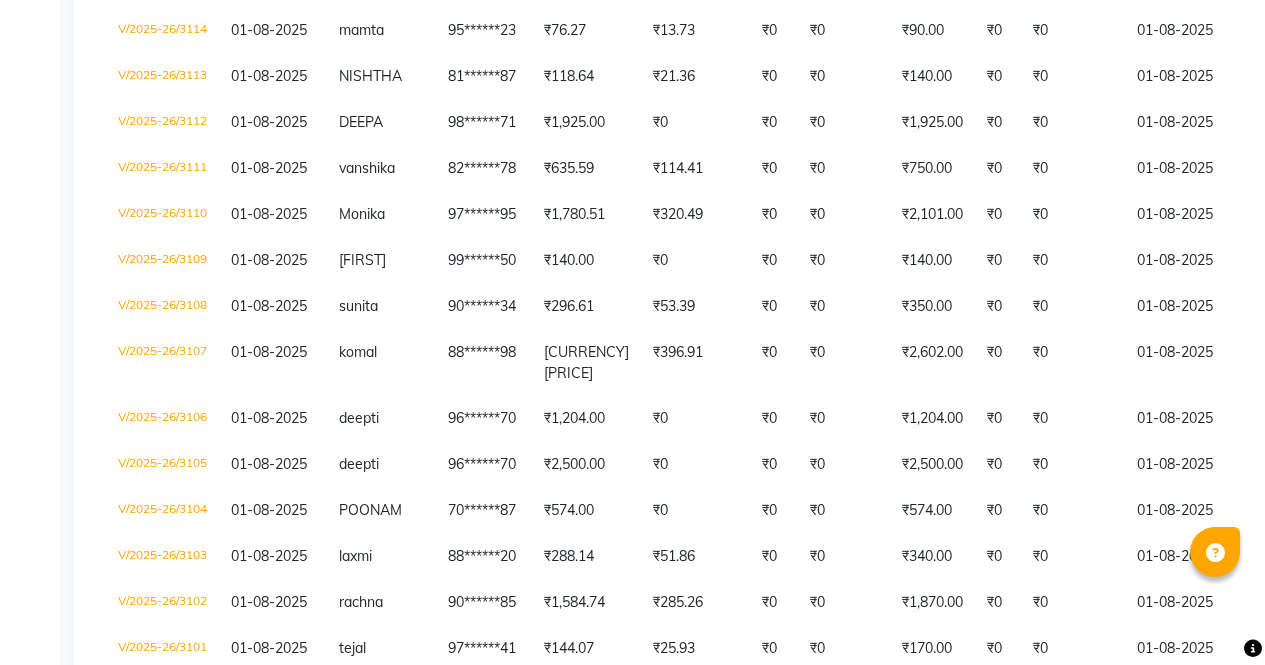 scroll, scrollTop: 1483, scrollLeft: 0, axis: vertical 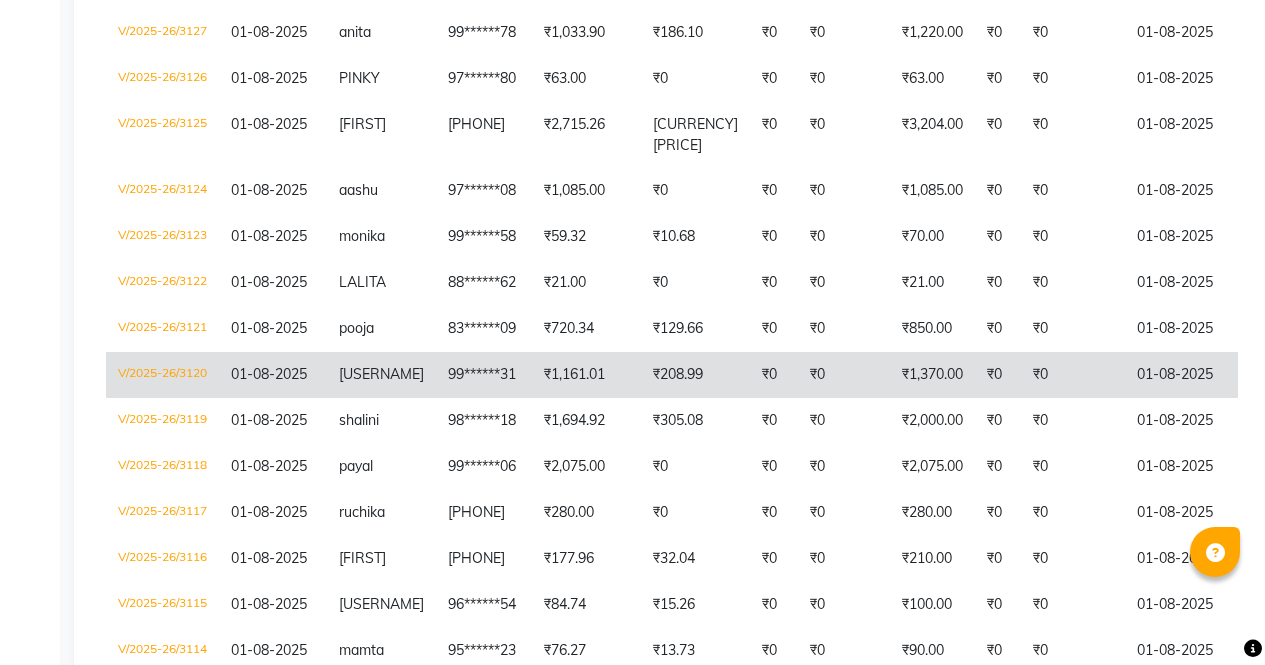 click on "V/2025-26/3120" 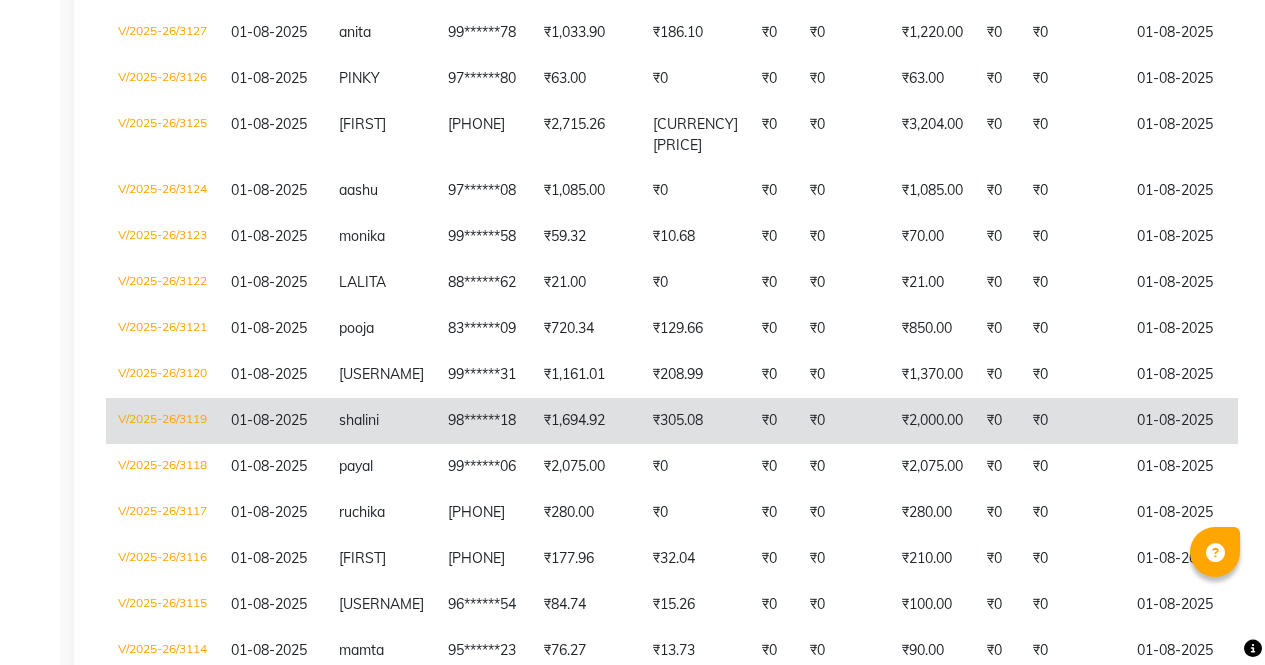 click on "V/2025-26/3119" 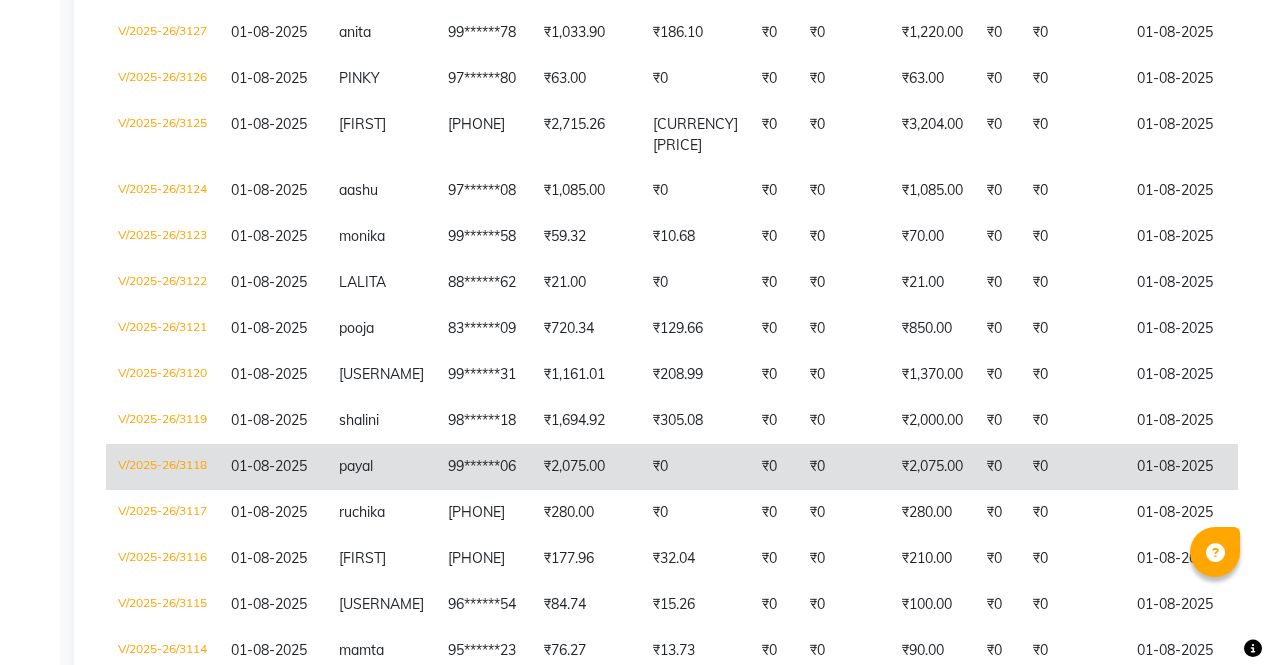click on "V/2025-26/3118" 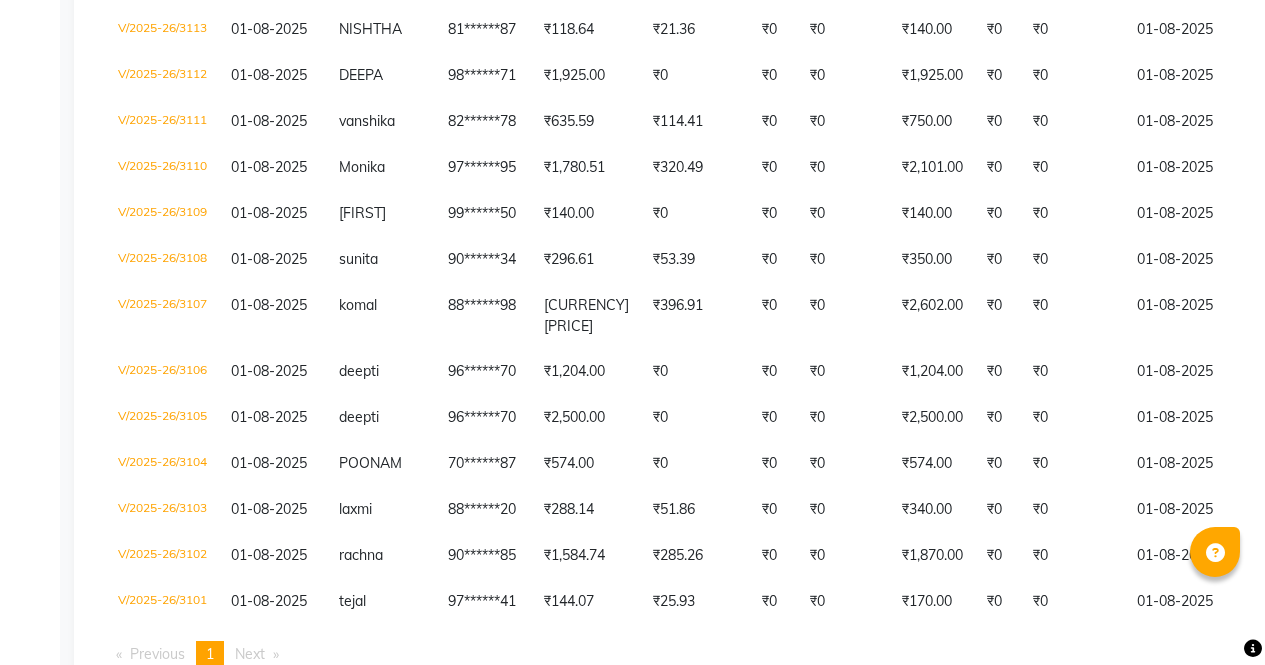 scroll, scrollTop: 1442, scrollLeft: 0, axis: vertical 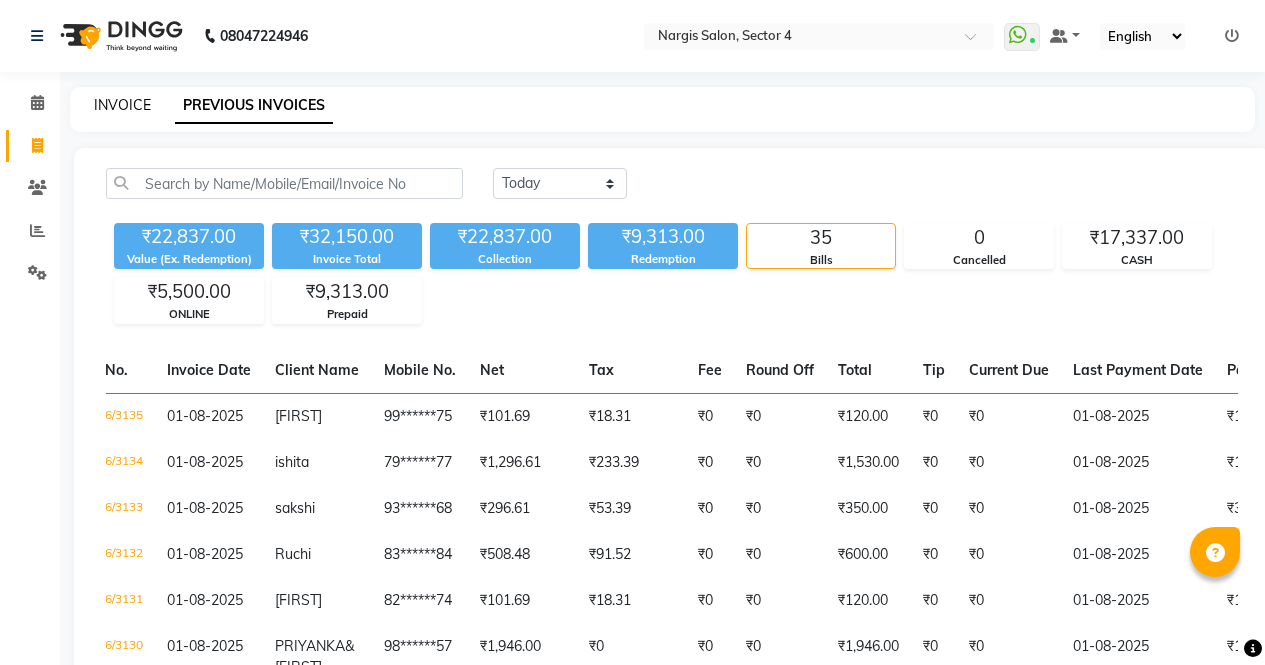 click on "INVOICE" 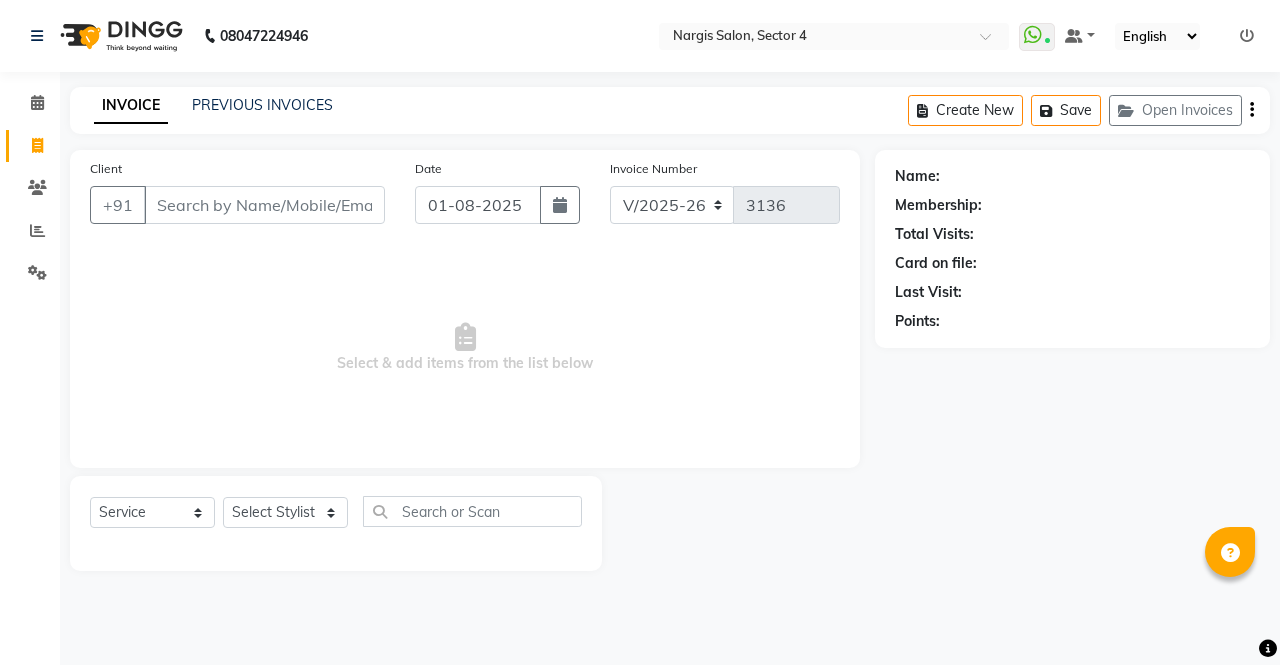 click on "Client" at bounding box center (264, 205) 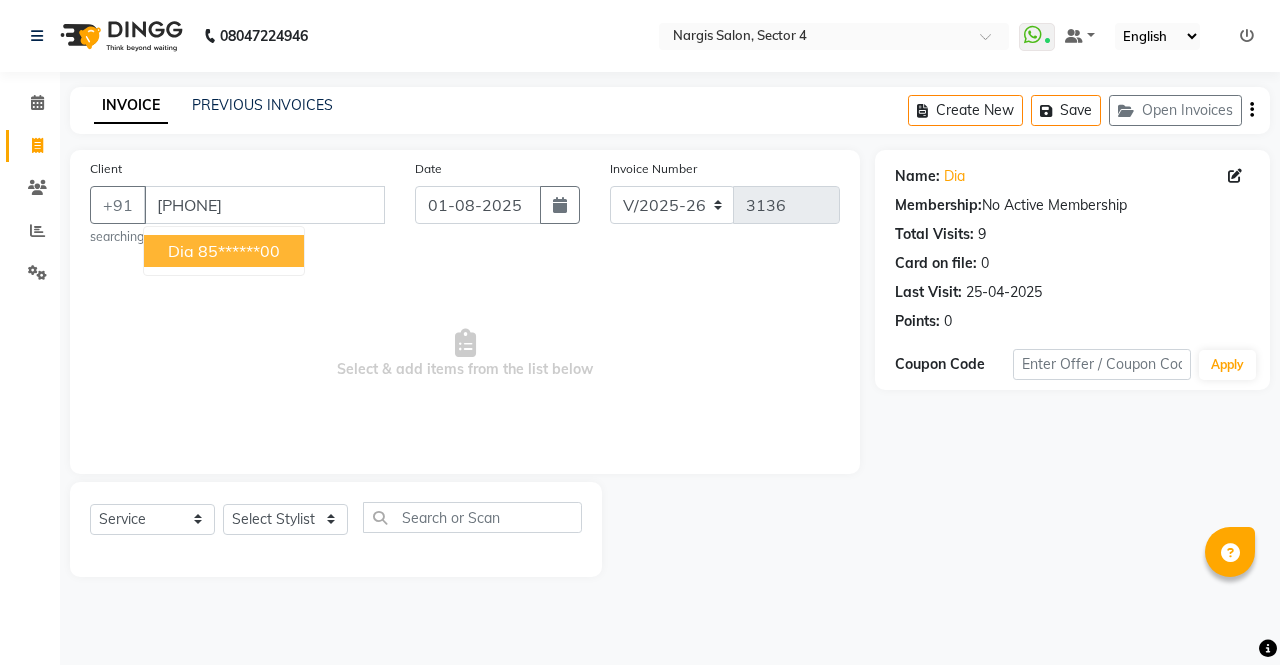 click on "85******00" at bounding box center [239, 251] 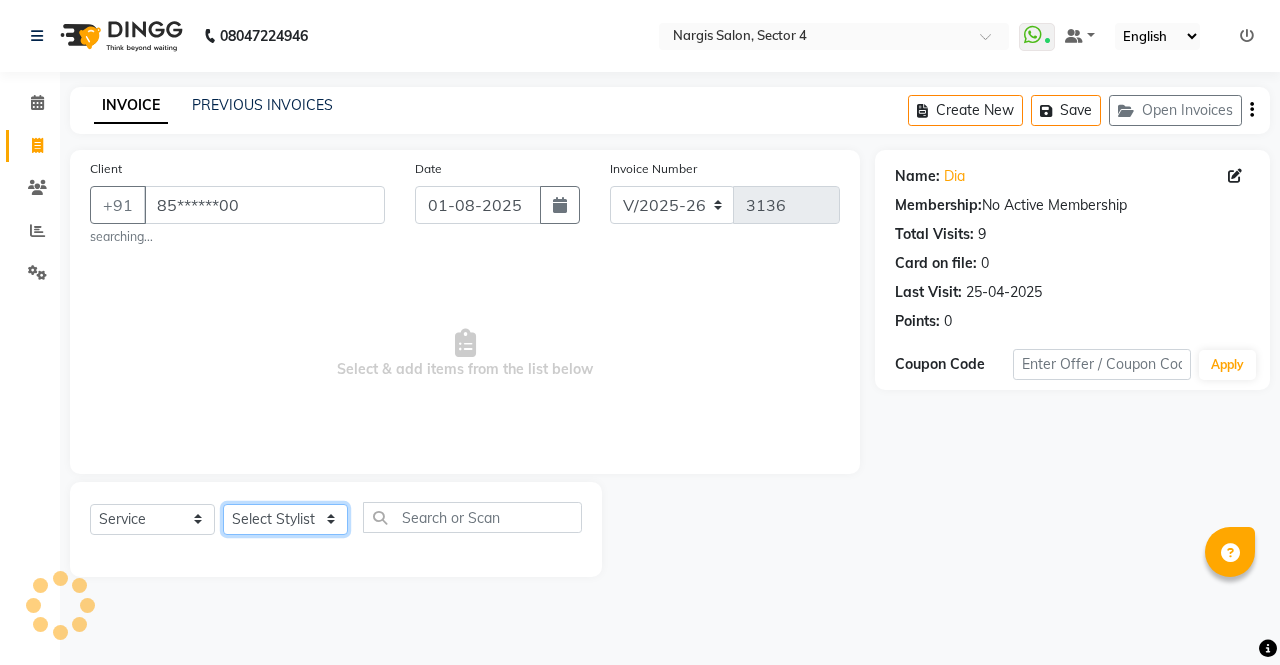 click on "Select Stylist [NAME] [NAME] [NAME] [NAME] Front Desk [NAME] [NAME] [NAME] [NAME] [NAME] [NAME] [NAME]" 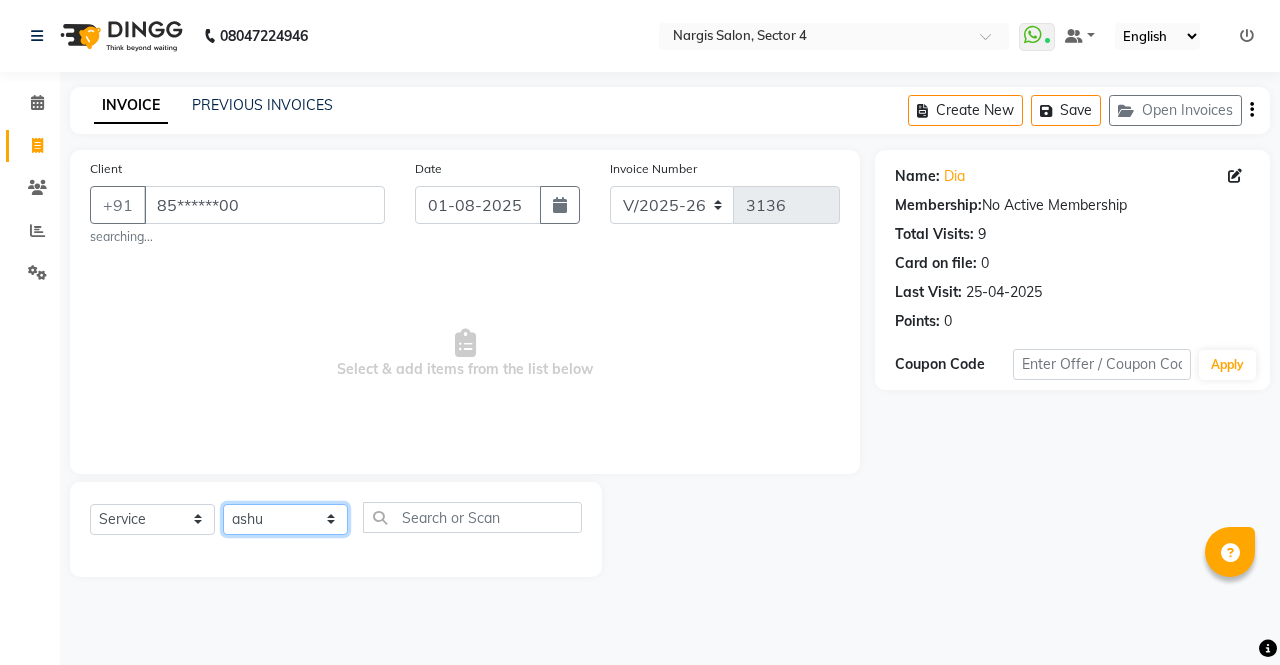 click on "Select Stylist [NAME] [NAME] [NAME] [NAME] Front Desk [NAME] [NAME] [NAME] [NAME] [NAME] [NAME] [NAME]" 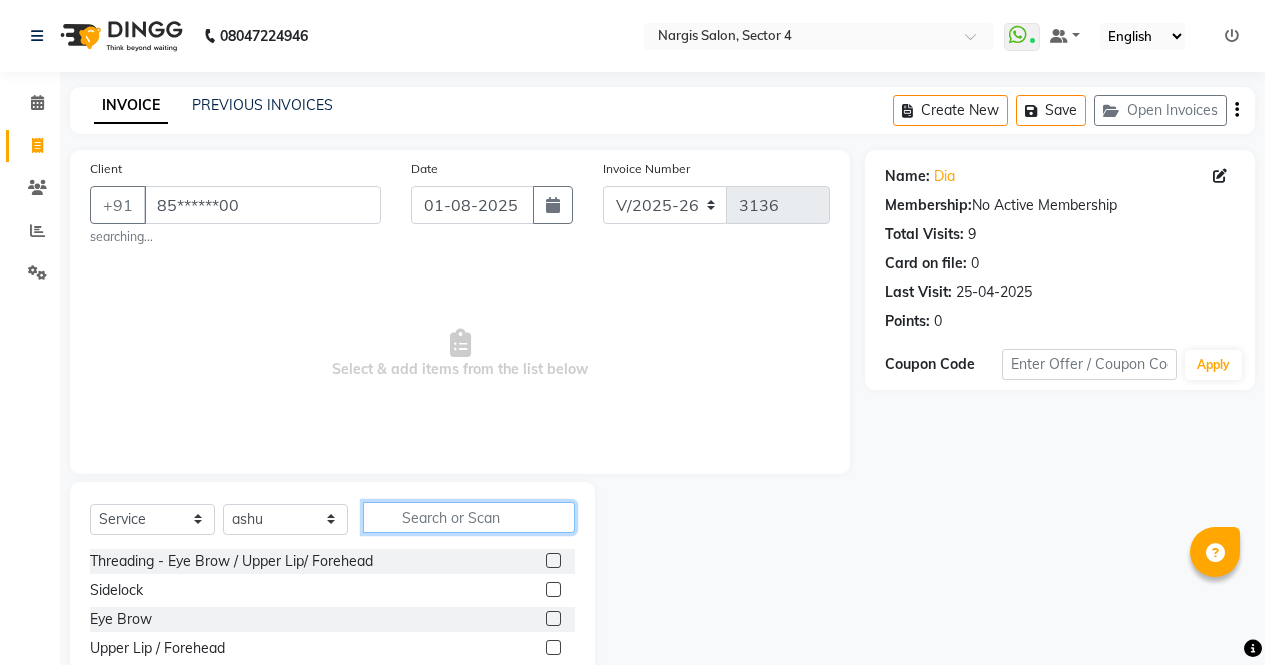 click 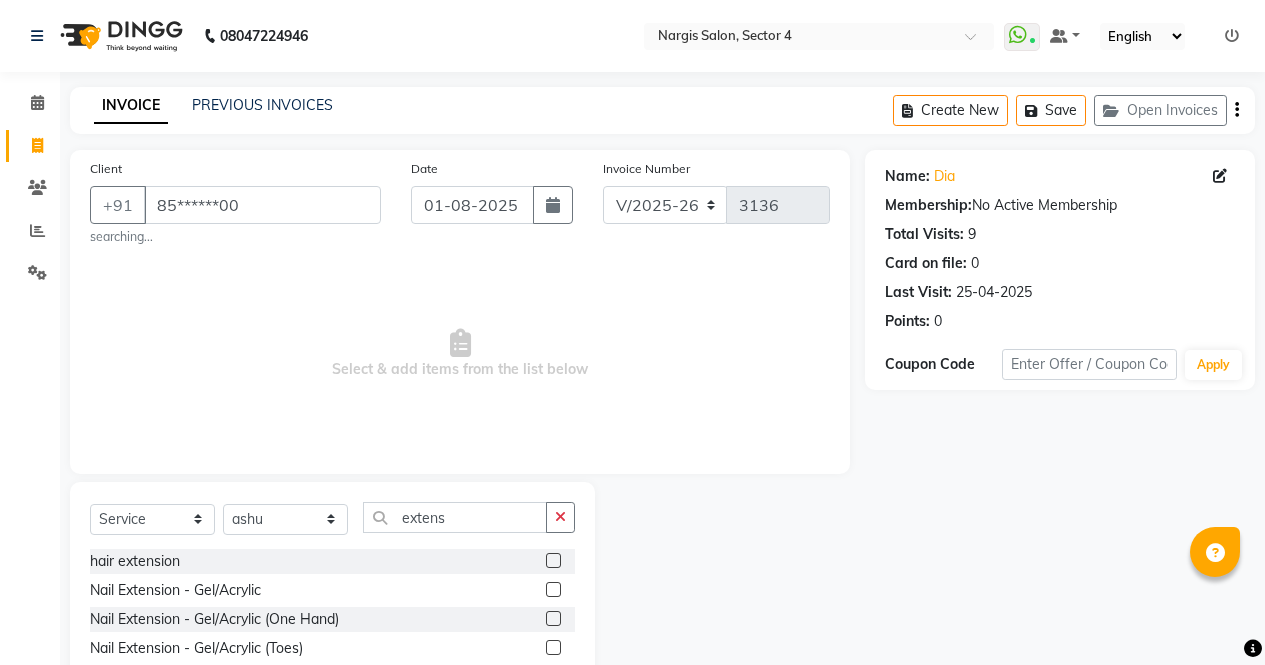click 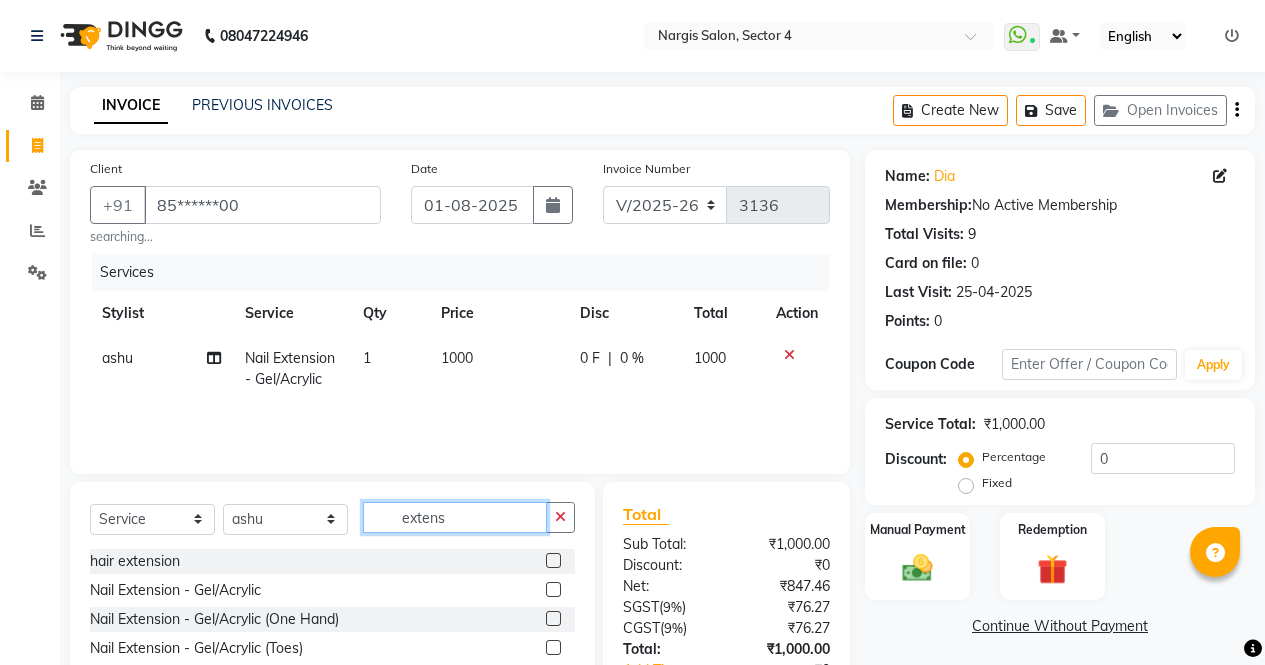 click on "extens" 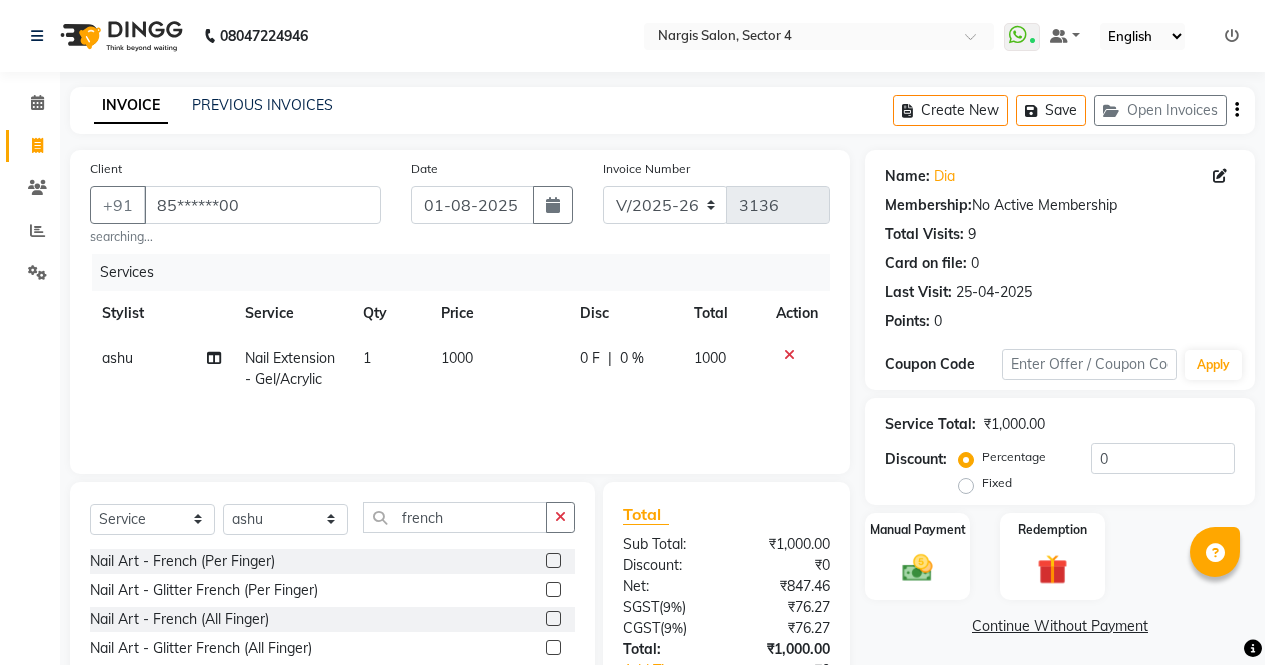 click 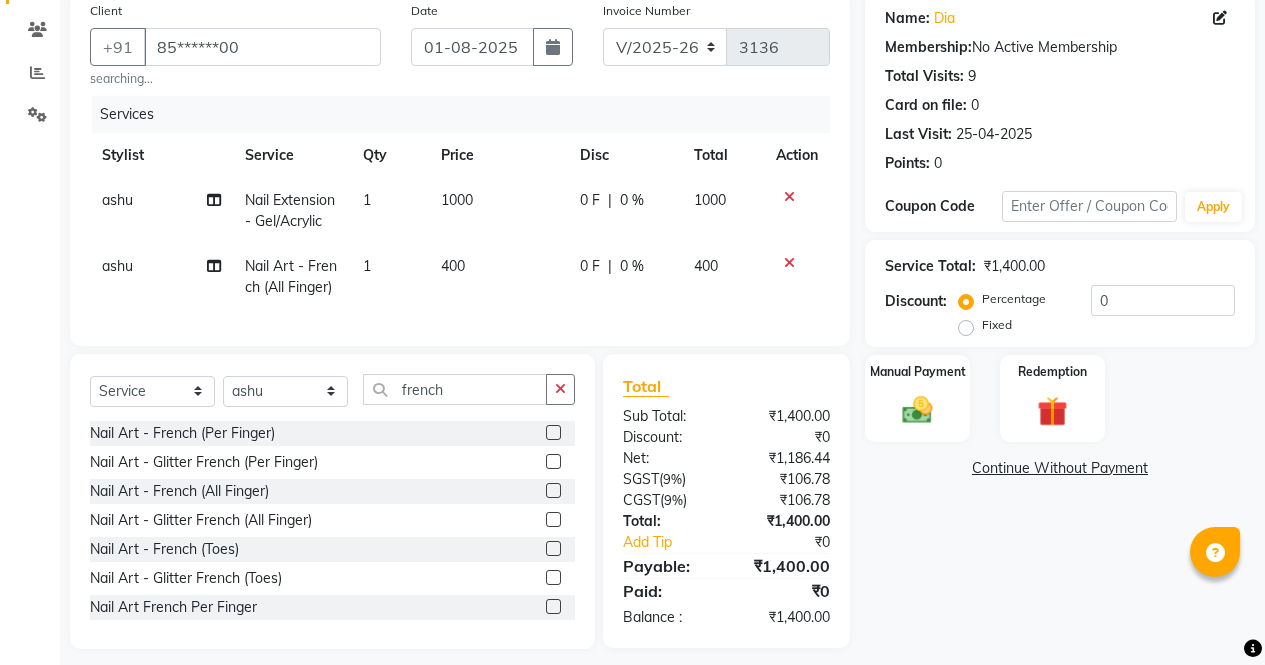 scroll, scrollTop: 156, scrollLeft: 0, axis: vertical 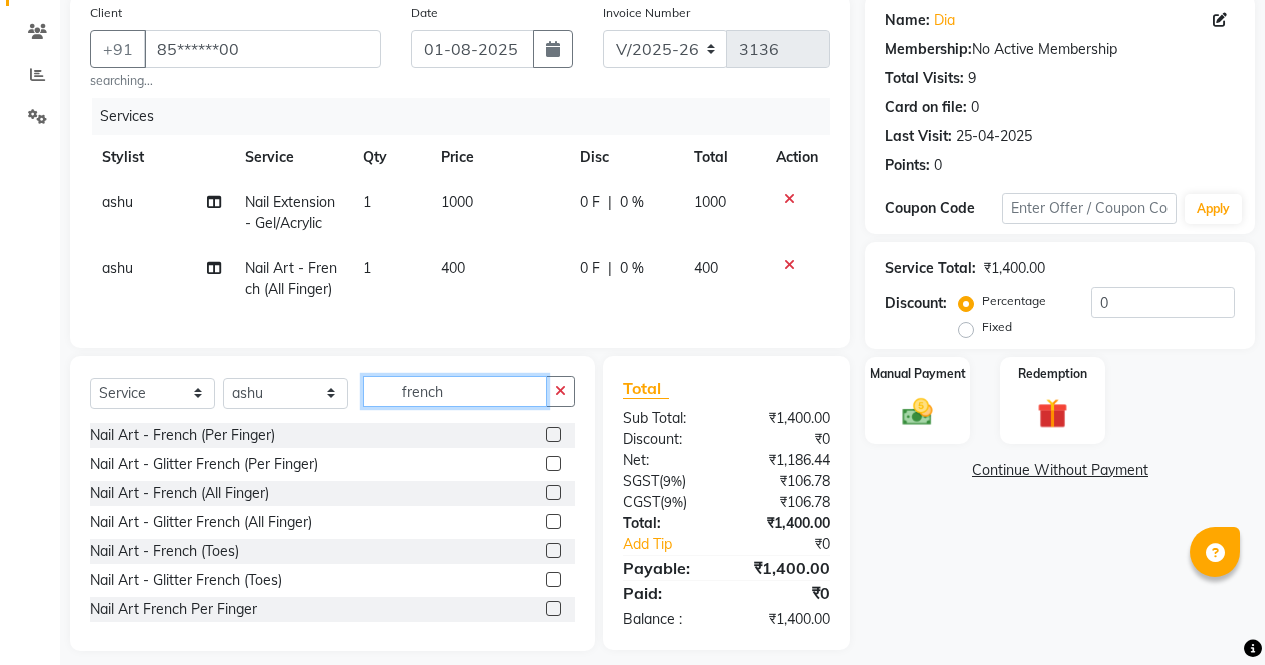 click on "french" 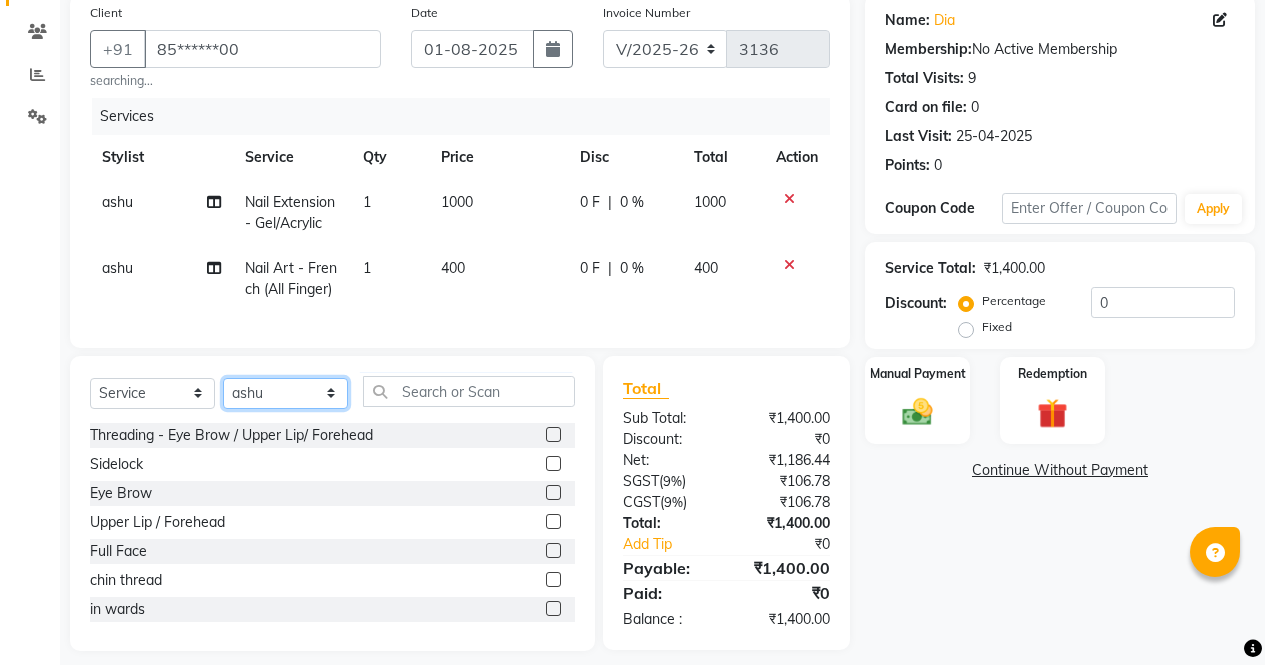 click on "Select Stylist [NAME] [NAME] [NAME] [NAME] Front Desk [NAME] [NAME] [NAME] [NAME] [NAME] [NAME] [NAME]" 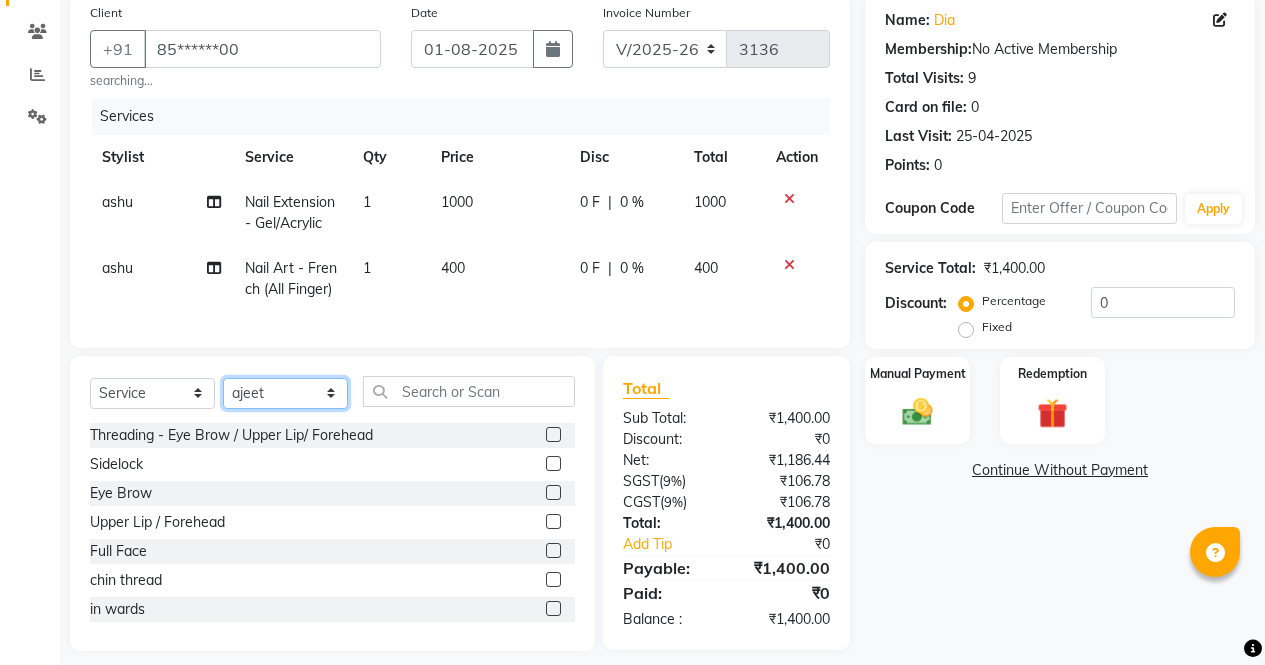 click on "Select Stylist [NAME] [NAME] [NAME] [NAME] Front Desk [NAME] [NAME] [NAME] [NAME] [NAME] [NAME] [NAME]" 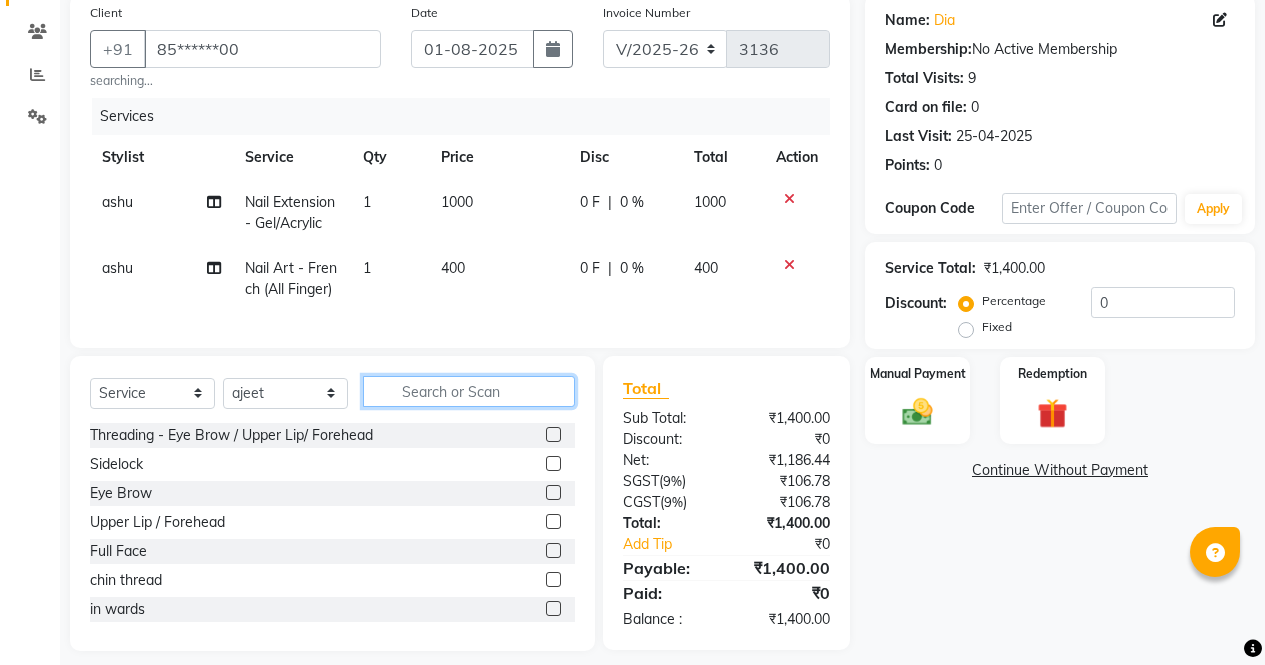 click 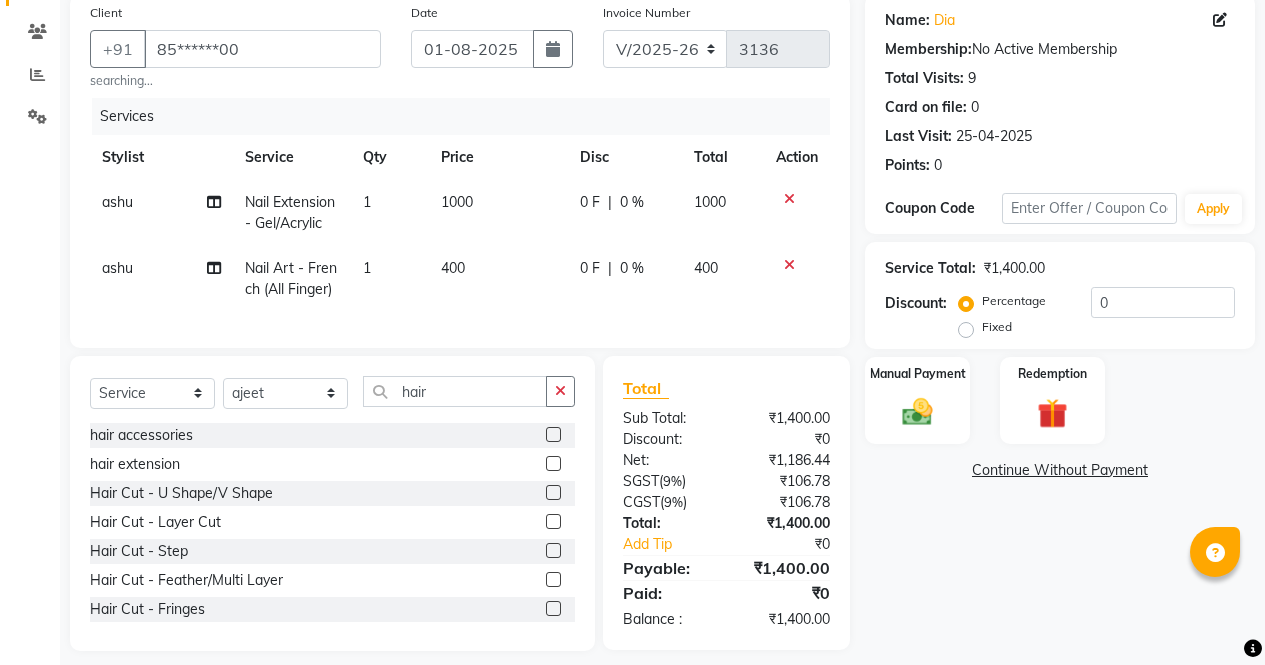 click 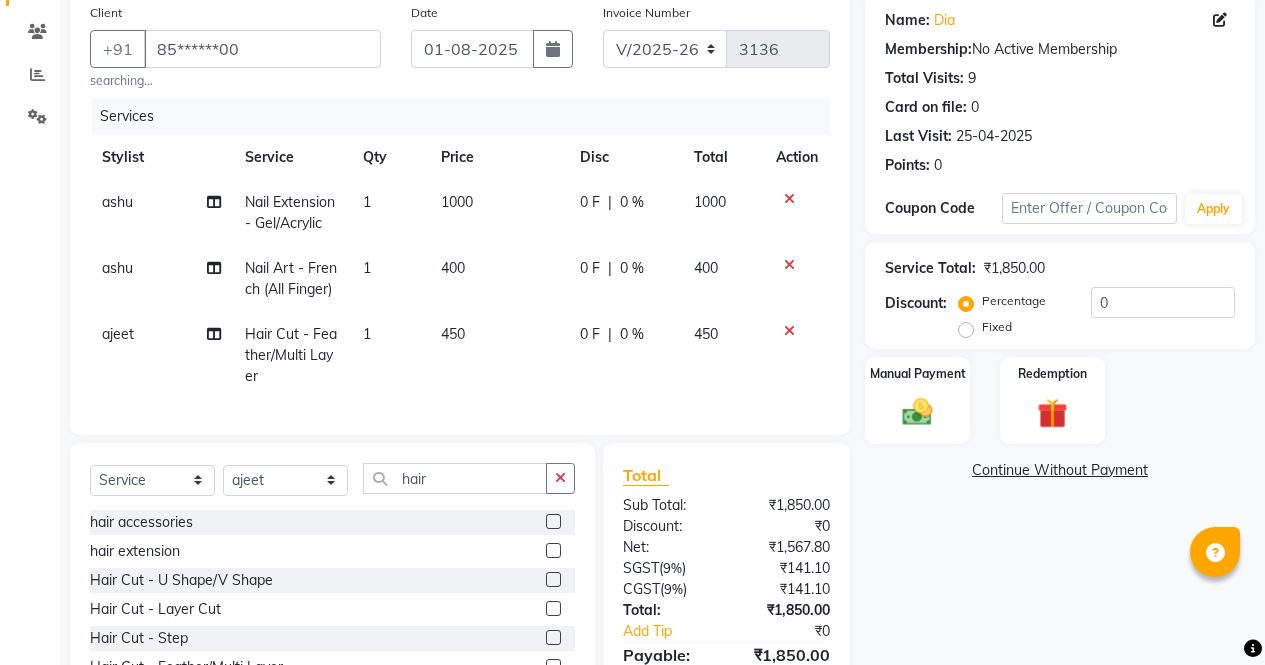 click on "450" 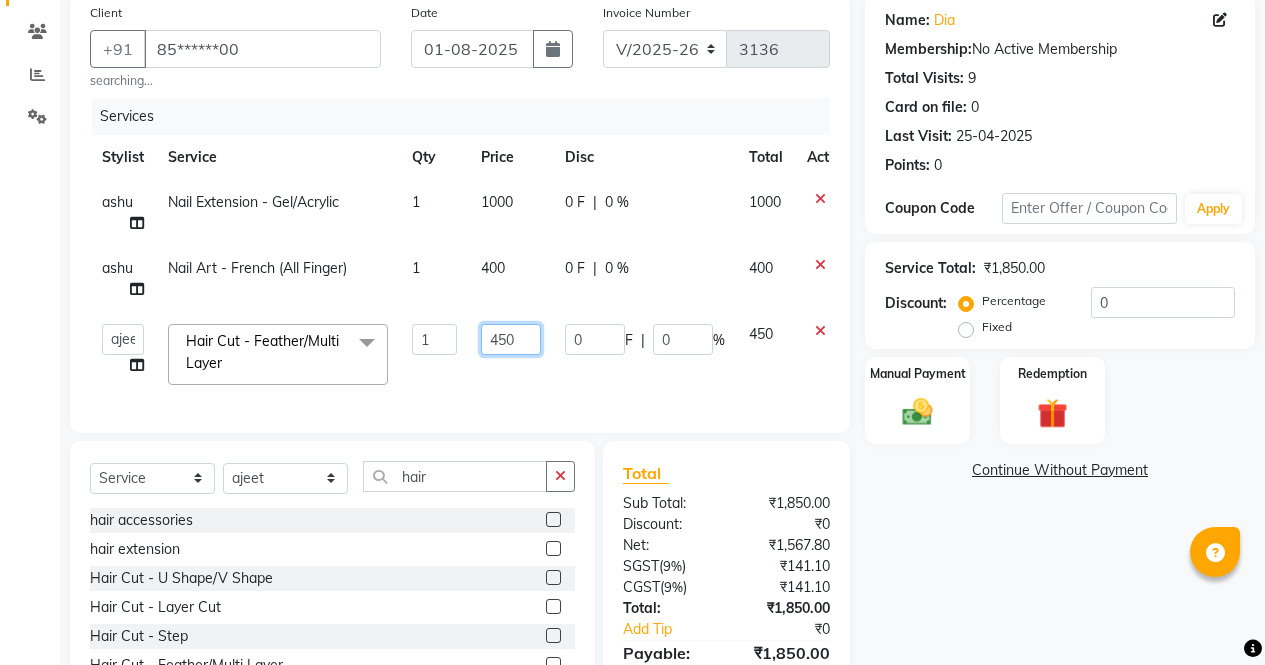 click on "450" 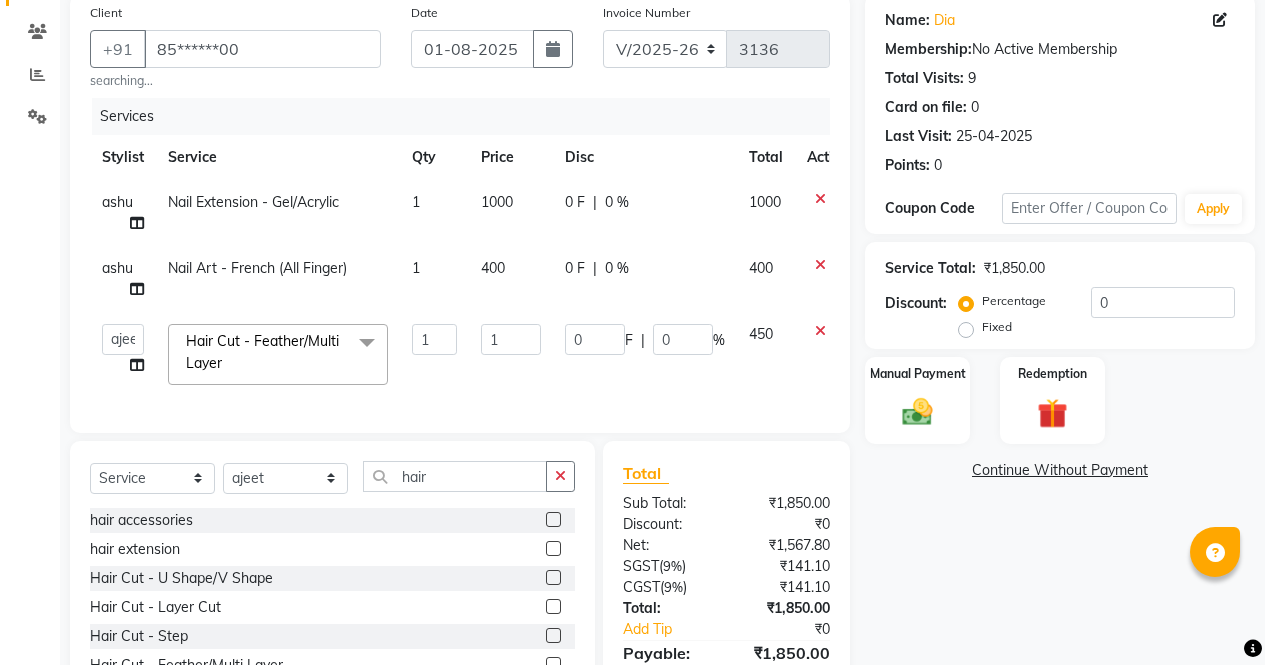 click on "Name: [FIRST] Membership: No Active Membership Total Visits: [NUMBER] Card on file: [NUMBER] Last Visit: [DATE] Points: [NUMBER] Coupon Code Apply Service Total: [CURRENCY][PRICE] Discount: Percentage Fixed [NUMBER] Manual Payment Redemption Continue Without Payment" 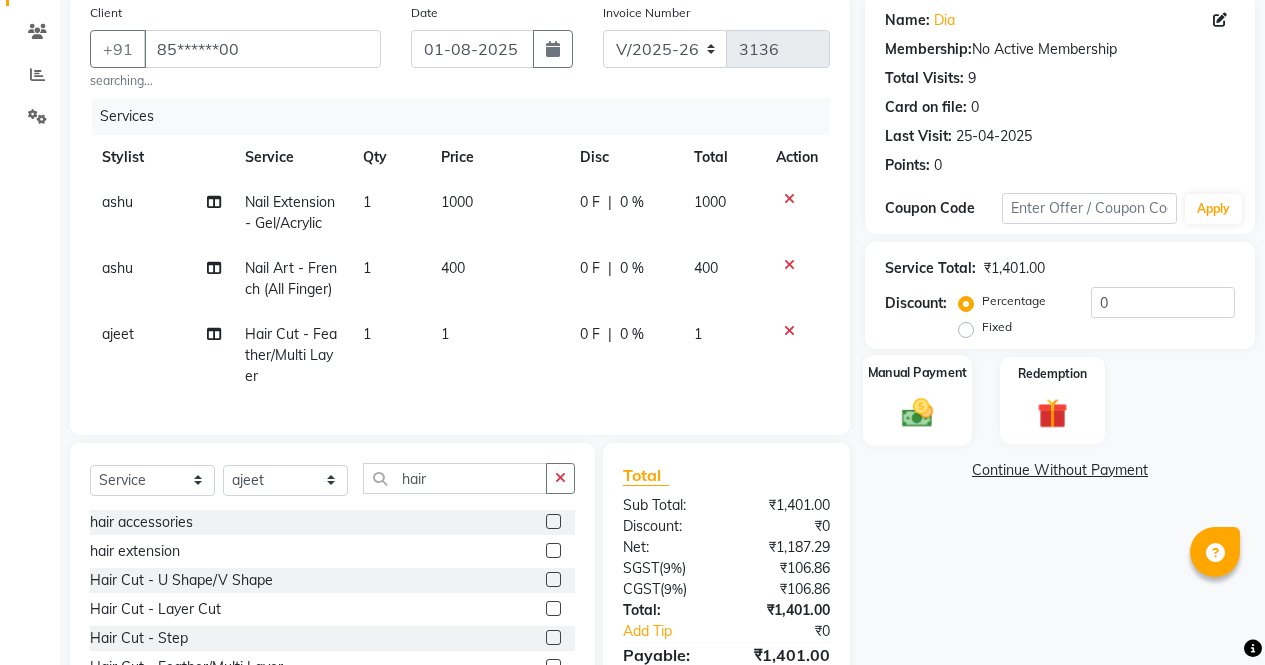 click 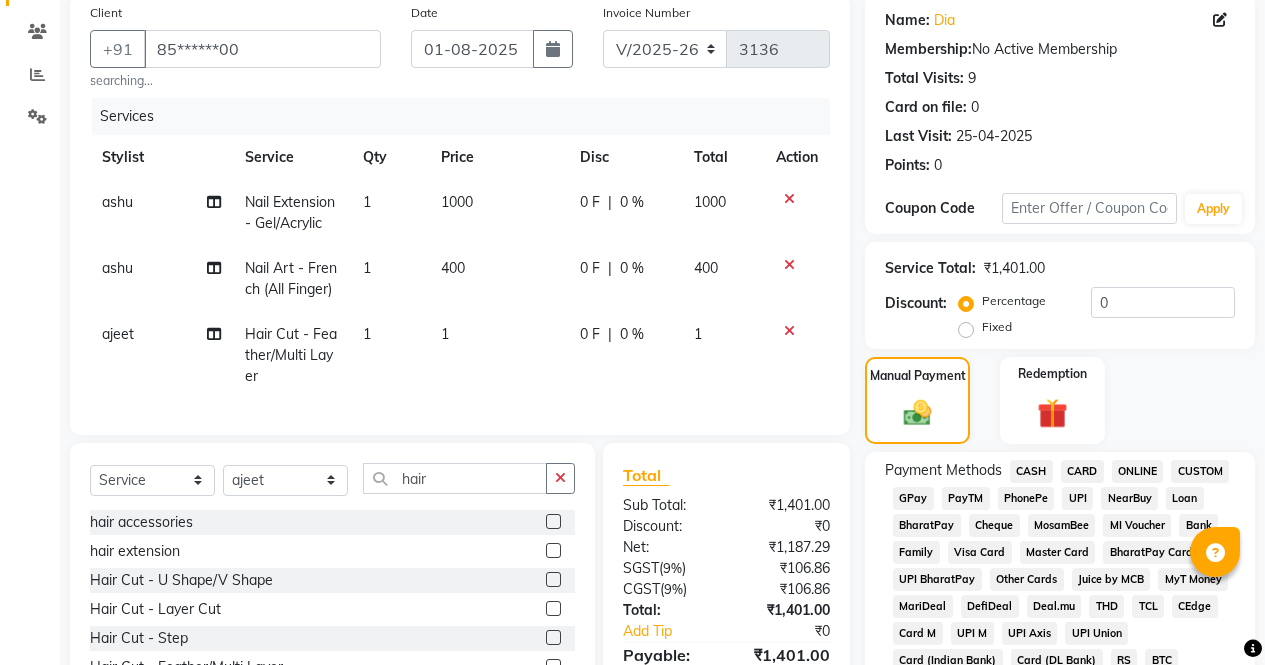 click on "CASH" 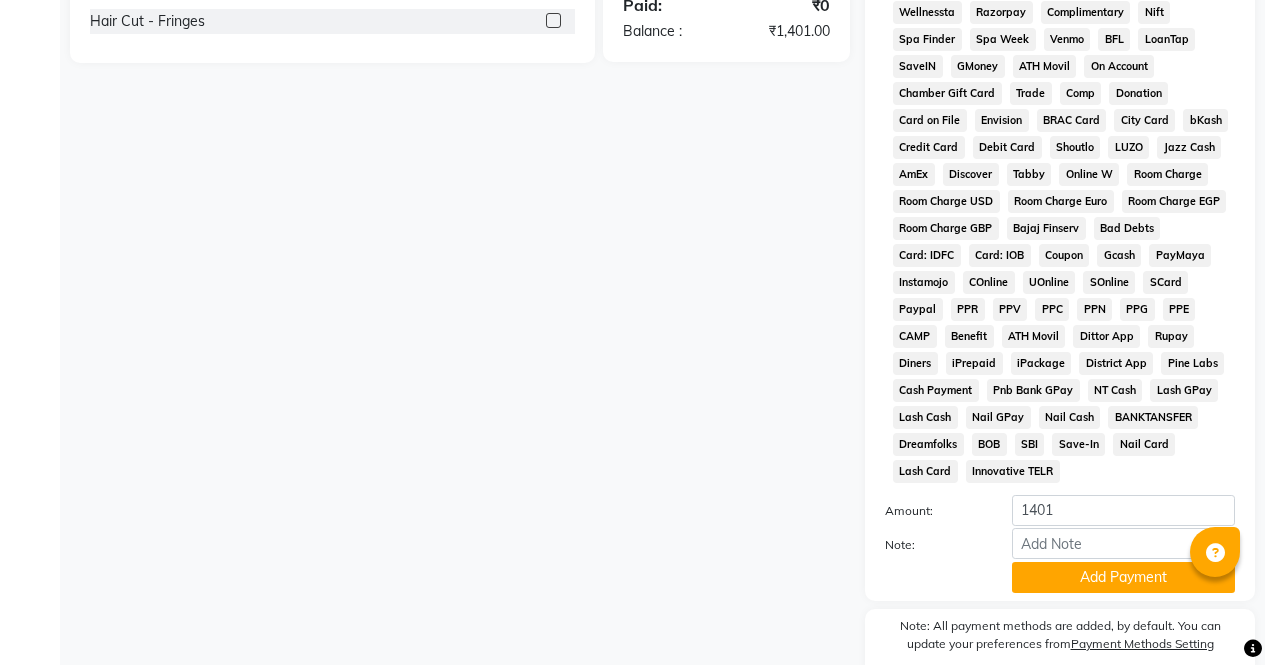 scroll, scrollTop: 836, scrollLeft: 0, axis: vertical 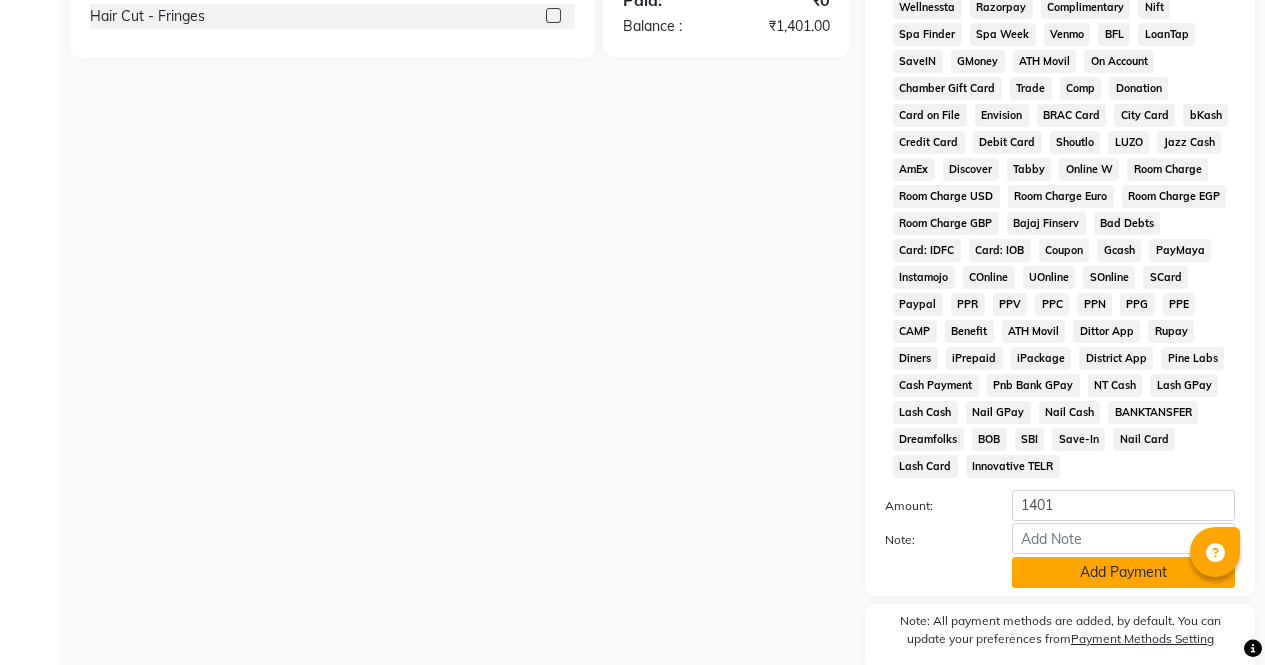 click on "Add Payment" 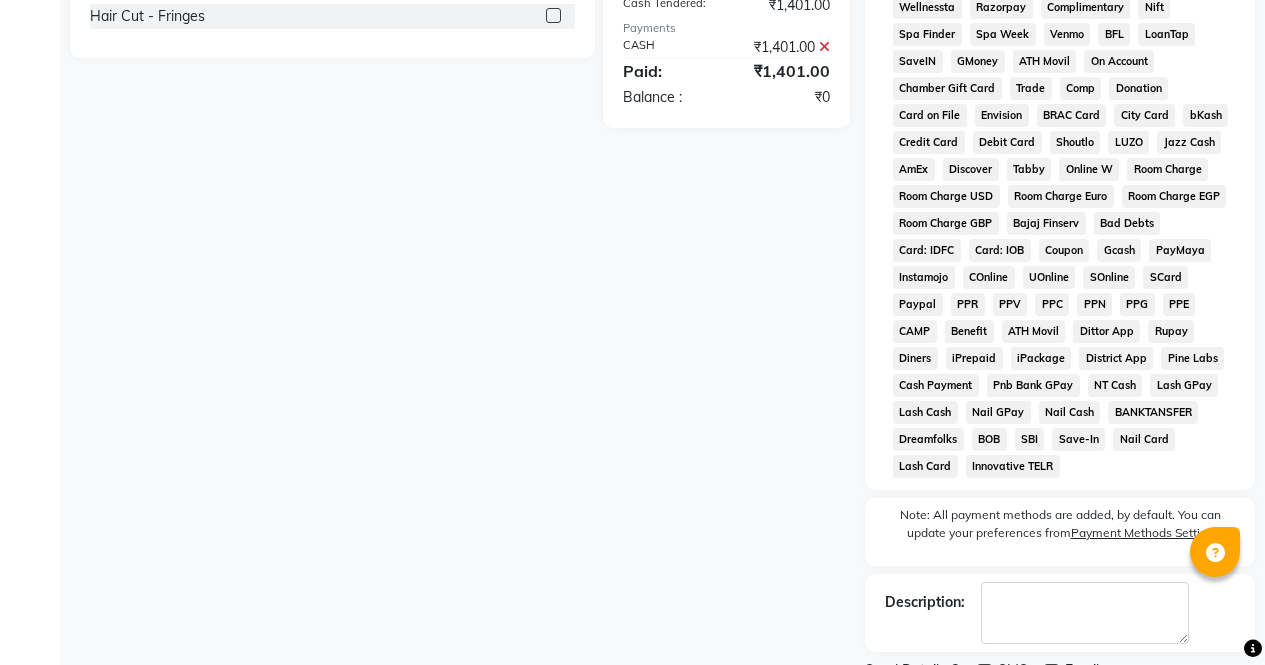 scroll, scrollTop: 921, scrollLeft: 0, axis: vertical 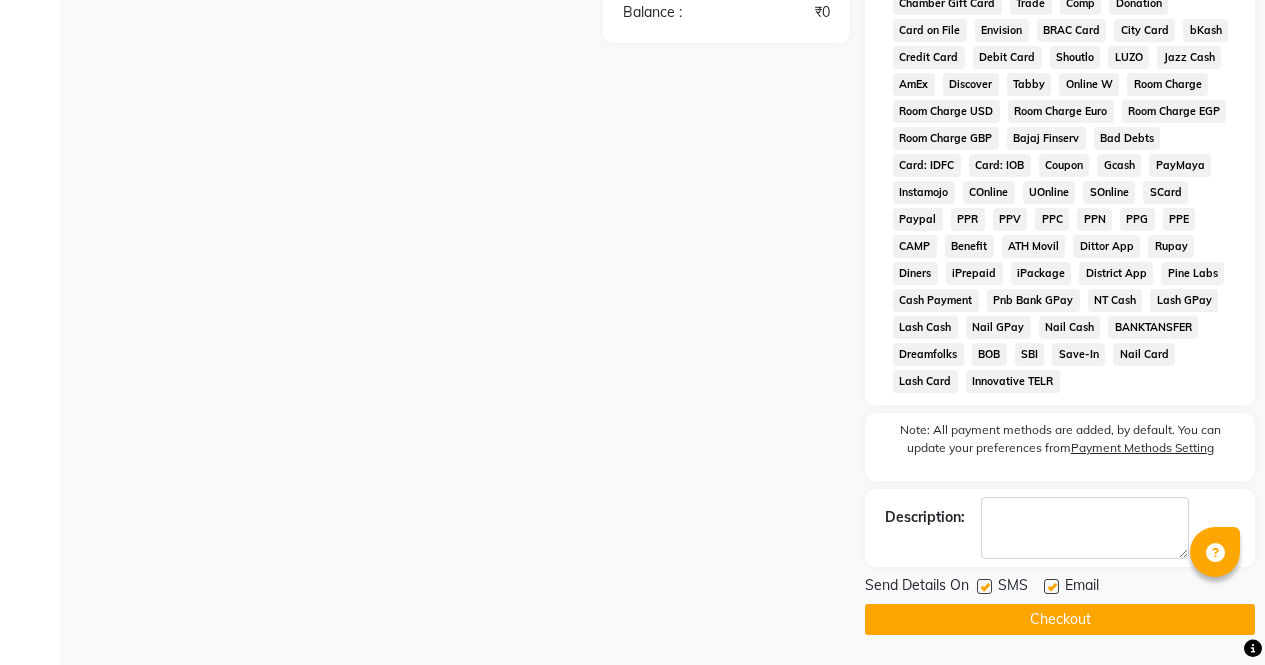 click on "Checkout" 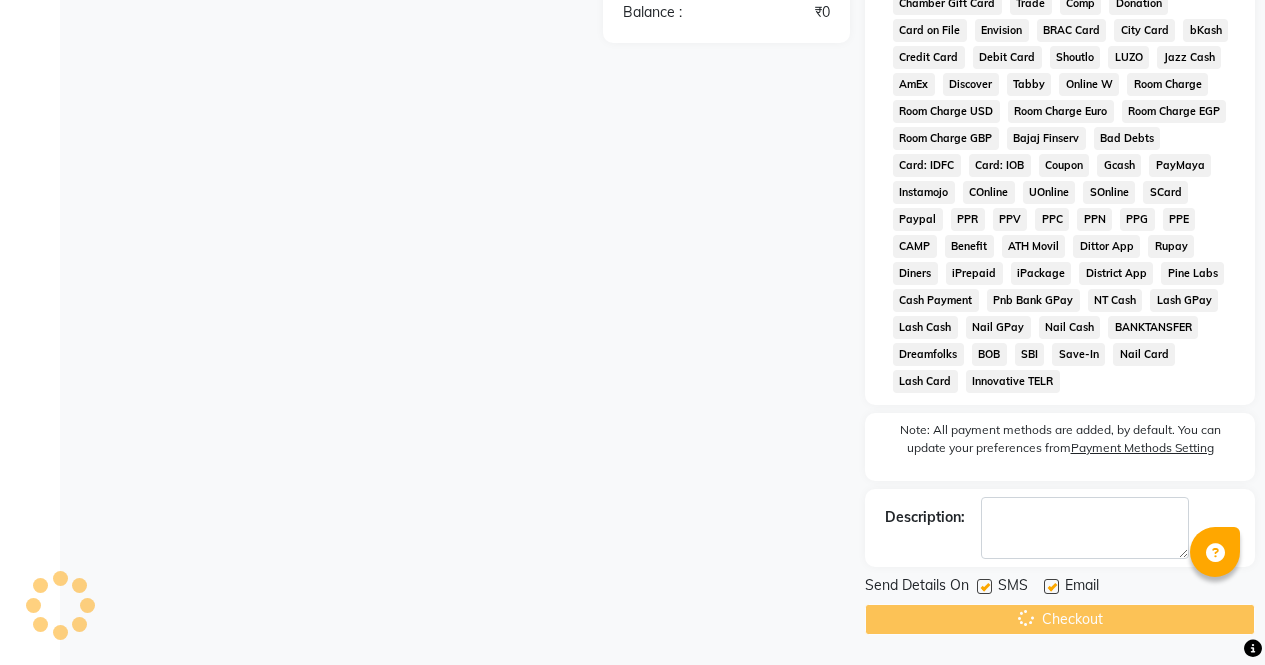 scroll, scrollTop: 0, scrollLeft: 0, axis: both 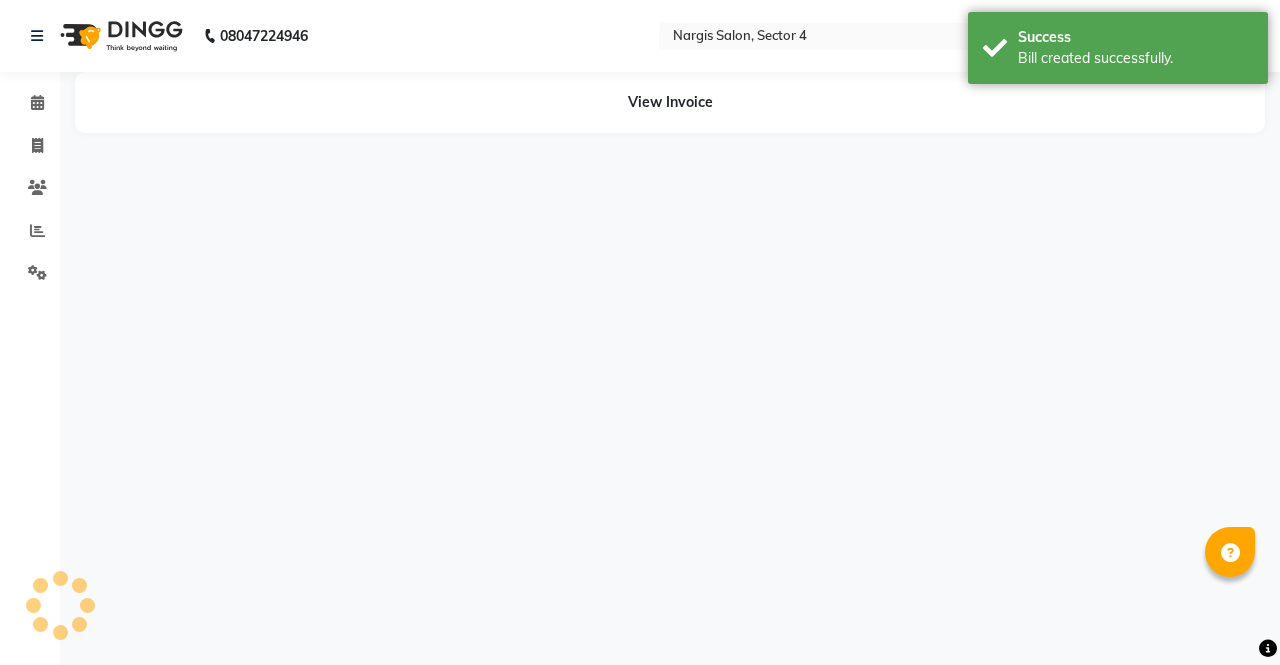click 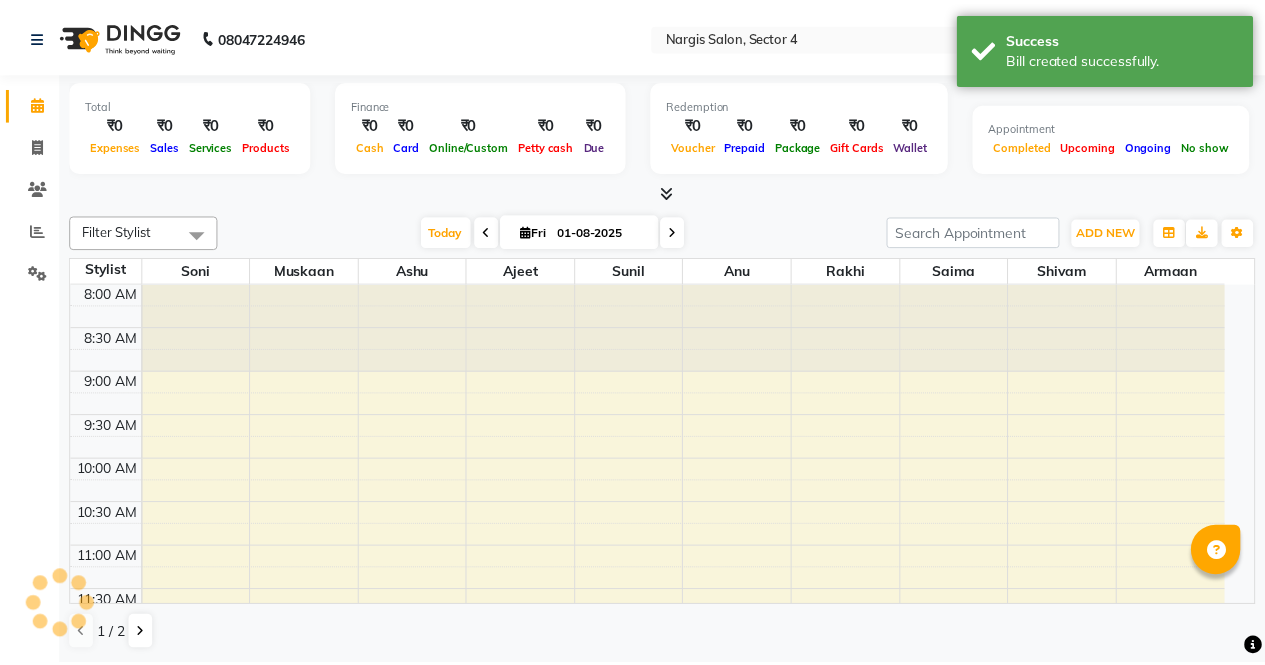 scroll, scrollTop: 0, scrollLeft: 0, axis: both 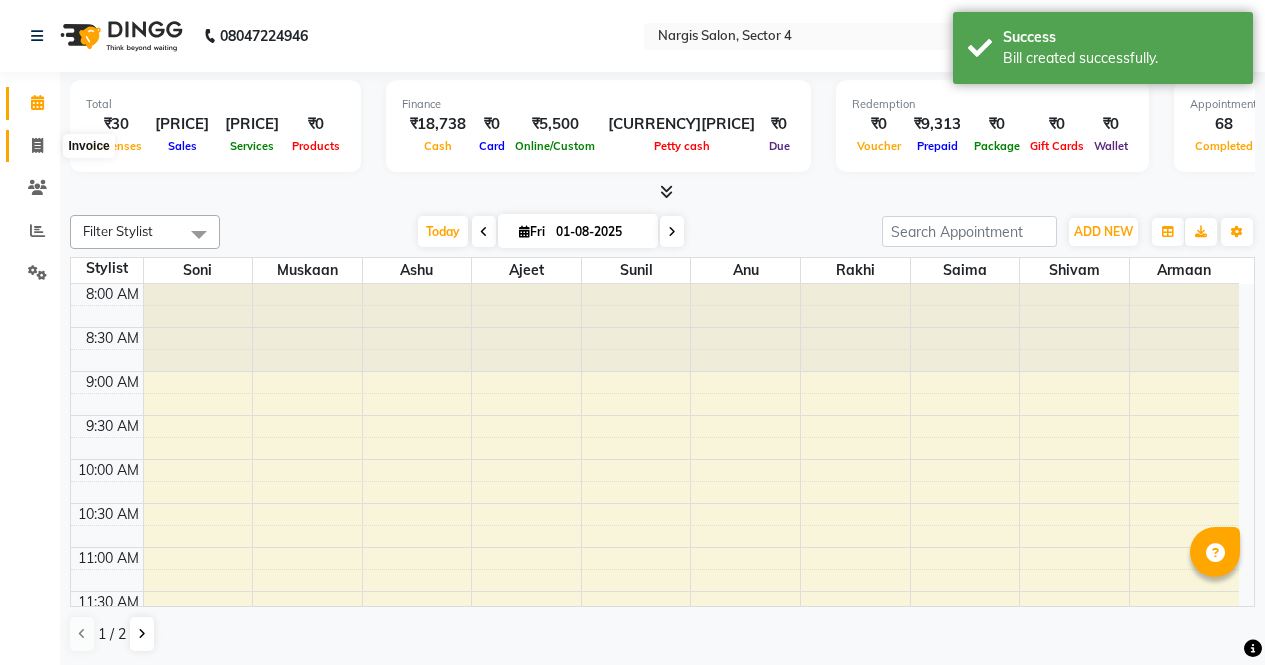 click 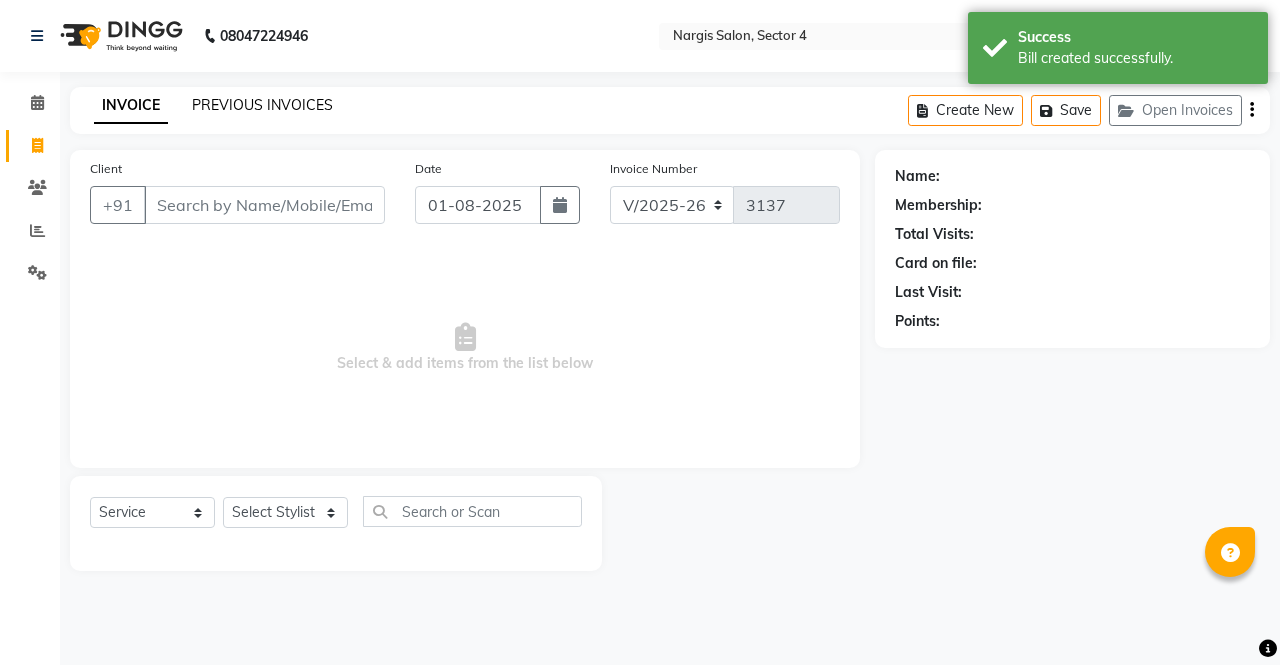 click on "PREVIOUS INVOICES" 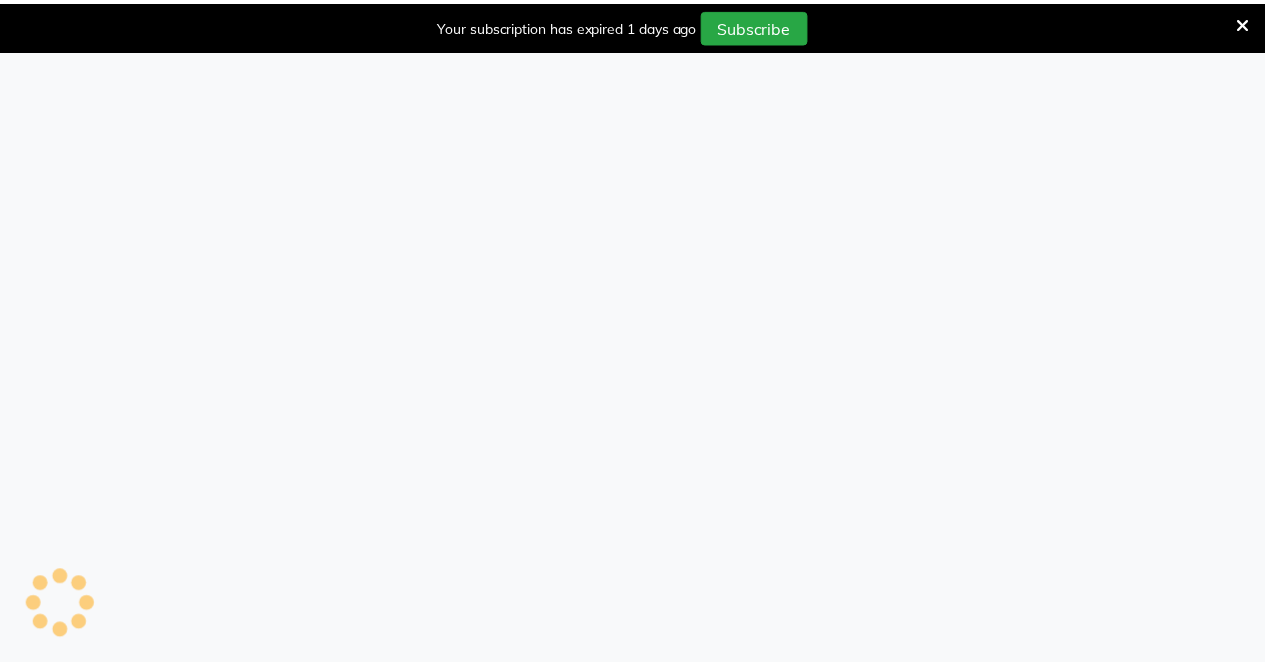 scroll, scrollTop: 0, scrollLeft: 0, axis: both 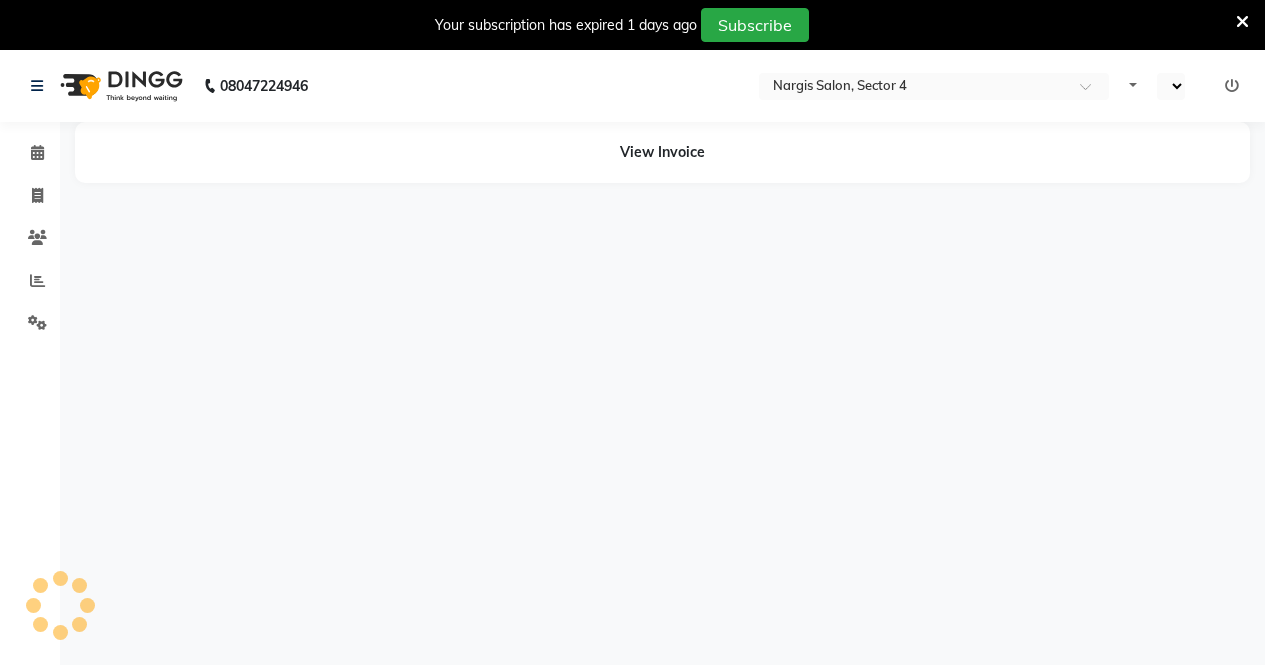 select on "en" 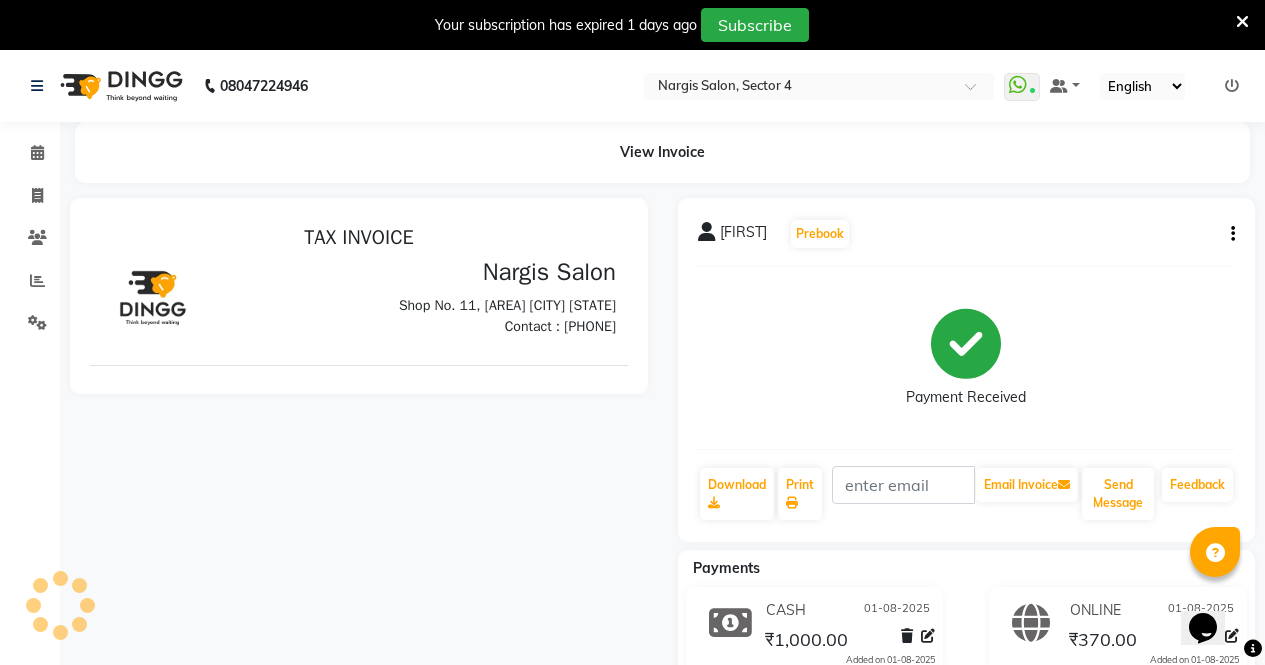scroll, scrollTop: 0, scrollLeft: 0, axis: both 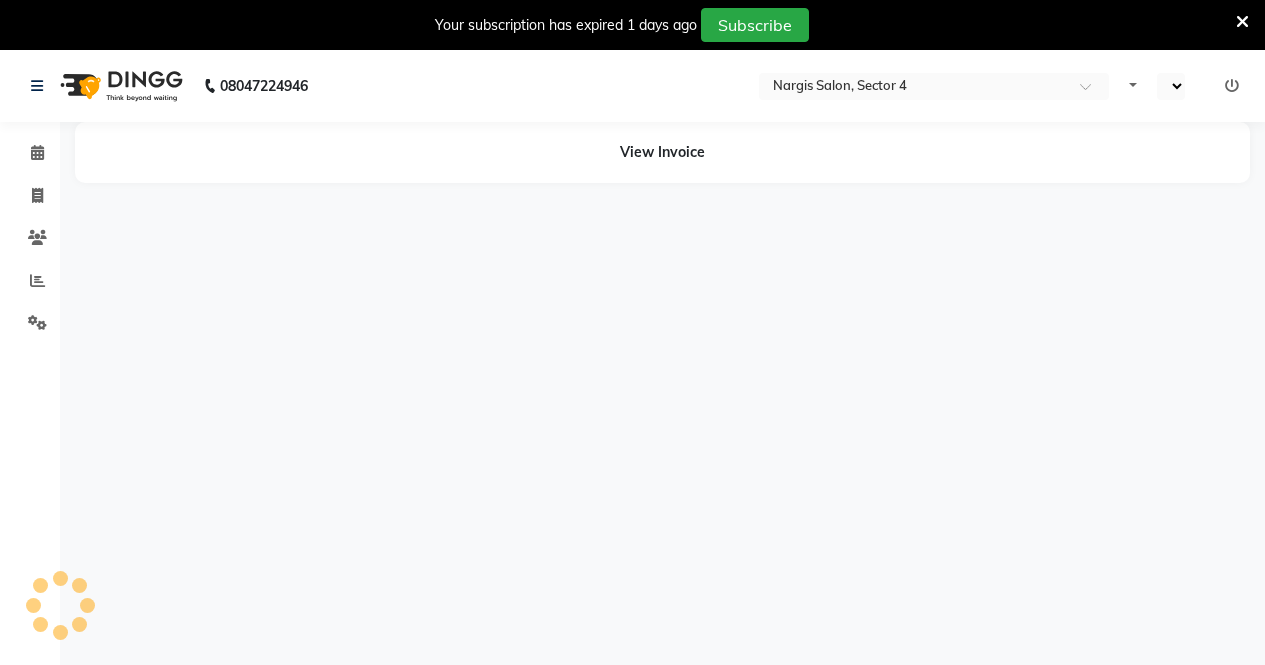 select on "en" 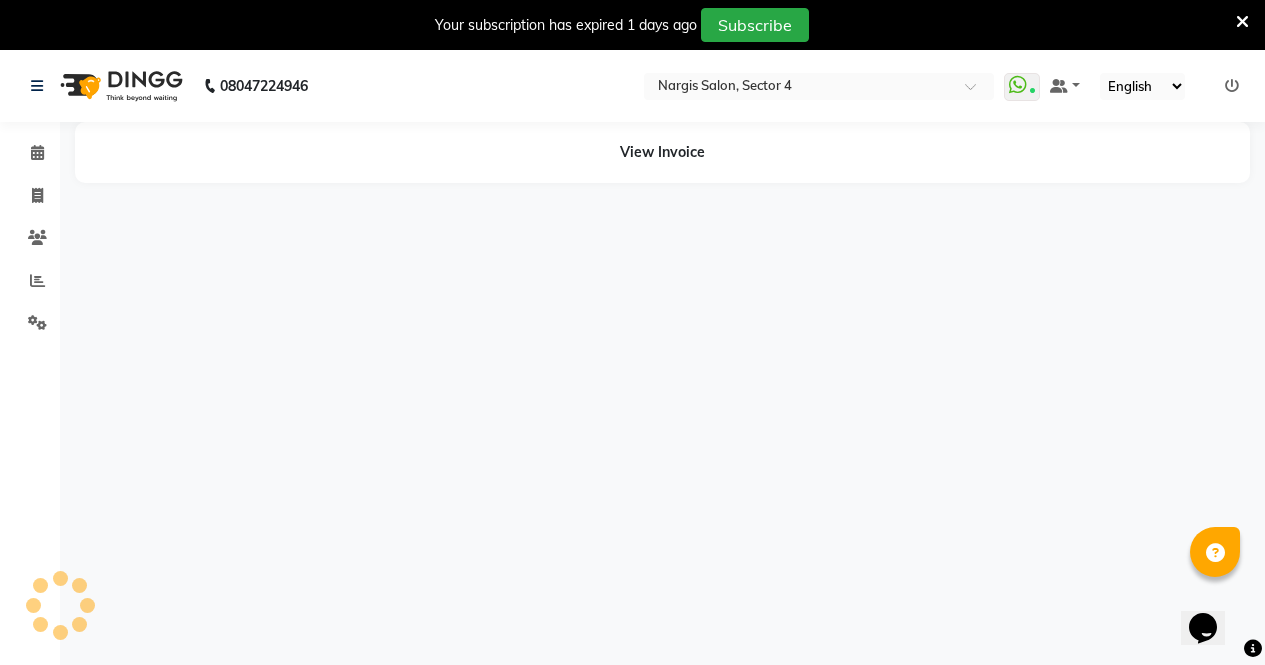scroll, scrollTop: 0, scrollLeft: 0, axis: both 